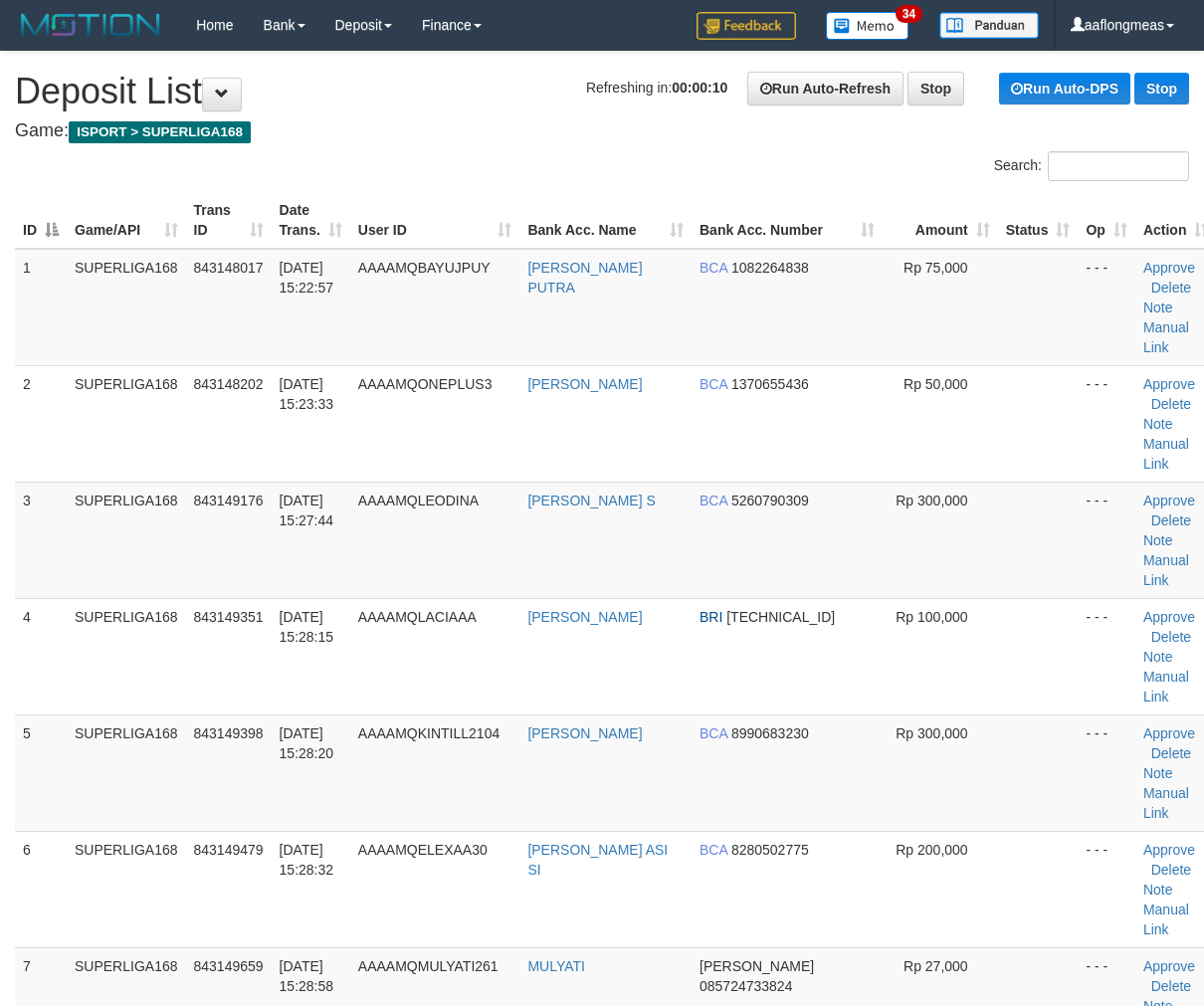 scroll, scrollTop: 0, scrollLeft: 0, axis: both 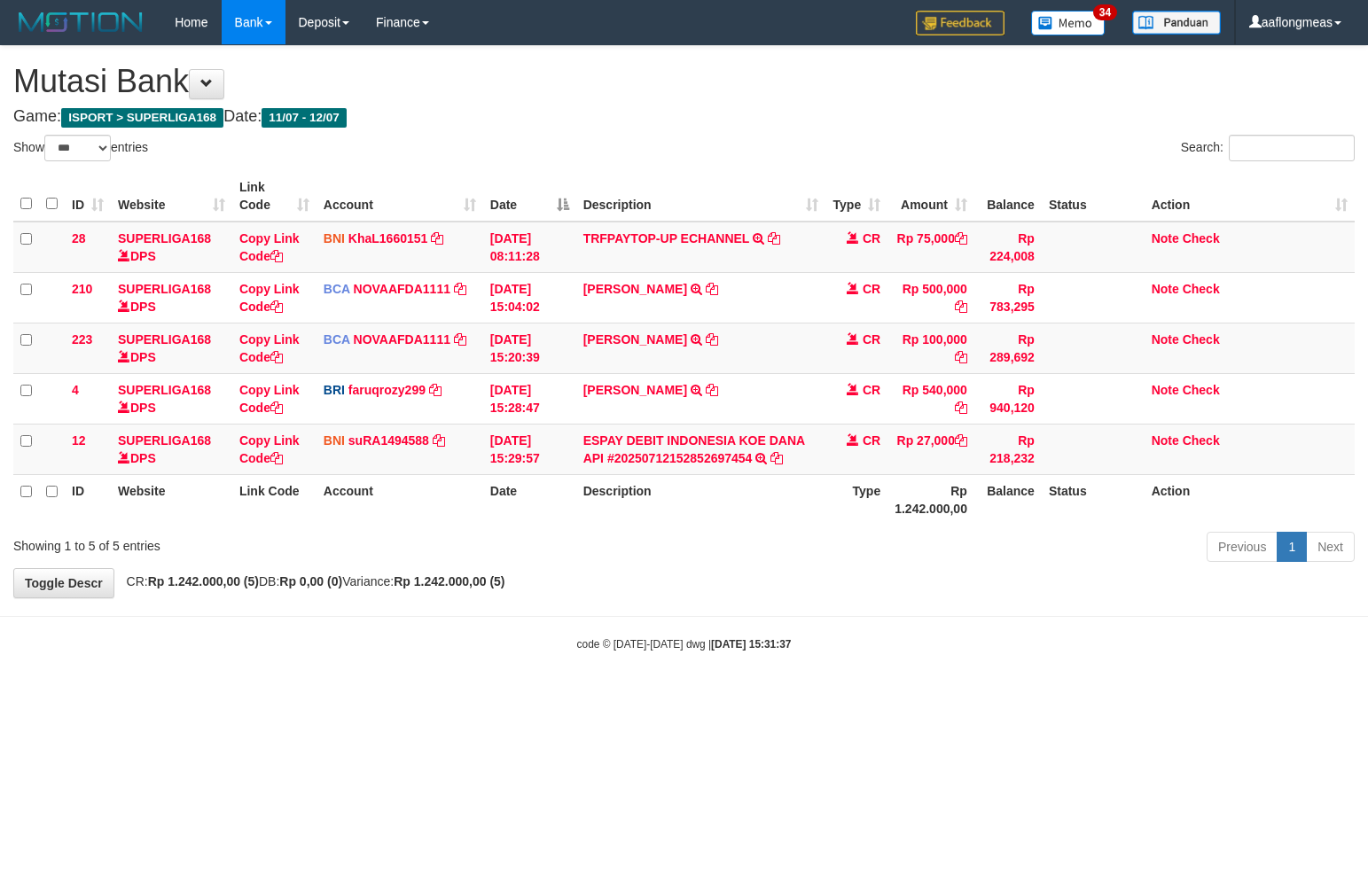 select on "***" 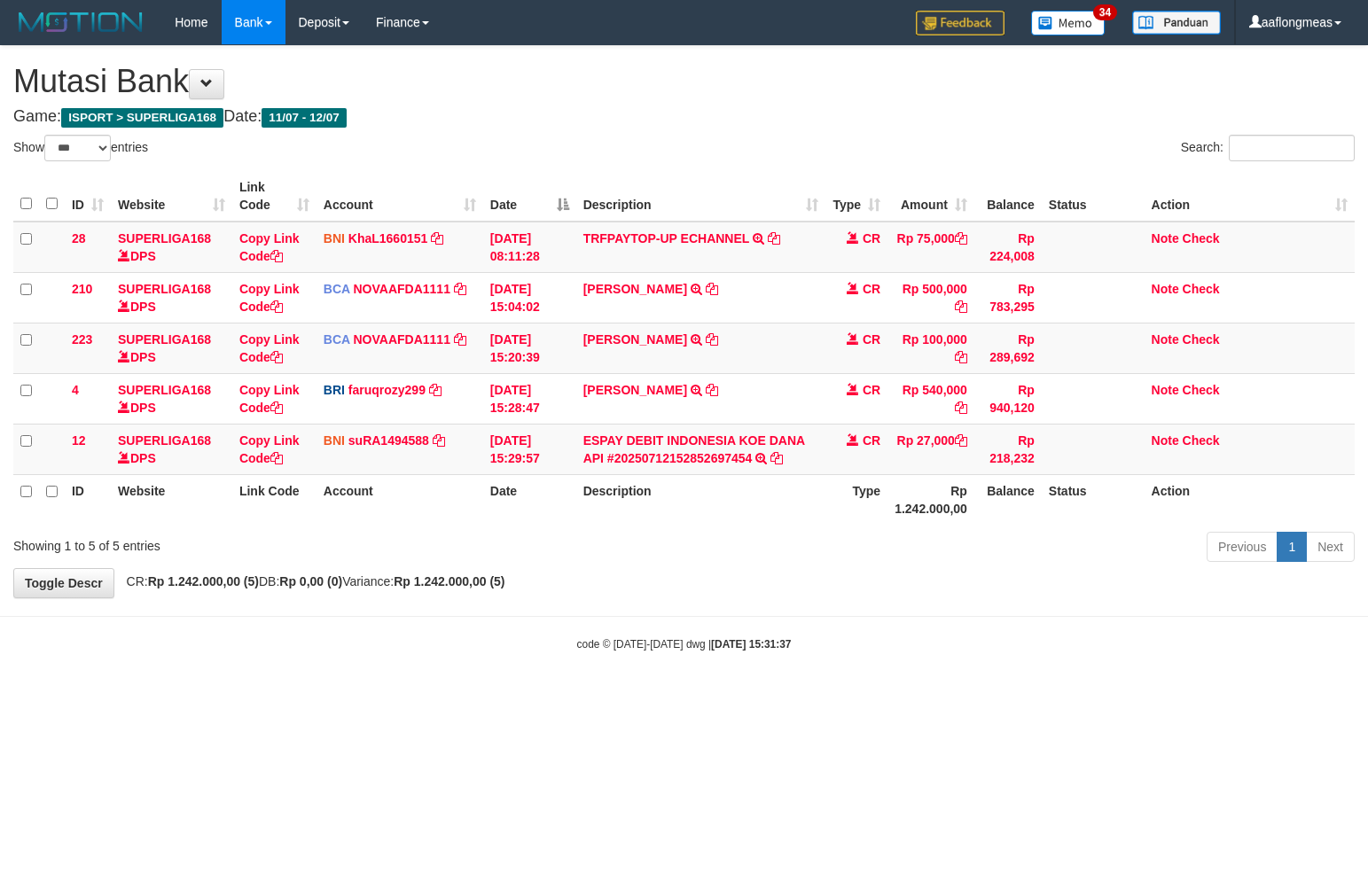 scroll, scrollTop: 0, scrollLeft: 0, axis: both 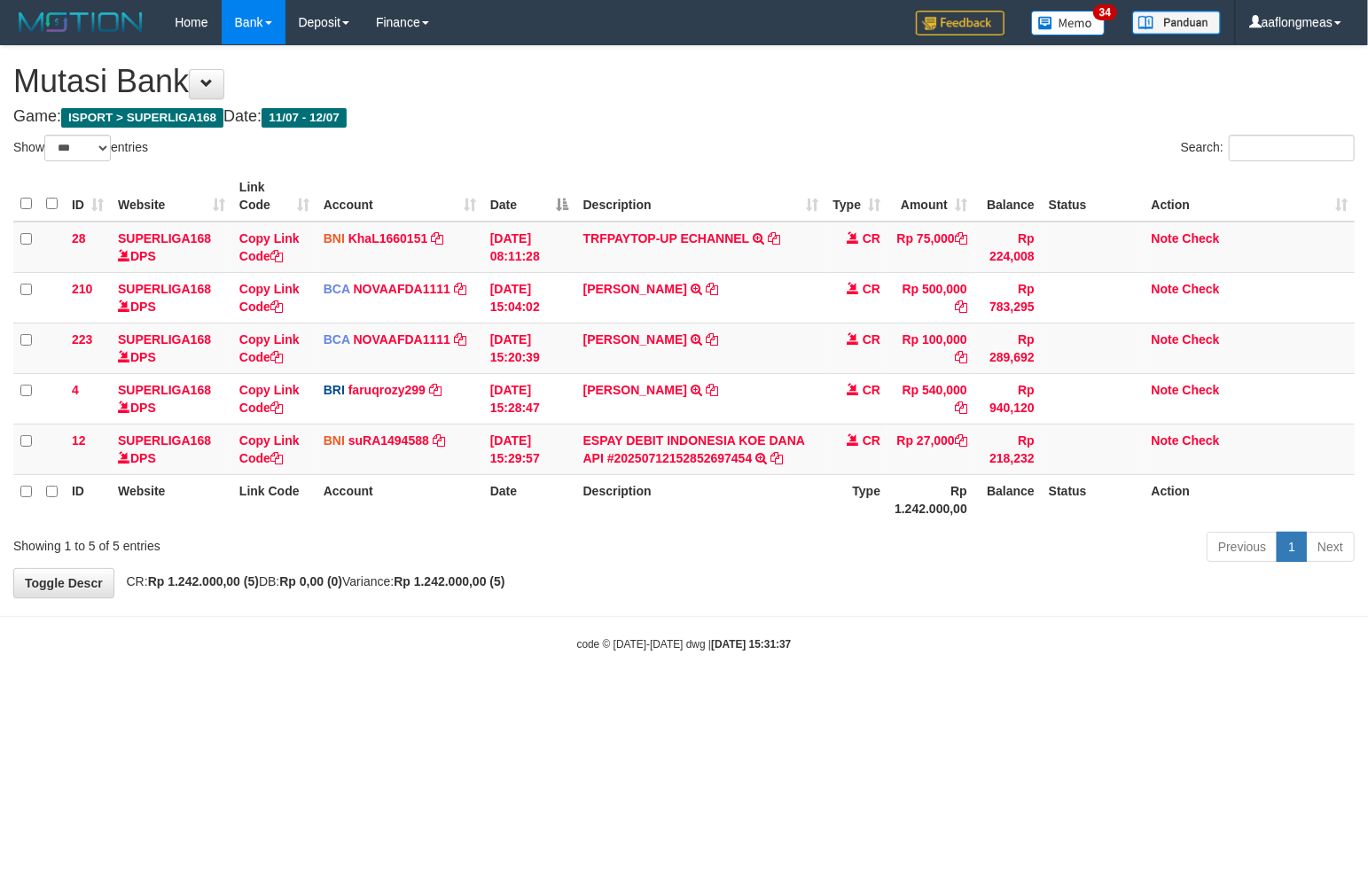 click on "**********" at bounding box center (684, 322) 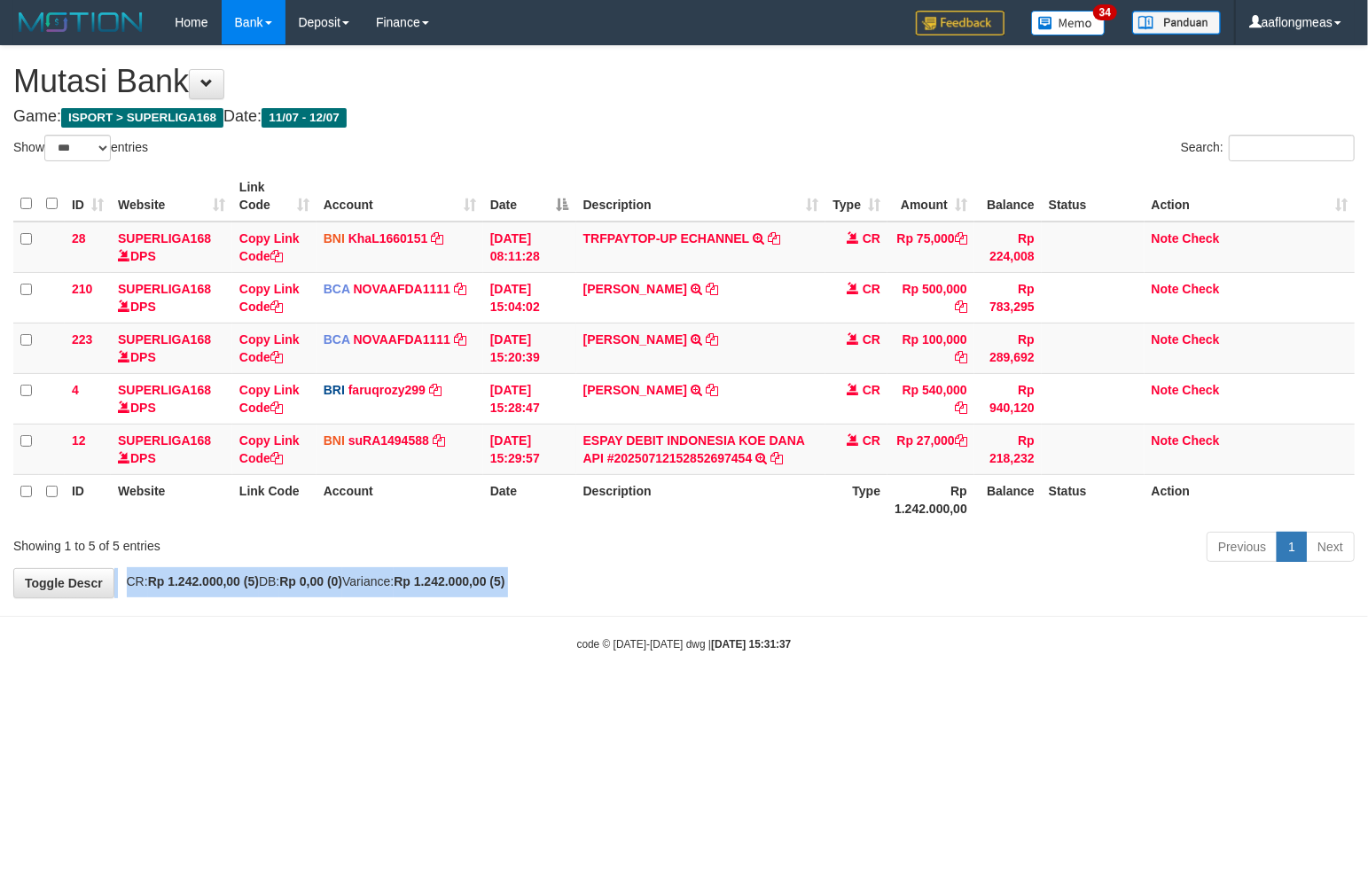 drag, startPoint x: 801, startPoint y: 577, endPoint x: 445, endPoint y: 585, distance: 356.08988 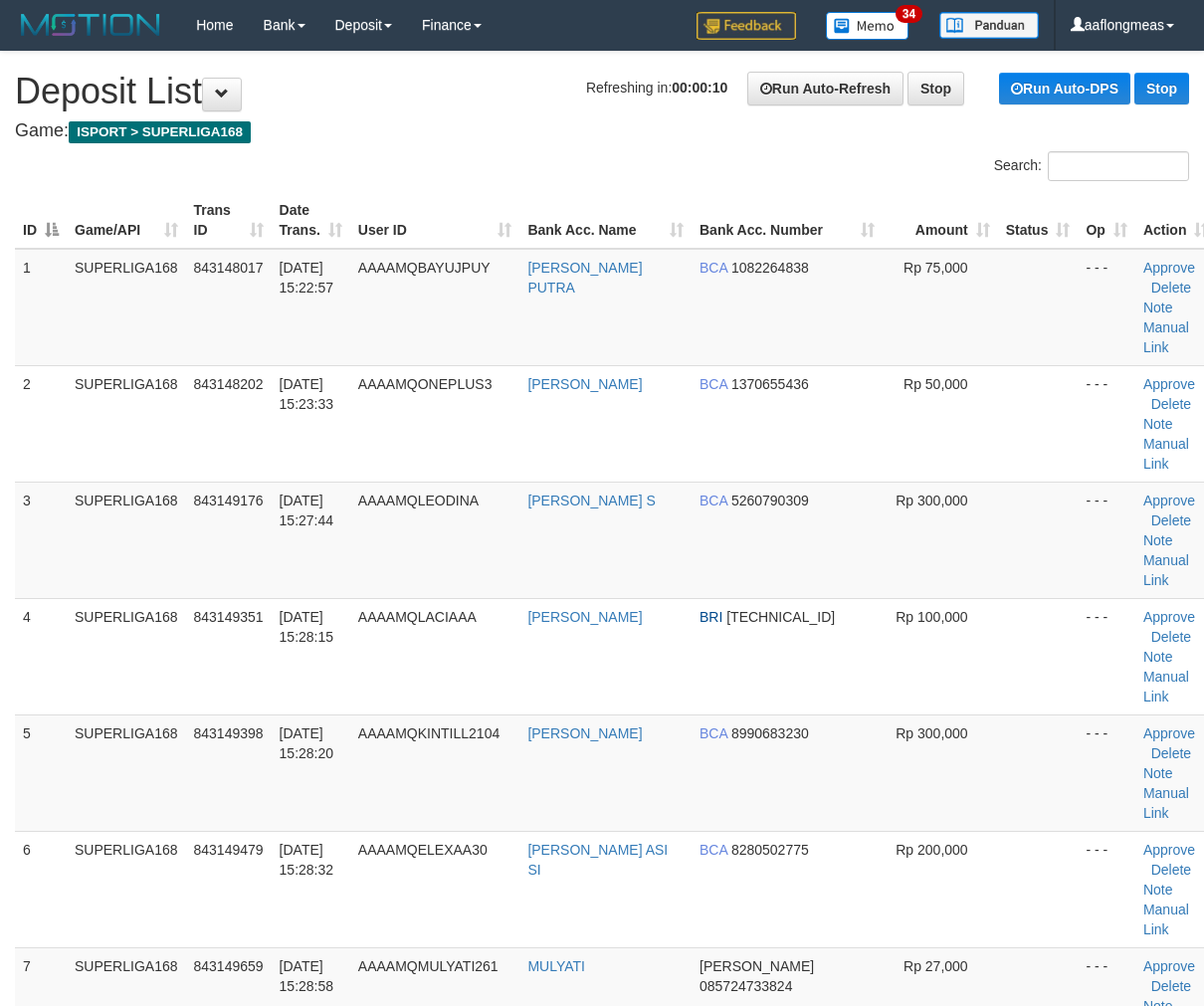 click at bounding box center (1038, 772) 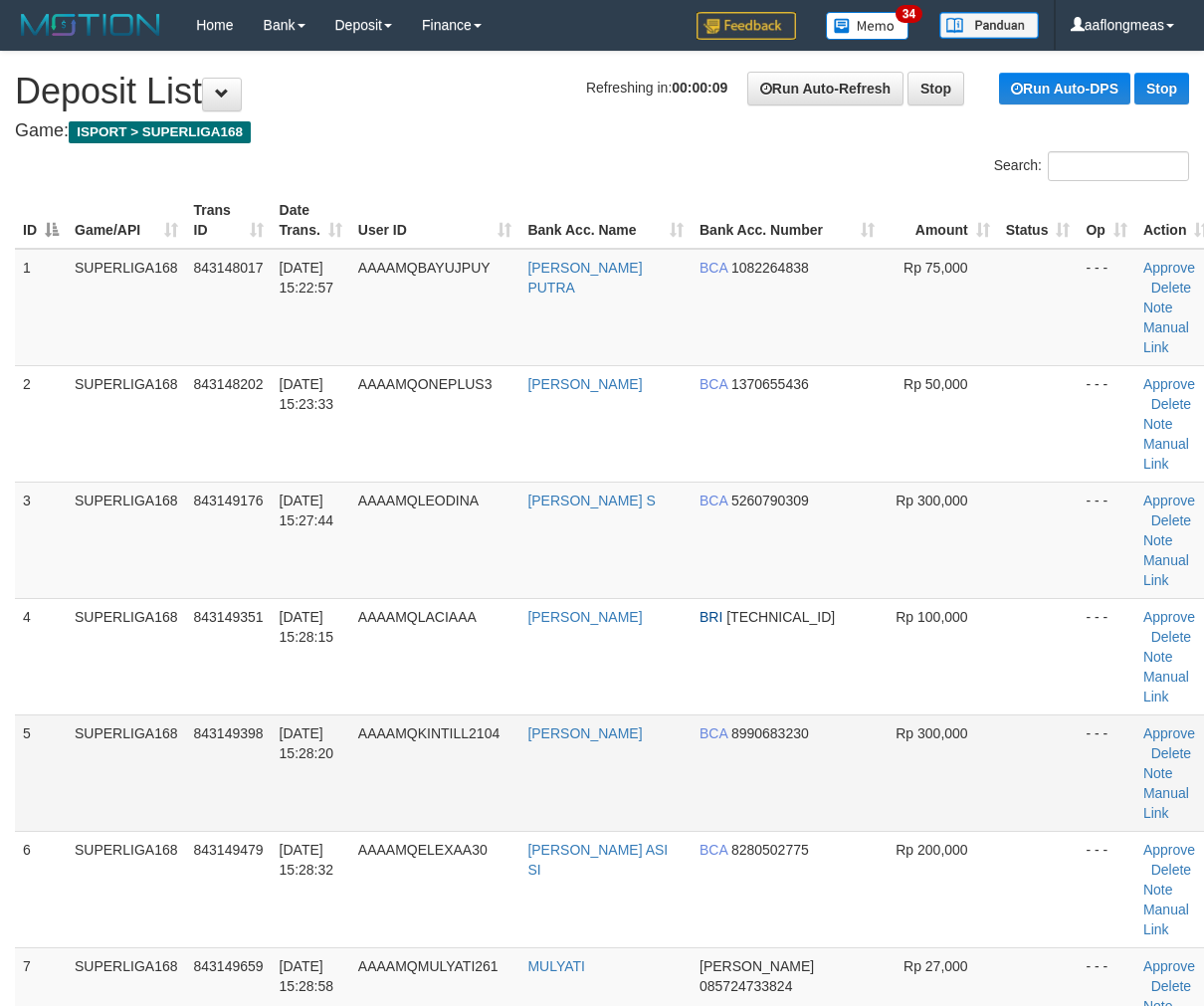 click on "Rp 300,000" at bounding box center (931, 733) 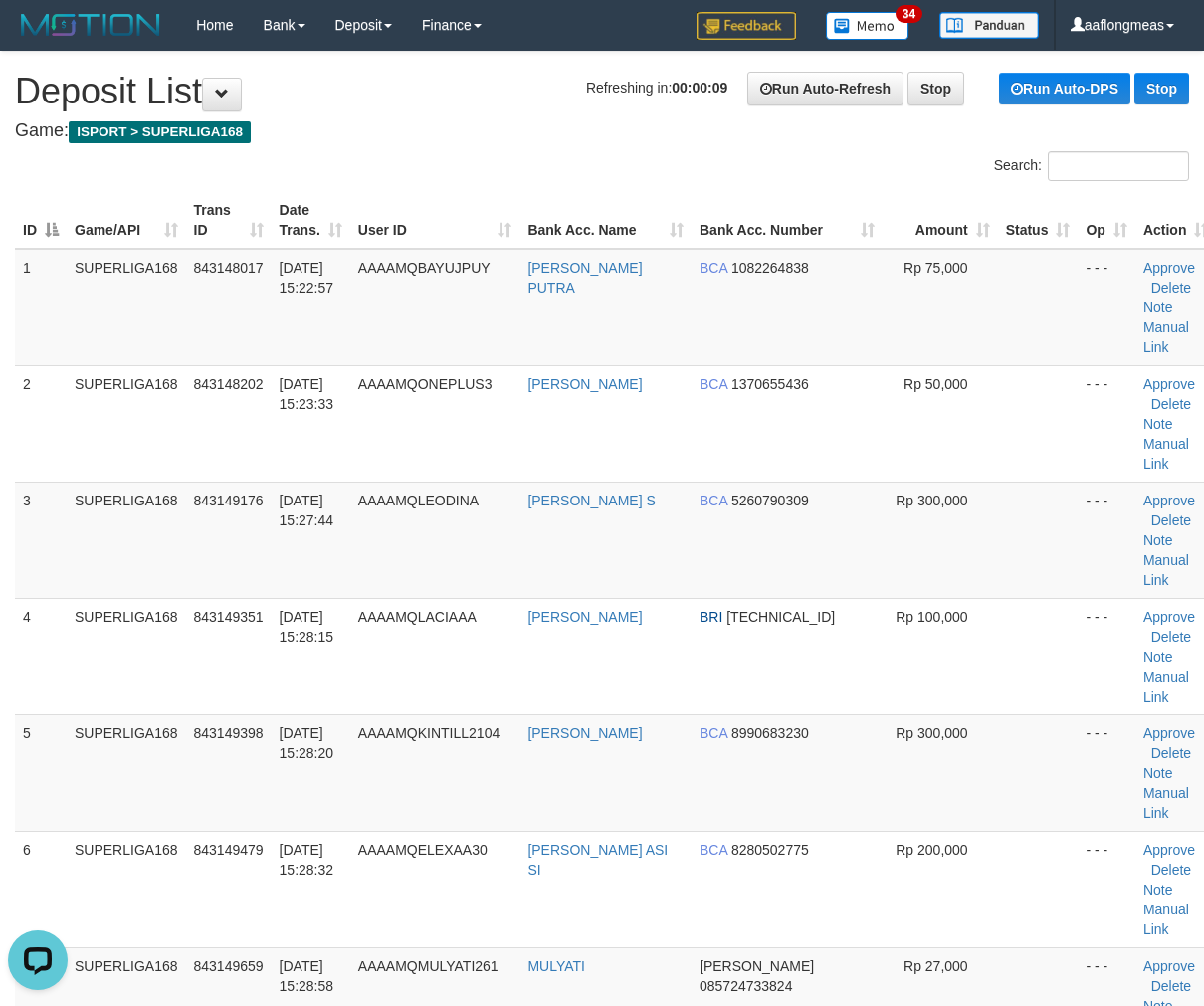 scroll, scrollTop: 0, scrollLeft: 0, axis: both 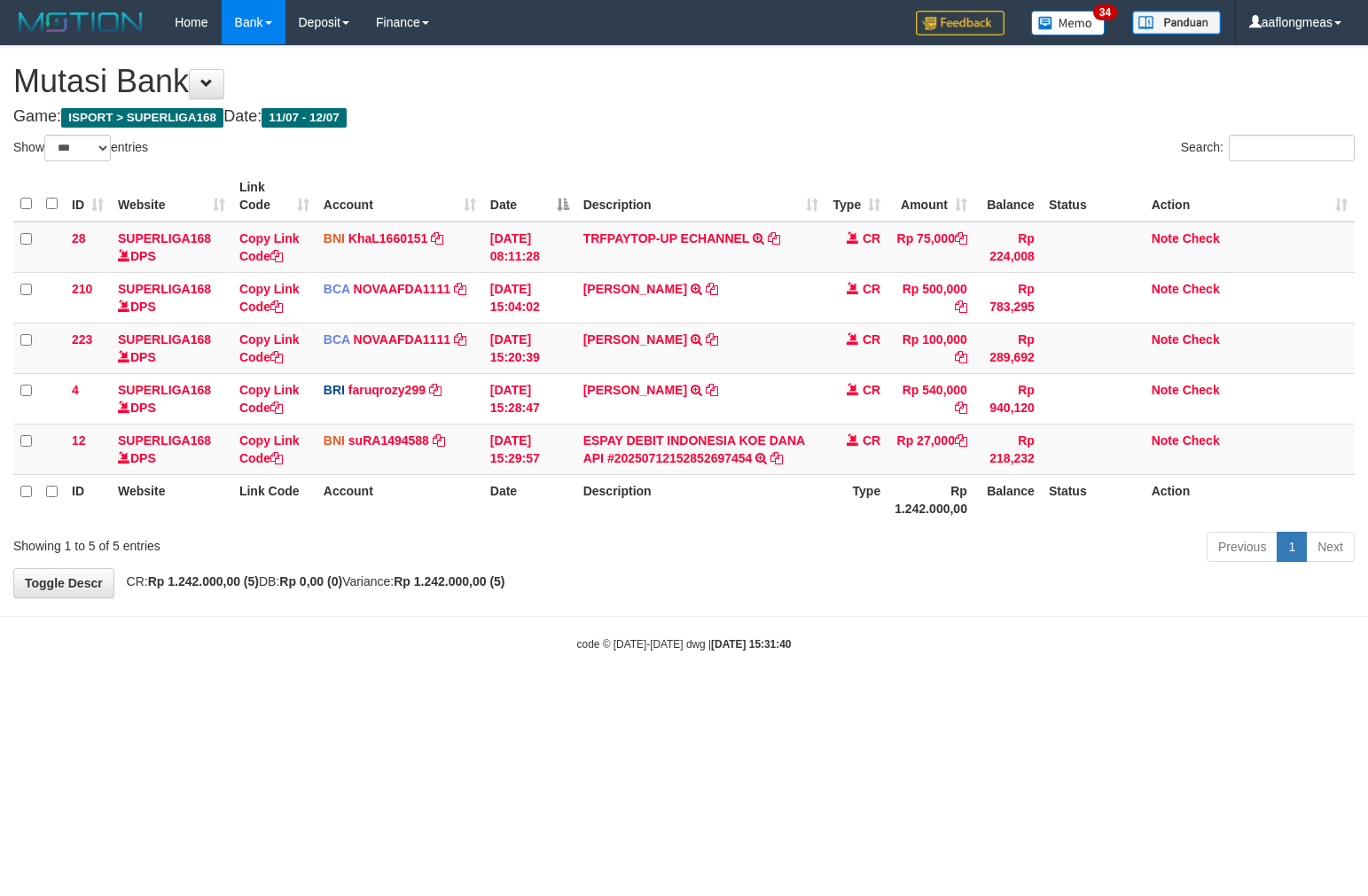 select on "***" 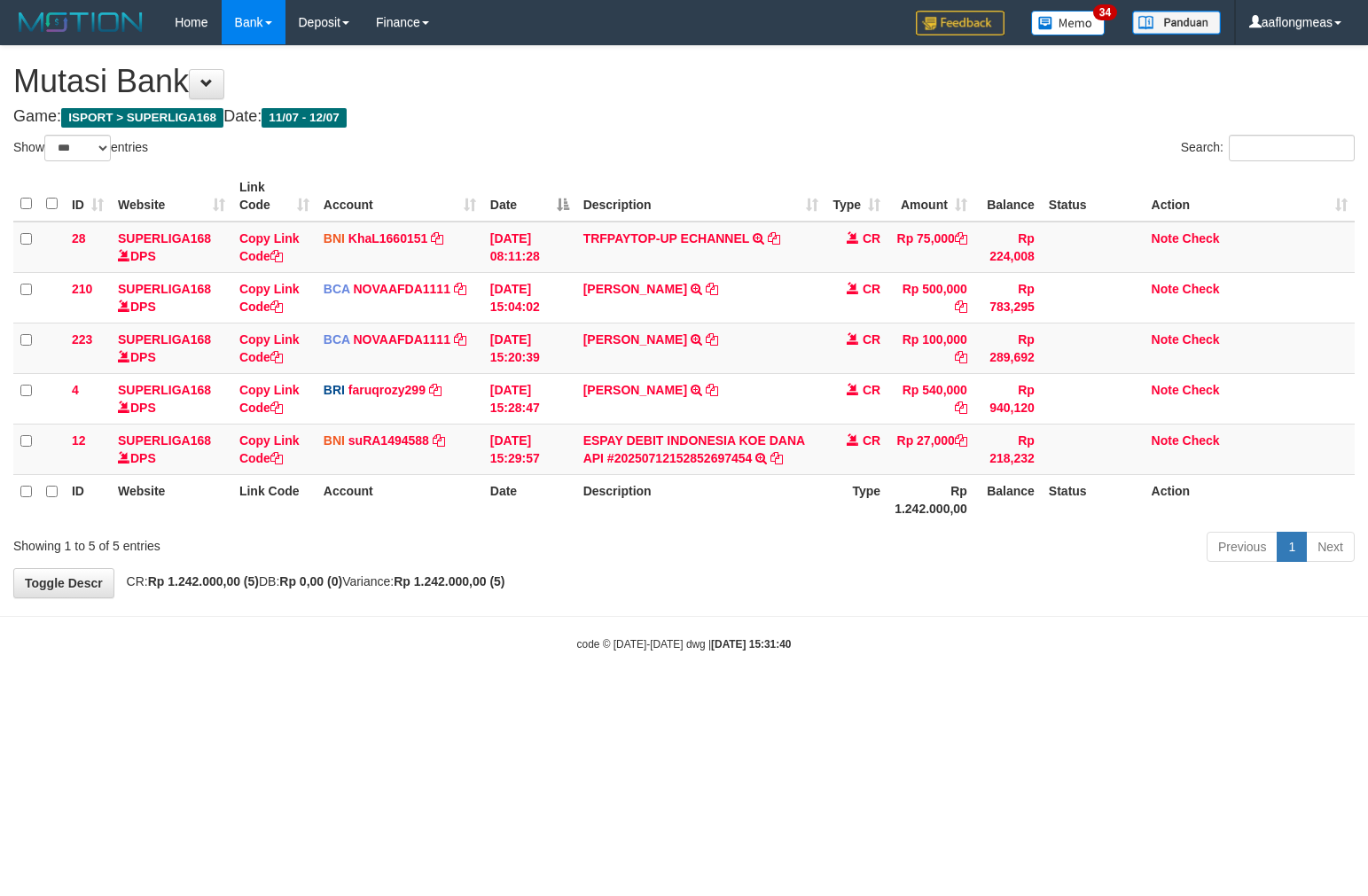 click on "Toggle navigation
Home
Bank
Account List
Load
By Website
Group
[ISPORT]													SUPERLIGA168
By Load Group (DPS)
34" at bounding box center [684, 348] 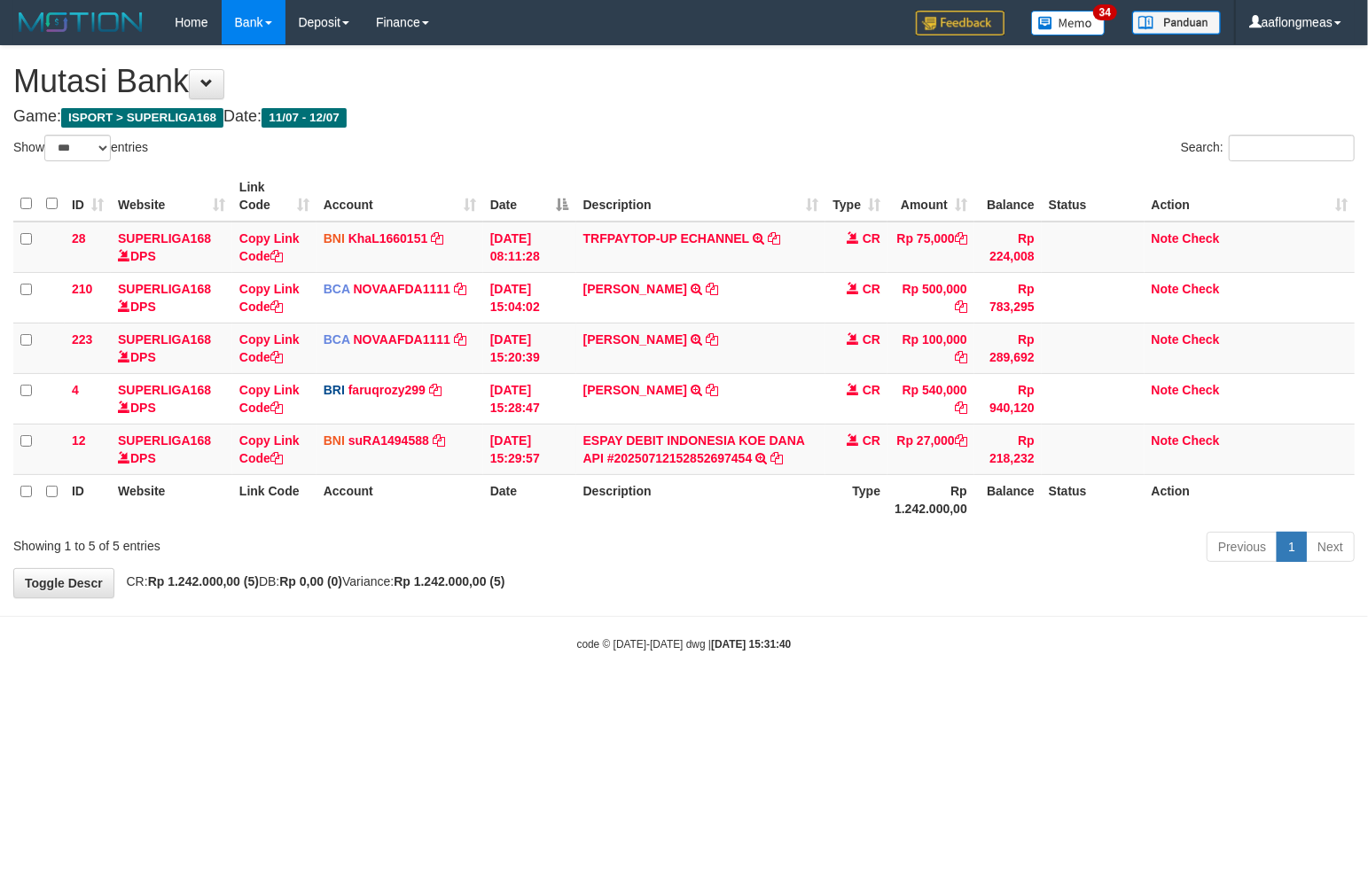 click on "Toggle navigation
Home
Bank
Account List
Load
By Website
Group
[ISPORT]													SUPERLIGA168
By Load Group (DPS)
34" at bounding box center (684, 348) 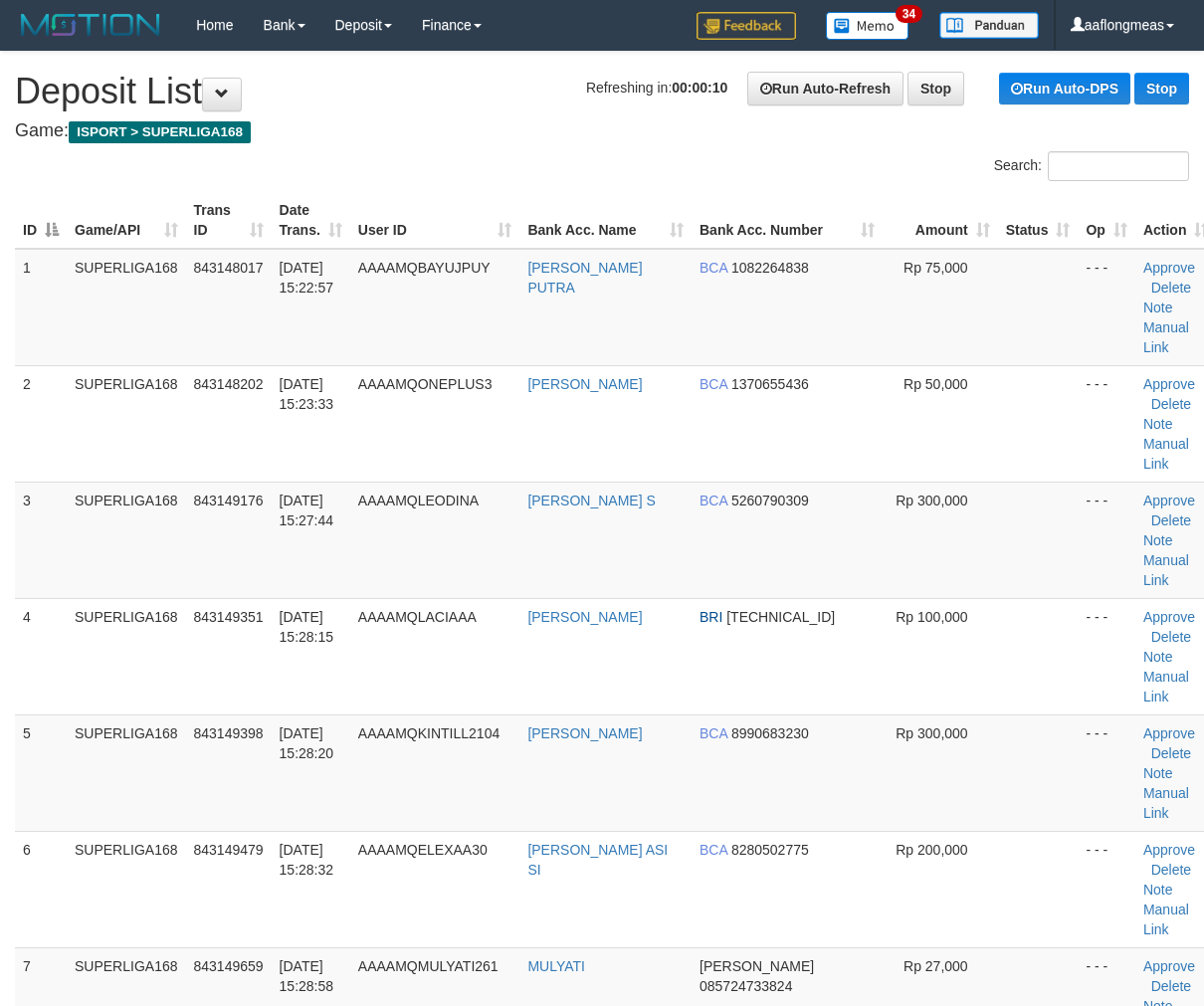 scroll, scrollTop: 0, scrollLeft: 0, axis: both 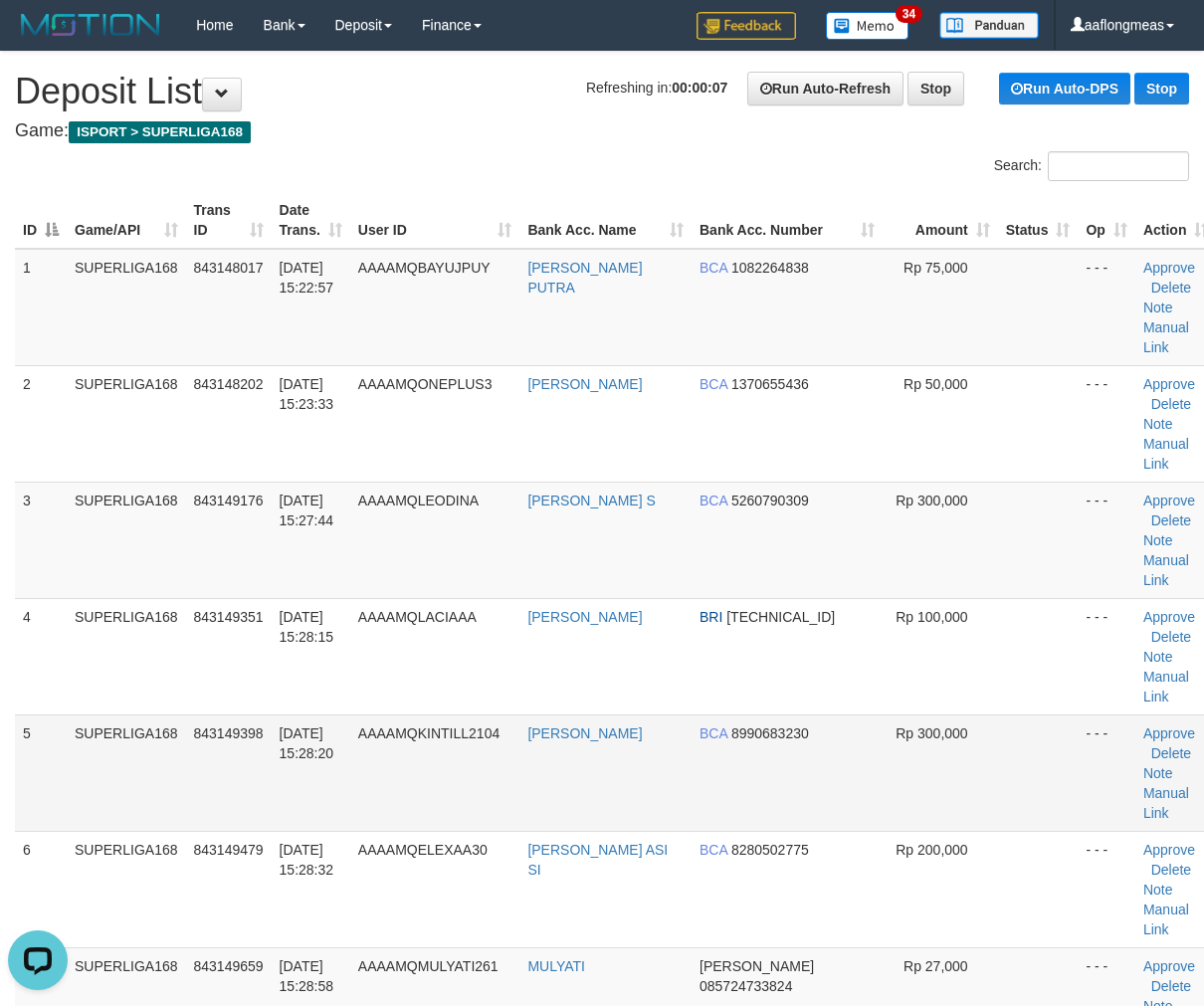 click at bounding box center (1038, 772) 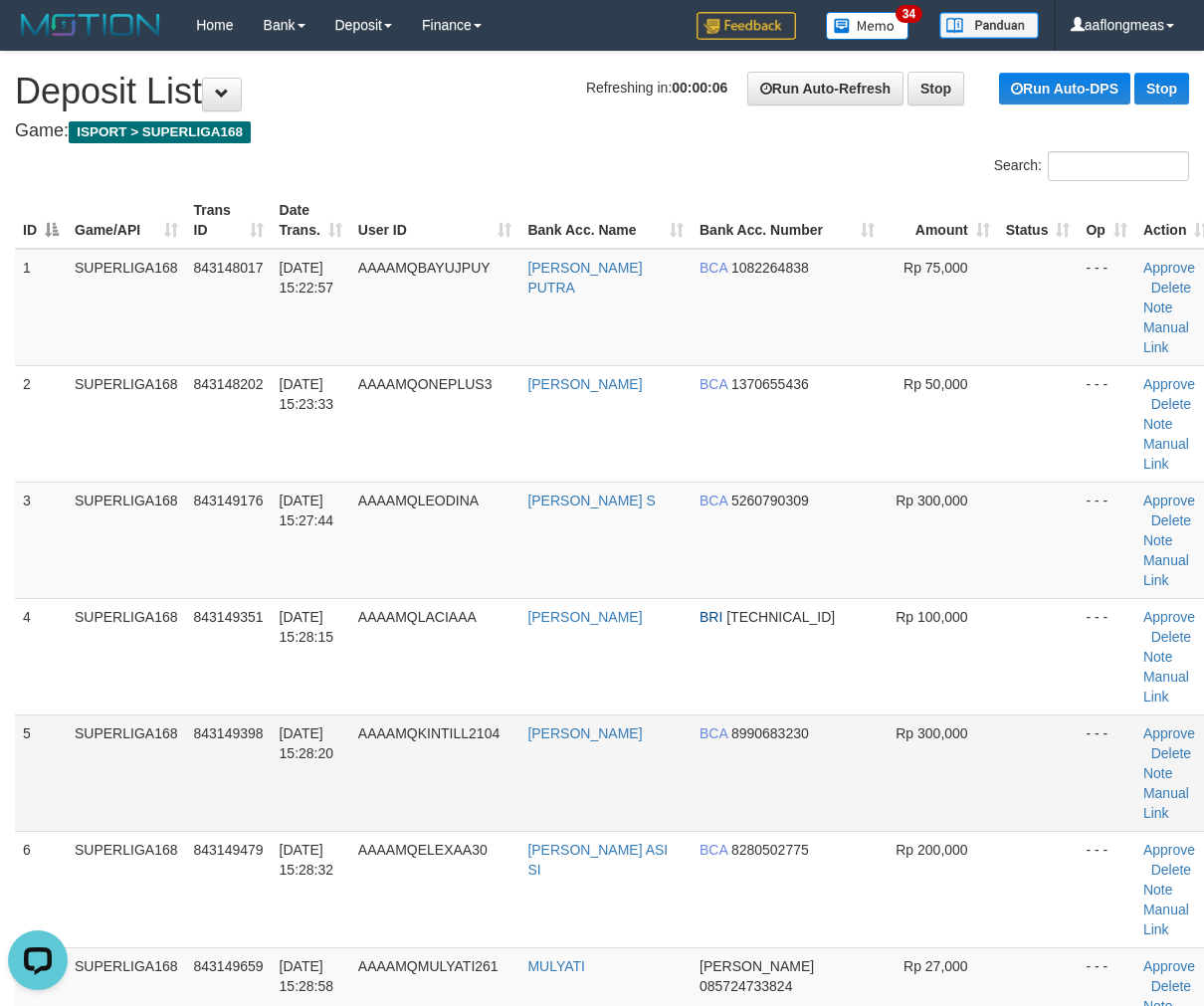 click on "Rp 300,000" at bounding box center (940, 772) 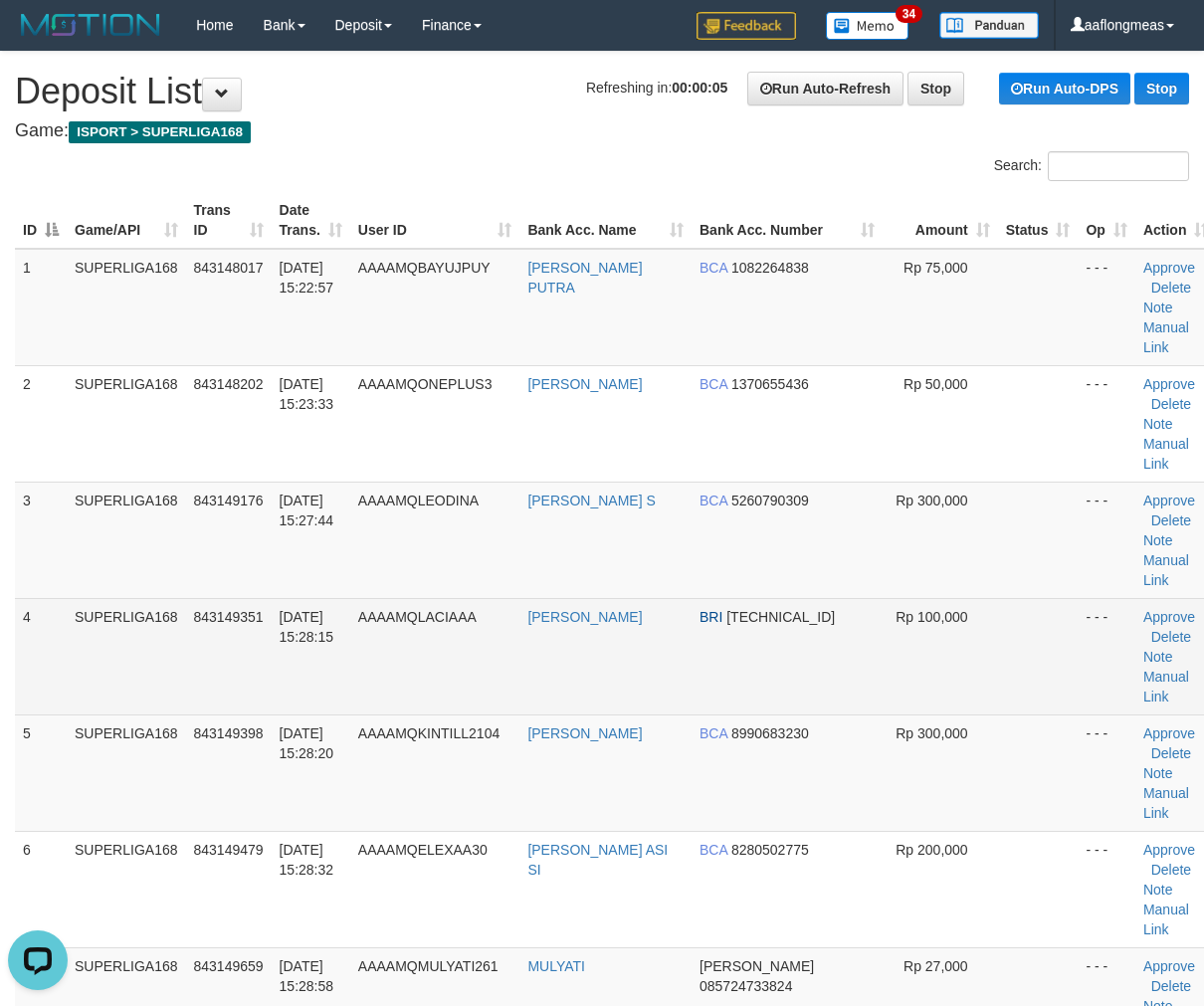 click on "BRI
[TECHNICAL_ID]" at bounding box center (787, 656) 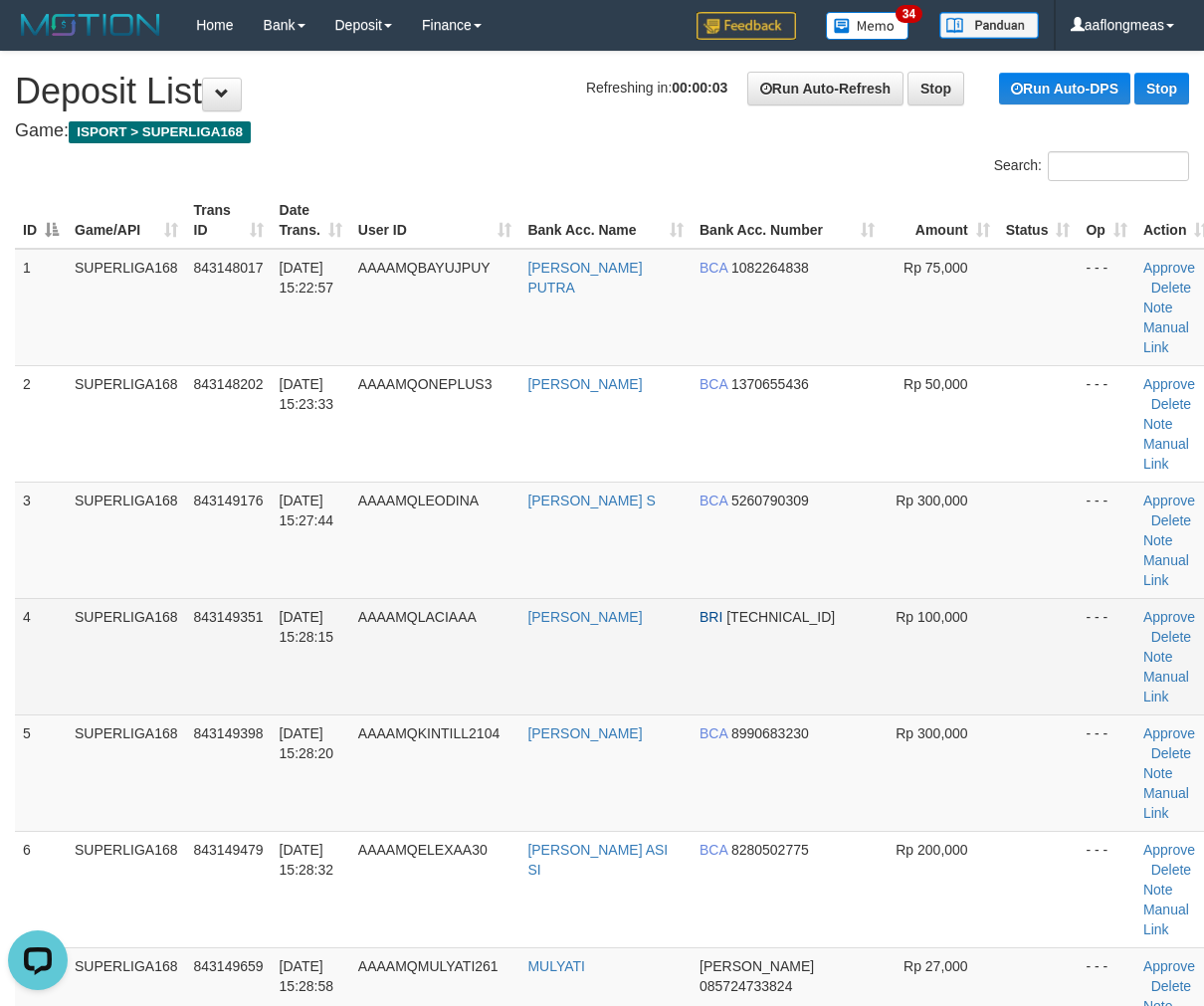 click at bounding box center (1038, 656) 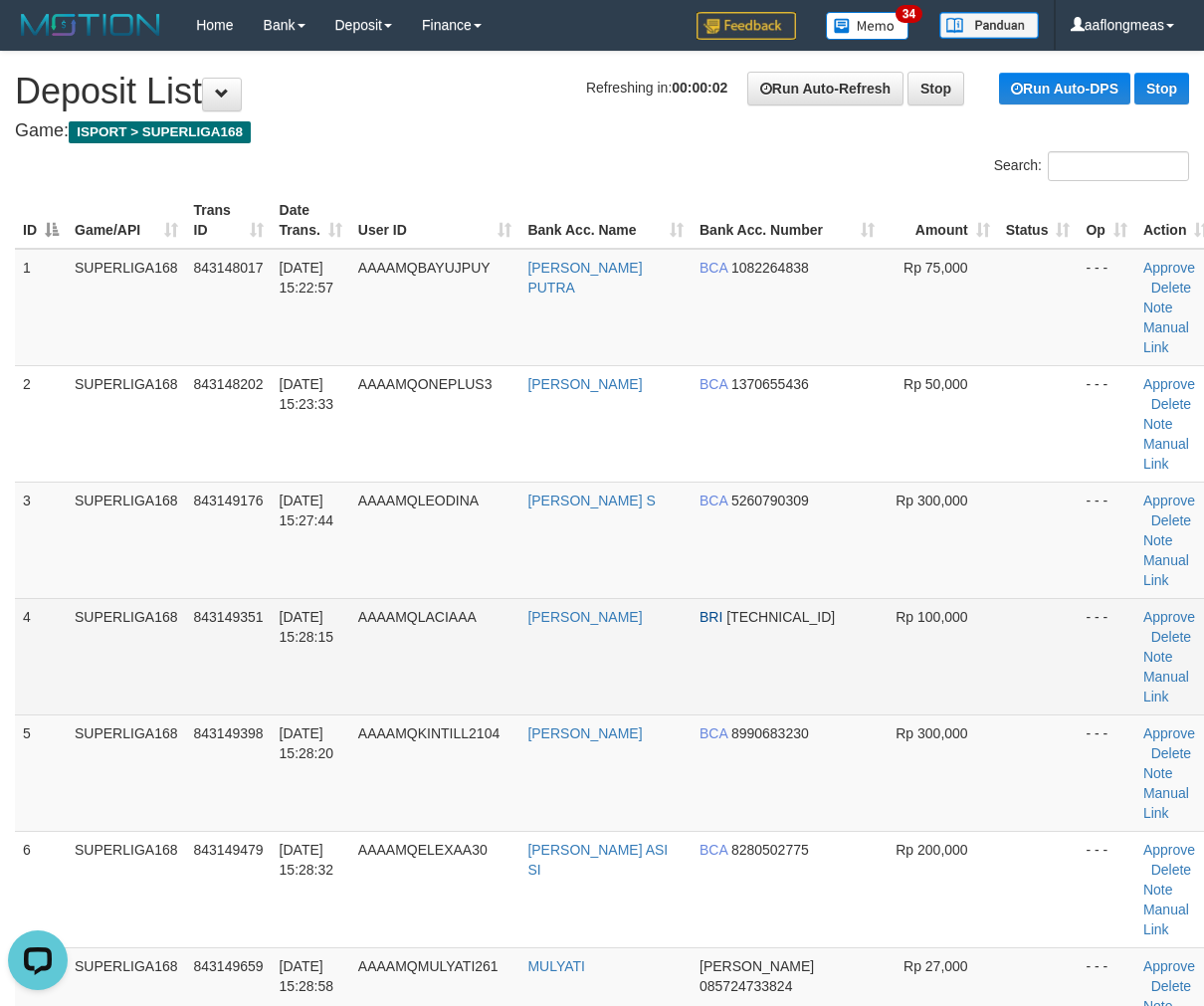 click at bounding box center [1038, 656] 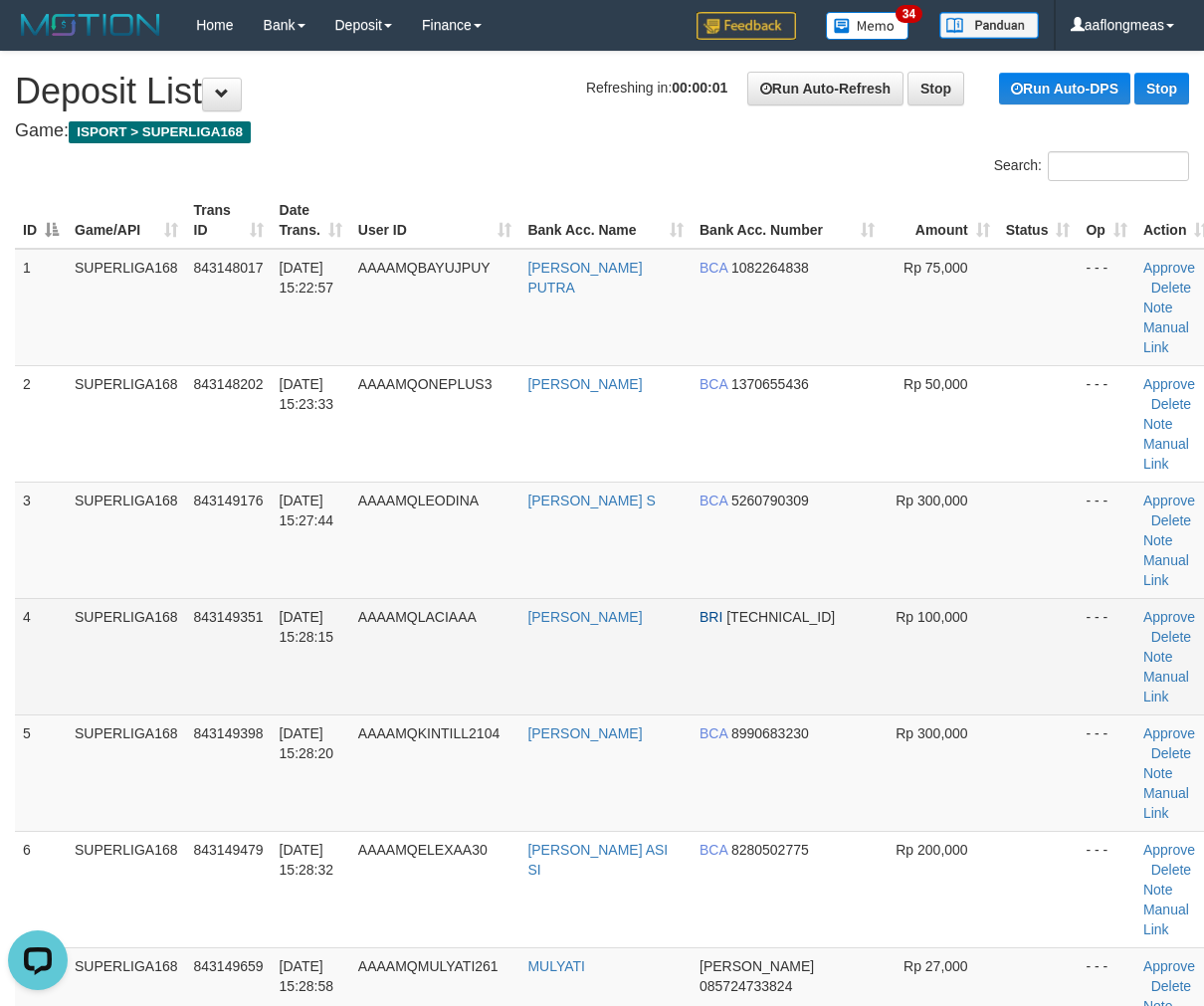 click at bounding box center [1038, 656] 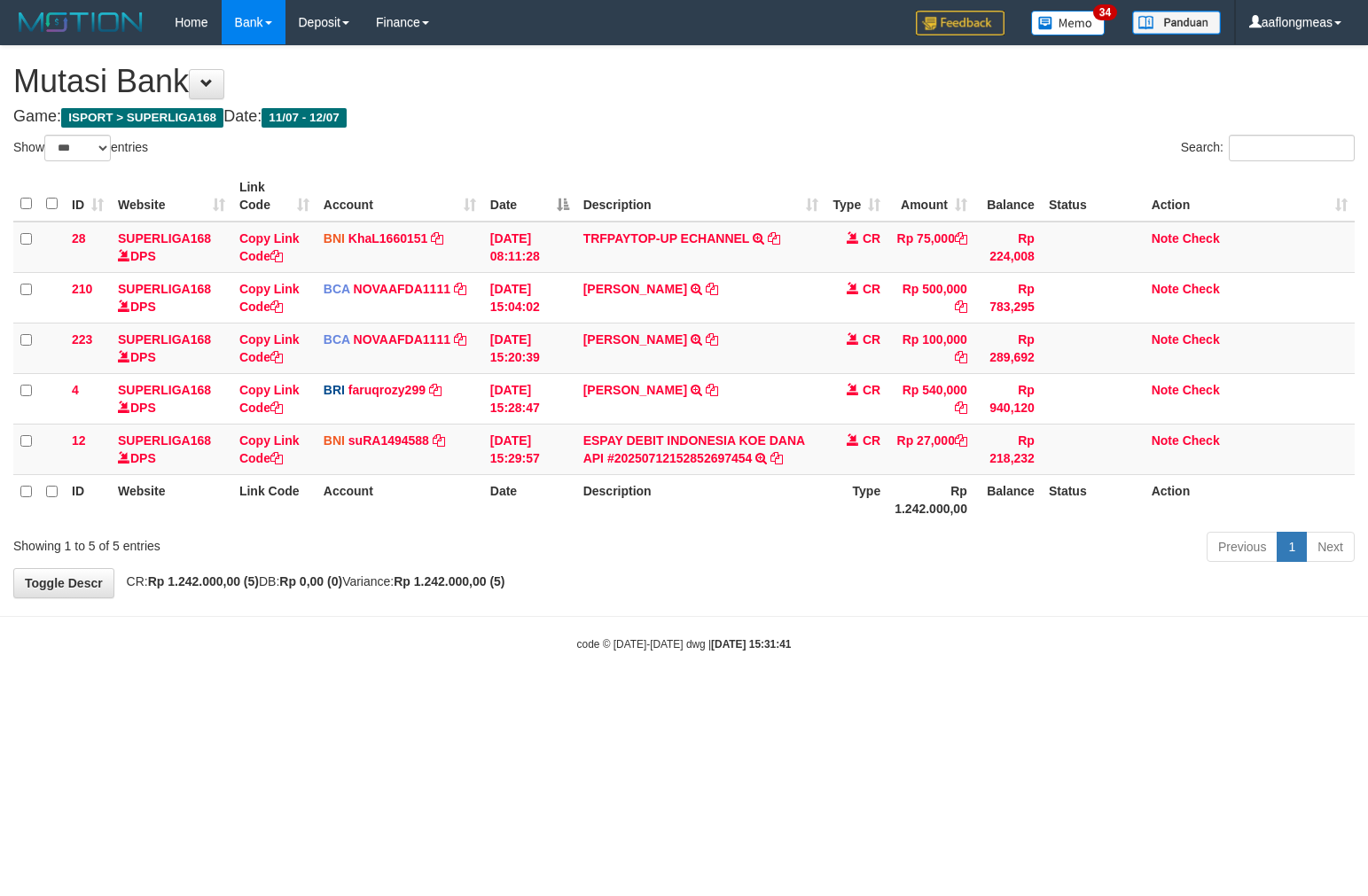 select on "***" 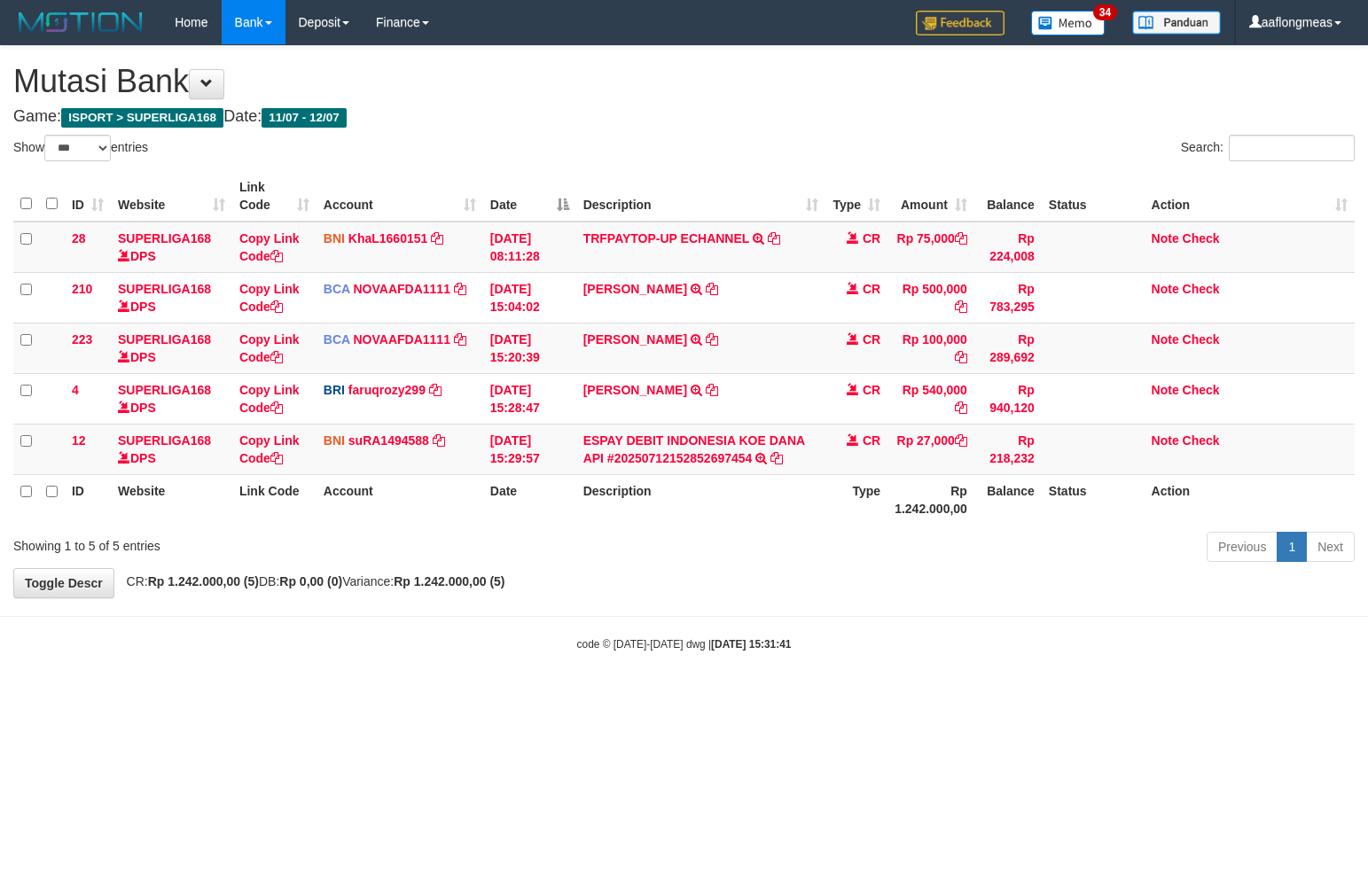 scroll, scrollTop: 0, scrollLeft: 0, axis: both 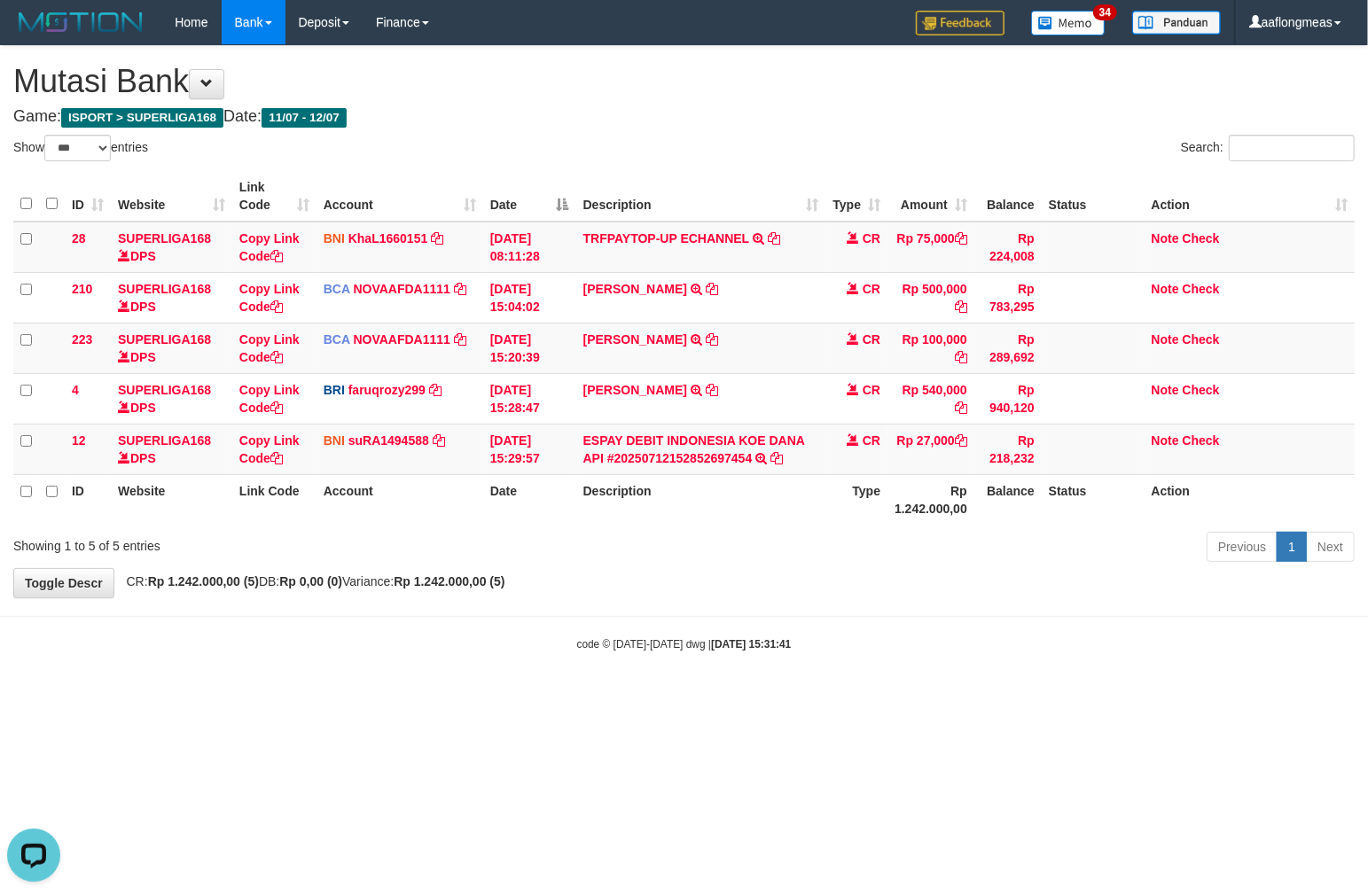 click on "Toggle navigation
Home
Bank
Account List
Load
By Website
Group
[ISPORT]													SUPERLIGA168
By Load Group (DPS)
34" at bounding box center (684, 348) 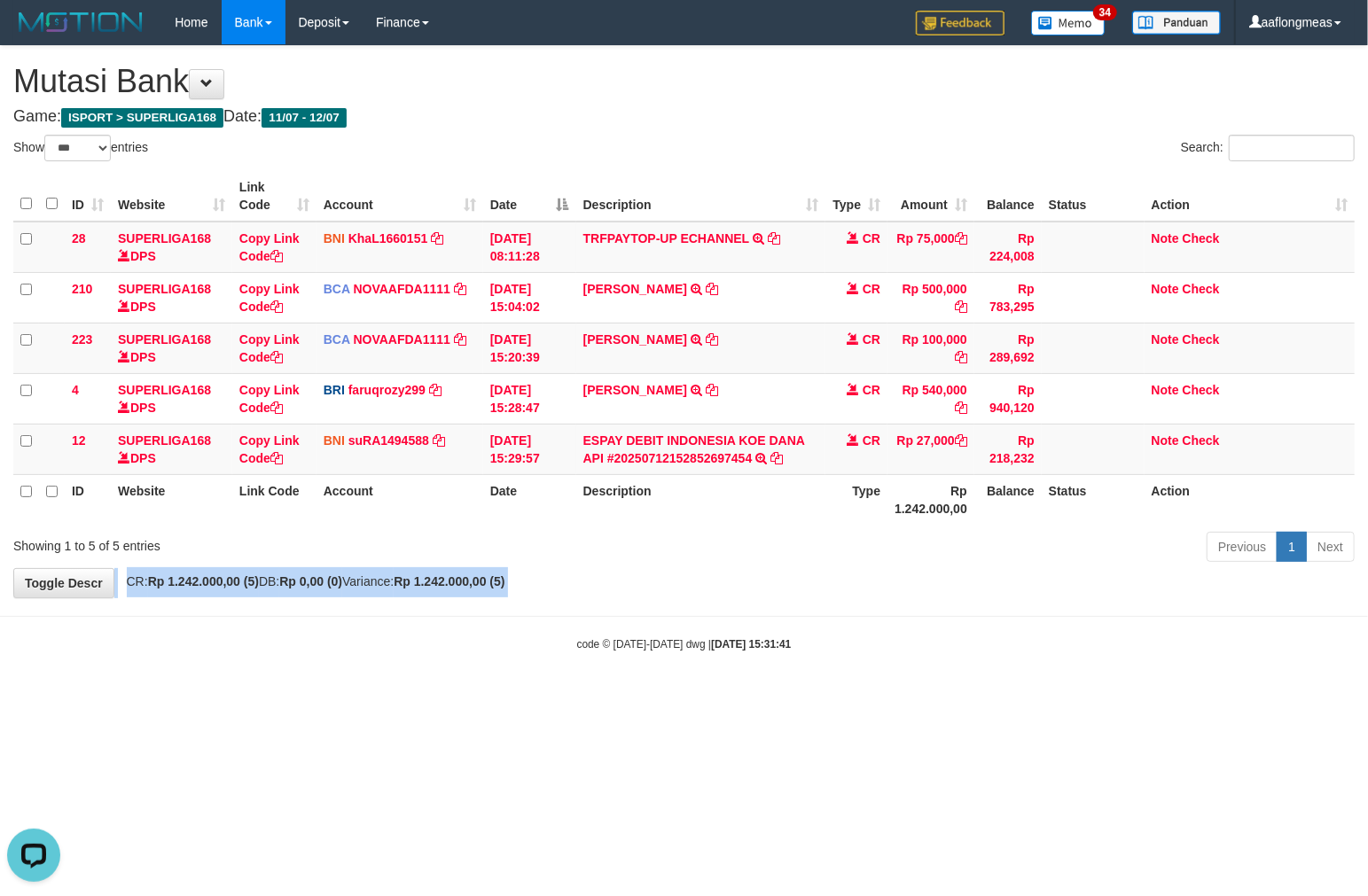 click on "**********" at bounding box center (684, 322) 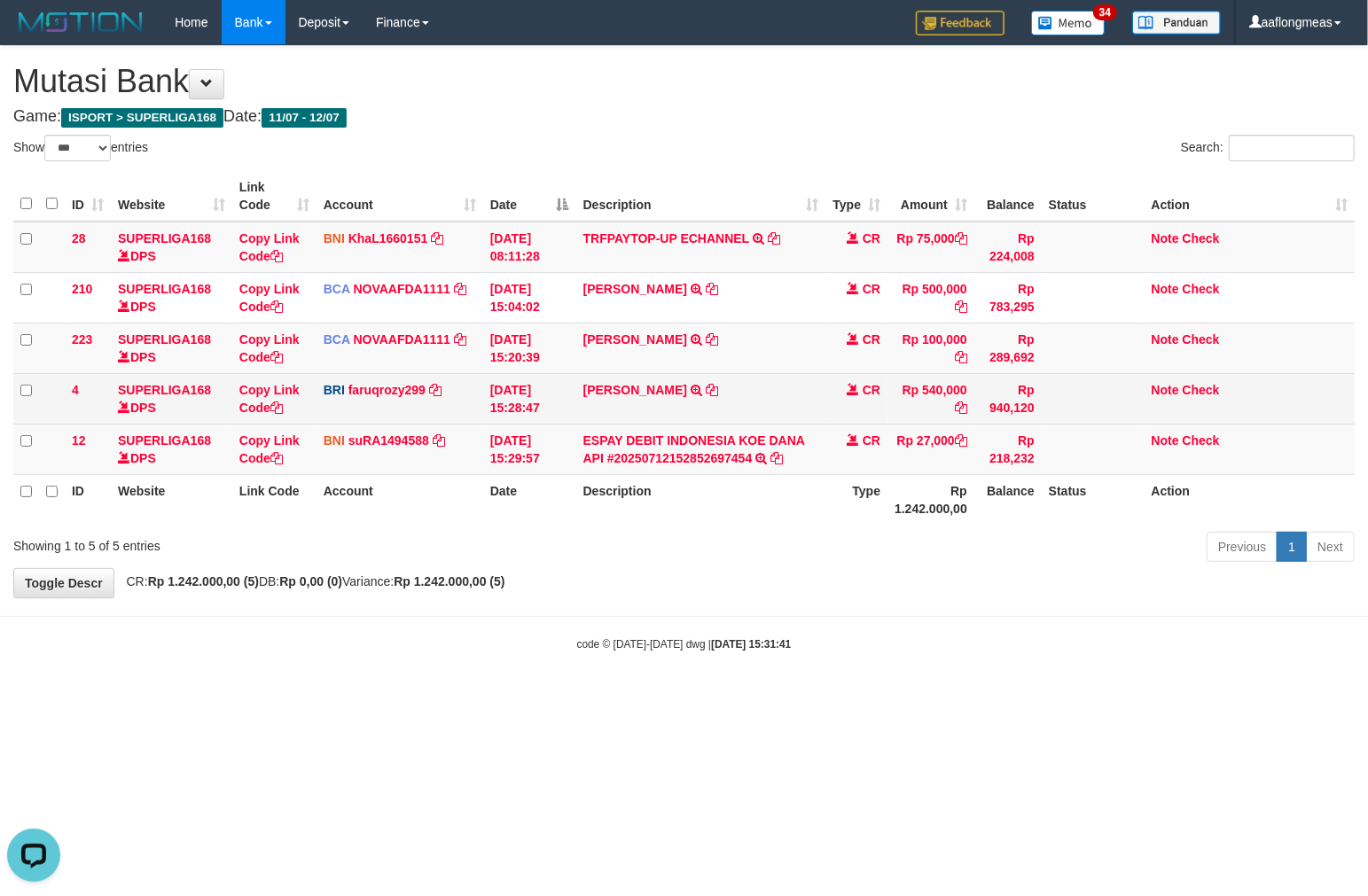 click on "MUHAMMAD RIZKI         TRANSFER NBMB MUHAMMAD RIZKI TO FARUQ ROZY PAHLEVI" at bounding box center (701, 398) 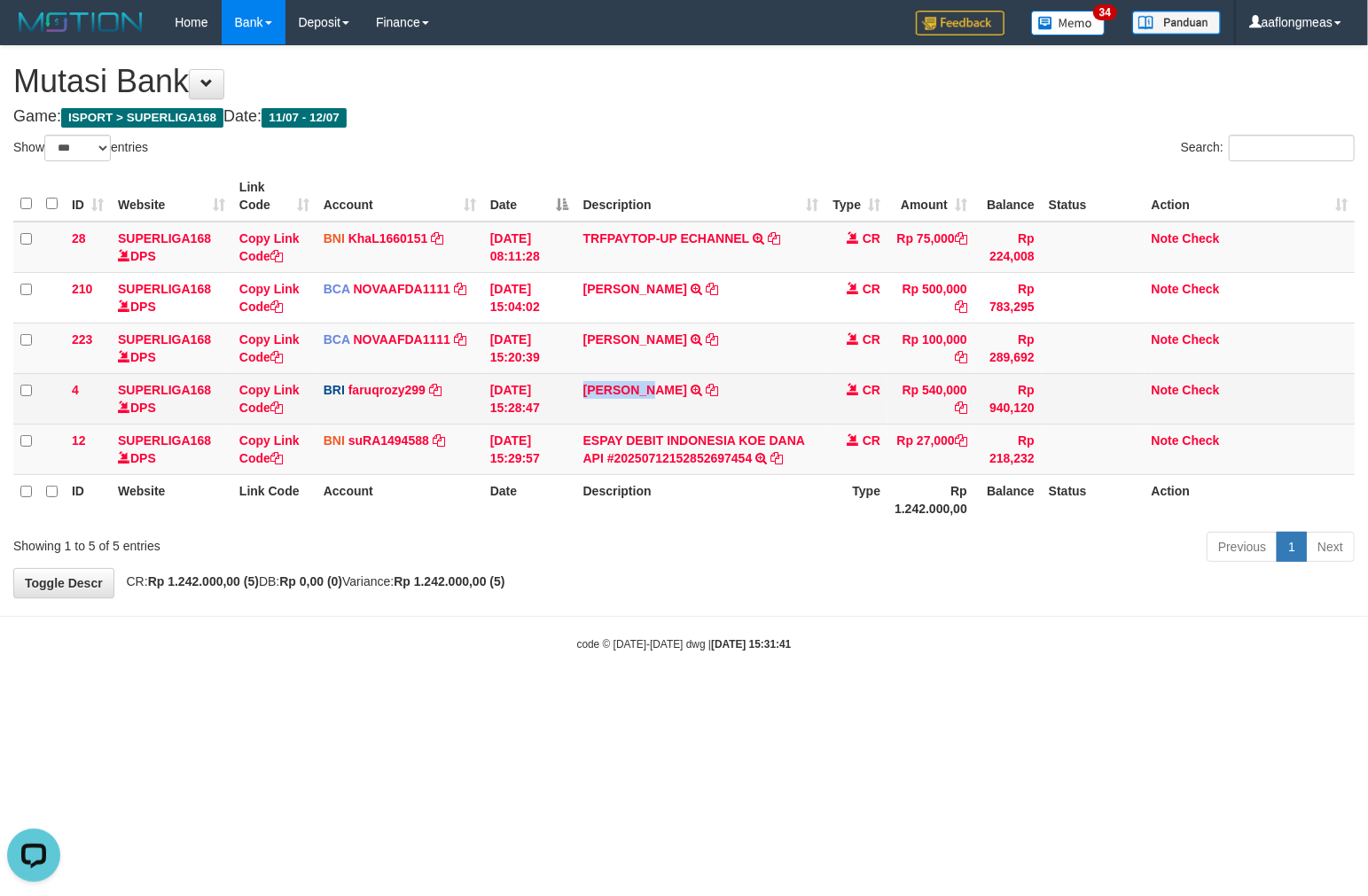 click on "MUHAMMAD RIZKI         TRANSFER NBMB MUHAMMAD RIZKI TO FARUQ ROZY PAHLEVI" at bounding box center (701, 398) 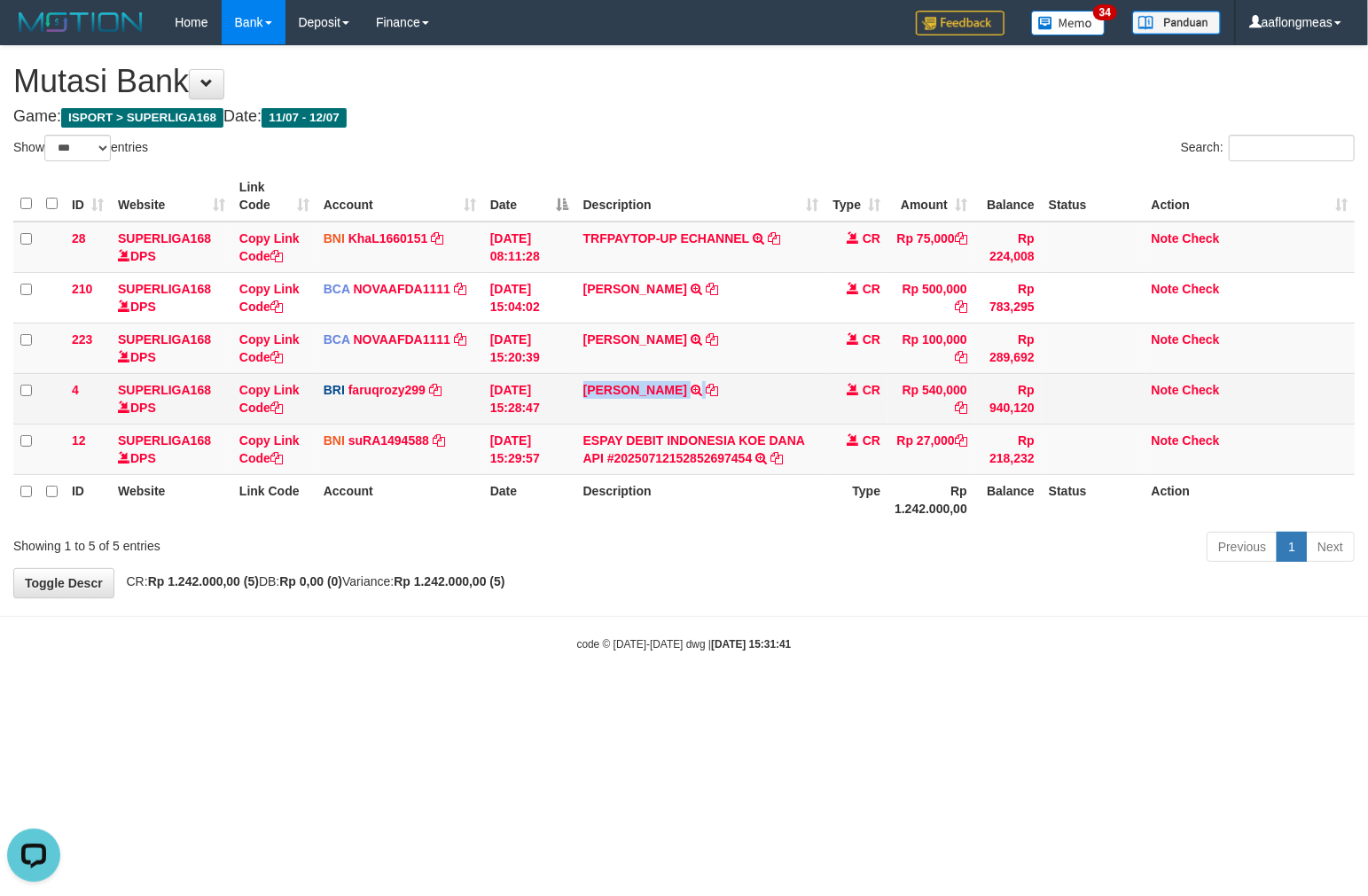 click on "MUHAMMAD RIZKI         TRANSFER NBMB MUHAMMAD RIZKI TO FARUQ ROZY PAHLEVI" at bounding box center [701, 398] 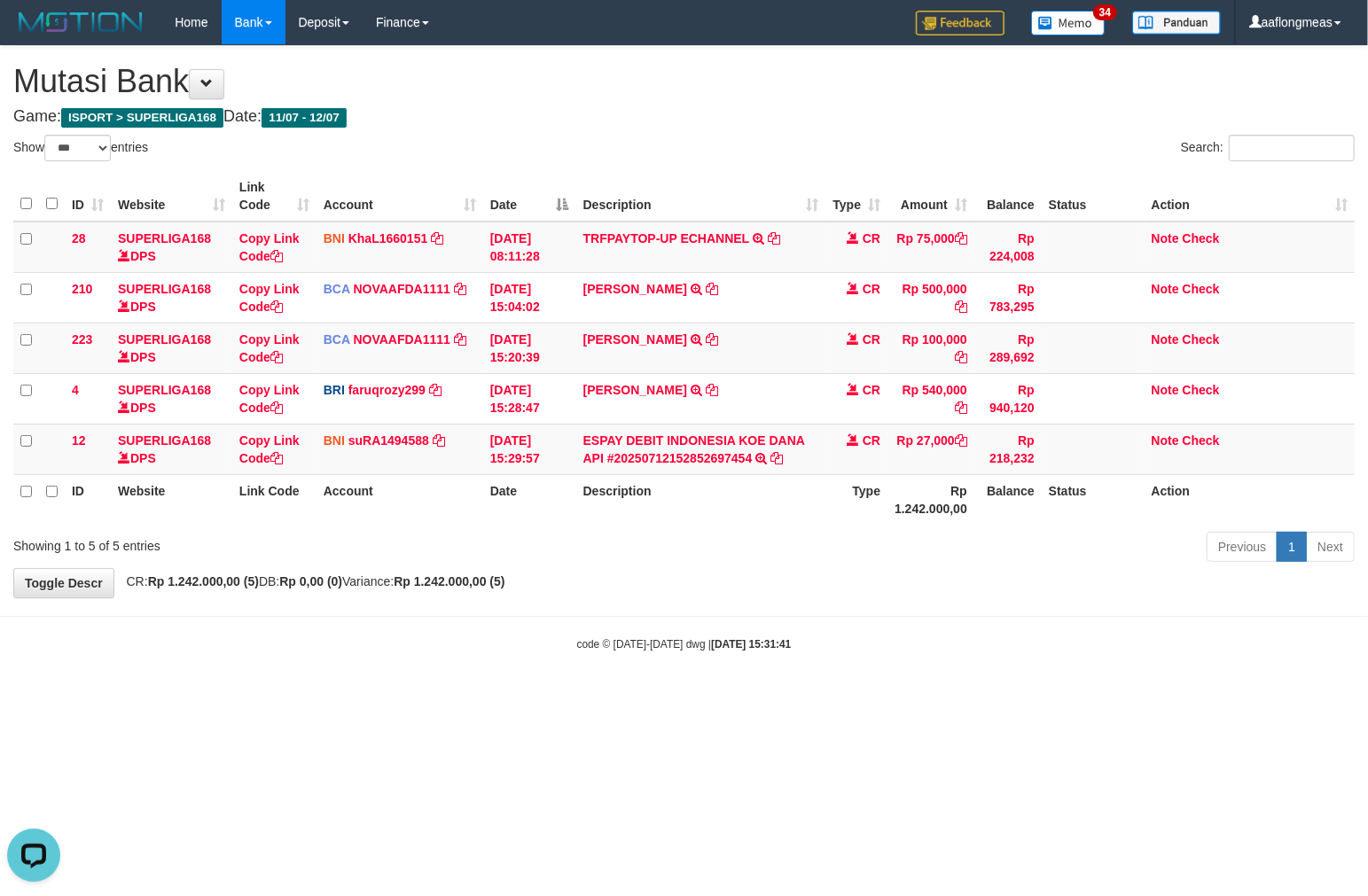 click on "Previous 1 Next" at bounding box center (969, 549) 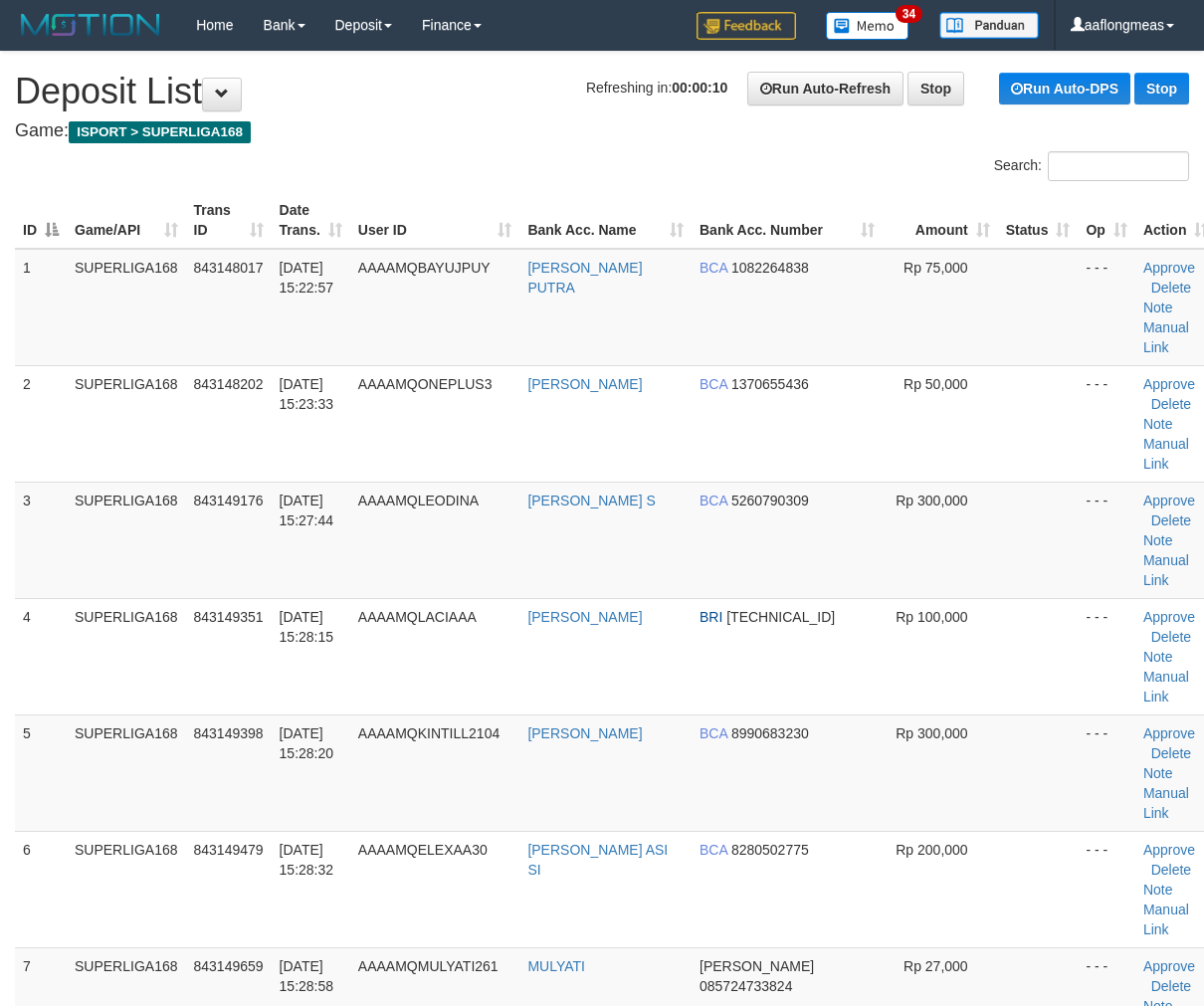 scroll, scrollTop: 0, scrollLeft: 0, axis: both 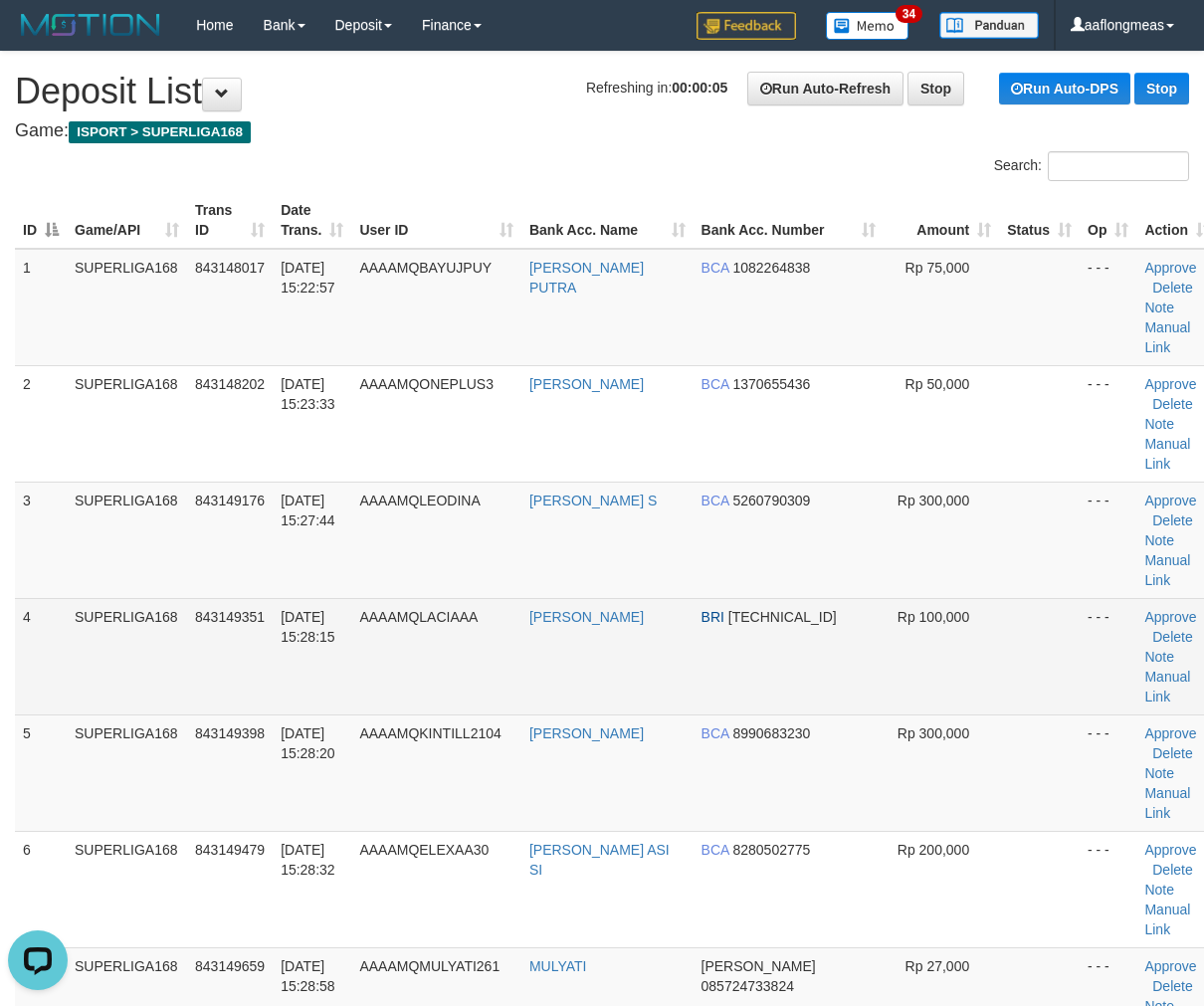 drag, startPoint x: 0, startPoint y: 0, endPoint x: 657, endPoint y: 599, distance: 889.07255 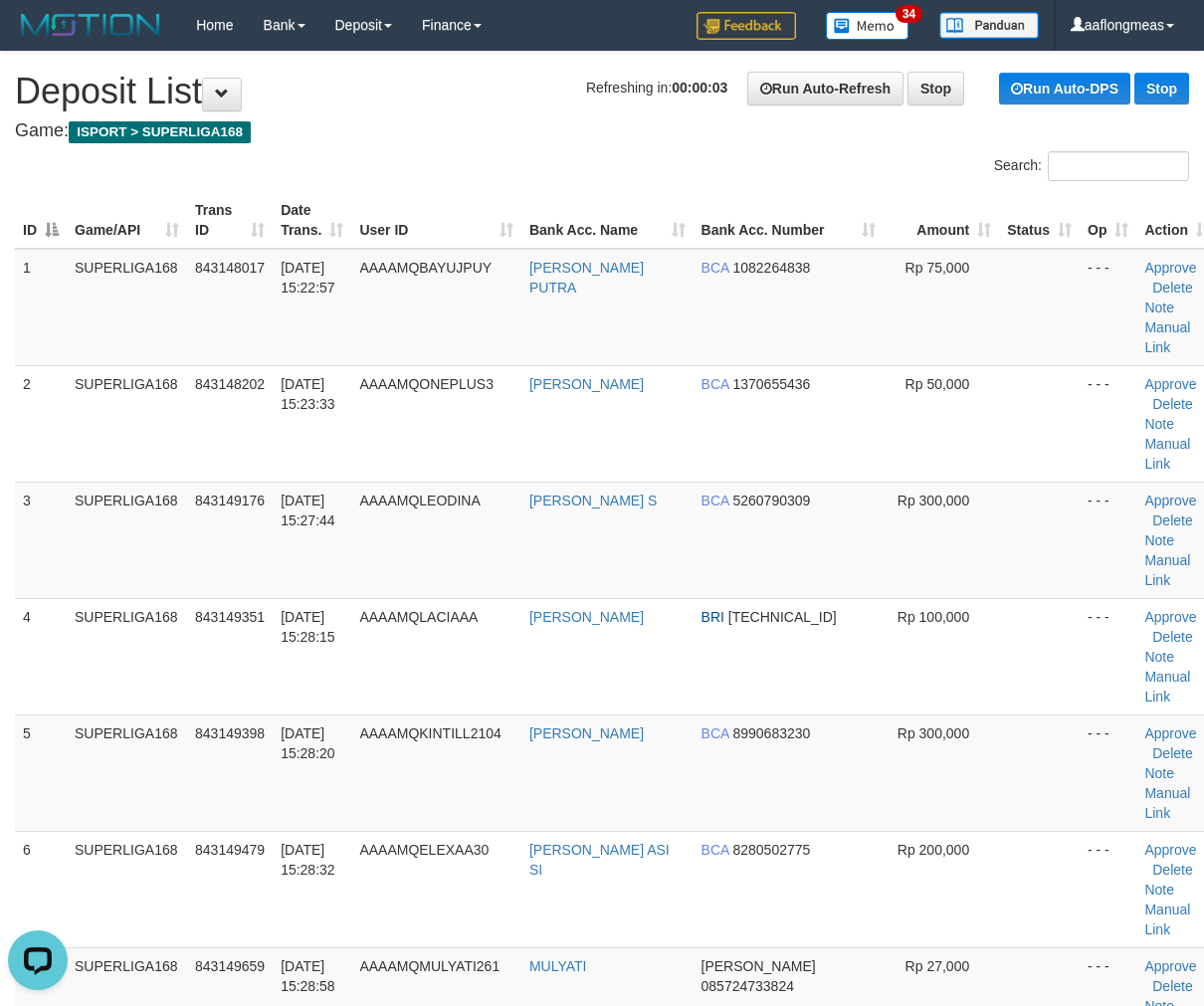drag, startPoint x: 682, startPoint y: 518, endPoint x: 1206, endPoint y: 570, distance: 526.57383 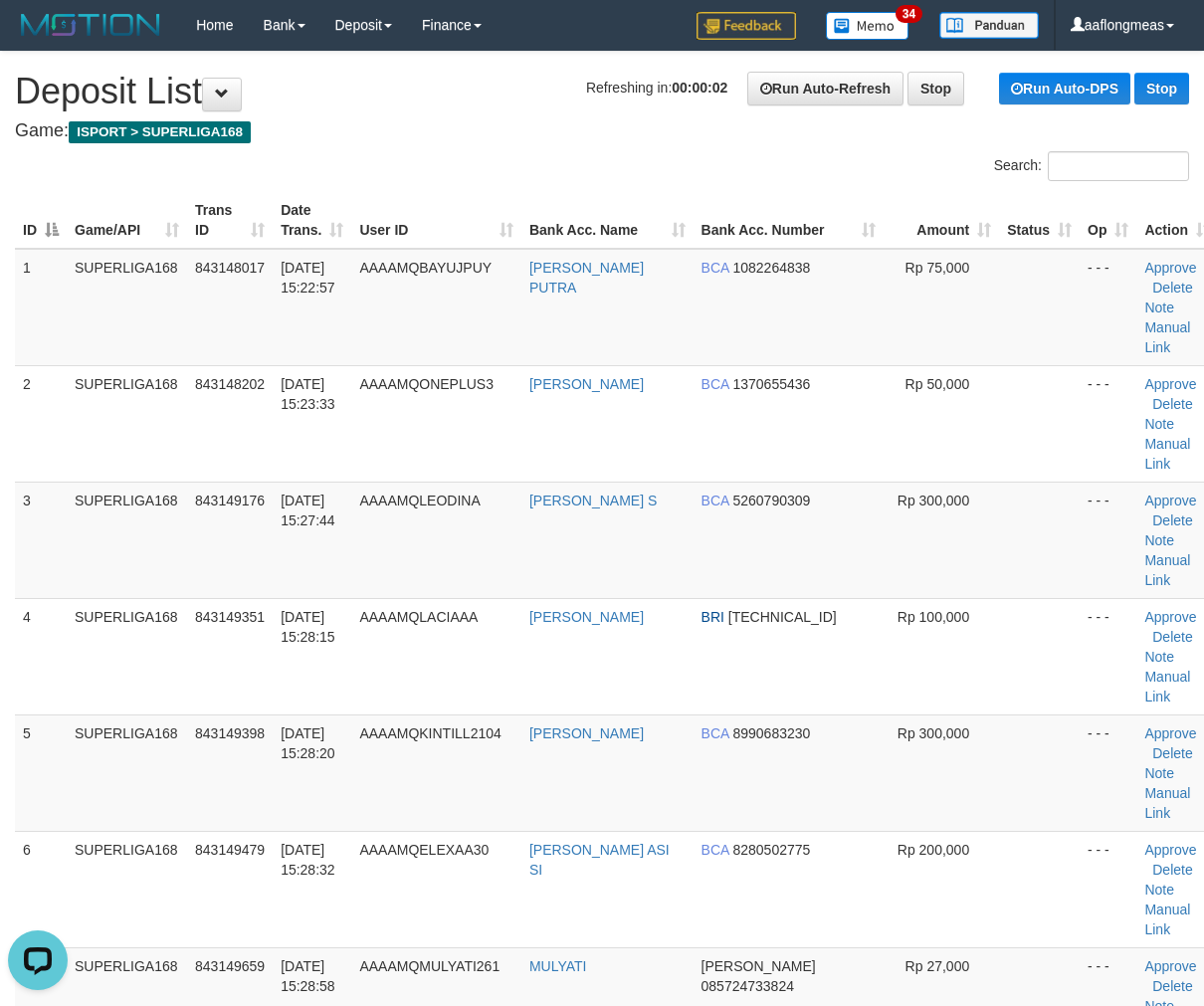 drag, startPoint x: 708, startPoint y: 541, endPoint x: 1216, endPoint y: 575, distance: 509.13652 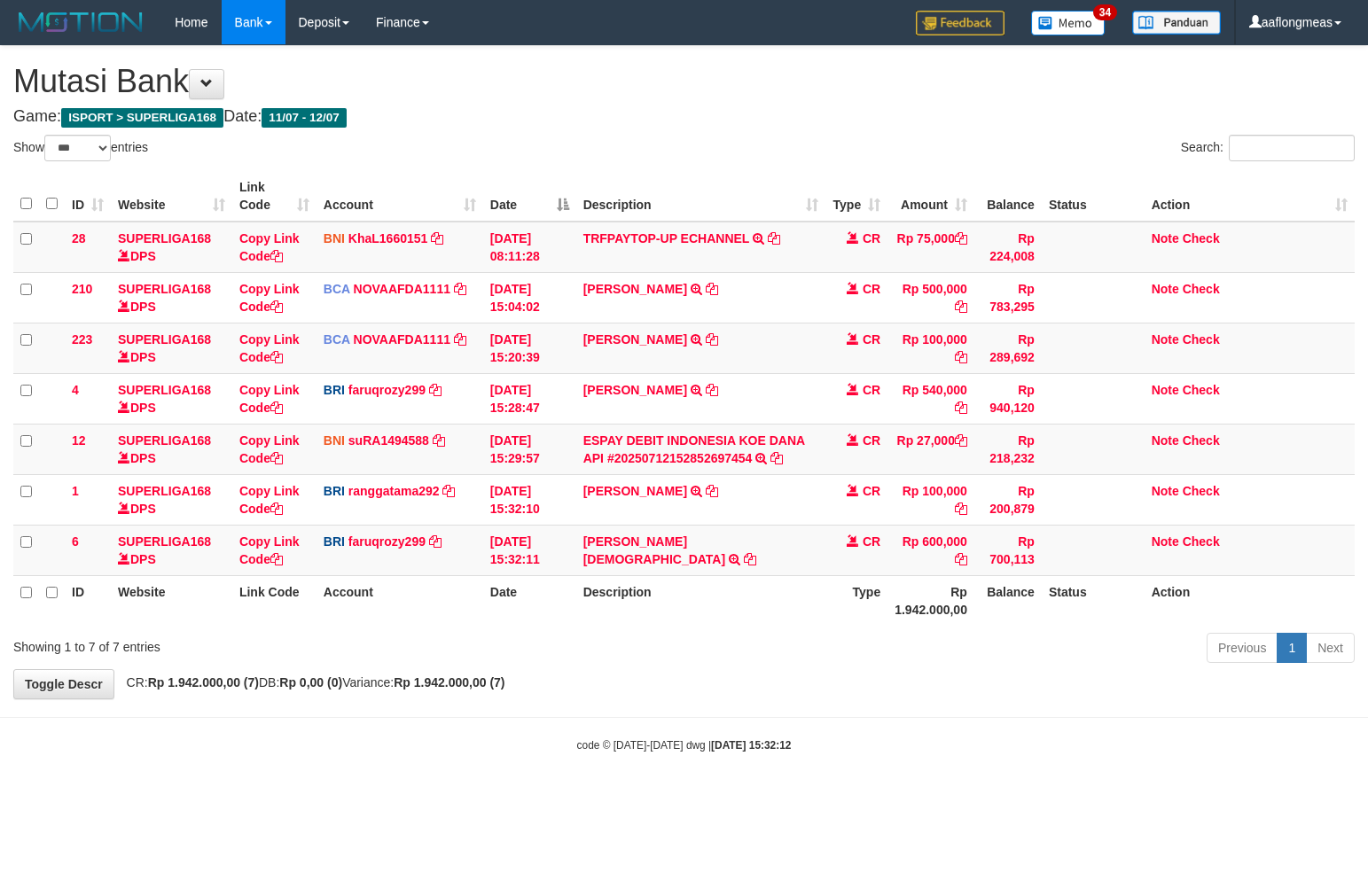 select on "***" 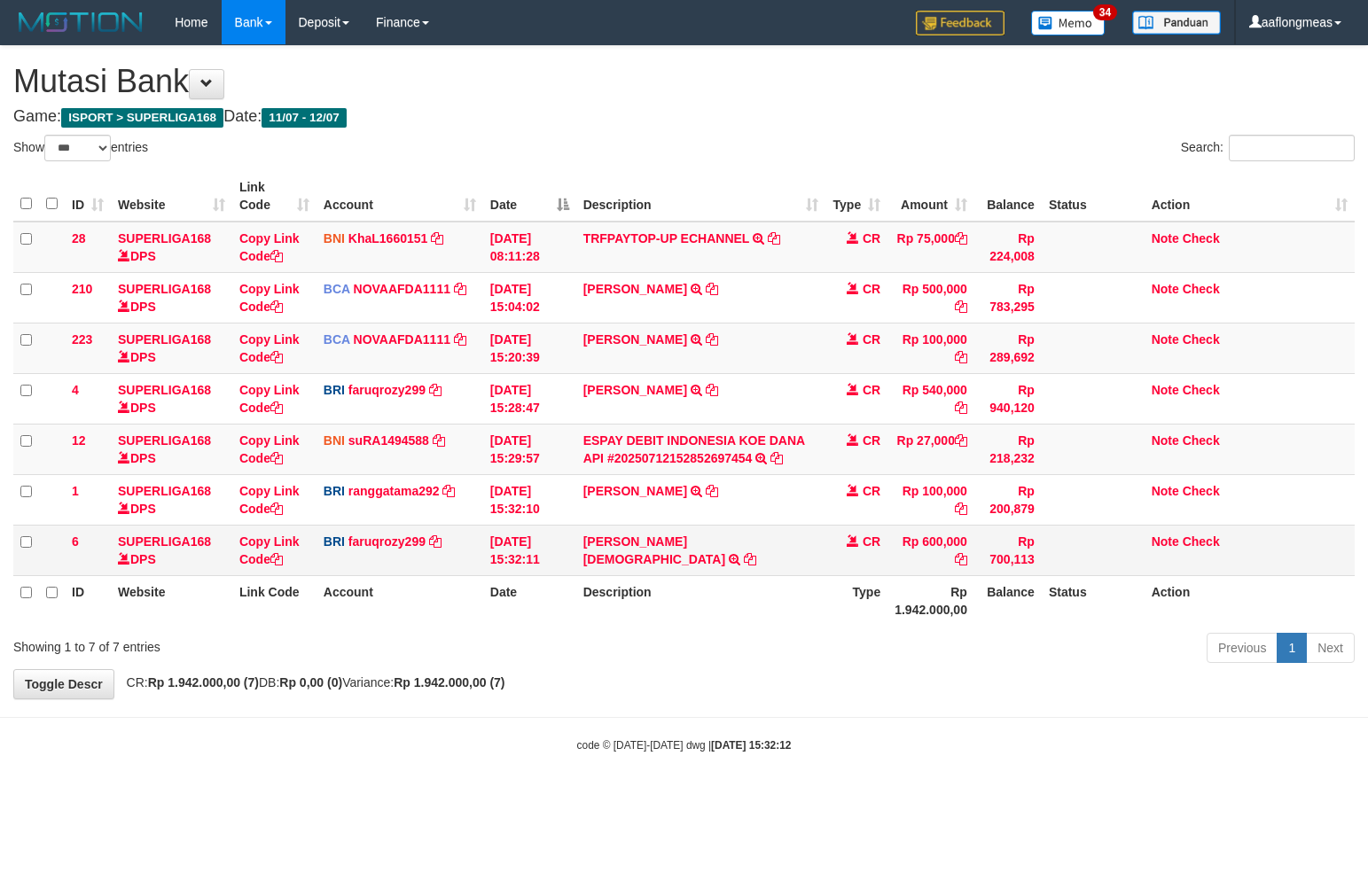 click on "[PERSON_NAME]         TRANSFER NBMB [PERSON_NAME] TO [PERSON_NAME]" at bounding box center (701, 549) 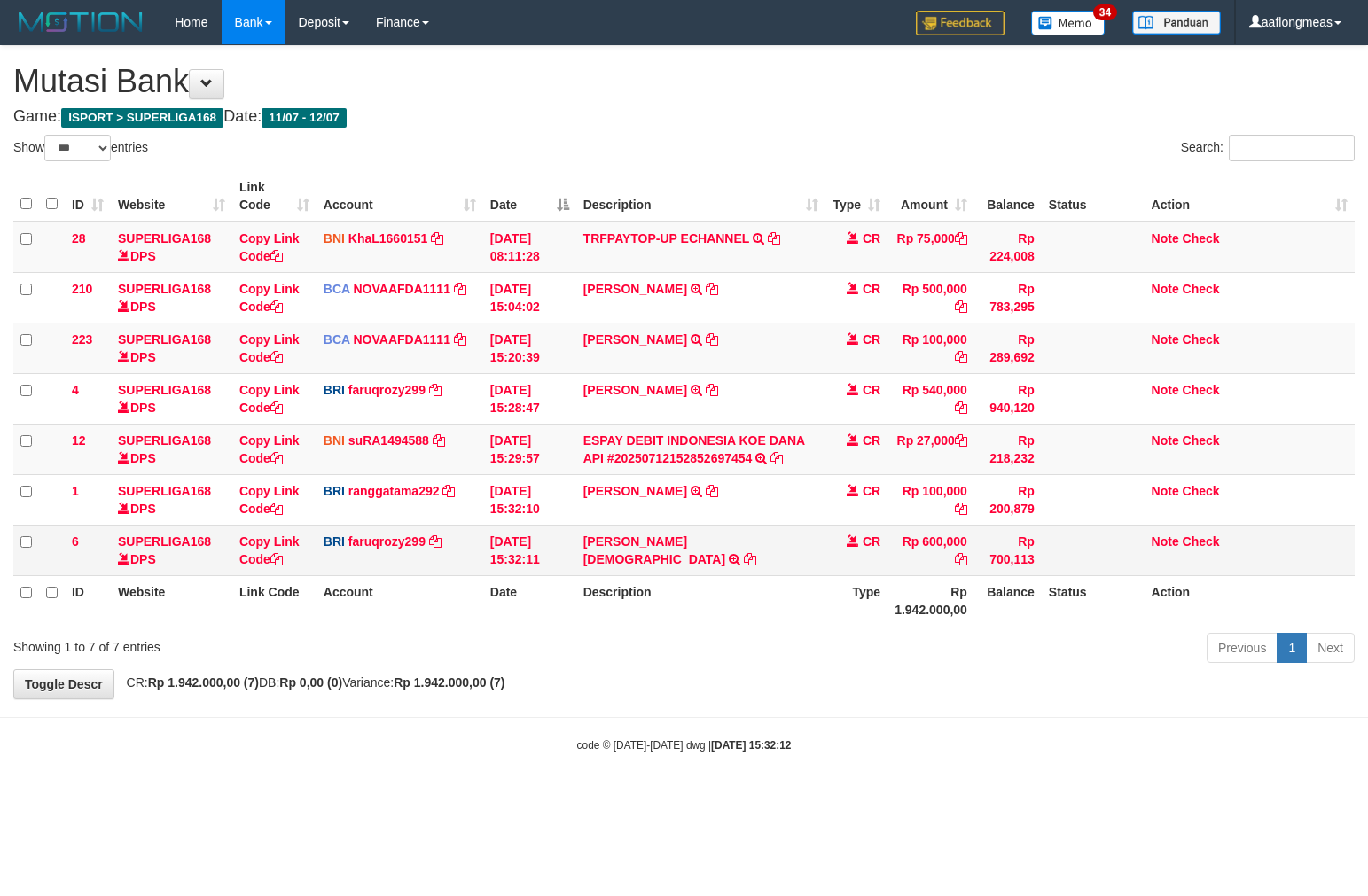 scroll, scrollTop: 0, scrollLeft: 0, axis: both 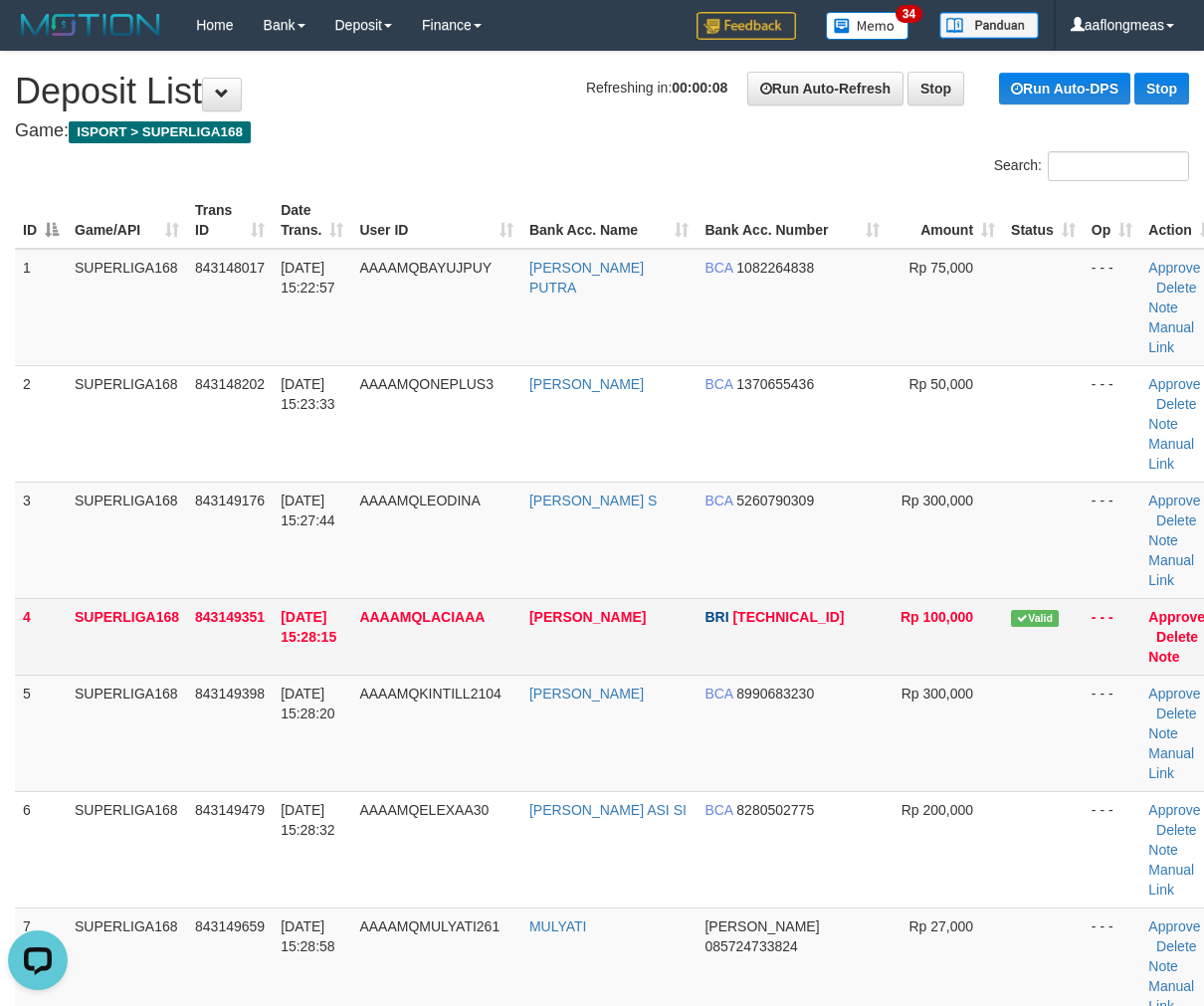 click on "Rp 100,000" at bounding box center (945, 636) 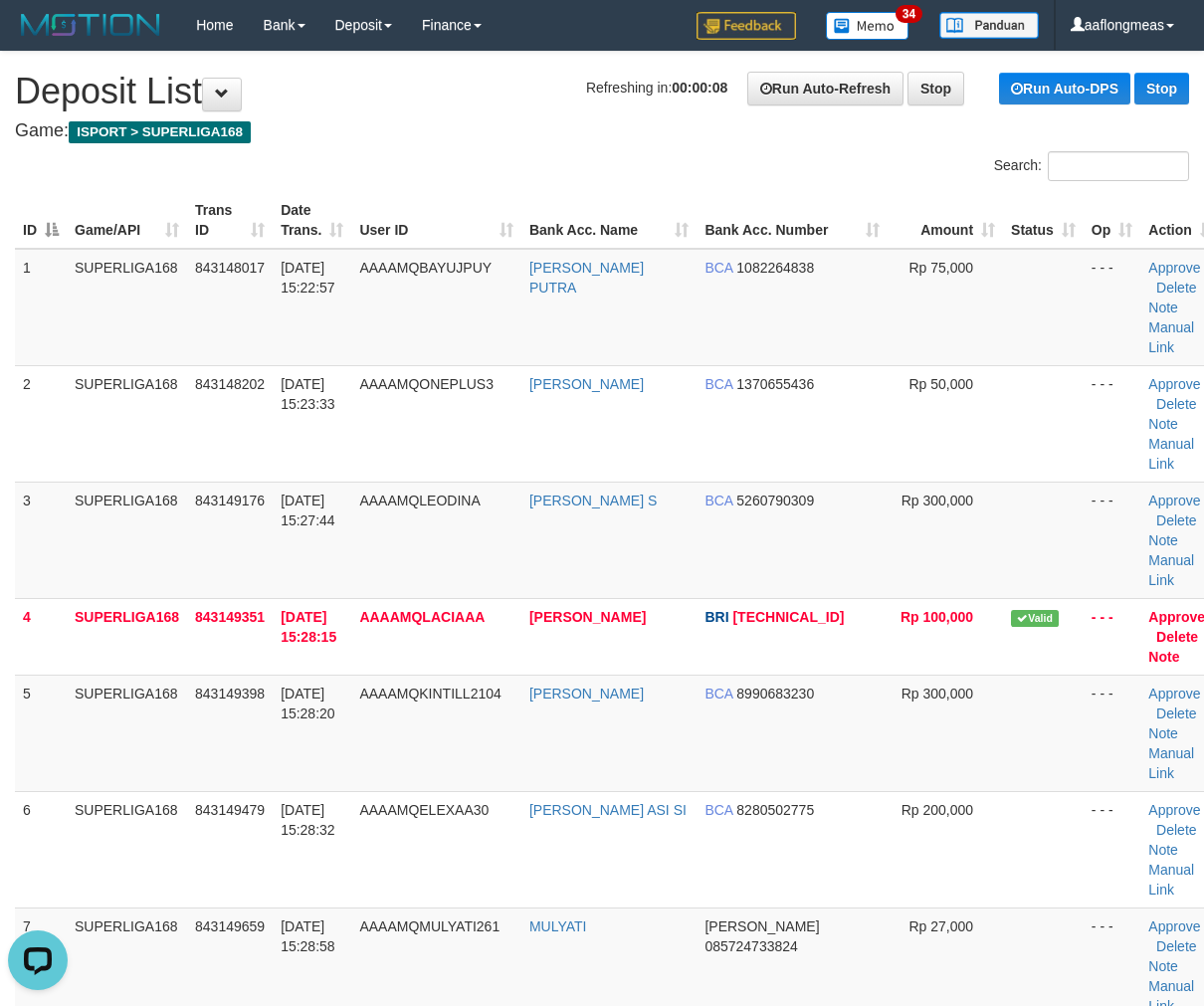 scroll, scrollTop: 611, scrollLeft: 0, axis: vertical 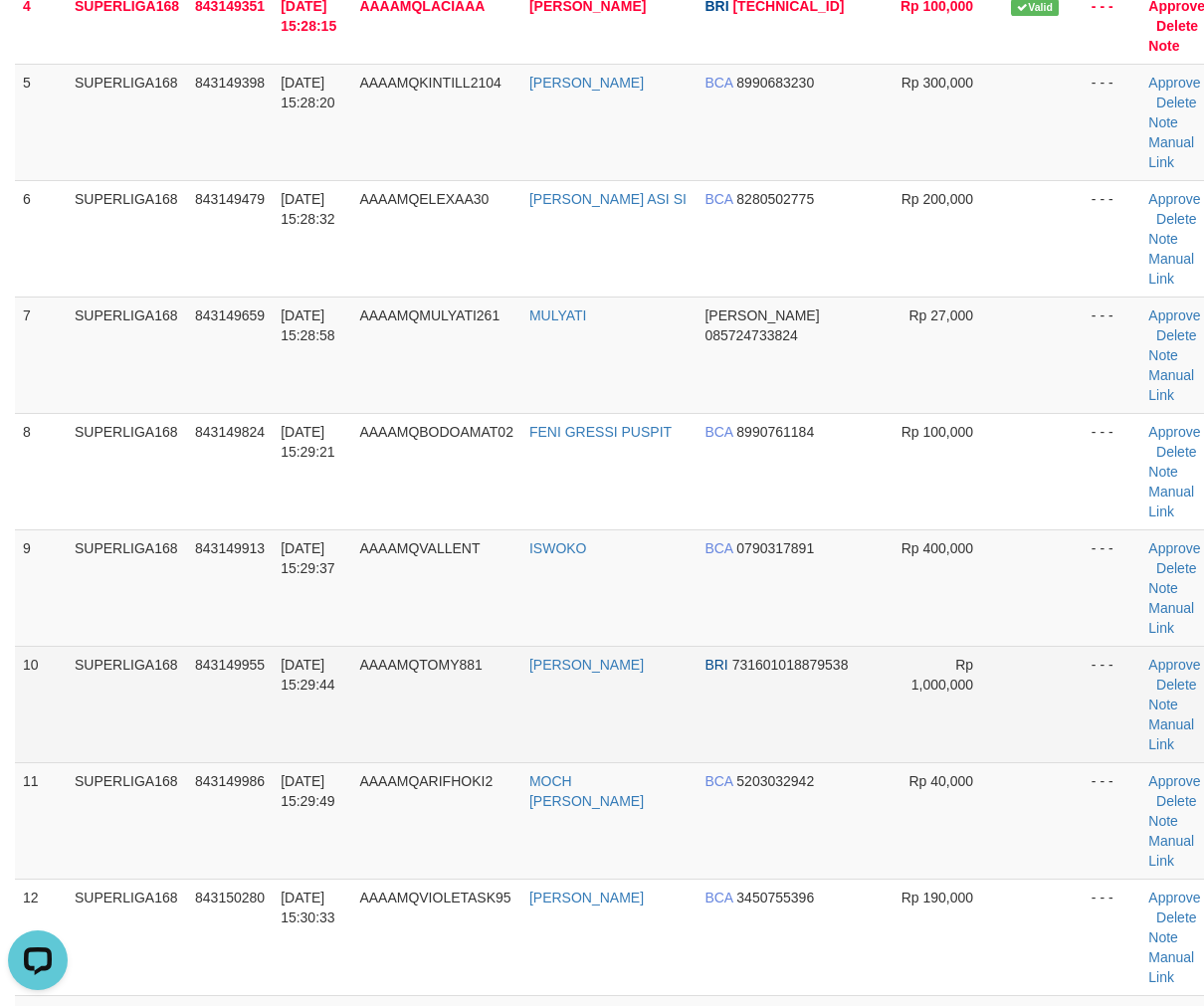 click on "BRI
731601018879538" at bounding box center [792, 704] 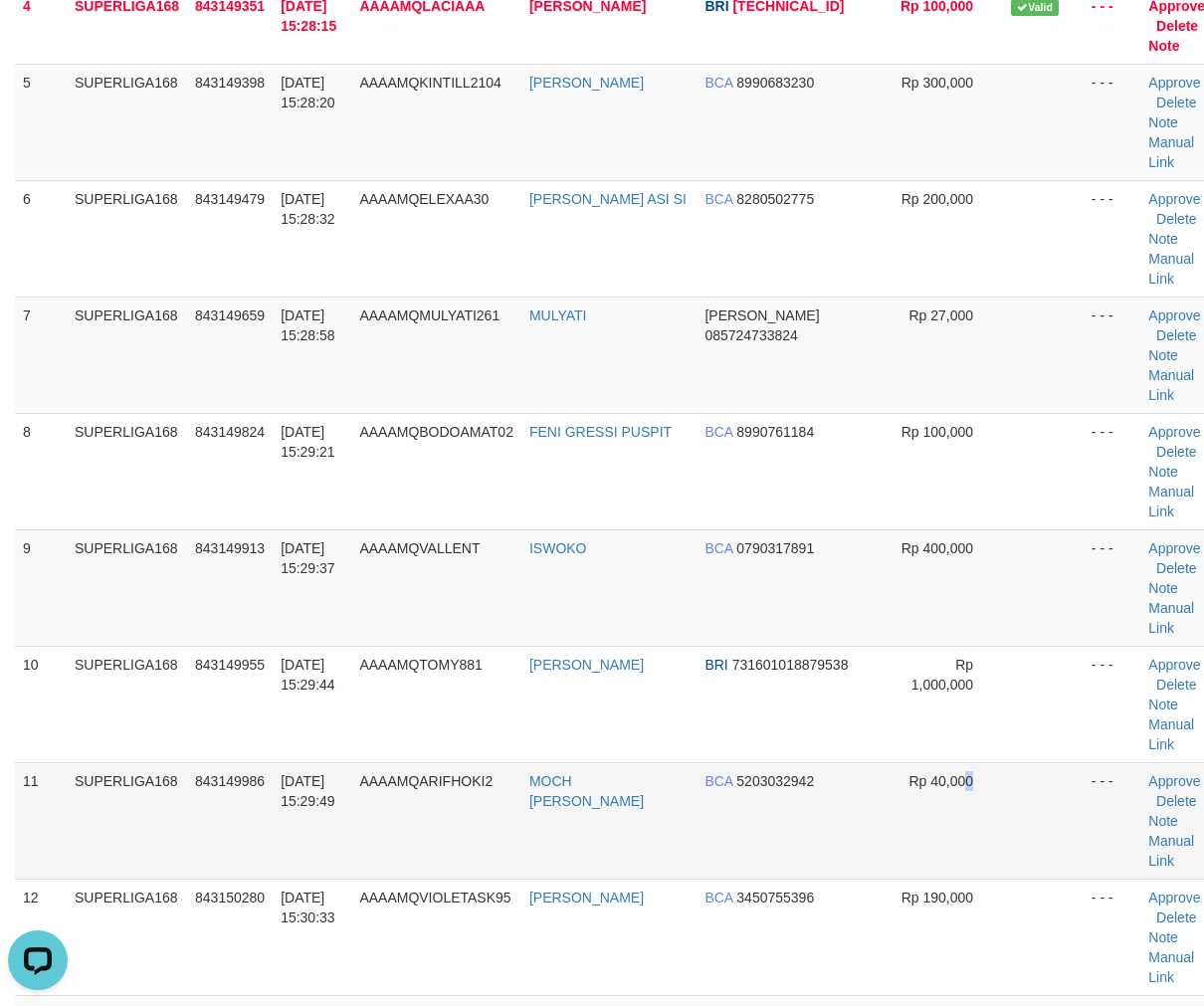 drag, startPoint x: 909, startPoint y: 600, endPoint x: 1043, endPoint y: 629, distance: 137.10215 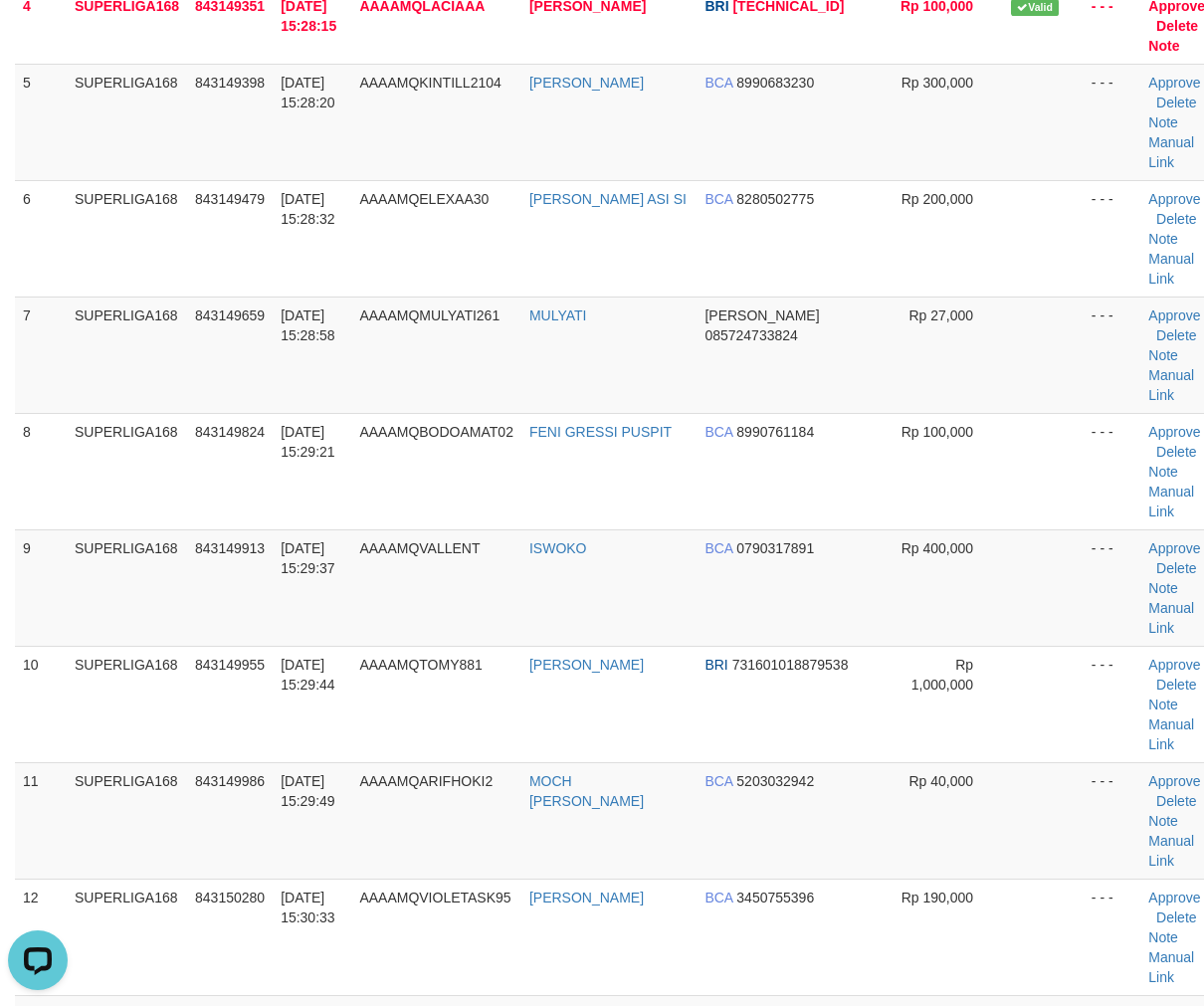 drag, startPoint x: 774, startPoint y: 594, endPoint x: 1217, endPoint y: 674, distance: 450.16553 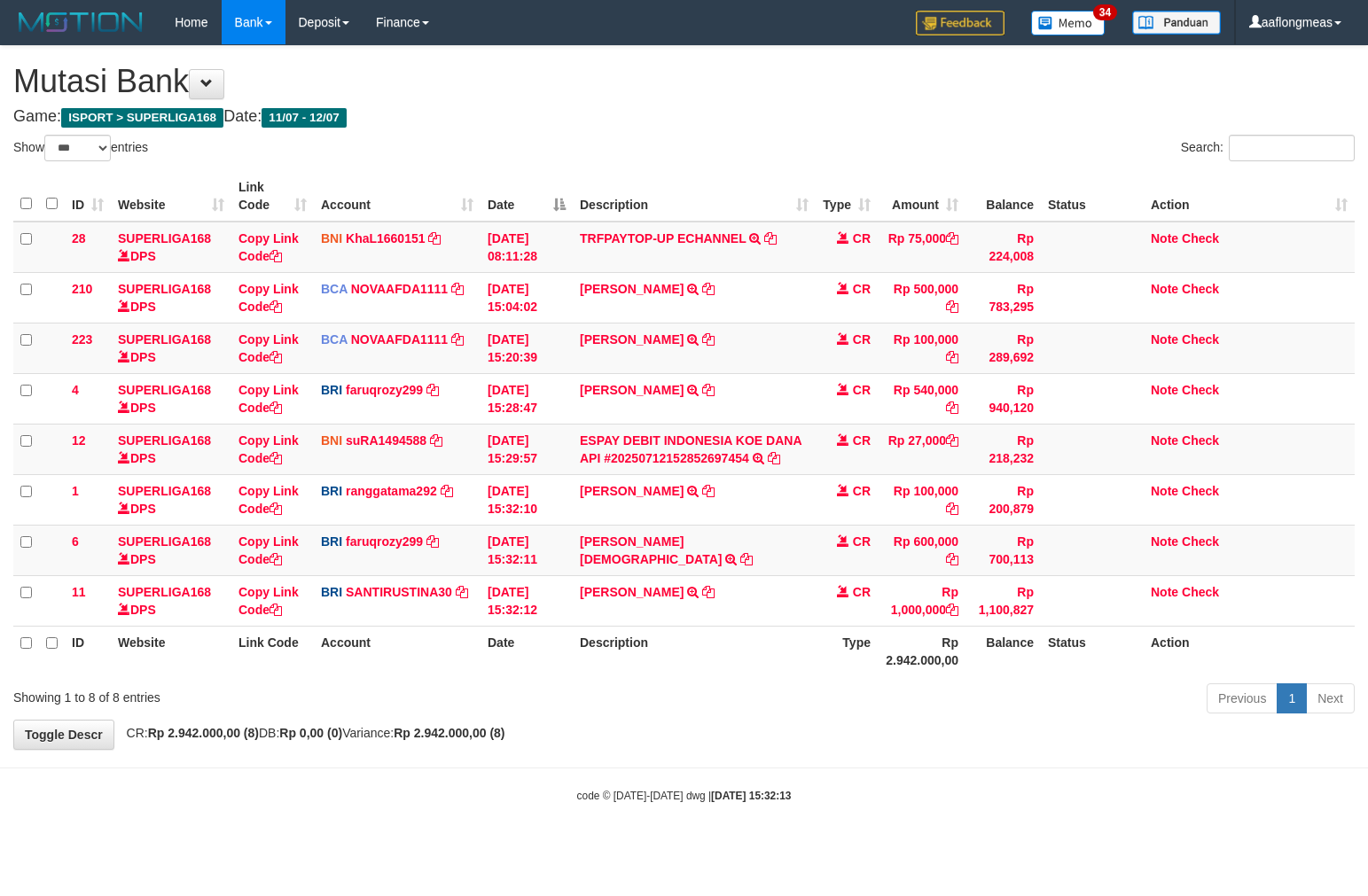 select on "***" 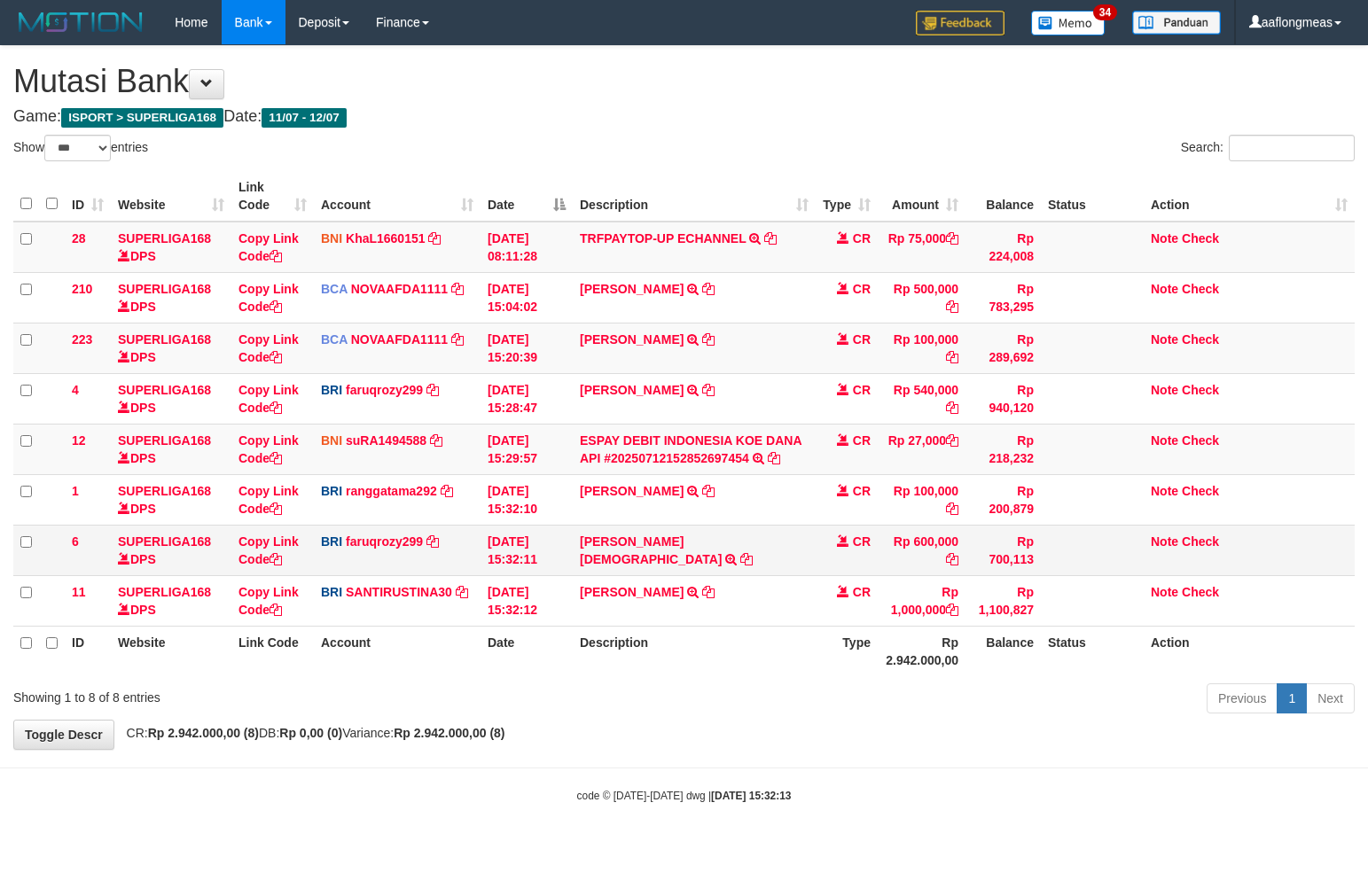 scroll, scrollTop: 0, scrollLeft: 0, axis: both 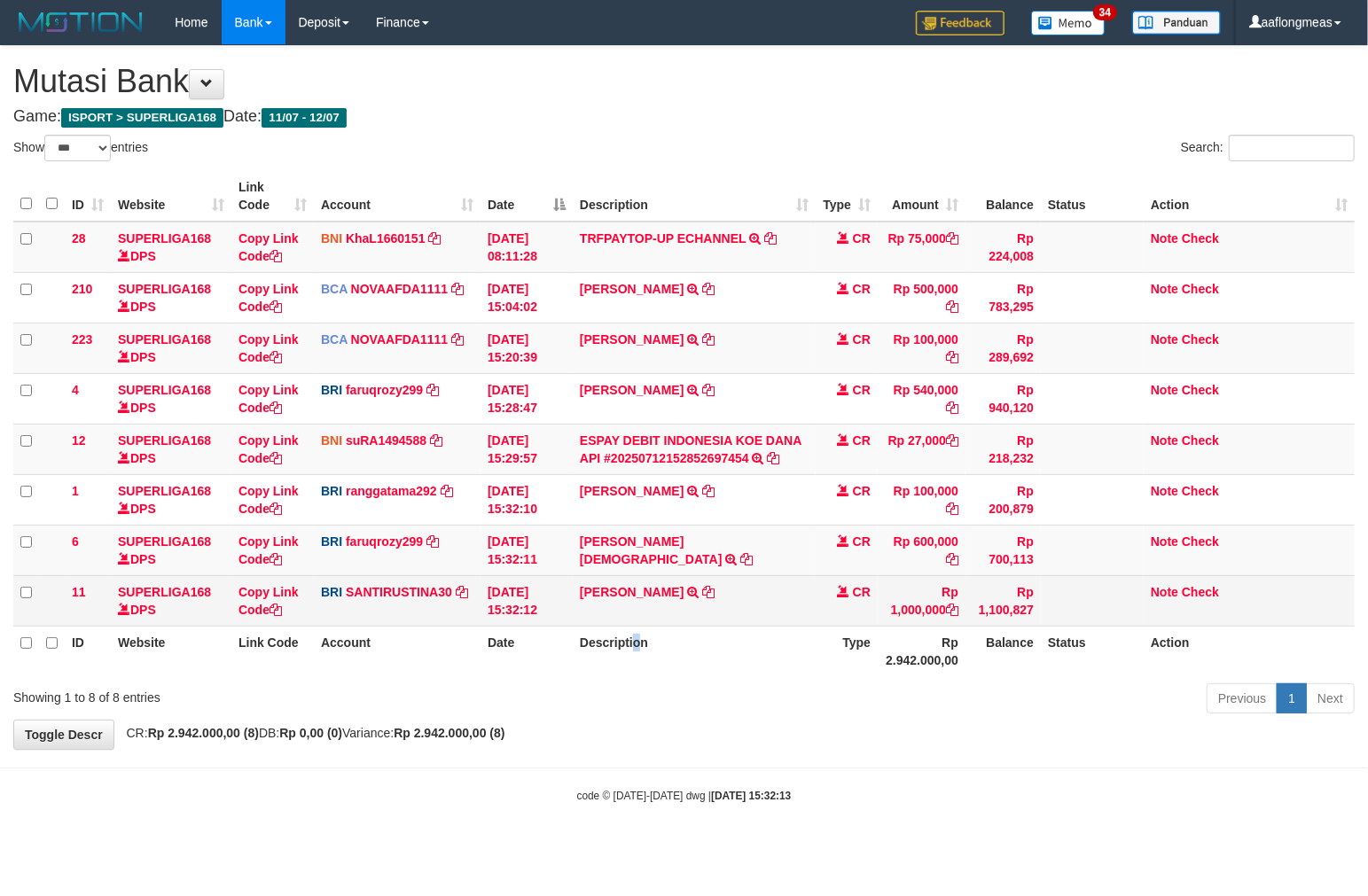 click on "Description" at bounding box center (694, 651) 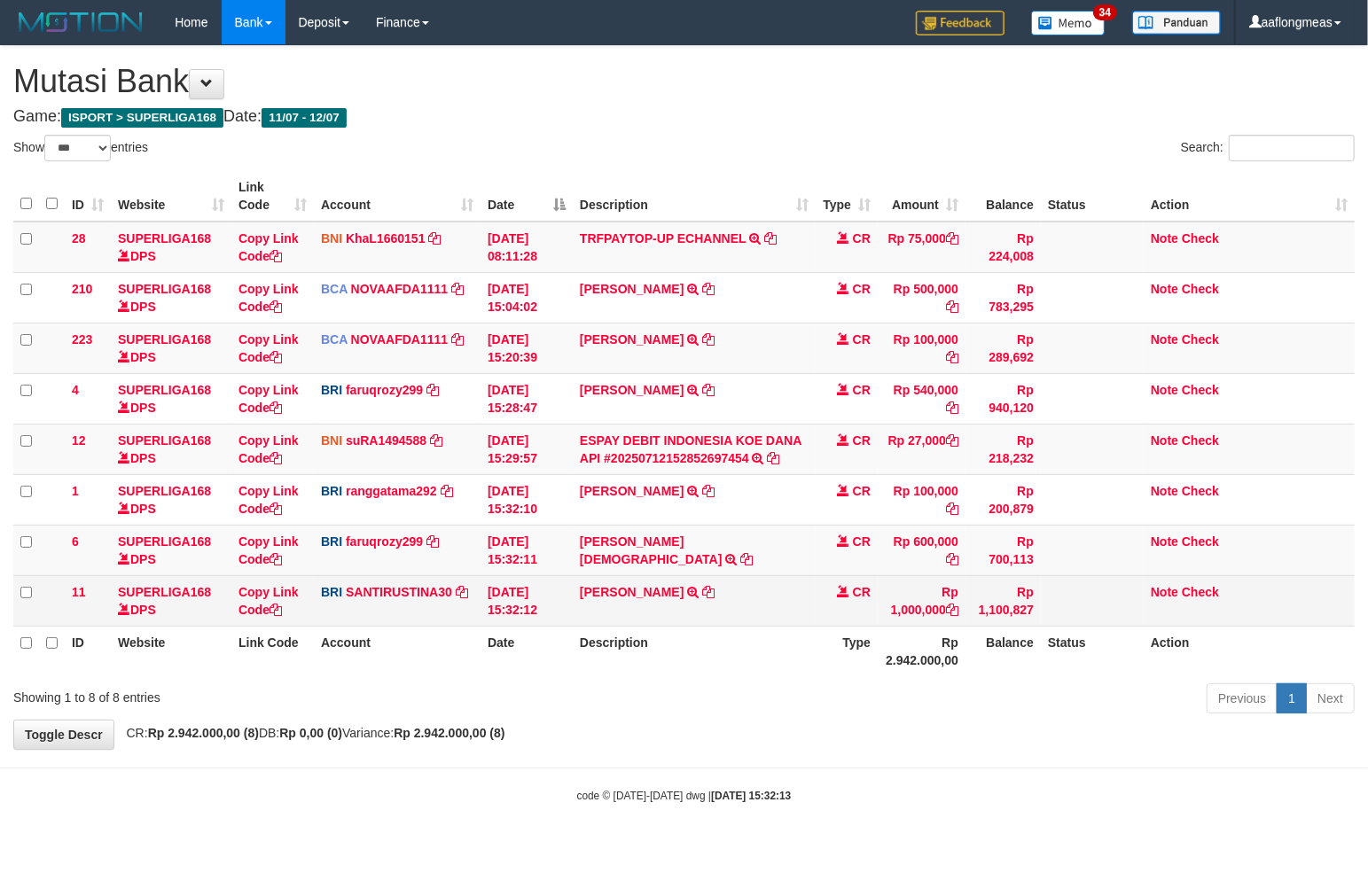 click on "ANTONIUS GILI         TRANSFER NBMB ANTONIUS GILI TO SANTI RUSTINA" at bounding box center (694, 600) 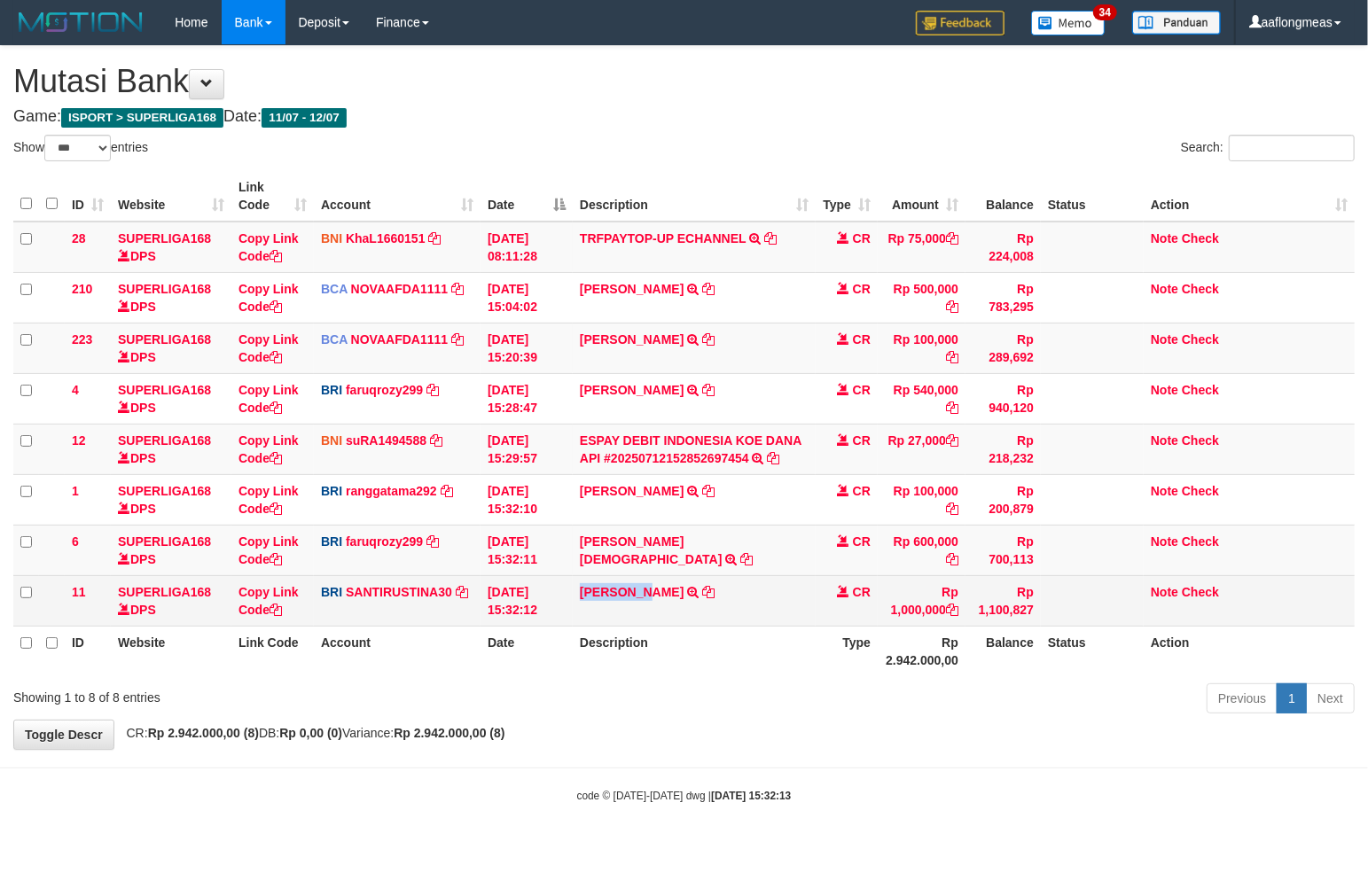 click on "ANTONIUS GILI         TRANSFER NBMB ANTONIUS GILI TO SANTI RUSTINA" at bounding box center (694, 600) 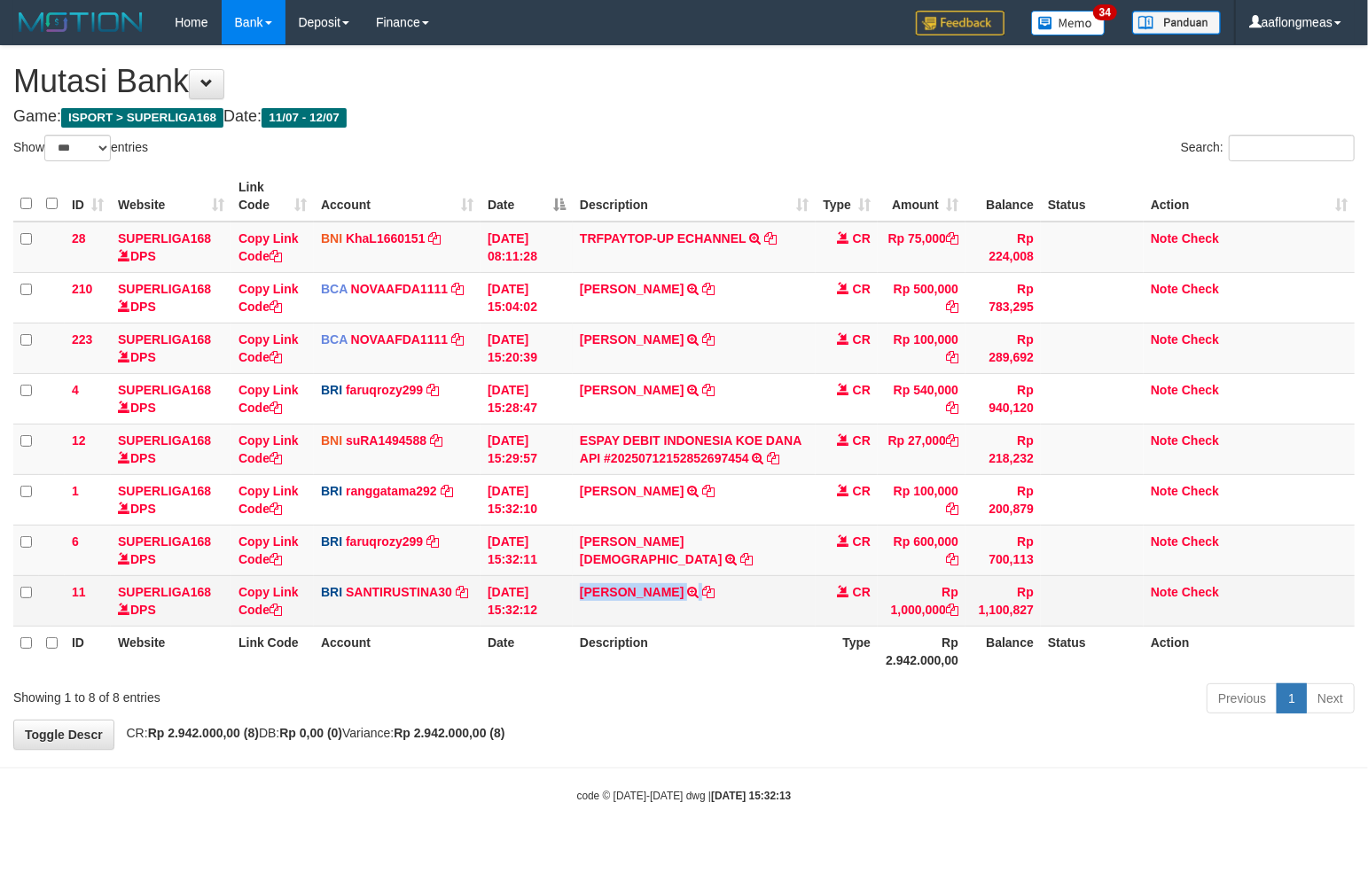 click on "ANTONIUS GILI         TRANSFER NBMB ANTONIUS GILI TO SANTI RUSTINA" at bounding box center (694, 600) 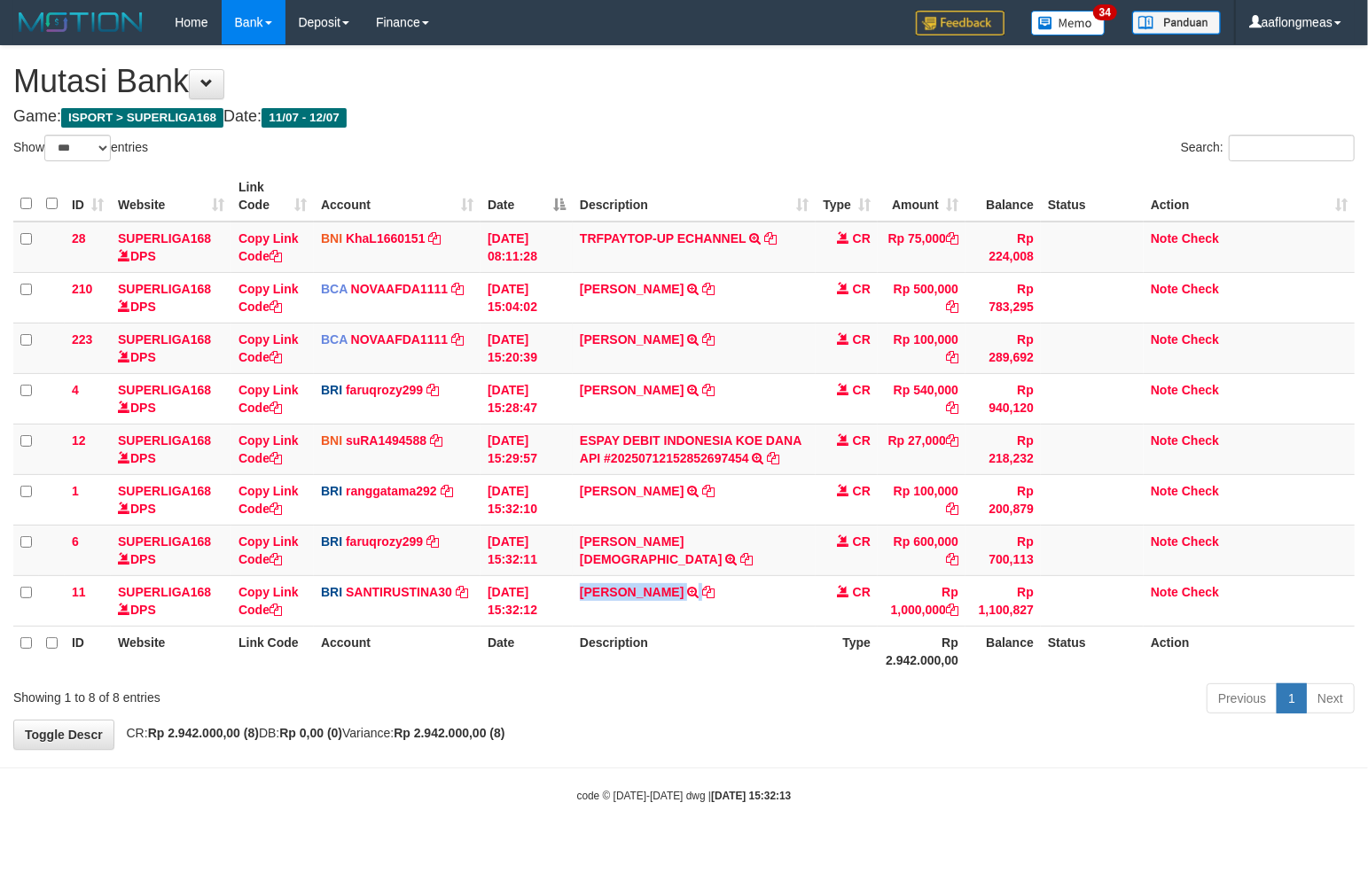 copy on "ANTONIUS GILI" 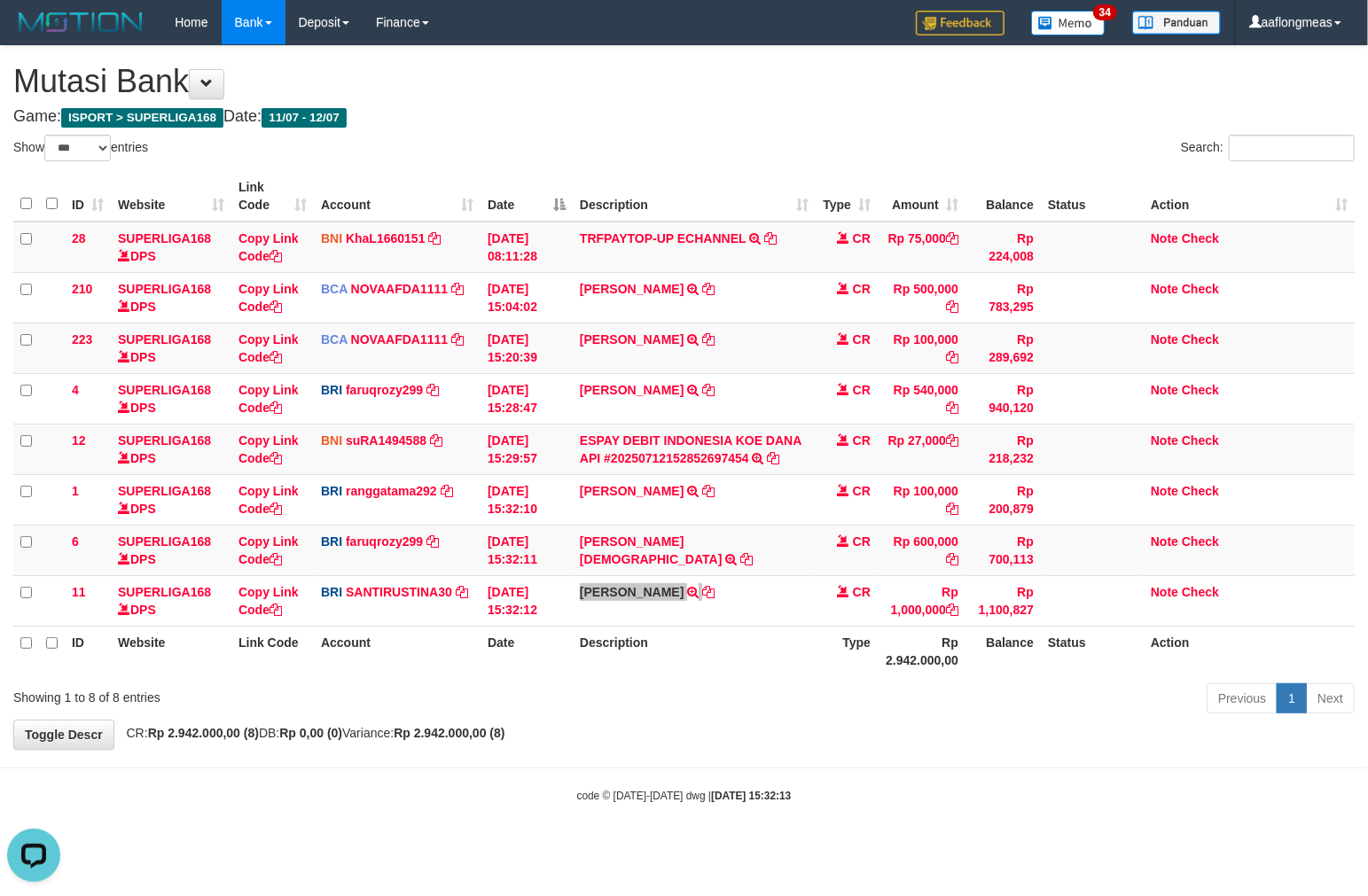 scroll, scrollTop: 0, scrollLeft: 0, axis: both 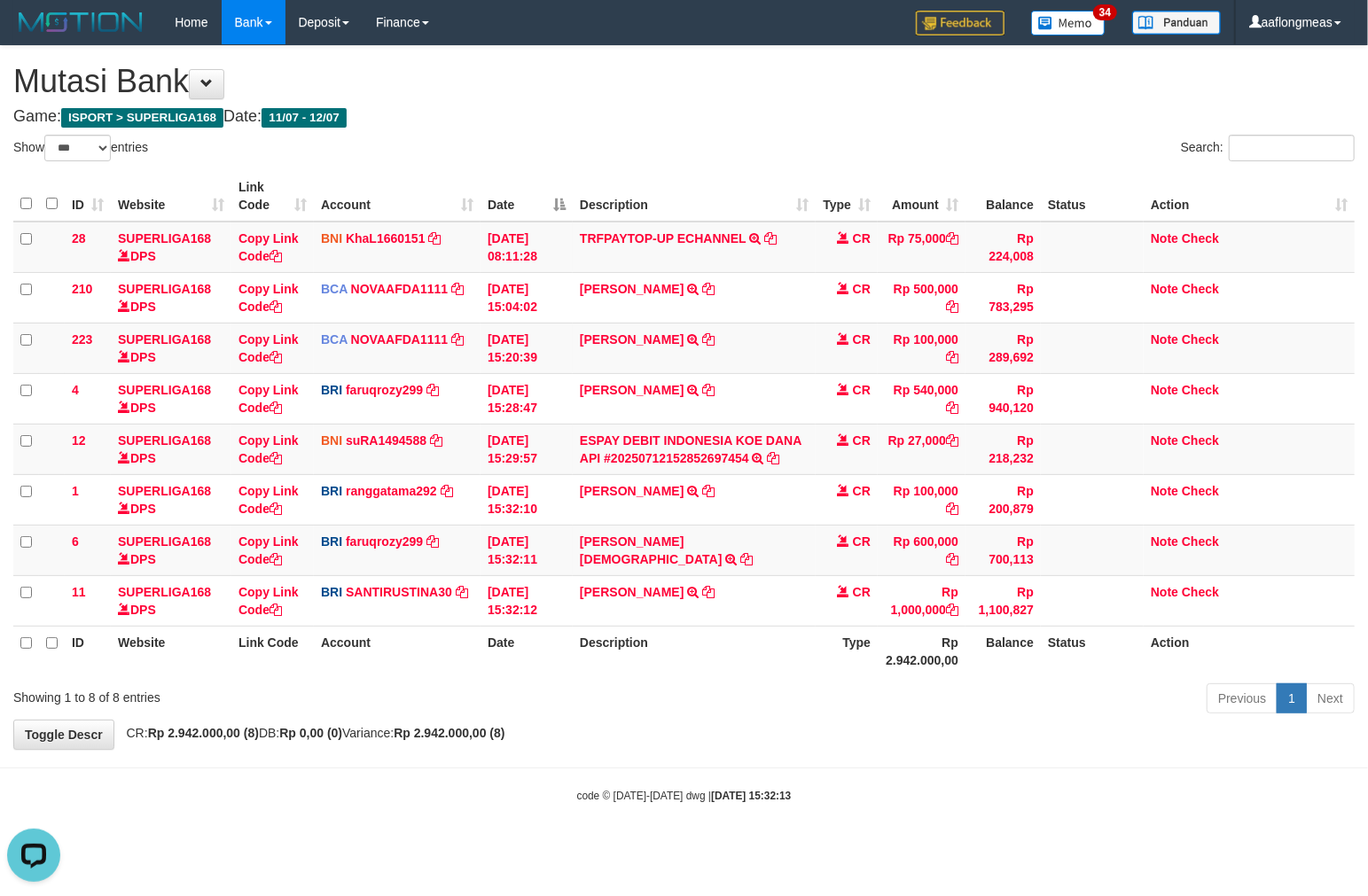 drag, startPoint x: 697, startPoint y: 733, endPoint x: 514, endPoint y: 705, distance: 185.12968 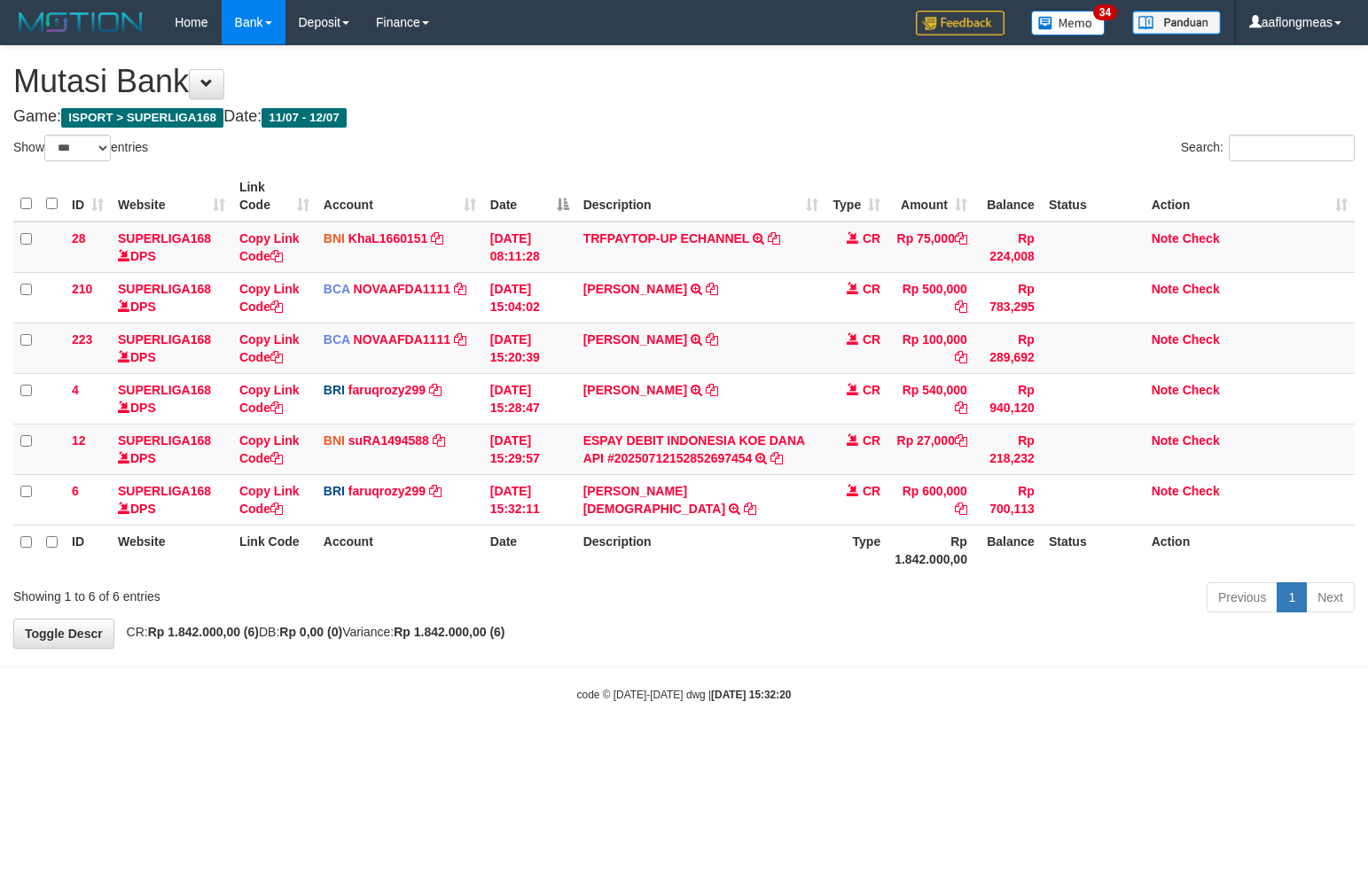 select on "***" 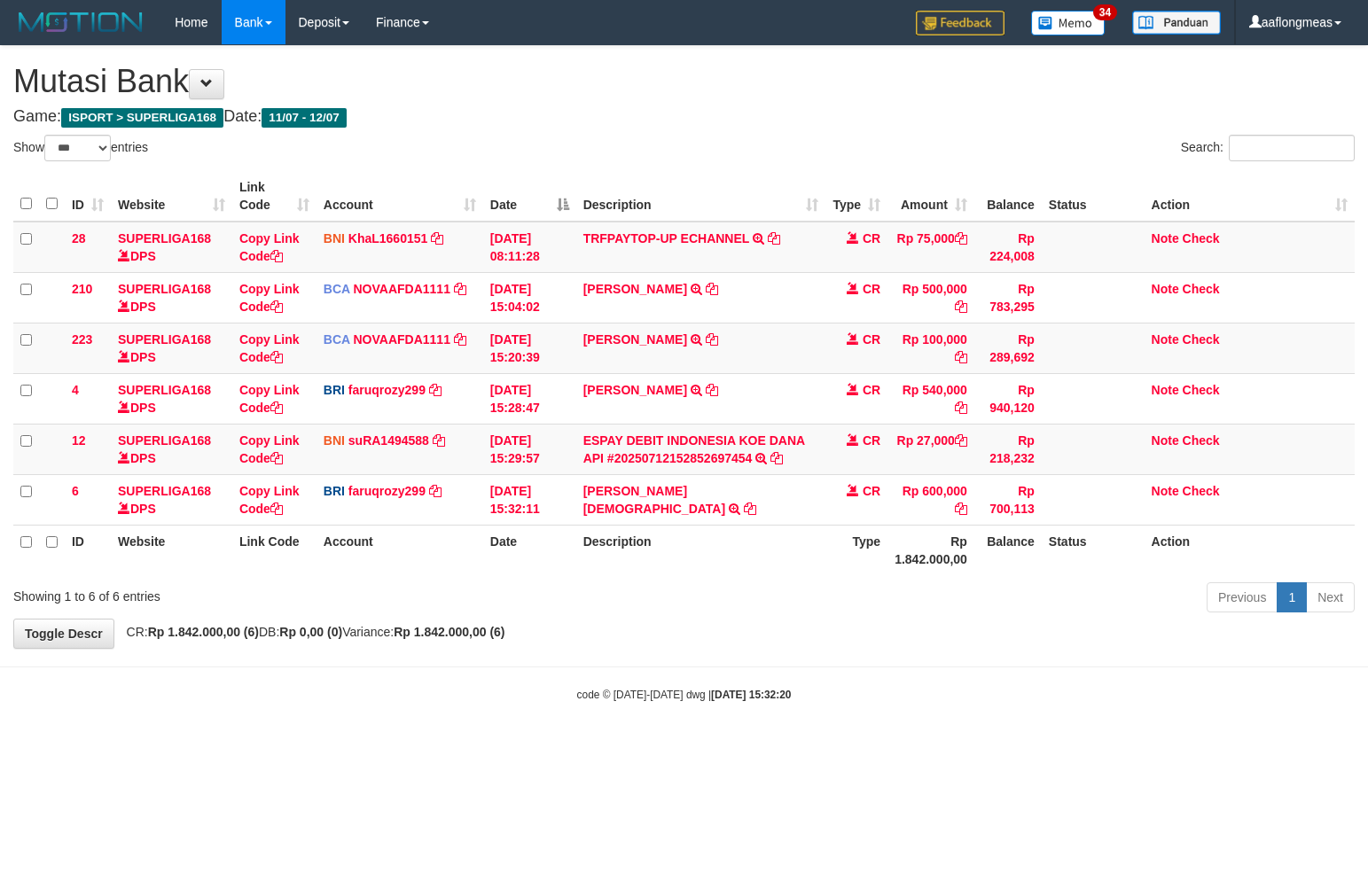 scroll, scrollTop: 0, scrollLeft: 0, axis: both 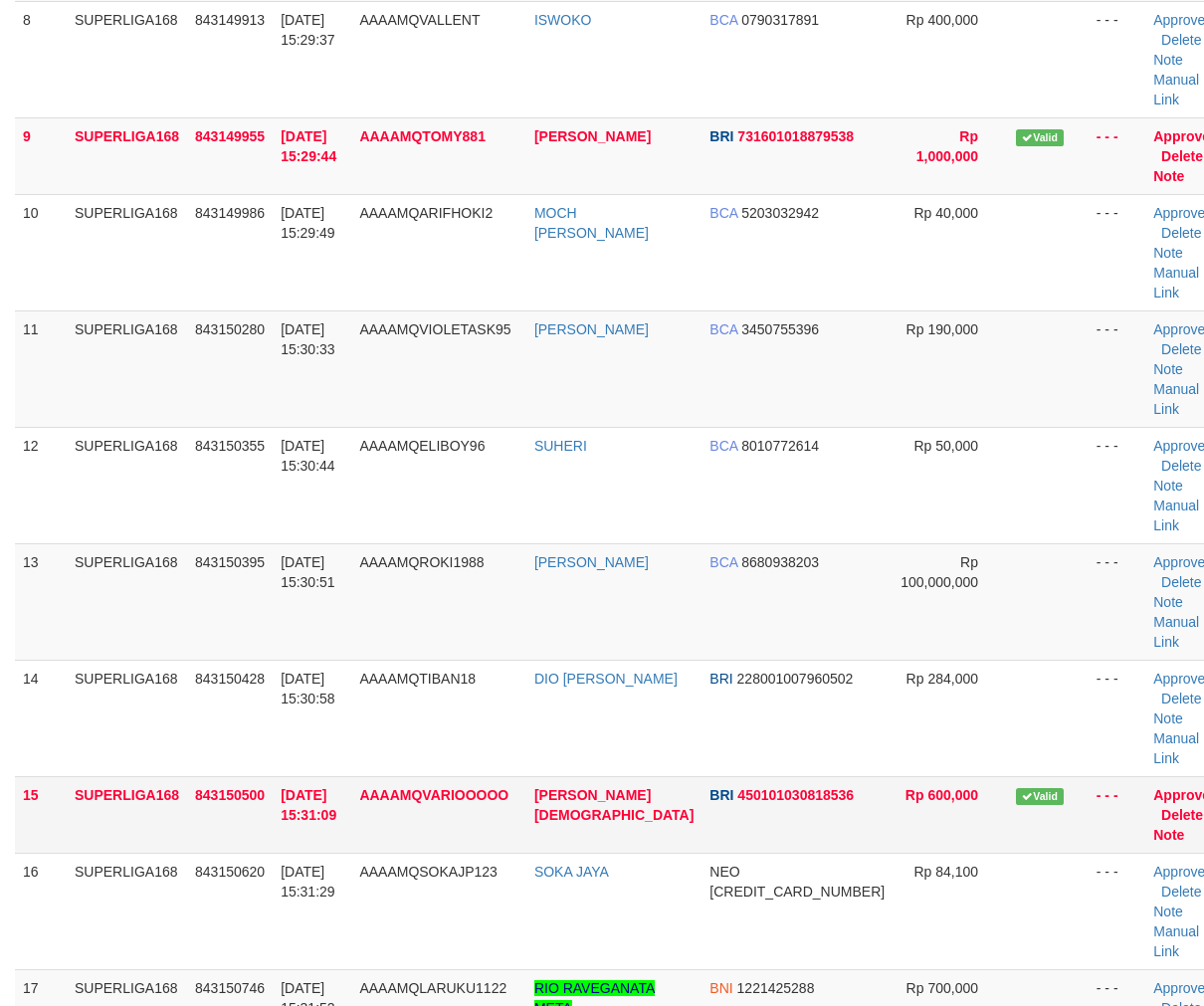 click on "Rp 600,000" at bounding box center [950, 814] 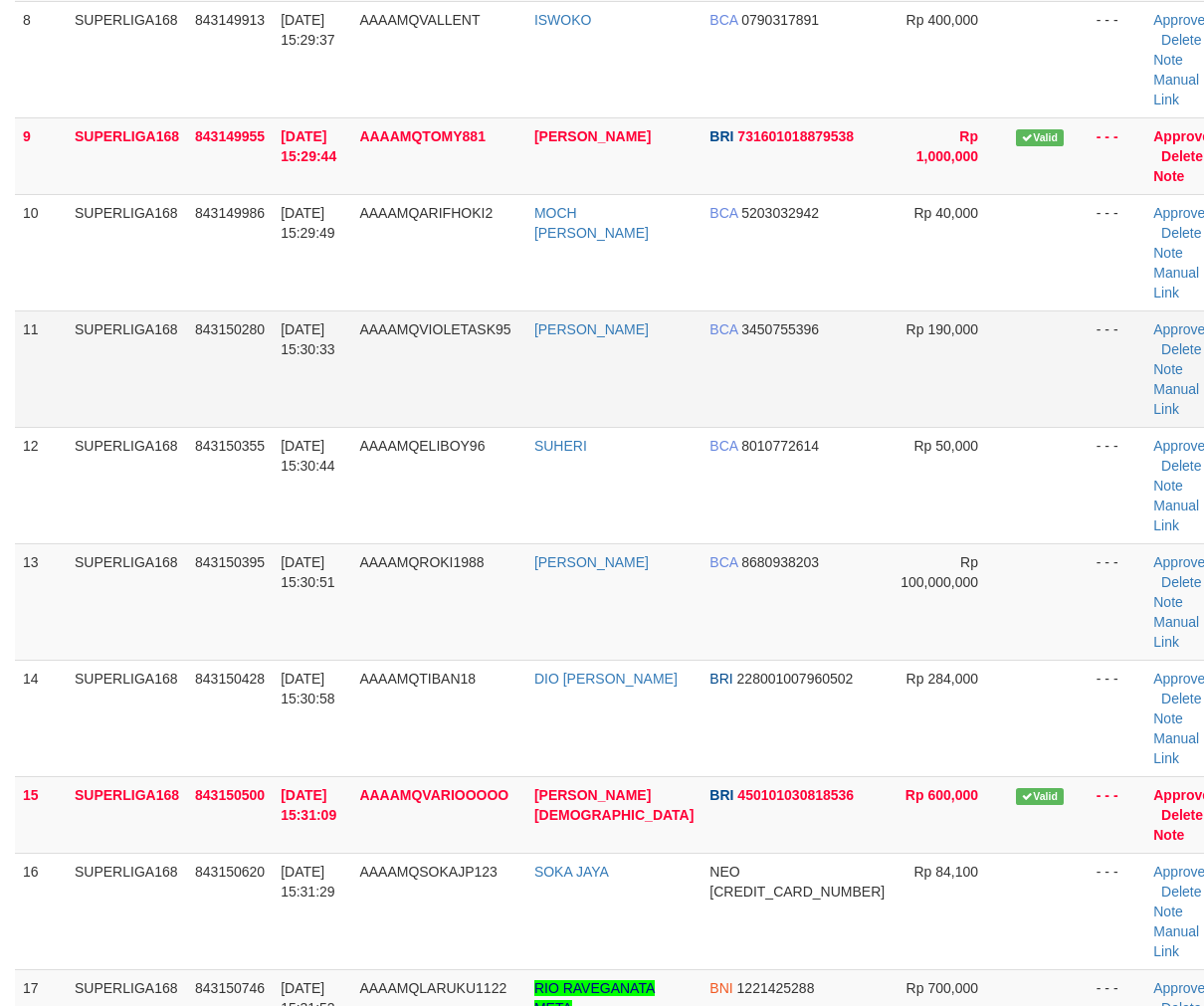scroll, scrollTop: 611, scrollLeft: 0, axis: vertical 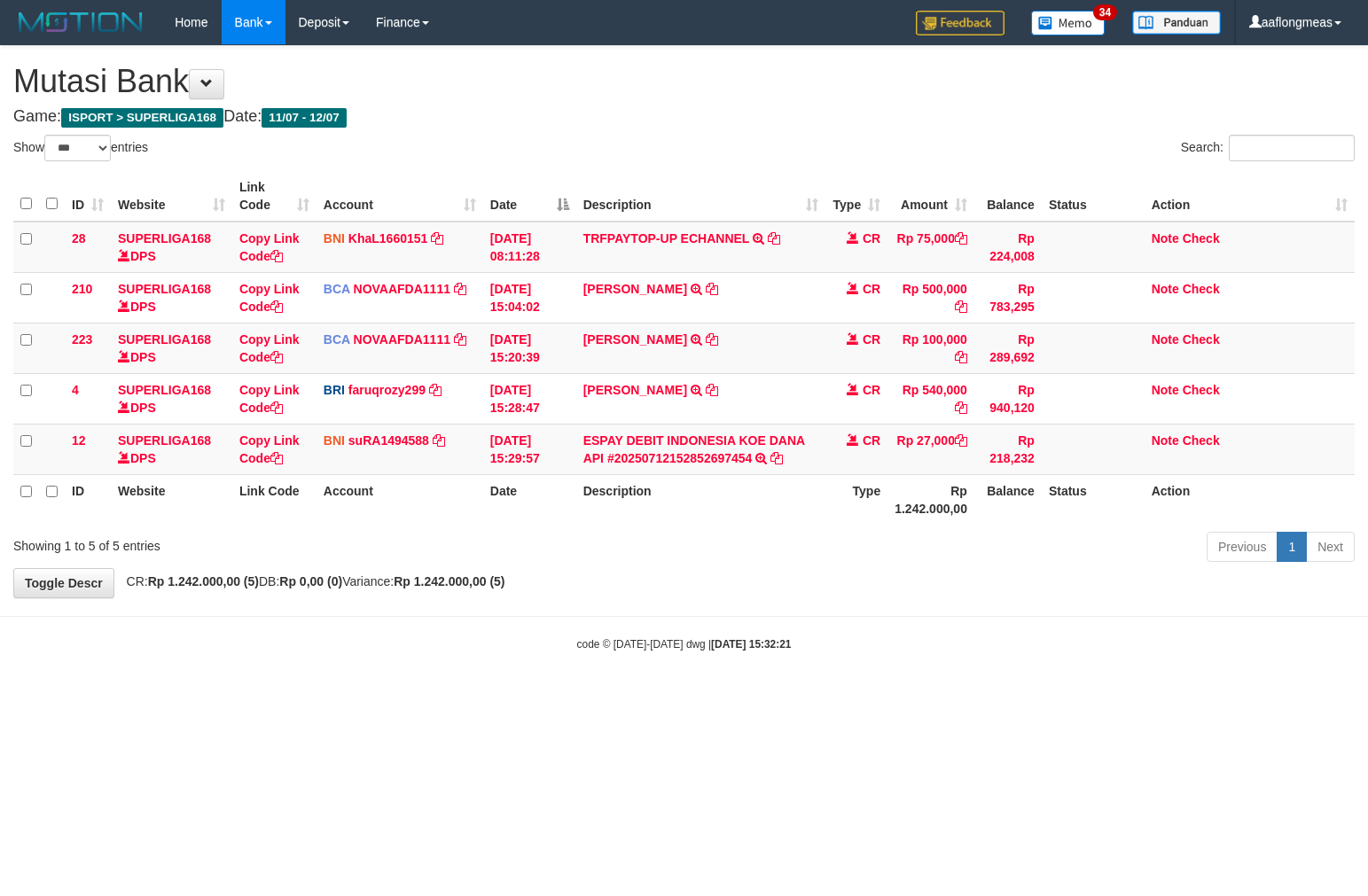 select on "***" 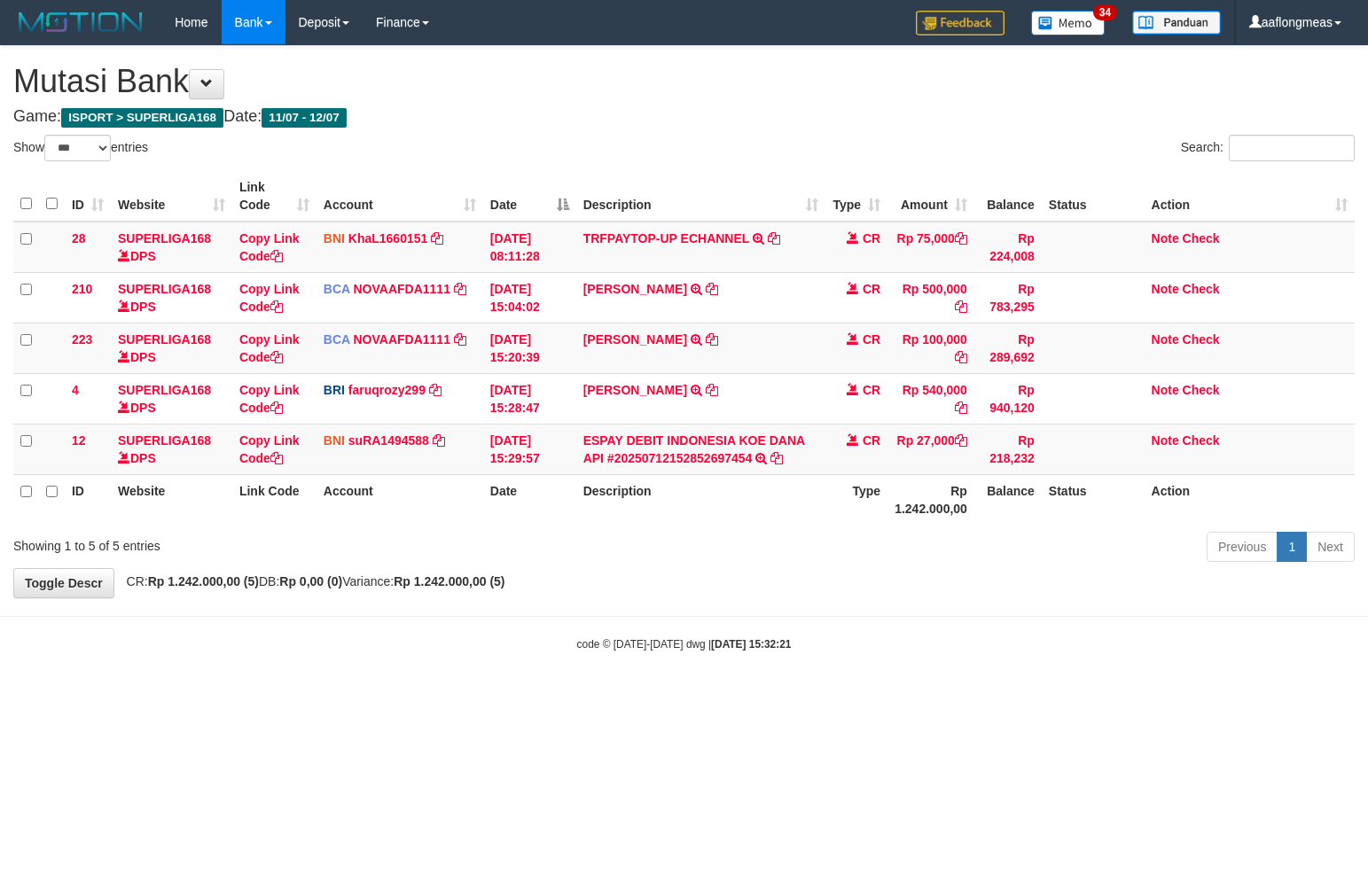scroll, scrollTop: 0, scrollLeft: 0, axis: both 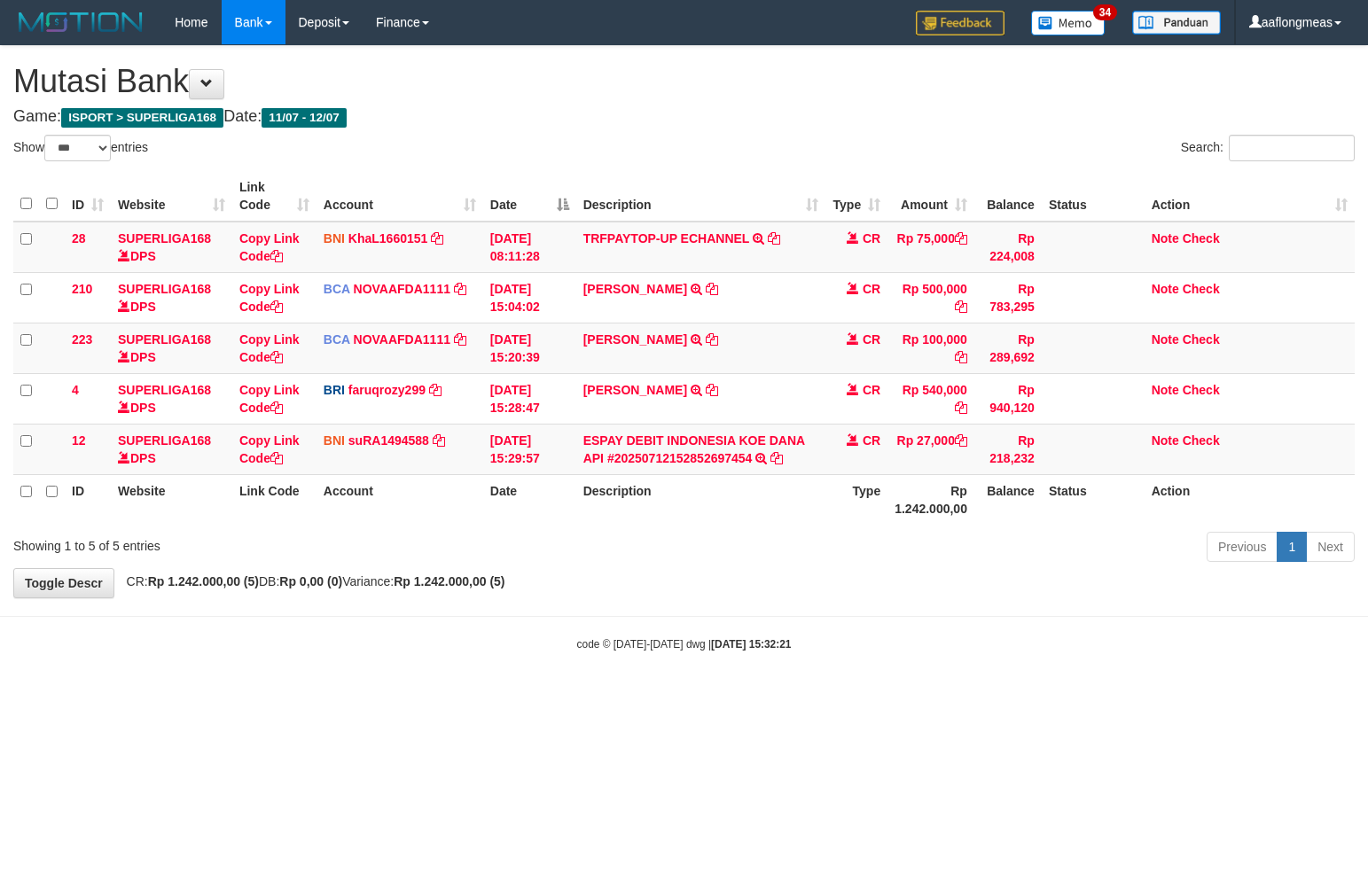 select on "***" 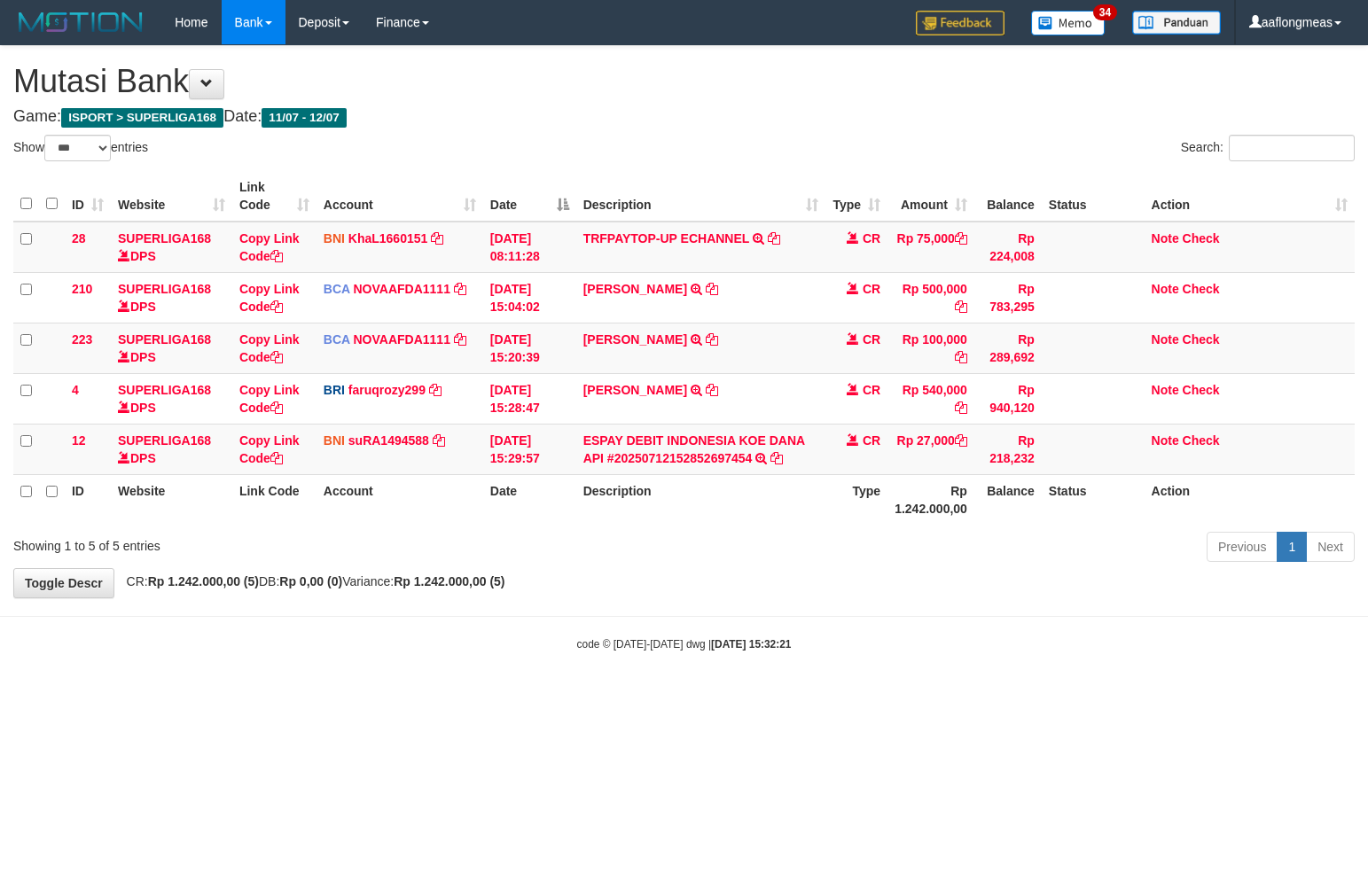 scroll, scrollTop: 0, scrollLeft: 0, axis: both 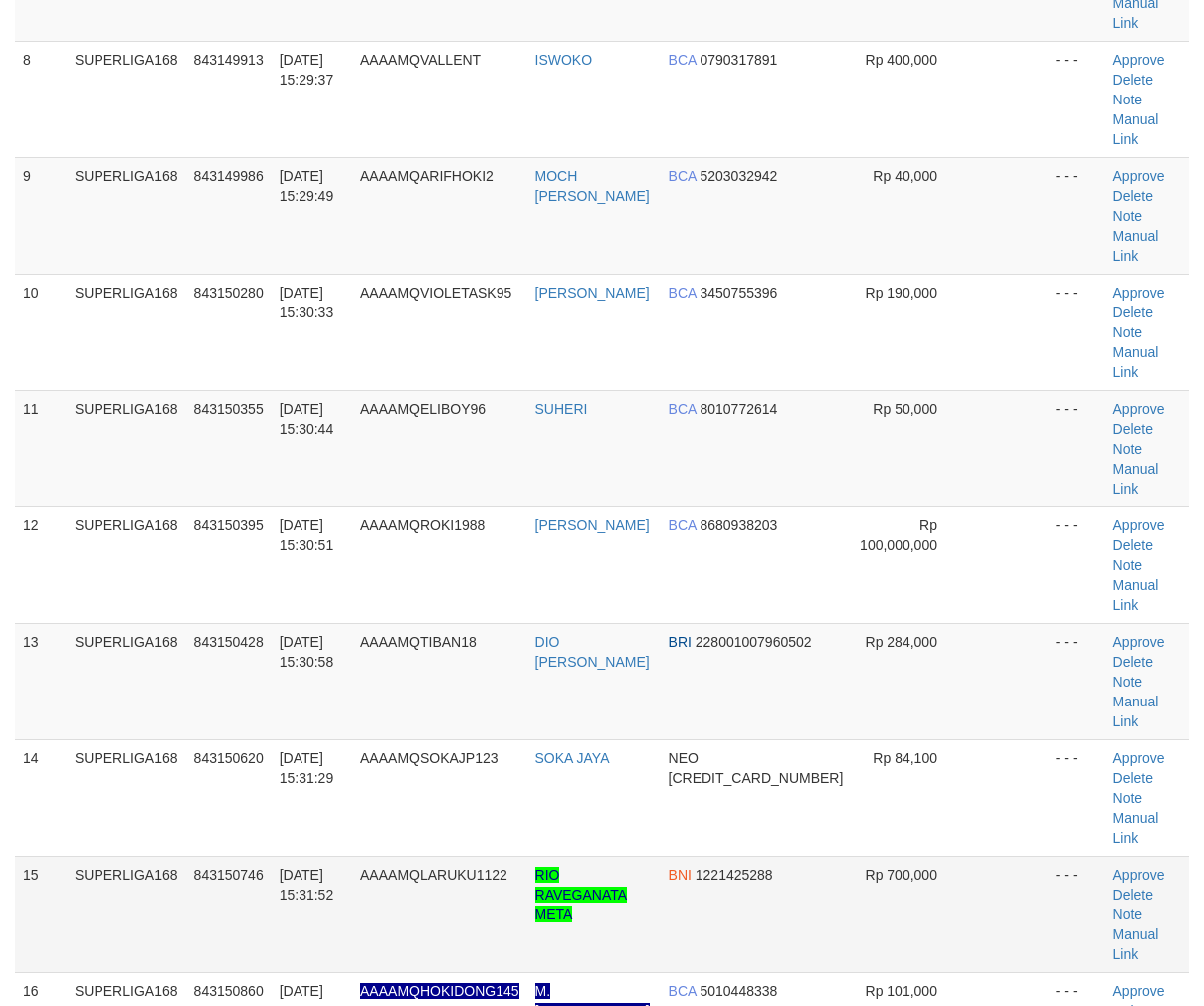 drag, startPoint x: 896, startPoint y: 577, endPoint x: 959, endPoint y: 574, distance: 63.071388 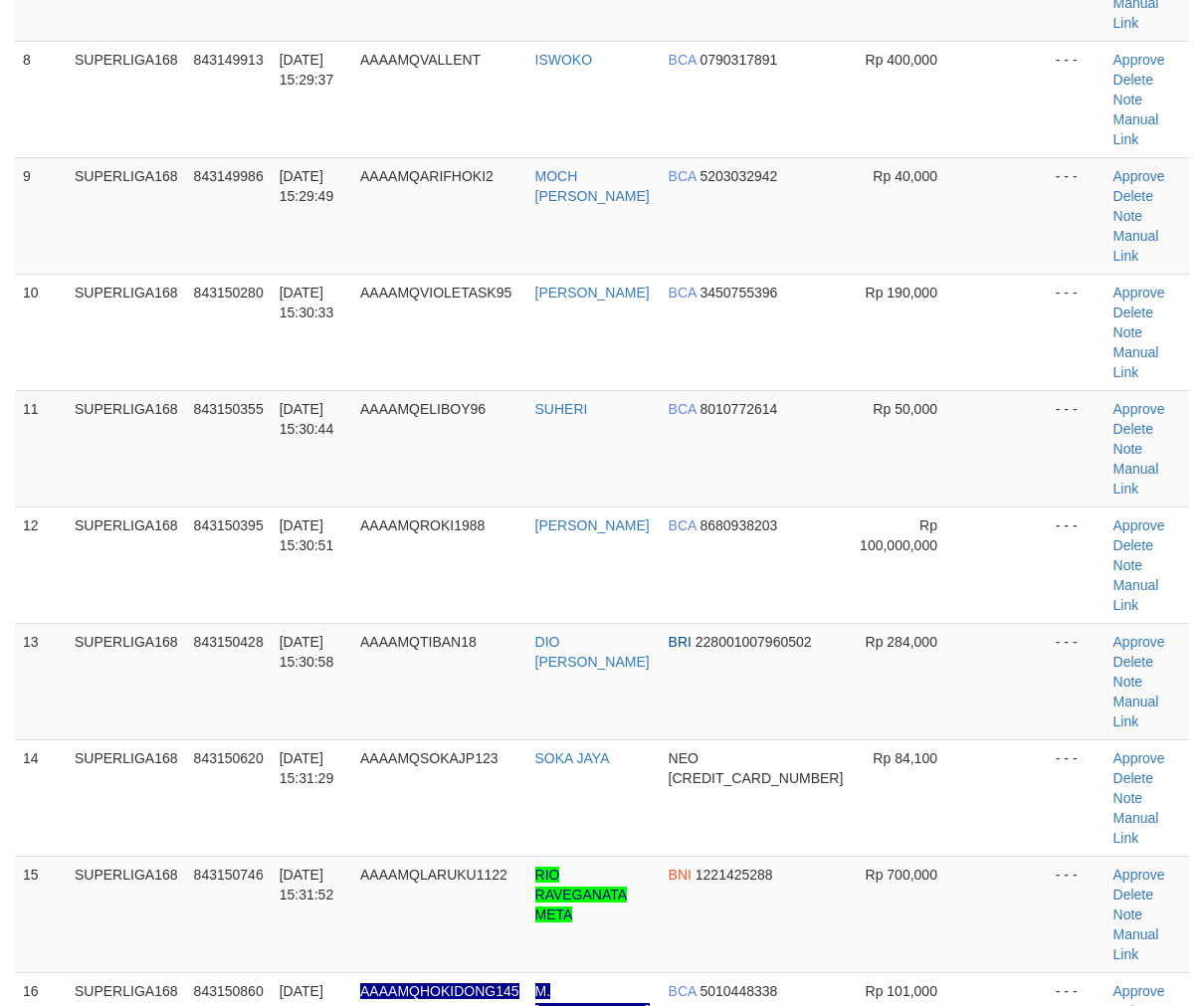 scroll, scrollTop: 611, scrollLeft: 0, axis: vertical 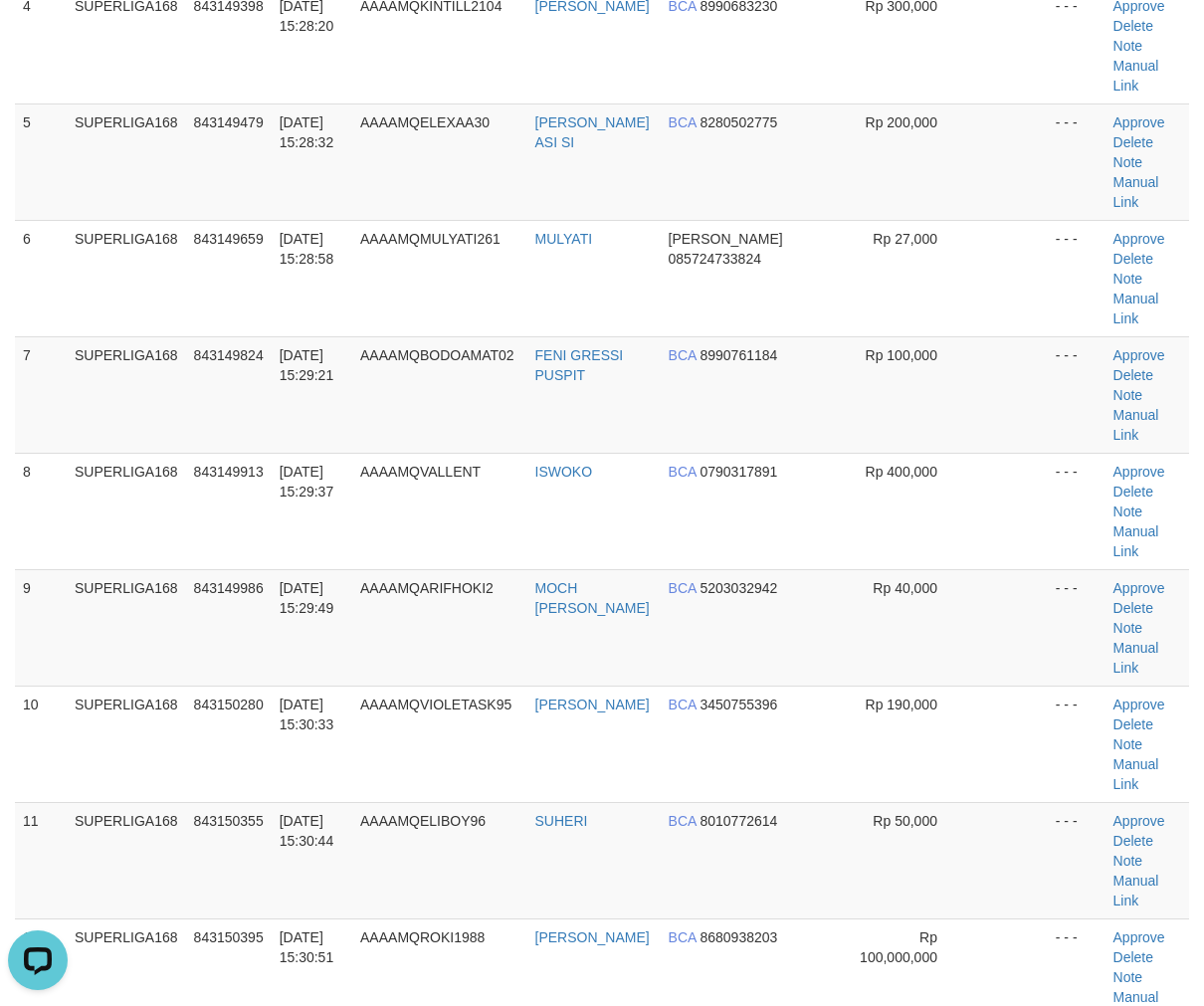 drag, startPoint x: 982, startPoint y: 559, endPoint x: 1217, endPoint y: 569, distance: 235.21267 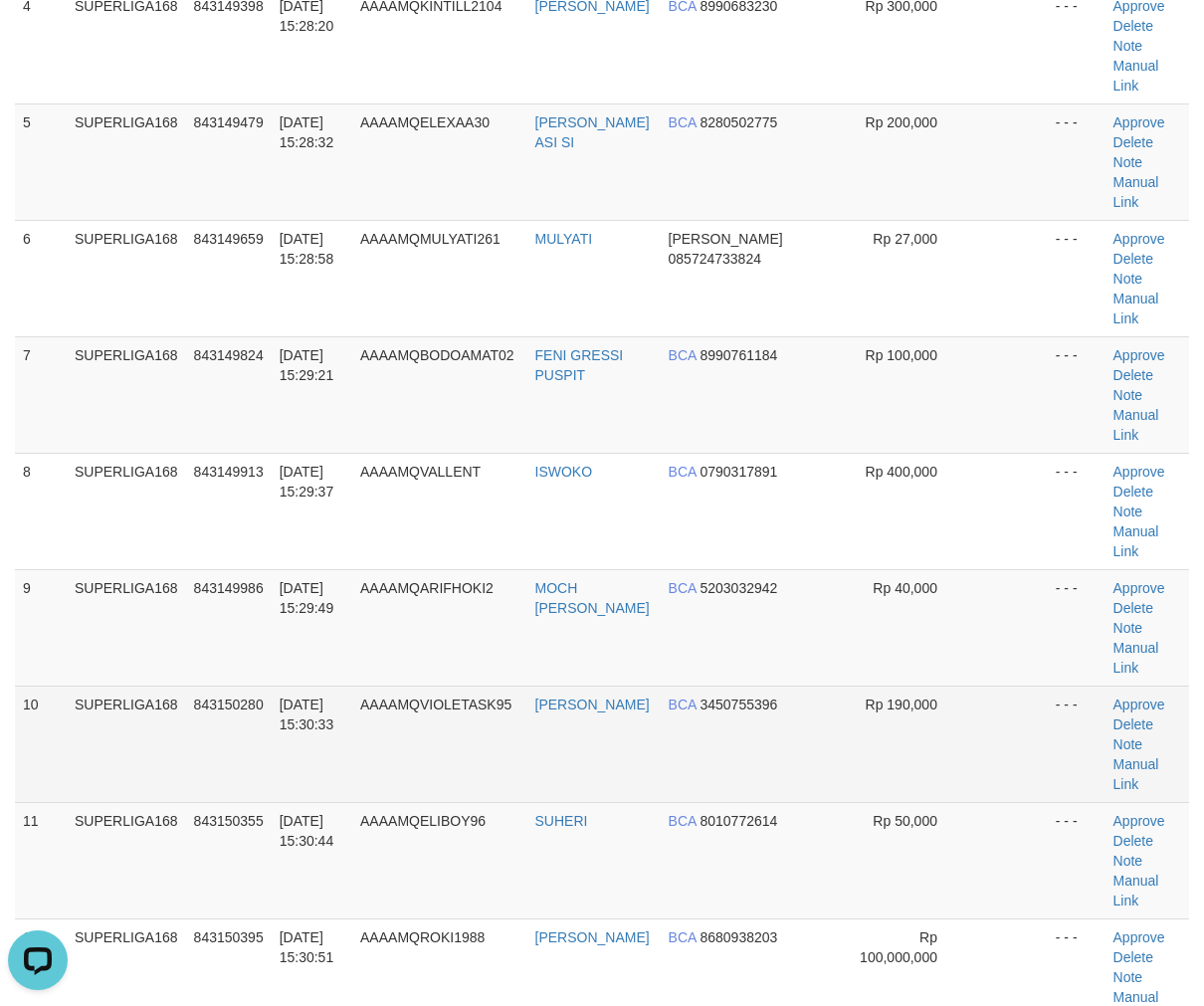 click on "BCA
5203032942" at bounding box center (756, 627) 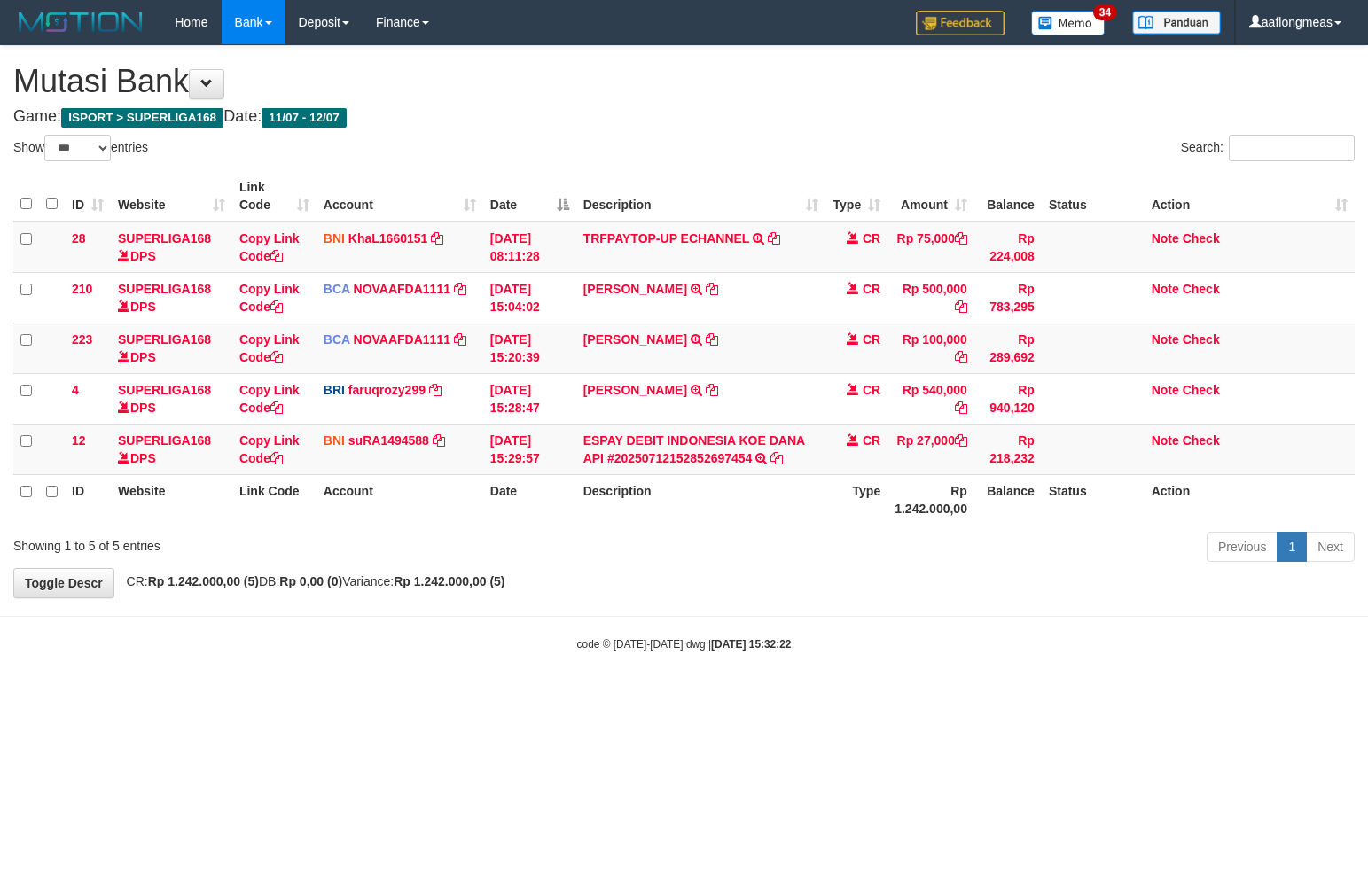 select on "***" 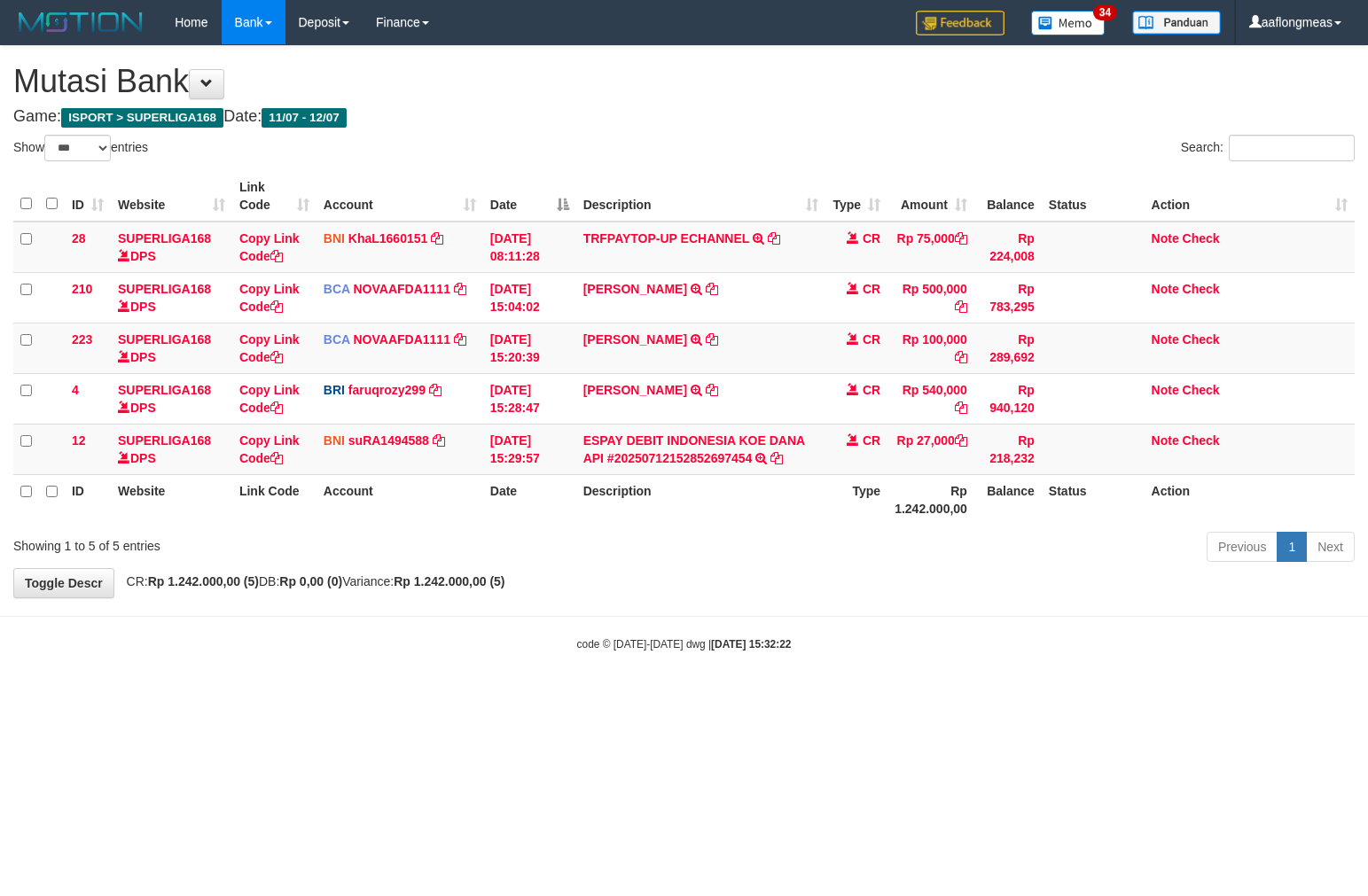scroll, scrollTop: 0, scrollLeft: 0, axis: both 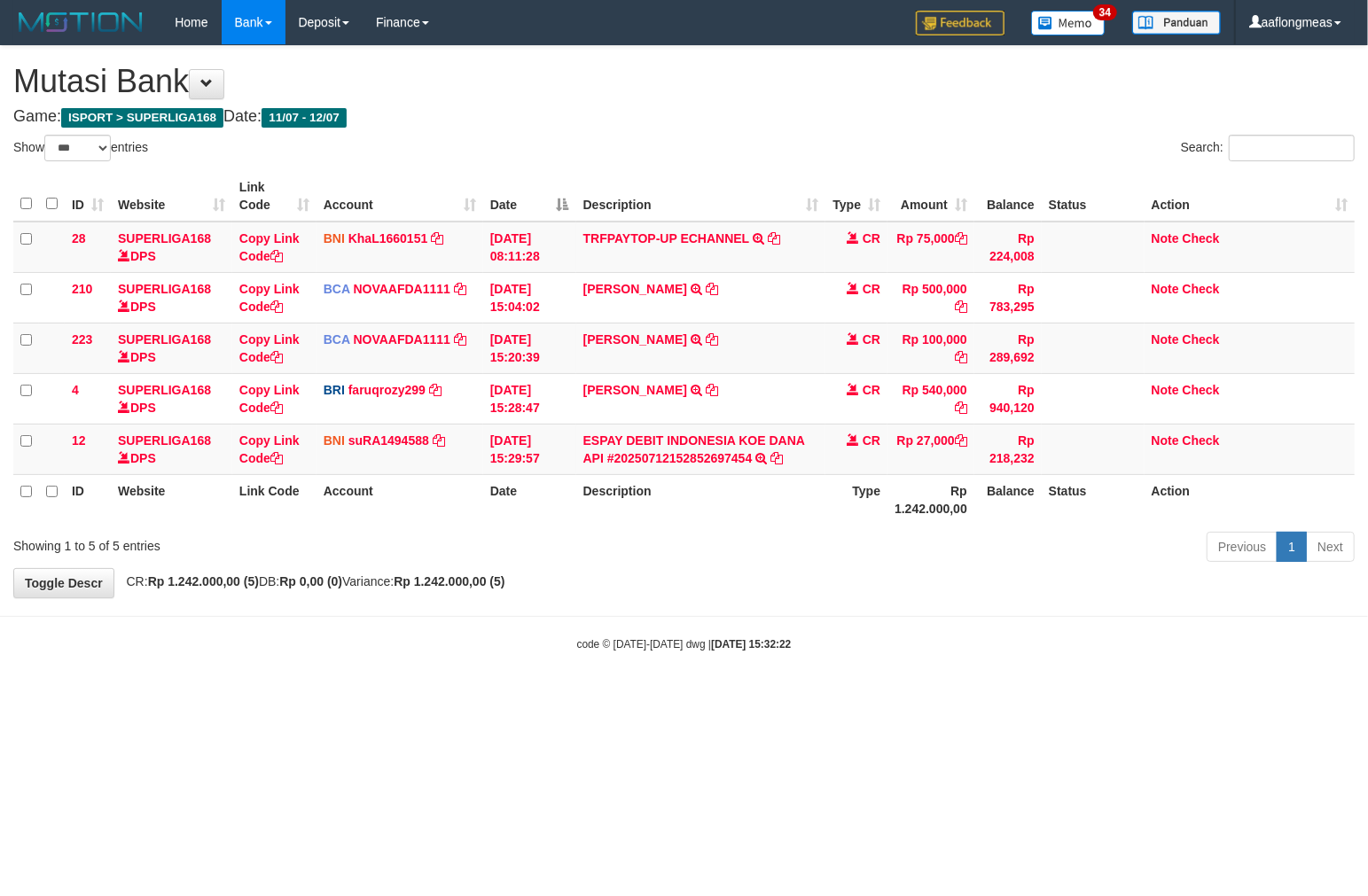 click on "**********" at bounding box center (684, 322) 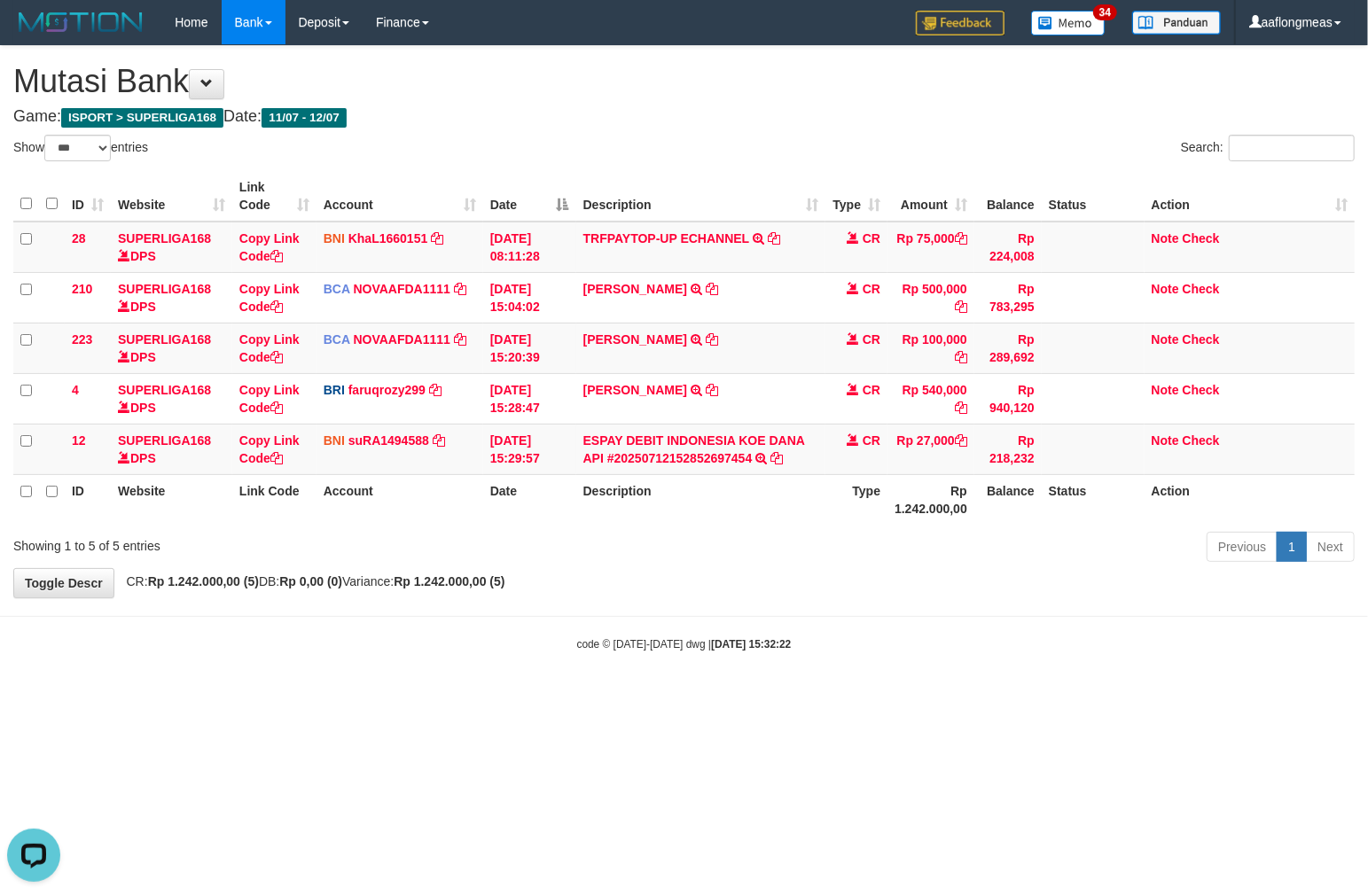 scroll, scrollTop: 0, scrollLeft: 0, axis: both 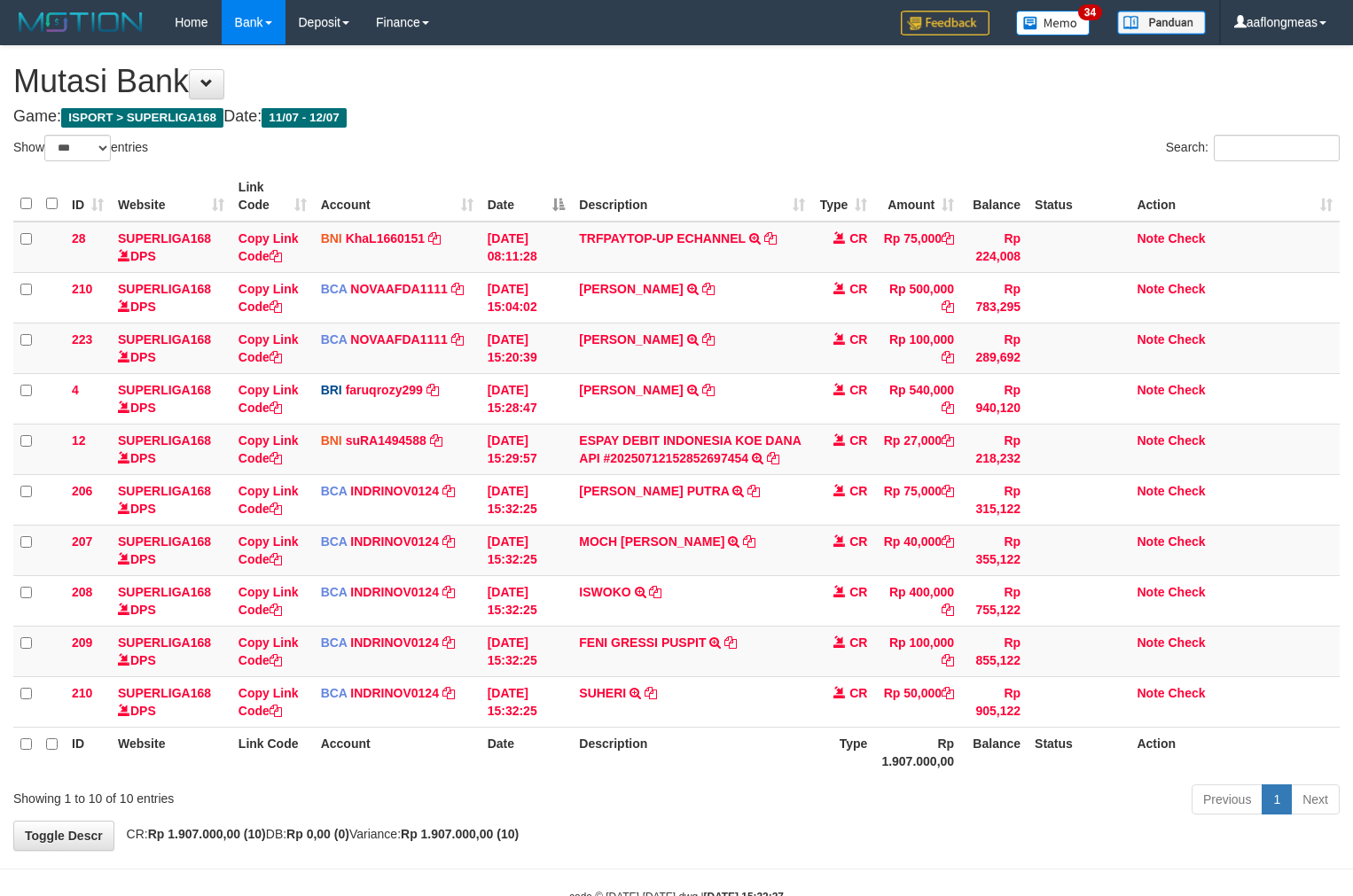 select on "***" 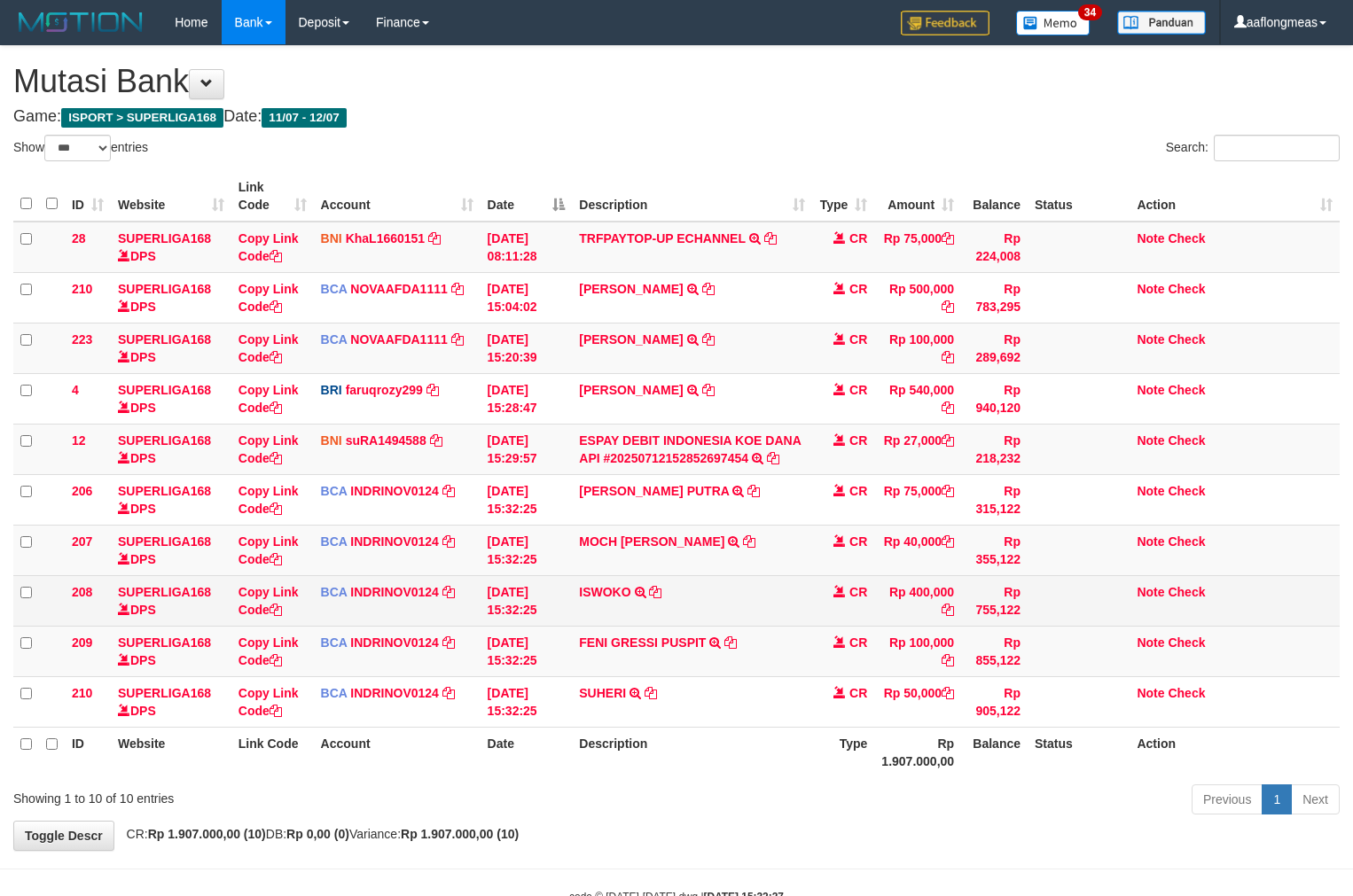 scroll, scrollTop: 0, scrollLeft: 0, axis: both 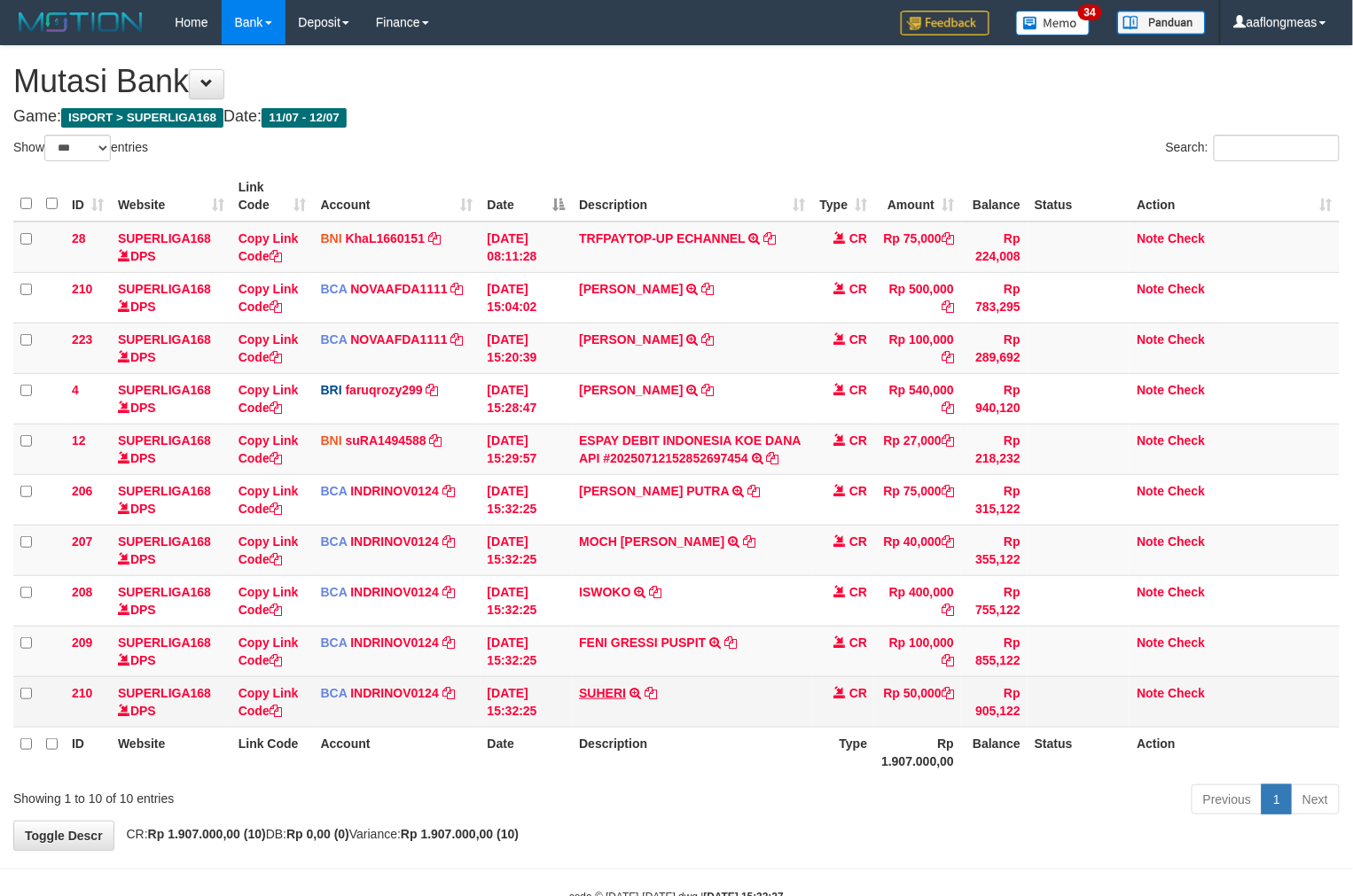 drag, startPoint x: 764, startPoint y: 707, endPoint x: 622, endPoint y: 685, distance: 143.69412 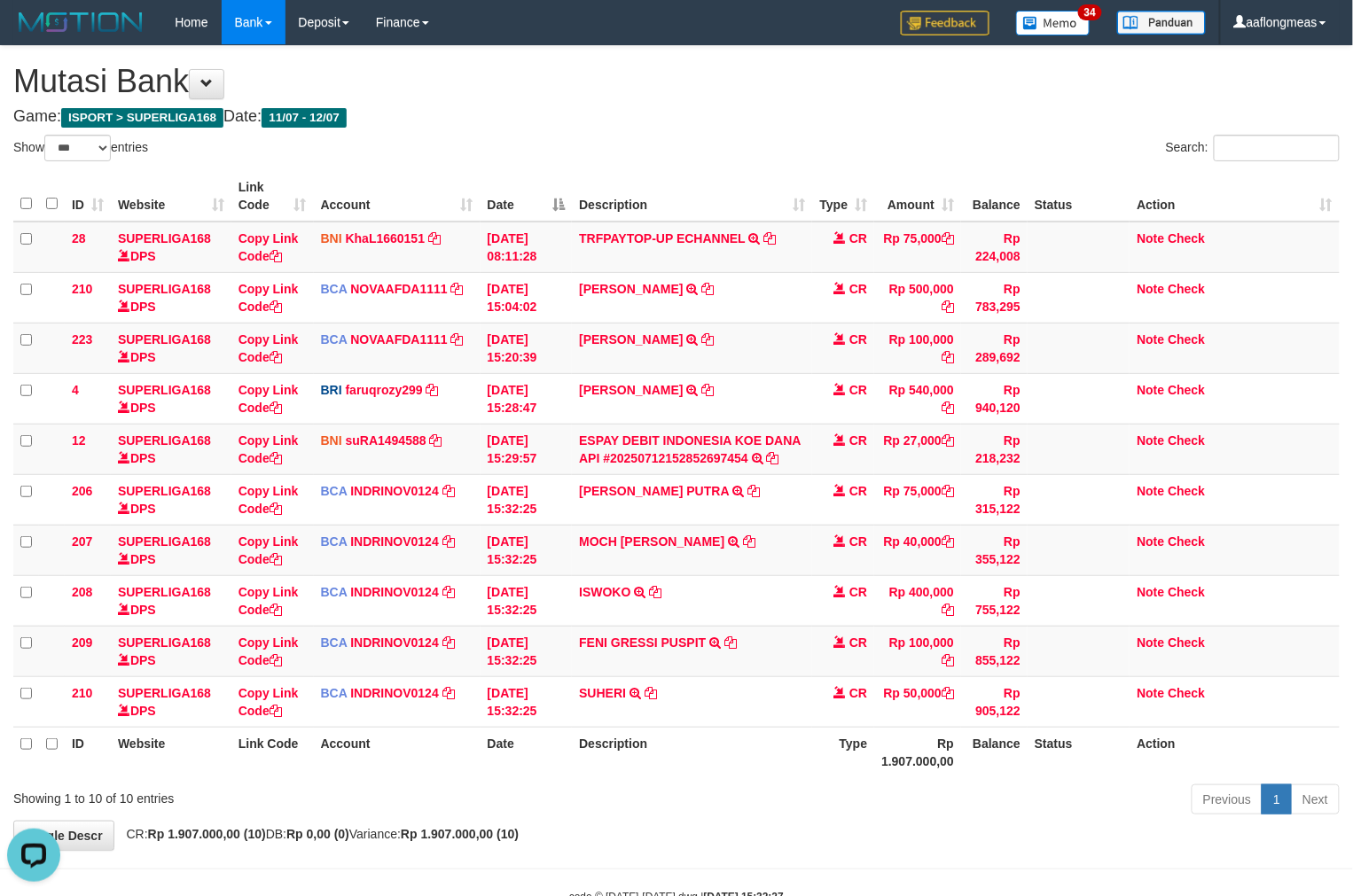scroll, scrollTop: 0, scrollLeft: 0, axis: both 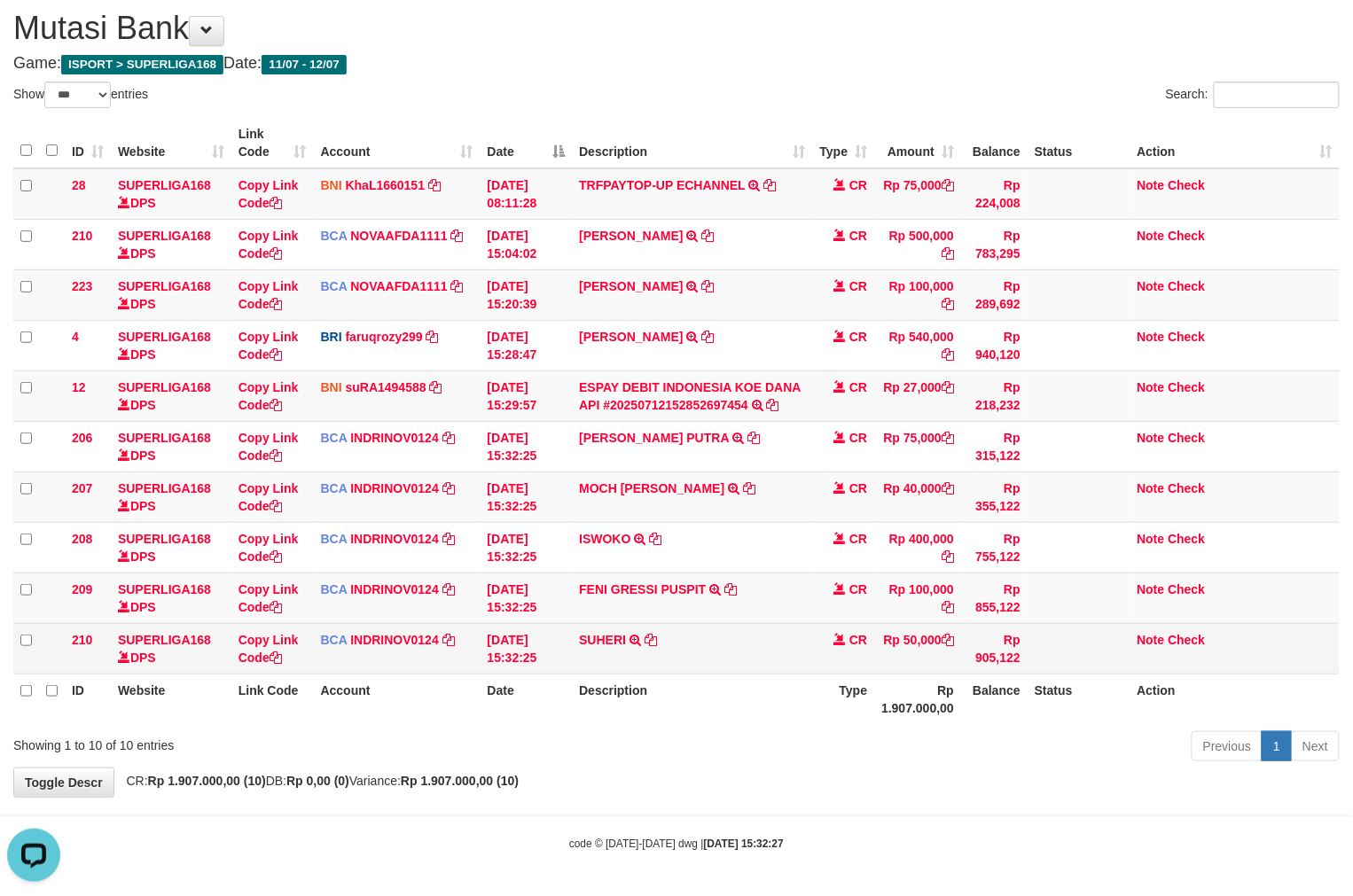 click on "SUHERI         TRSF E-BANKING CR 1207/FTSCY/WS95031
50000.00SUHERI" at bounding box center [692, 648] 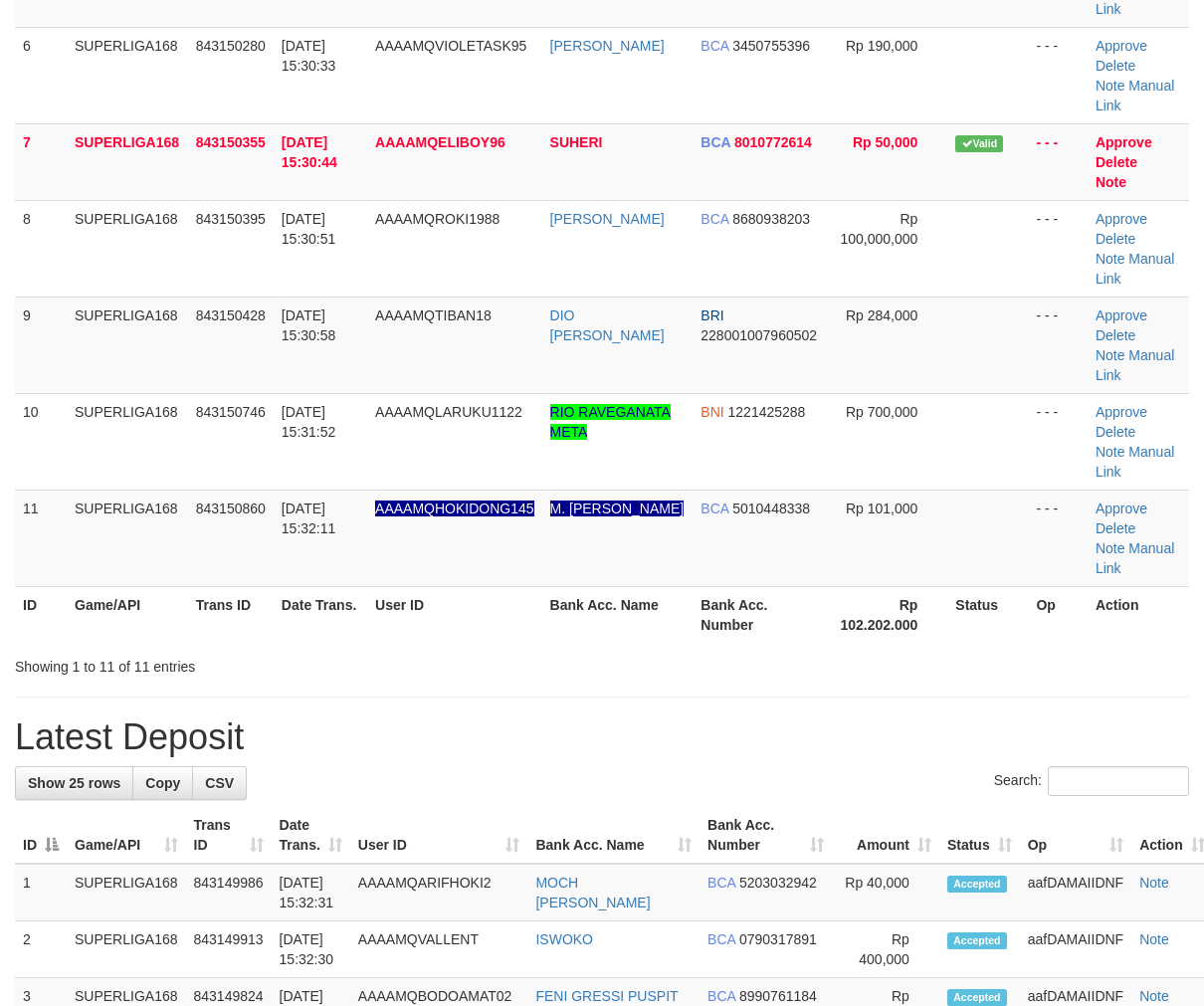 scroll, scrollTop: 611, scrollLeft: 0, axis: vertical 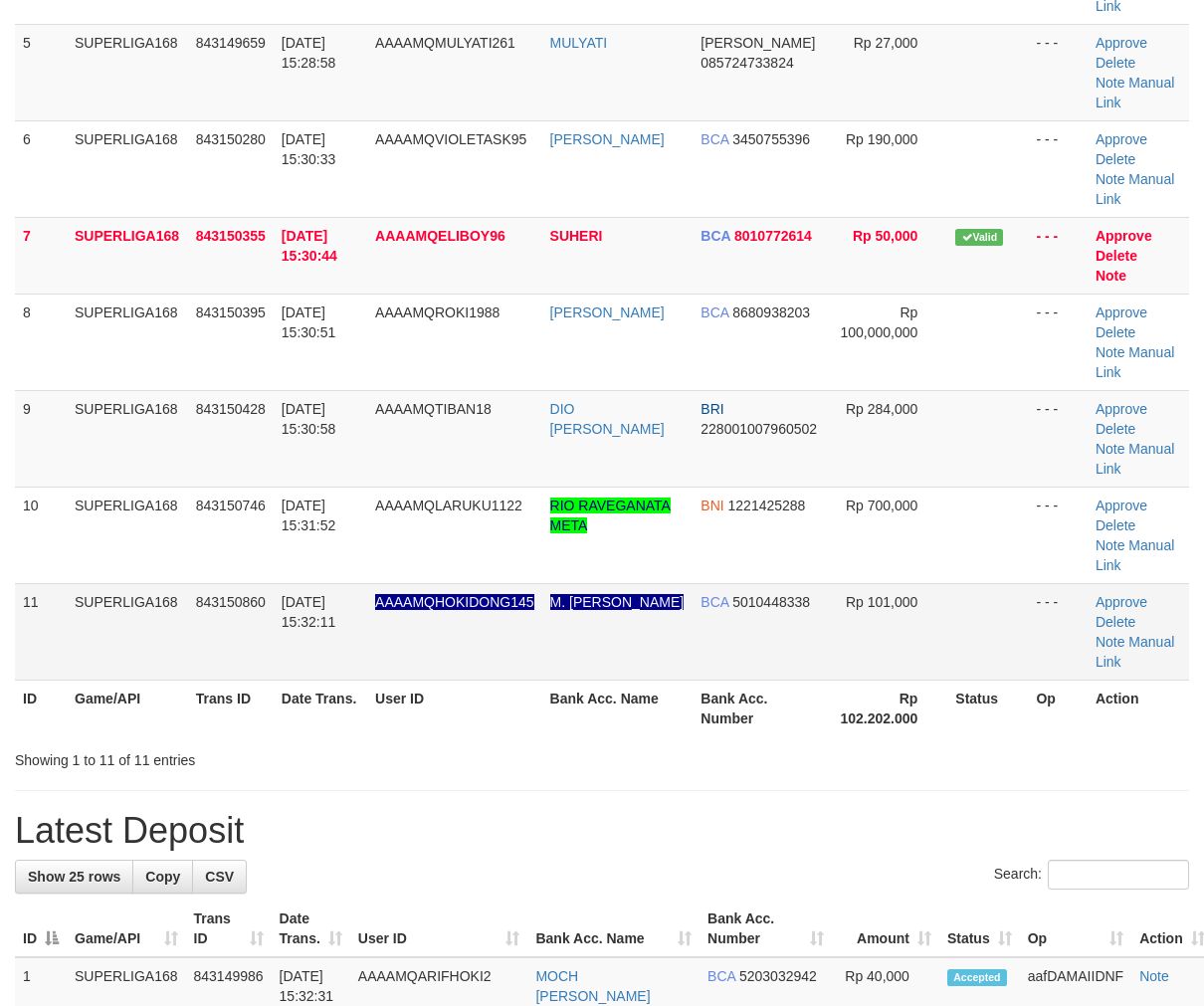 click at bounding box center [987, 631] 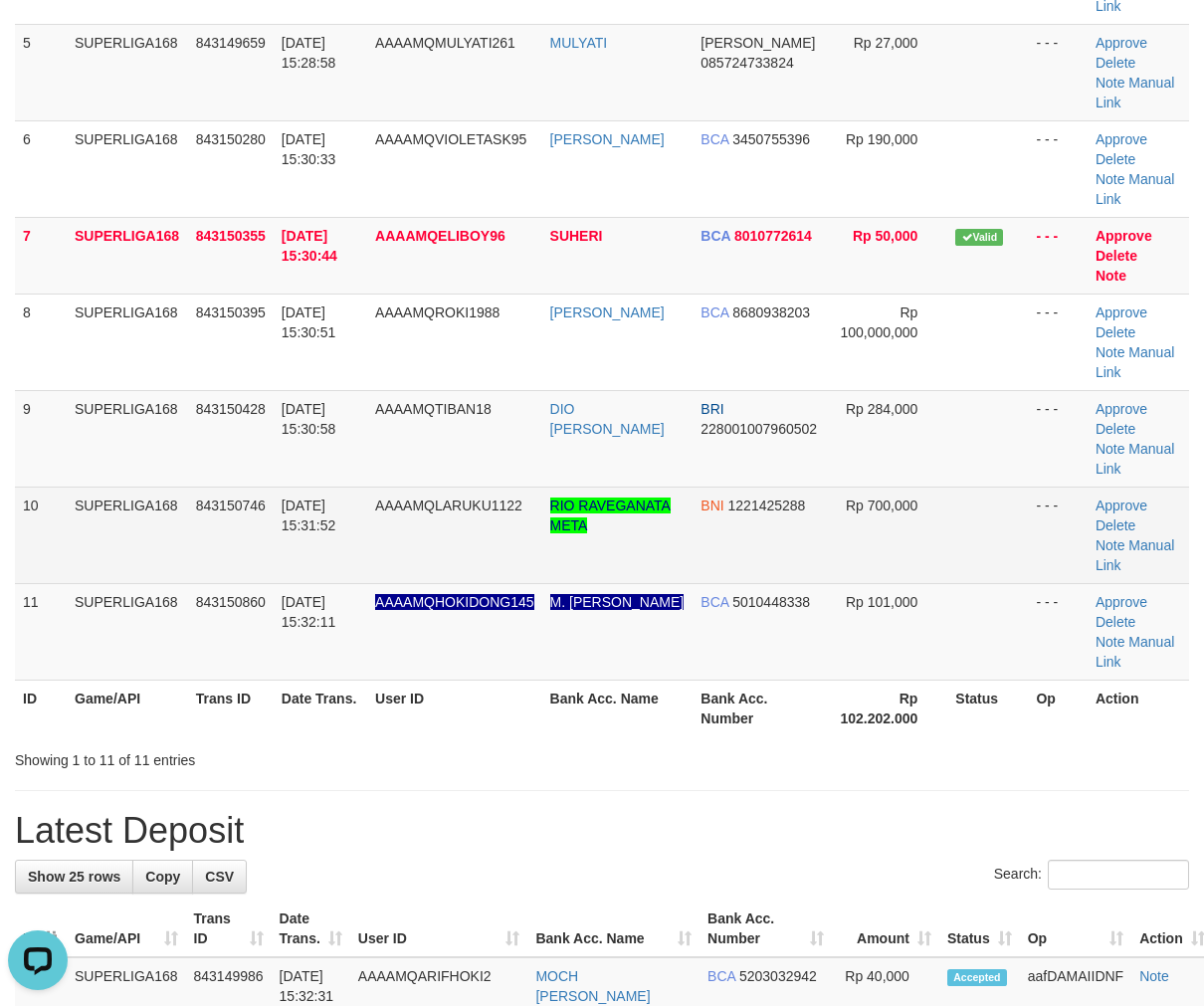 scroll, scrollTop: 0, scrollLeft: 0, axis: both 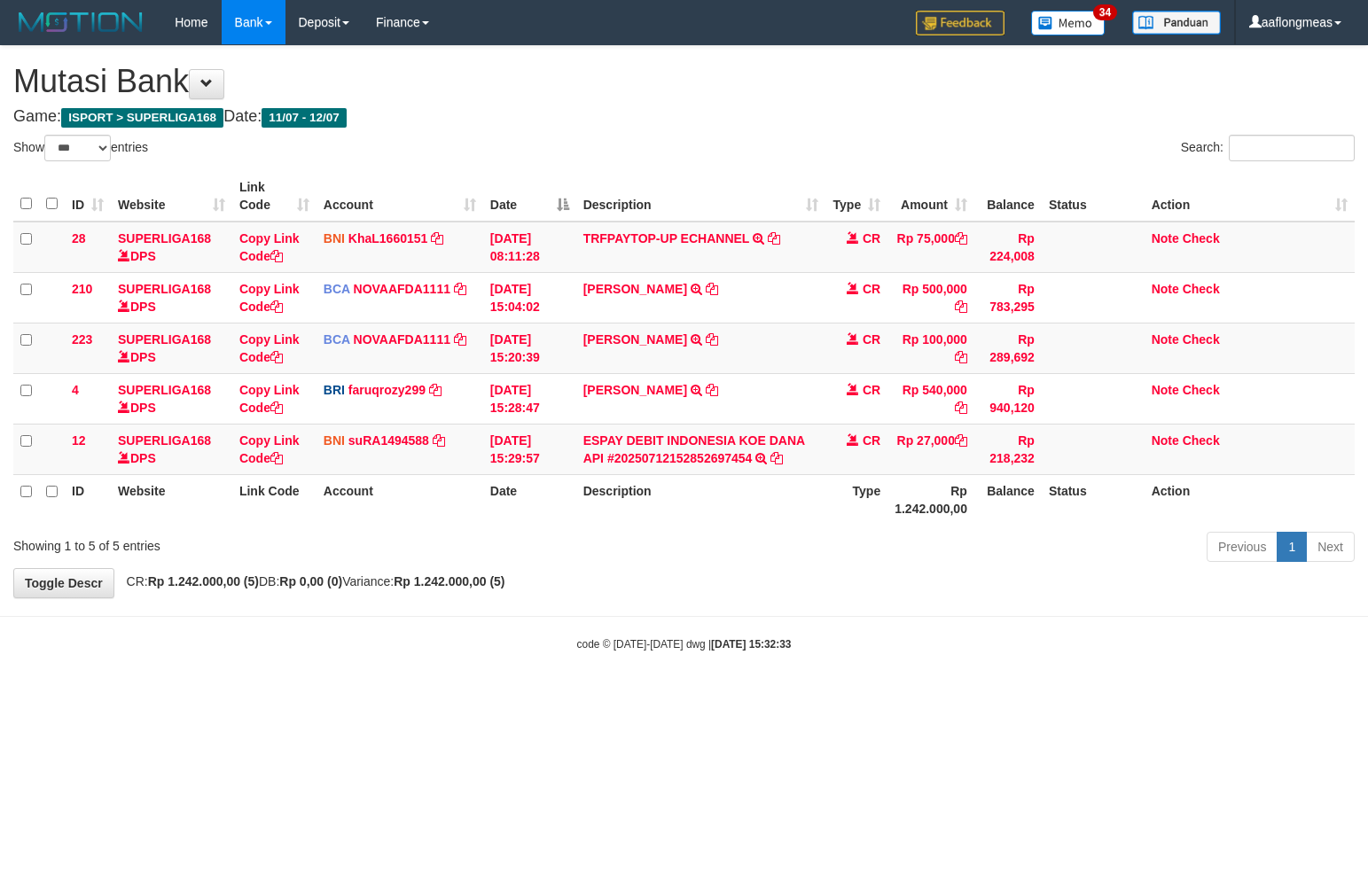 select on "***" 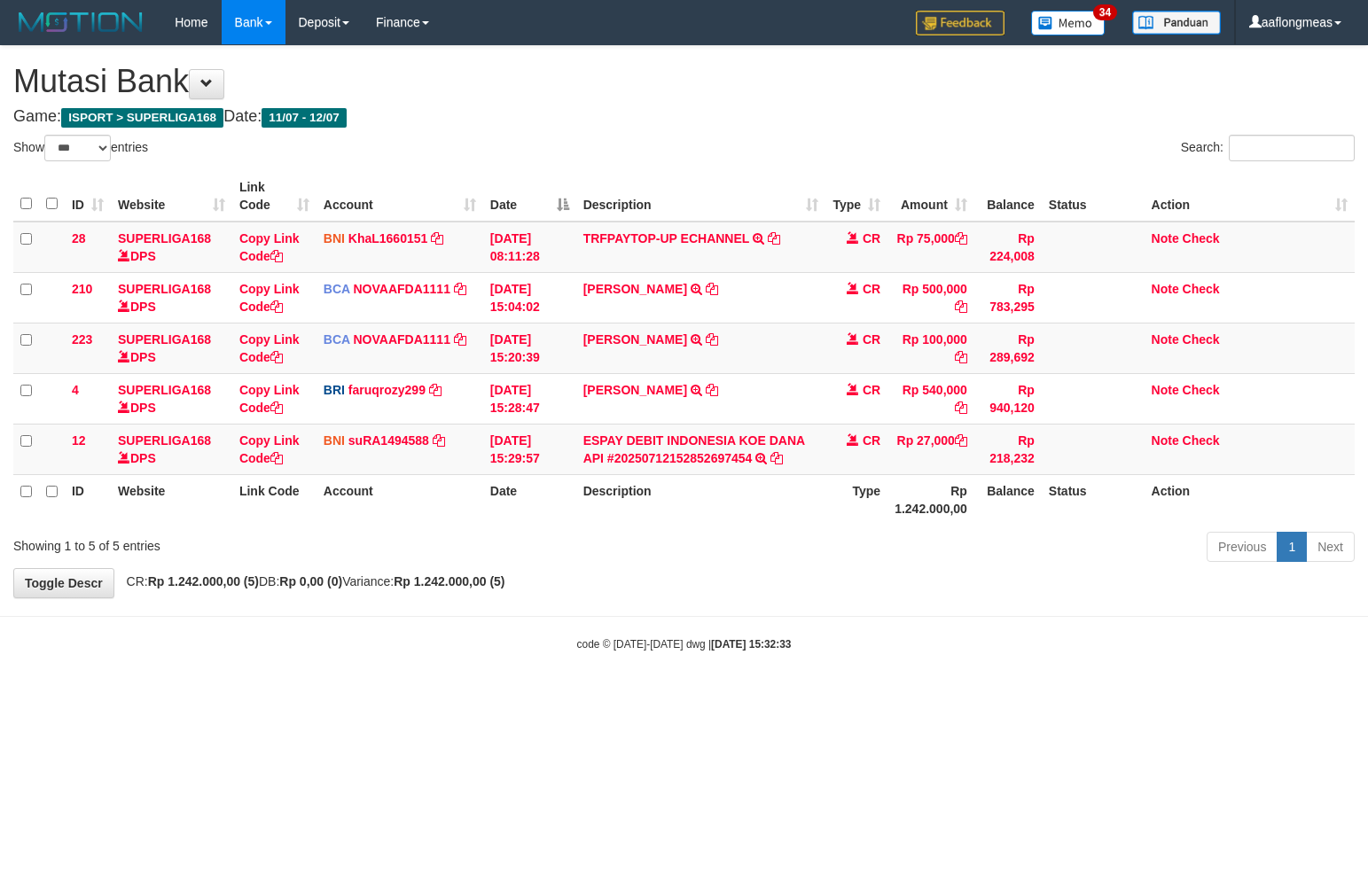 scroll, scrollTop: 0, scrollLeft: 0, axis: both 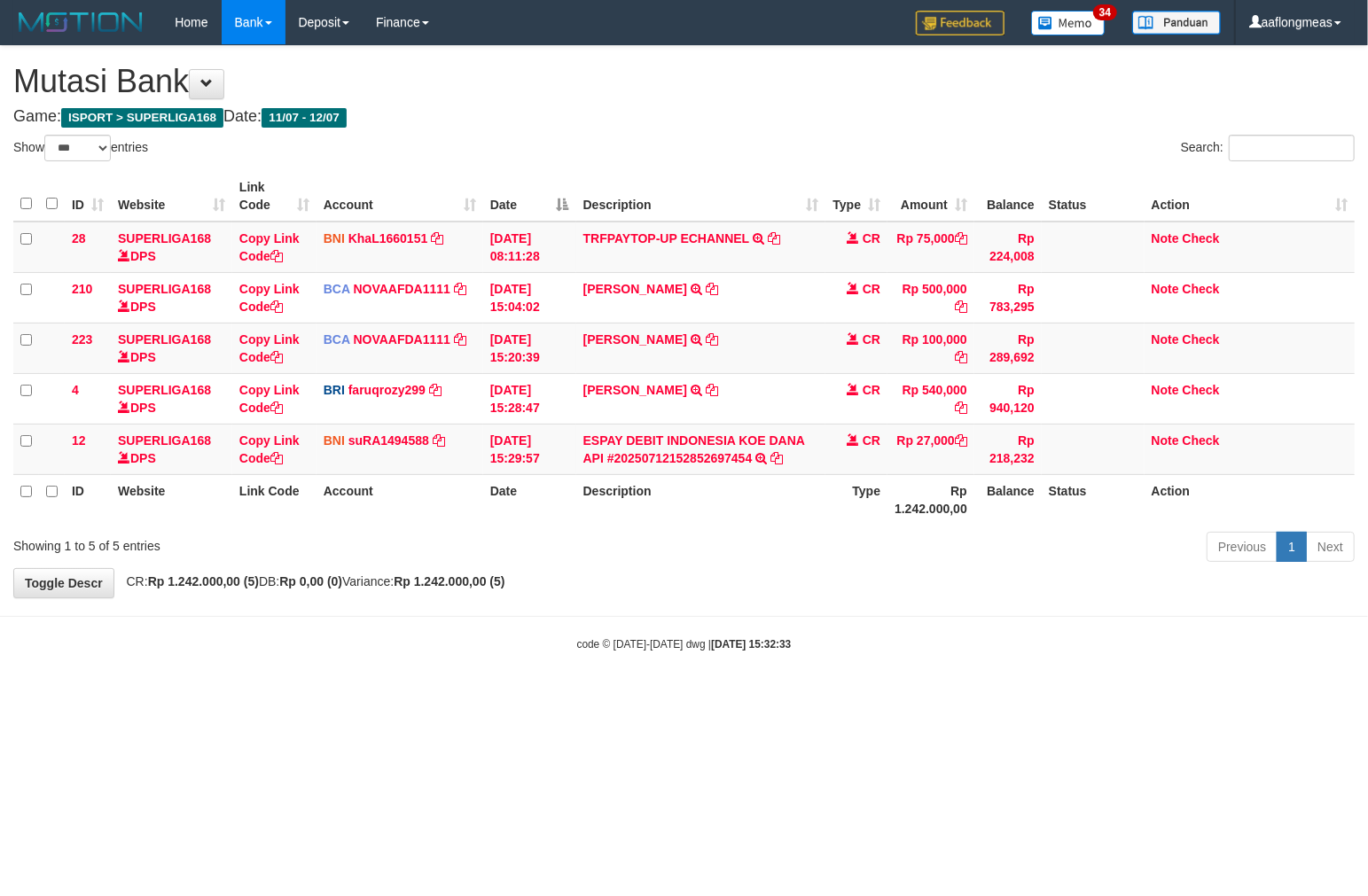 click on "Description" at bounding box center (701, 499) 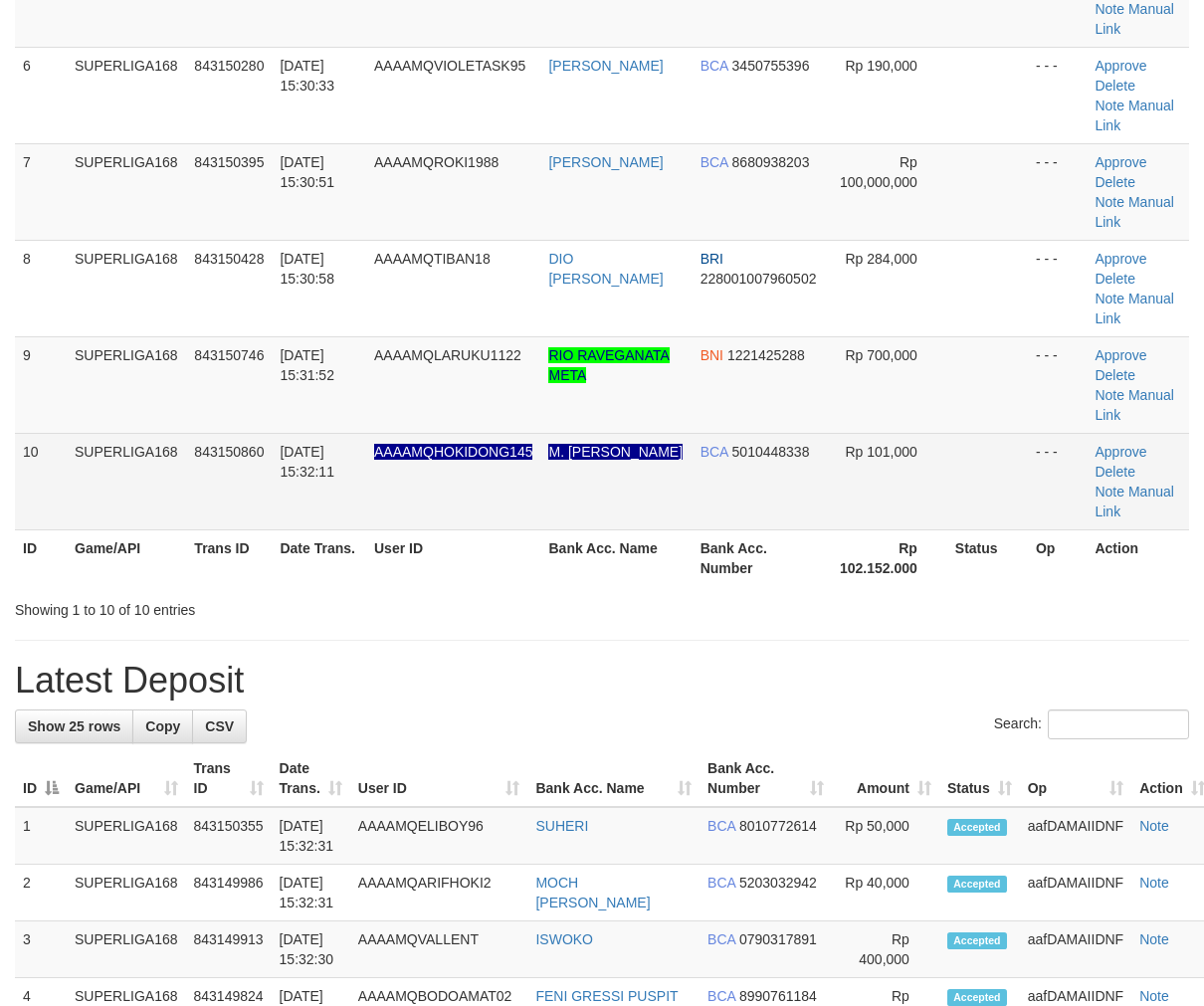 scroll, scrollTop: 611, scrollLeft: 0, axis: vertical 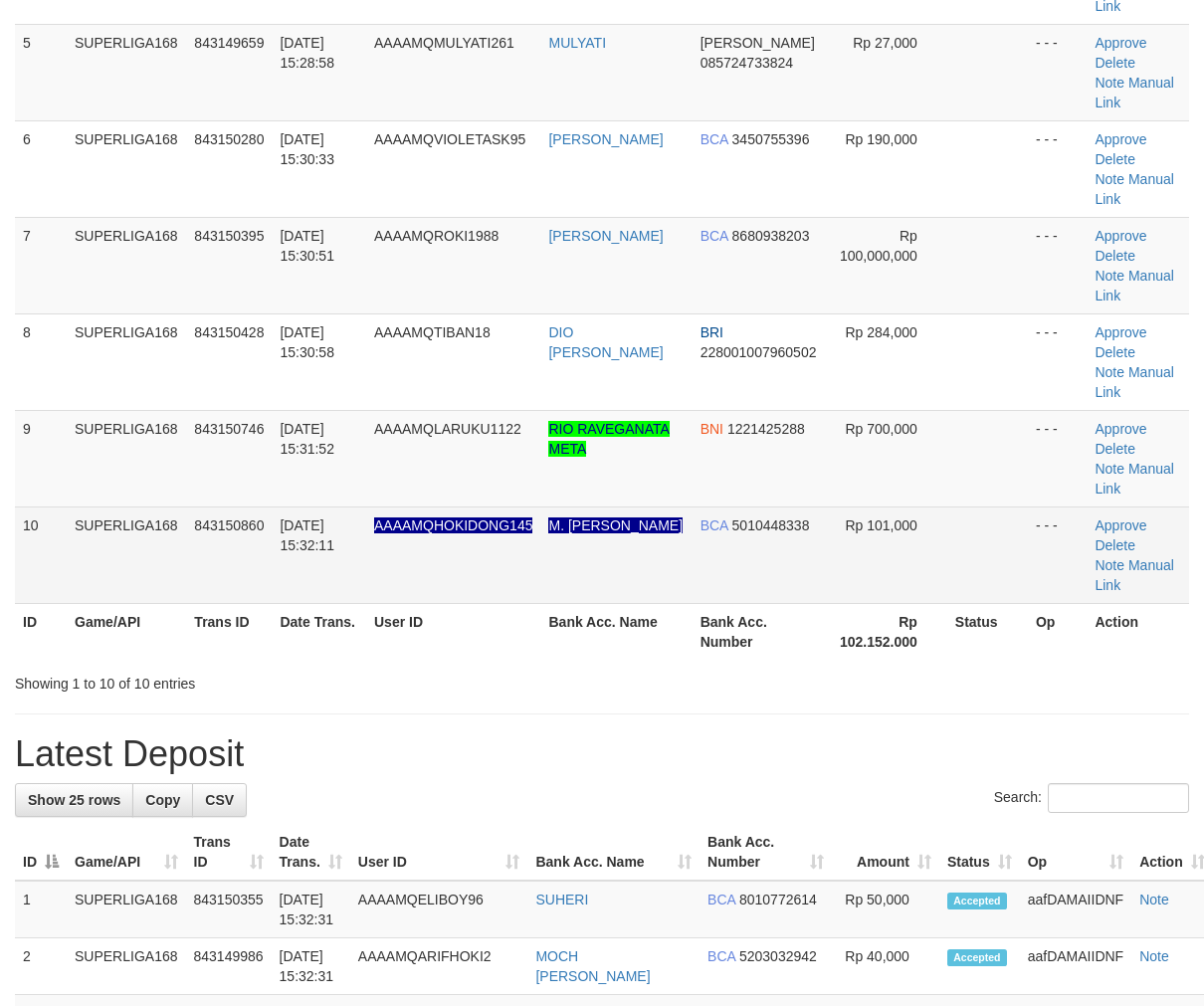 click at bounding box center (987, 554) 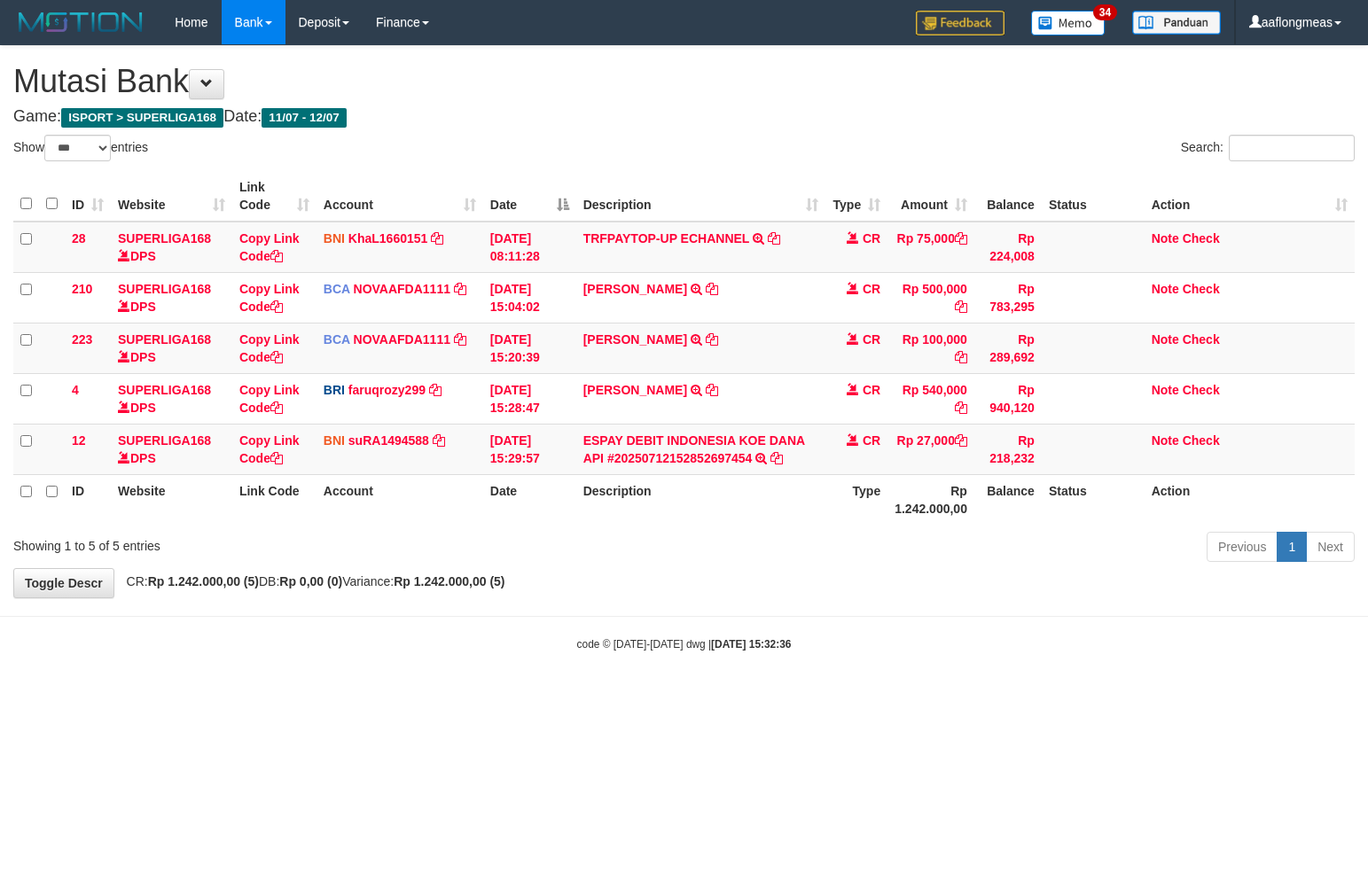 select on "***" 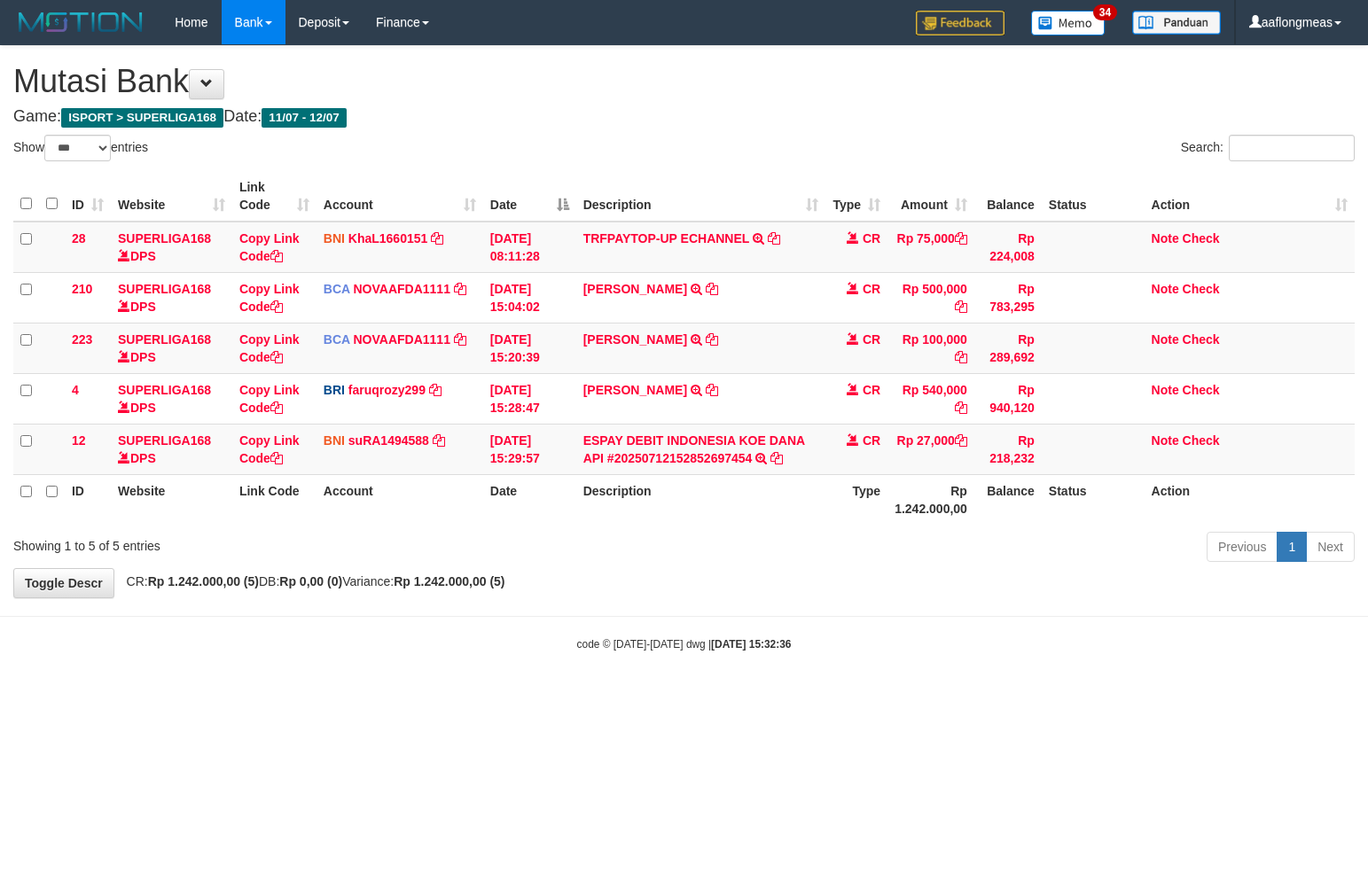 scroll, scrollTop: 0, scrollLeft: 0, axis: both 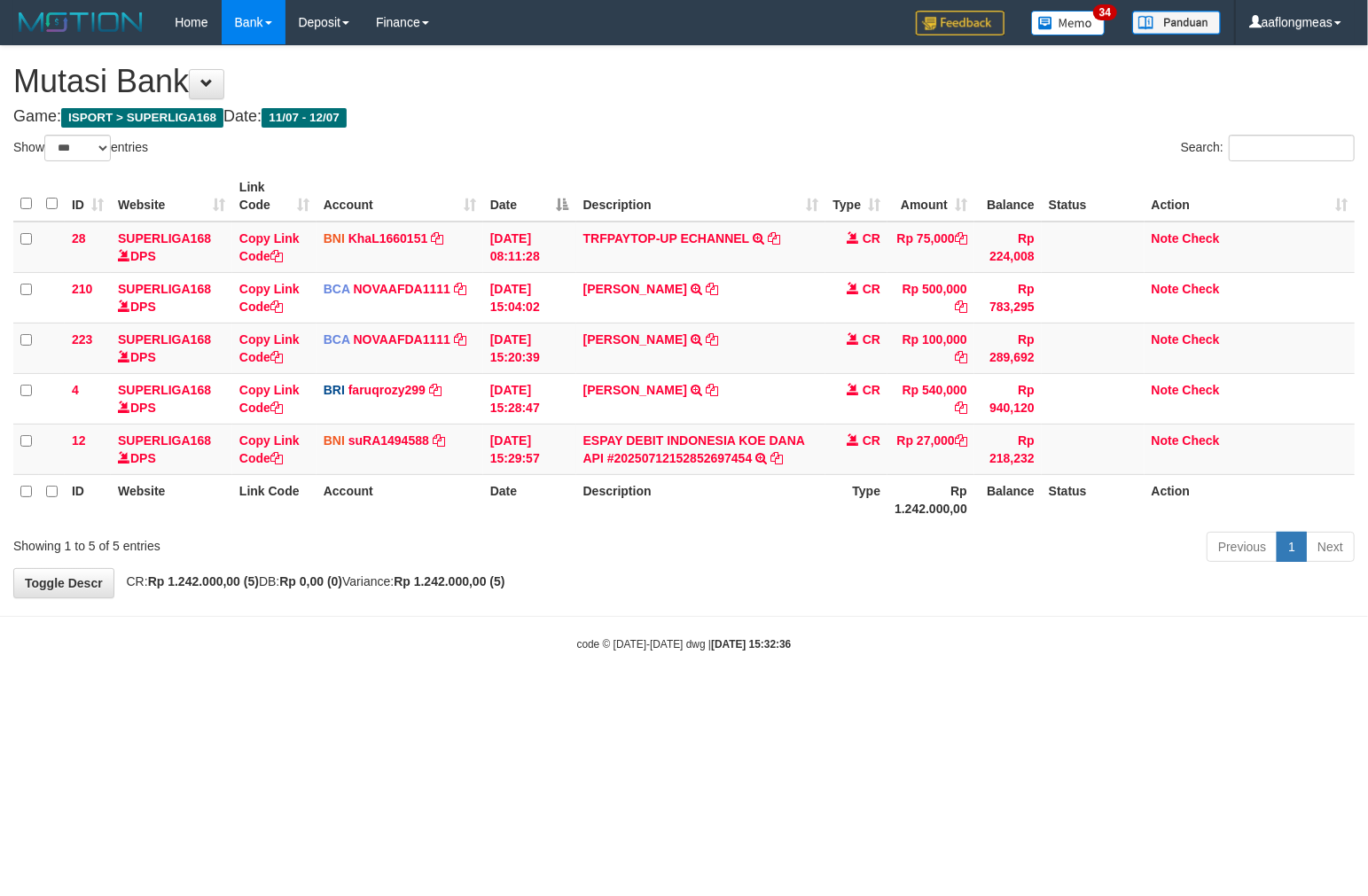 click on "**********" at bounding box center (684, 322) 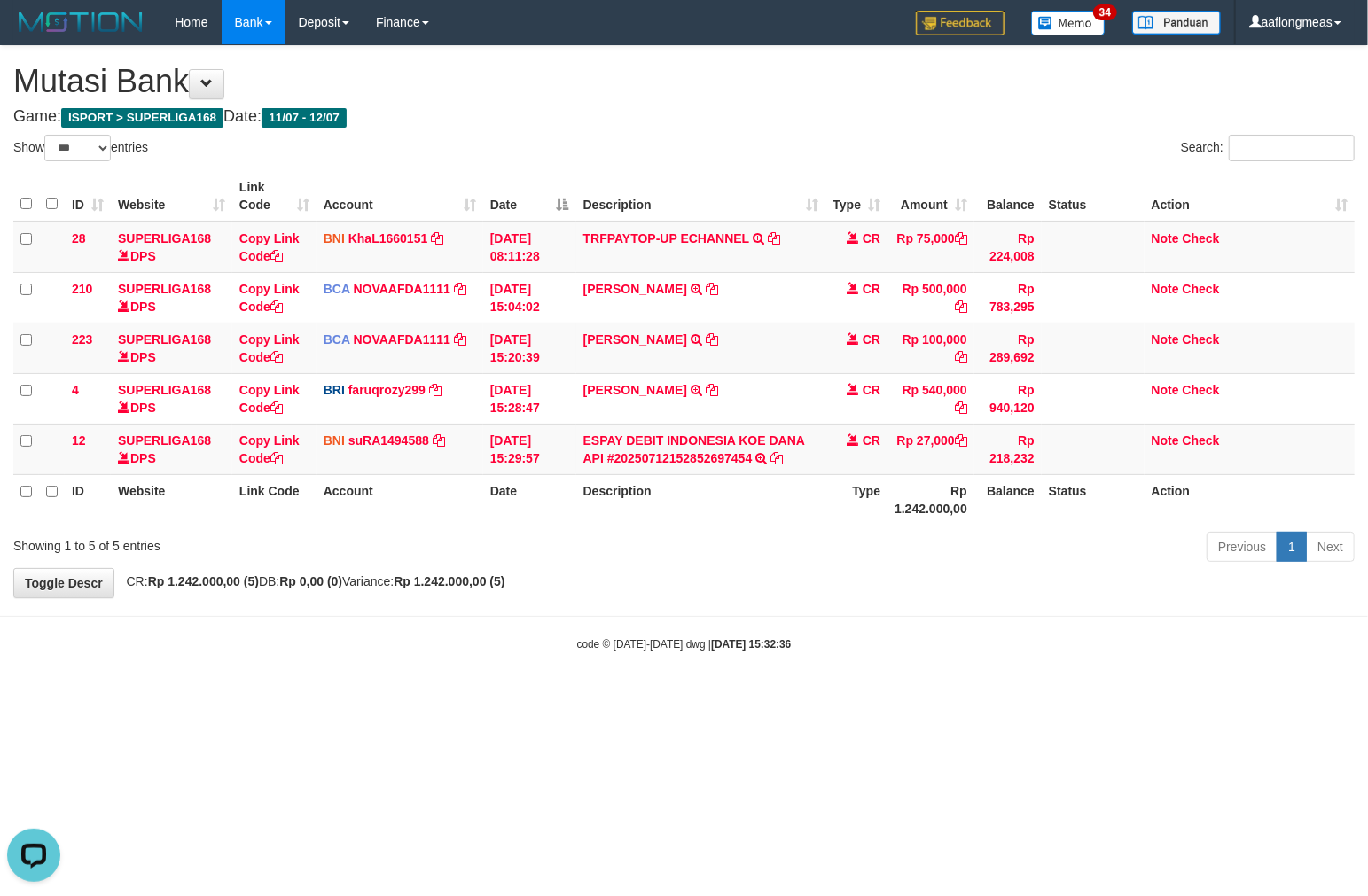 scroll, scrollTop: 0, scrollLeft: 0, axis: both 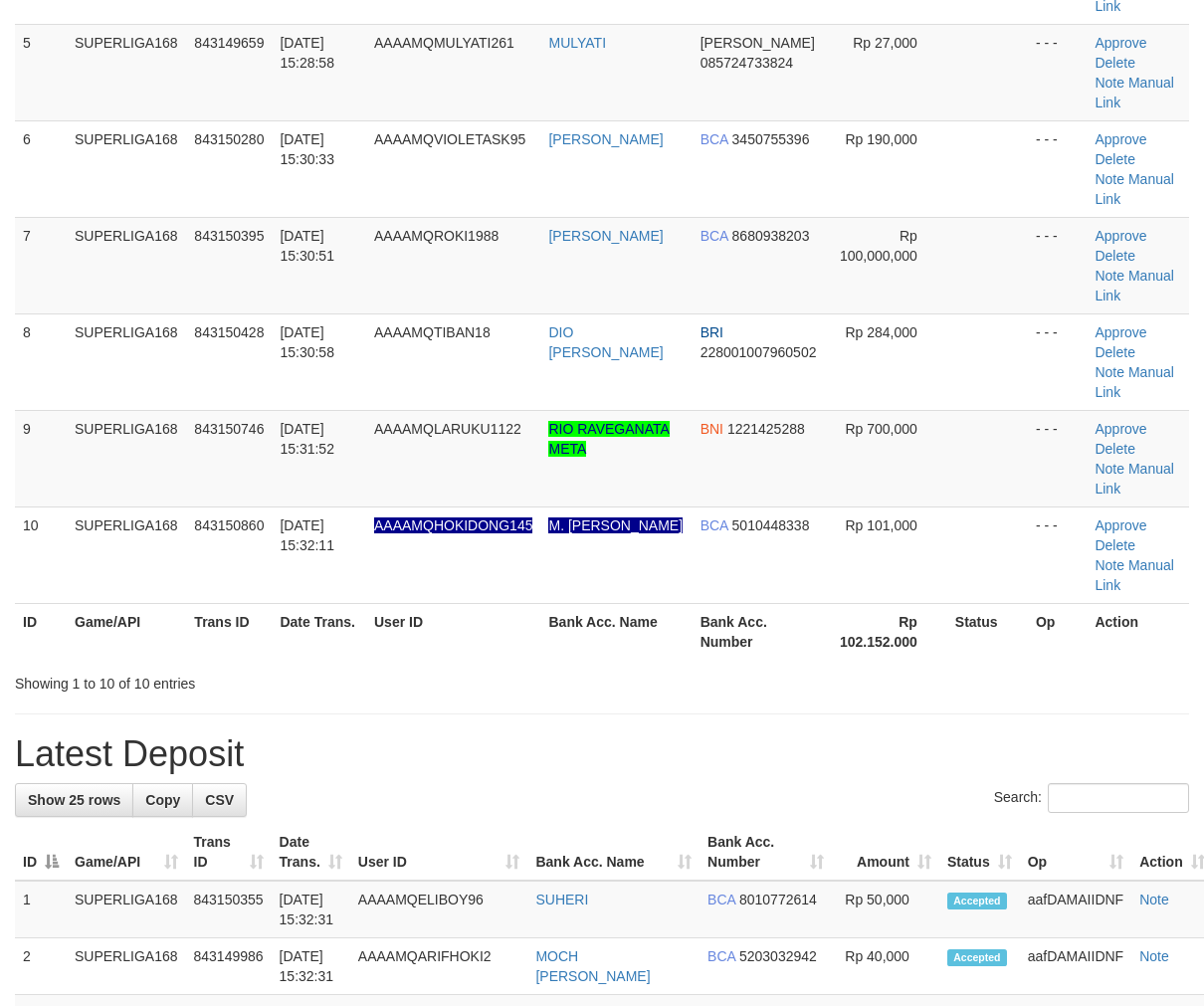 drag, startPoint x: 811, startPoint y: 456, endPoint x: 1209, endPoint y: 525, distance: 403.9369 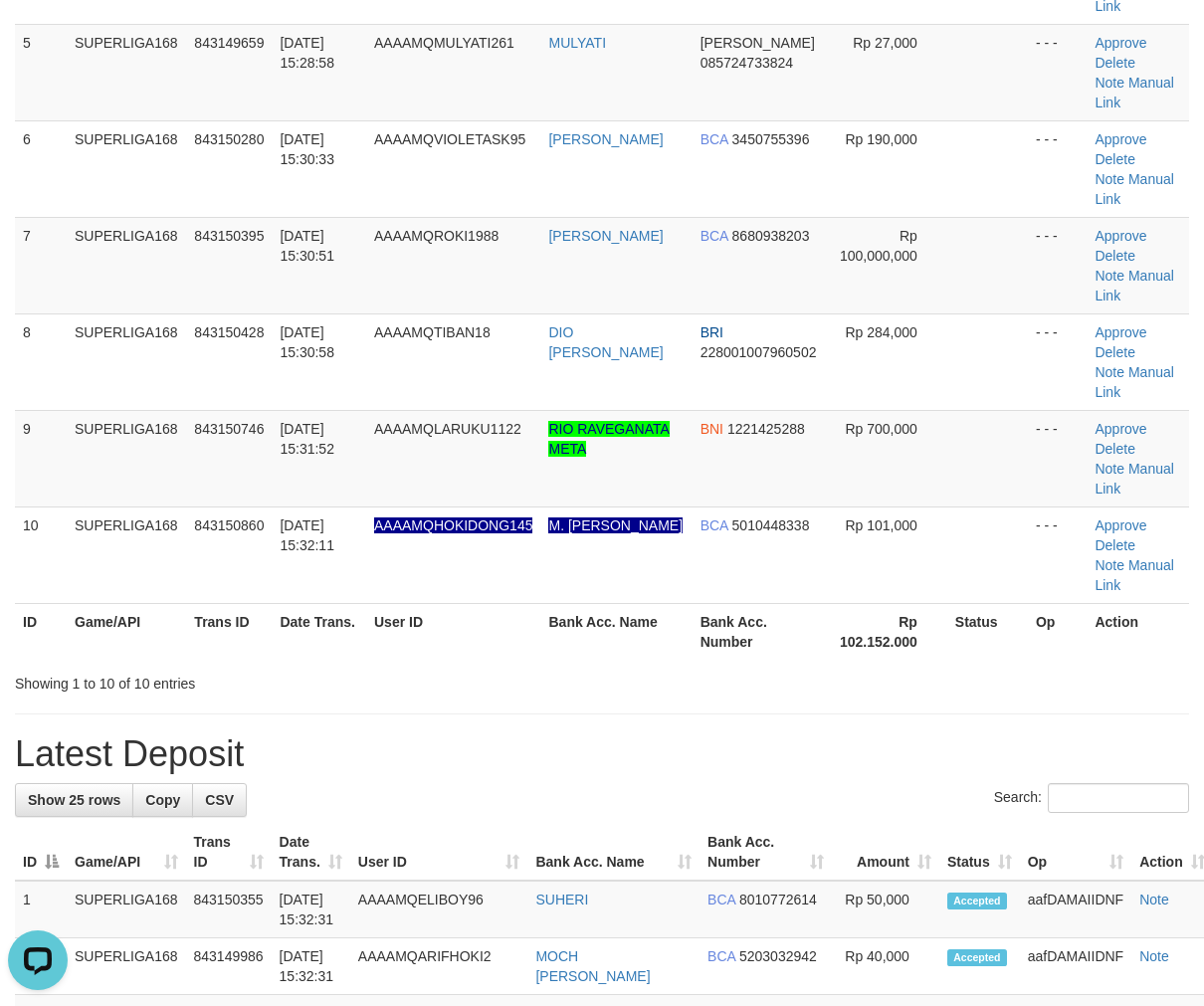 scroll, scrollTop: 0, scrollLeft: 0, axis: both 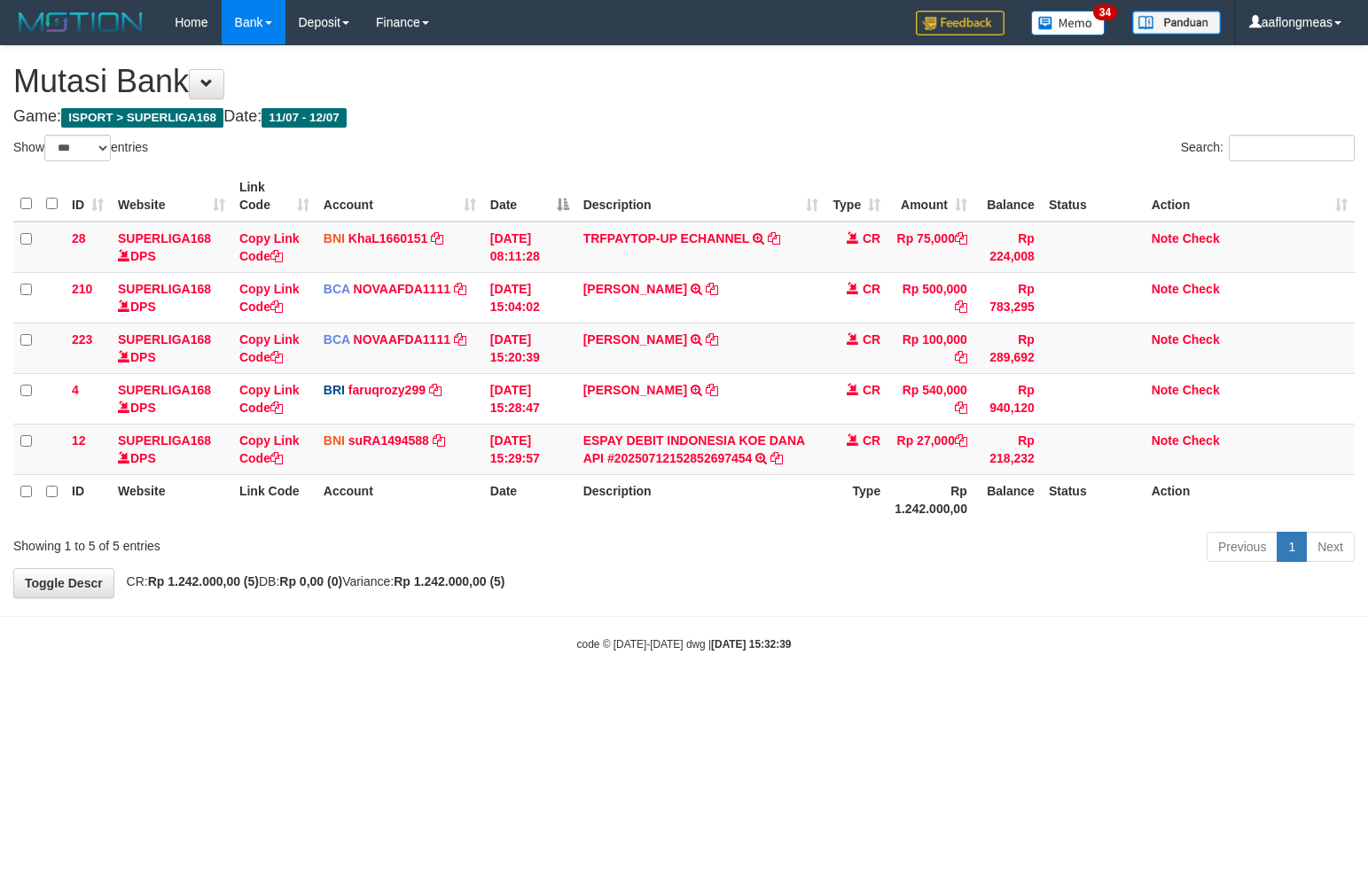 select on "***" 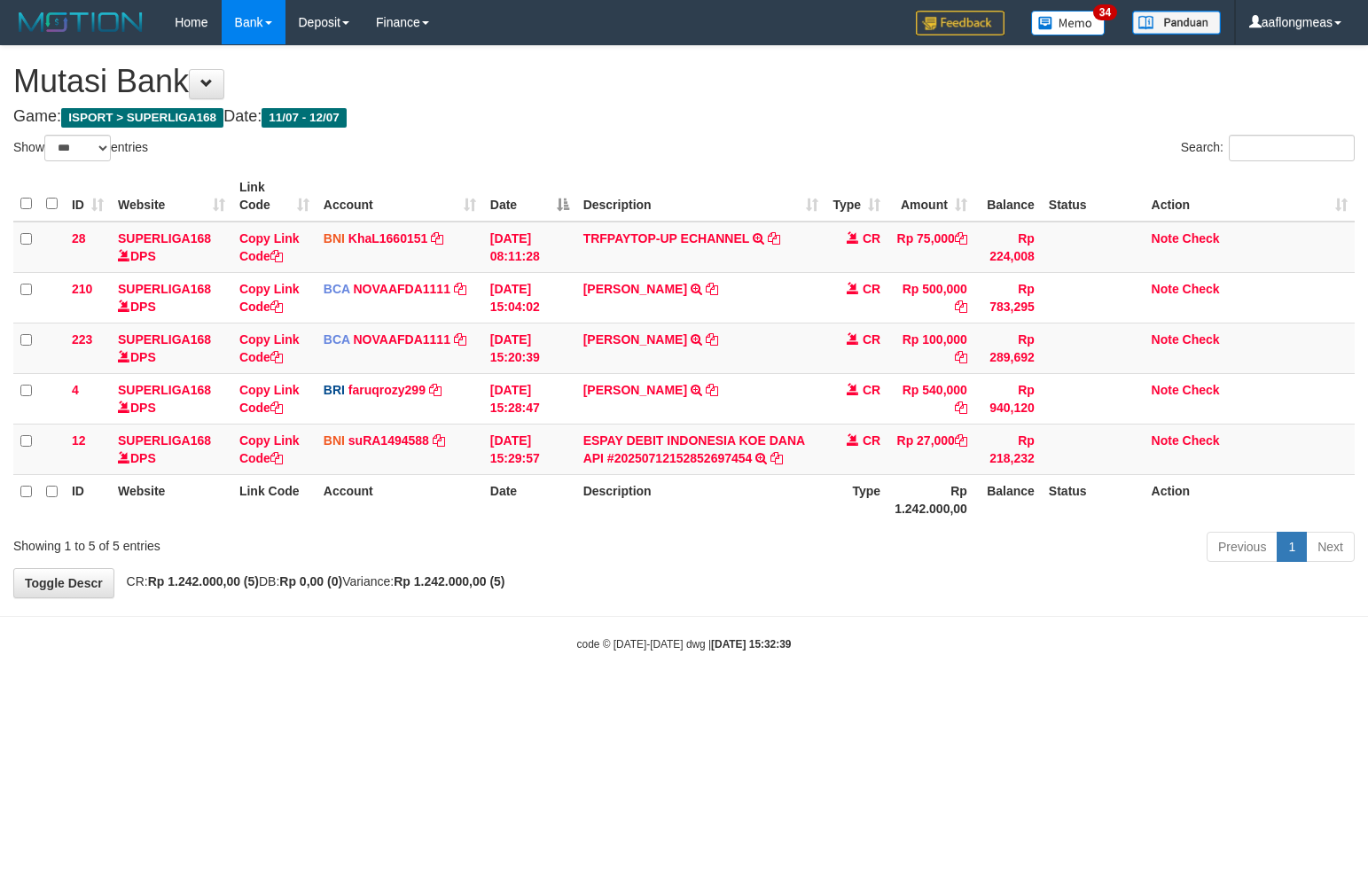 scroll, scrollTop: 0, scrollLeft: 0, axis: both 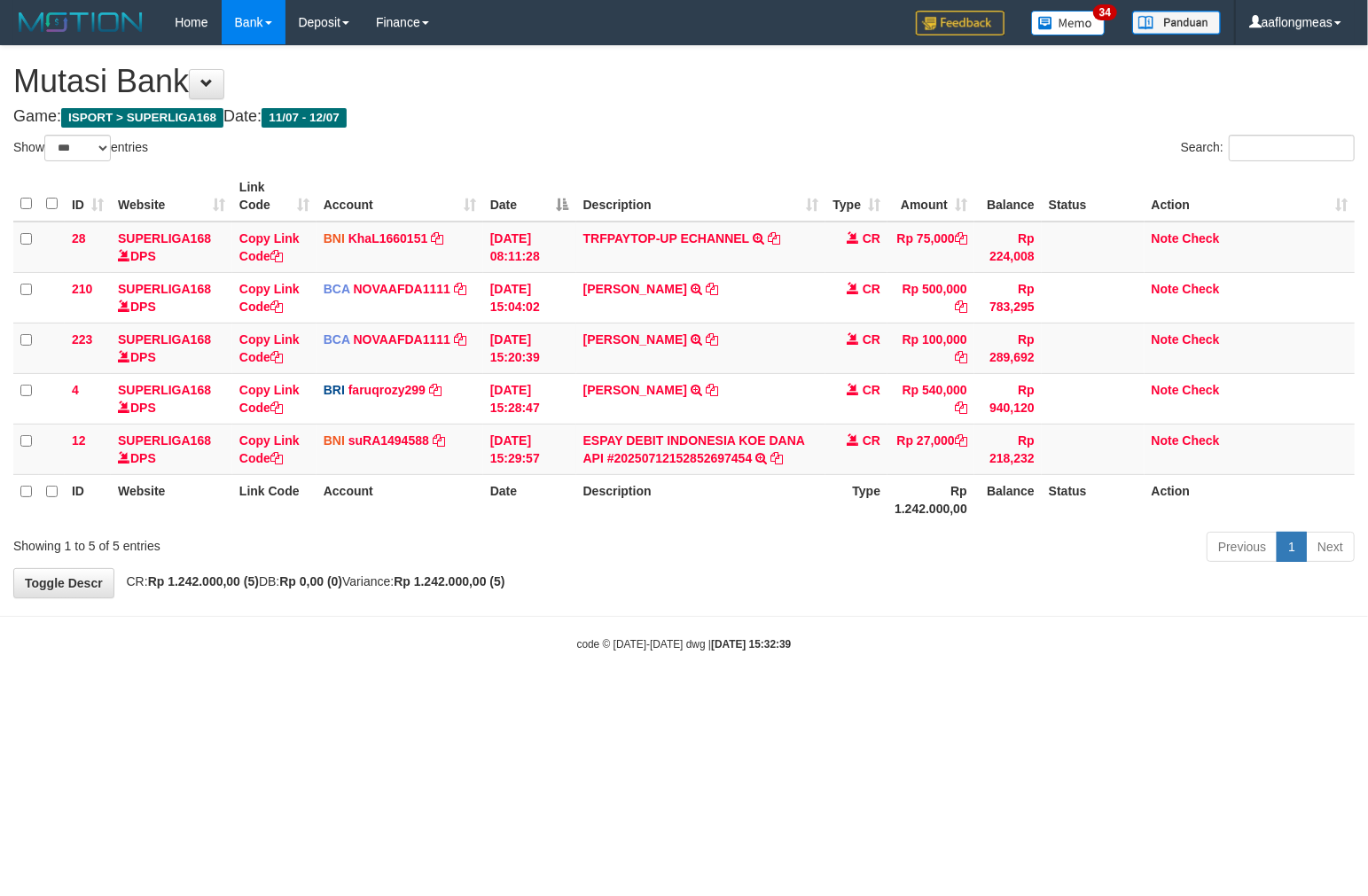 click on "**********" at bounding box center (684, 322) 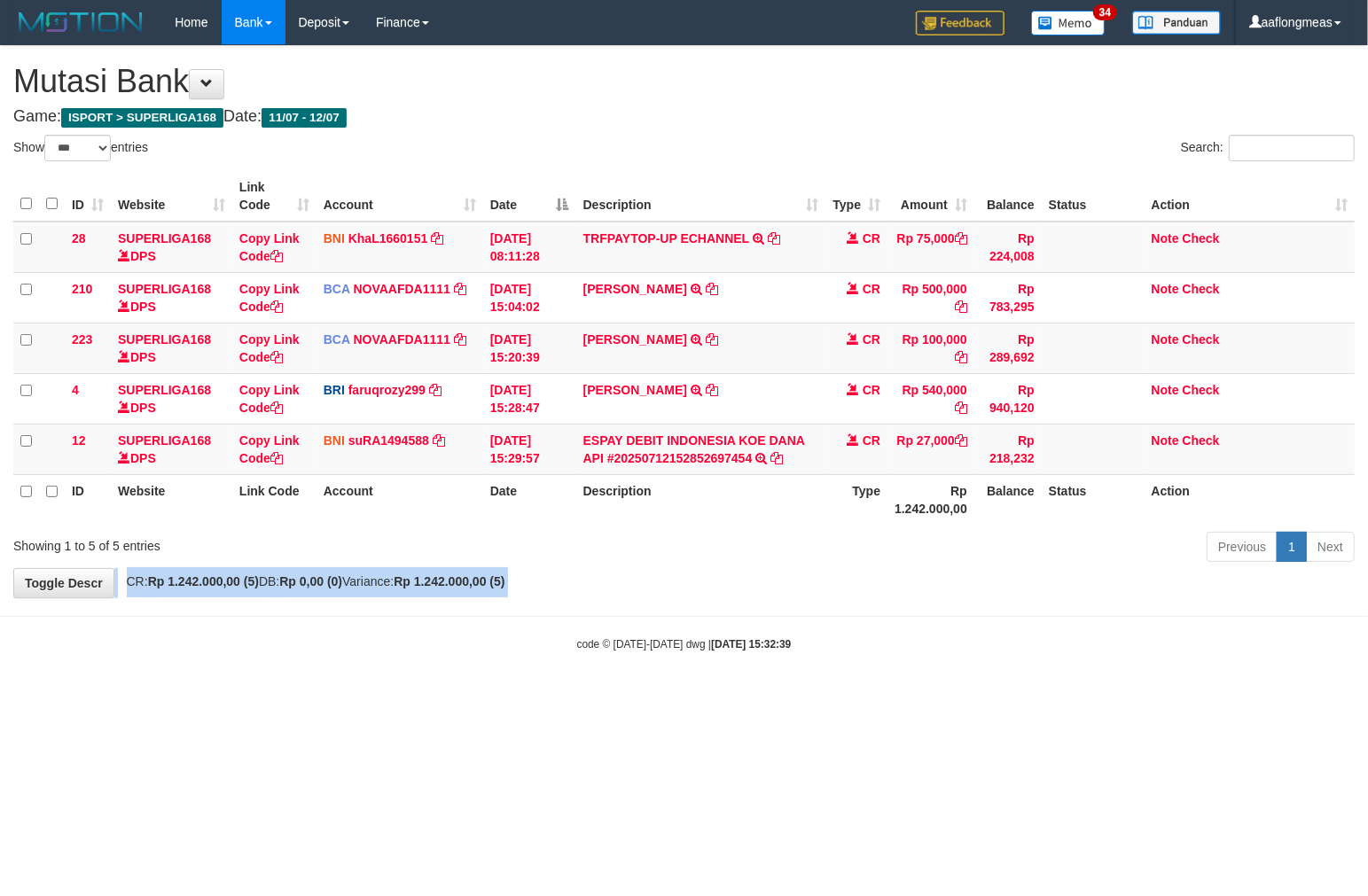 click on "**********" at bounding box center (684, 322) 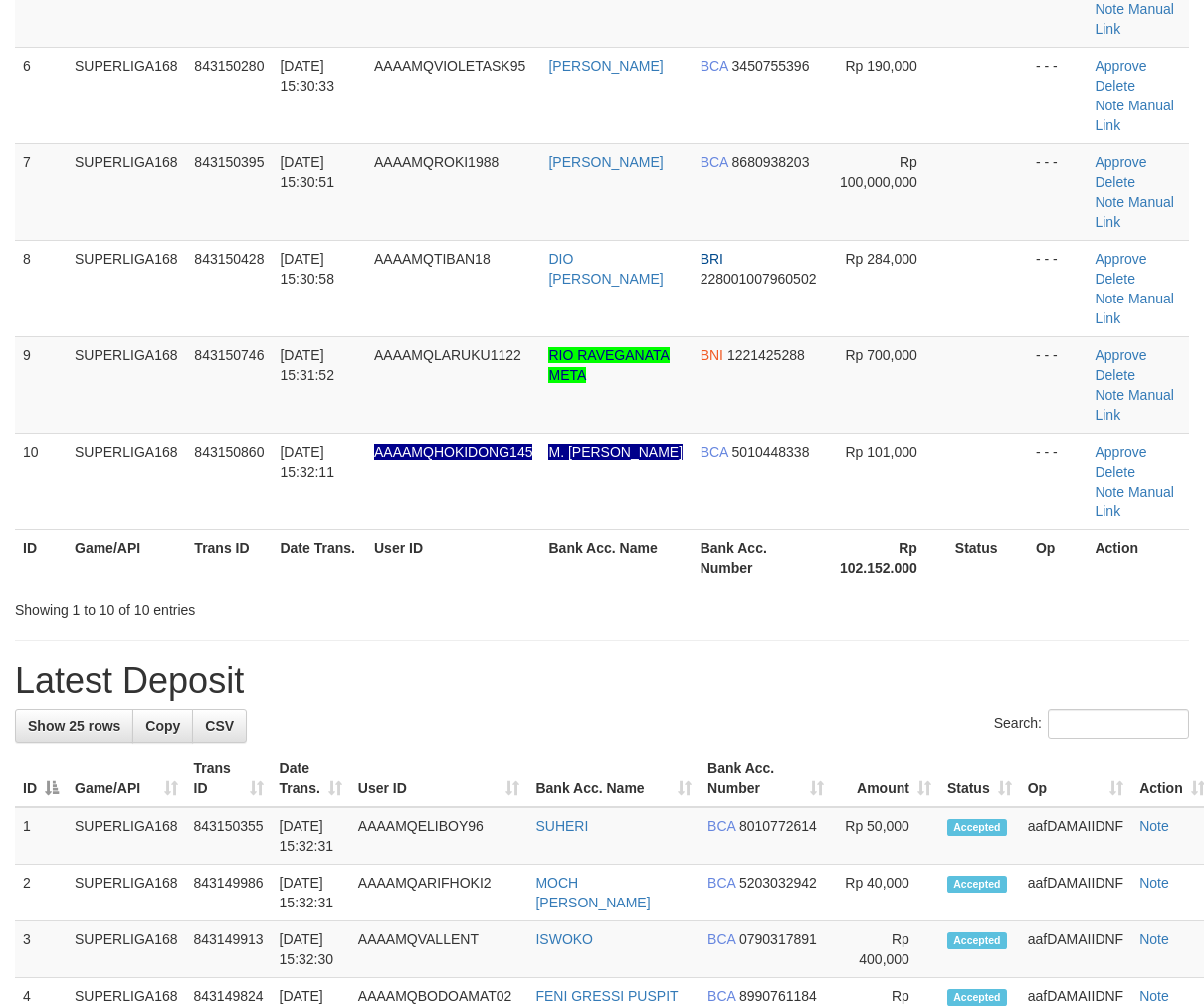 scroll, scrollTop: 611, scrollLeft: 0, axis: vertical 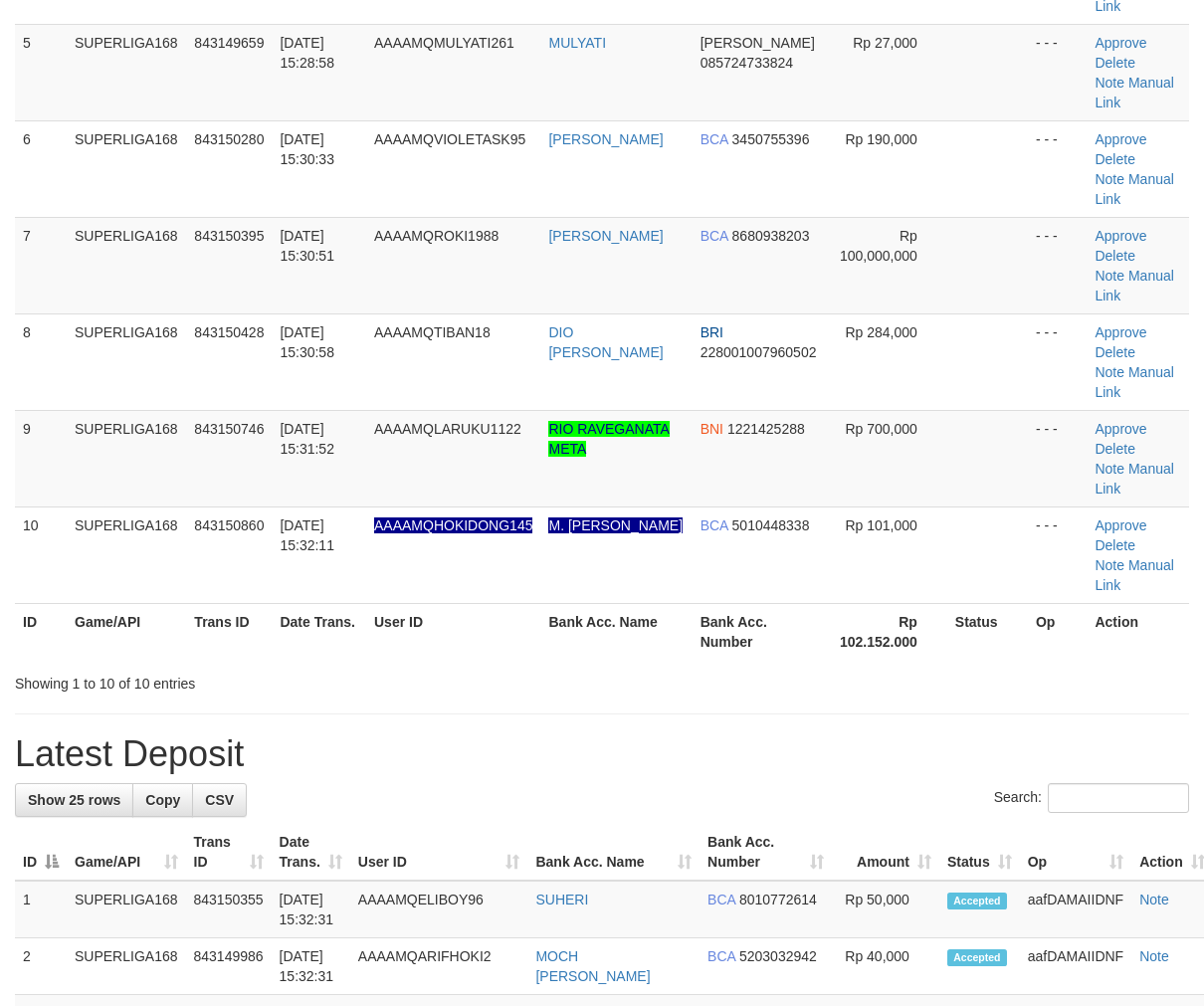 click on "Showing 1 to 10 of 10 entries" at bounding box center [602, 680] 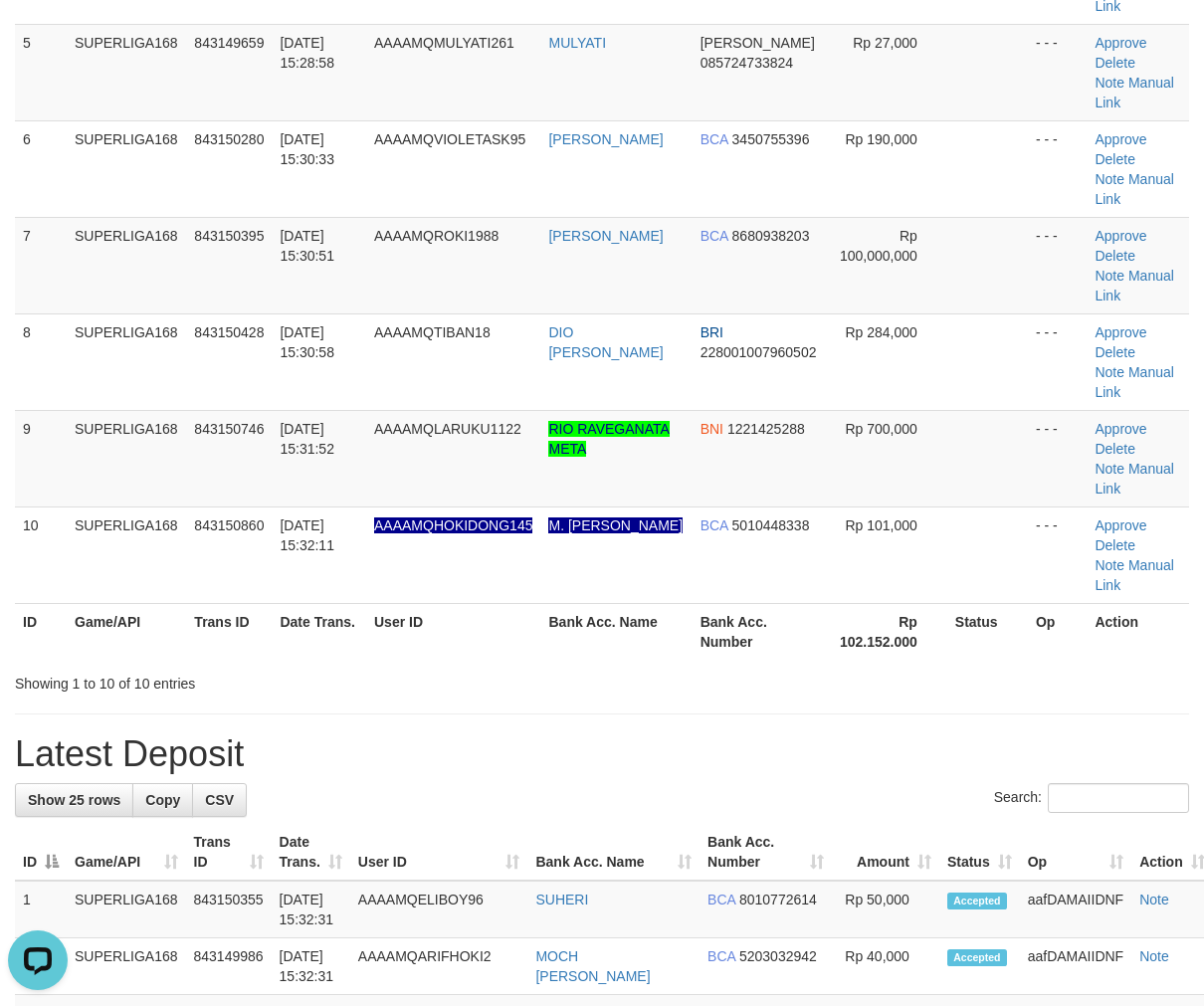 scroll, scrollTop: 0, scrollLeft: 0, axis: both 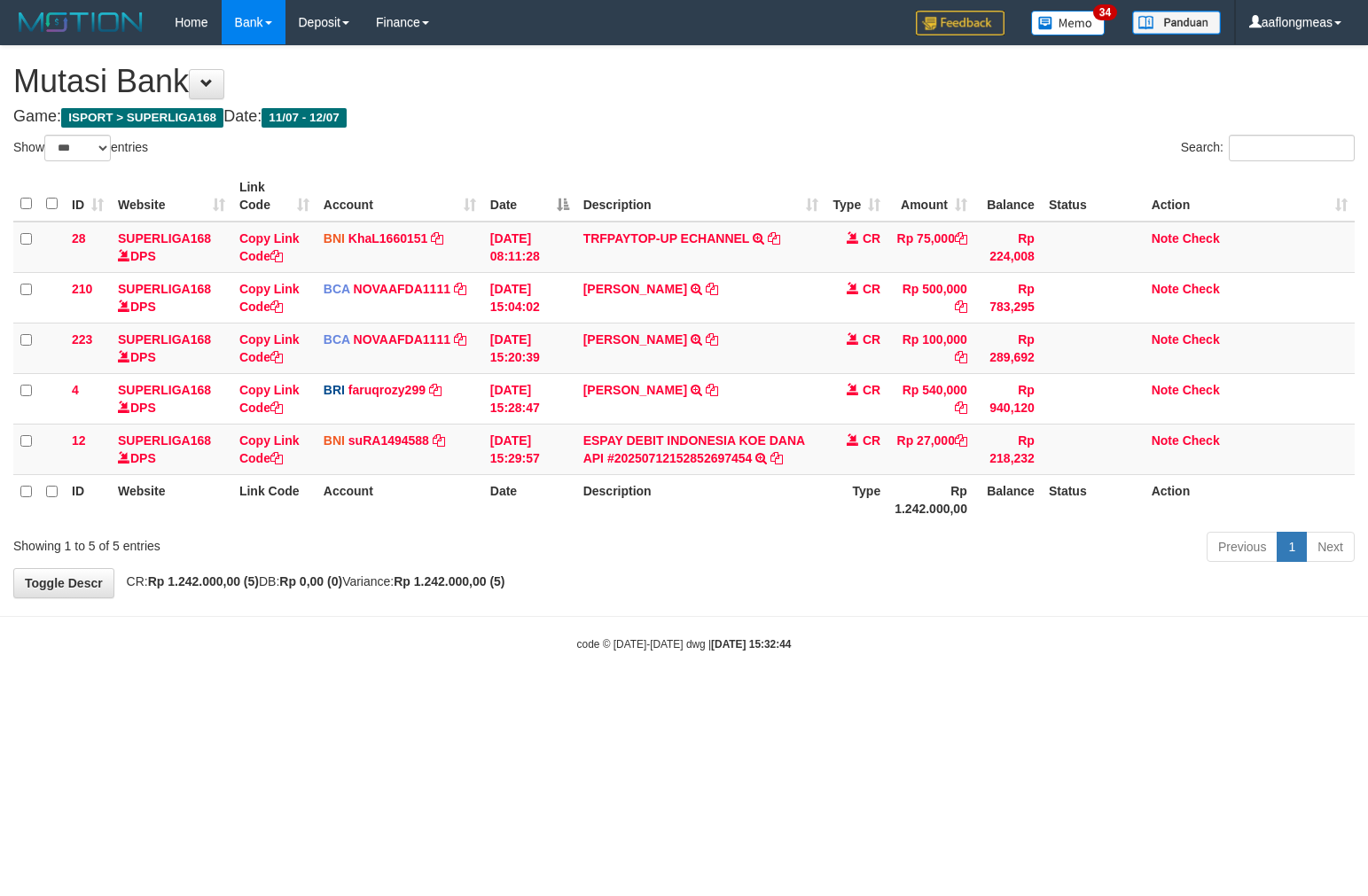 select on "***" 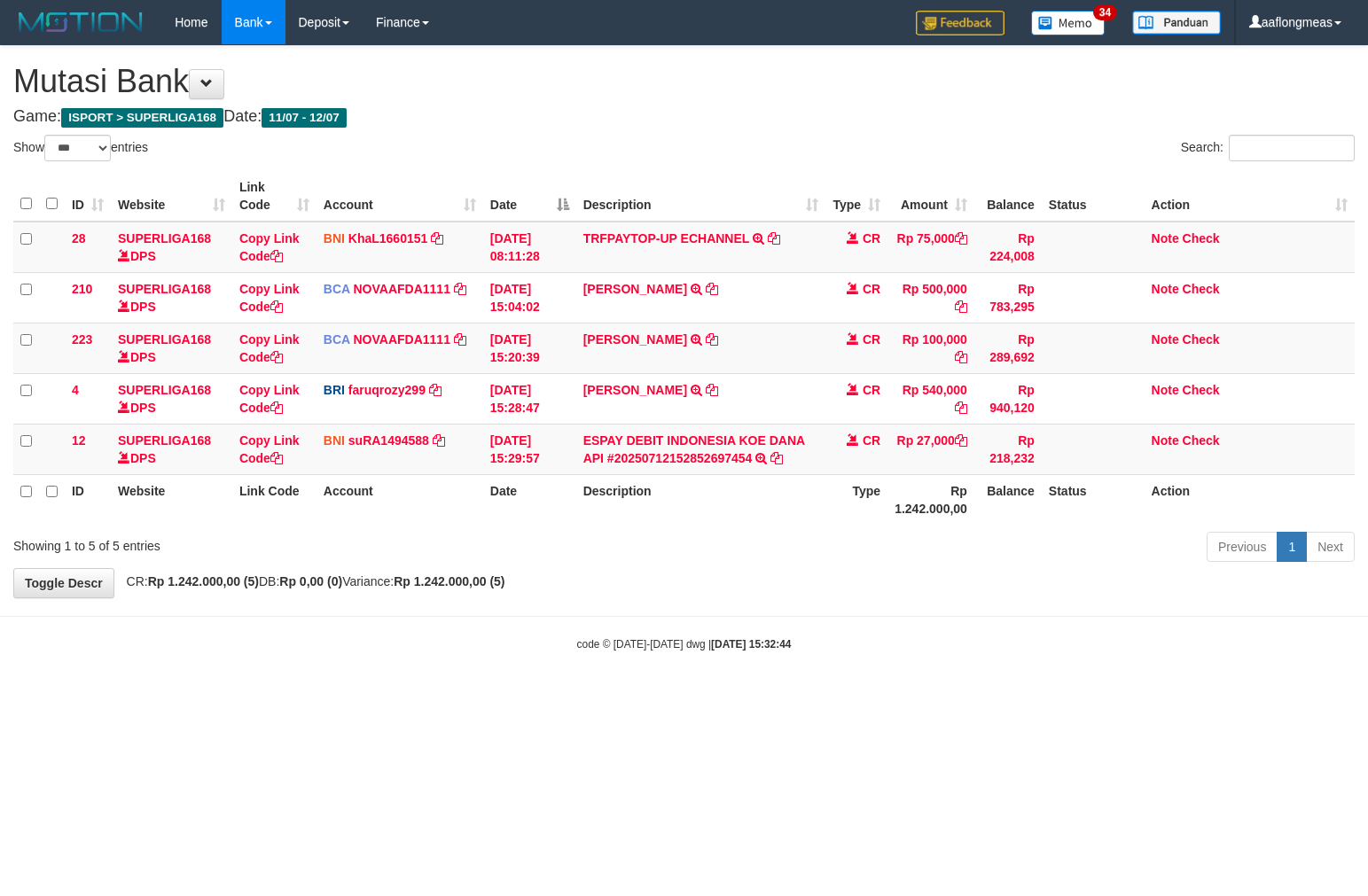 scroll, scrollTop: 0, scrollLeft: 0, axis: both 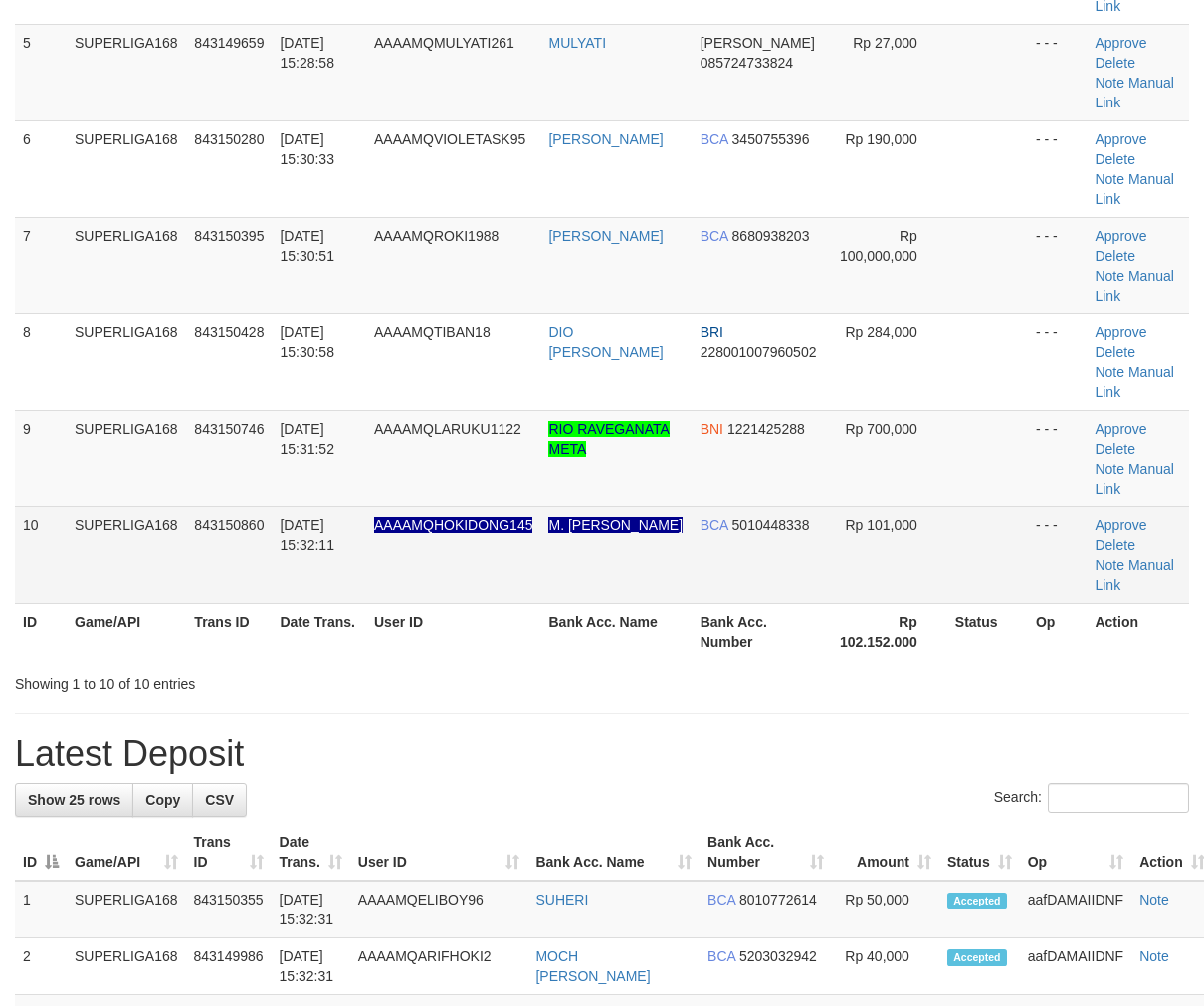 click on "Rp 101,000" at bounding box center (886, 554) 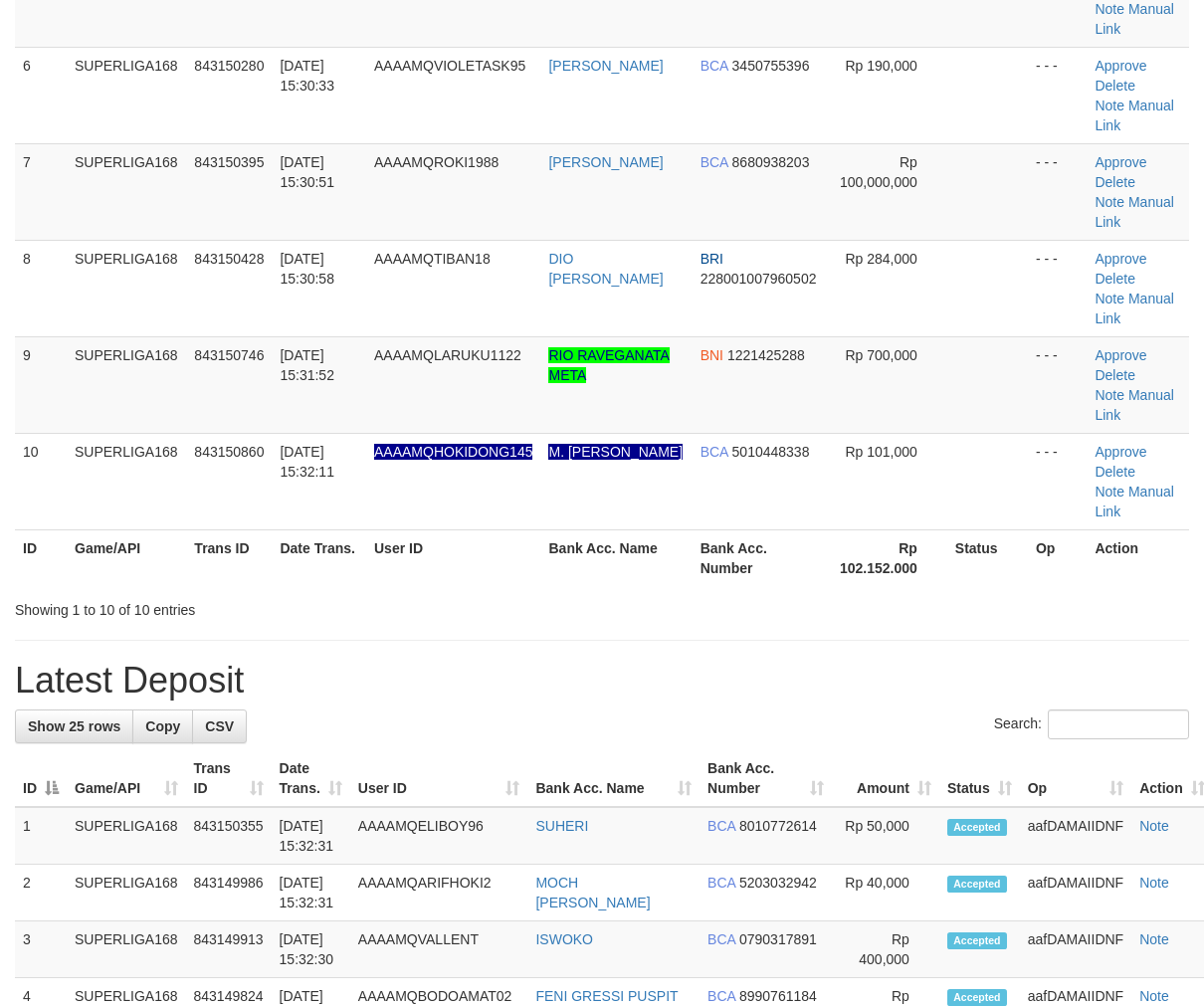 scroll, scrollTop: 611, scrollLeft: 0, axis: vertical 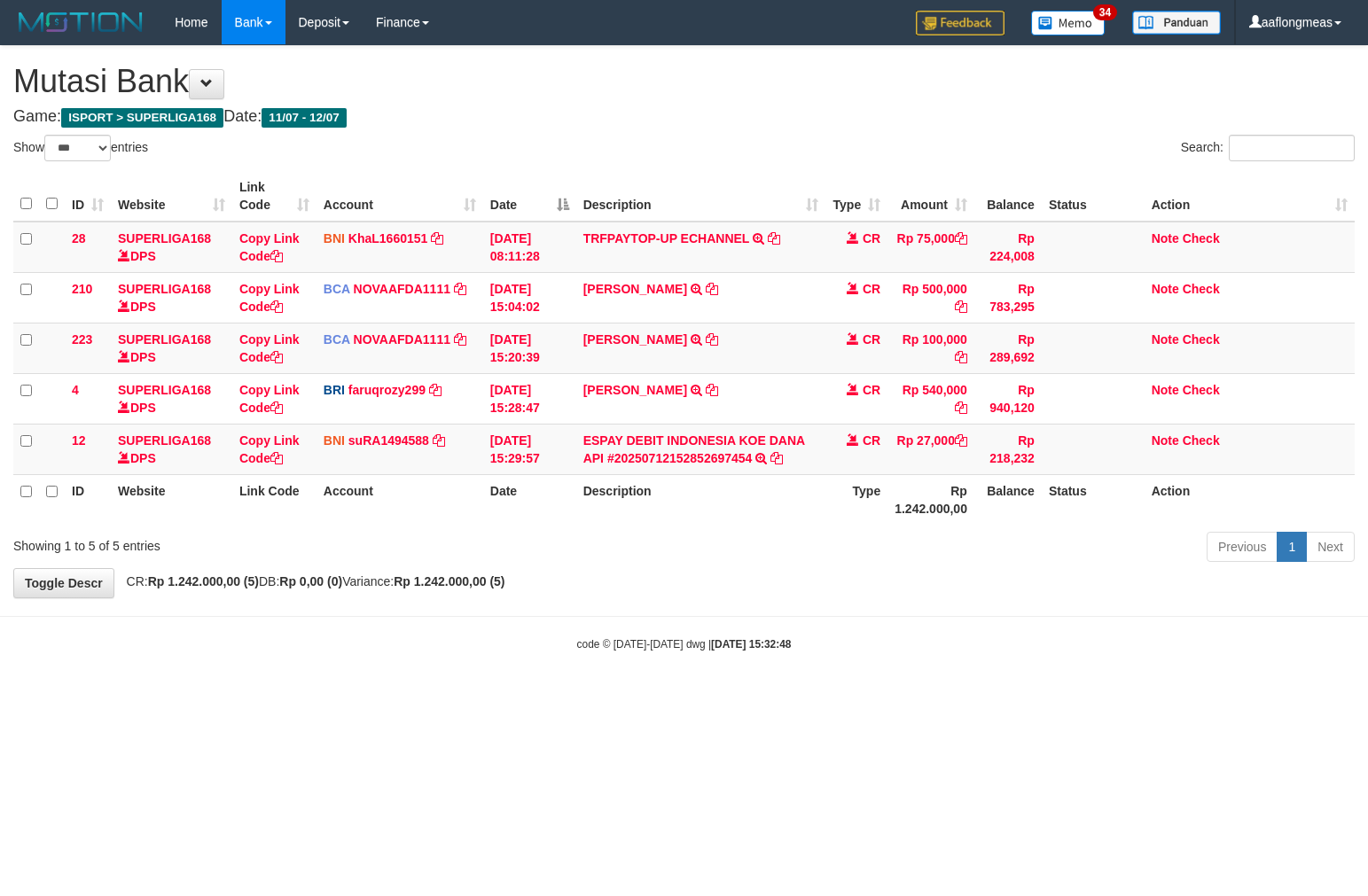 select on "***" 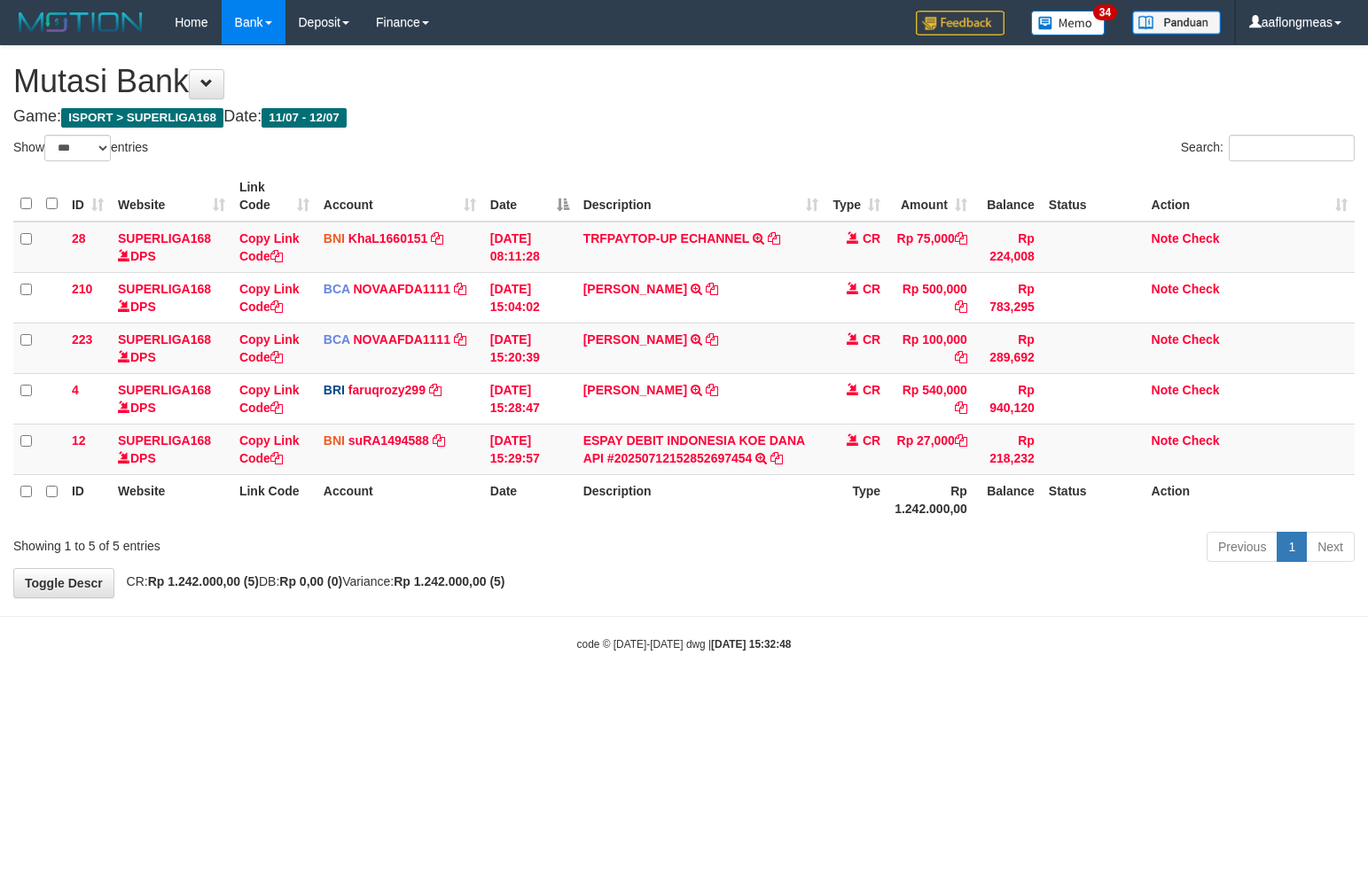 scroll, scrollTop: 0, scrollLeft: 0, axis: both 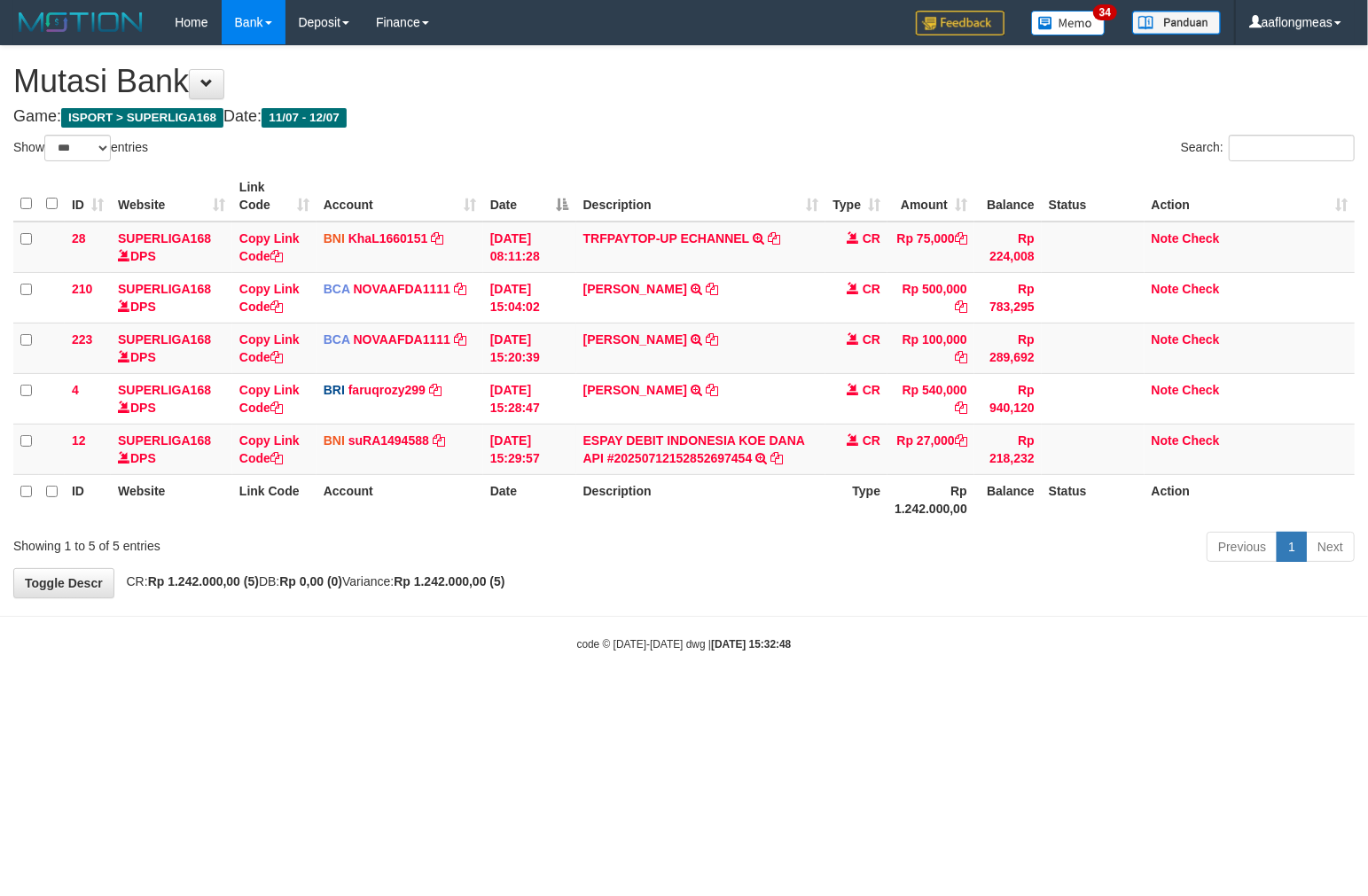 click on "**********" at bounding box center [684, 322] 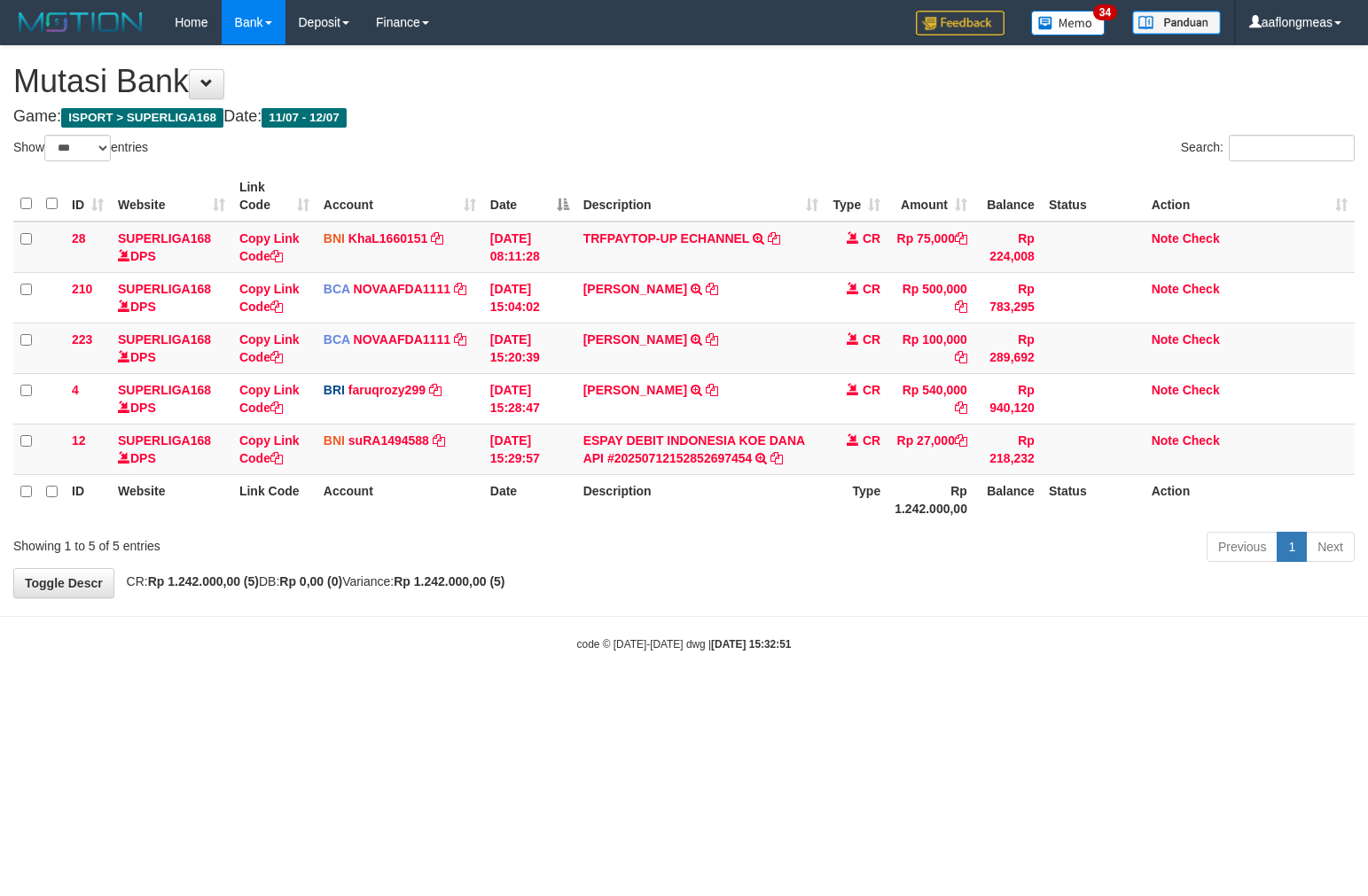 select on "***" 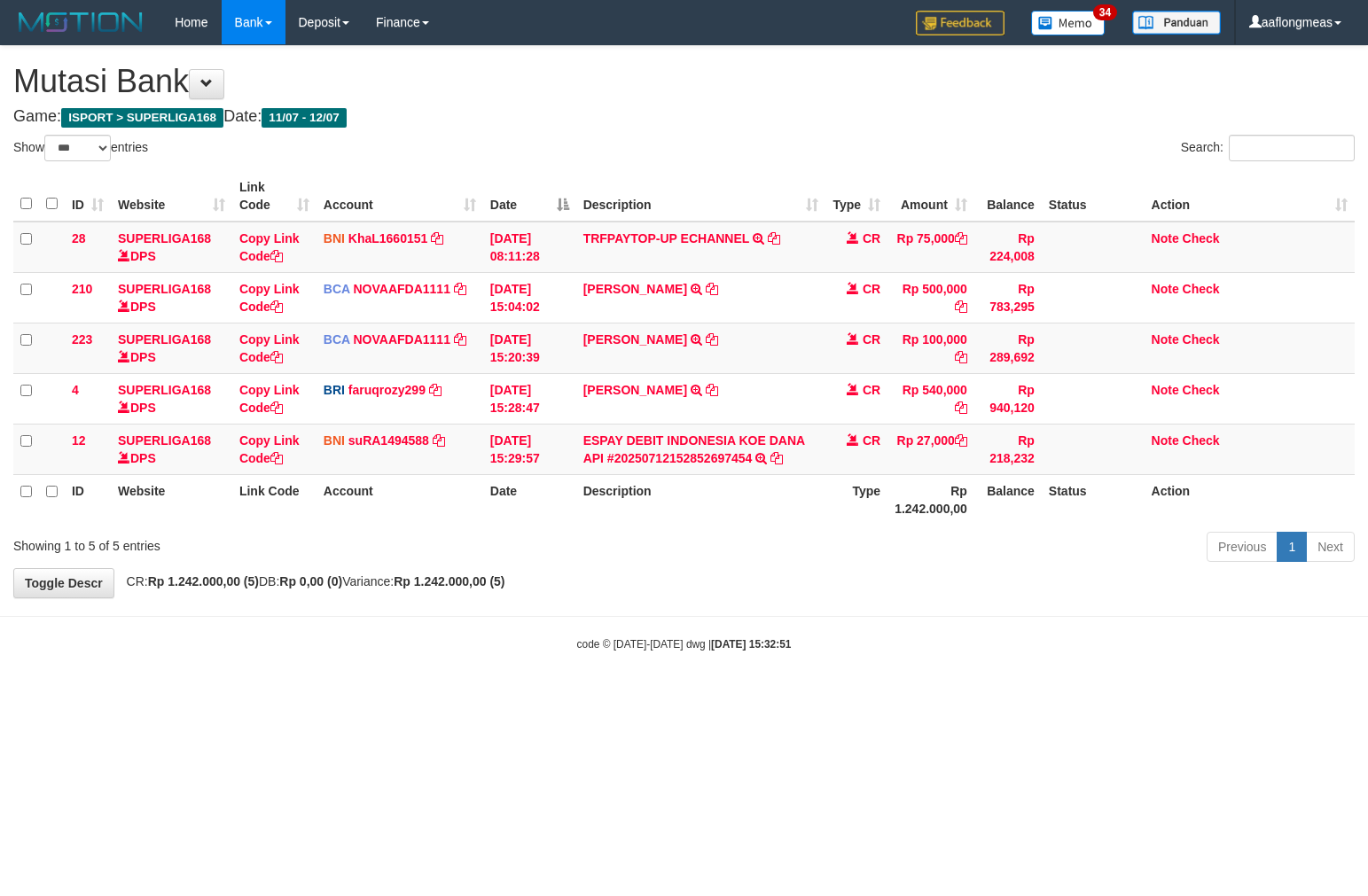 scroll, scrollTop: 0, scrollLeft: 0, axis: both 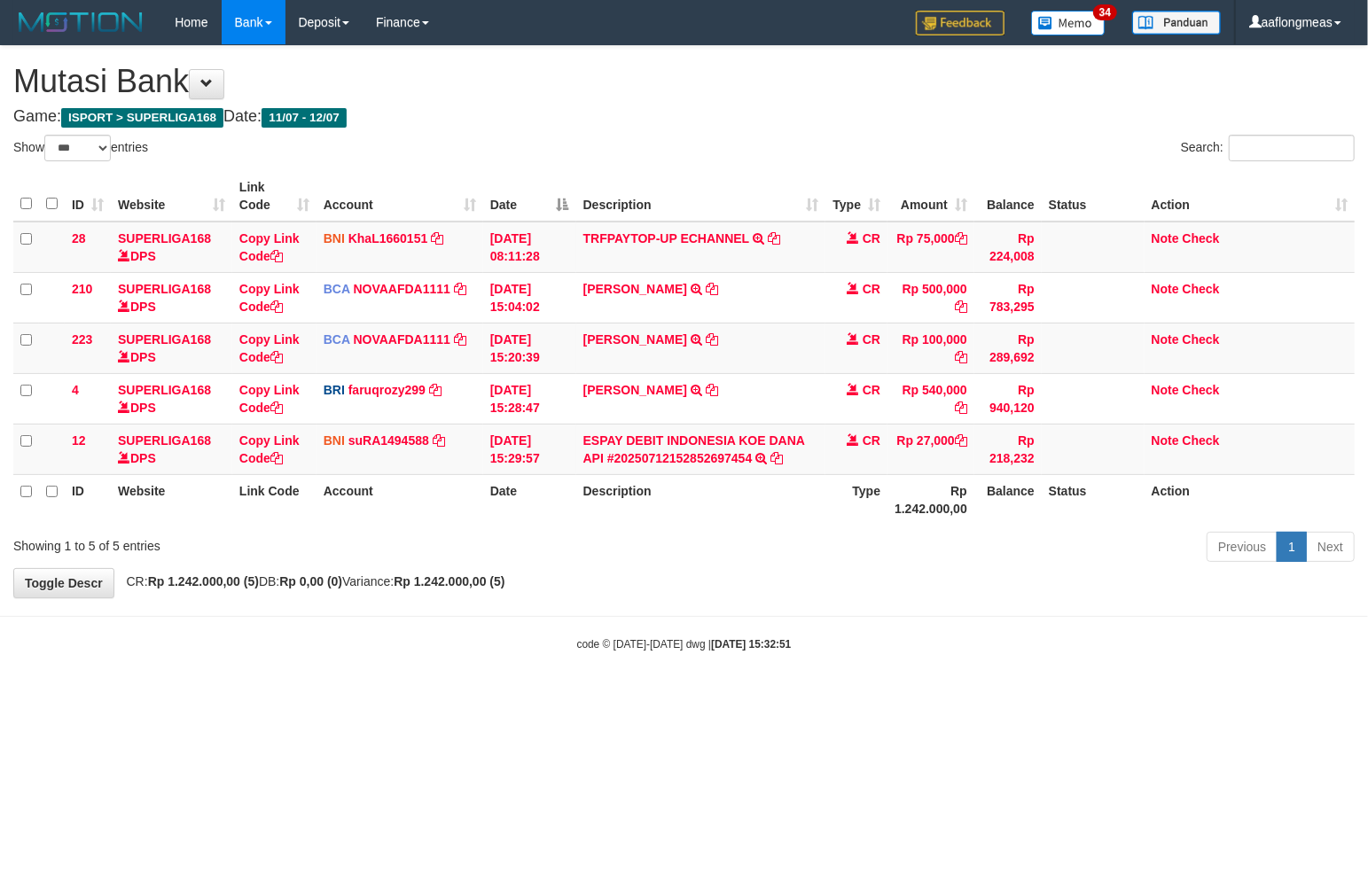 drag, startPoint x: 765, startPoint y: 644, endPoint x: 307, endPoint y: 596, distance: 460.50841 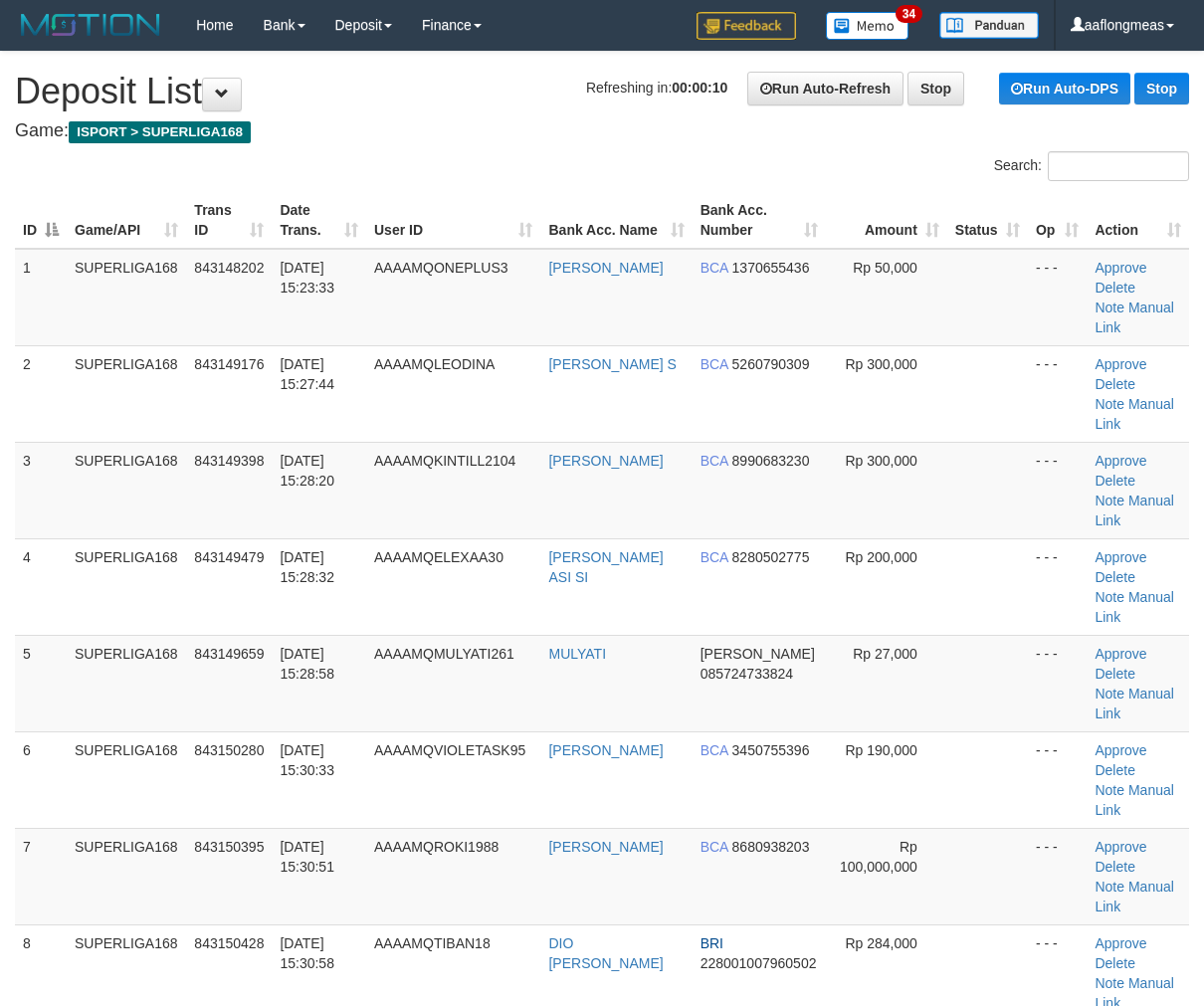 scroll, scrollTop: 685, scrollLeft: 0, axis: vertical 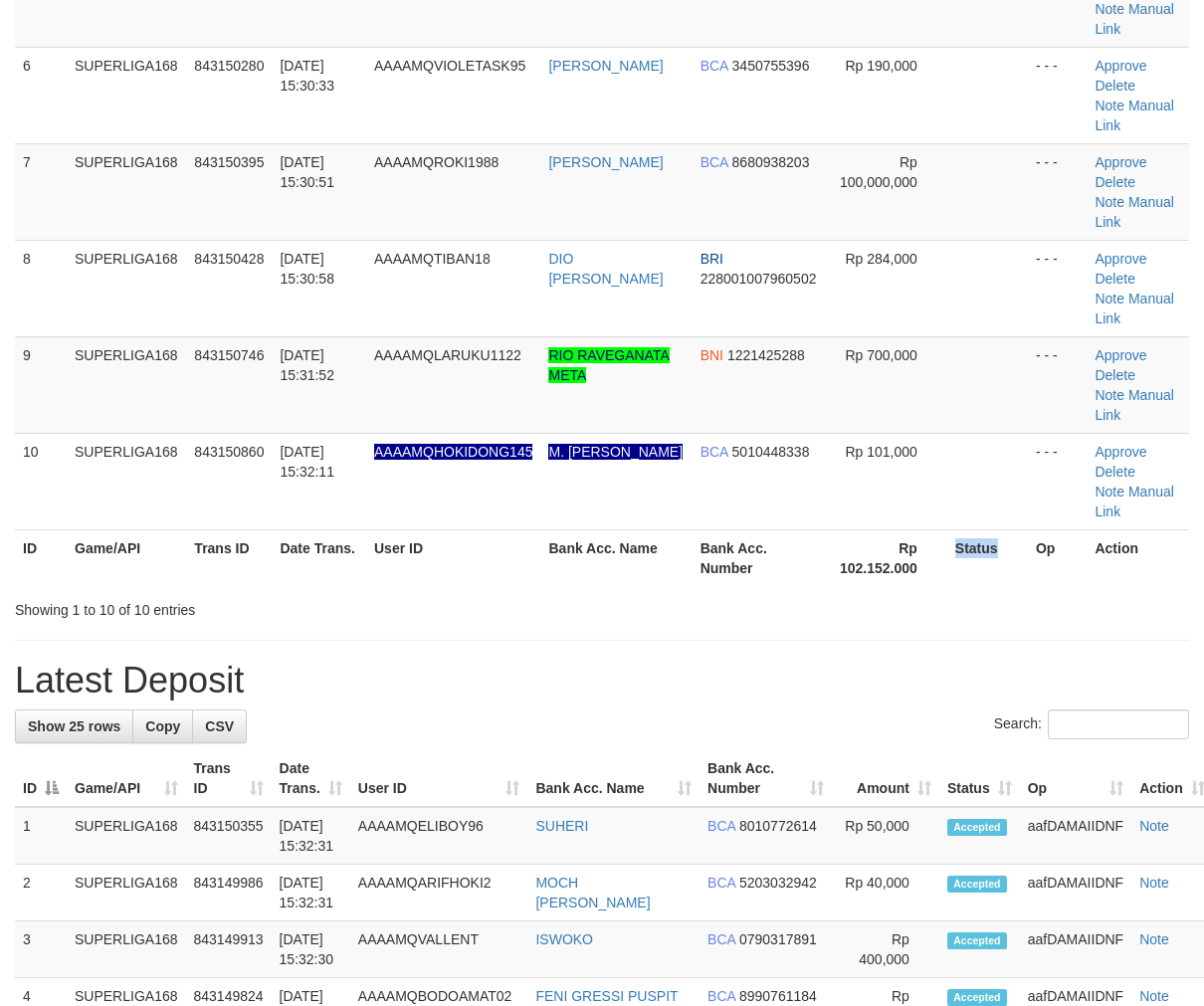 click on "Status" at bounding box center [987, 557] 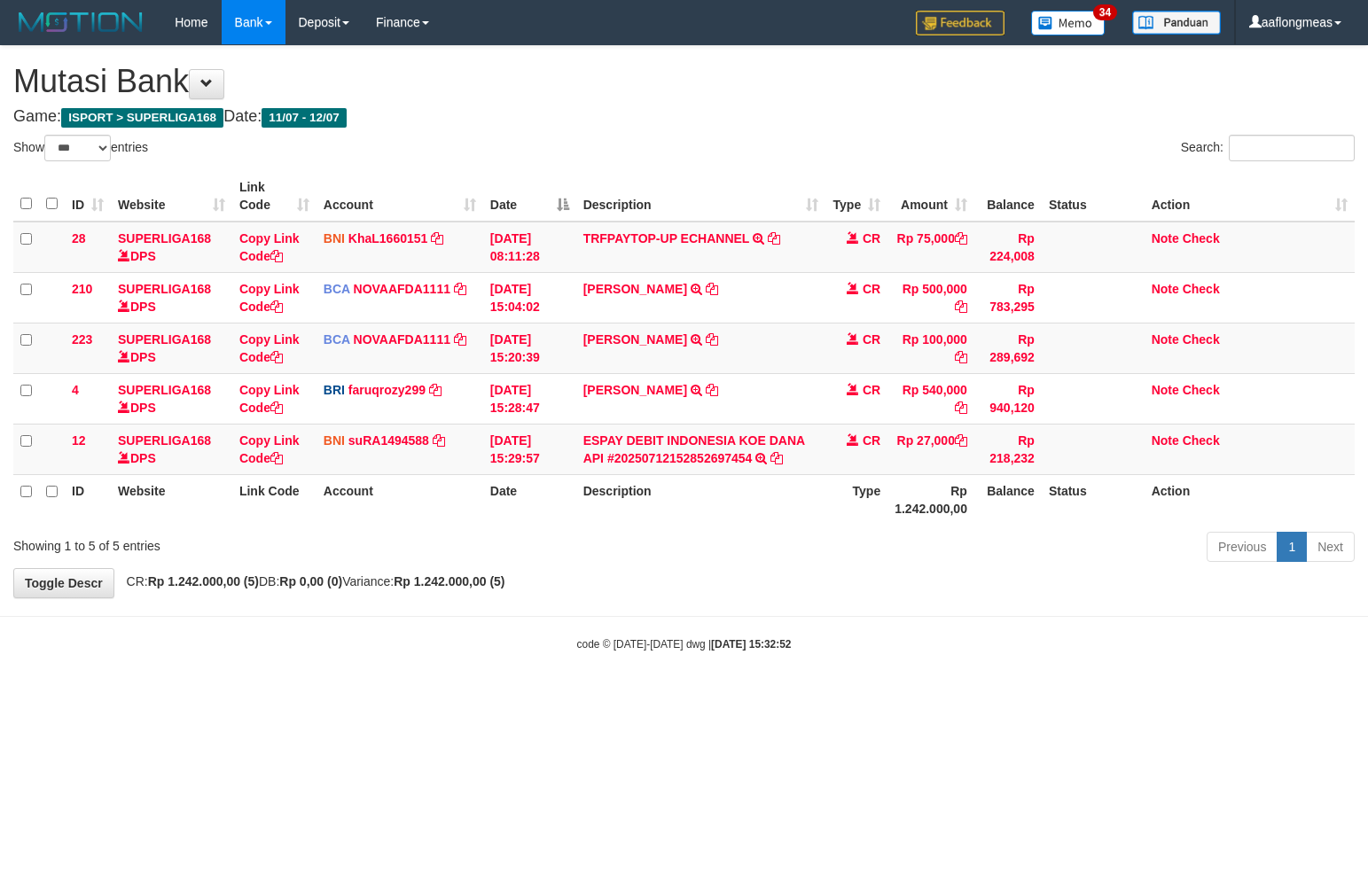 select on "***" 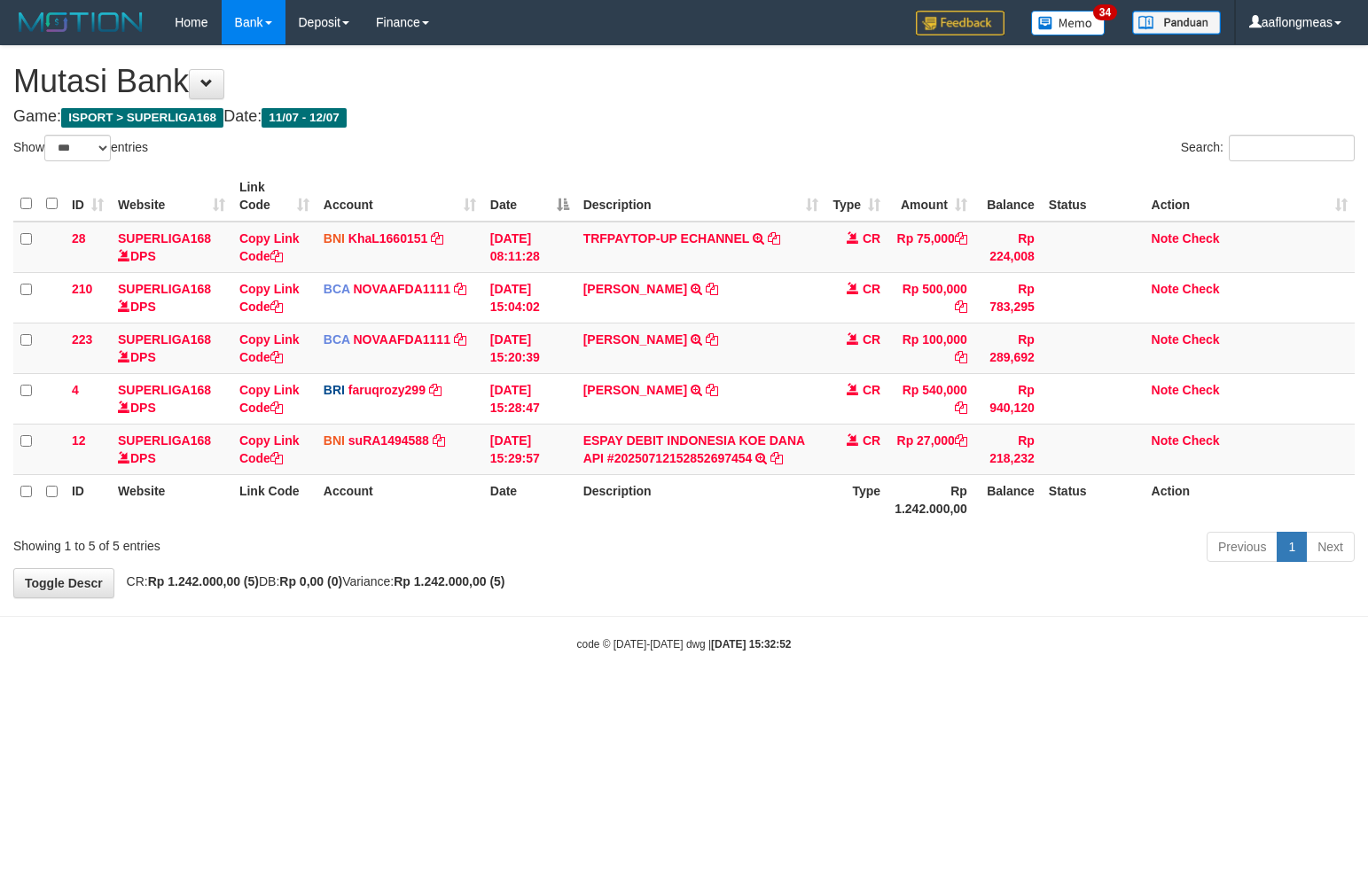 scroll, scrollTop: 0, scrollLeft: 0, axis: both 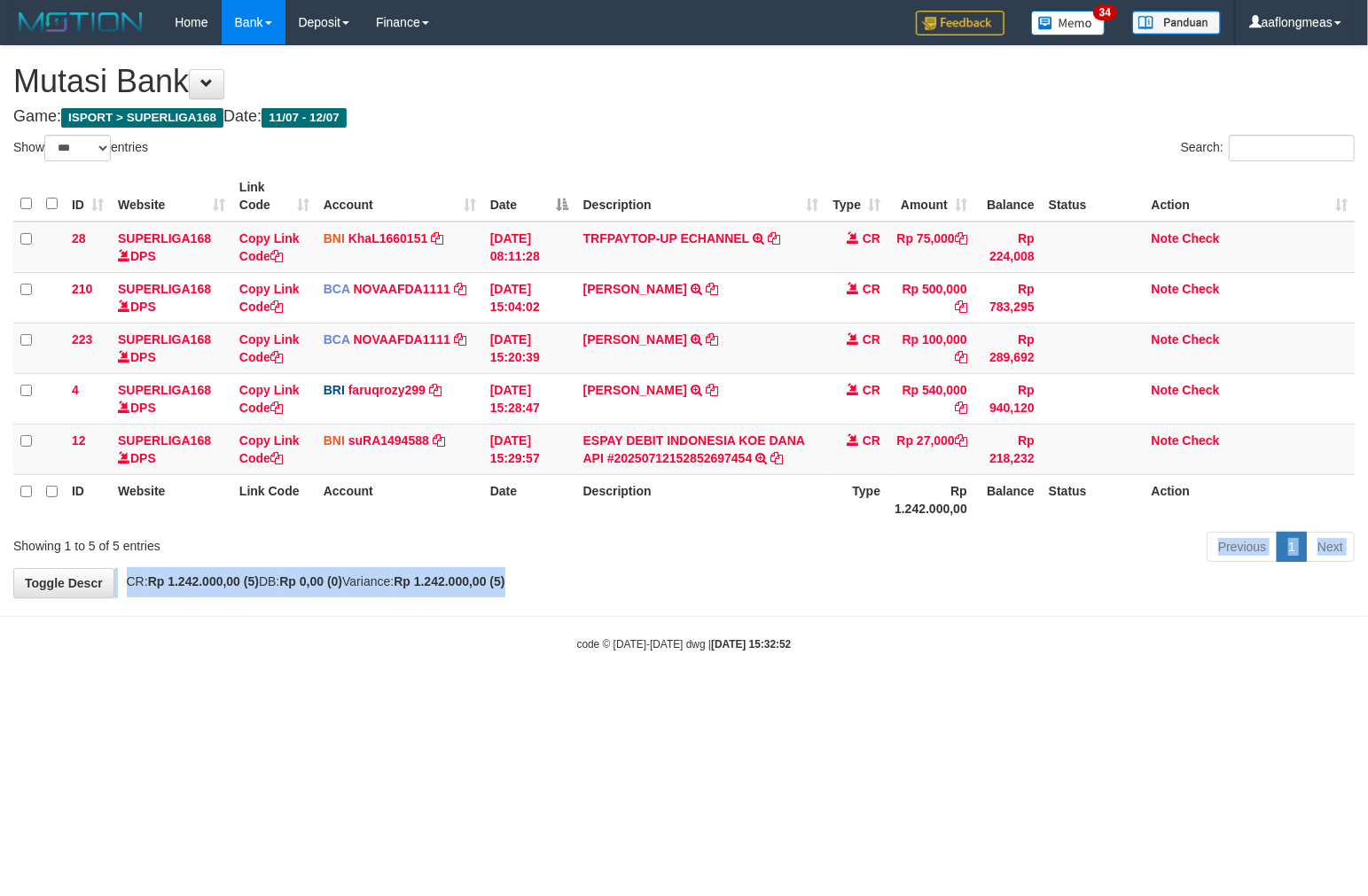 click on "**********" at bounding box center (684, 322) 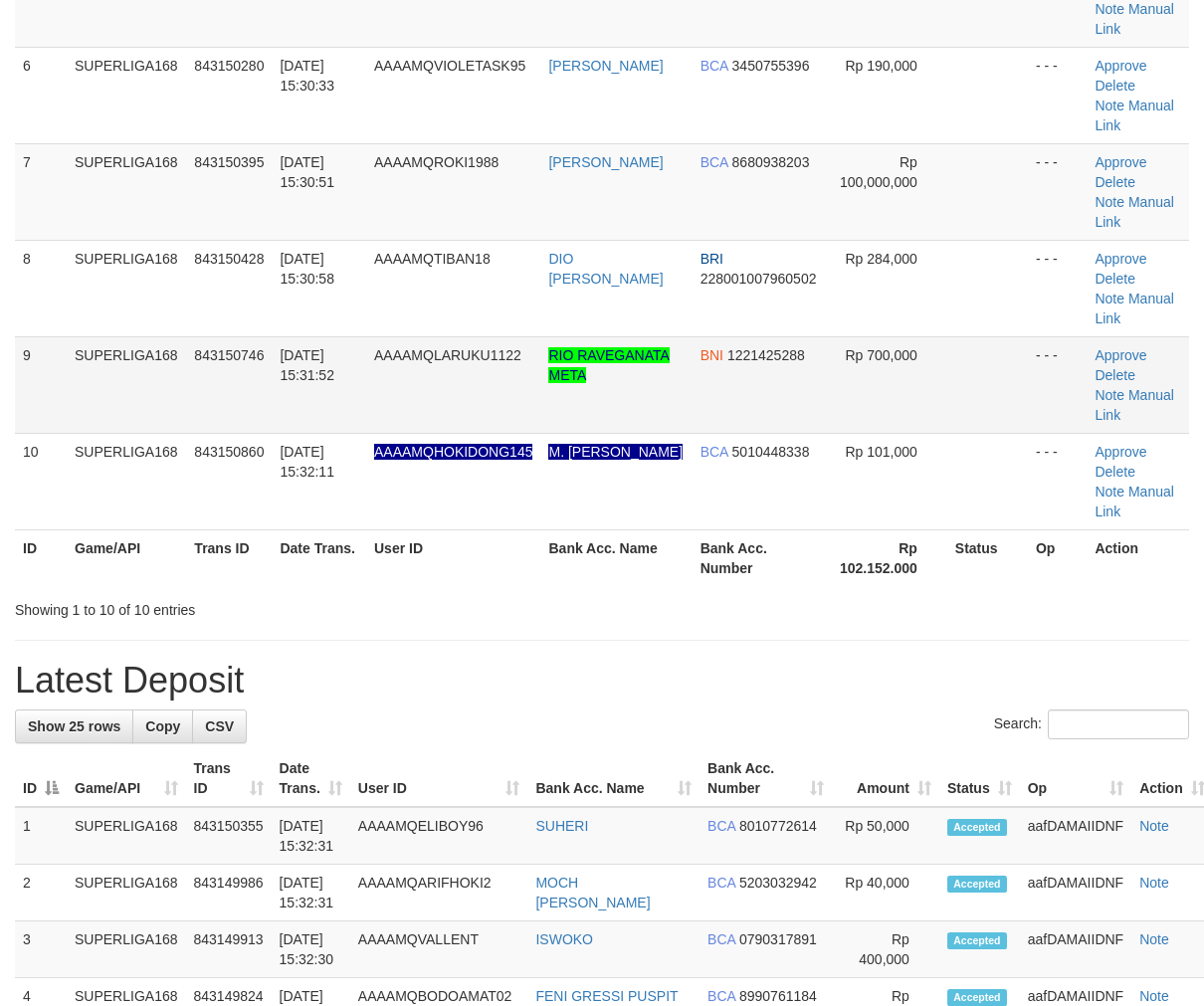 click on "Rp 700,000" at bounding box center [886, 384] 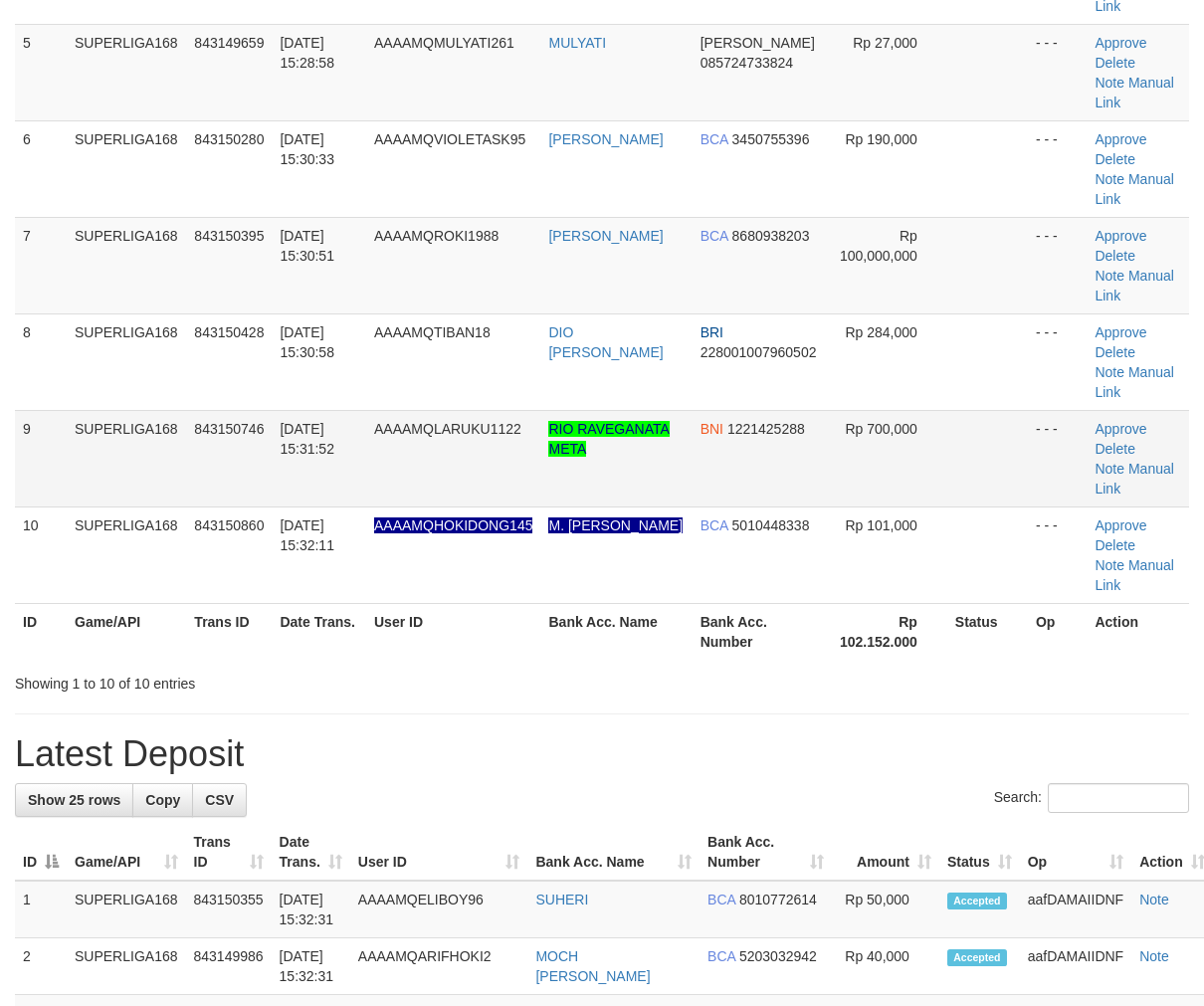 click on "1
SUPERLIGA168
843148202
[DATE] 15:23:33
AAAAMQONEPLUS3
[PERSON_NAME]
BCA
1370655436
Rp 50,000
- - -
Approve
[GEOGRAPHIC_DATA]
Note
Manual Link
2
SUPERLIGA168
843149176
[DATE] 15:27:44
AAAAMQLEODINA
[PERSON_NAME] S
BCA
5260790309
Rp 300,000
- - -" at bounding box center (602, 120) 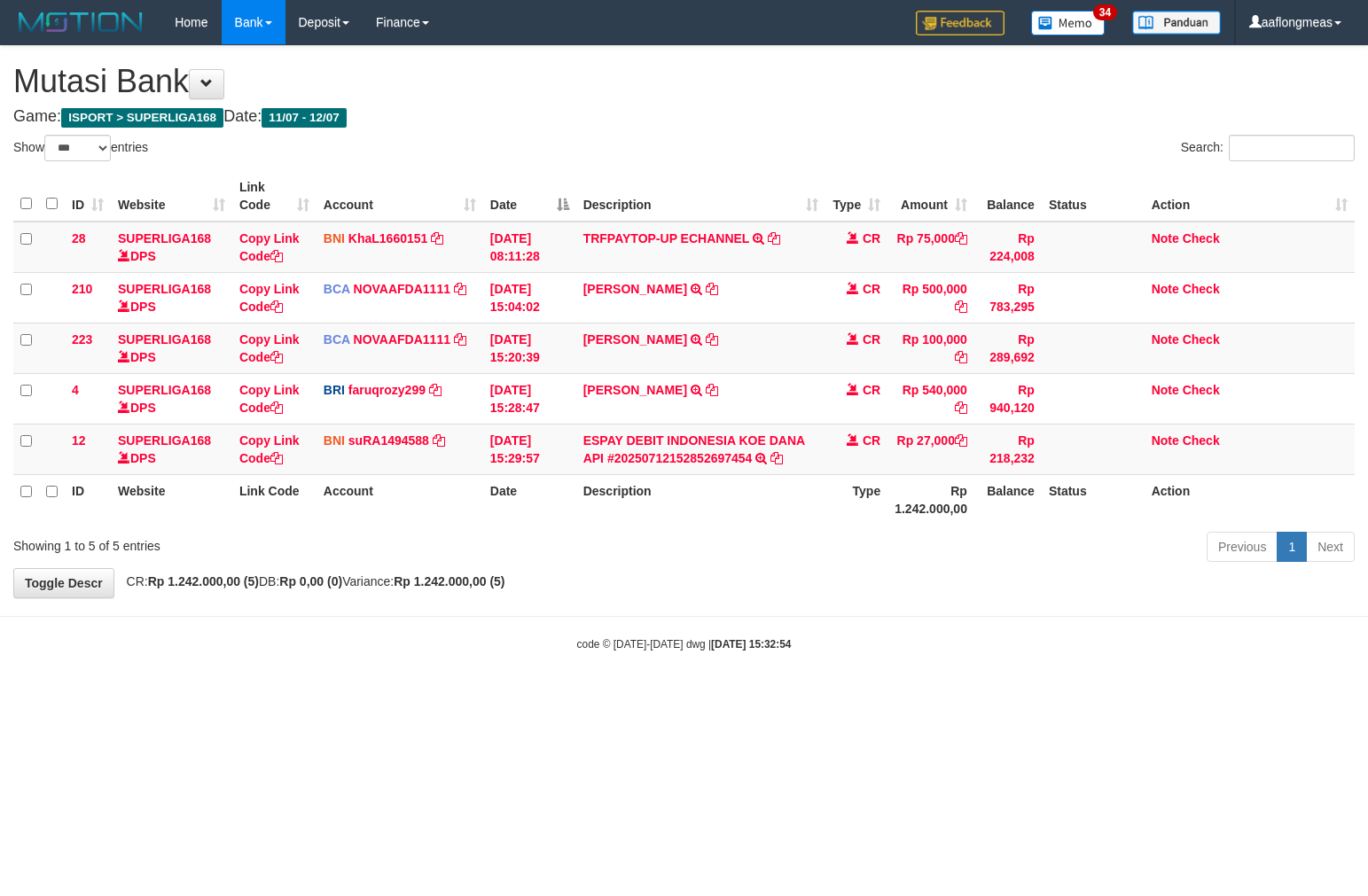 select on "***" 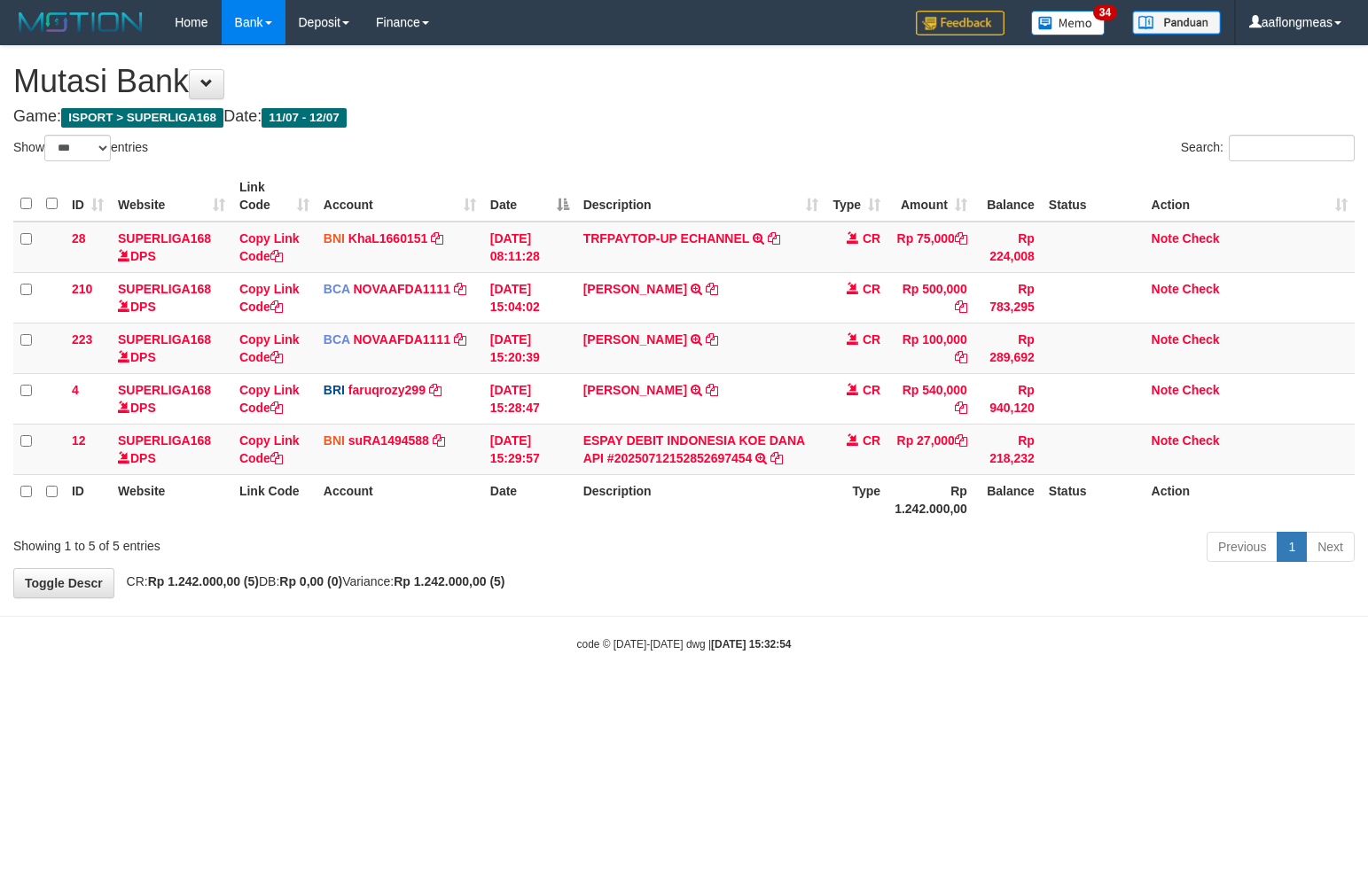 scroll, scrollTop: 0, scrollLeft: 0, axis: both 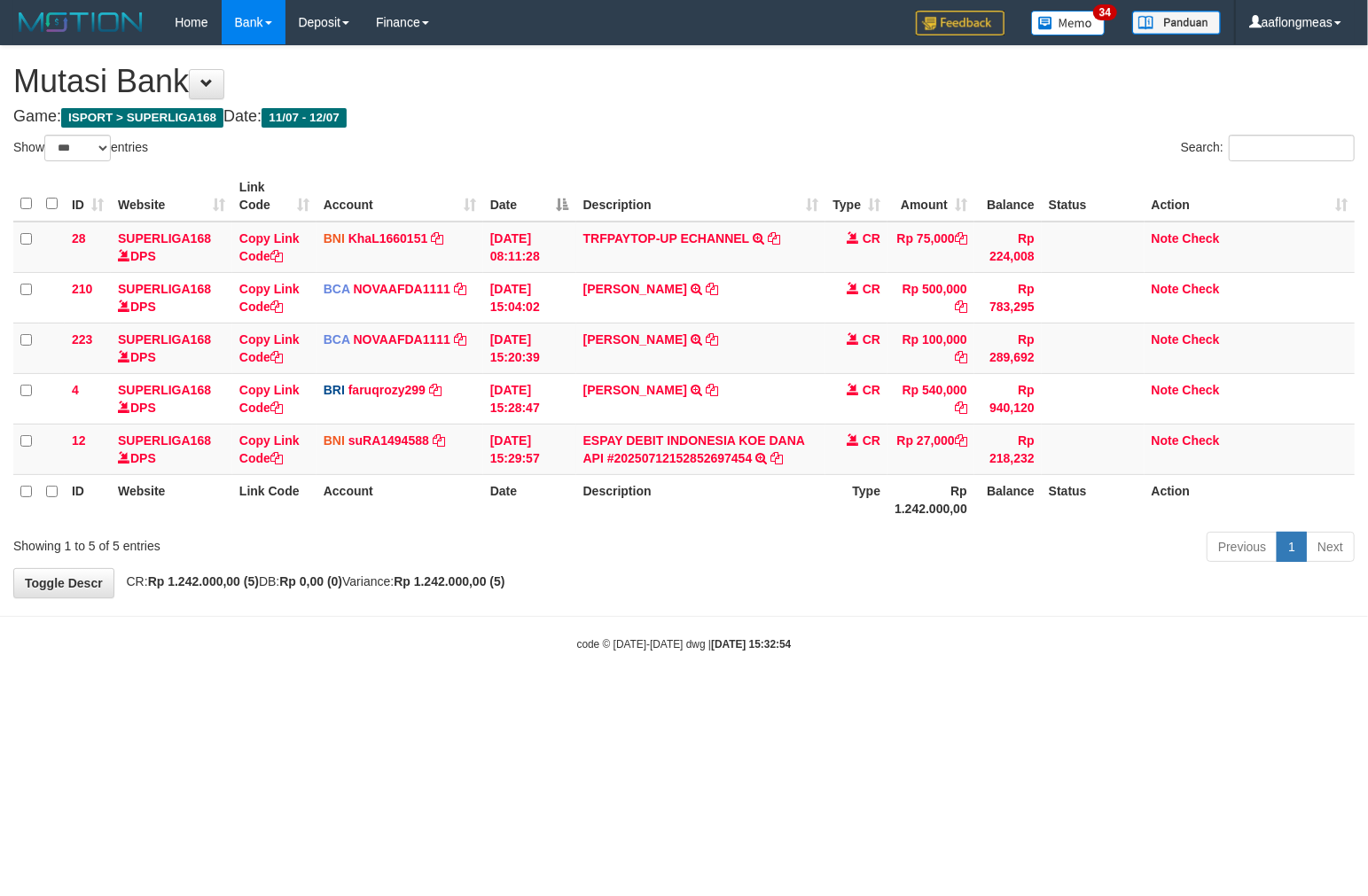 drag, startPoint x: 0, startPoint y: 0, endPoint x: 606, endPoint y: 568, distance: 830.5781 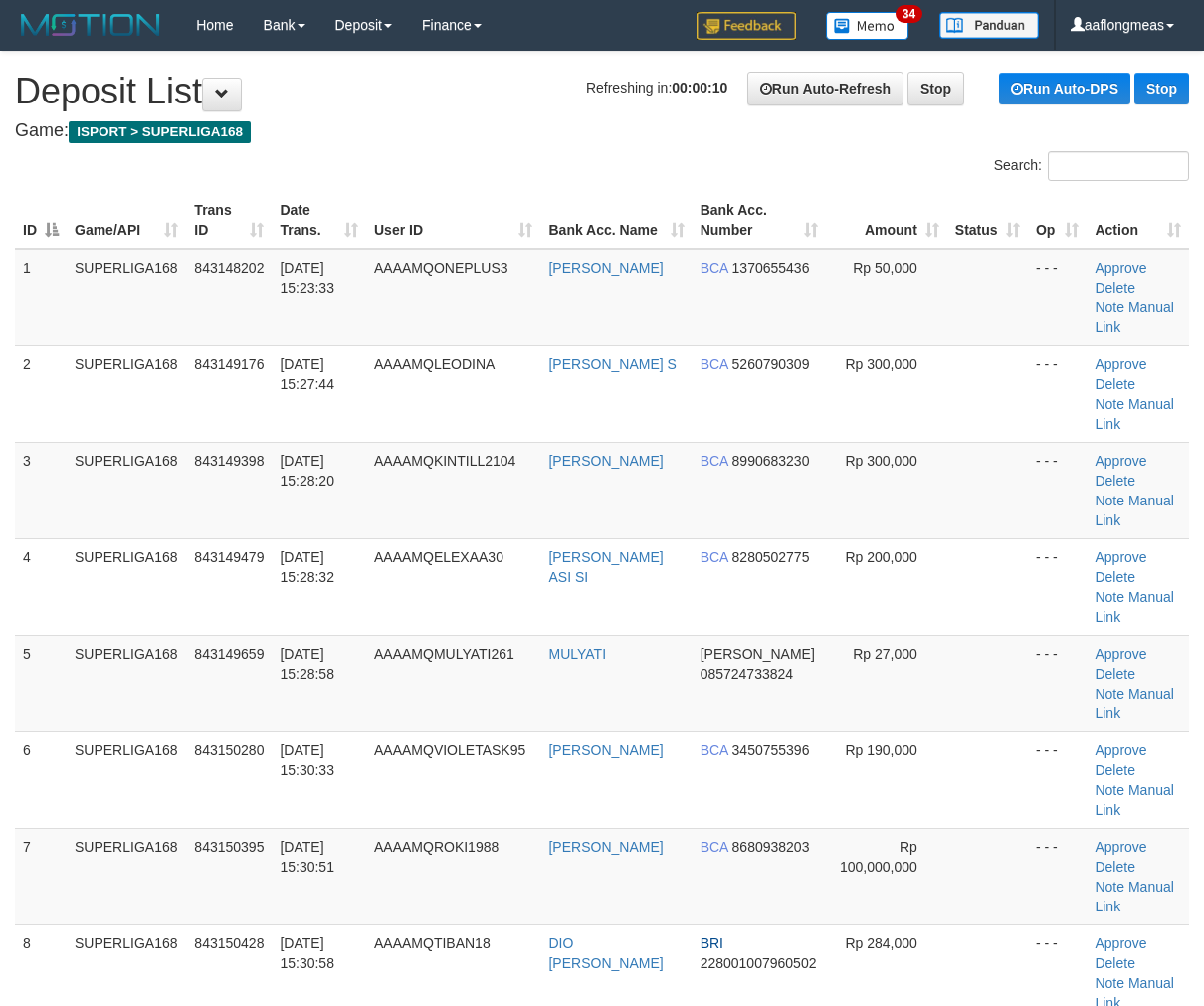 click at bounding box center (987, 1165) 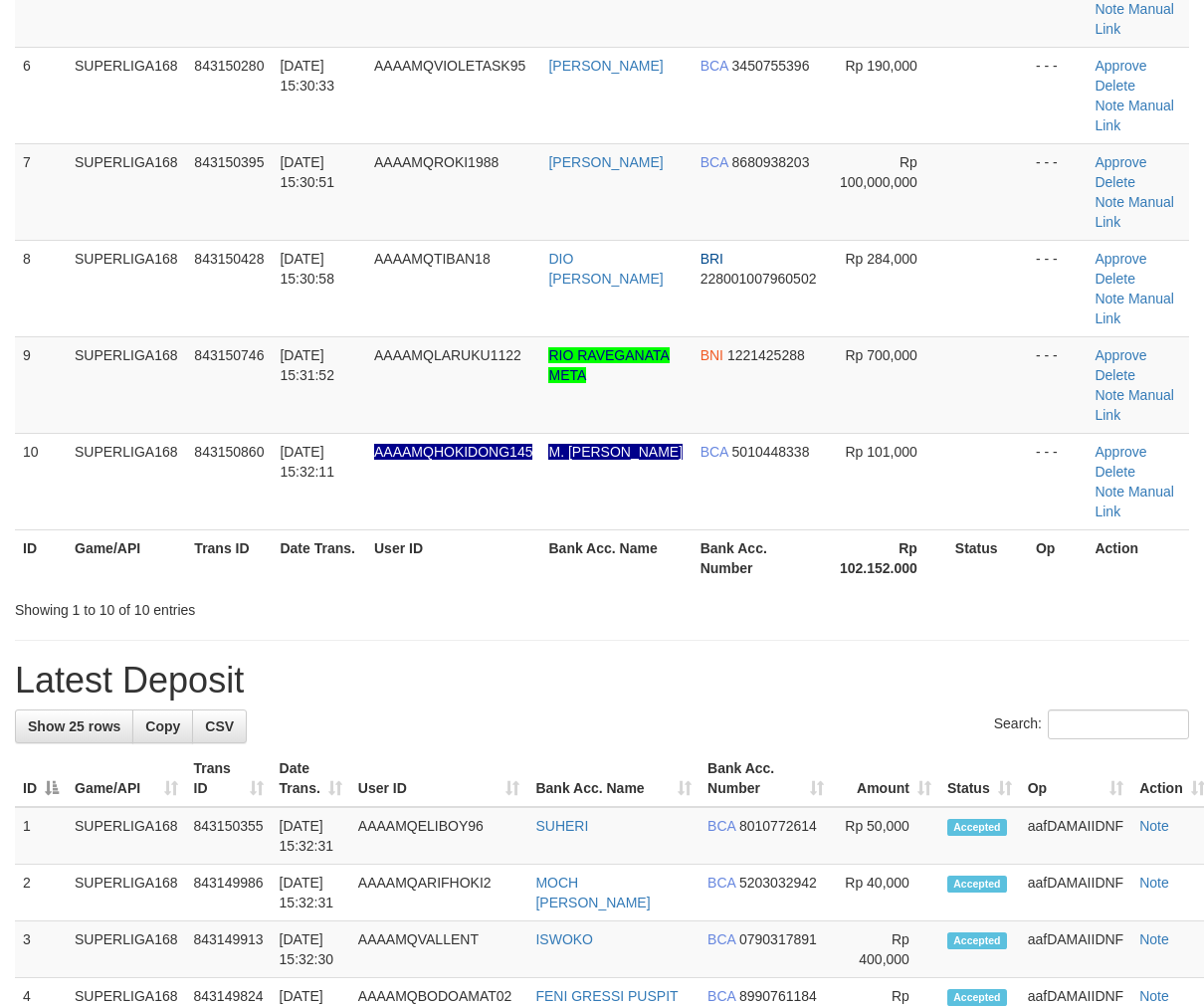 click at bounding box center [987, 481] 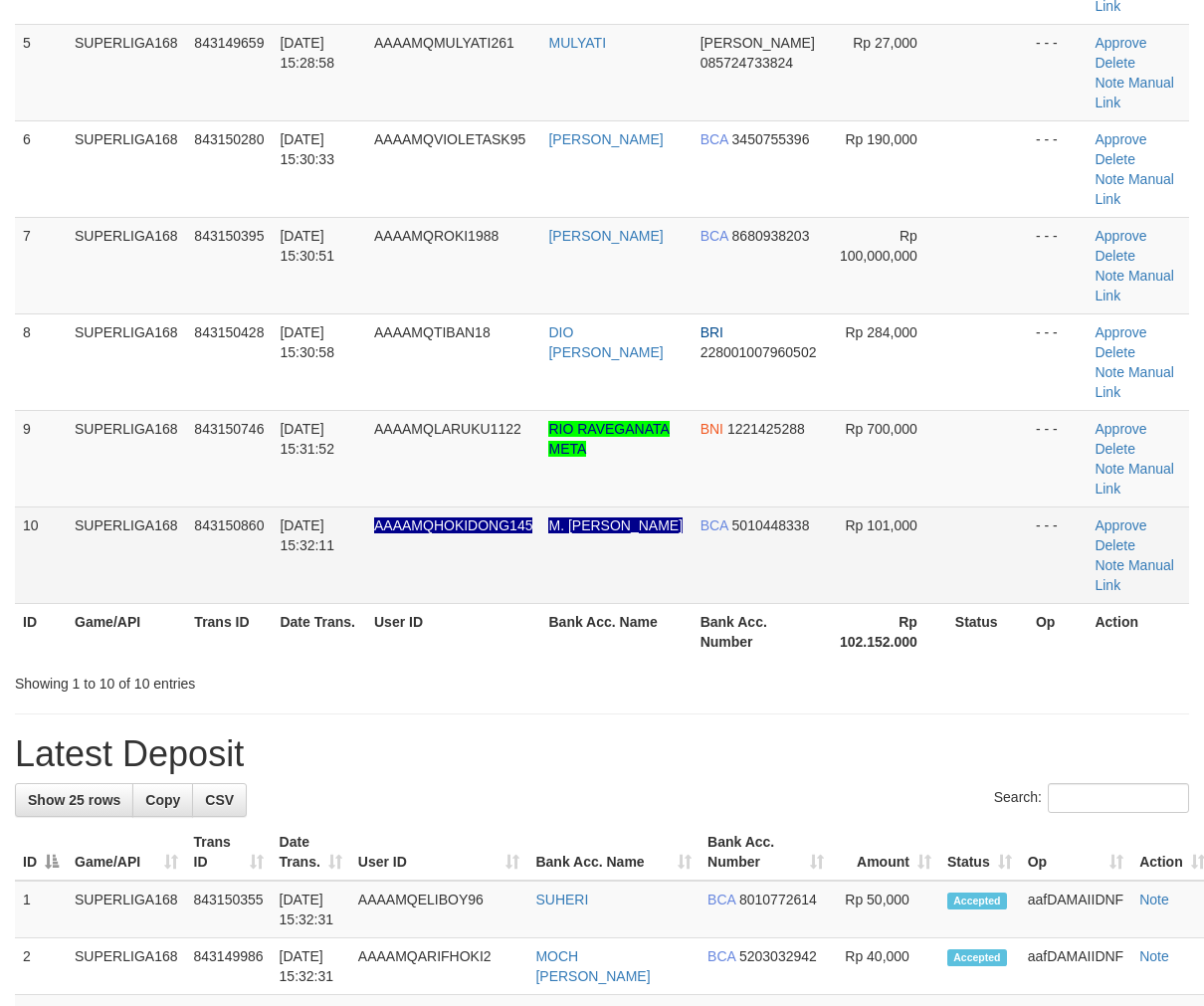 click at bounding box center (987, 554) 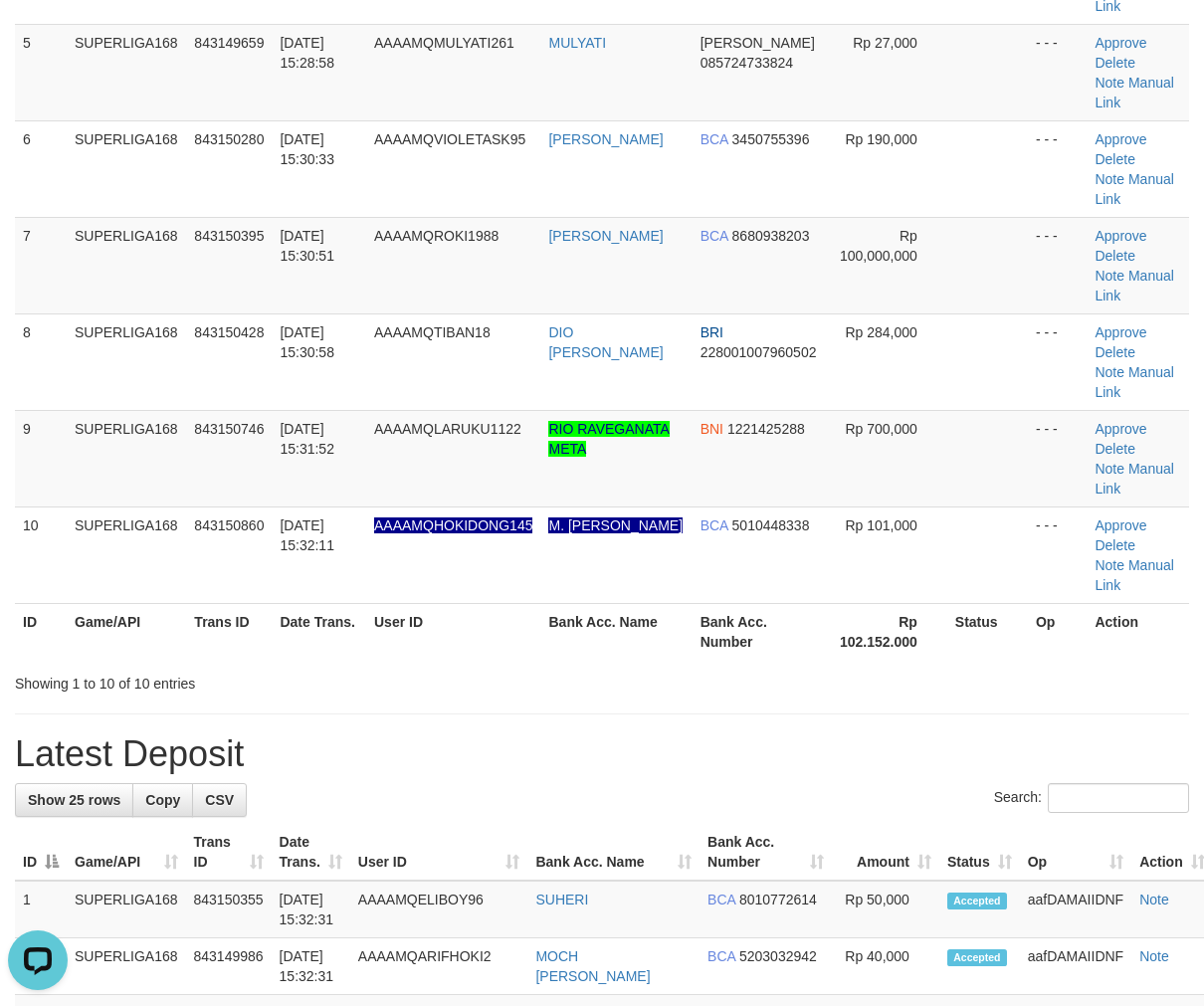 scroll, scrollTop: 0, scrollLeft: 0, axis: both 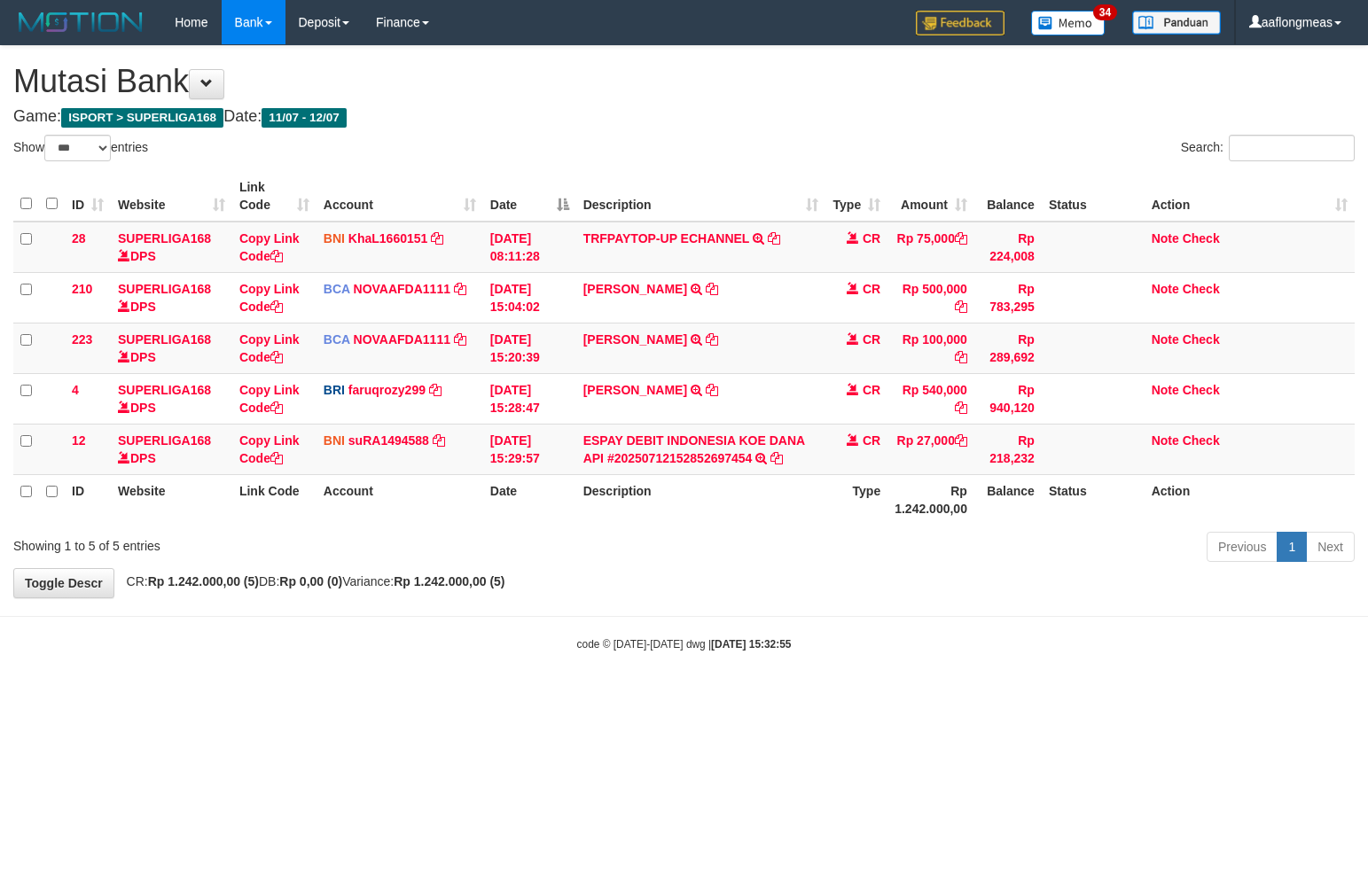 select on "***" 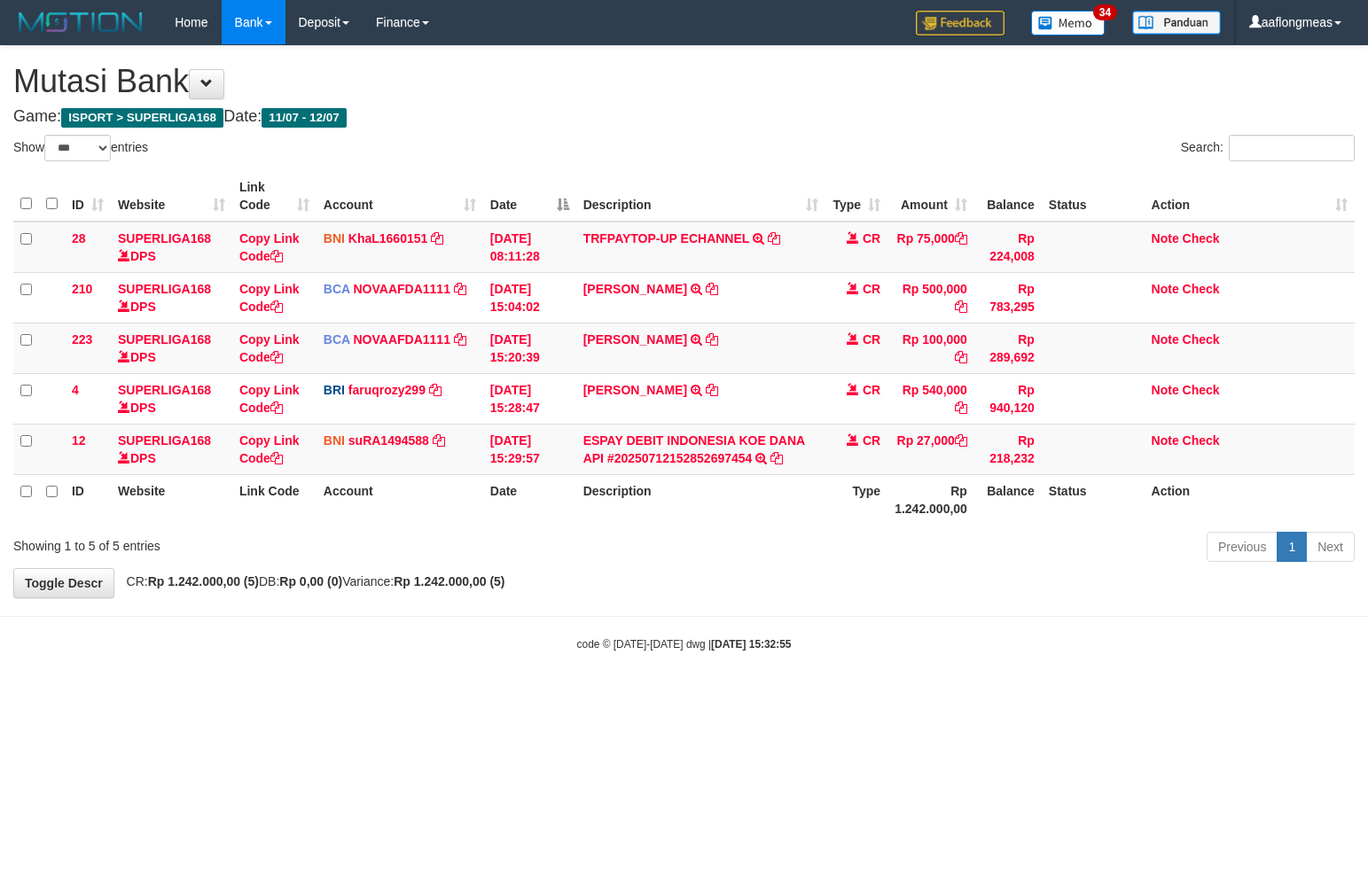 scroll, scrollTop: 0, scrollLeft: 0, axis: both 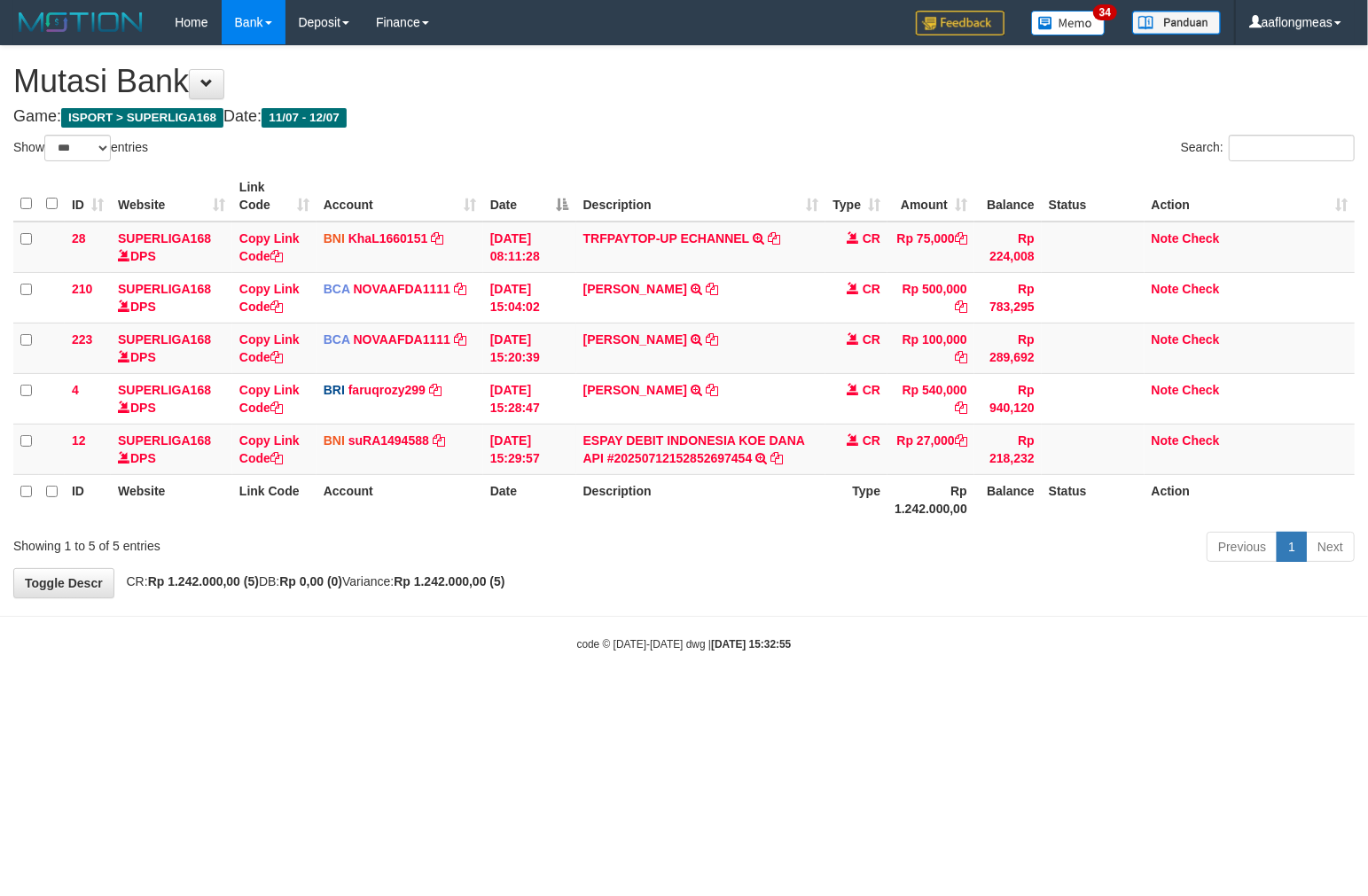 drag, startPoint x: 678, startPoint y: 579, endPoint x: 684, endPoint y: 595, distance: 17.088007 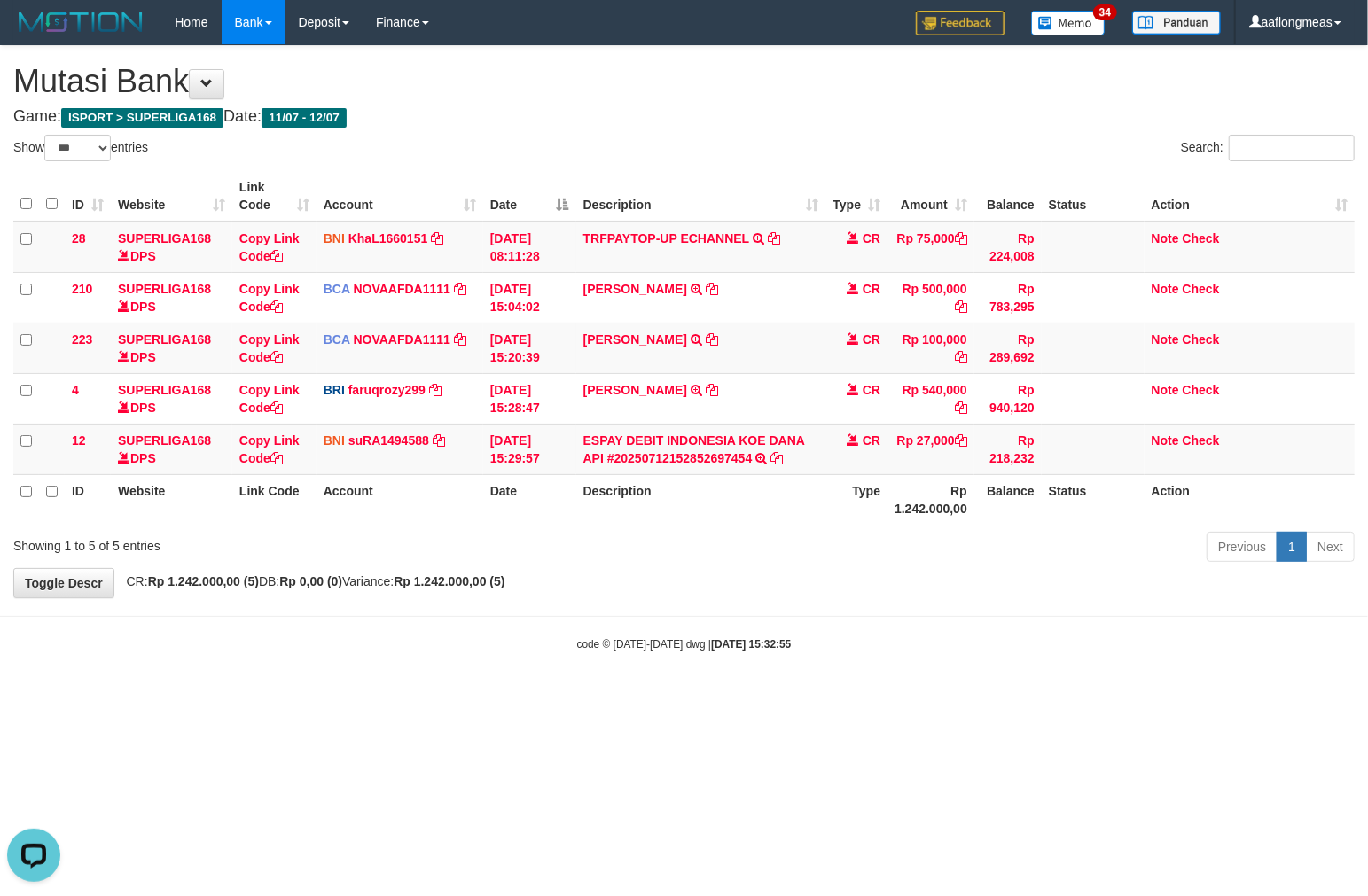 scroll, scrollTop: 0, scrollLeft: 0, axis: both 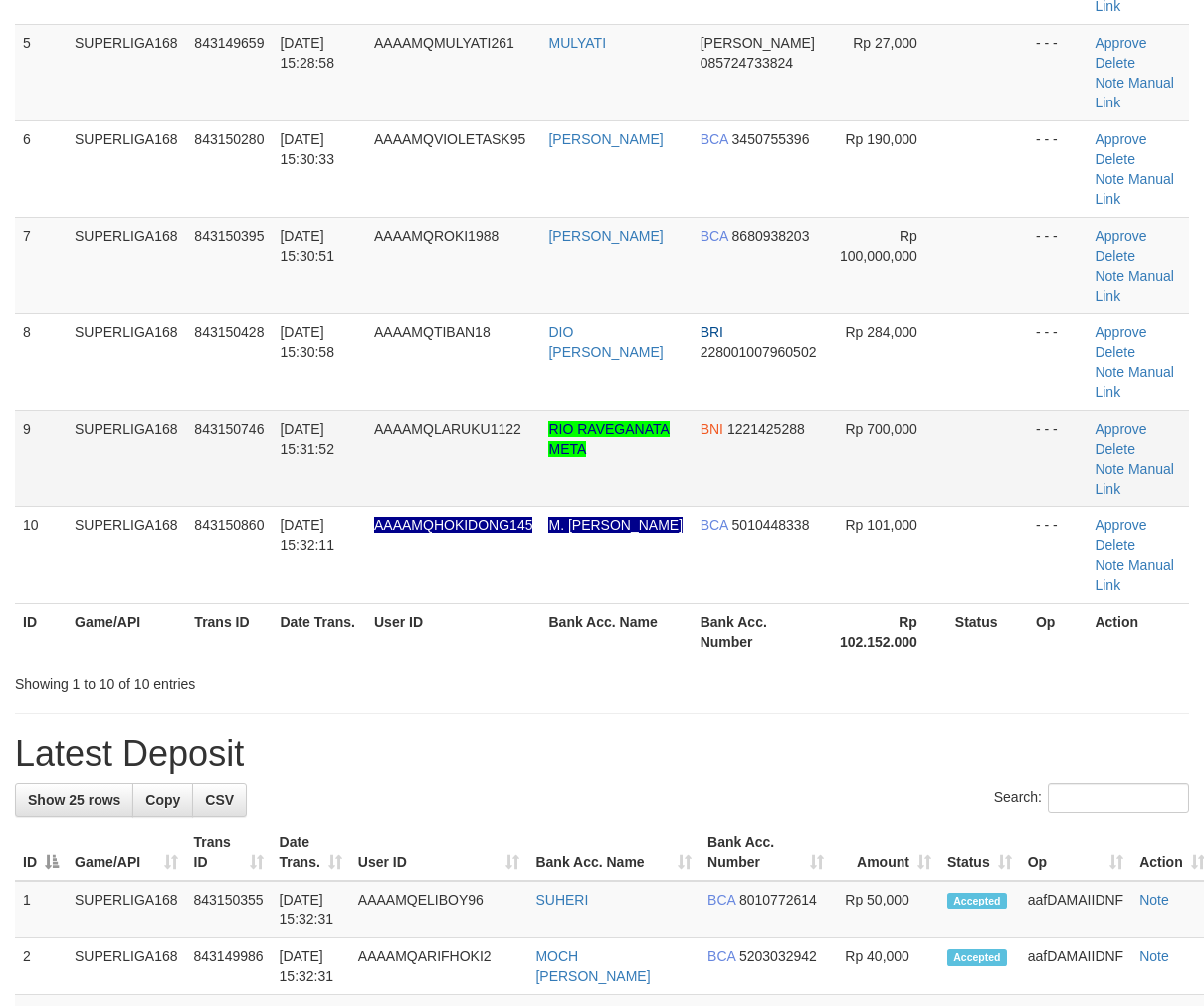 click at bounding box center (987, 458) 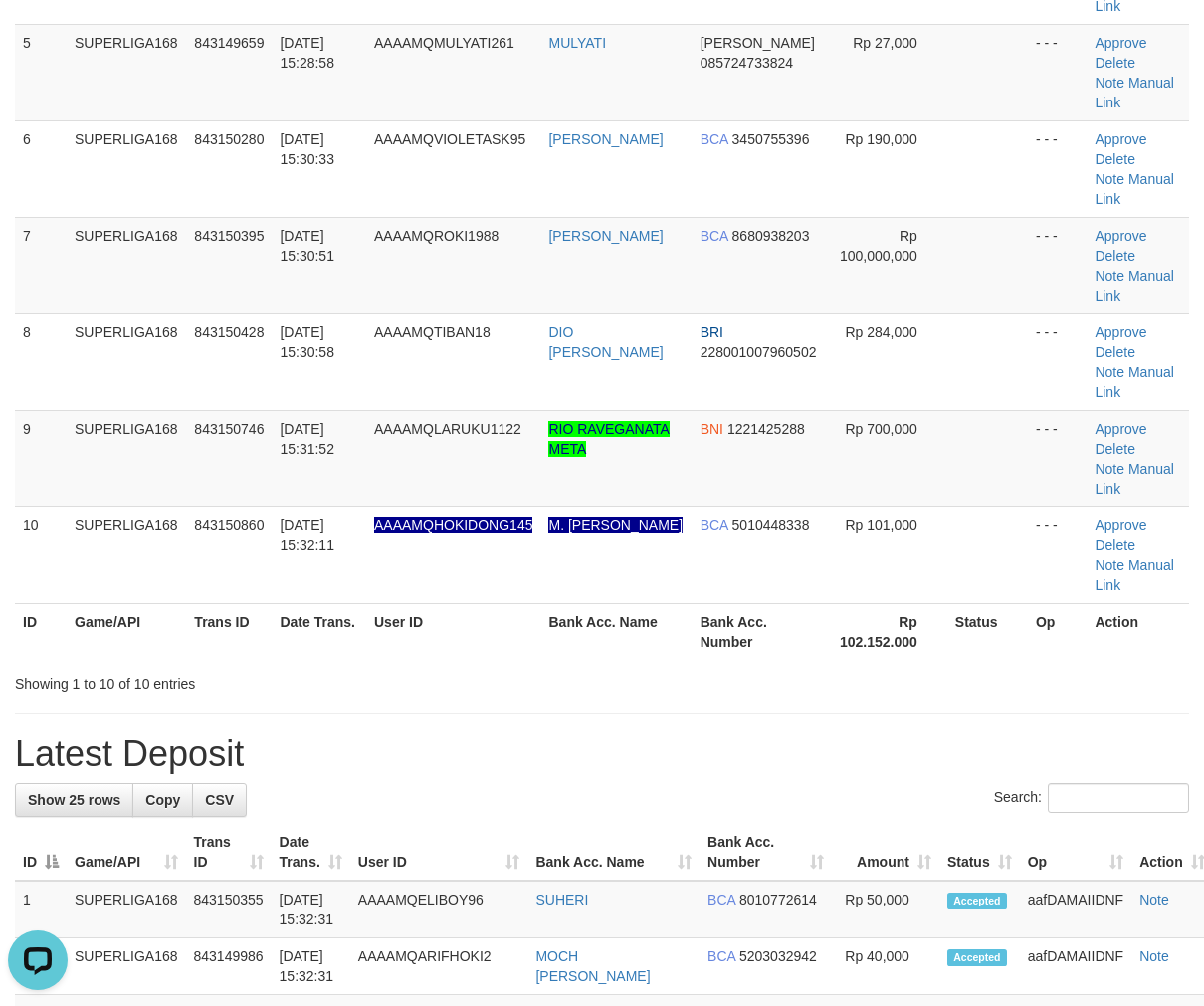 scroll, scrollTop: 0, scrollLeft: 0, axis: both 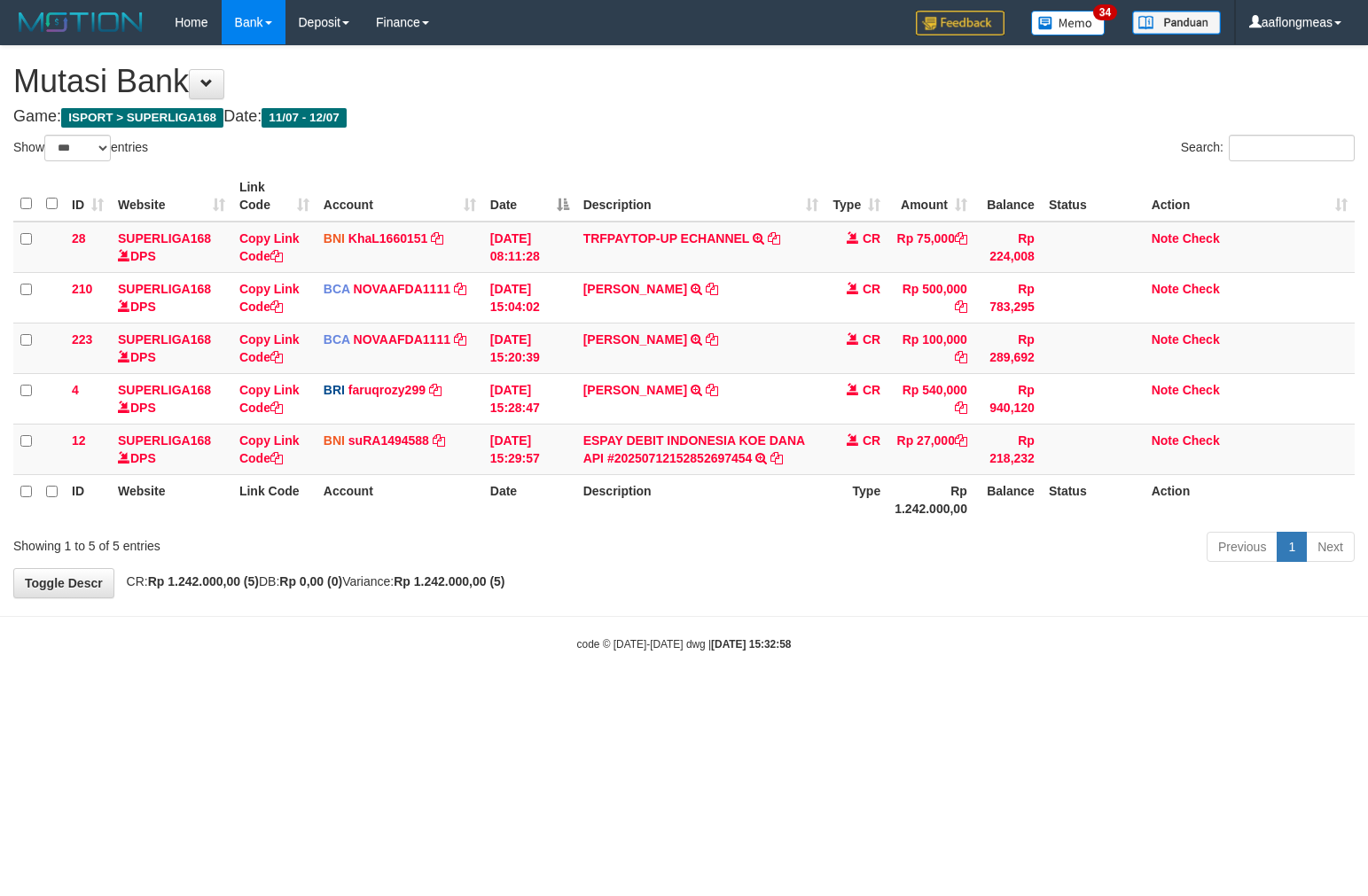 select on "***" 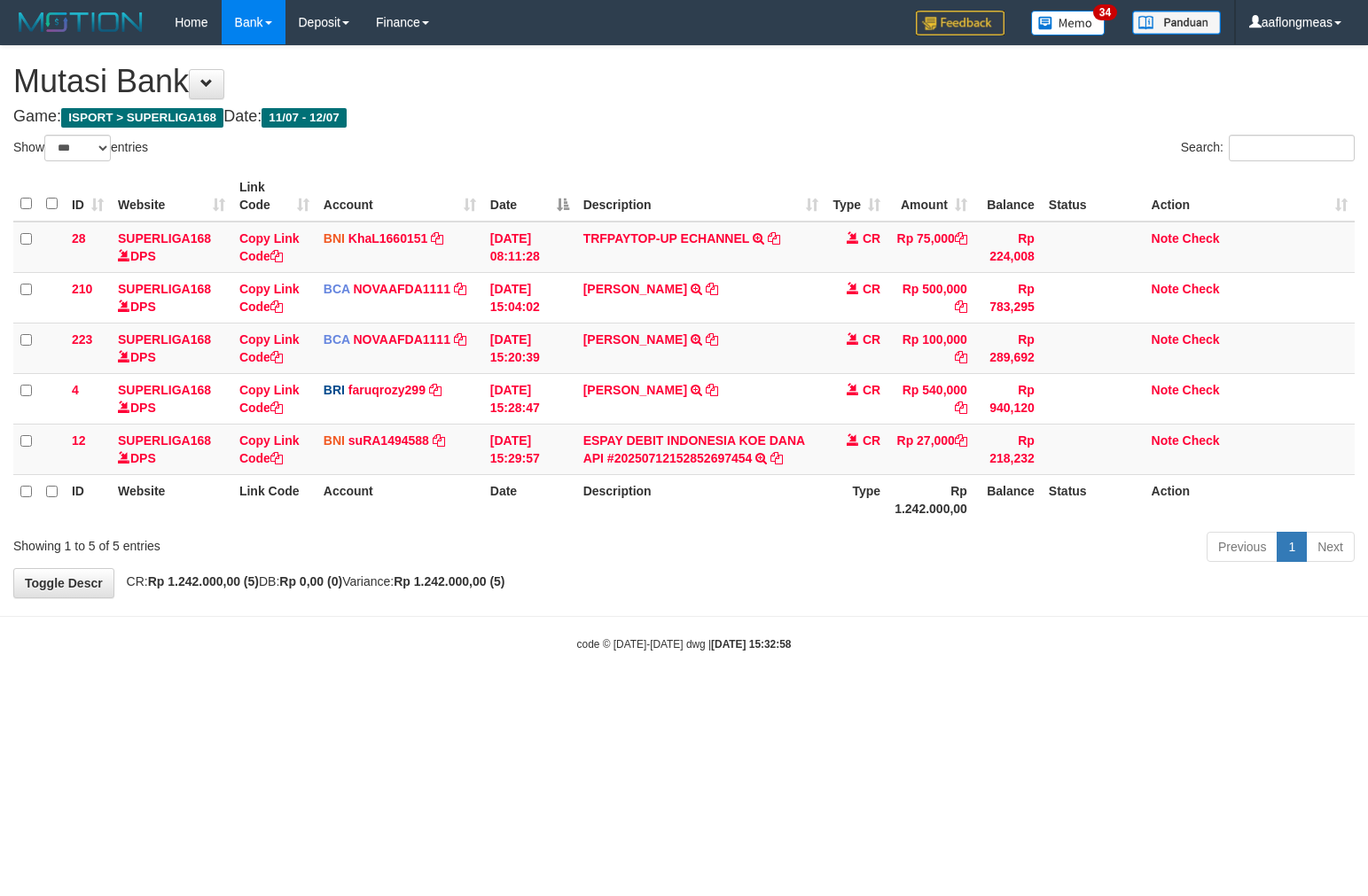 scroll, scrollTop: 0, scrollLeft: 0, axis: both 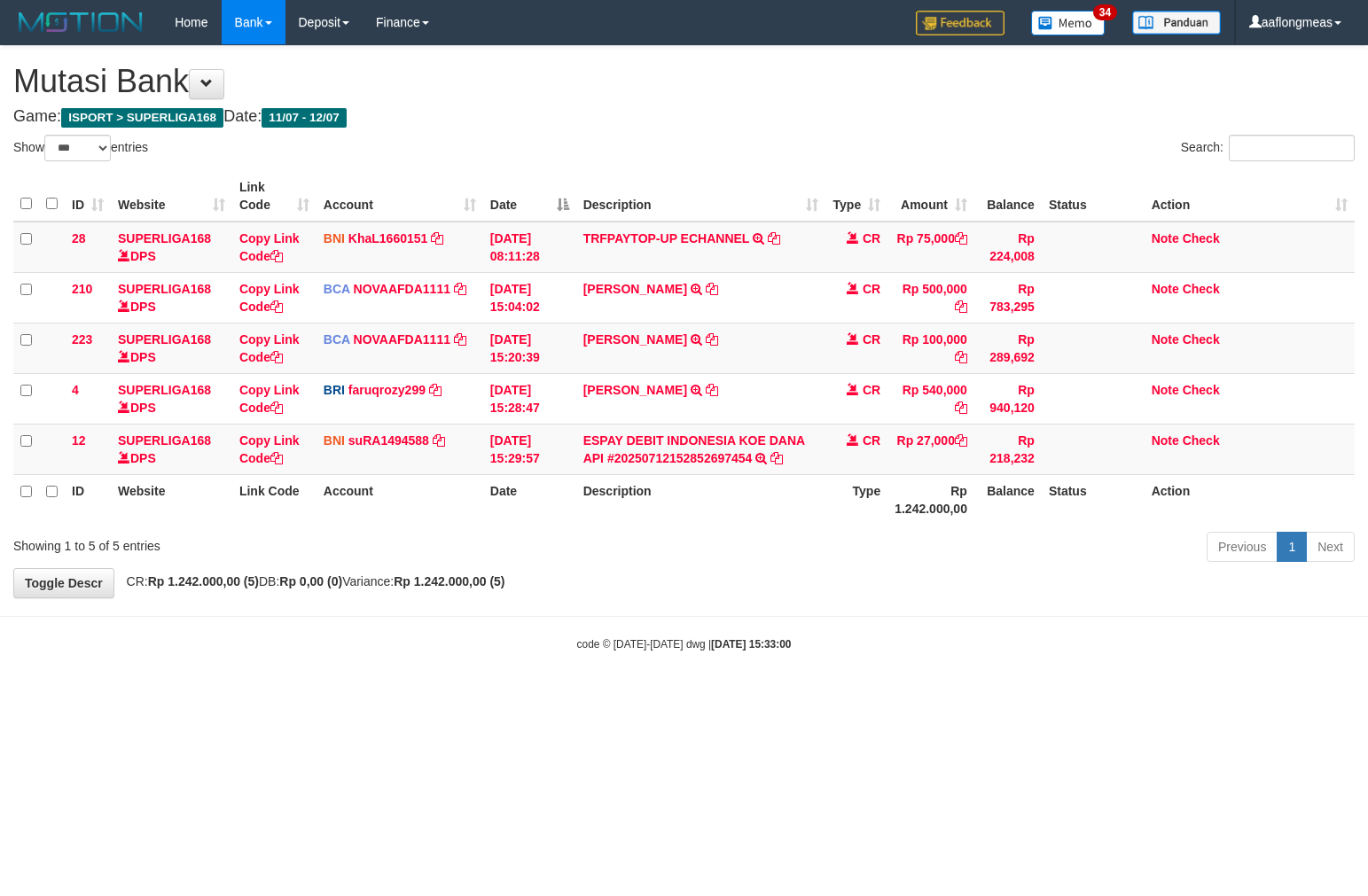 select on "***" 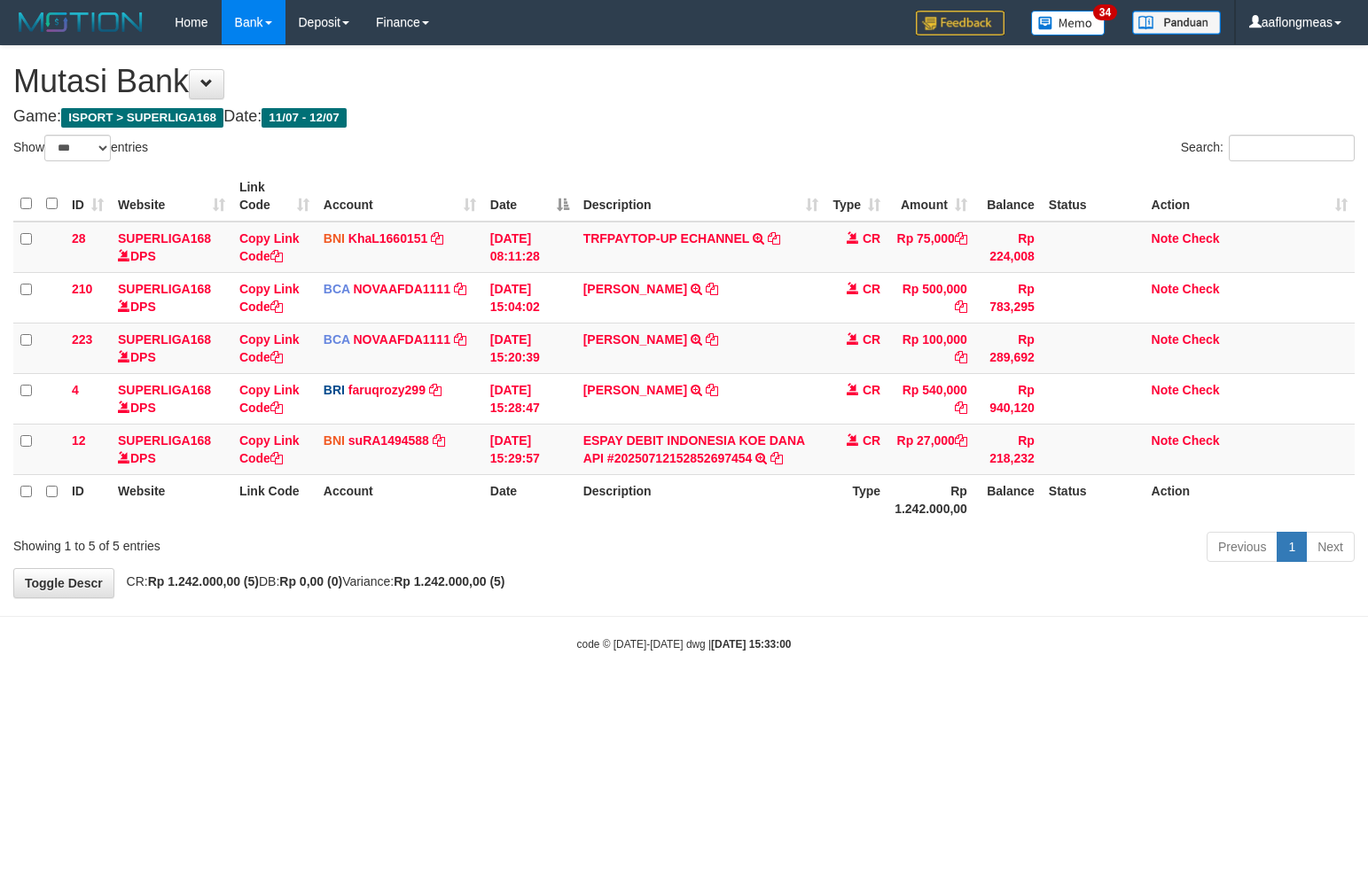 scroll, scrollTop: 0, scrollLeft: 0, axis: both 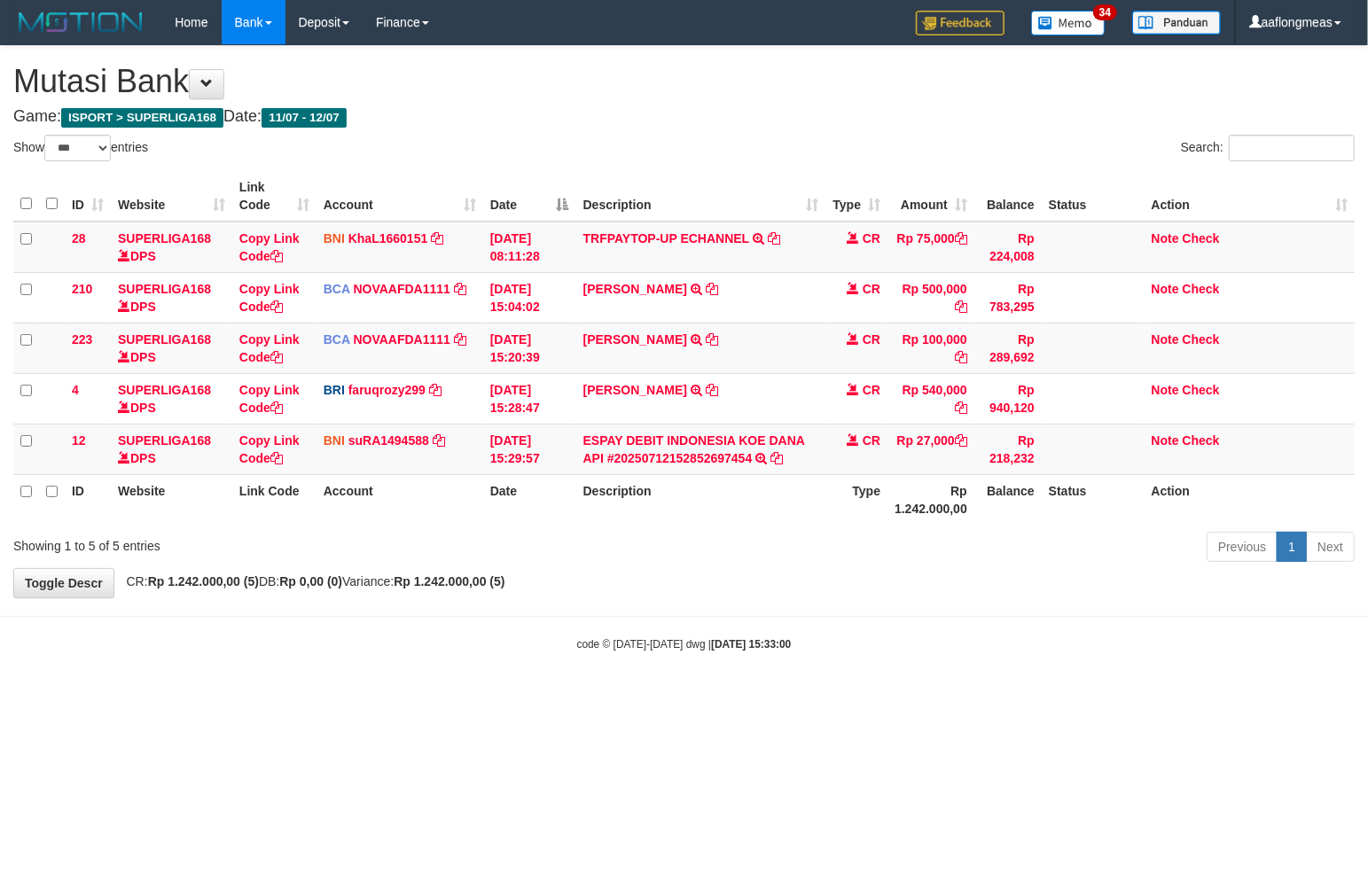click on "**********" at bounding box center [684, 322] 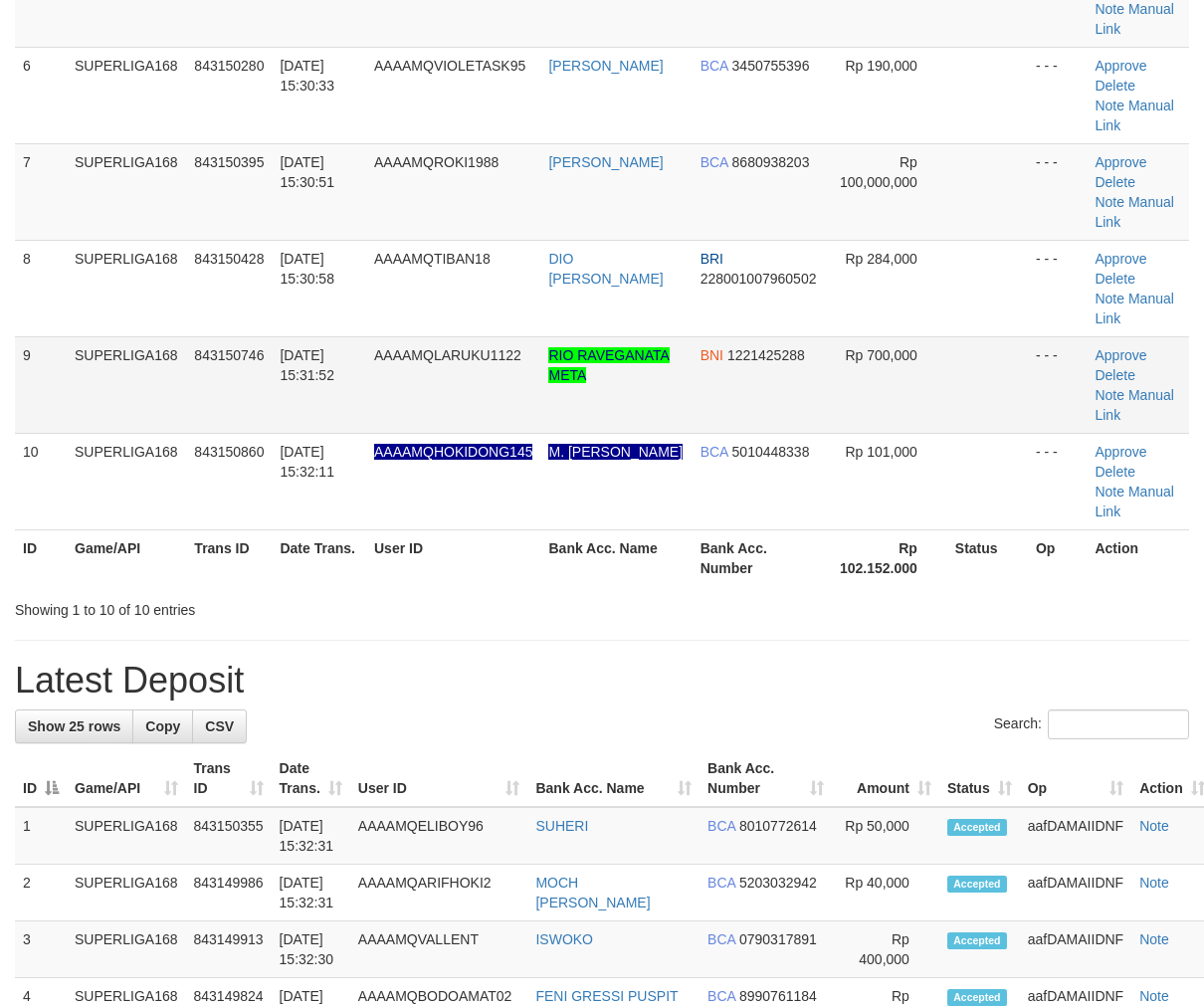 scroll, scrollTop: 611, scrollLeft: 0, axis: vertical 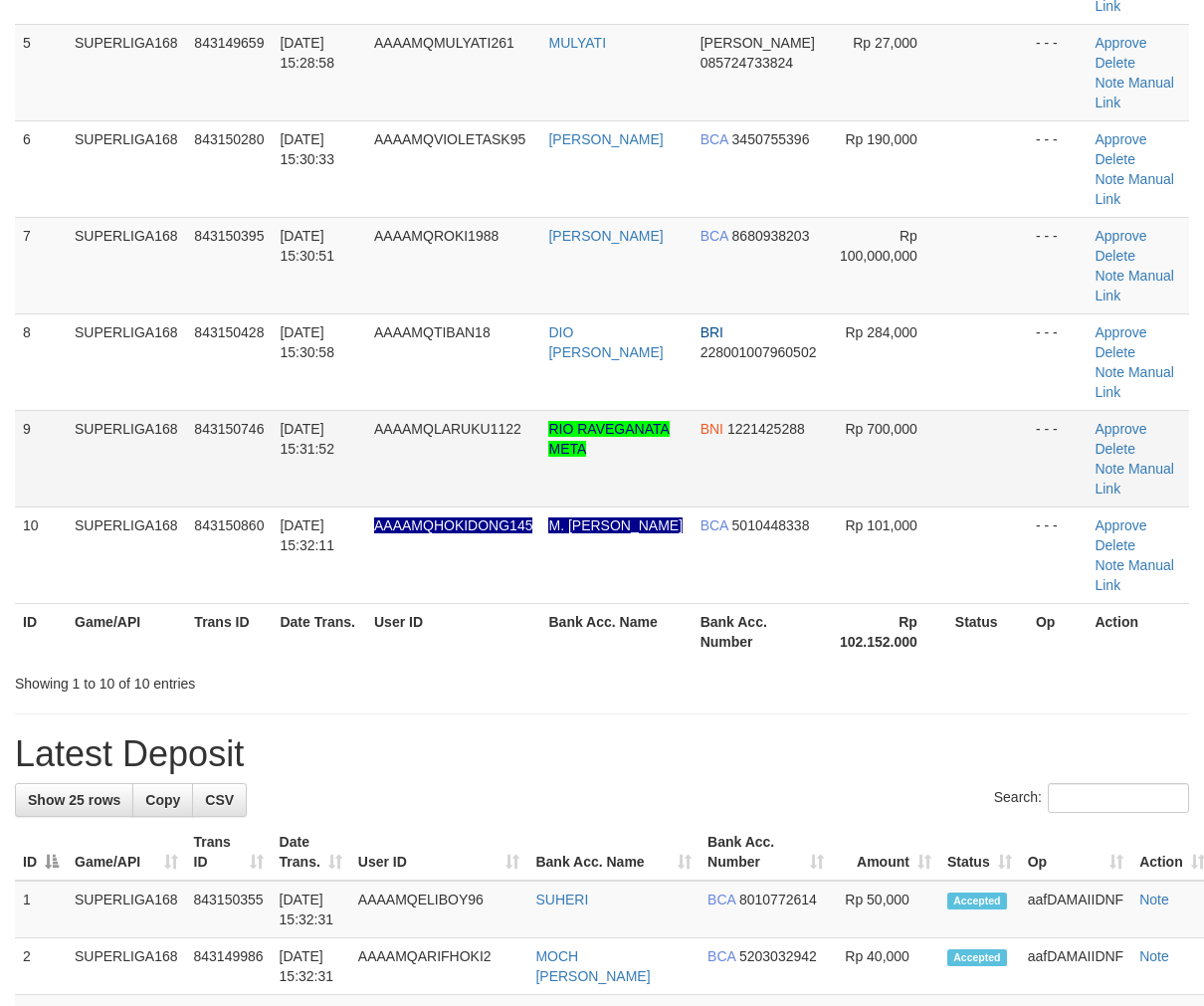 click at bounding box center [987, 458] 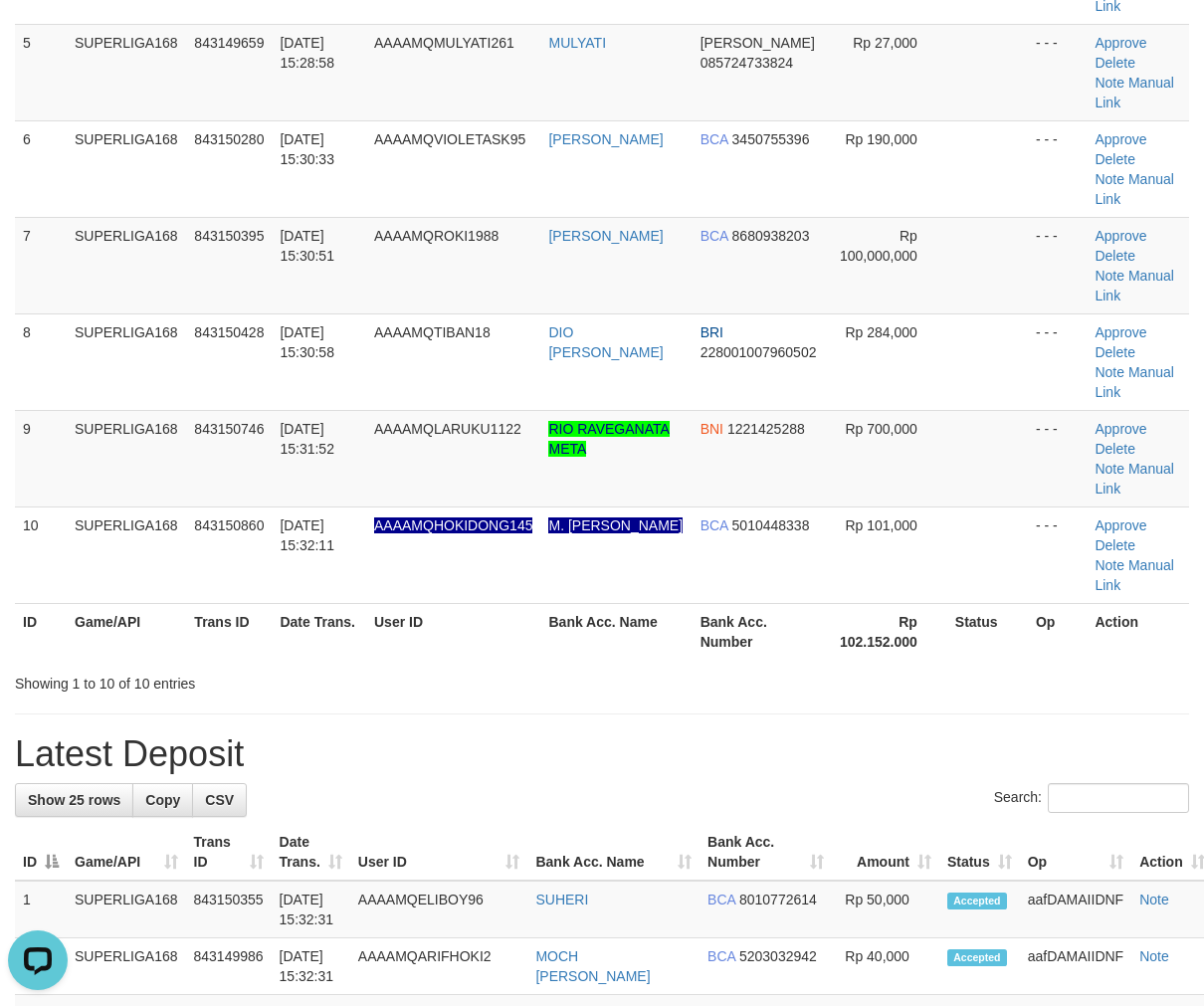 scroll, scrollTop: 0, scrollLeft: 0, axis: both 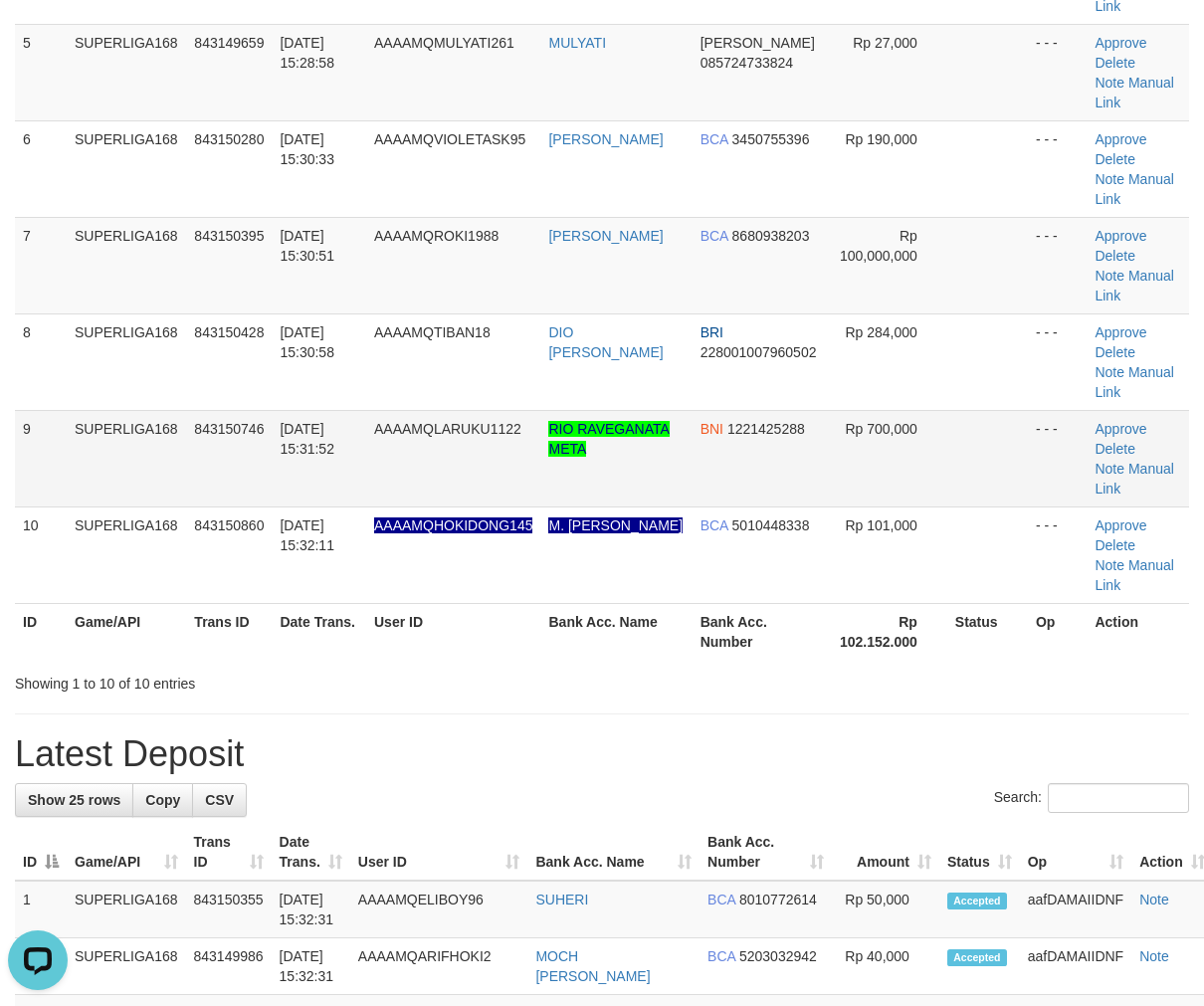 click at bounding box center [987, 458] 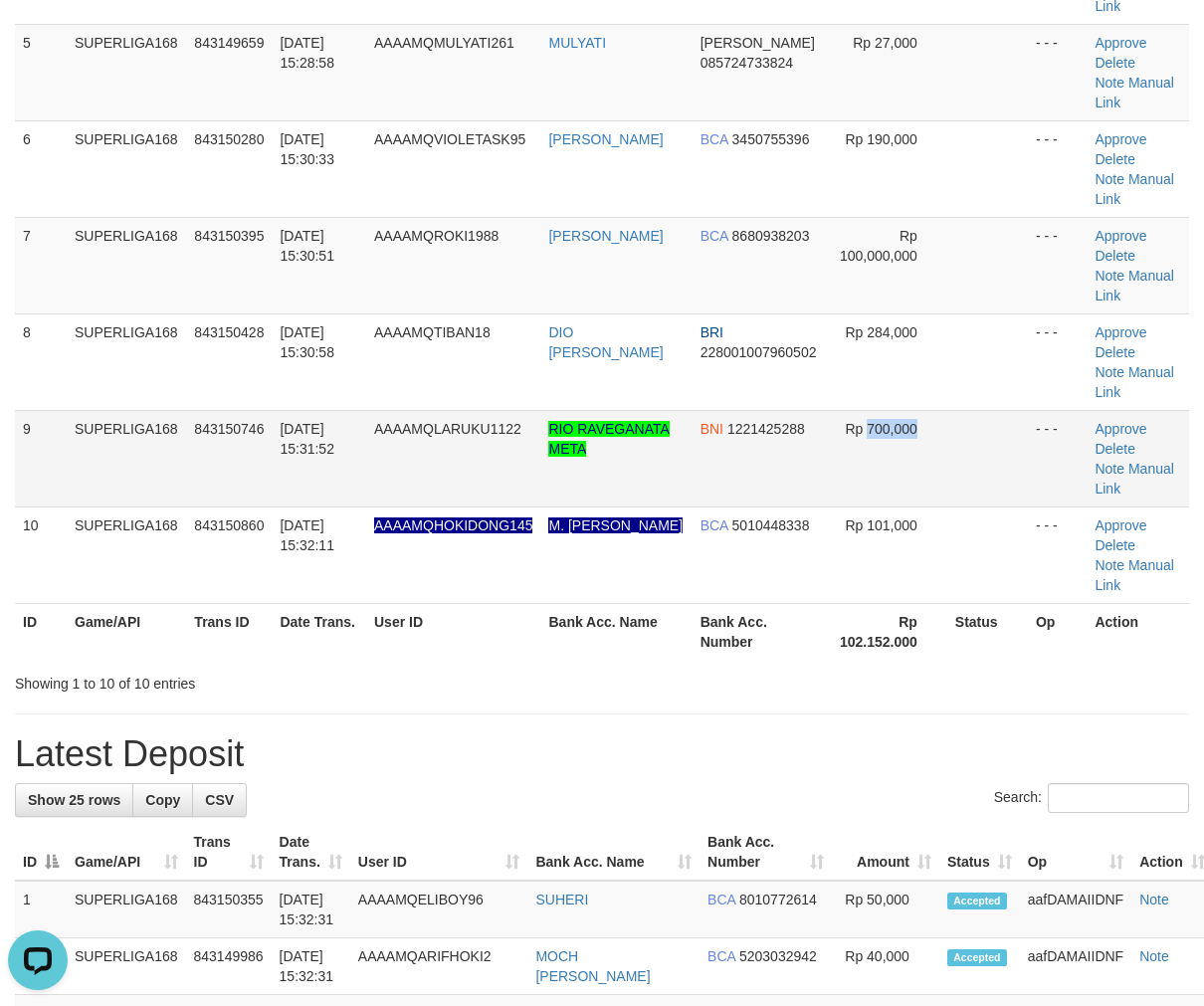 click on "Rp 700,000" at bounding box center (886, 458) 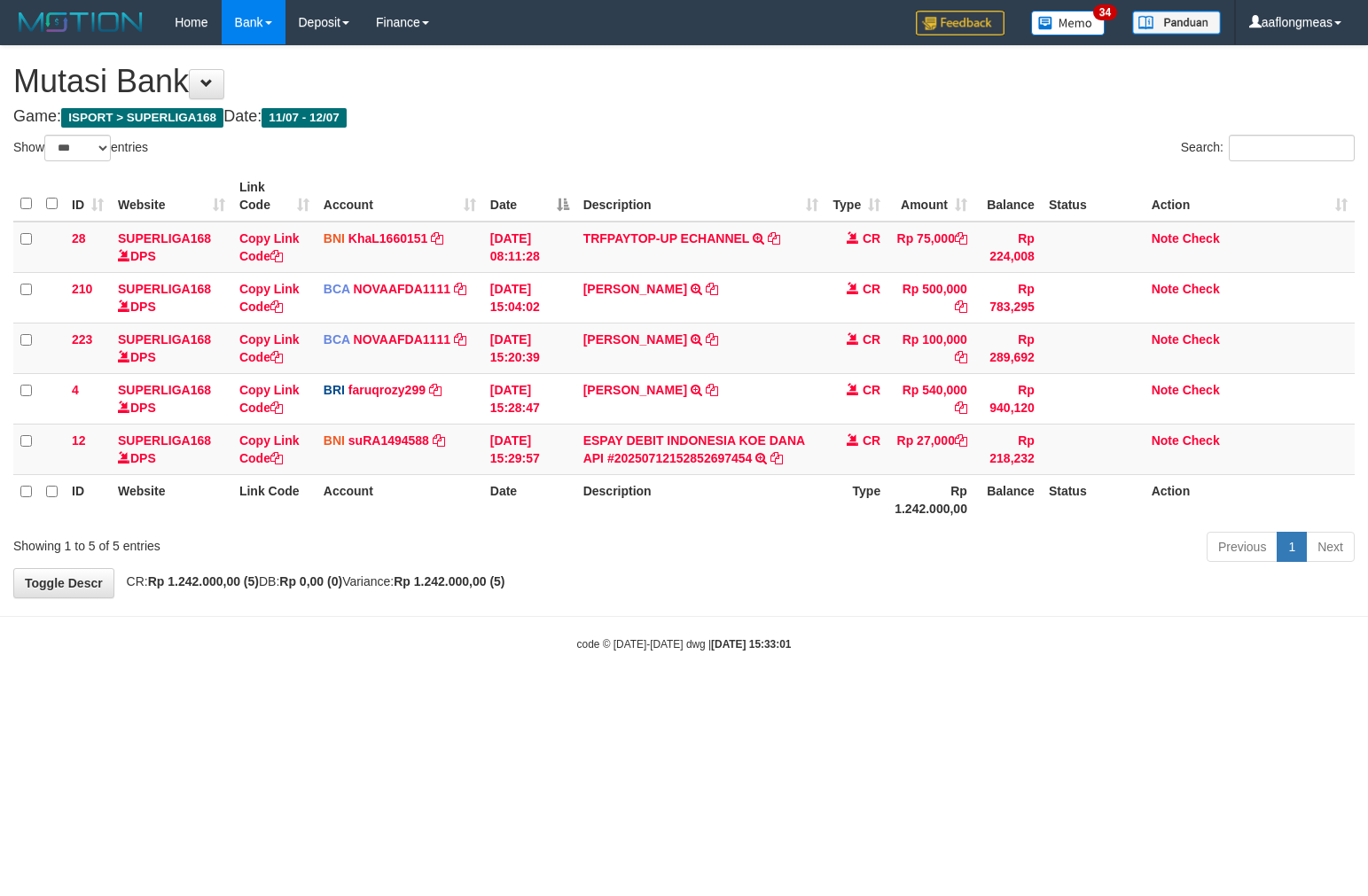 select on "***" 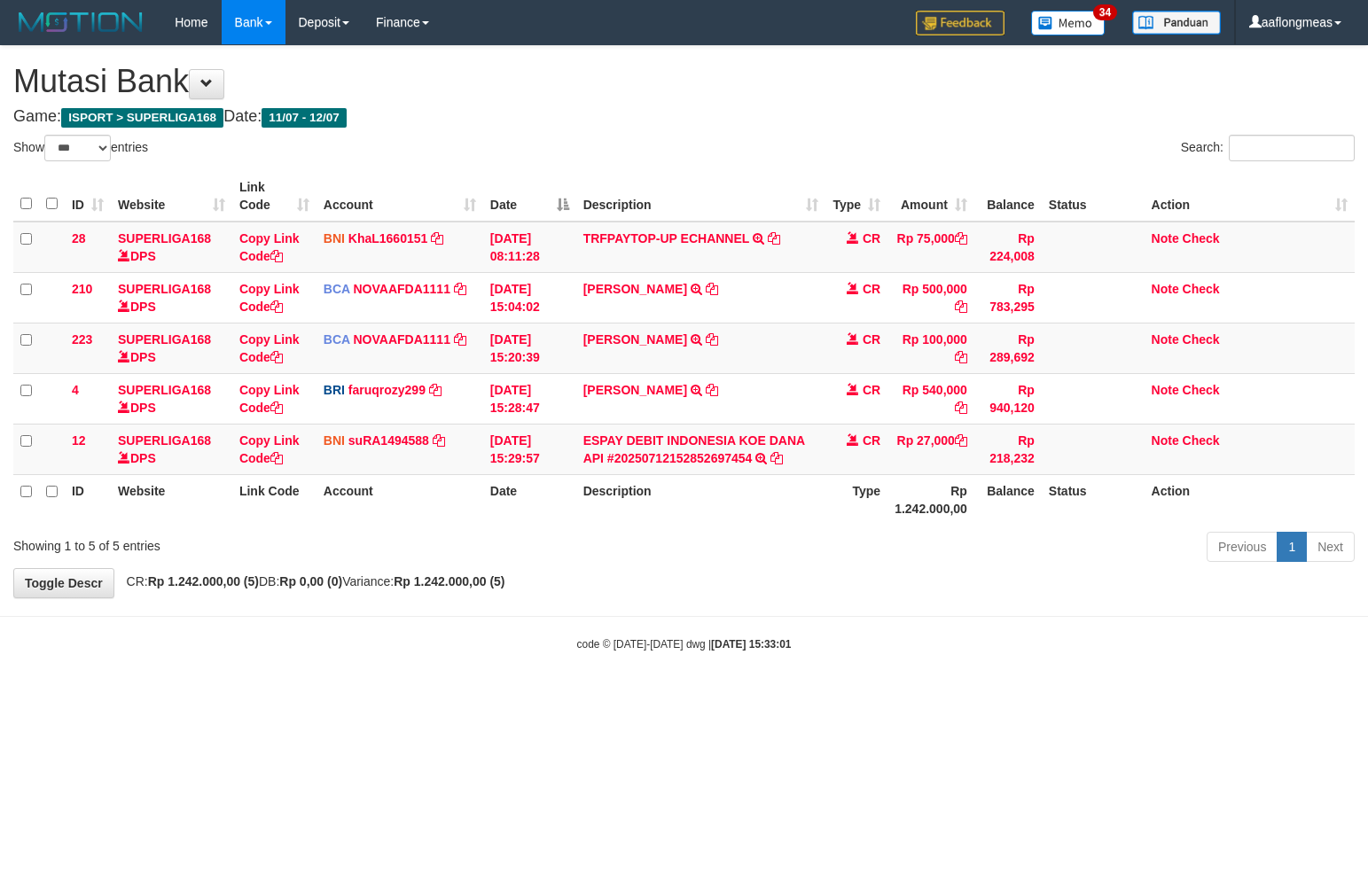 scroll, scrollTop: 0, scrollLeft: 0, axis: both 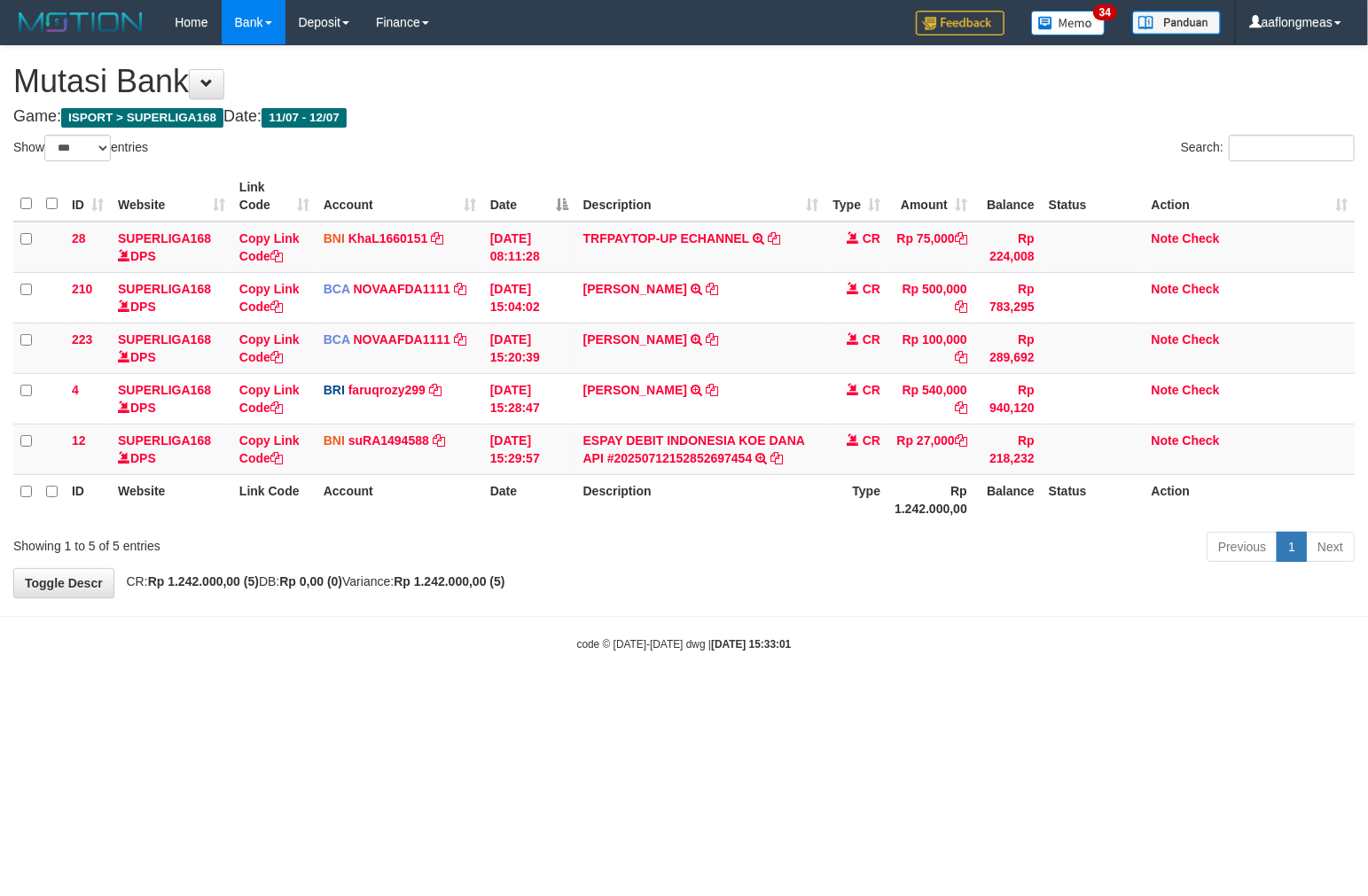 click on "Toggle navigation
Home
Bank
Account List
Load
By Website
Group
[ISPORT]													SUPERLIGA168
By Load Group (DPS)
34" at bounding box center [684, 348] 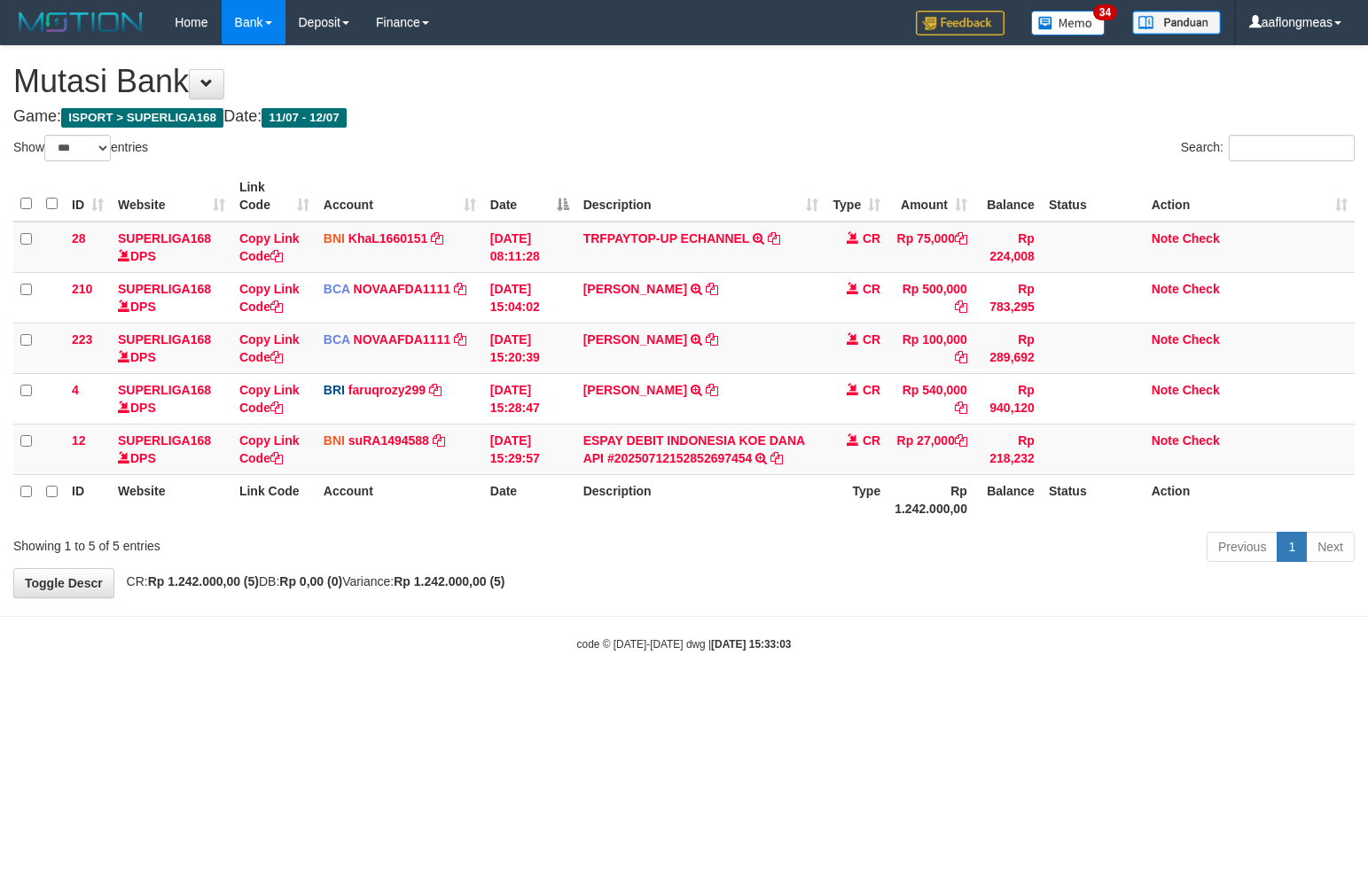 select on "***" 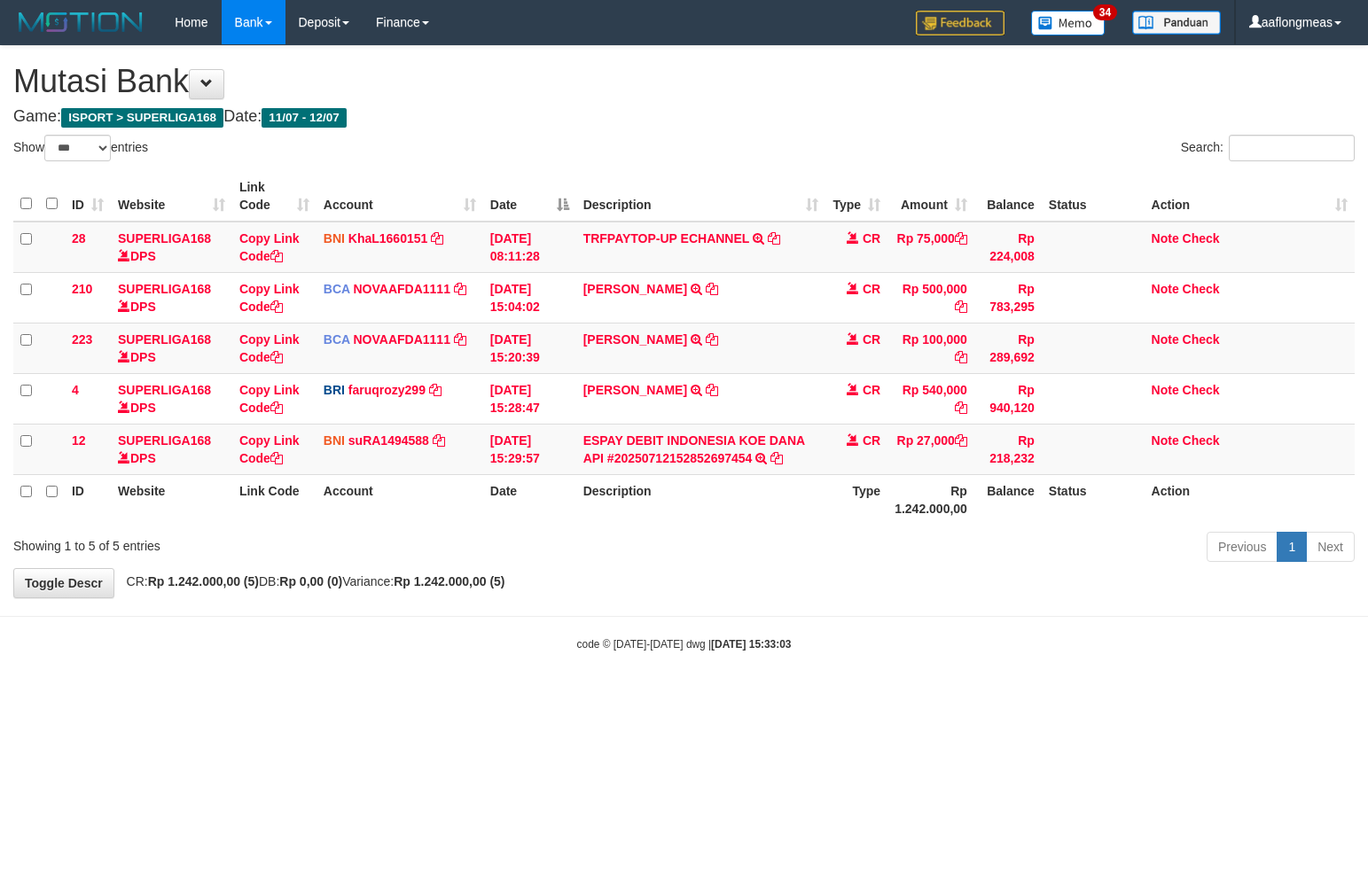 scroll, scrollTop: 0, scrollLeft: 0, axis: both 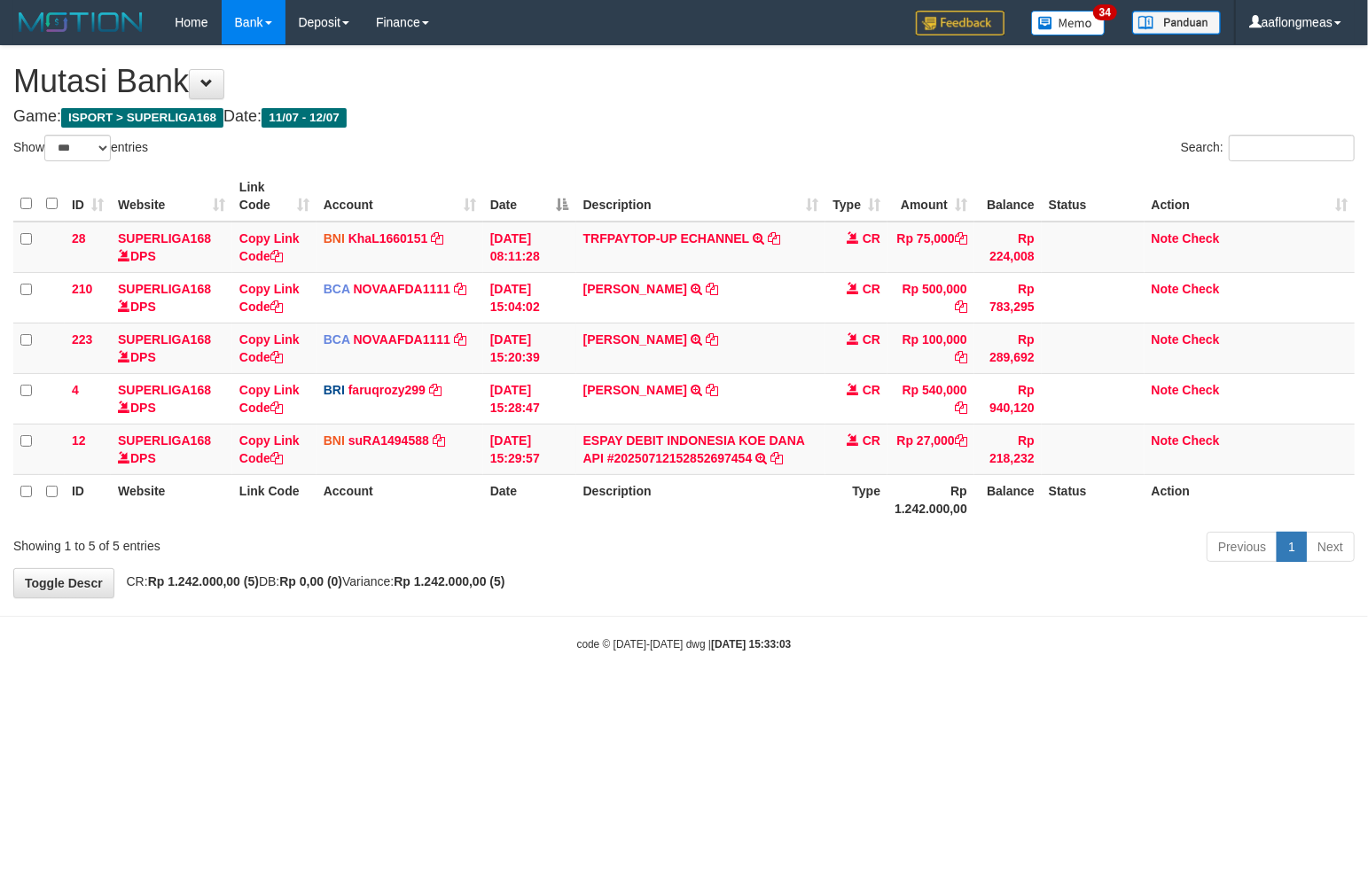 click on "Previous 1 Next" at bounding box center (969, 549) 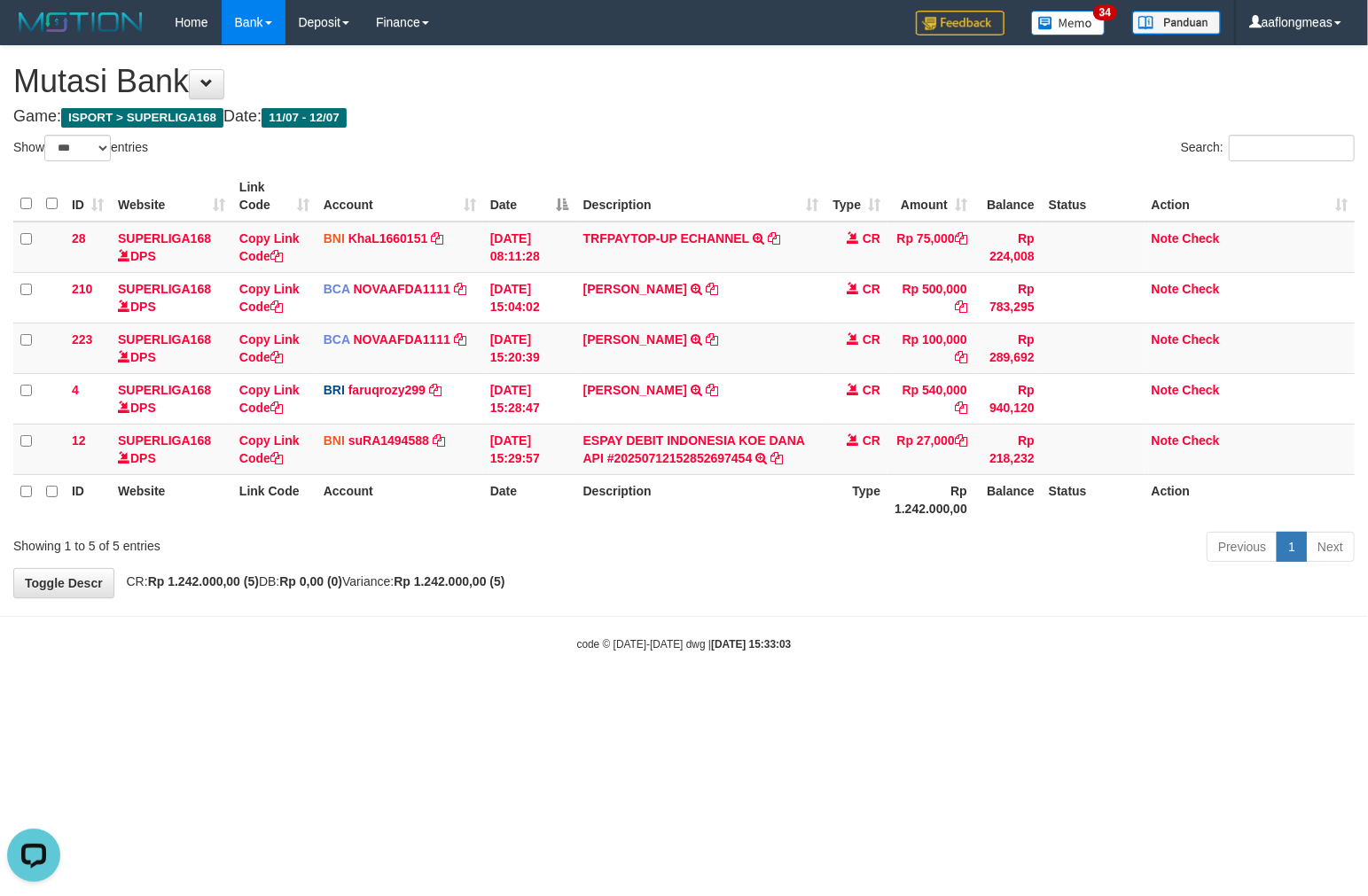 scroll, scrollTop: 0, scrollLeft: 0, axis: both 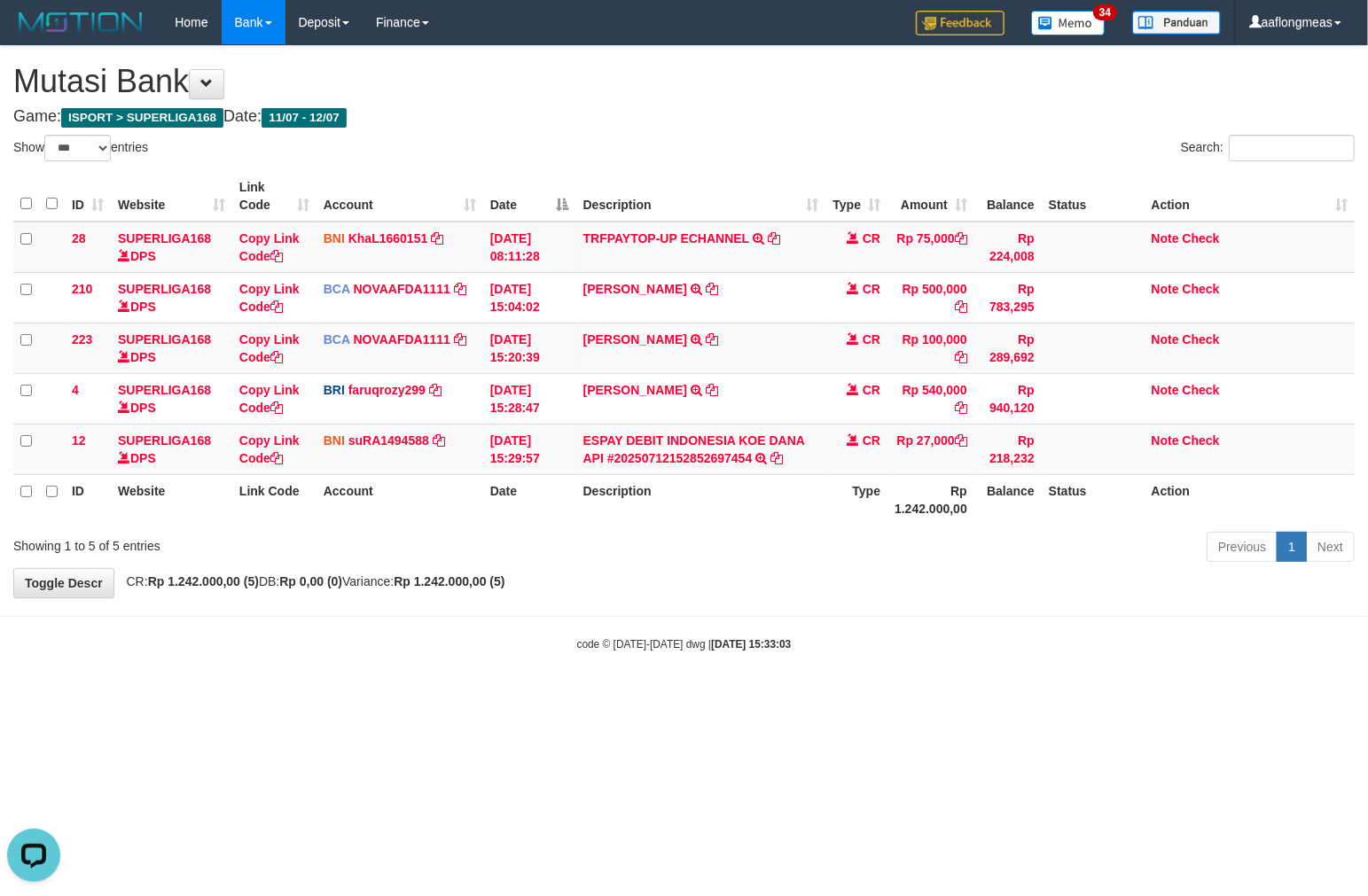 click on "**********" at bounding box center [684, 322] 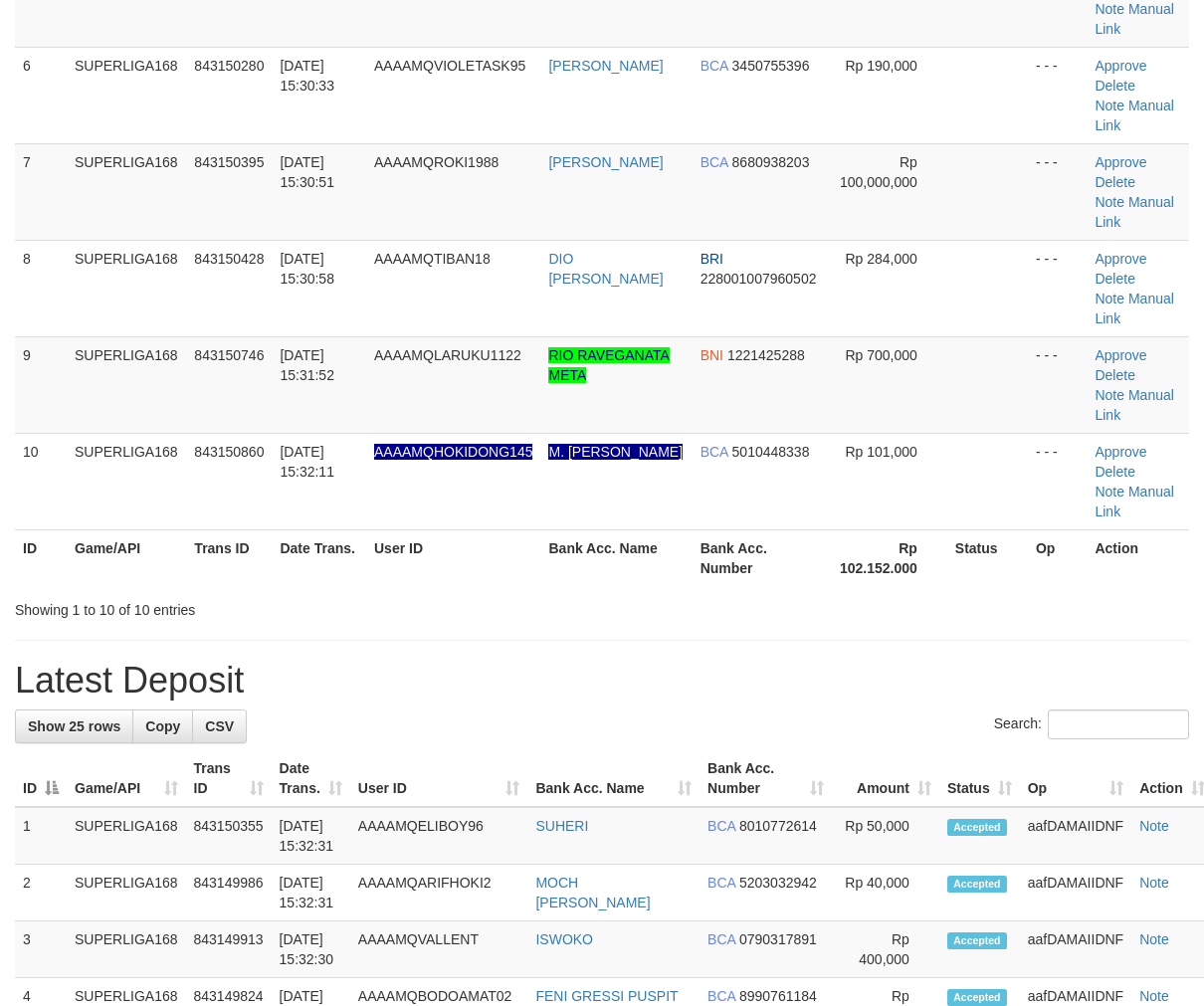 scroll, scrollTop: 611, scrollLeft: 0, axis: vertical 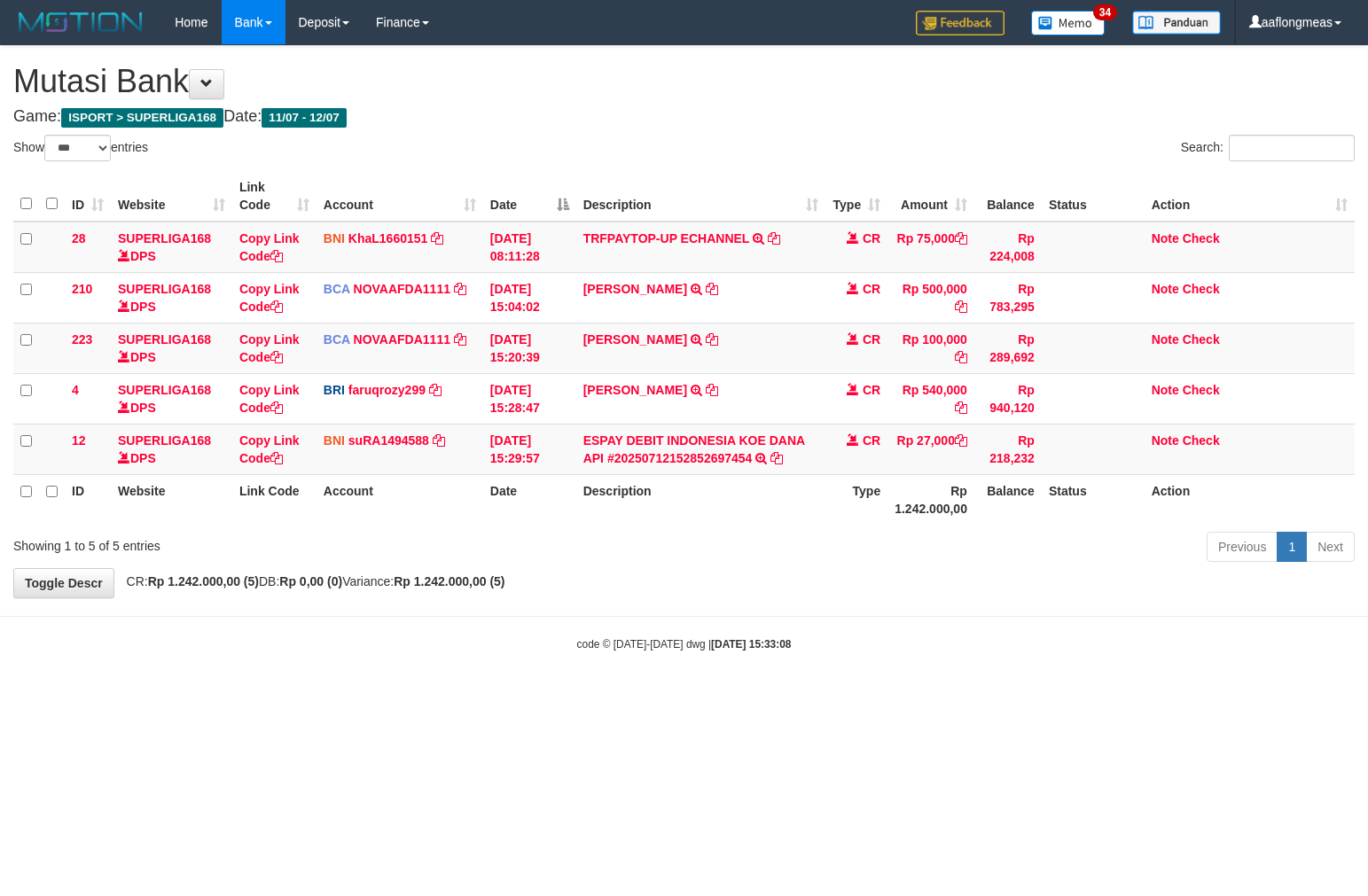 select on "***" 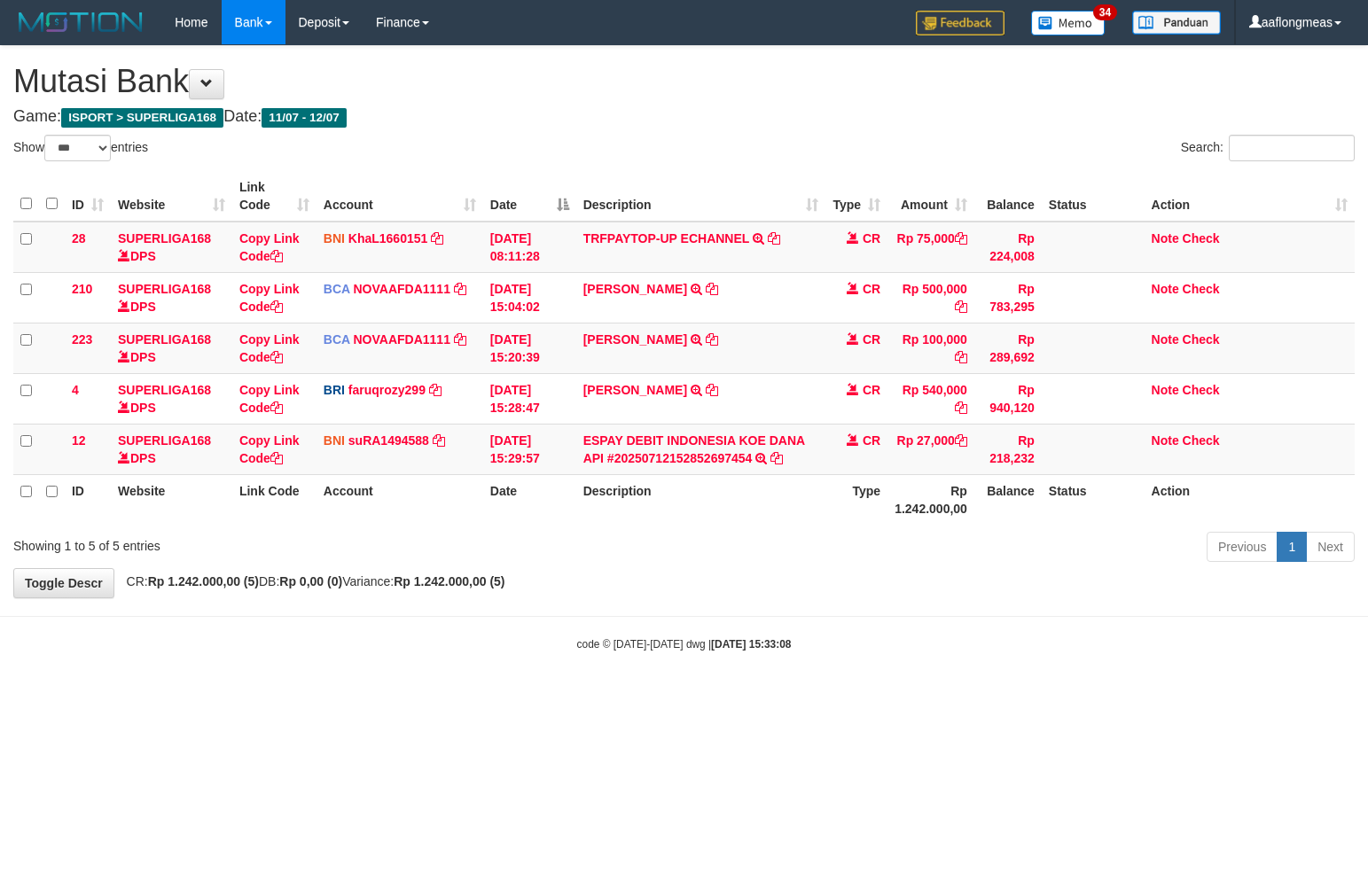 scroll, scrollTop: 0, scrollLeft: 0, axis: both 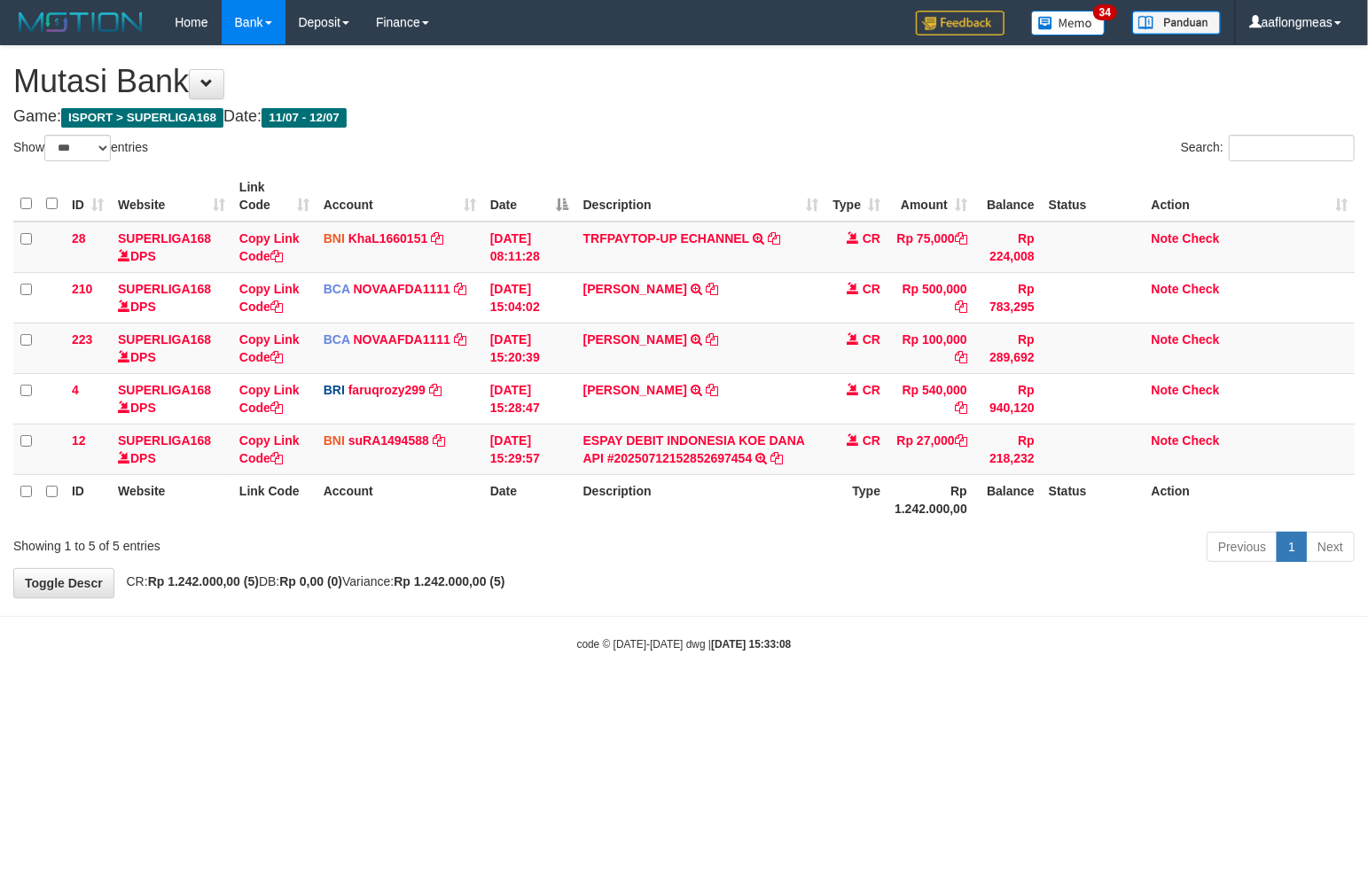 click on "**********" at bounding box center [684, 322] 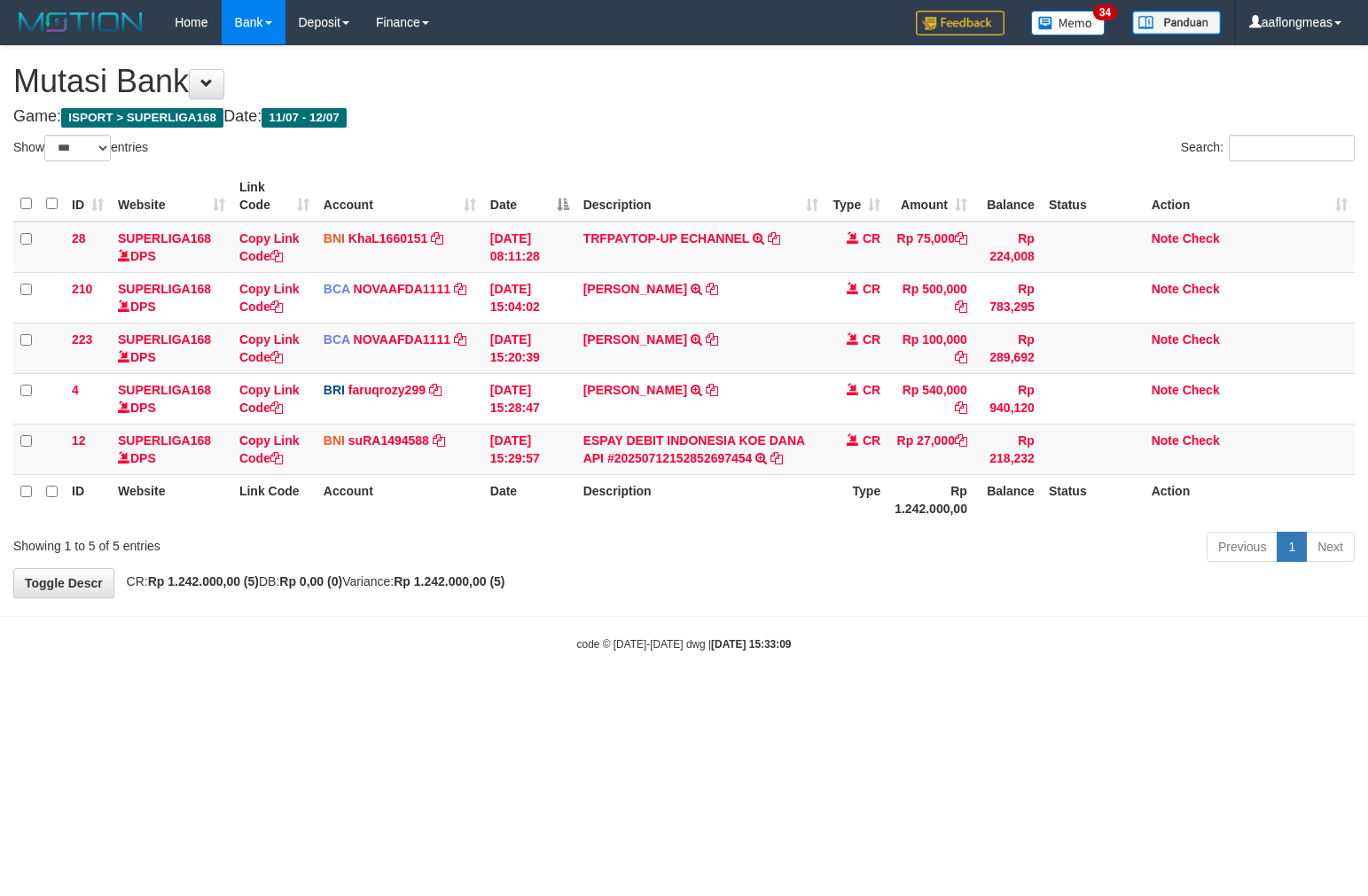 select on "***" 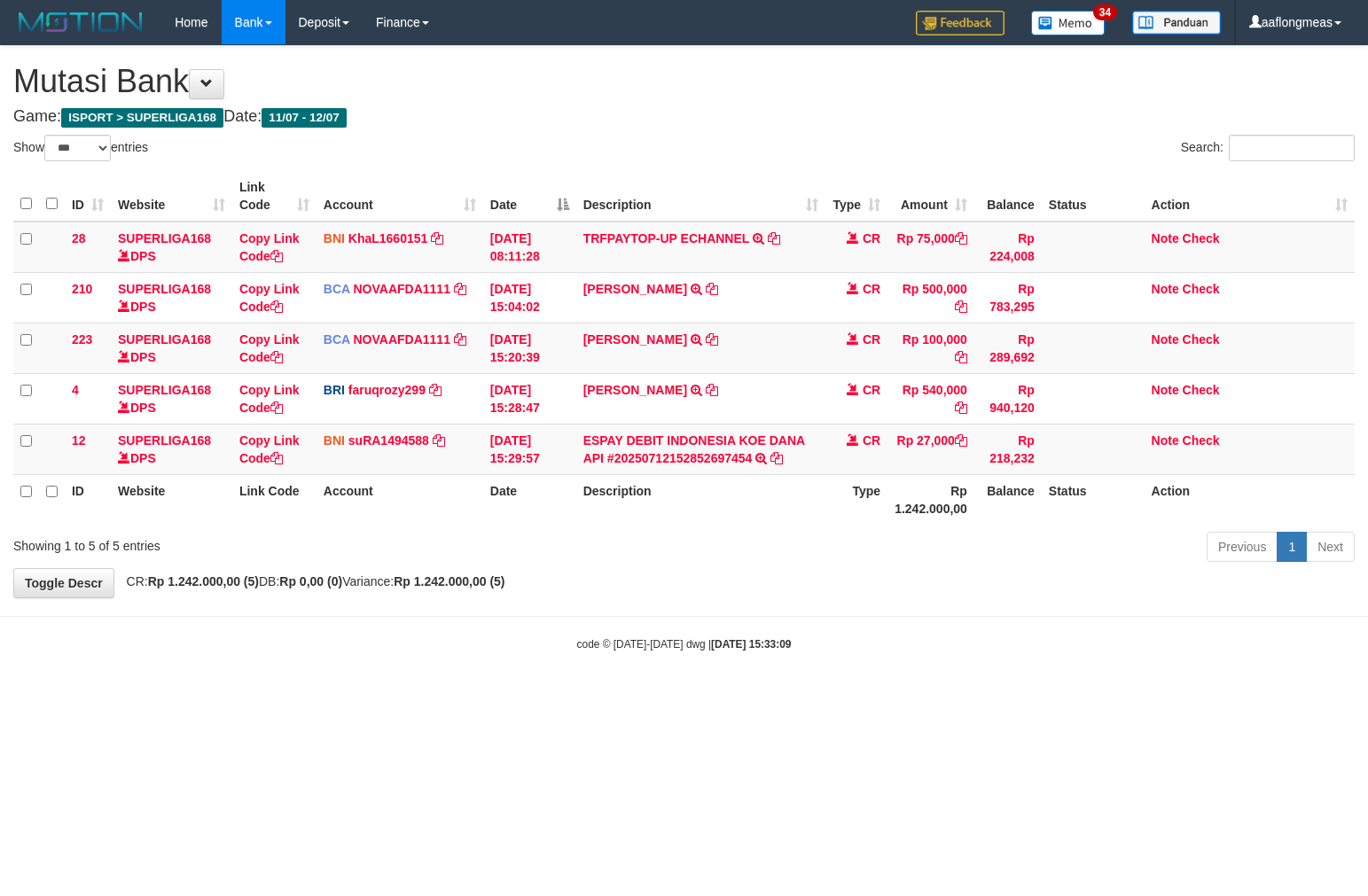 scroll, scrollTop: 0, scrollLeft: 0, axis: both 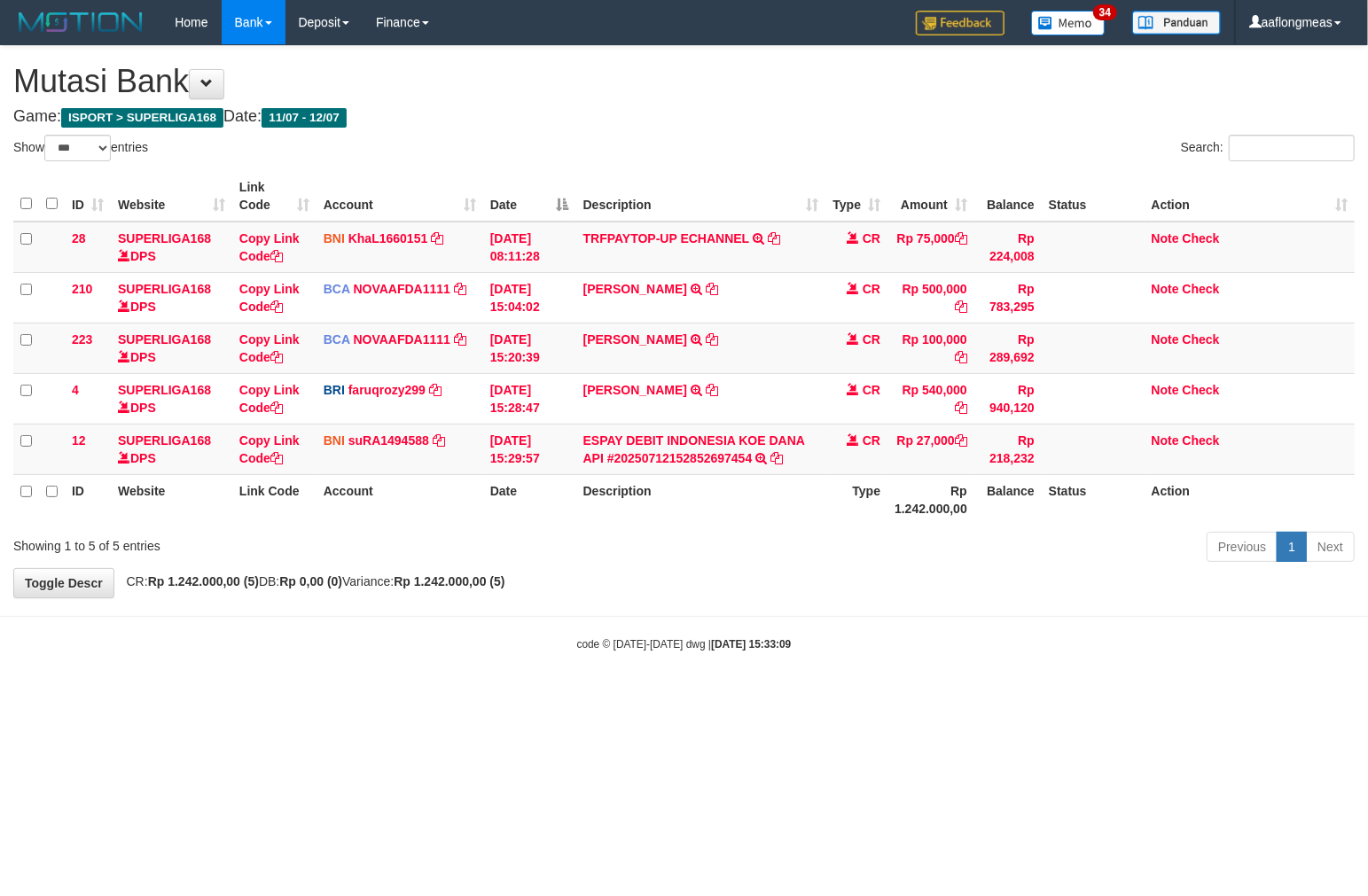 click on "Toggle navigation
Home
Bank
Account List
Load
By Website
Group
[ISPORT]													SUPERLIGA168
By Load Group (DPS)
34" at bounding box center (684, 348) 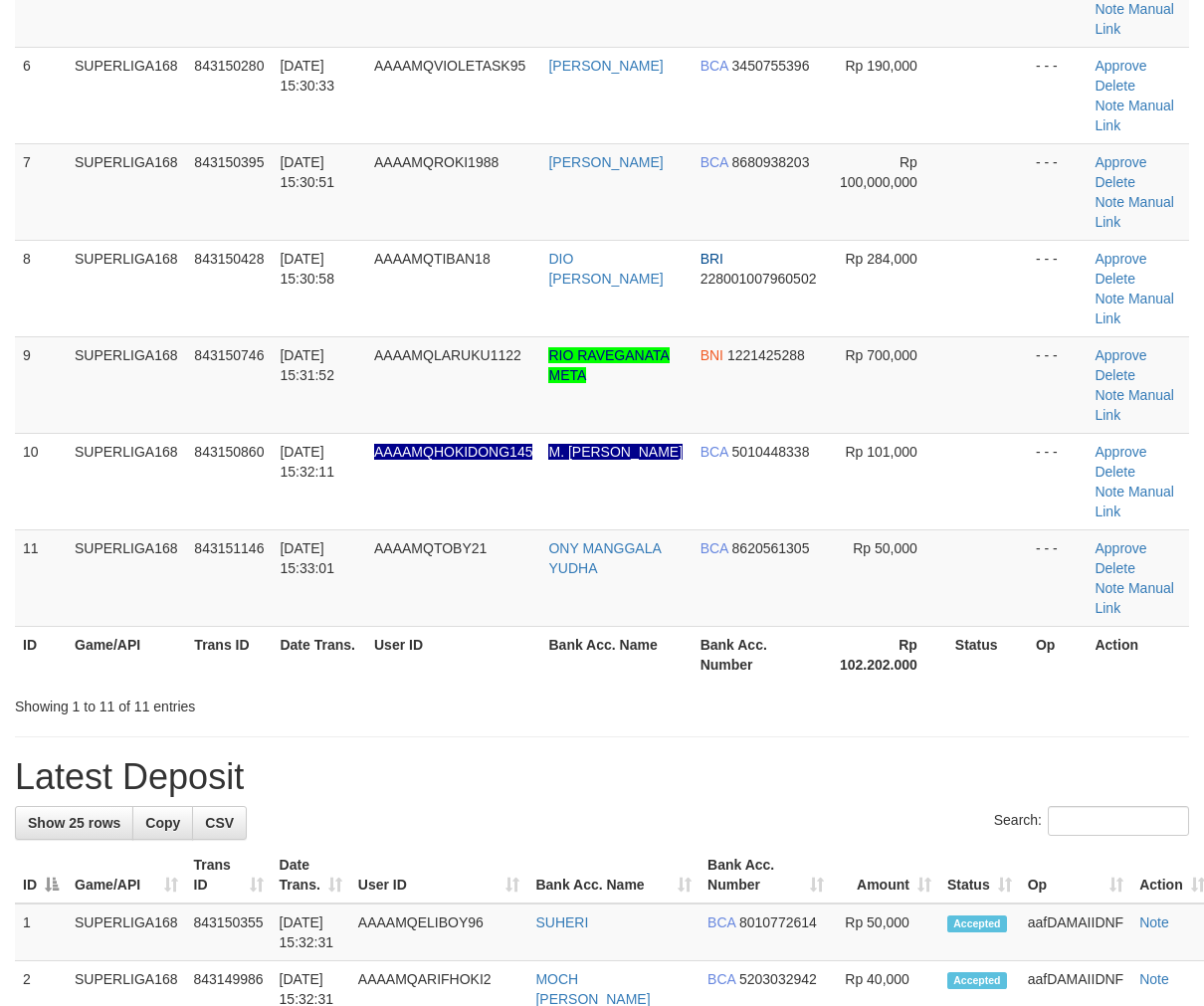 click at bounding box center (987, 481) 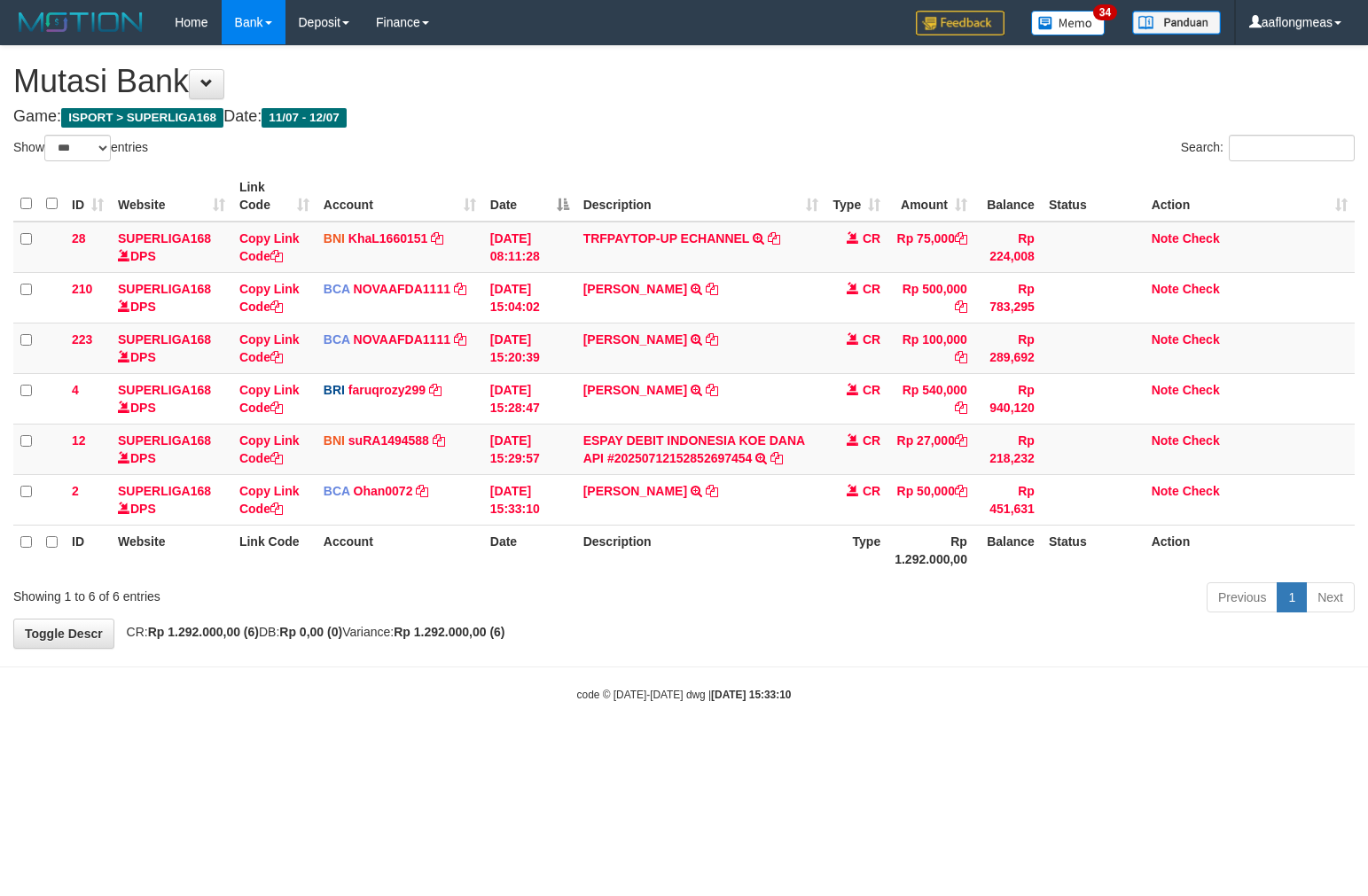 select on "***" 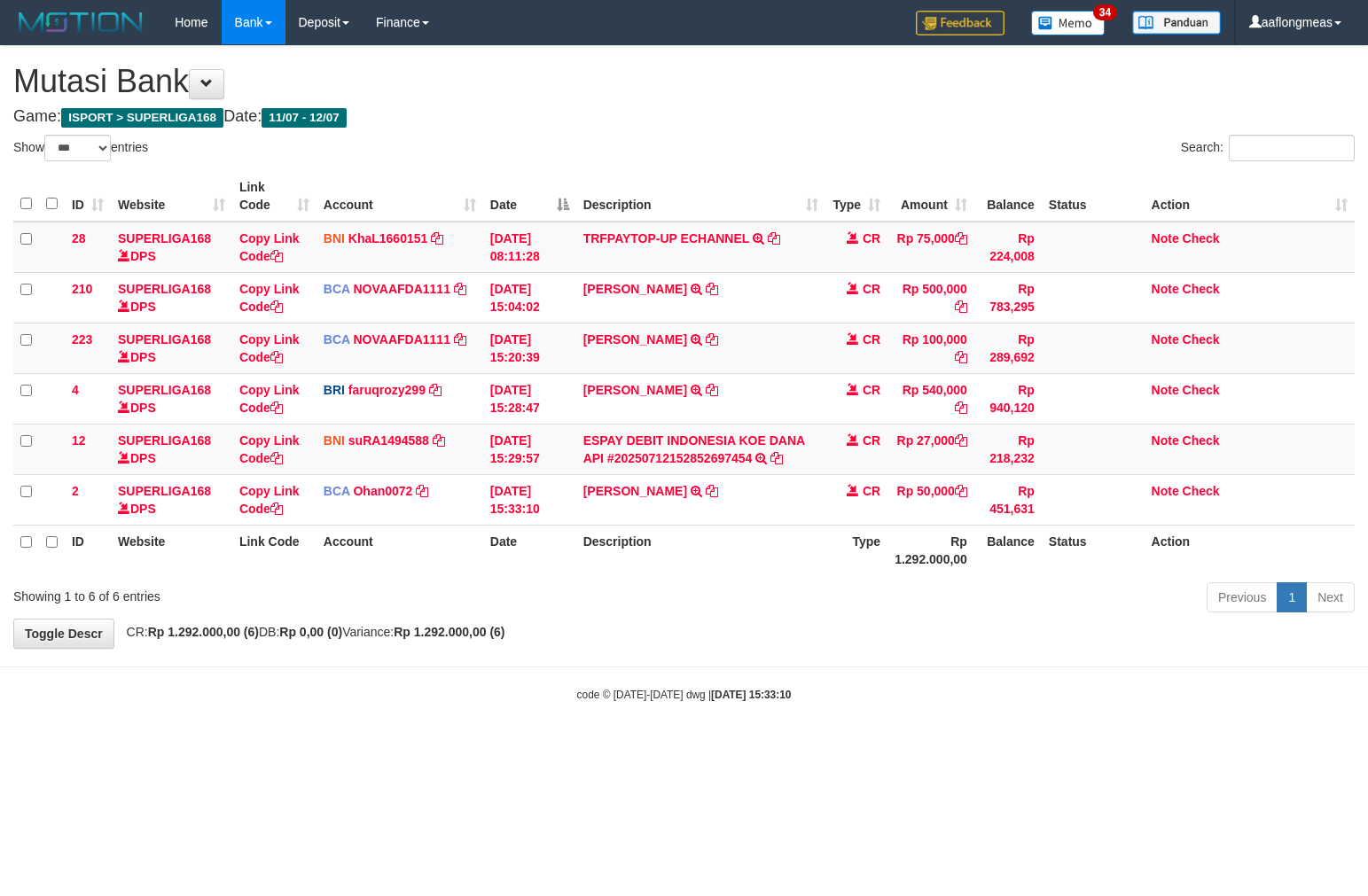 scroll, scrollTop: 0, scrollLeft: 0, axis: both 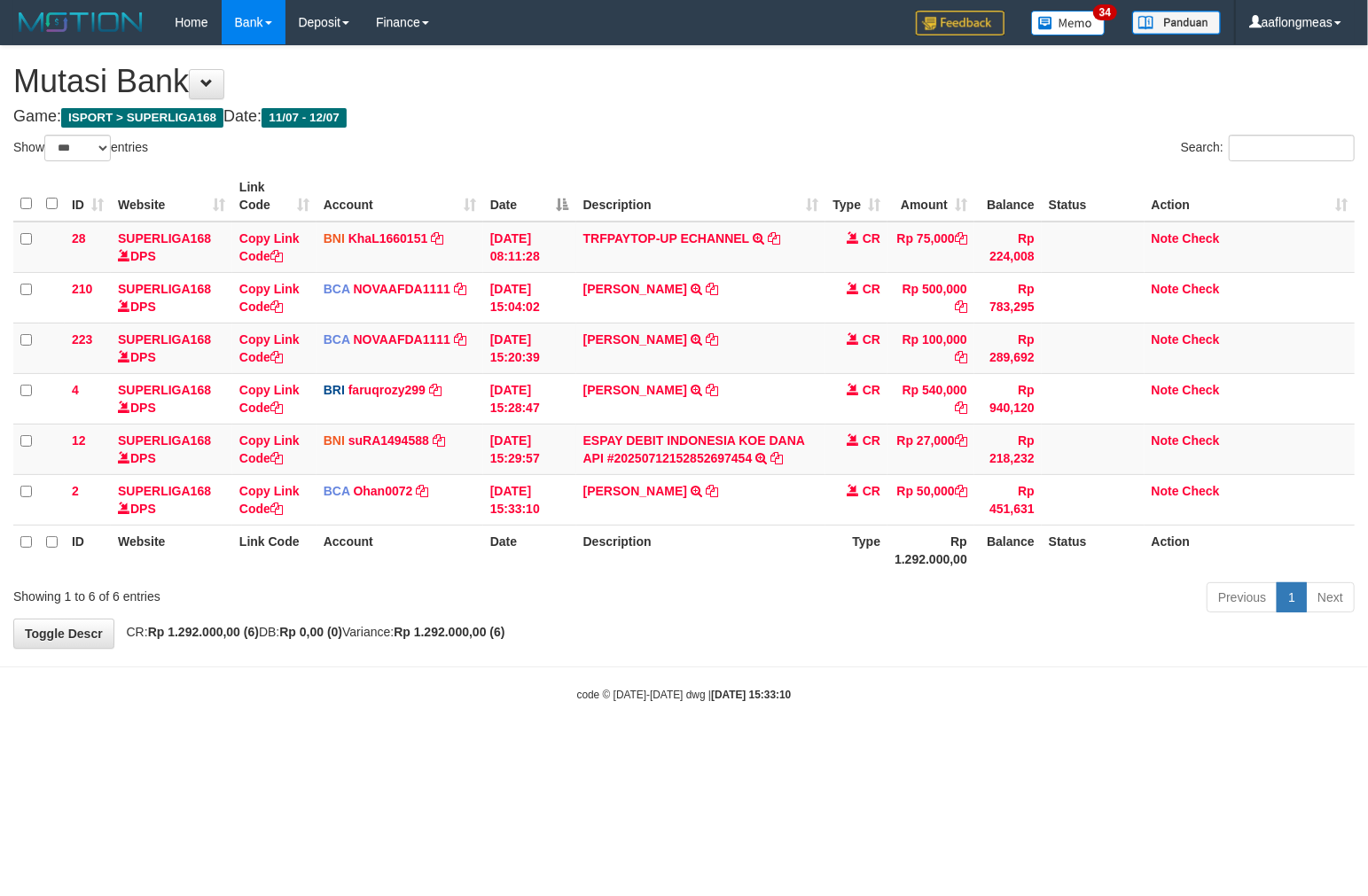 click on "**********" at bounding box center [684, 347] 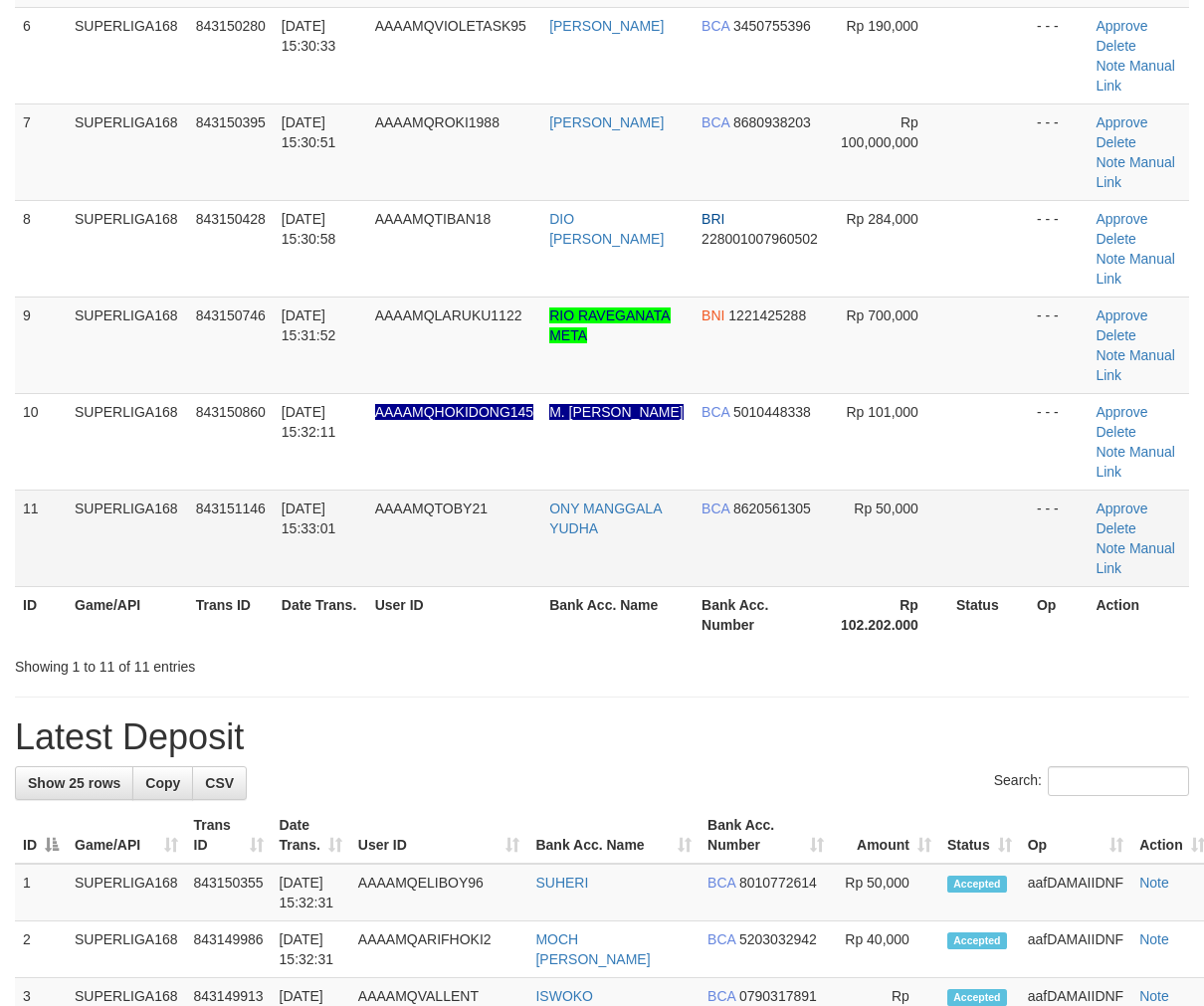 scroll, scrollTop: 611, scrollLeft: 0, axis: vertical 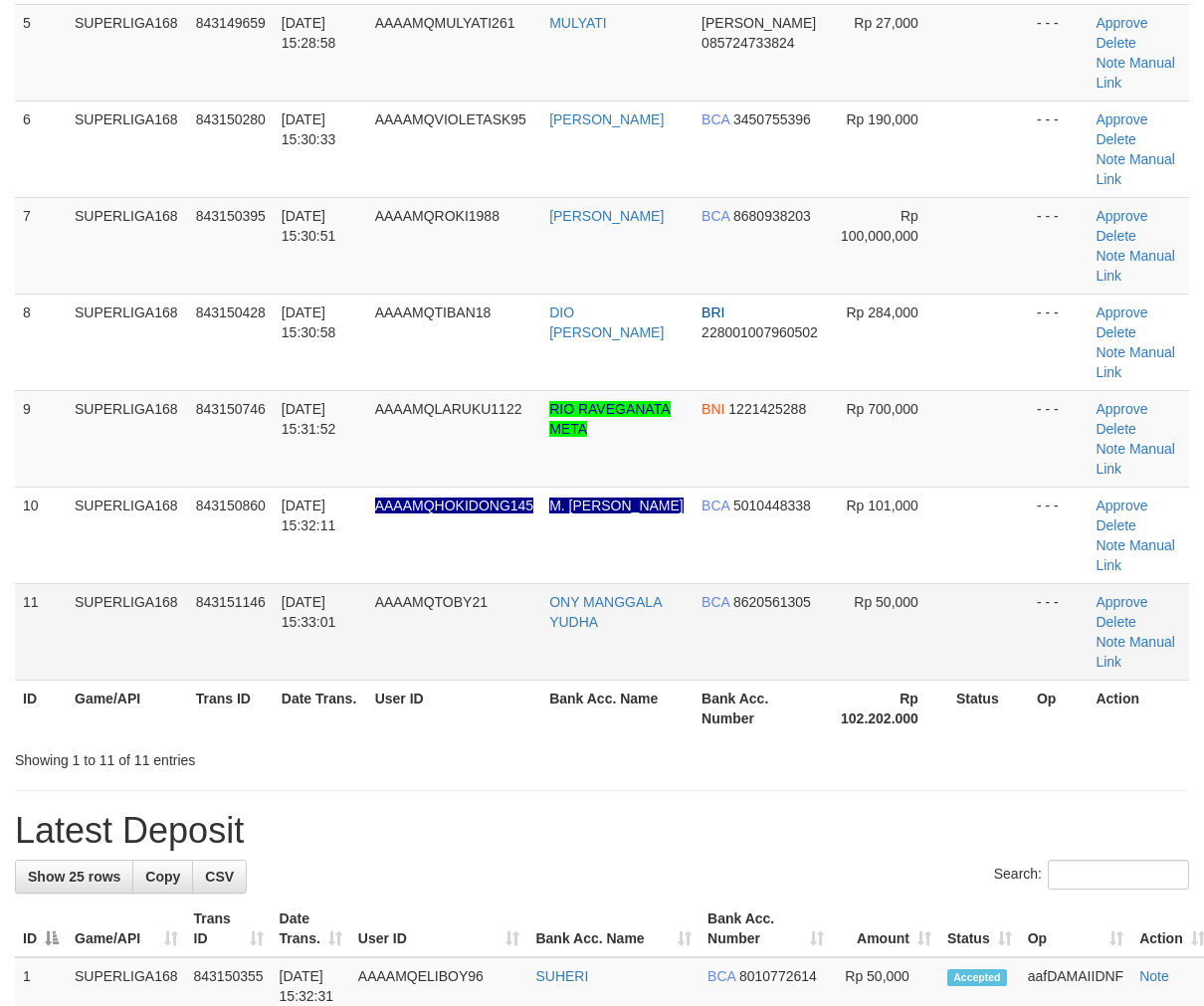click on "1
SUPERLIGA168
843148202
12/07/2025 15:23:33
AAAAMQONEPLUS3
GUNGUN GUNAWAN
BCA
1370655436
Rp 50,000
Valid
- - -
Approve
Delete
Note
2
SUPERLIGA168
843149176
12/07/2025 15:27:44
AAAAMQLEODINA
LEO AGUSTINUS S
BCA
5260790309" at bounding box center [602, 159] 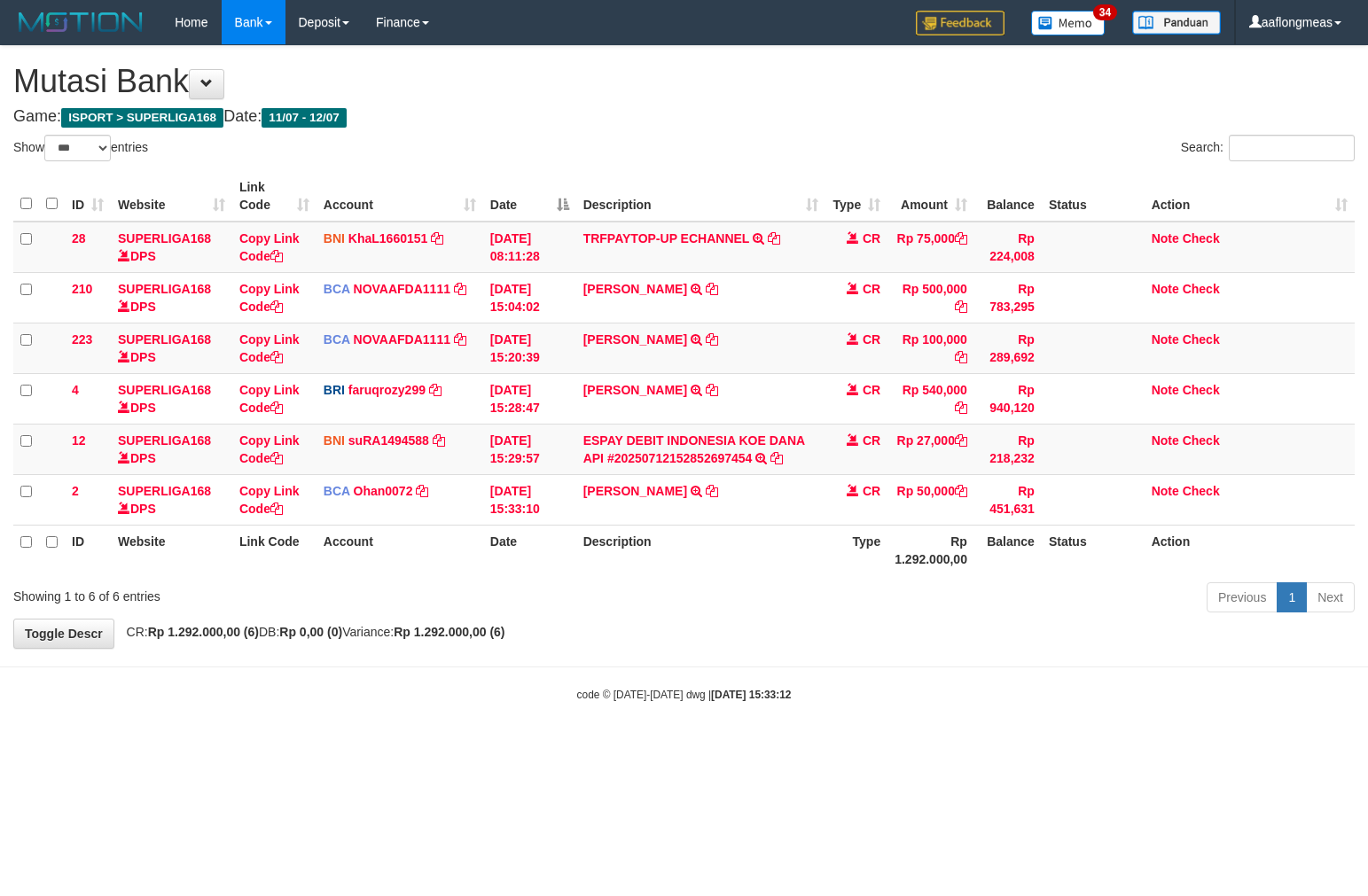 select on "***" 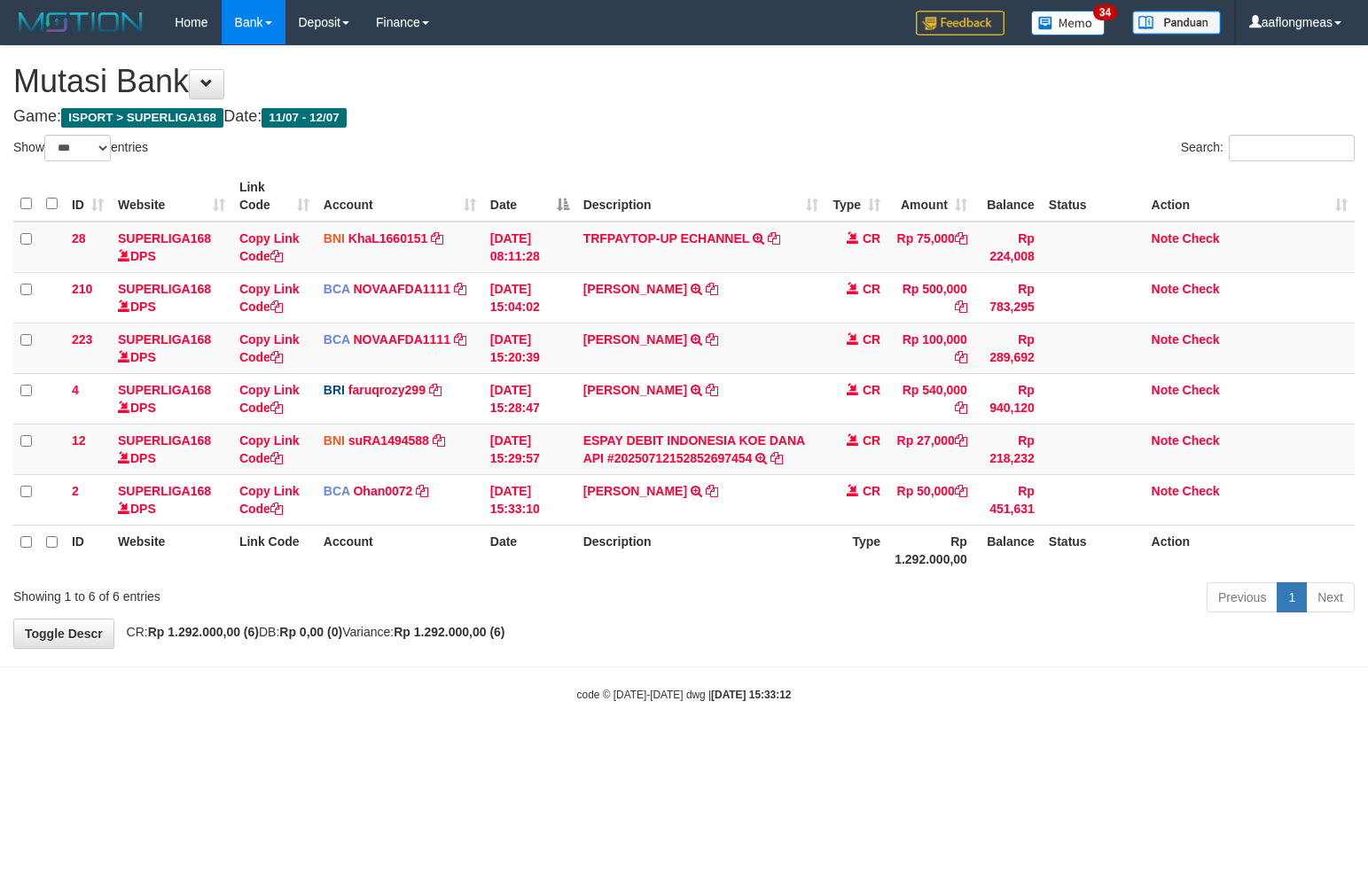 scroll, scrollTop: 0, scrollLeft: 0, axis: both 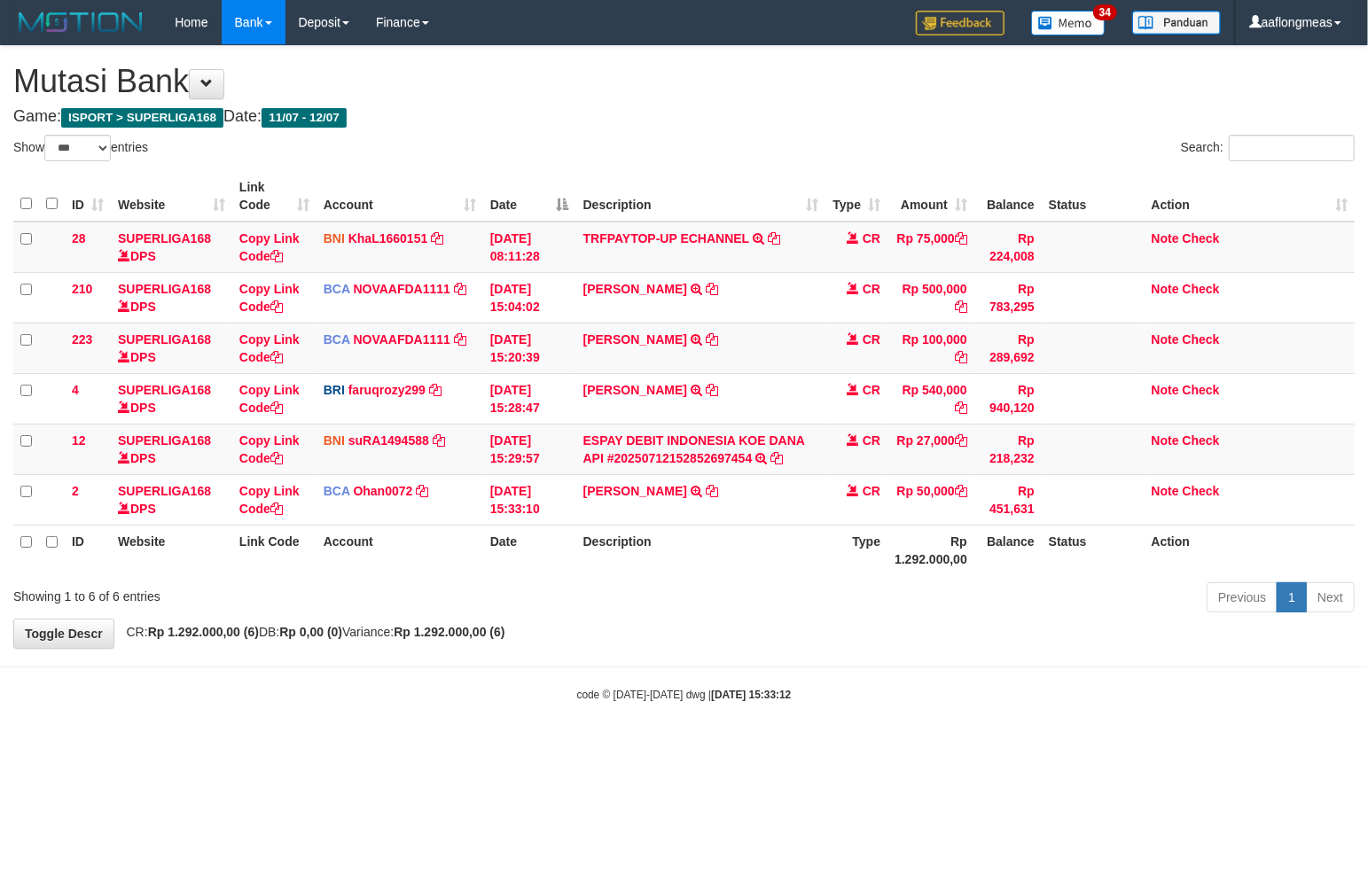 click on "**********" at bounding box center [684, 347] 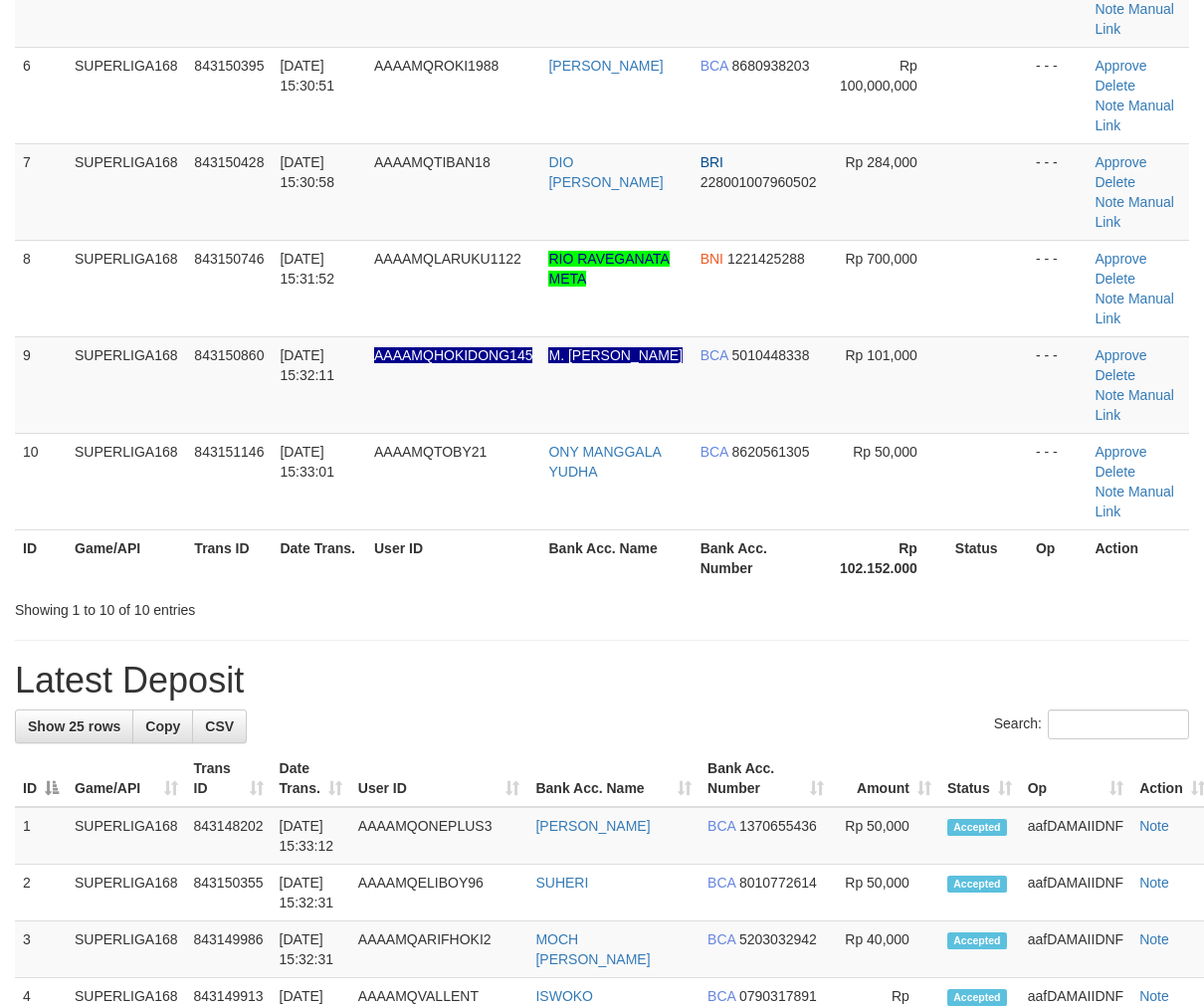 scroll, scrollTop: 611, scrollLeft: 0, axis: vertical 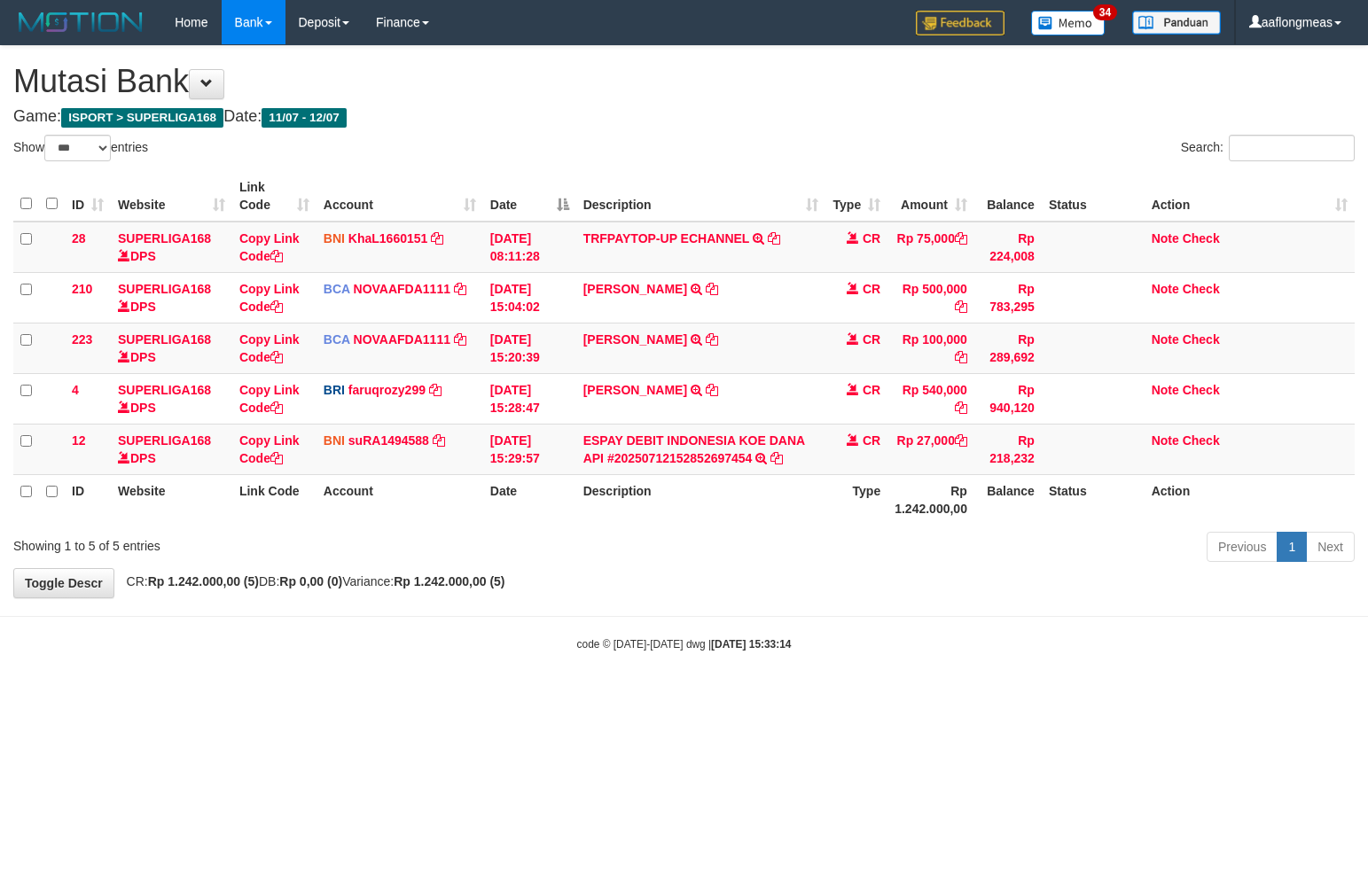 select on "***" 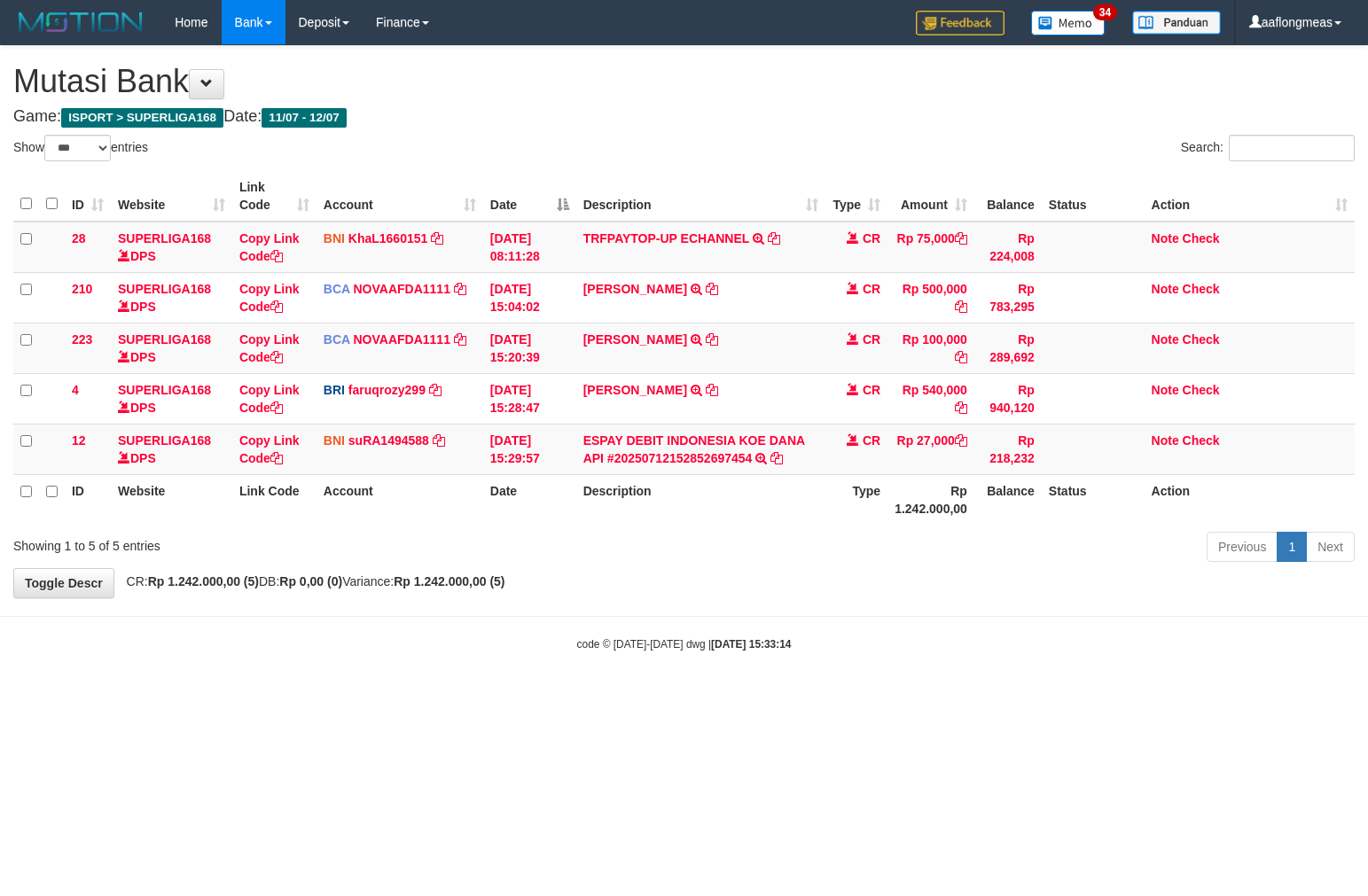 scroll, scrollTop: 0, scrollLeft: 0, axis: both 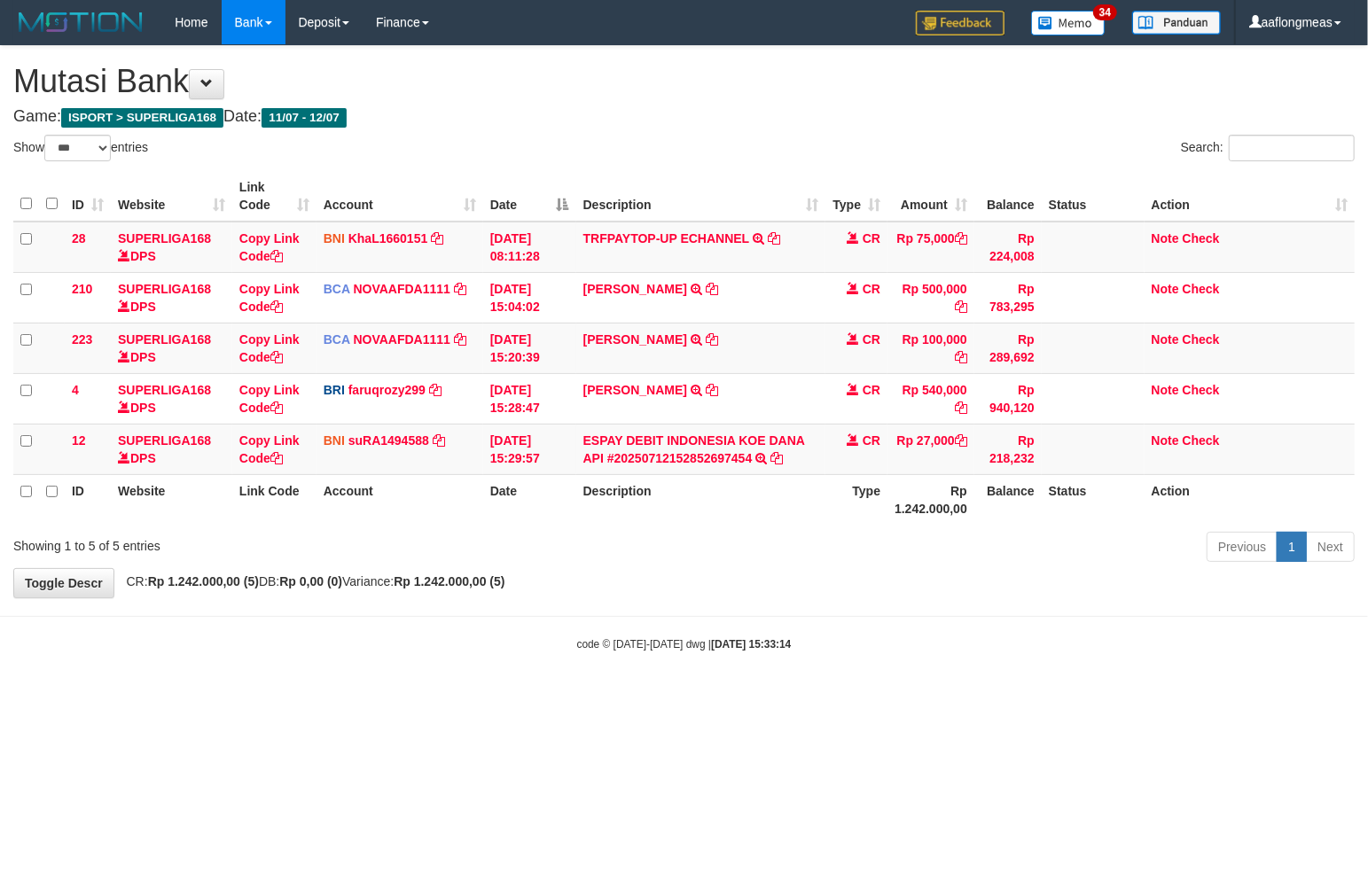 click on "**********" at bounding box center (684, 322) 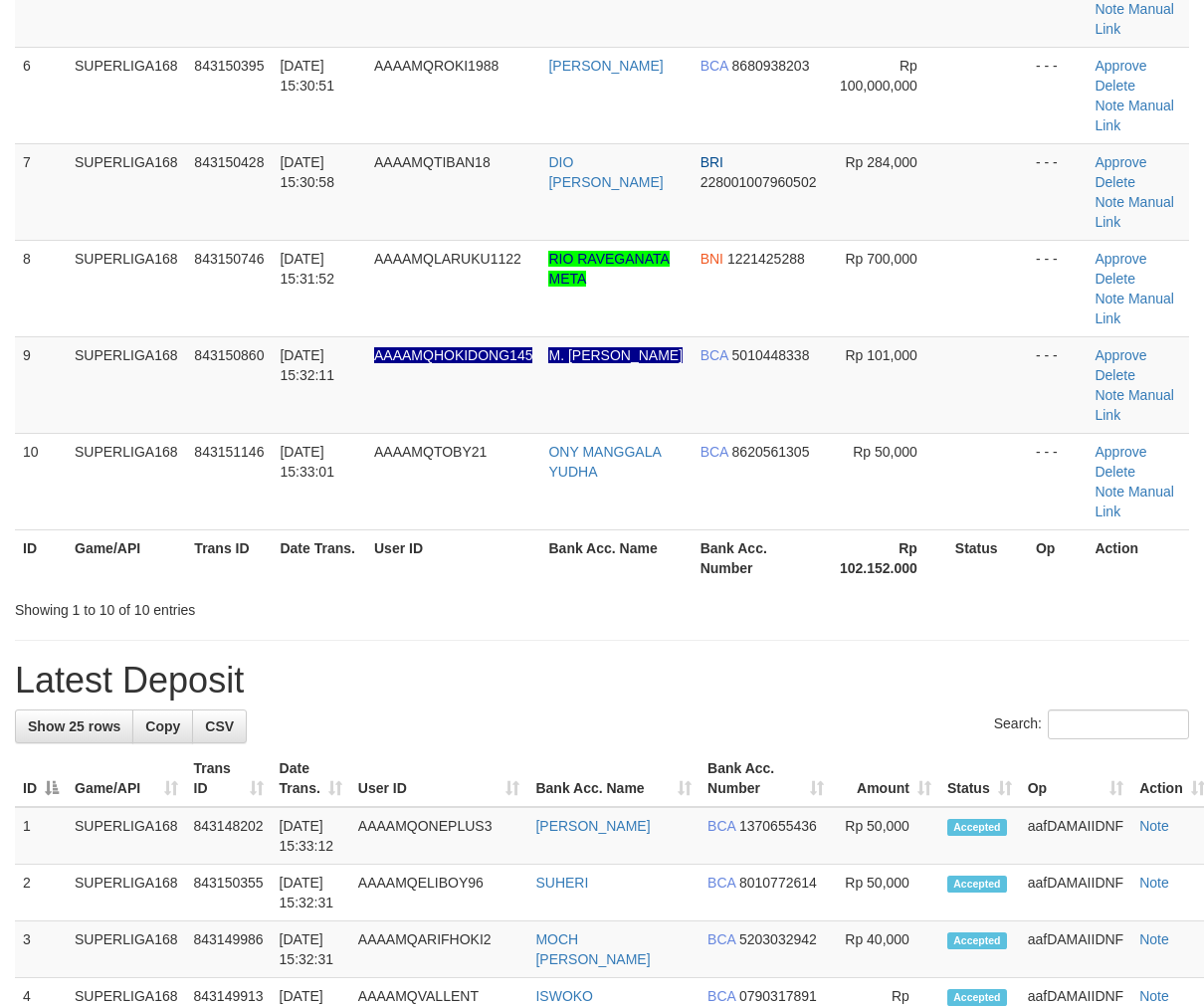 drag, startPoint x: 876, startPoint y: 422, endPoint x: 952, endPoint y: 431, distance: 76.53104 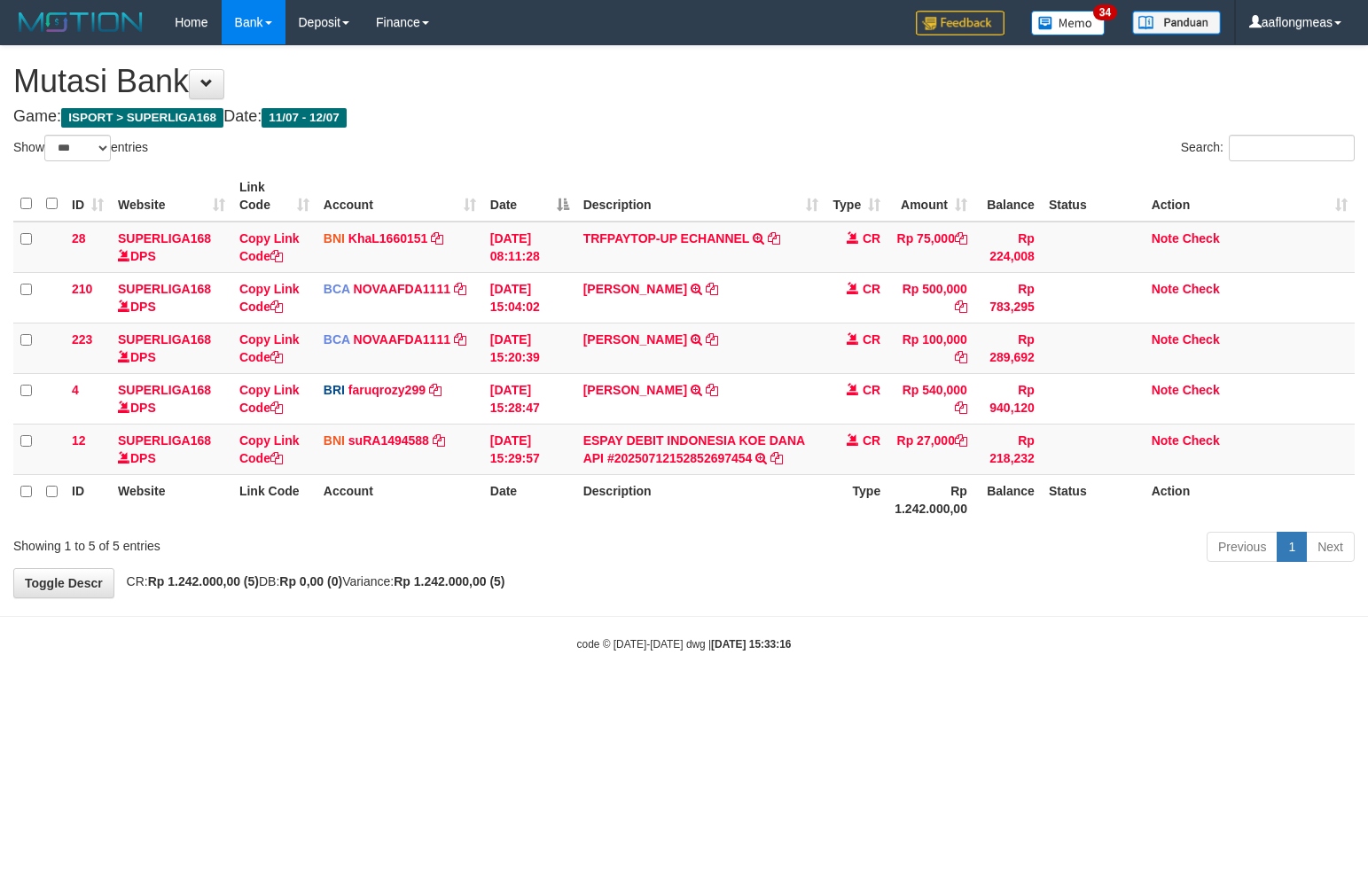 select on "***" 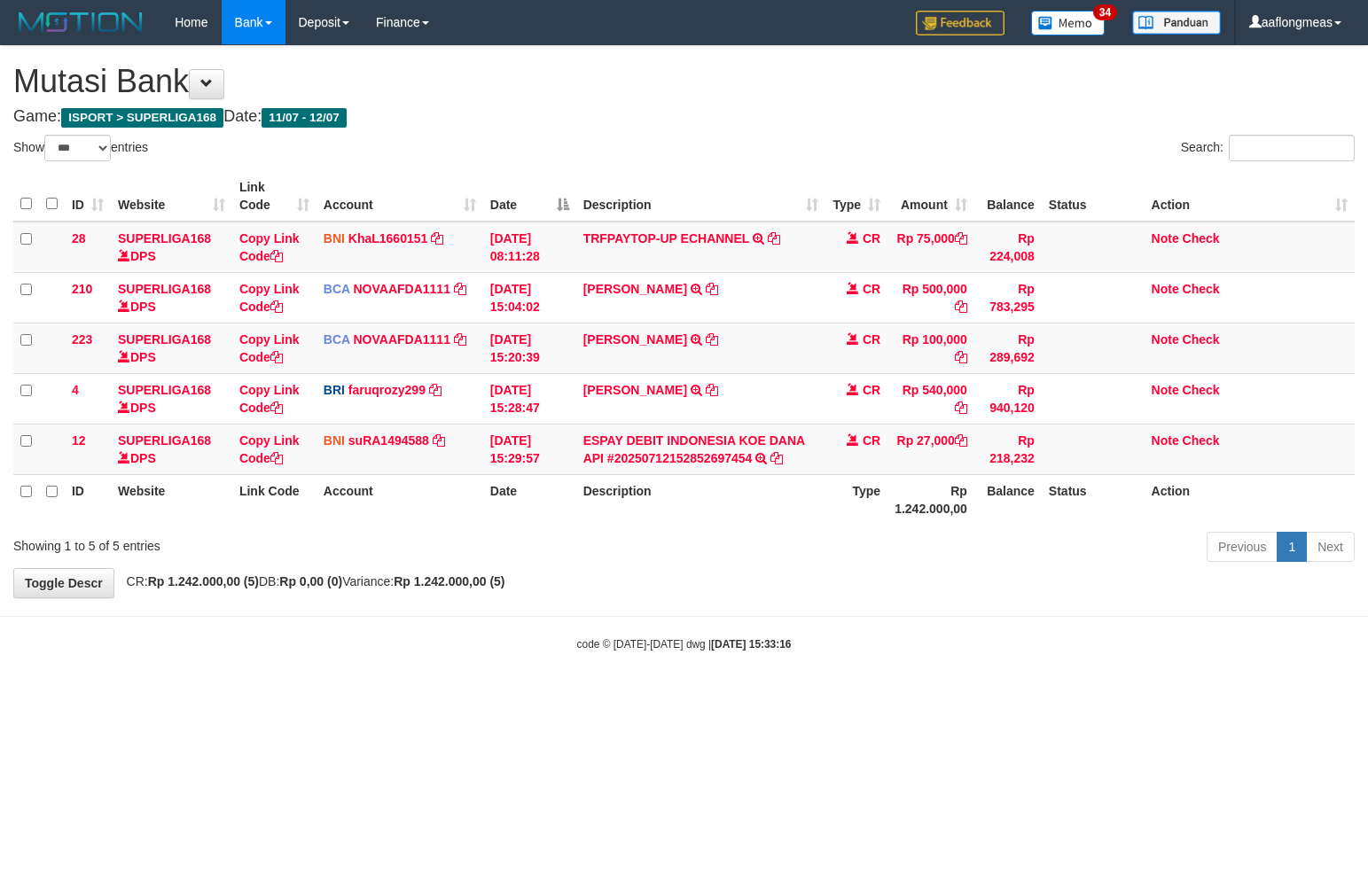 scroll, scrollTop: 0, scrollLeft: 0, axis: both 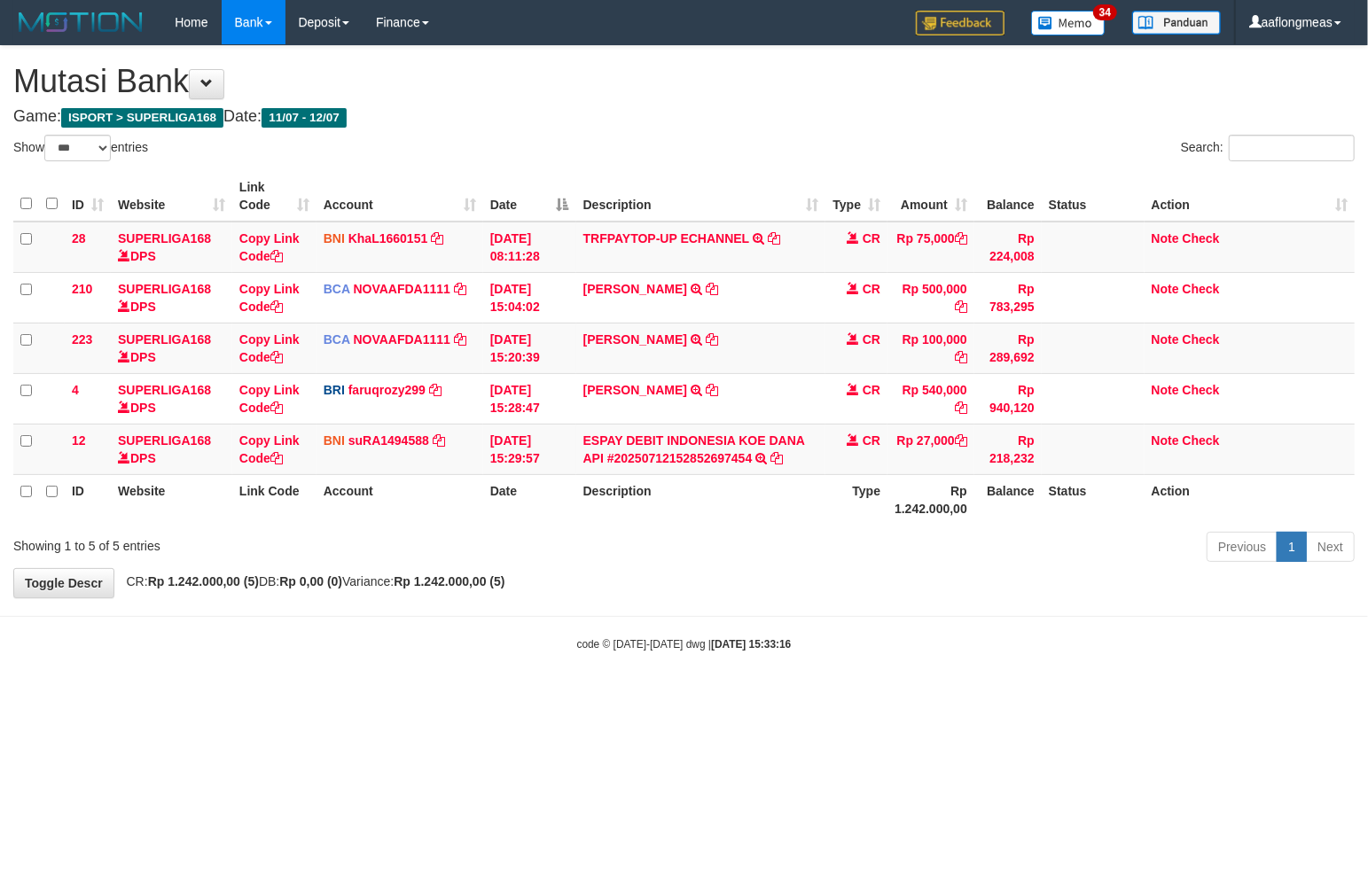 click on "**********" at bounding box center [684, 322] 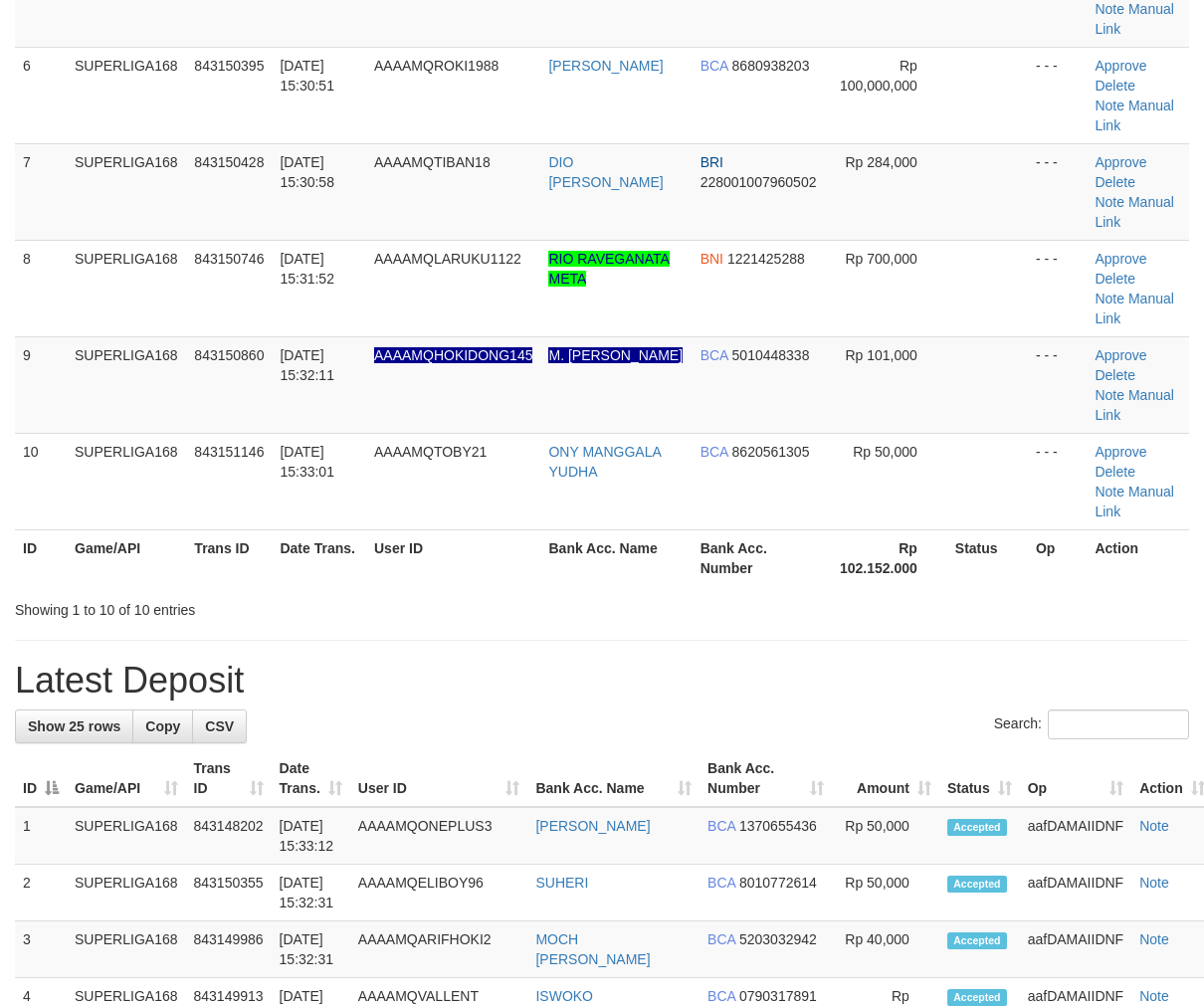 scroll, scrollTop: 611, scrollLeft: 0, axis: vertical 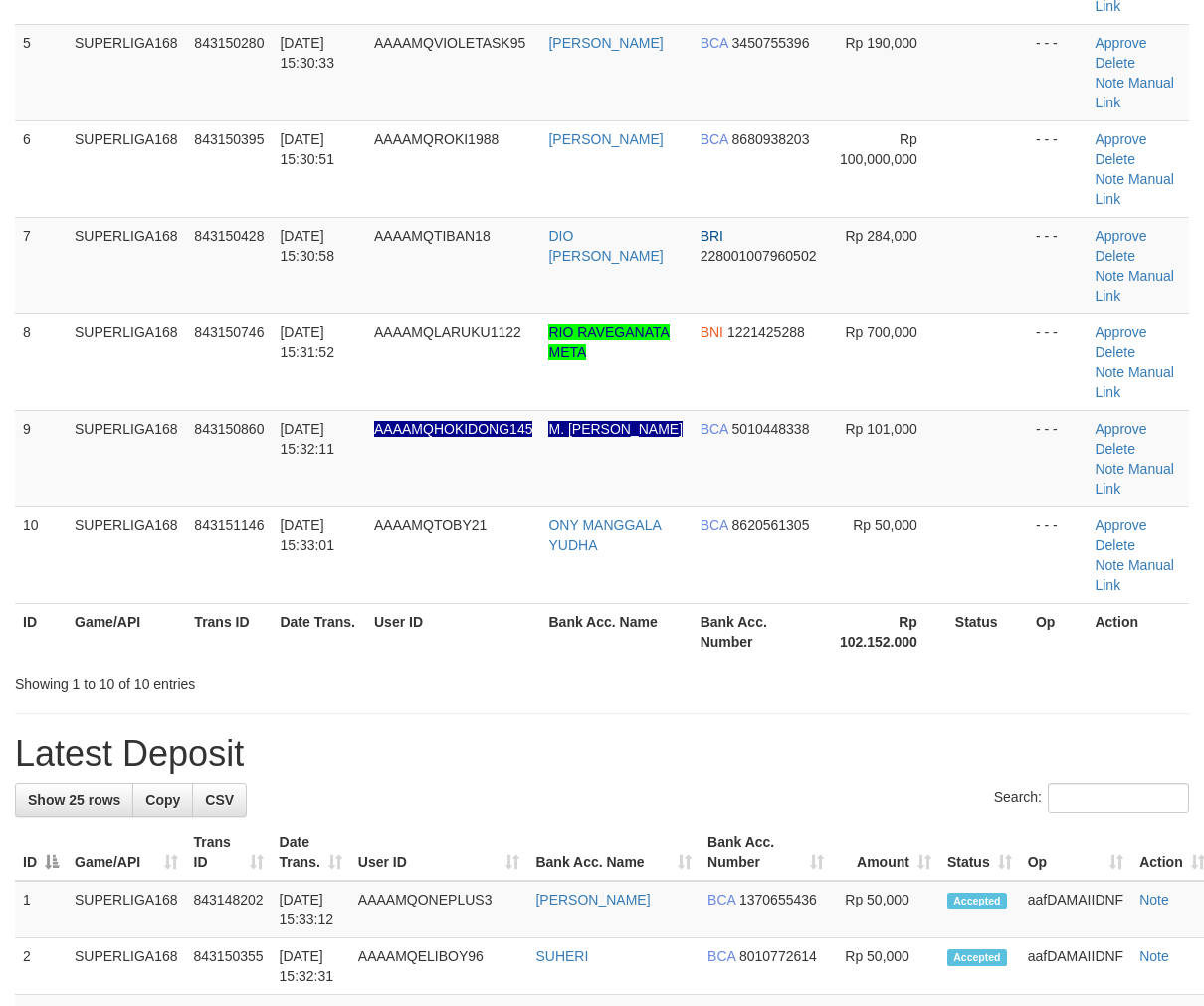 click on "Showing 1 to 10 of 10 entries" at bounding box center [602, 680] 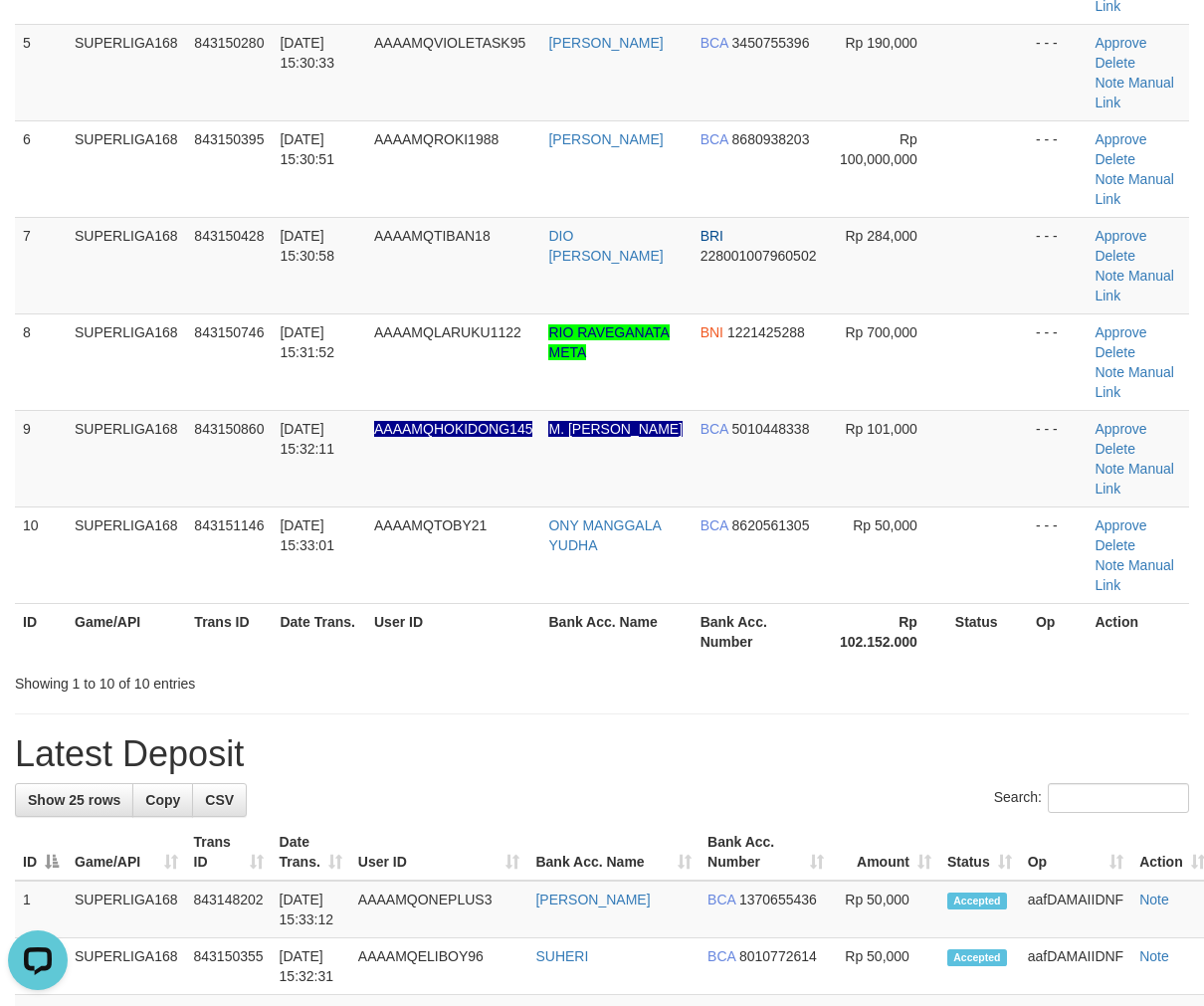 scroll, scrollTop: 0, scrollLeft: 0, axis: both 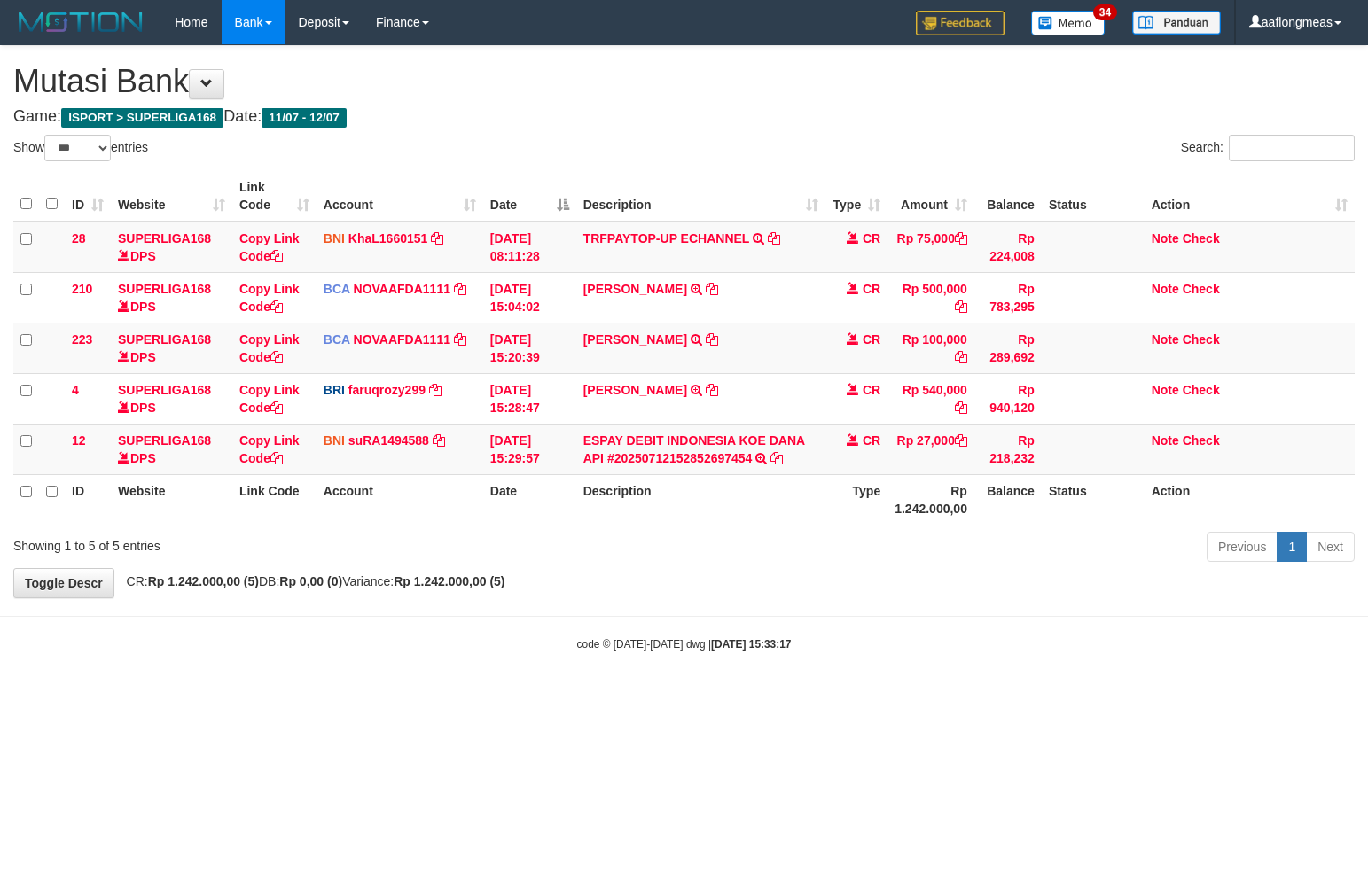 select on "***" 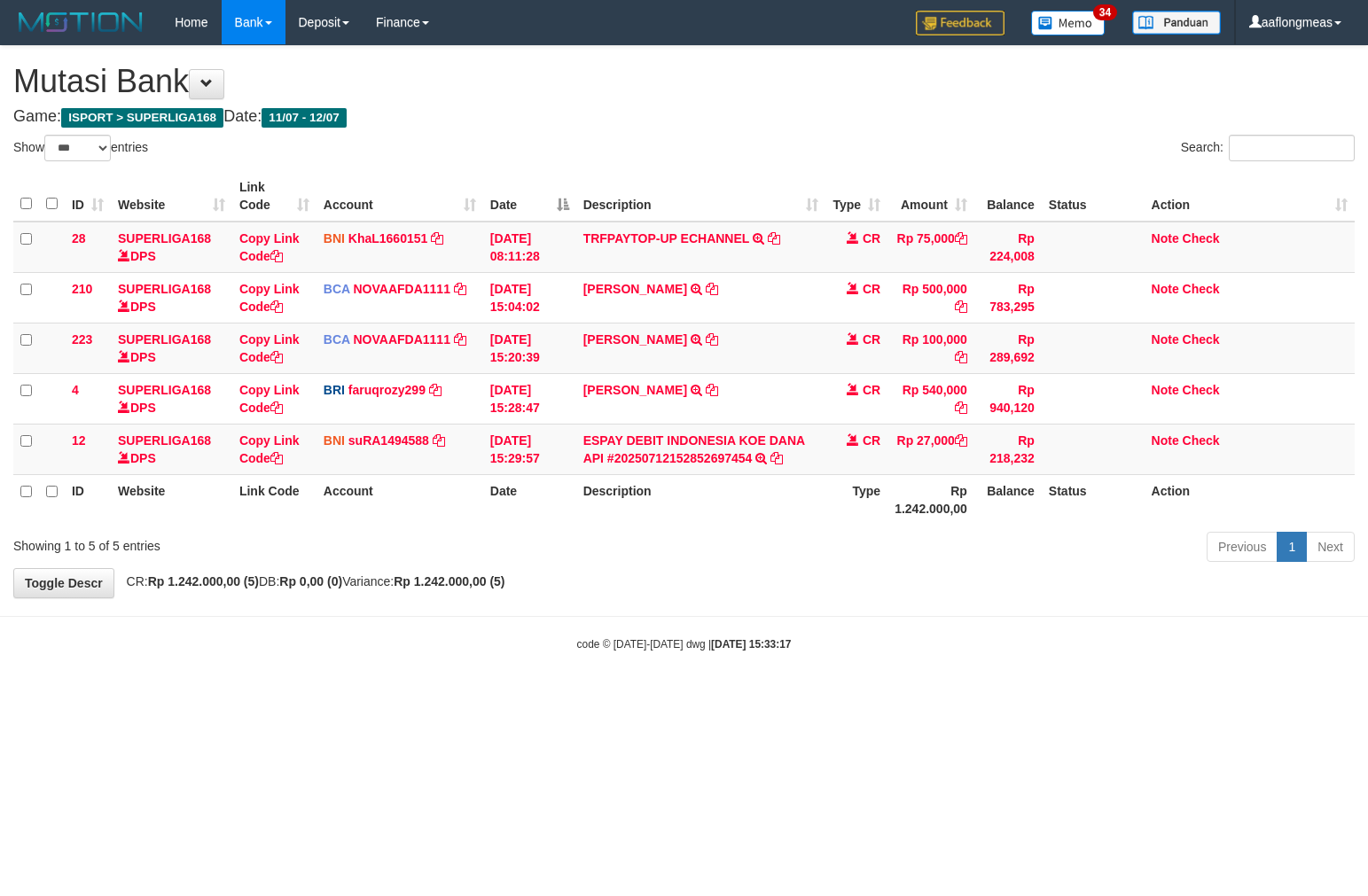 scroll, scrollTop: 0, scrollLeft: 0, axis: both 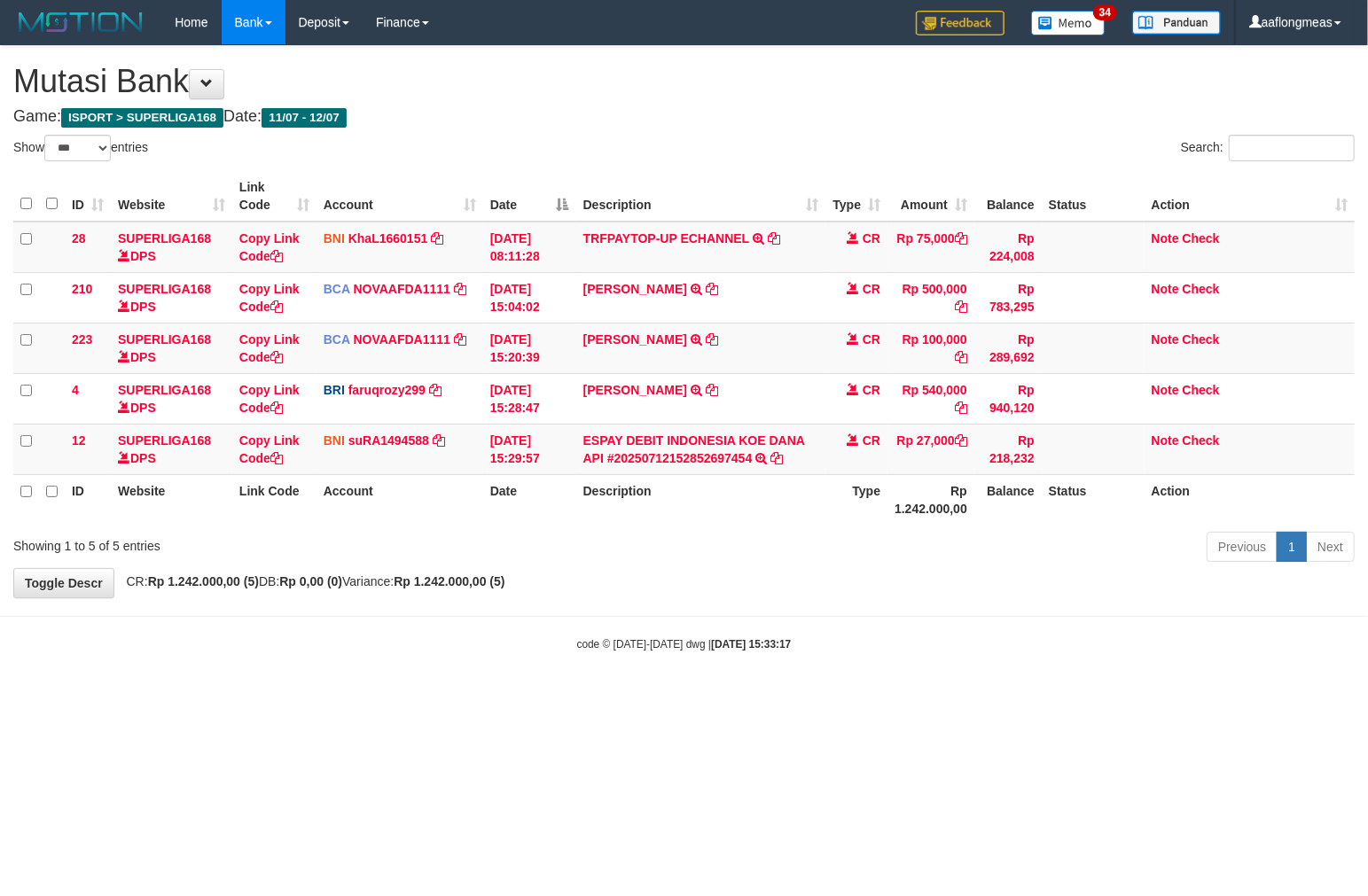 click on "code © [DATE]-[DATE] dwg |  [DATE] 15:33:17" at bounding box center (684, 644) 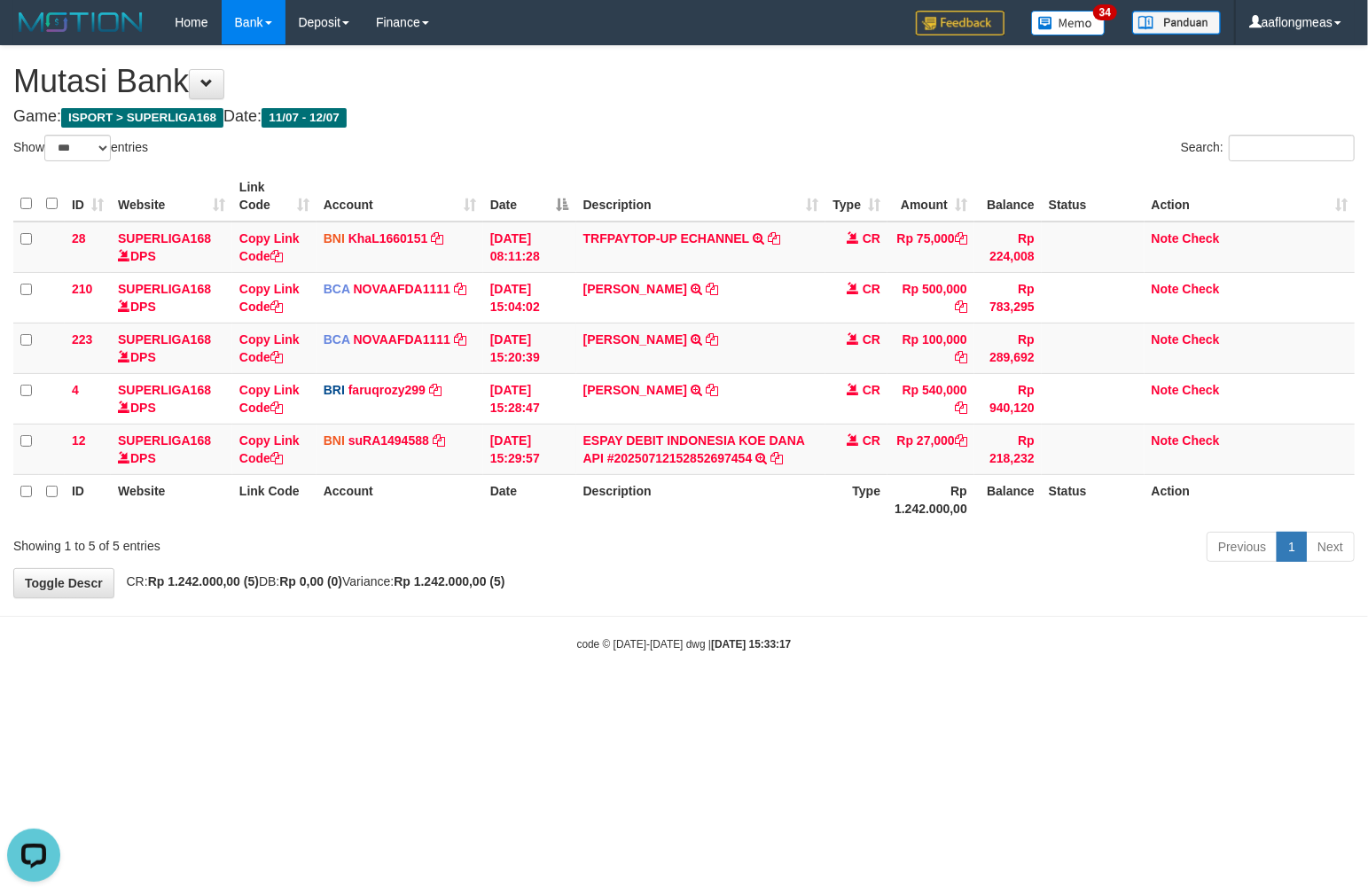 scroll, scrollTop: 0, scrollLeft: 0, axis: both 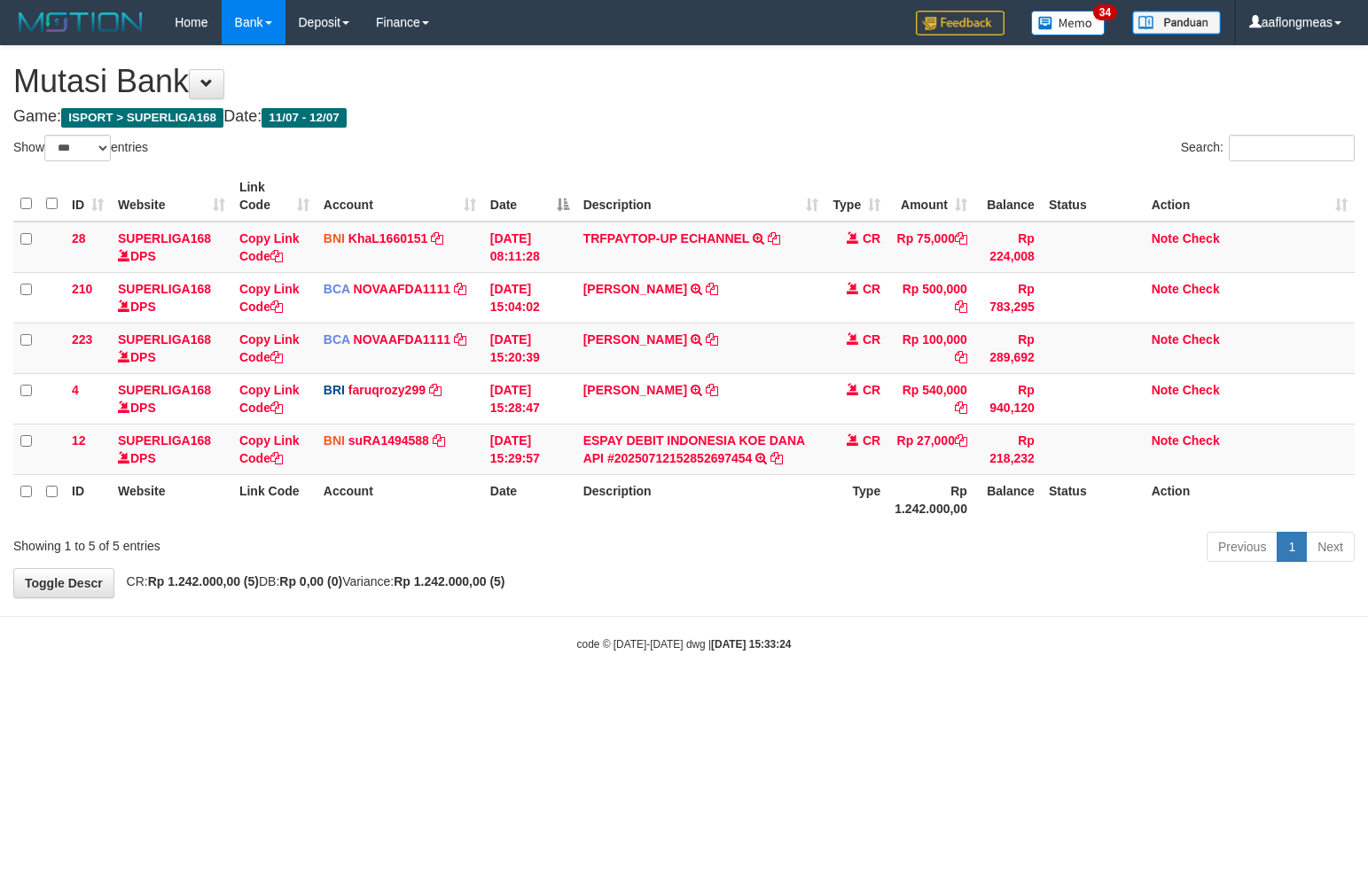 select on "***" 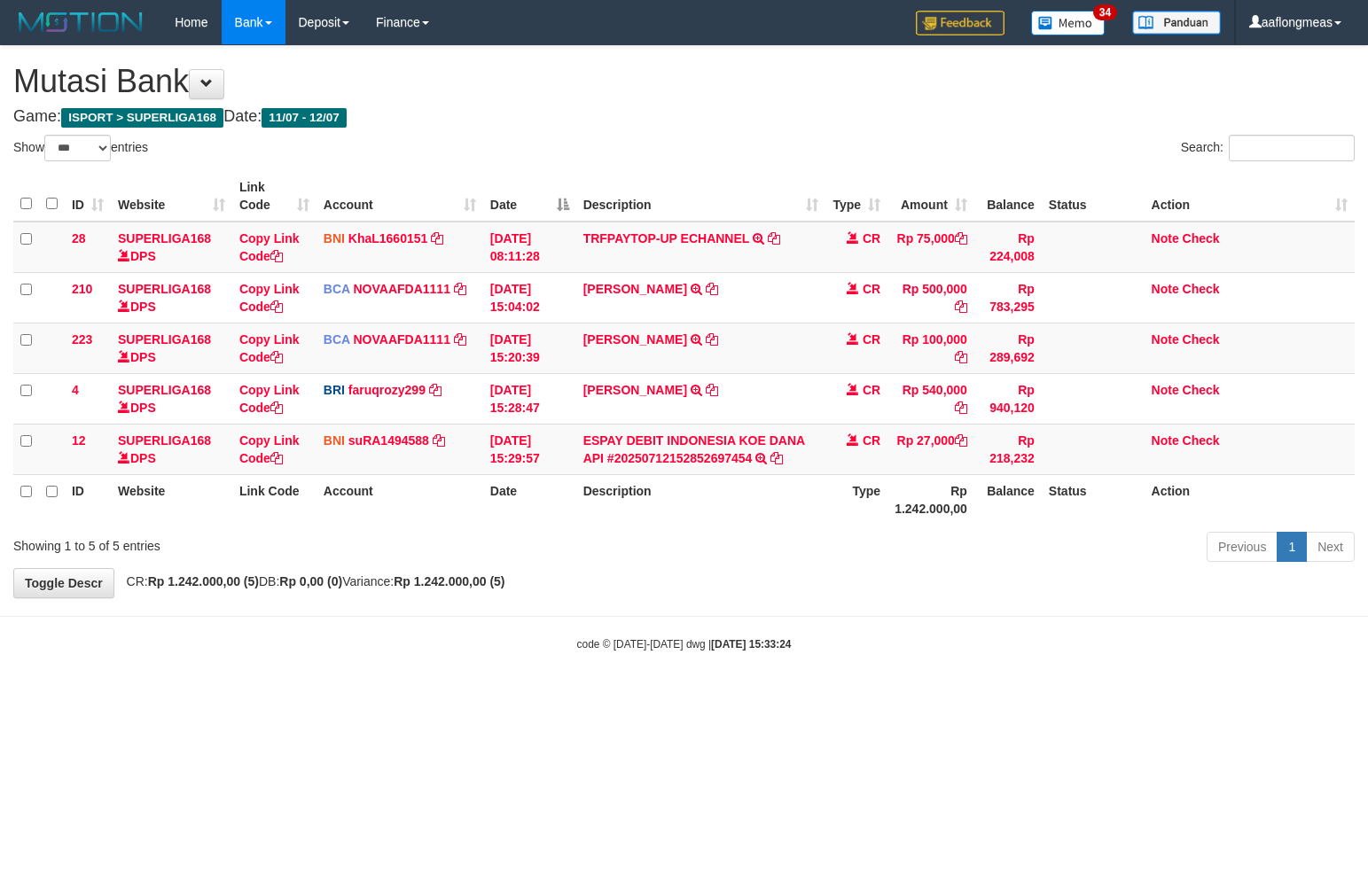 scroll, scrollTop: 0, scrollLeft: 0, axis: both 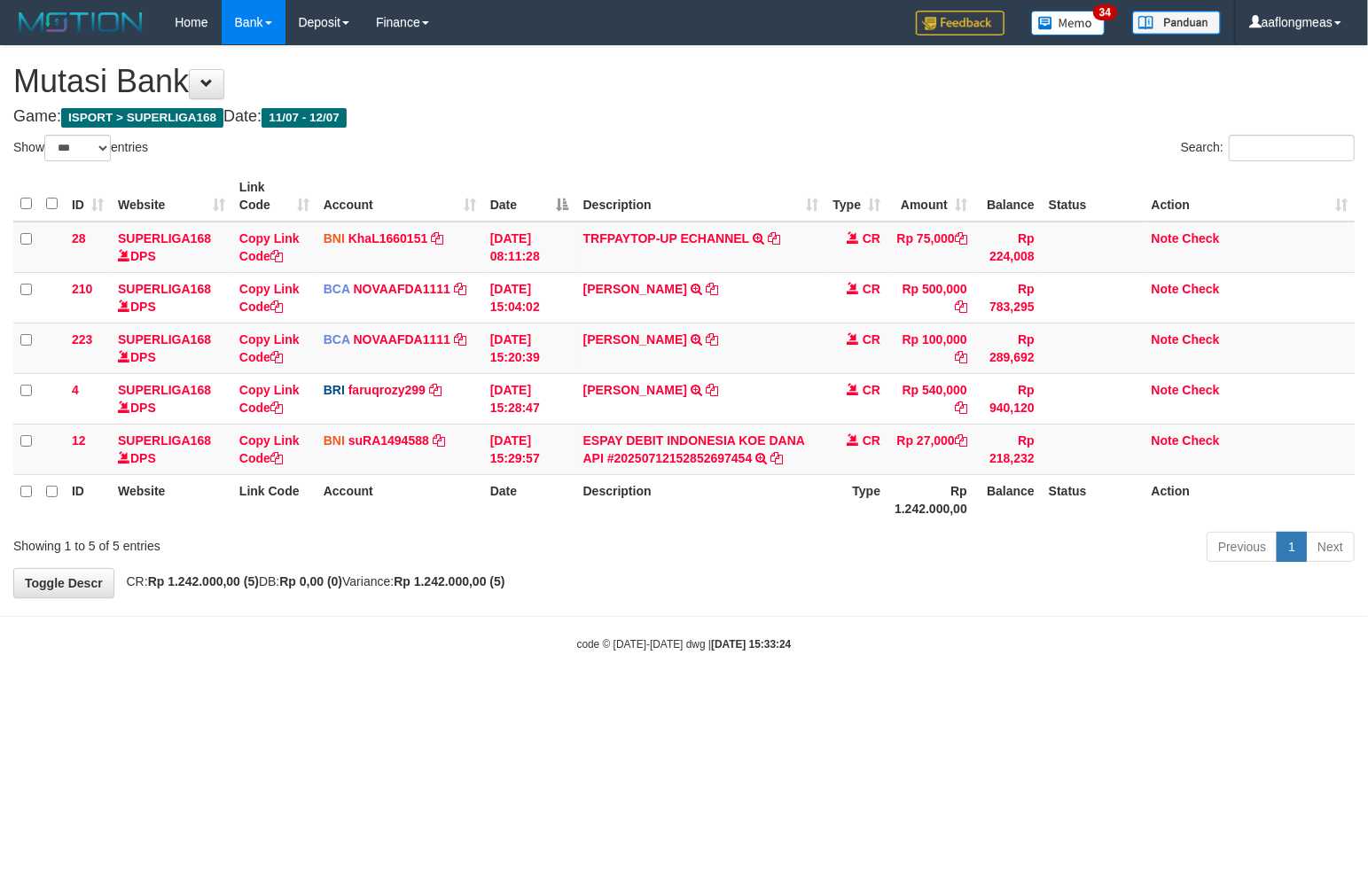 click on "Previous 1 Next" at bounding box center [969, 549] 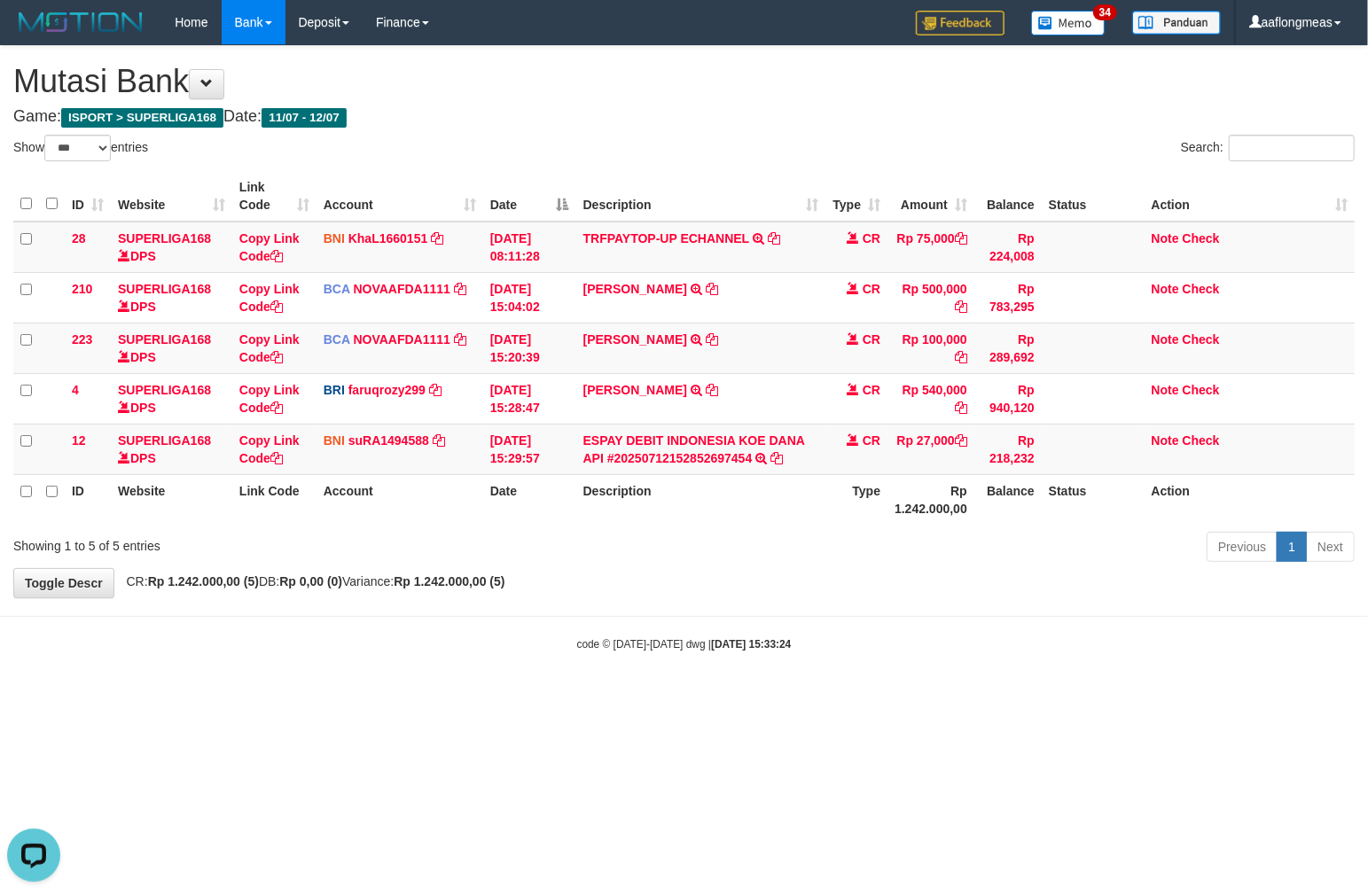 scroll, scrollTop: 0, scrollLeft: 0, axis: both 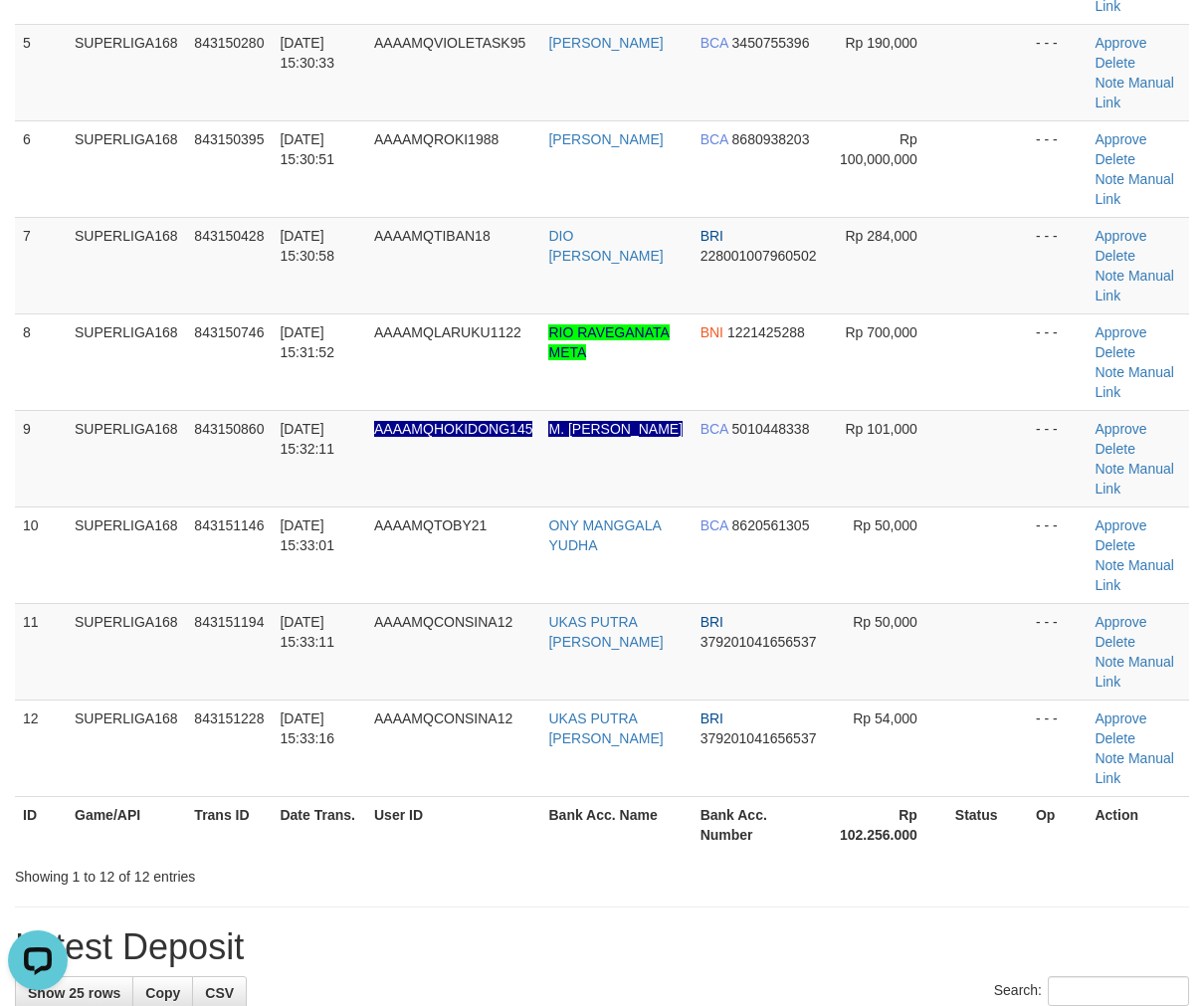 drag, startPoint x: 901, startPoint y: 418, endPoint x: 1215, endPoint y: 489, distance: 321.92701 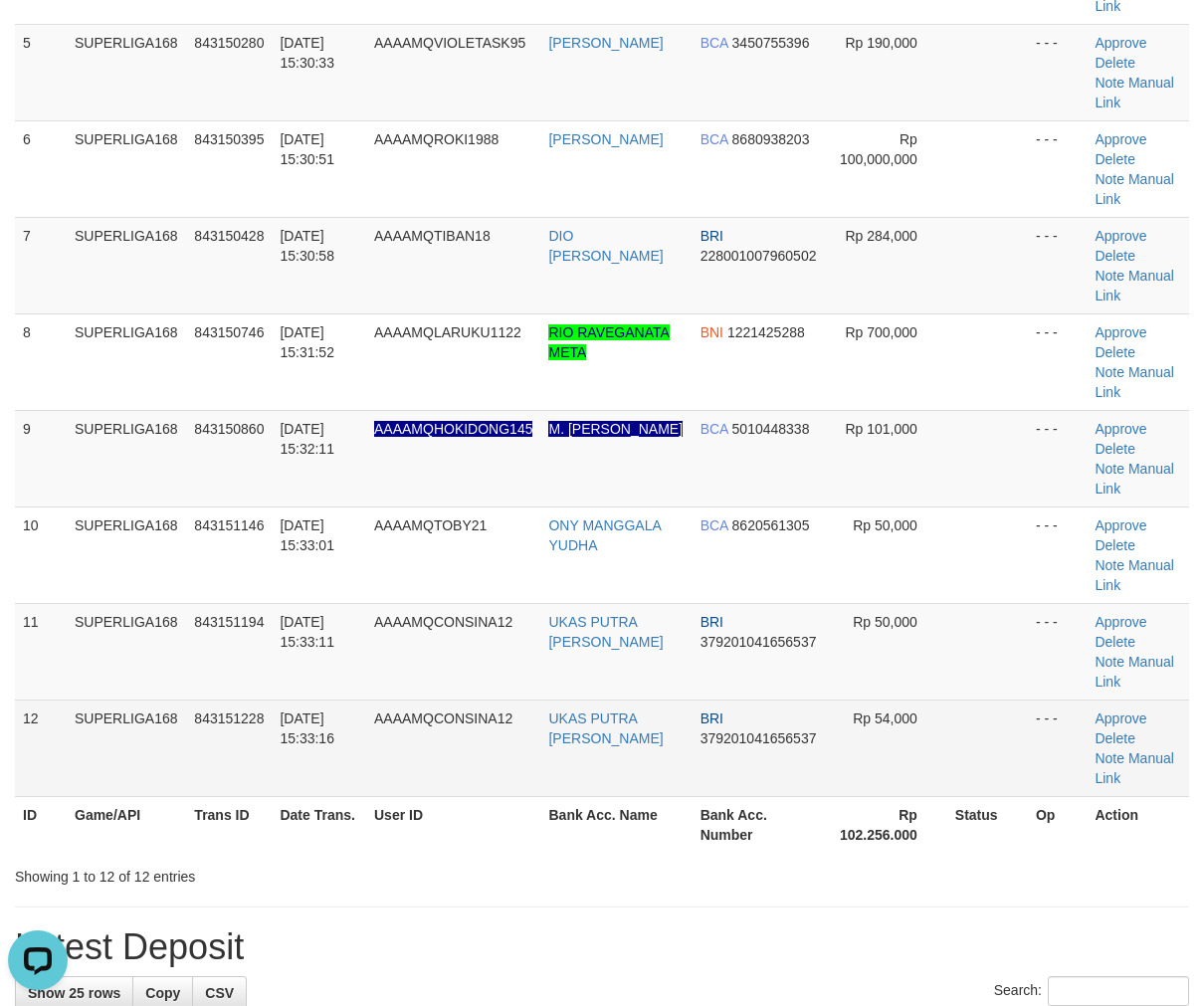 click at bounding box center [987, 747] 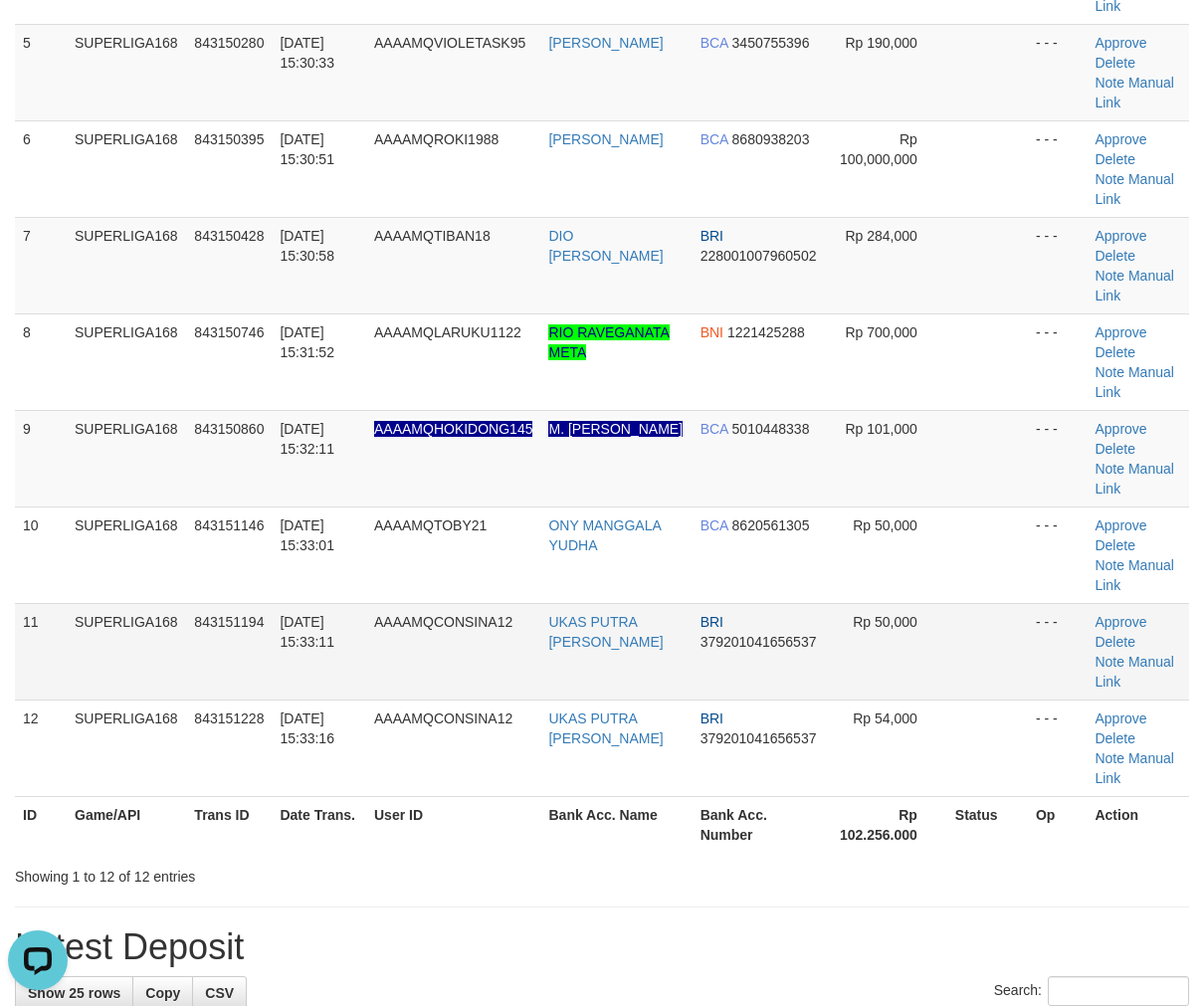 drag, startPoint x: 928, startPoint y: 414, endPoint x: 1060, endPoint y: 452, distance: 137.36084 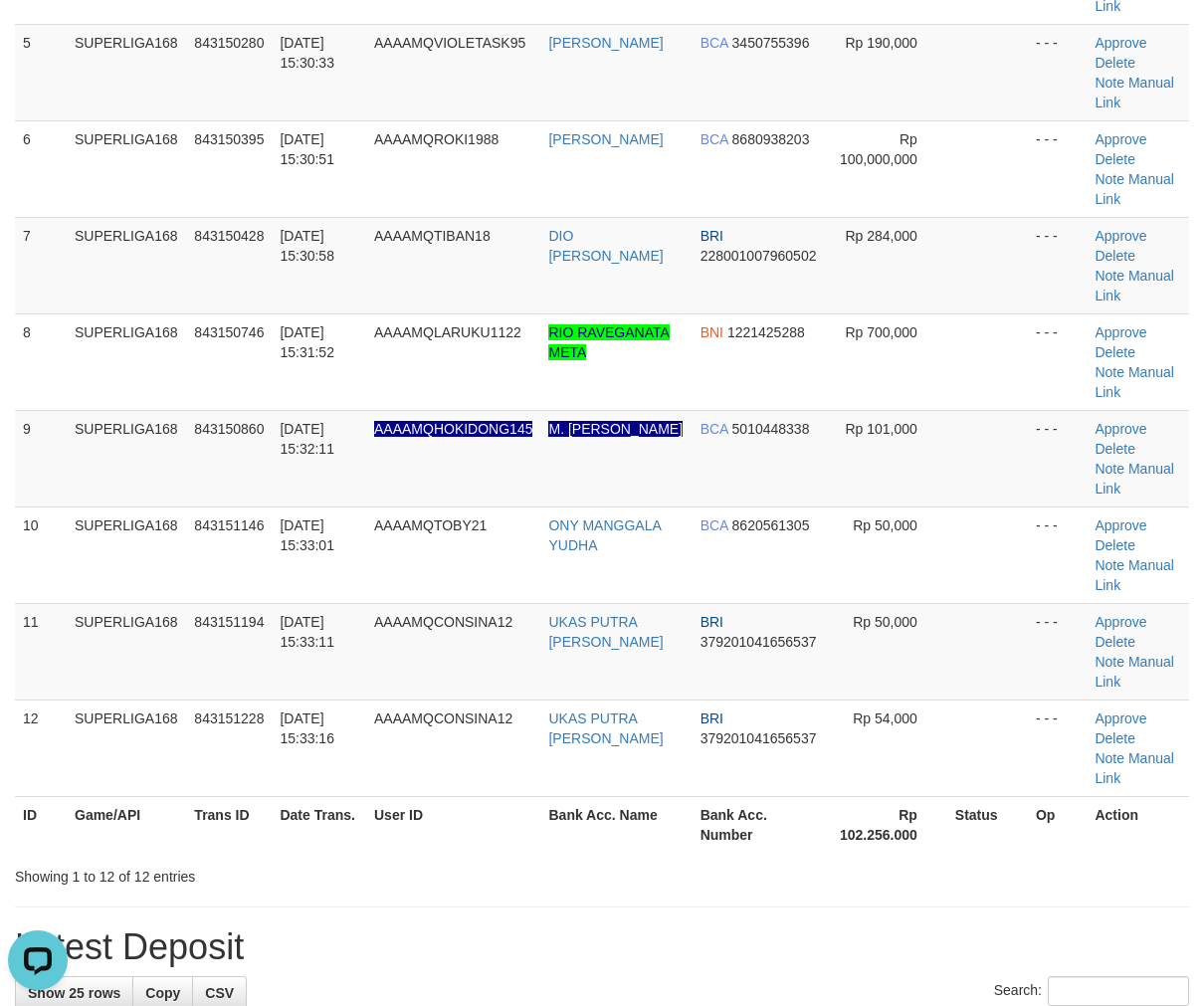 drag, startPoint x: 907, startPoint y: 405, endPoint x: 1192, endPoint y: 436, distance: 286.68101 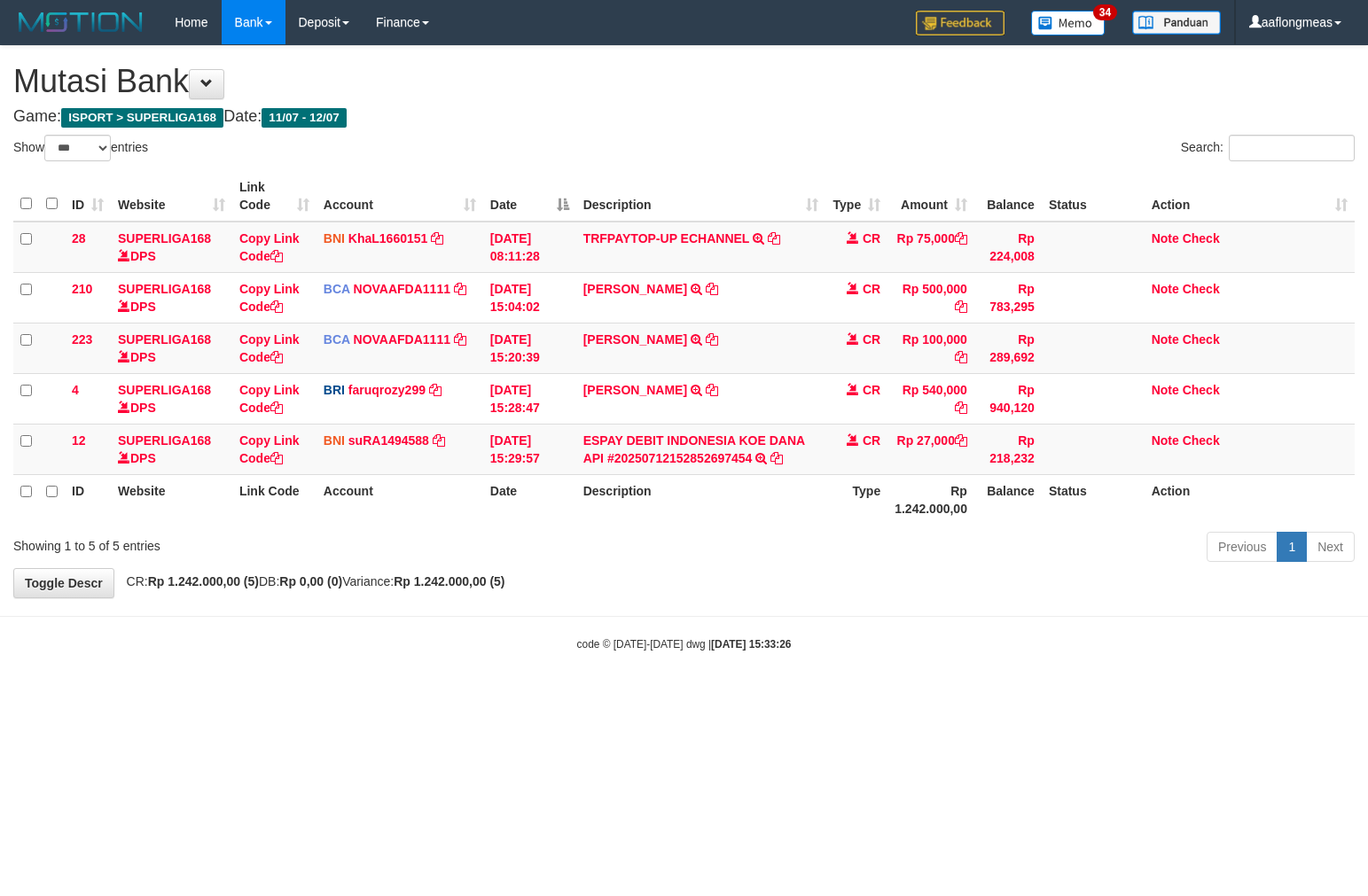 select on "***" 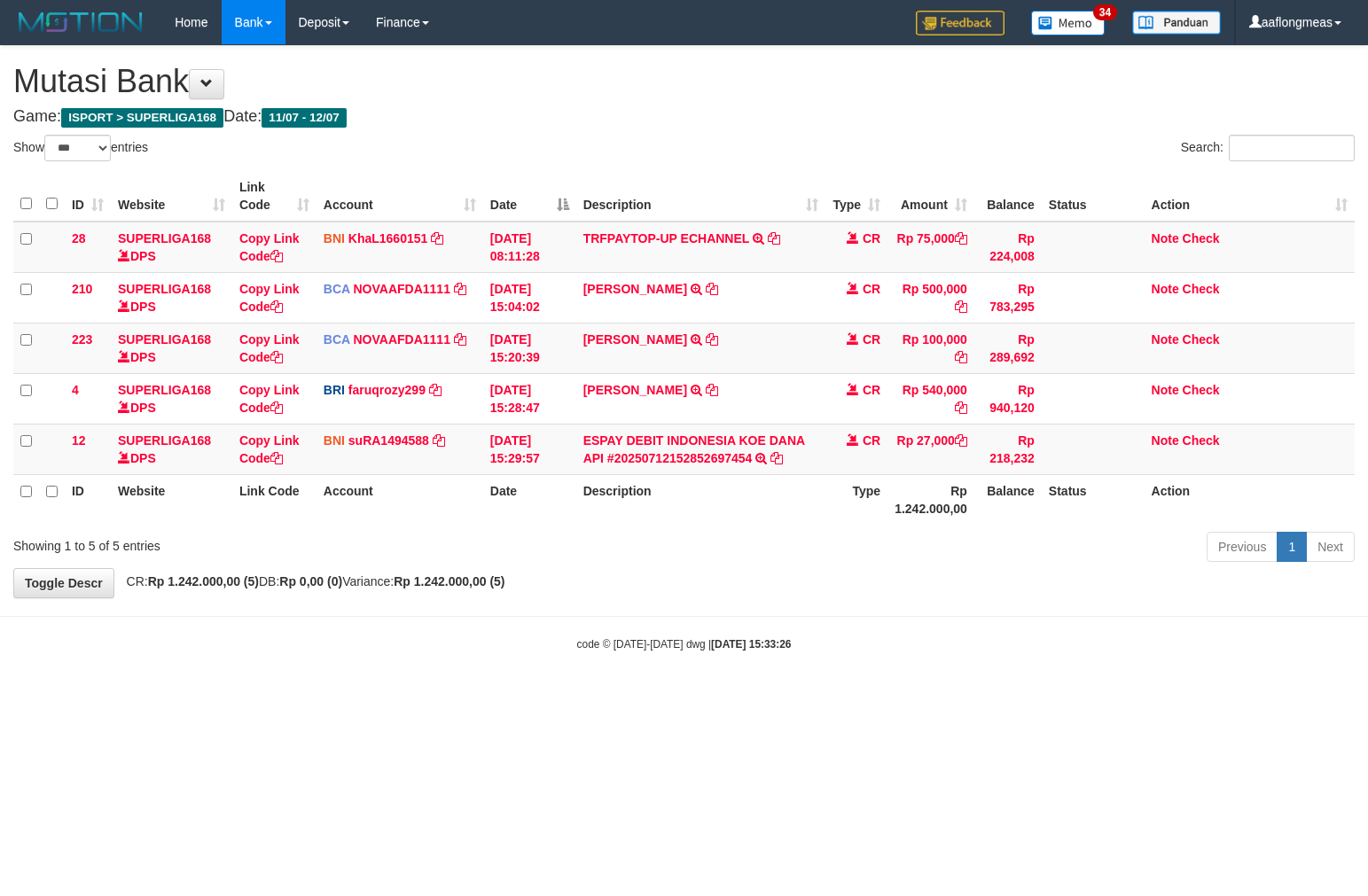 scroll, scrollTop: 0, scrollLeft: 0, axis: both 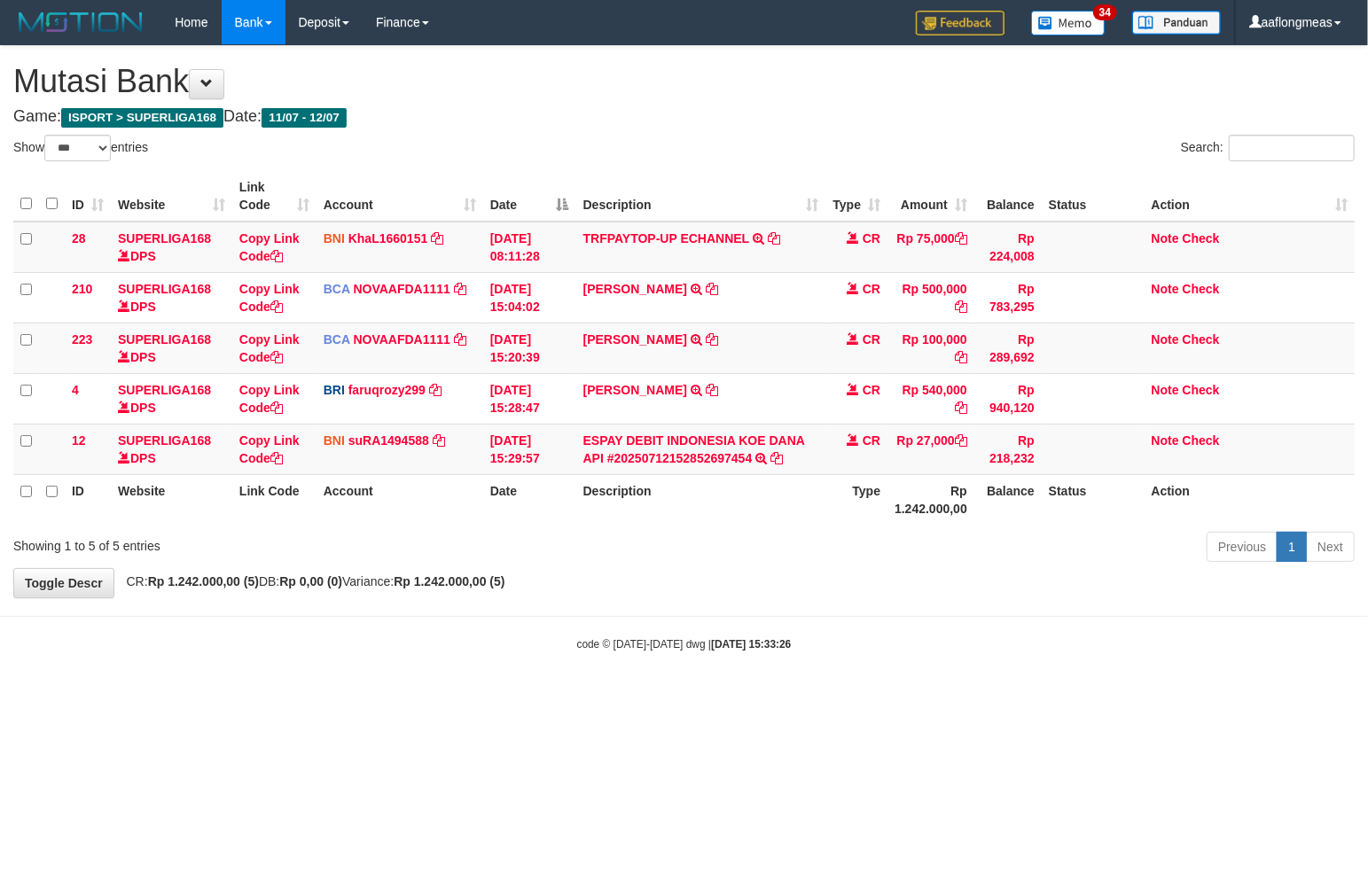 drag, startPoint x: 0, startPoint y: 0, endPoint x: 720, endPoint y: 592, distance: 932.13 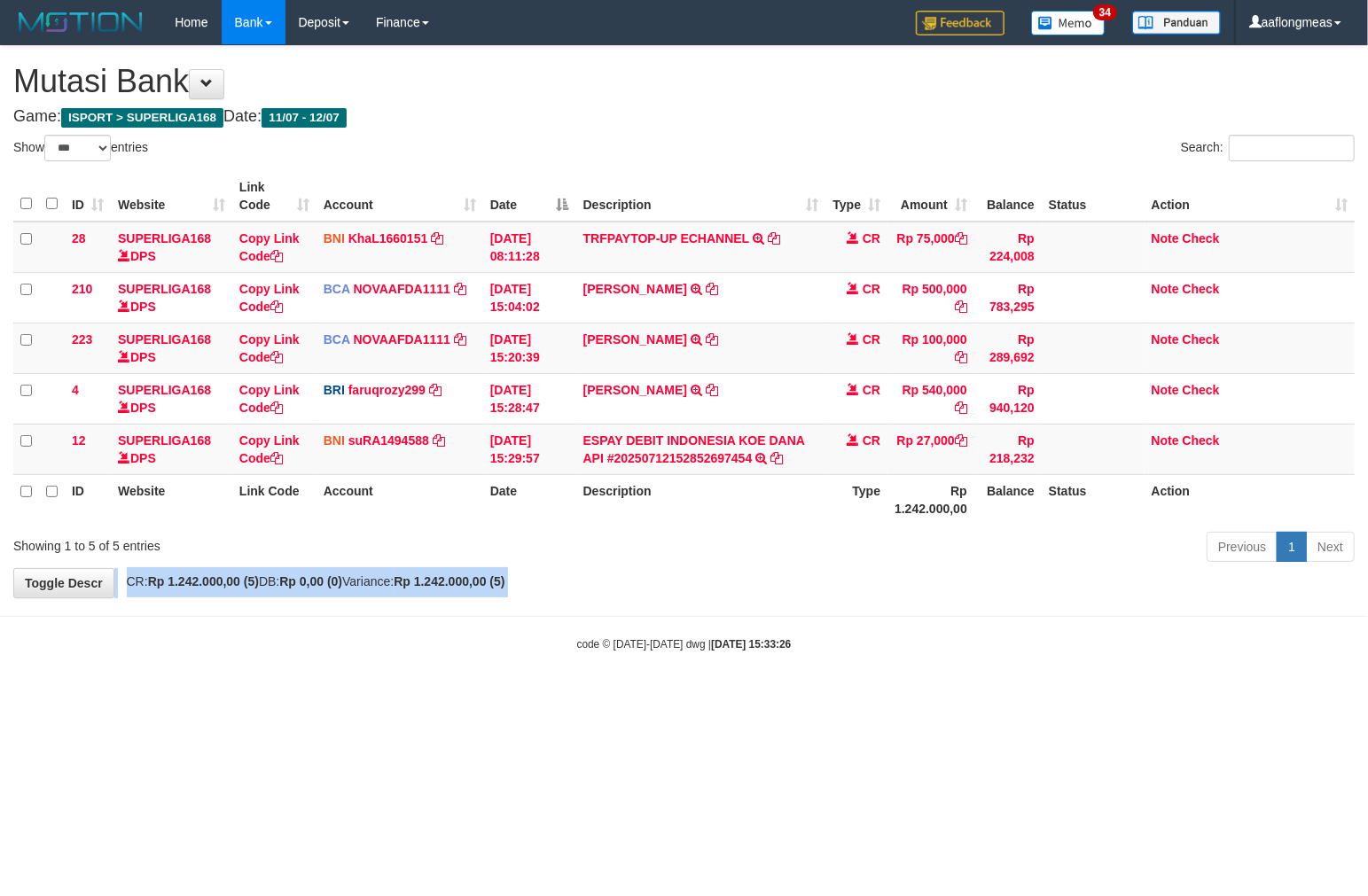 click on "**********" at bounding box center [684, 322] 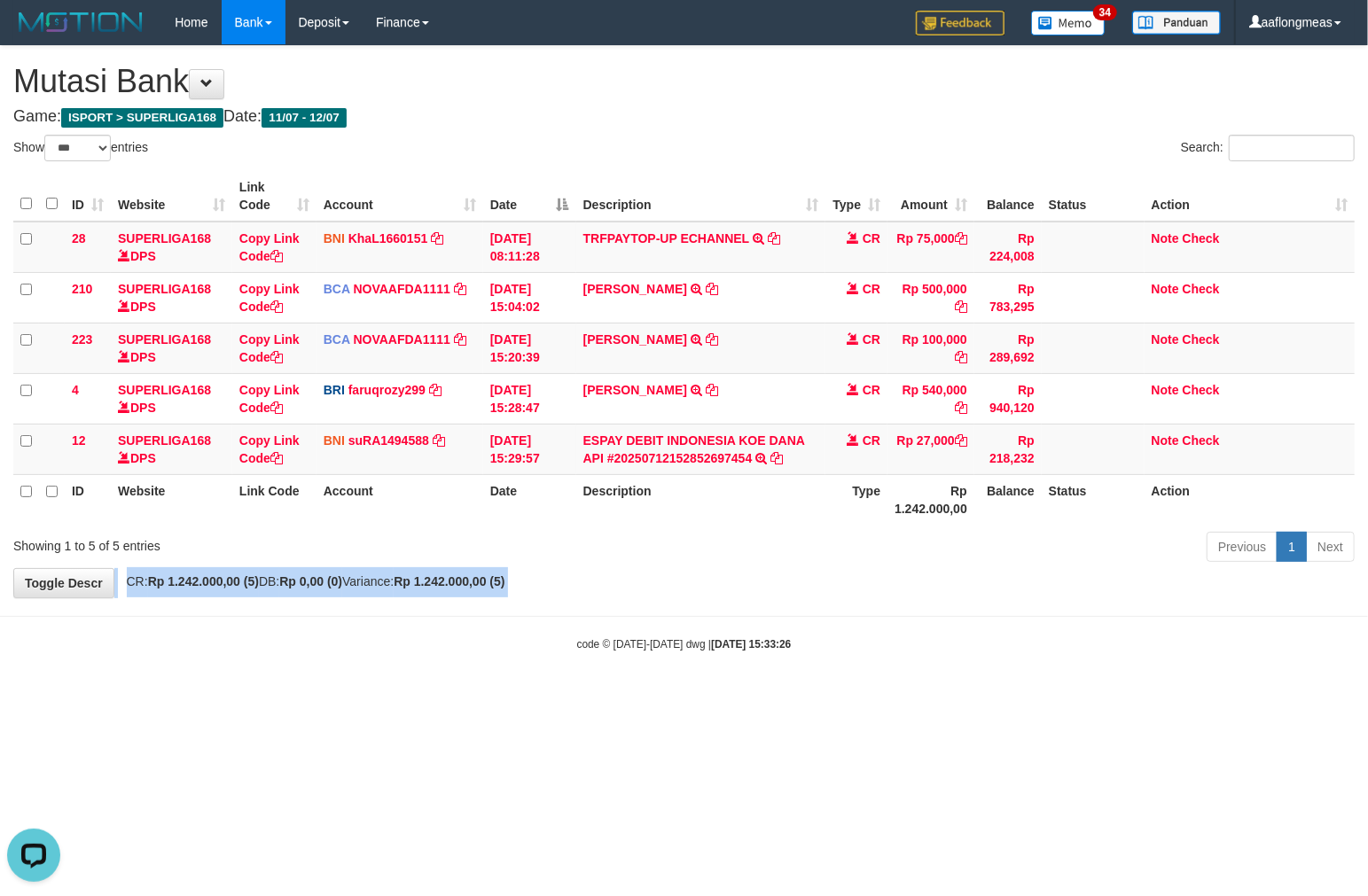 scroll, scrollTop: 0, scrollLeft: 0, axis: both 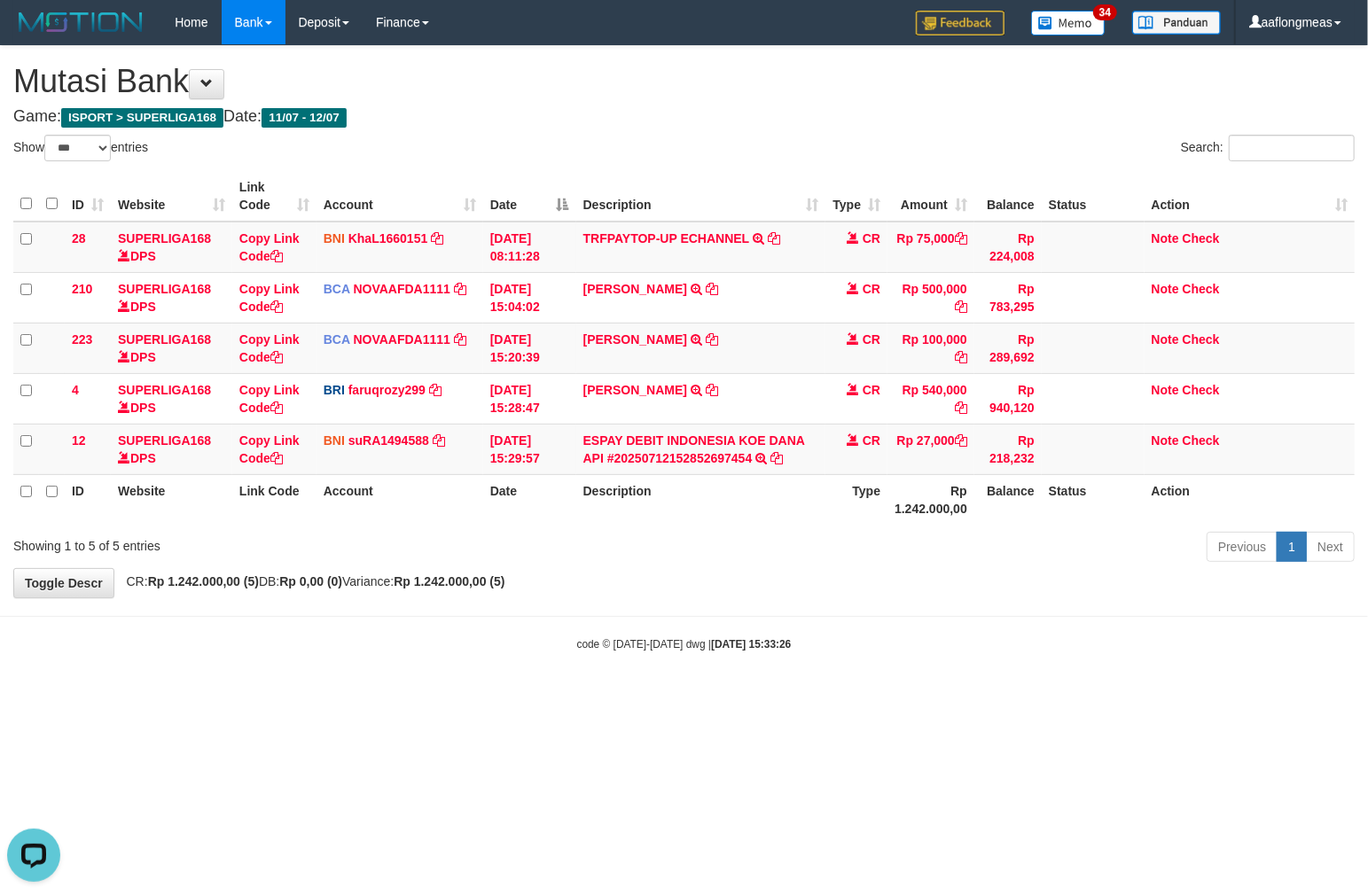 drag, startPoint x: 712, startPoint y: 605, endPoint x: 6, endPoint y: 582, distance: 706.3745 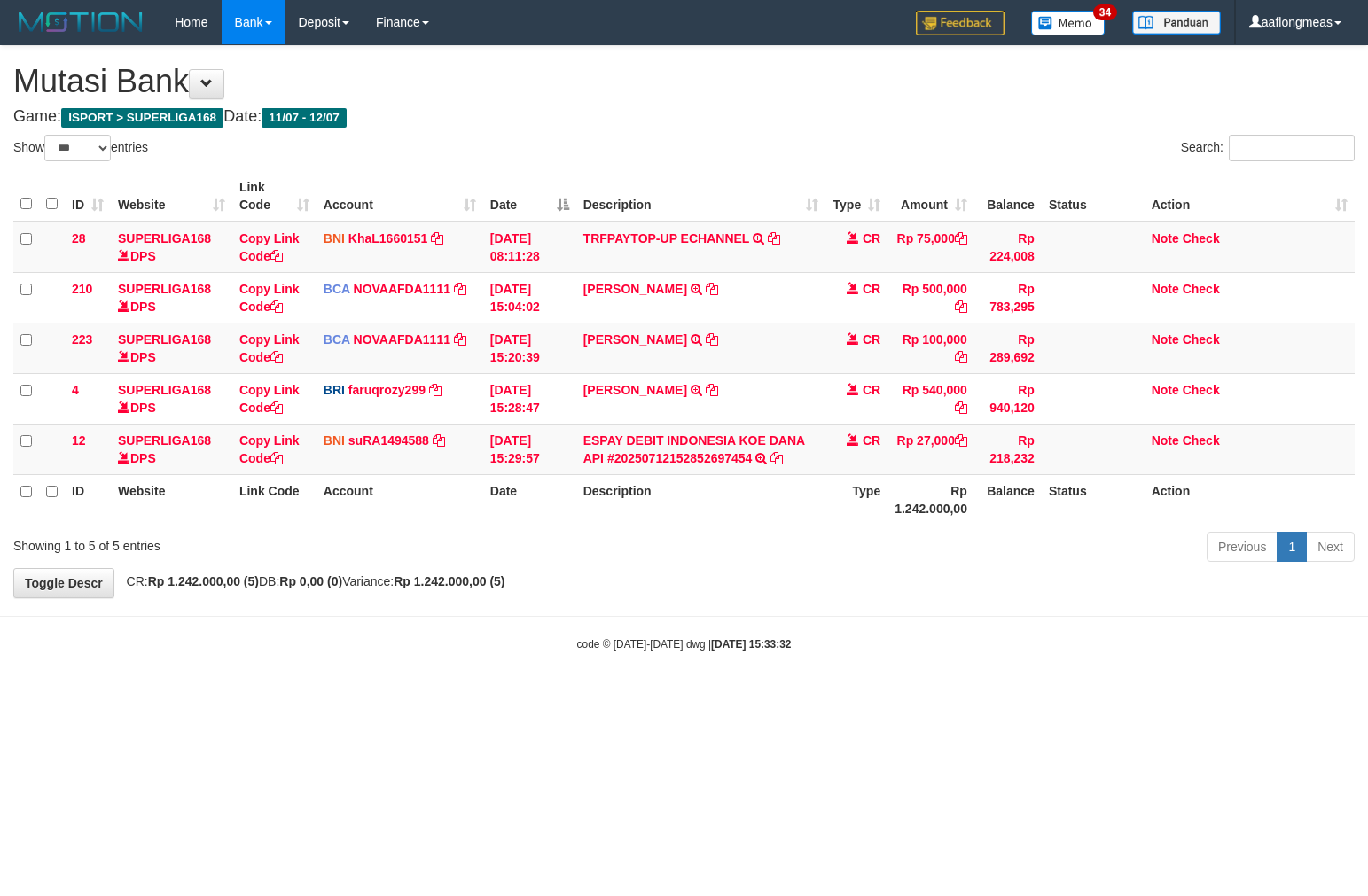 select on "***" 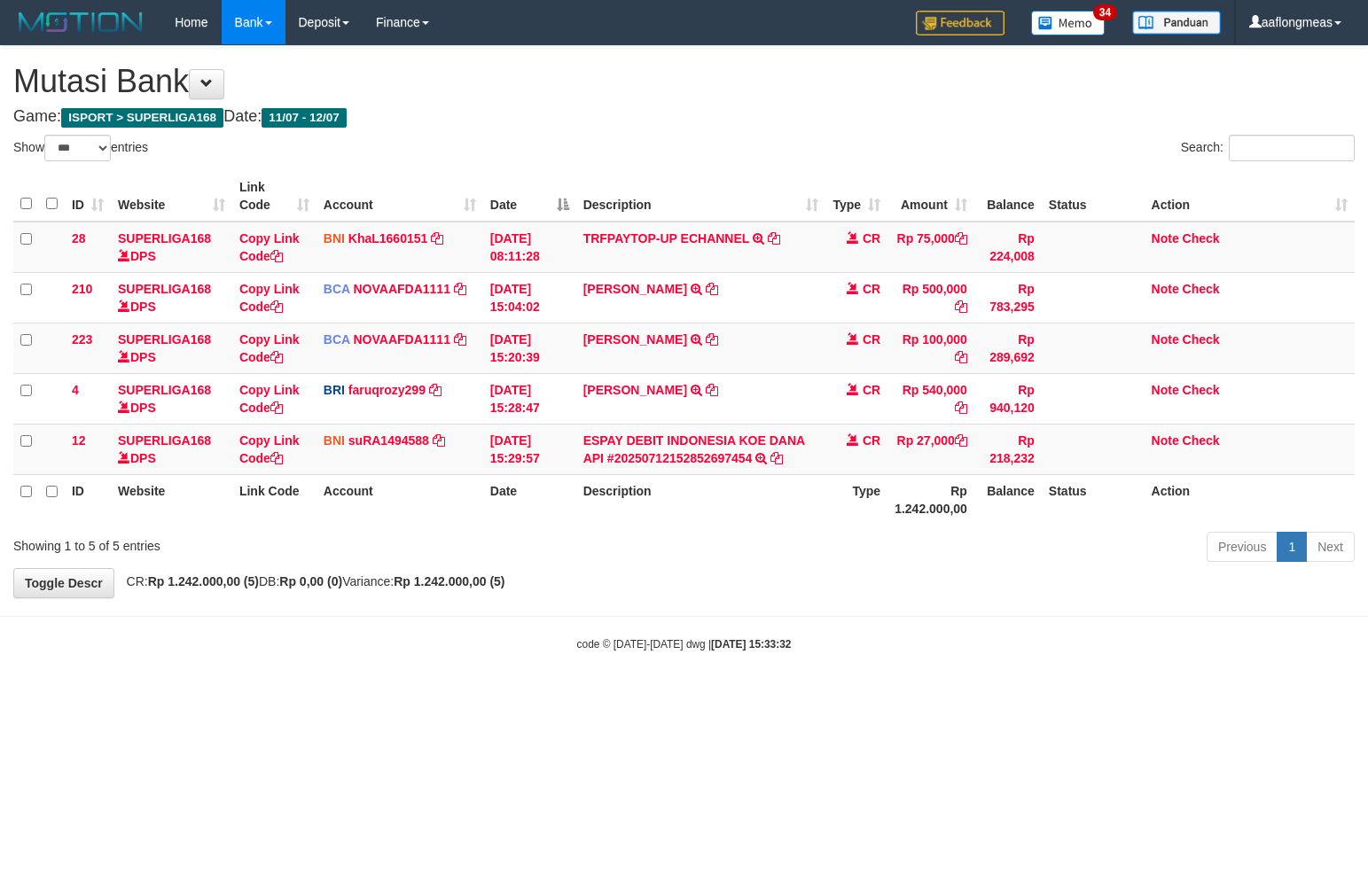 scroll, scrollTop: 0, scrollLeft: 0, axis: both 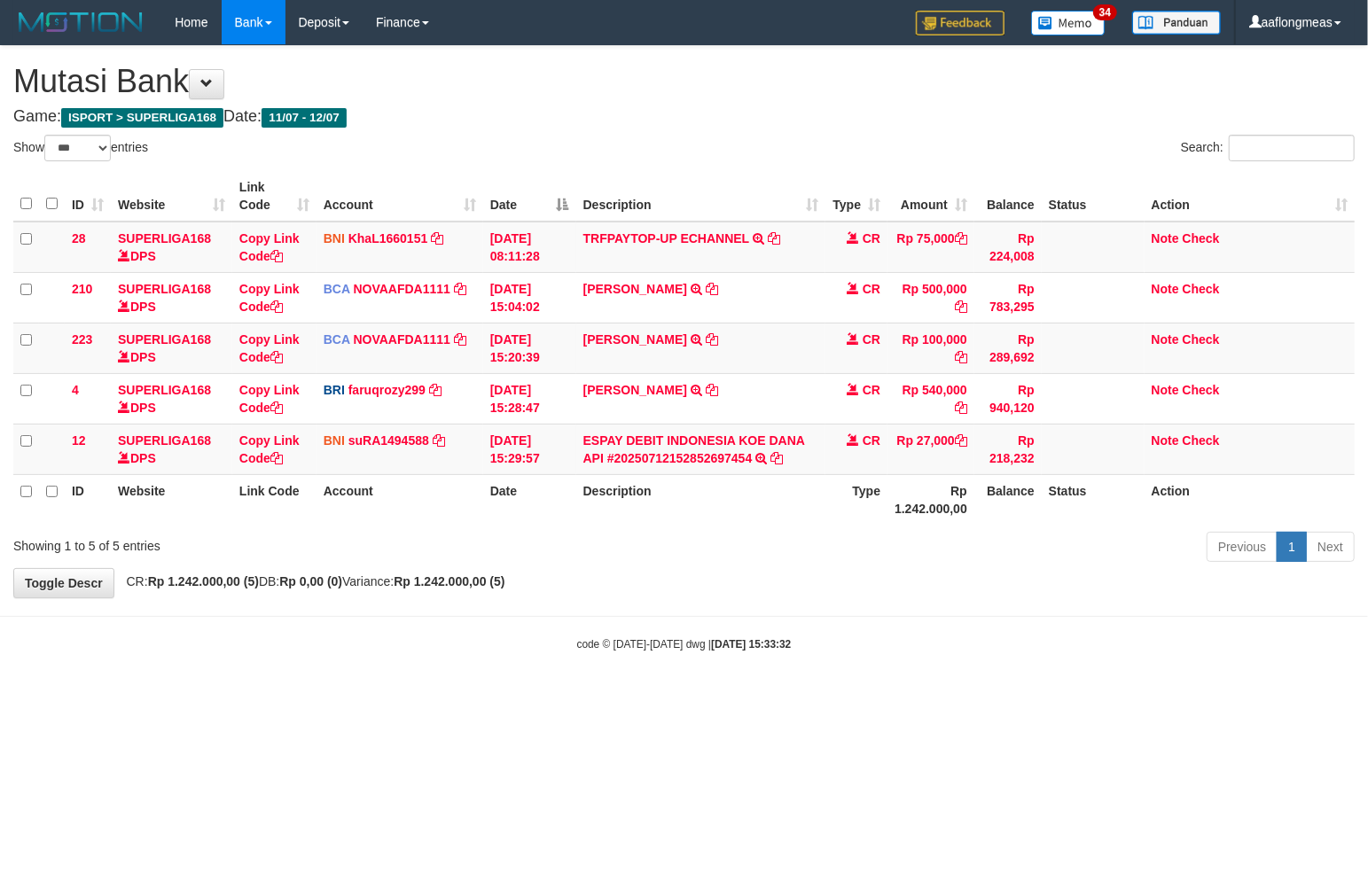 click on "**********" at bounding box center (684, 322) 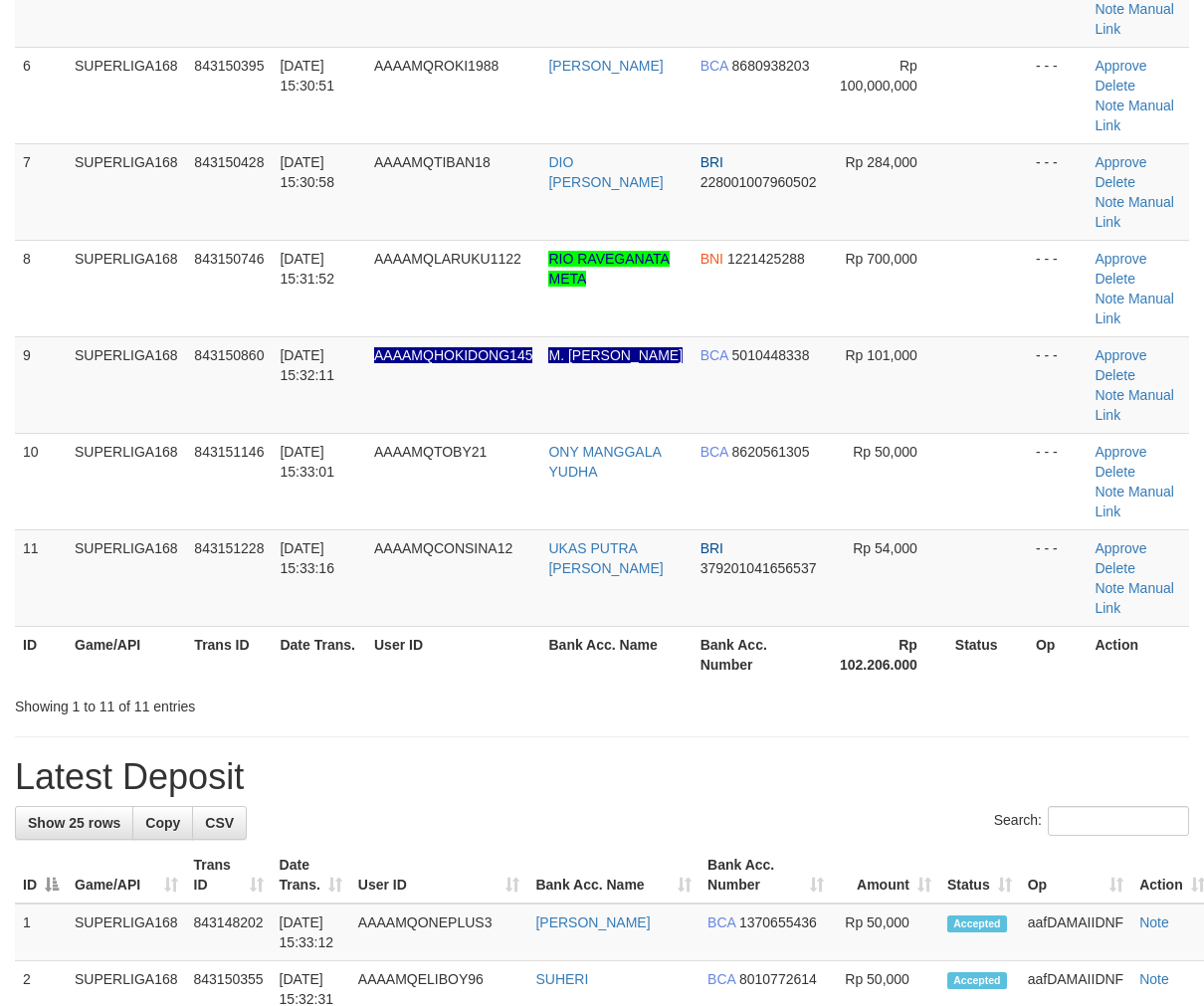 scroll, scrollTop: 611, scrollLeft: 0, axis: vertical 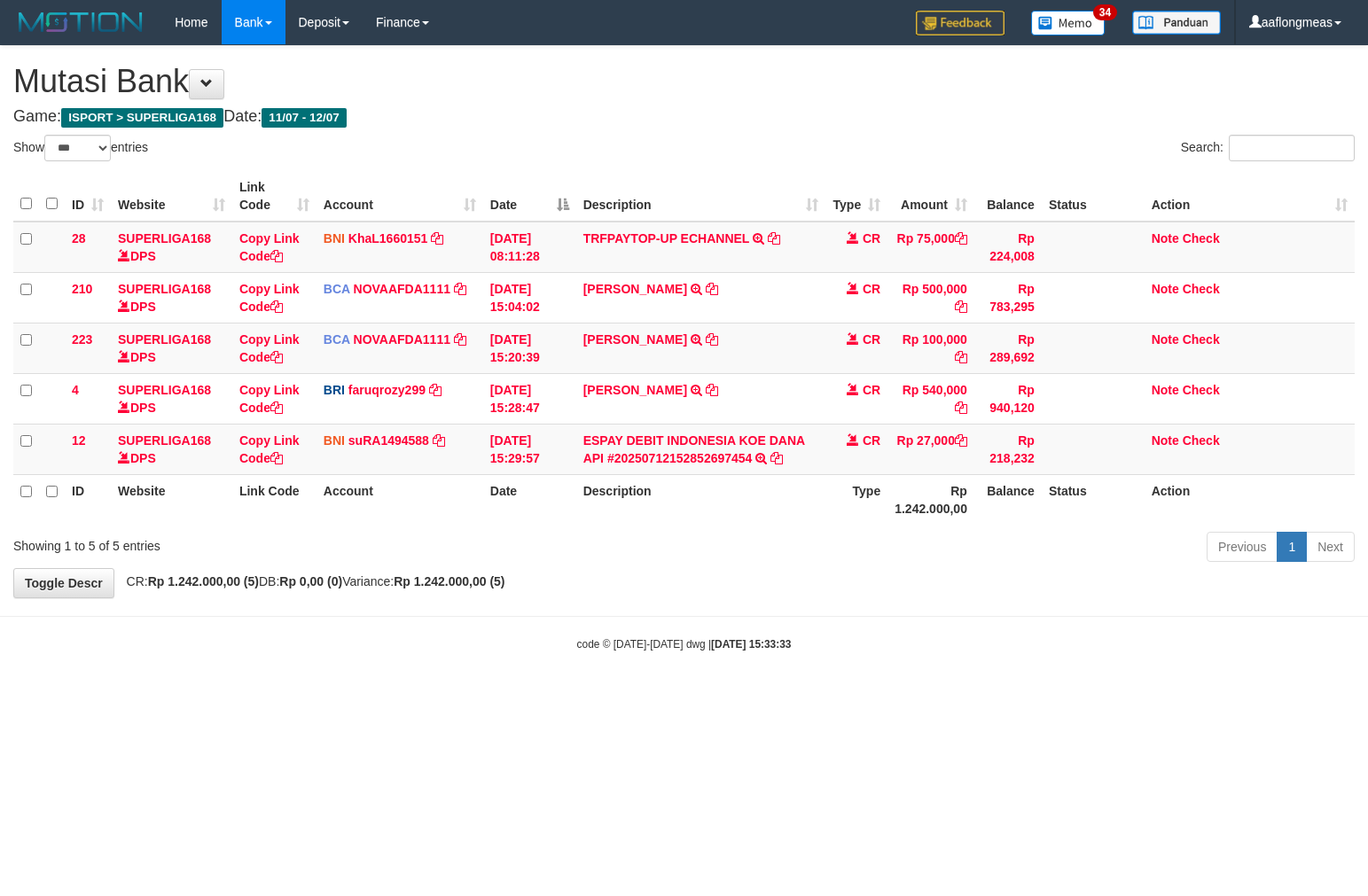 select on "***" 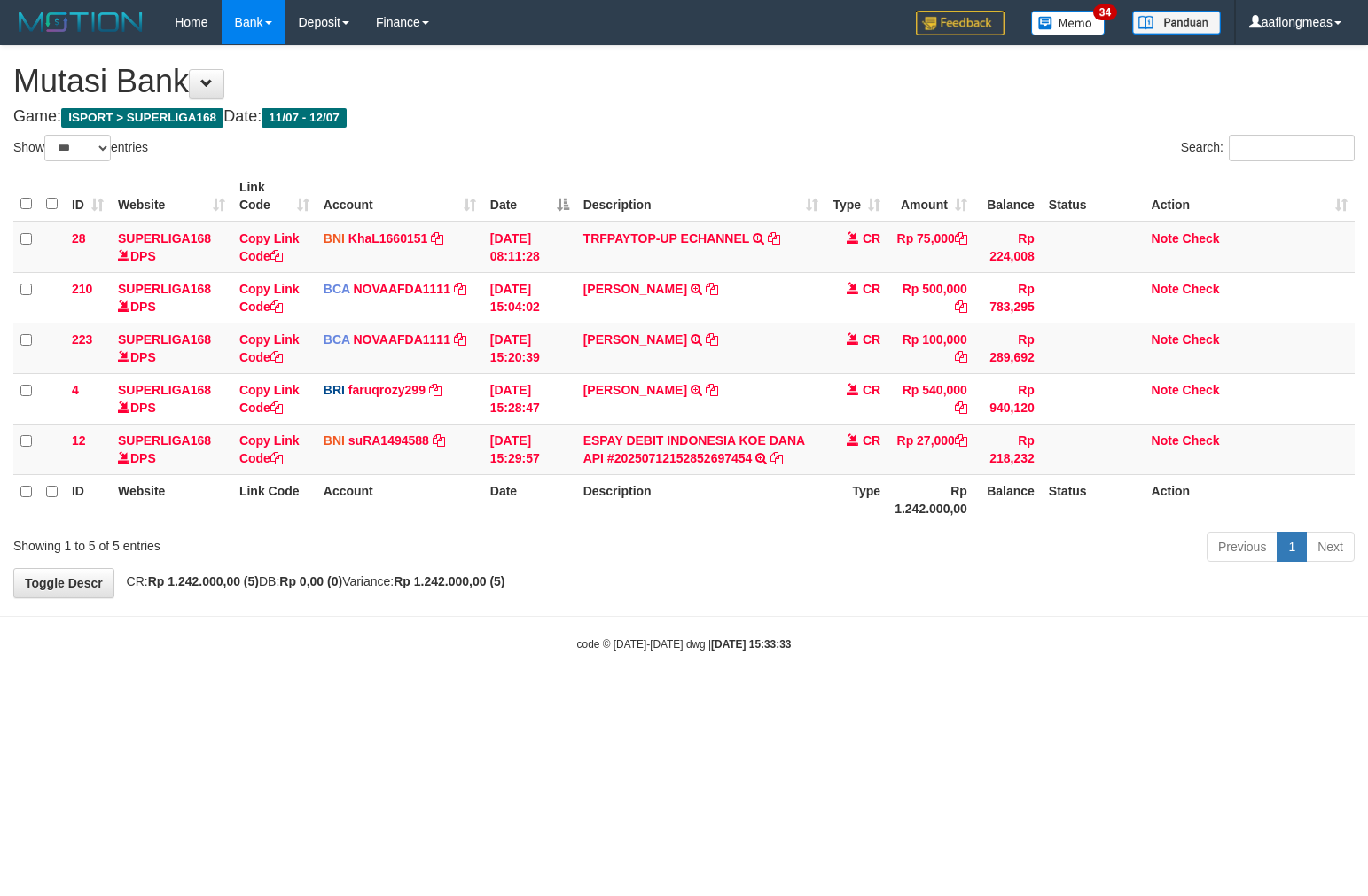 scroll, scrollTop: 0, scrollLeft: 0, axis: both 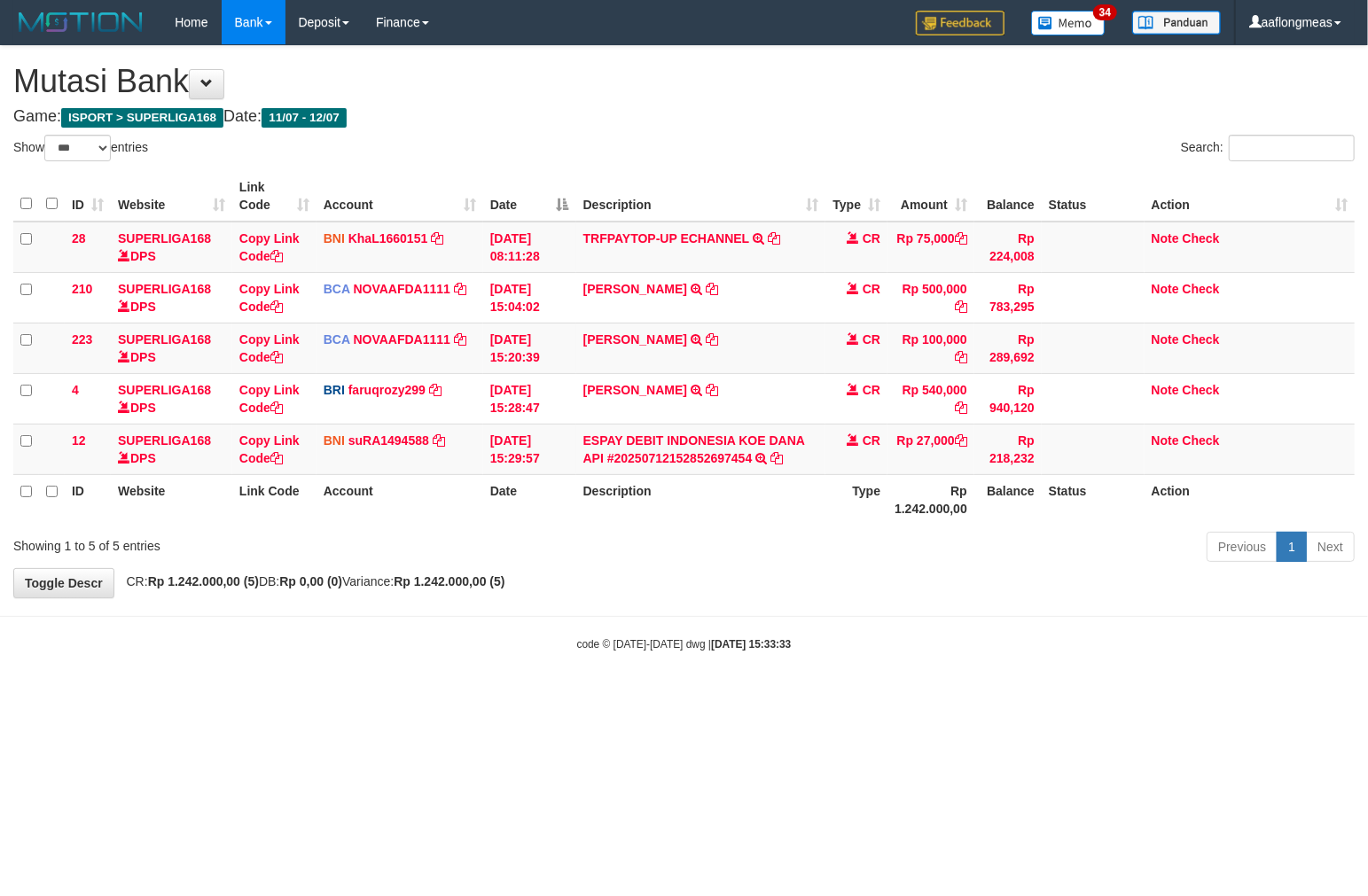 click on "Toggle navigation
Home
Bank
Account List
Load
By Website
Group
[ISPORT]													SUPERLIGA168
By Load Group (DPS)
34" at bounding box center (684, 348) 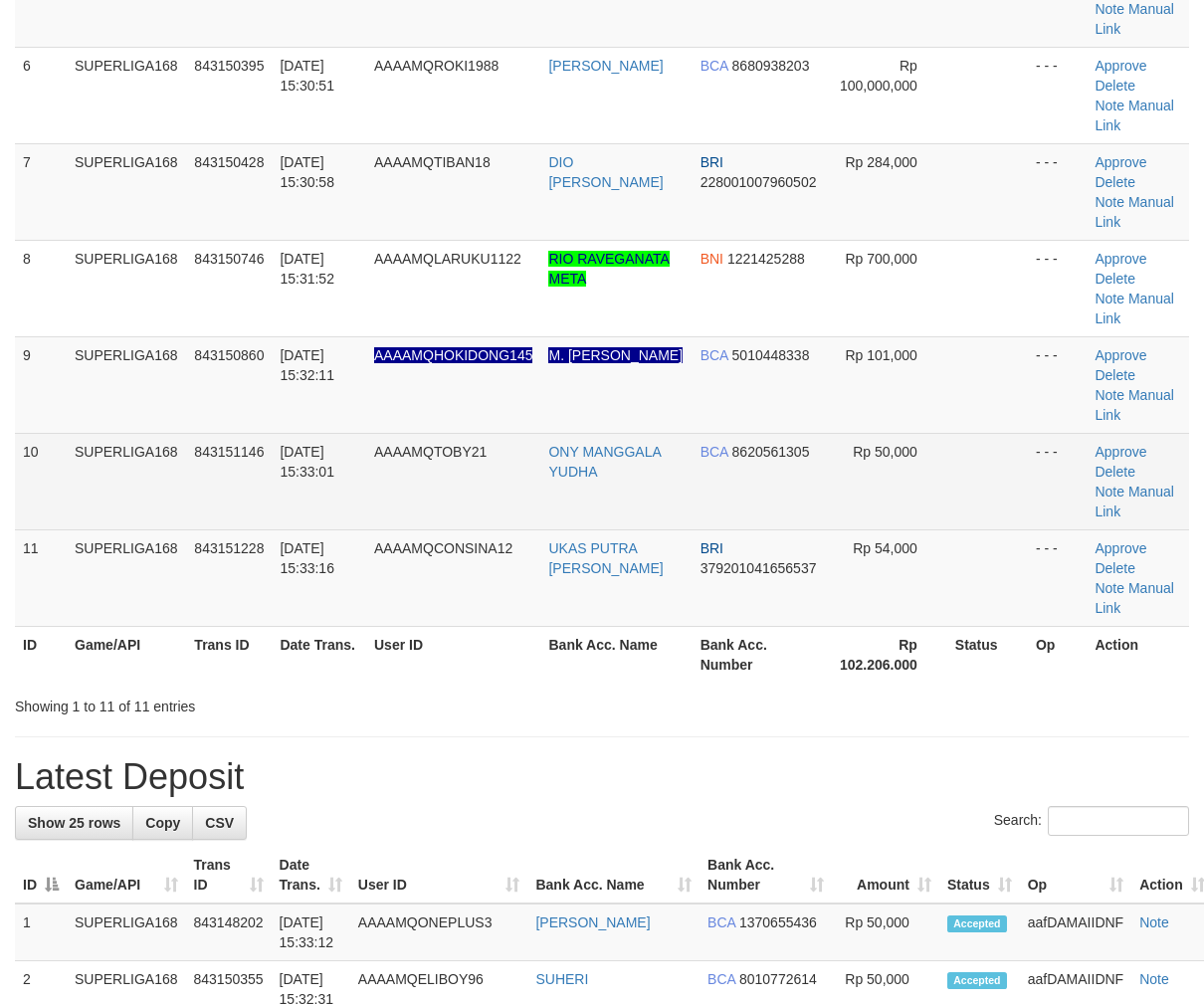 scroll, scrollTop: 611, scrollLeft: 0, axis: vertical 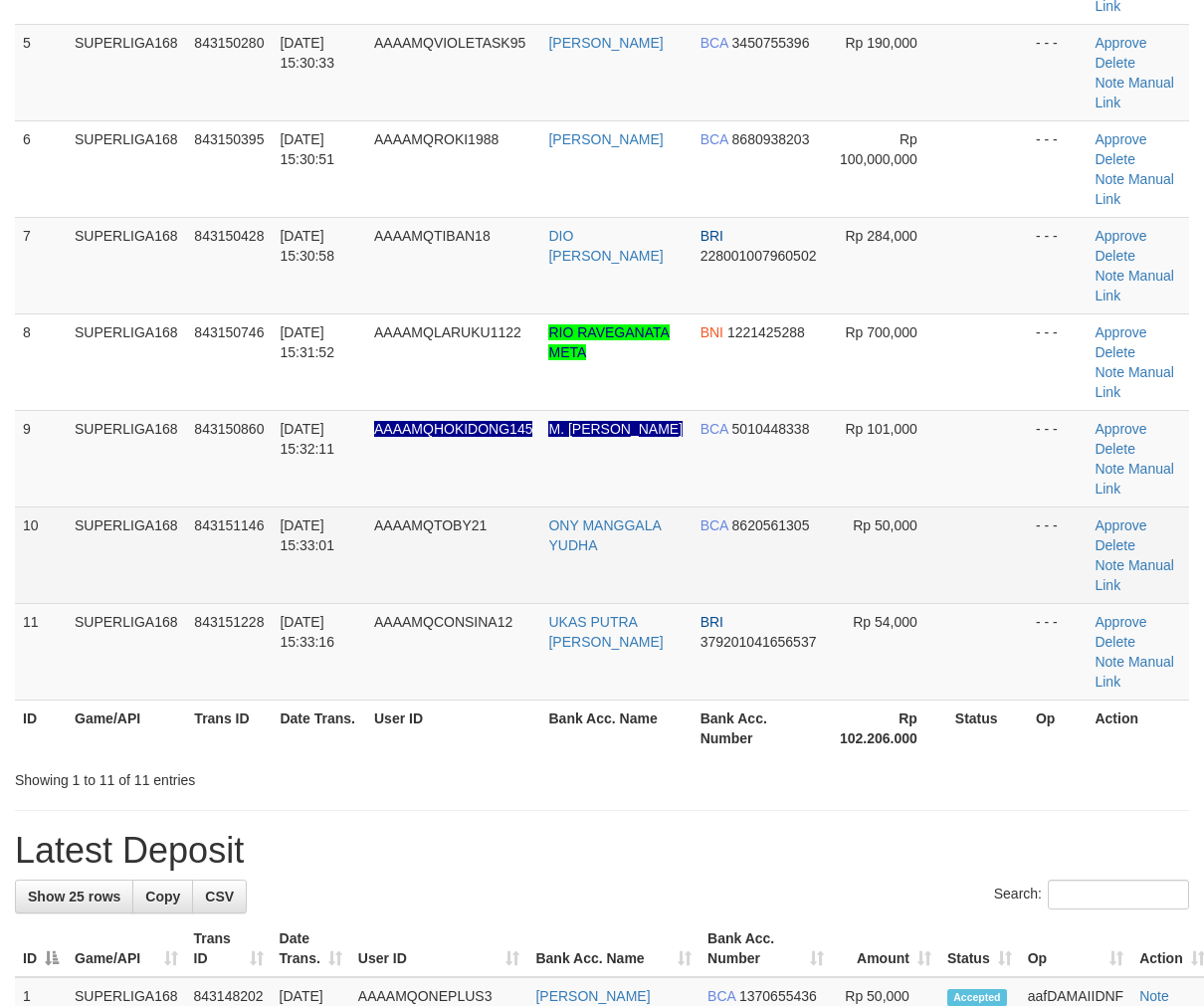 click on "1
SUPERLIGA168
843149176
12/07/2025 15:27:44
AAAAMQLEODINA
LEO AGUSTINUS S
BCA
5260790309
Rp 300,000
- - -
Approve
Delete
Note
Manual Link
2
SUPERLIGA168
843149398
12/07/2025 15:28:20
AAAAMQKINTILL2104
RIZKY SAPUTRA
BCA
8990683230
Rp 300,000" at bounding box center (602, 169) 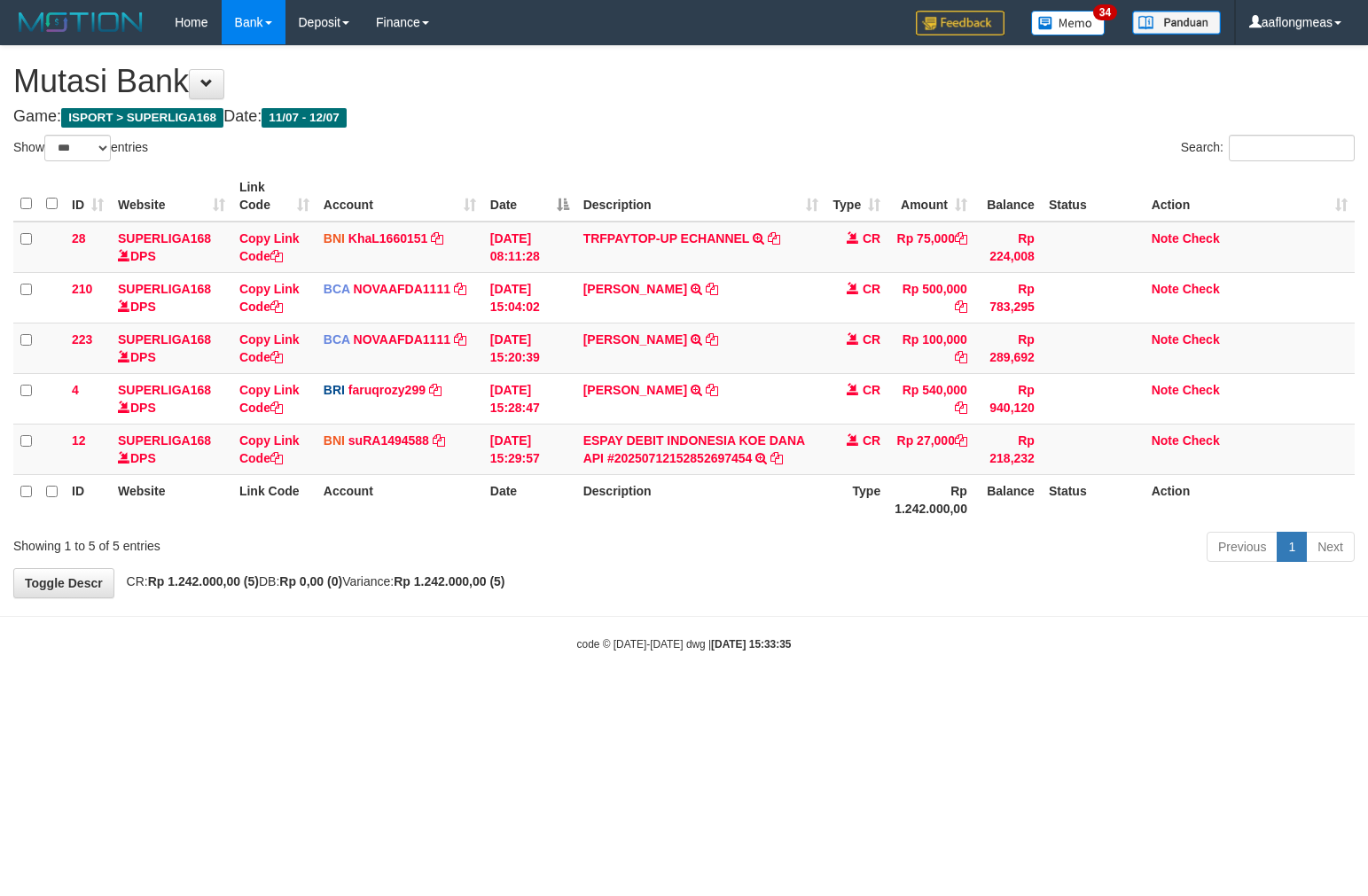 select on "***" 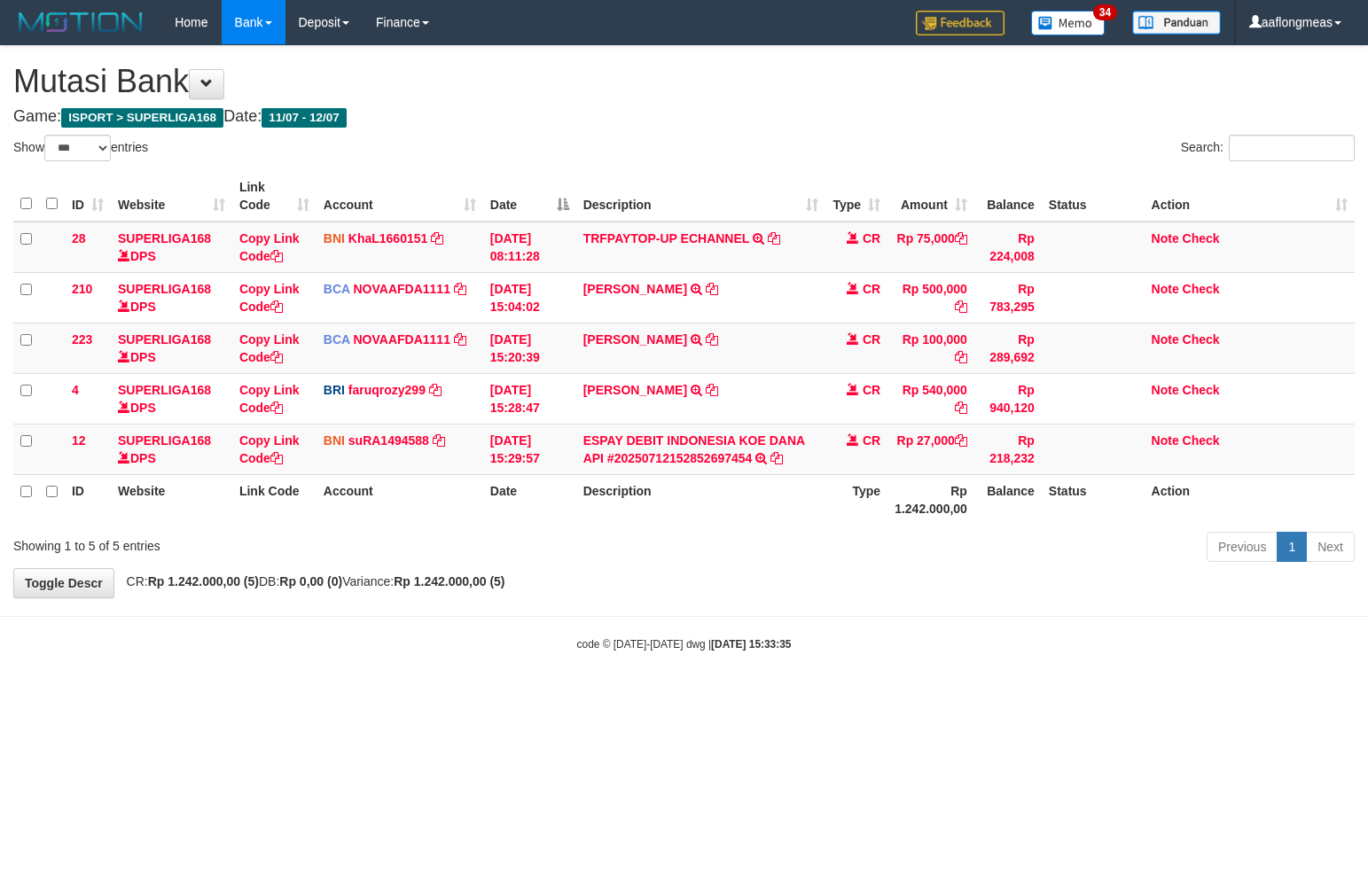 scroll, scrollTop: 0, scrollLeft: 0, axis: both 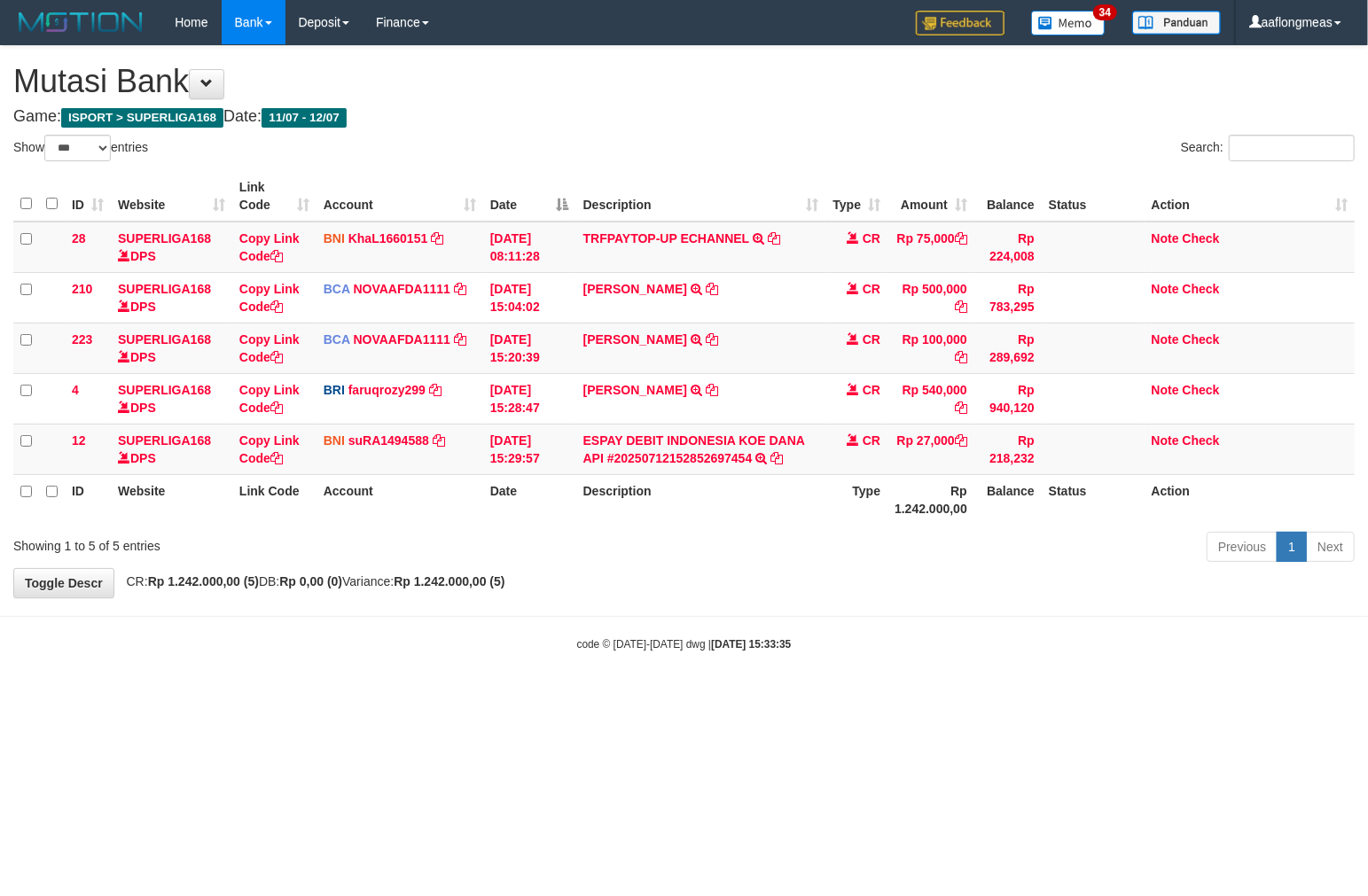 click on "Previous 1 Next" at bounding box center [969, 549] 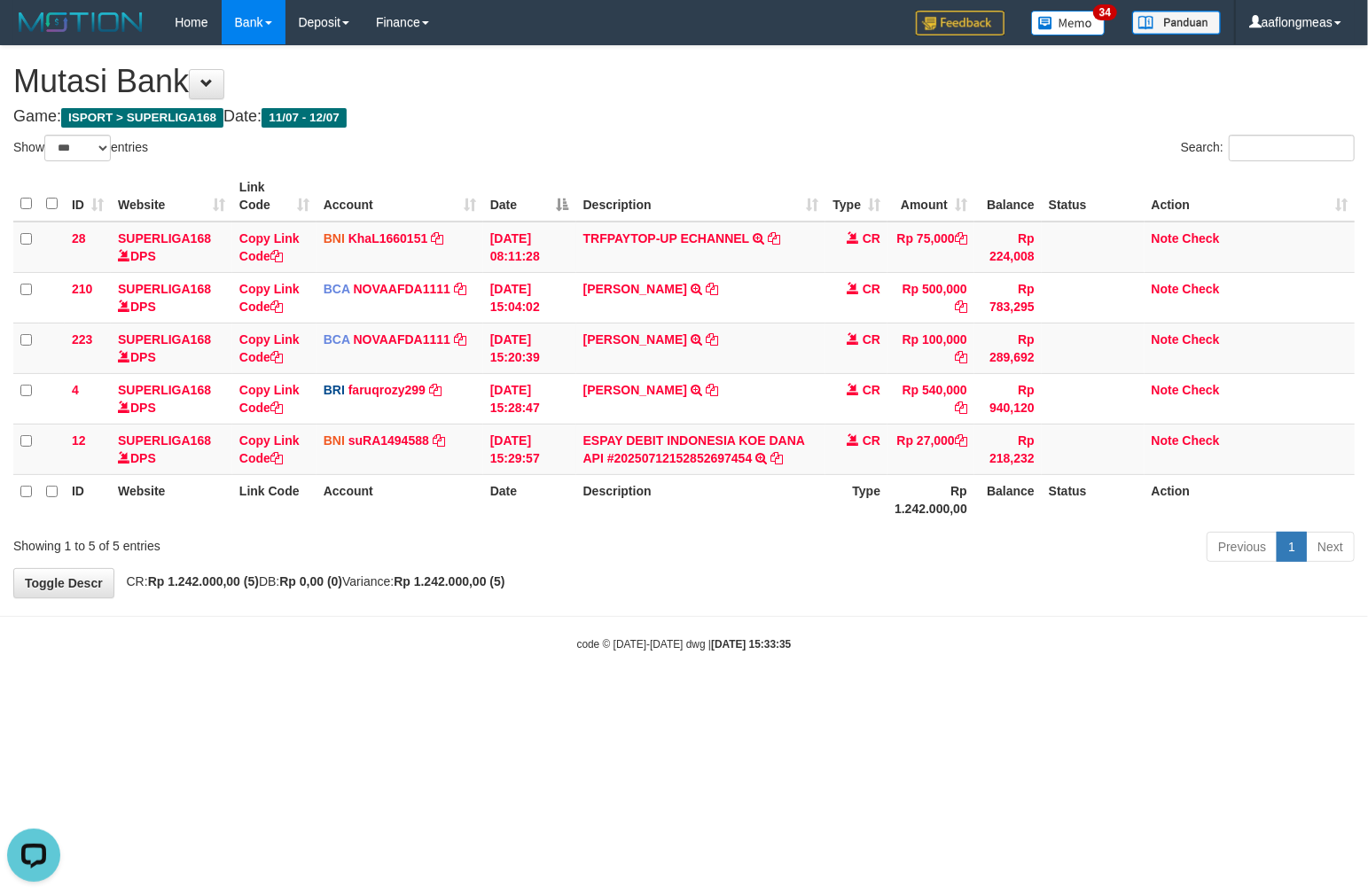scroll, scrollTop: 0, scrollLeft: 0, axis: both 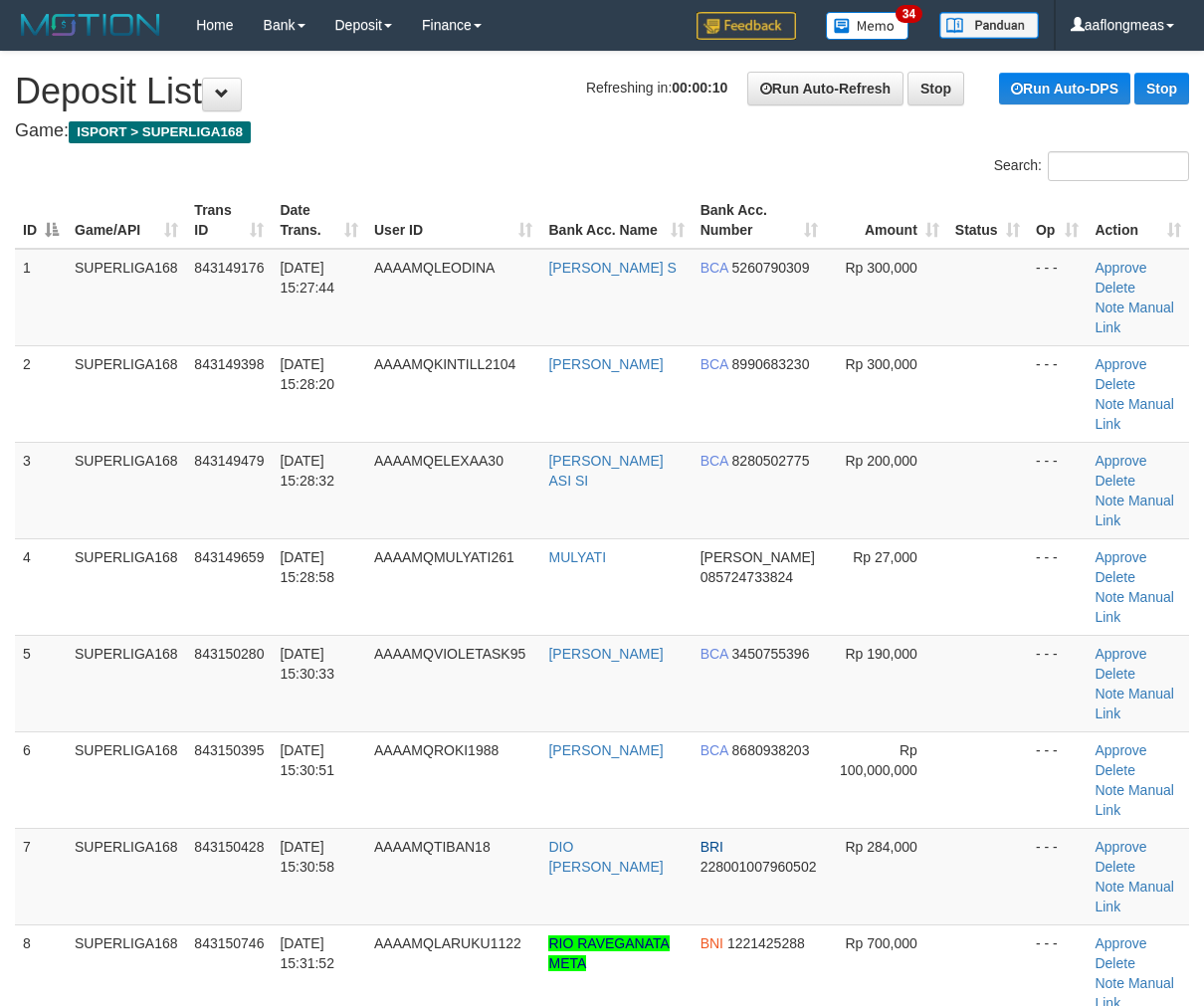 click on "Rp 54,000" at bounding box center [886, 1262] 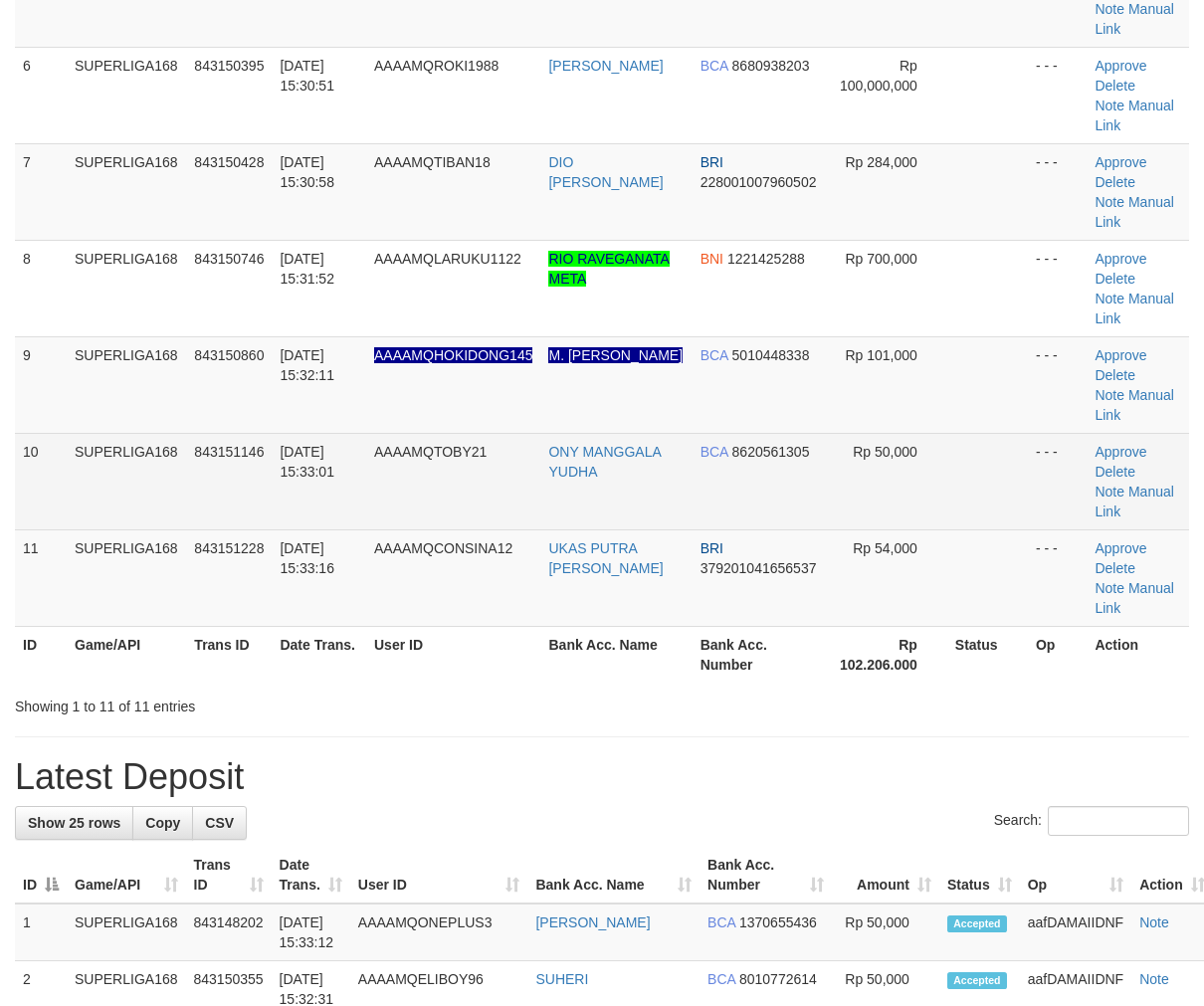 scroll, scrollTop: 611, scrollLeft: 0, axis: vertical 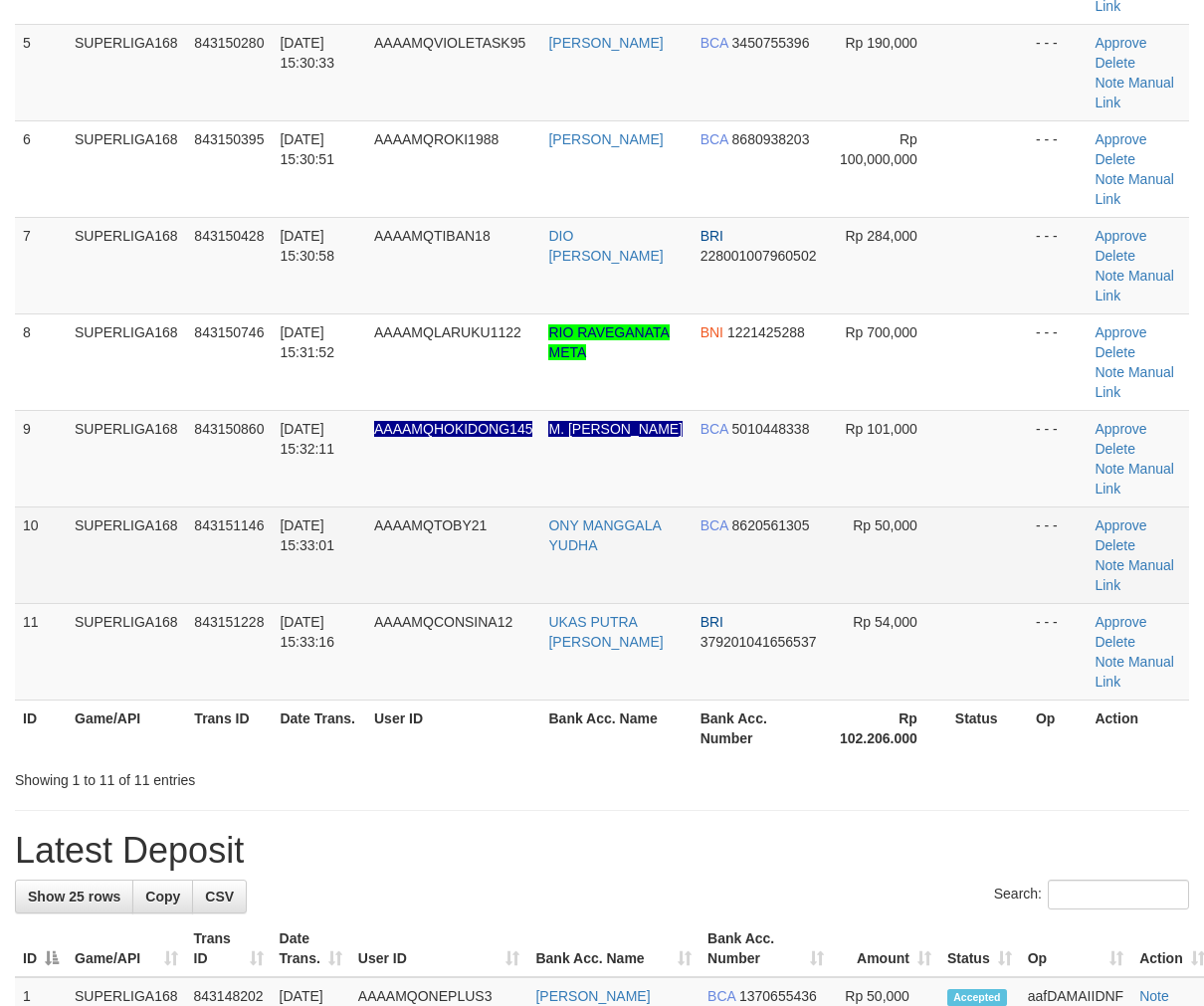 click on "- - -" at bounding box center [1058, 554] 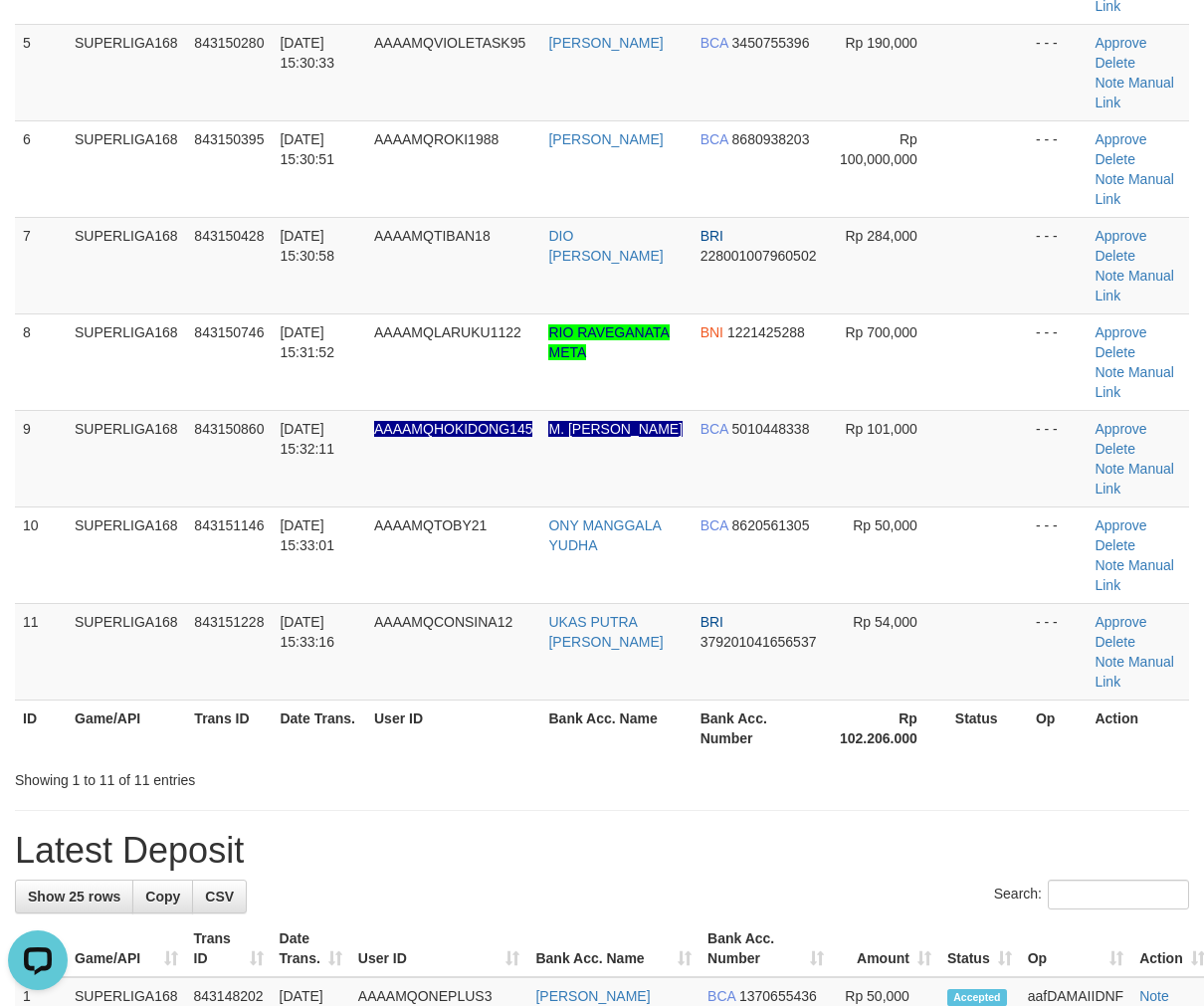 scroll, scrollTop: 0, scrollLeft: 0, axis: both 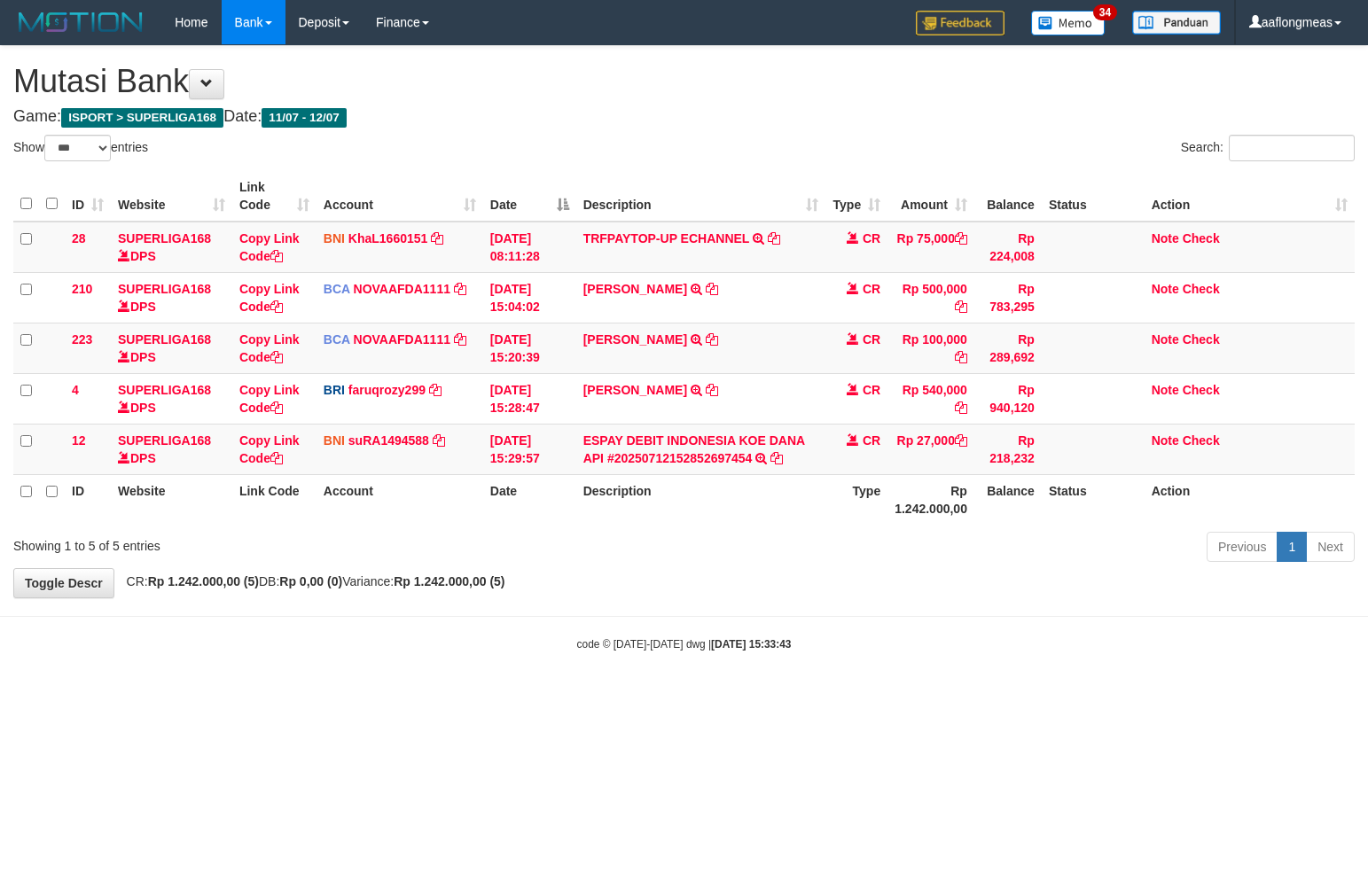 select on "***" 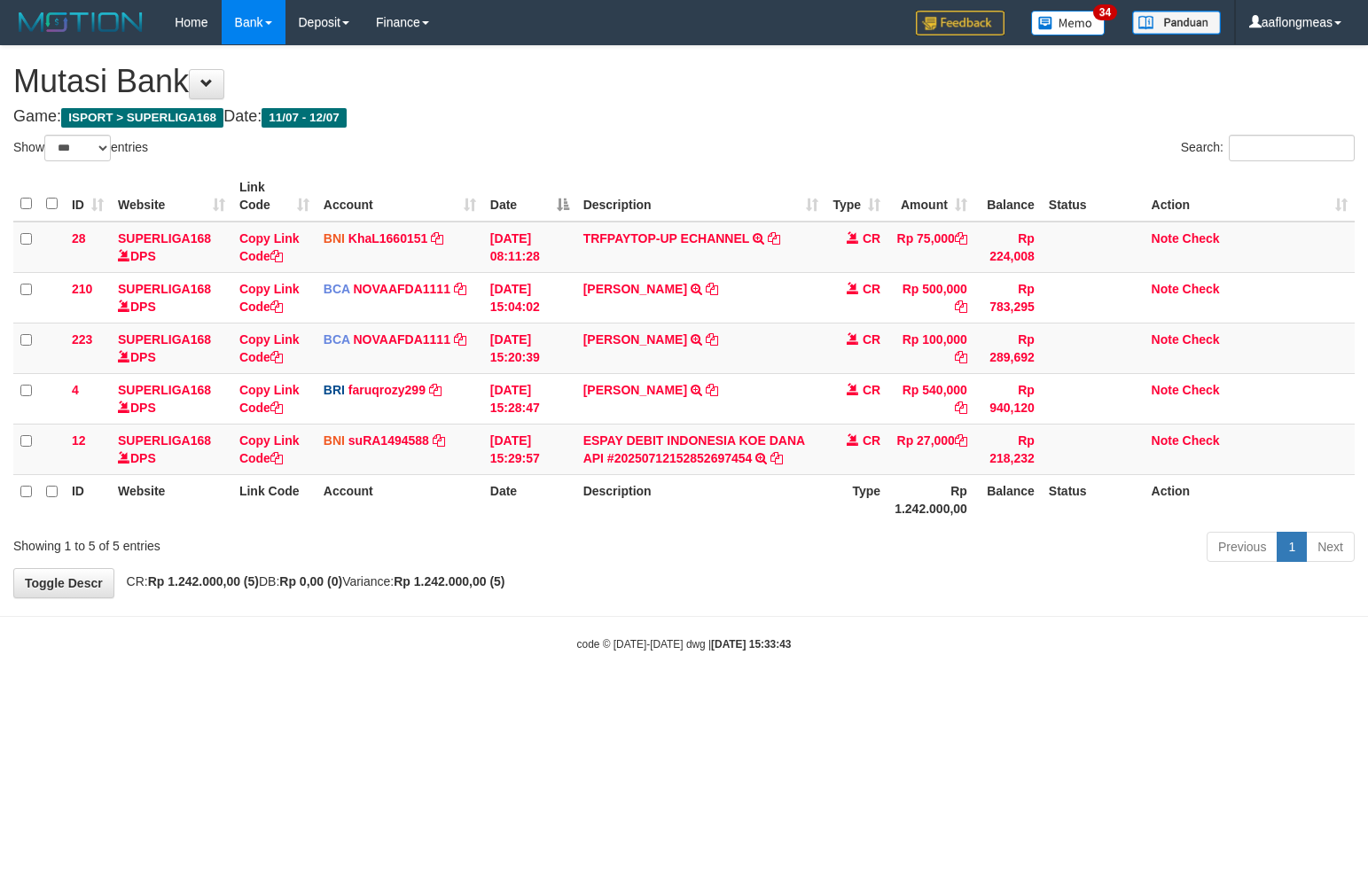 scroll, scrollTop: 0, scrollLeft: 0, axis: both 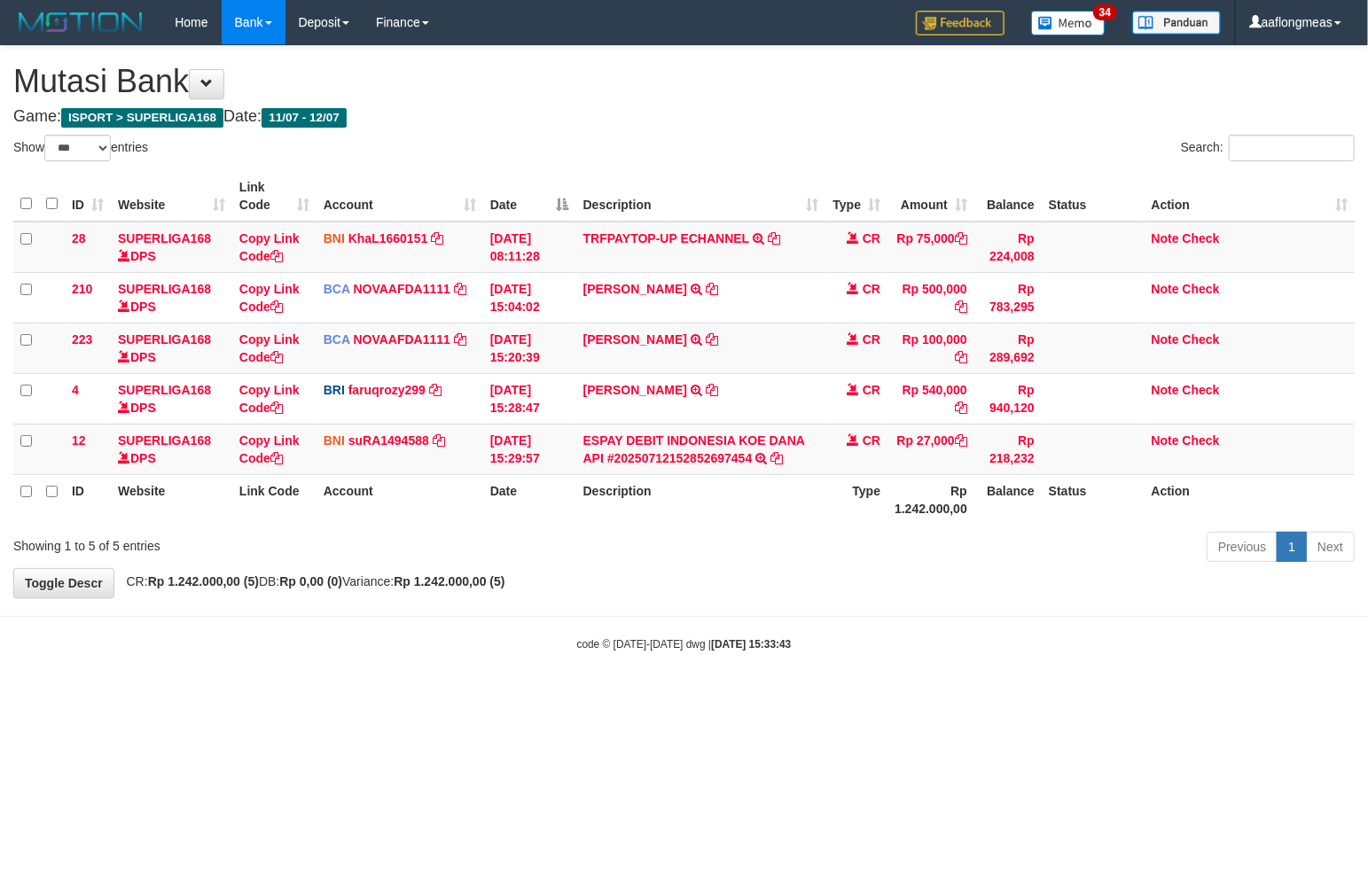 click on "Previous 1 Next" at bounding box center (969, 549) 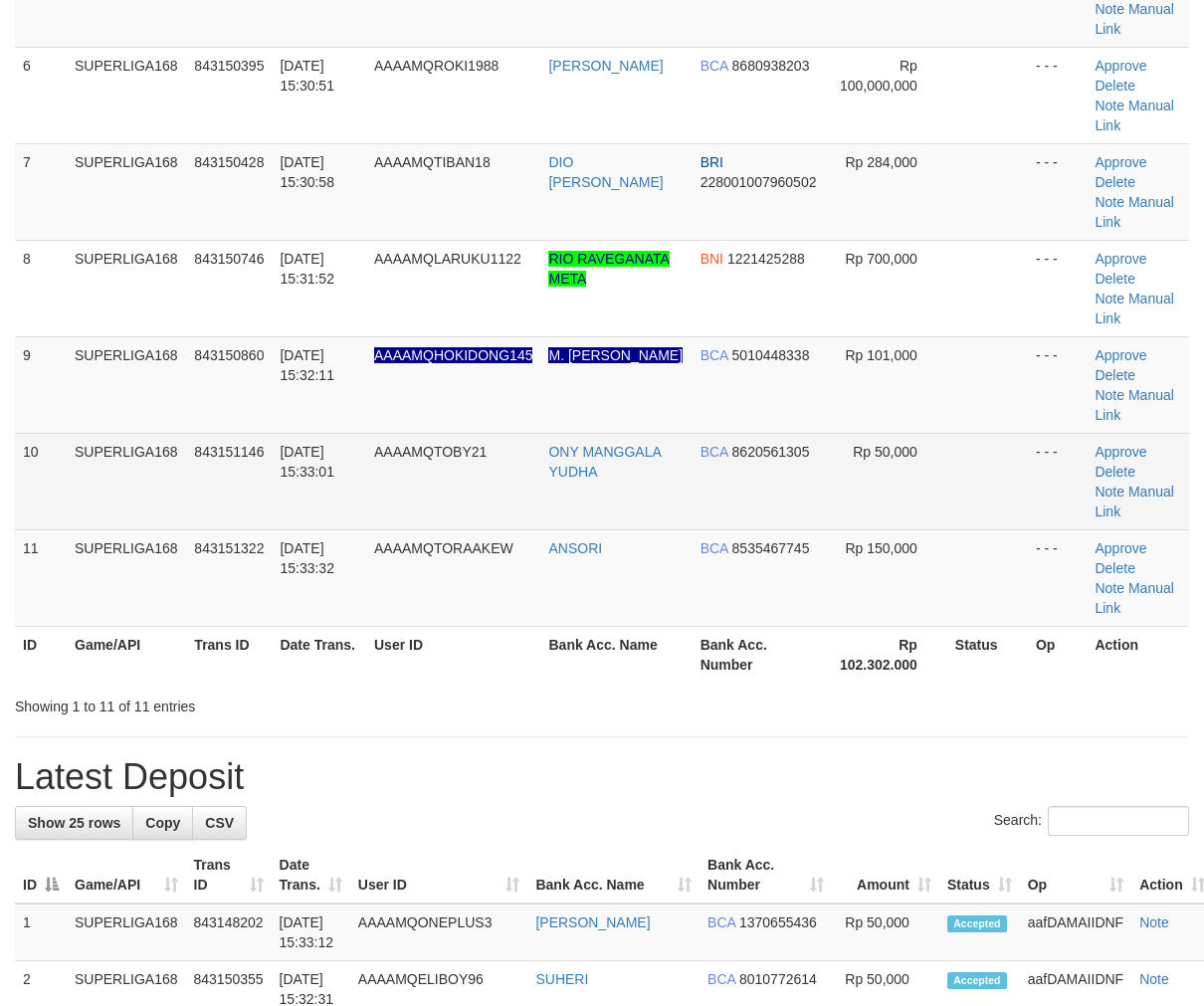 click at bounding box center [987, 481] 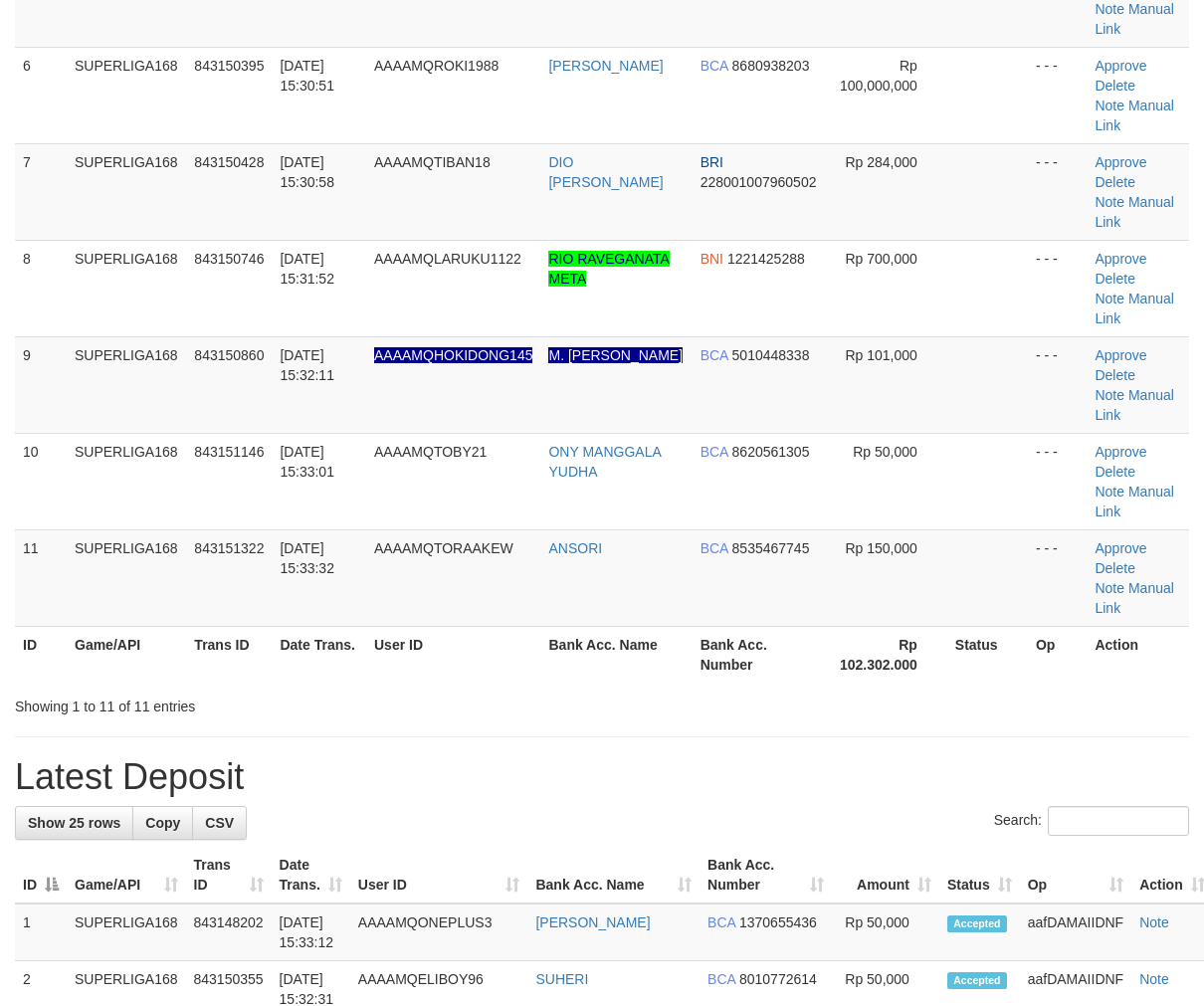 scroll, scrollTop: 611, scrollLeft: 0, axis: vertical 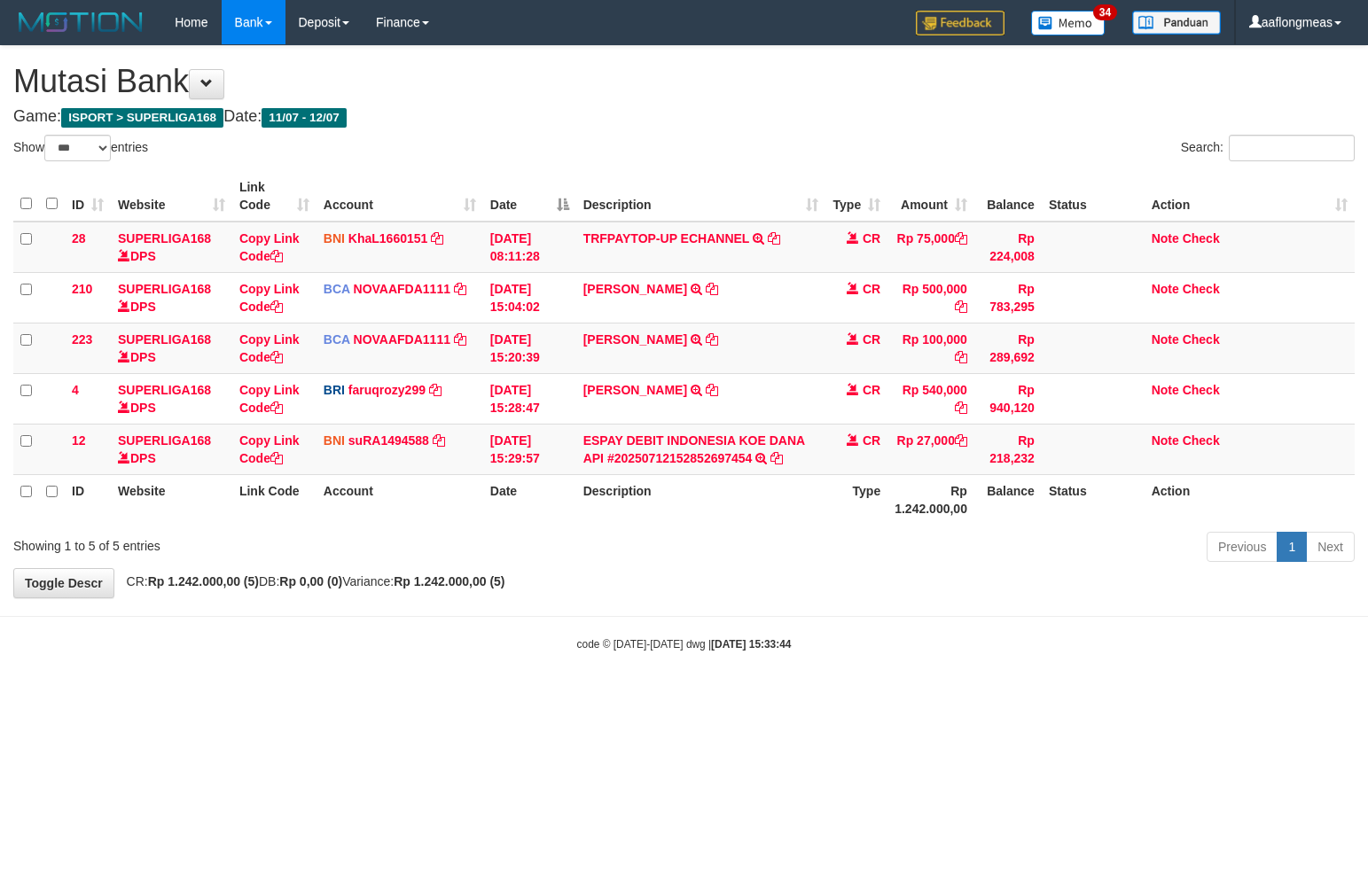 select on "***" 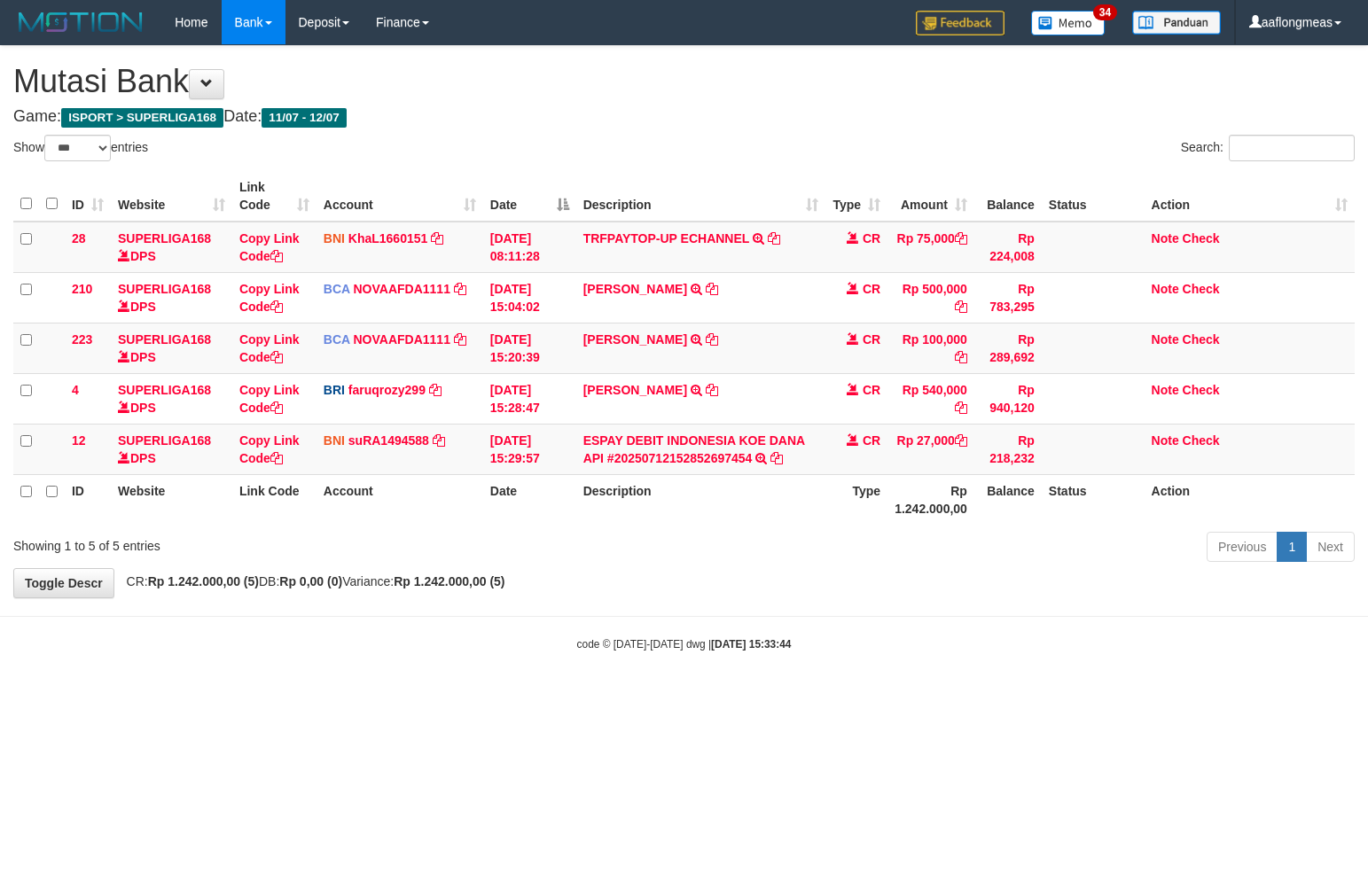 scroll, scrollTop: 0, scrollLeft: 0, axis: both 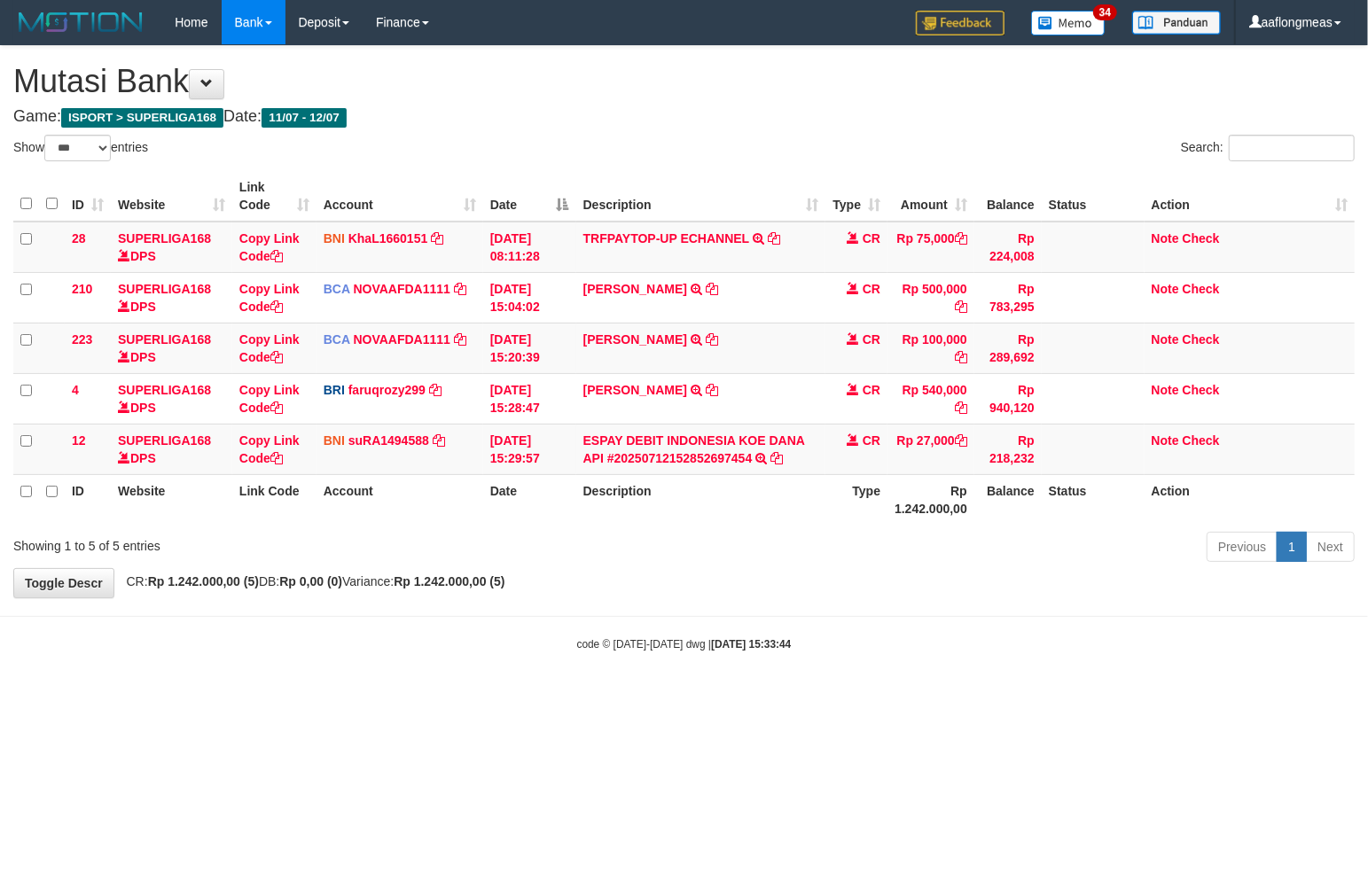 click on "Previous 1 Next" at bounding box center (969, 549) 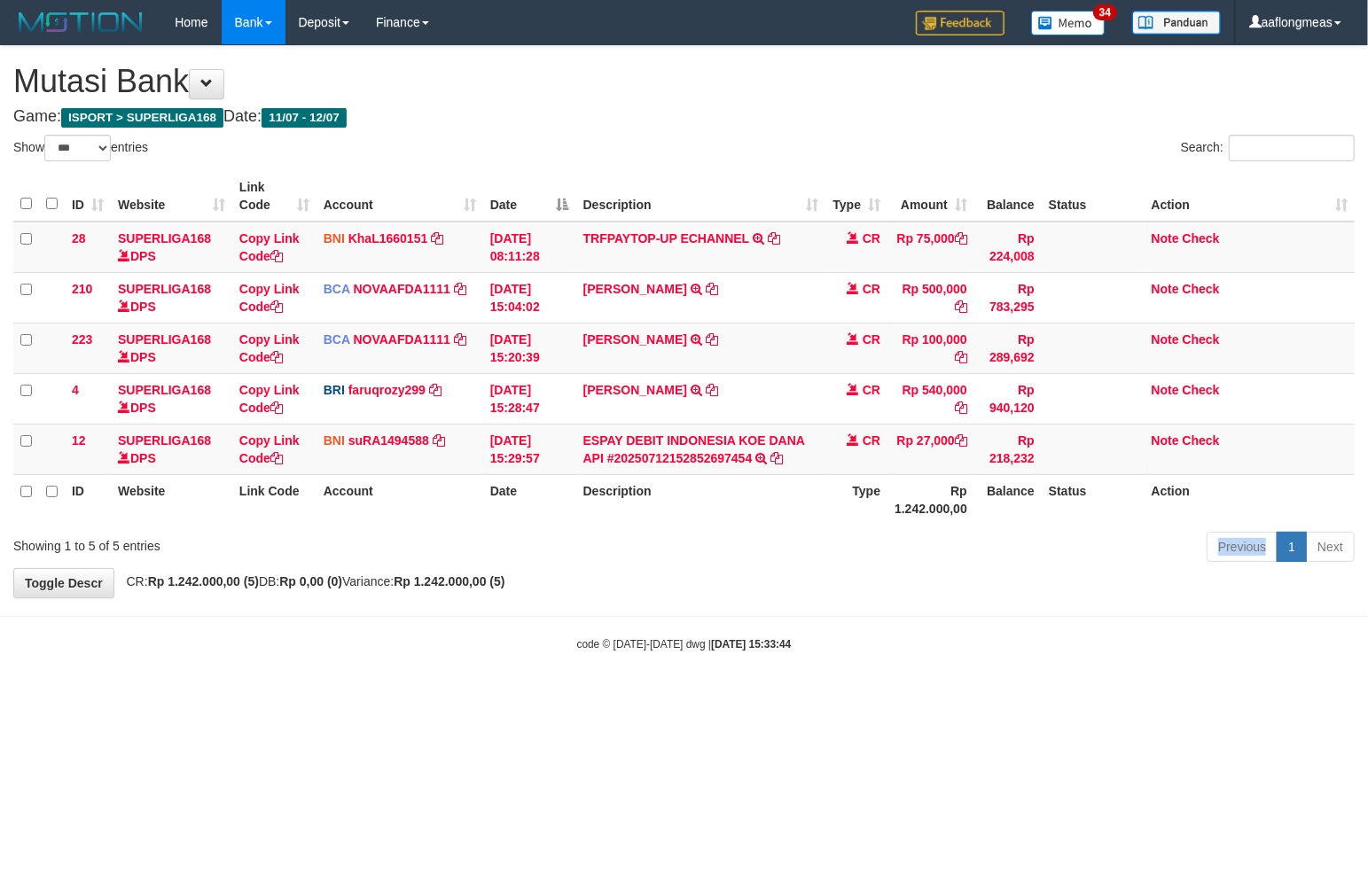 click on "Previous 1 Next" at bounding box center [969, 549] 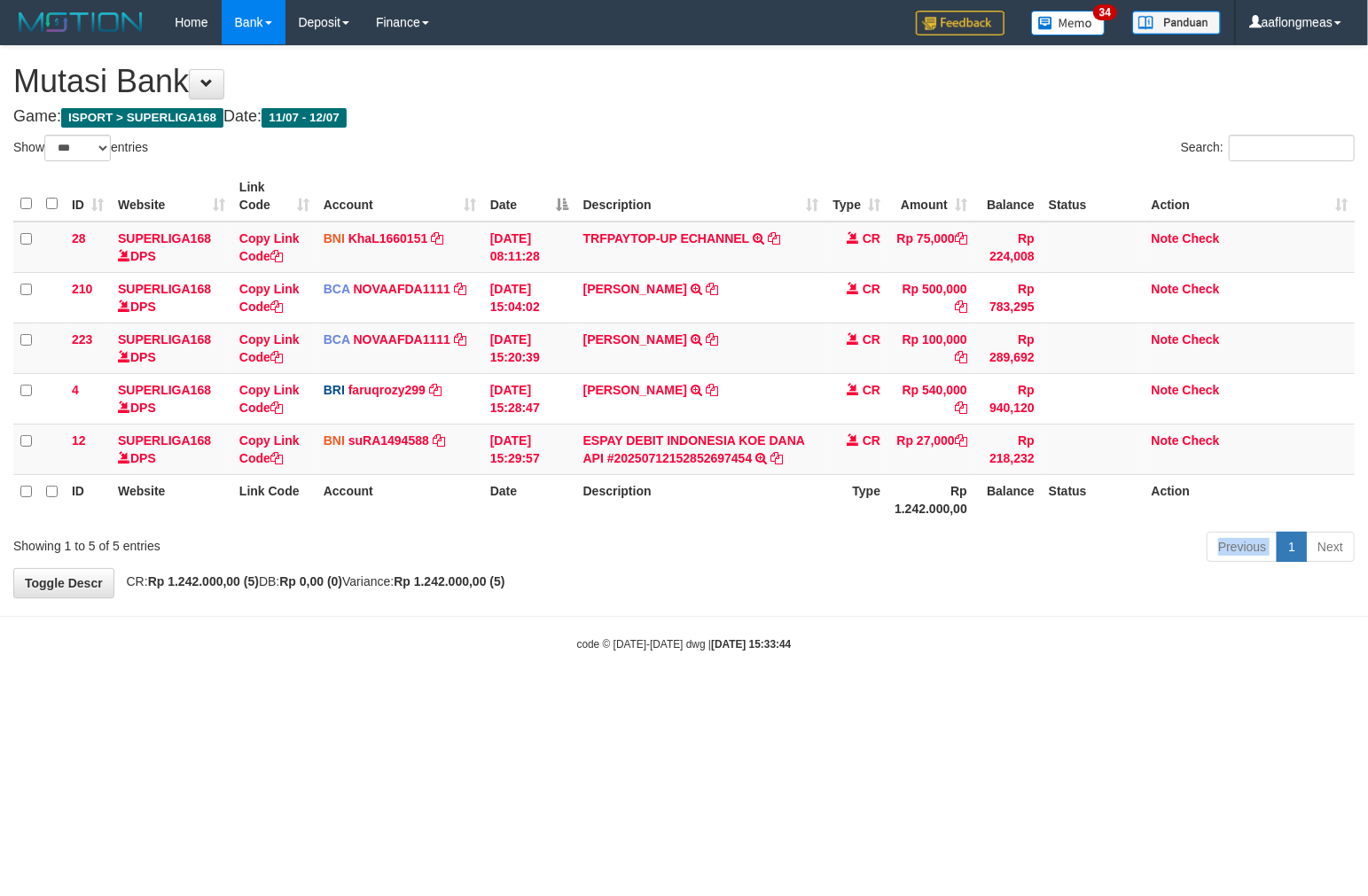 click on "Previous 1 Next" at bounding box center (969, 549) 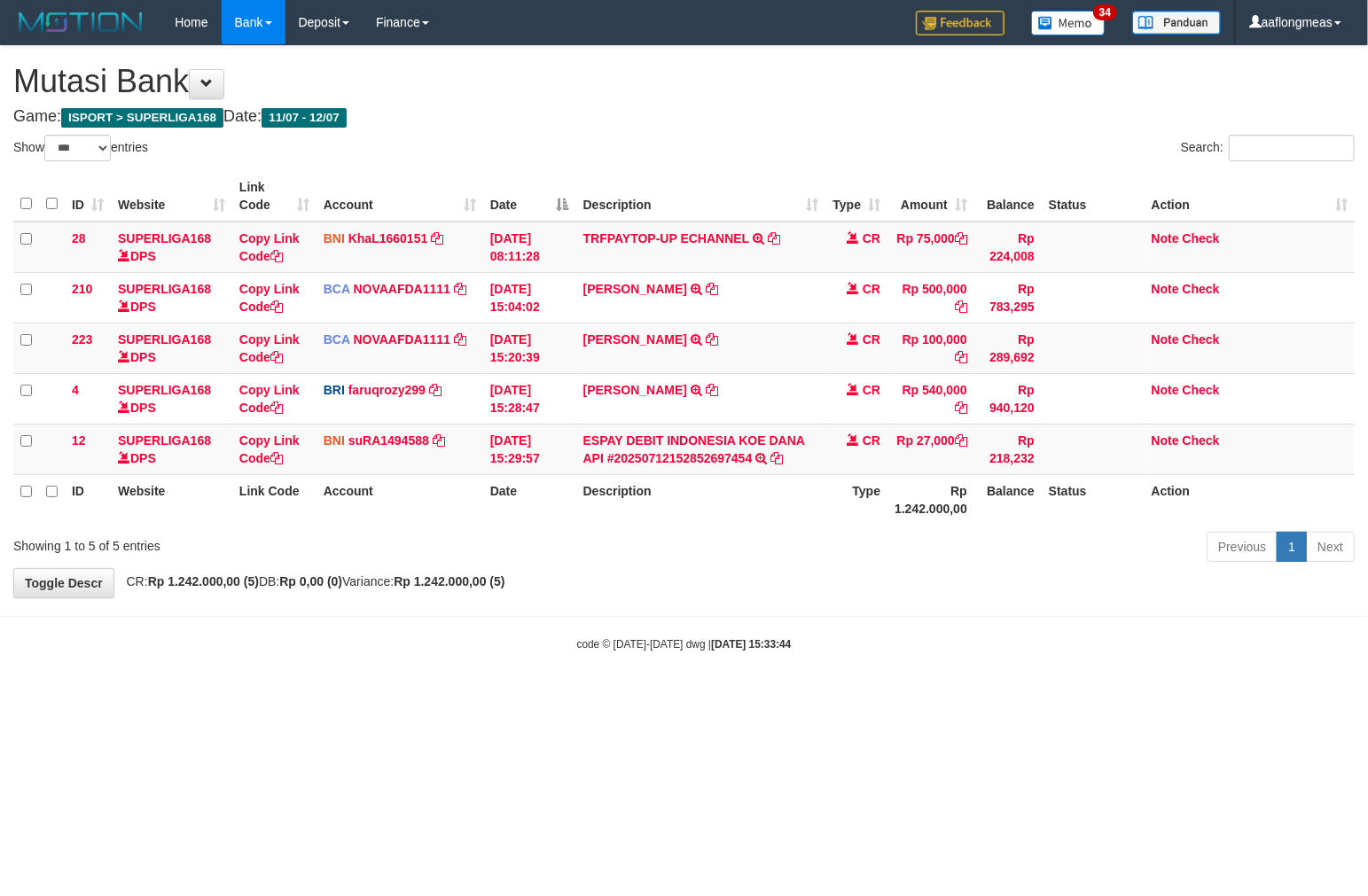 click on "Previous 1 Next" at bounding box center [969, 549] 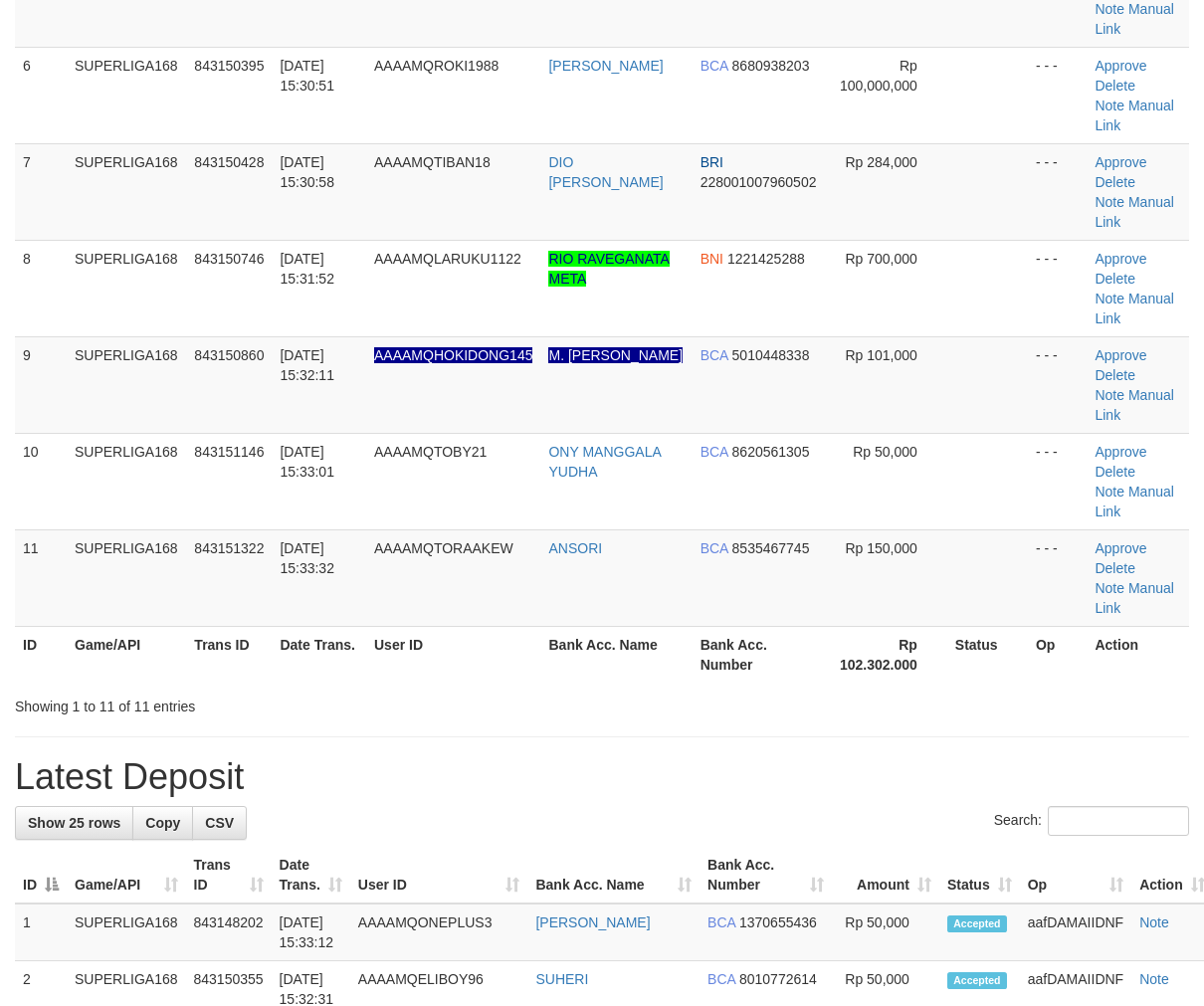 scroll, scrollTop: 611, scrollLeft: 0, axis: vertical 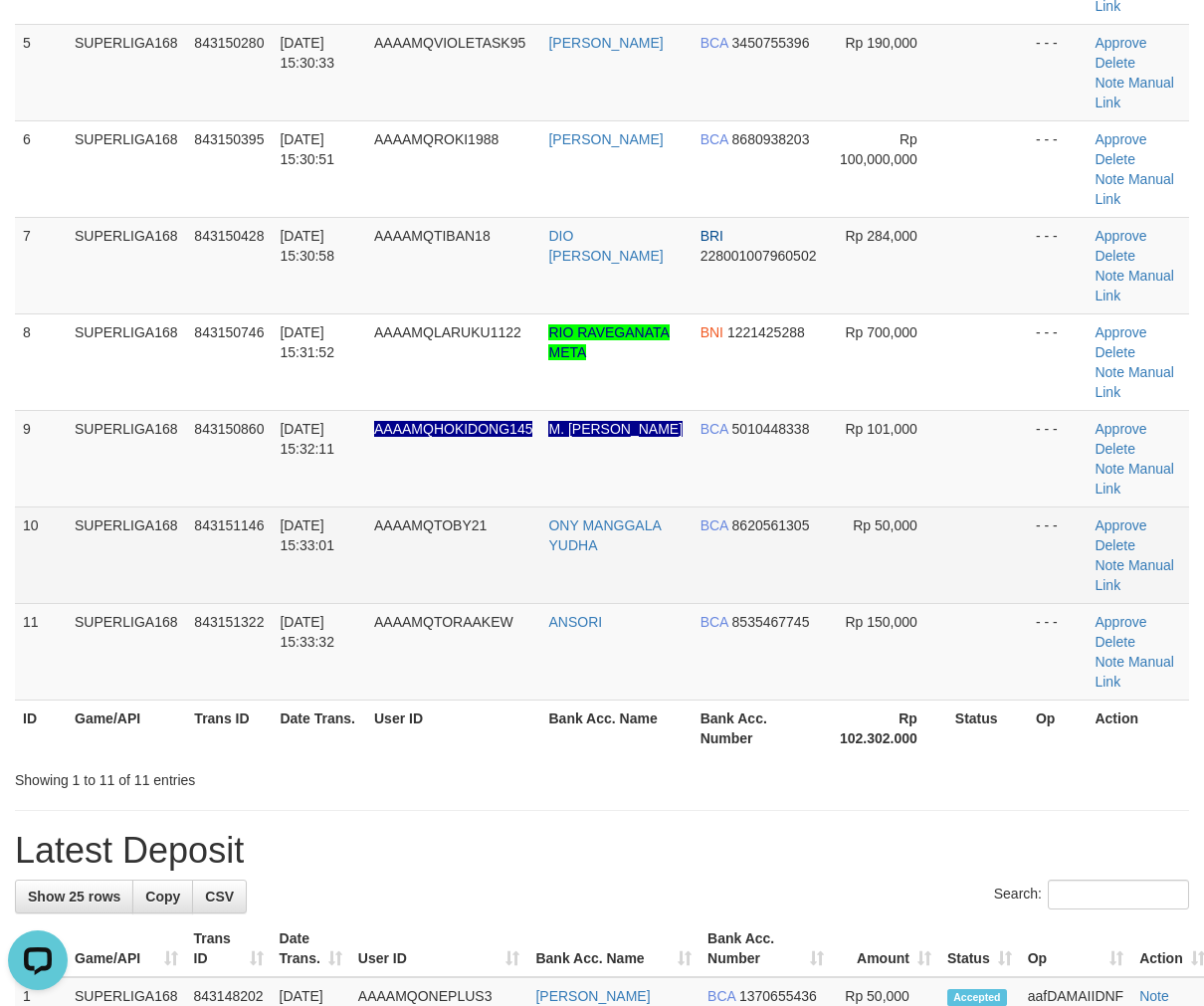 drag, startPoint x: 928, startPoint y: 350, endPoint x: 1049, endPoint y: 378, distance: 124.197423 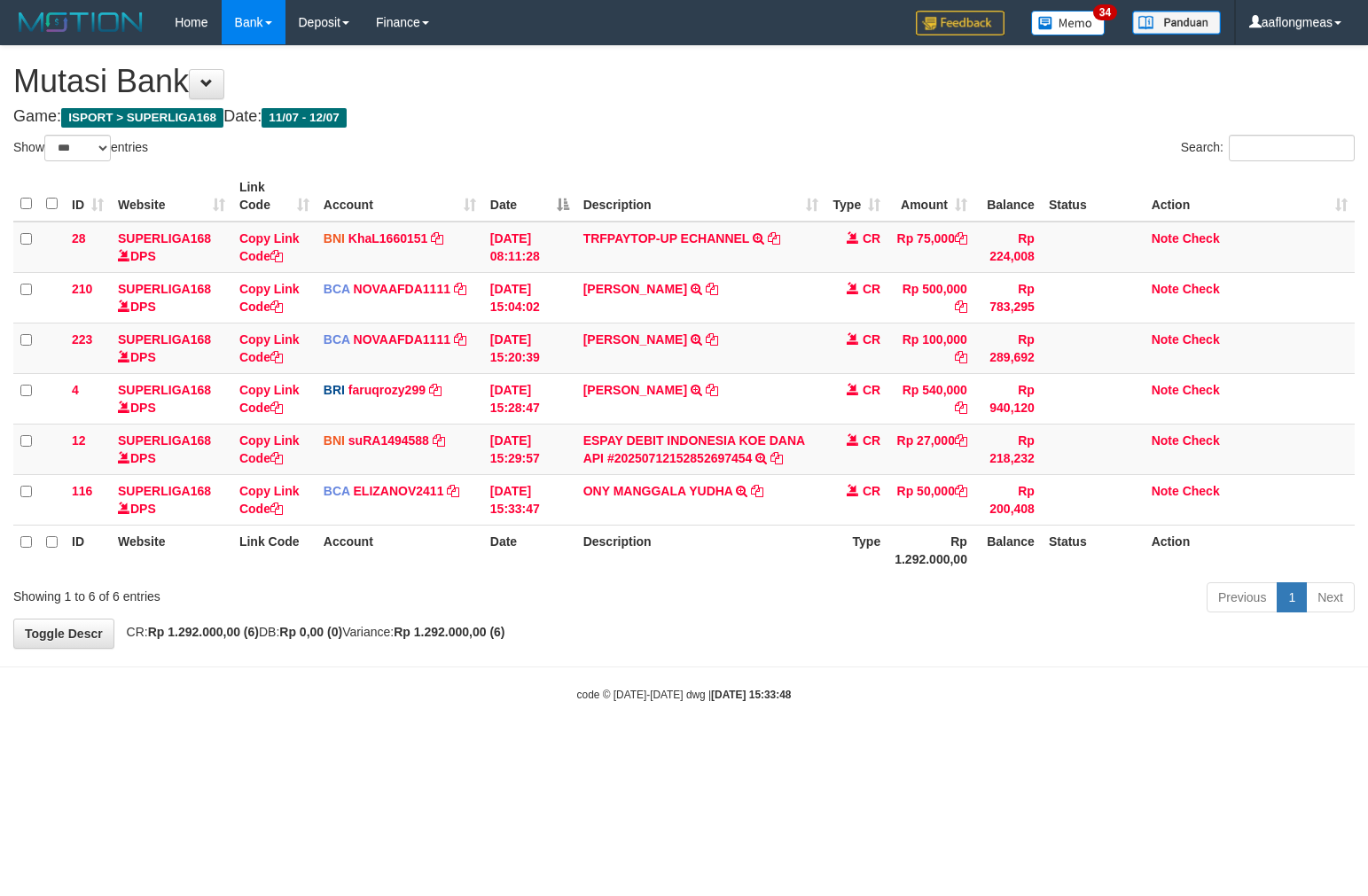 select on "***" 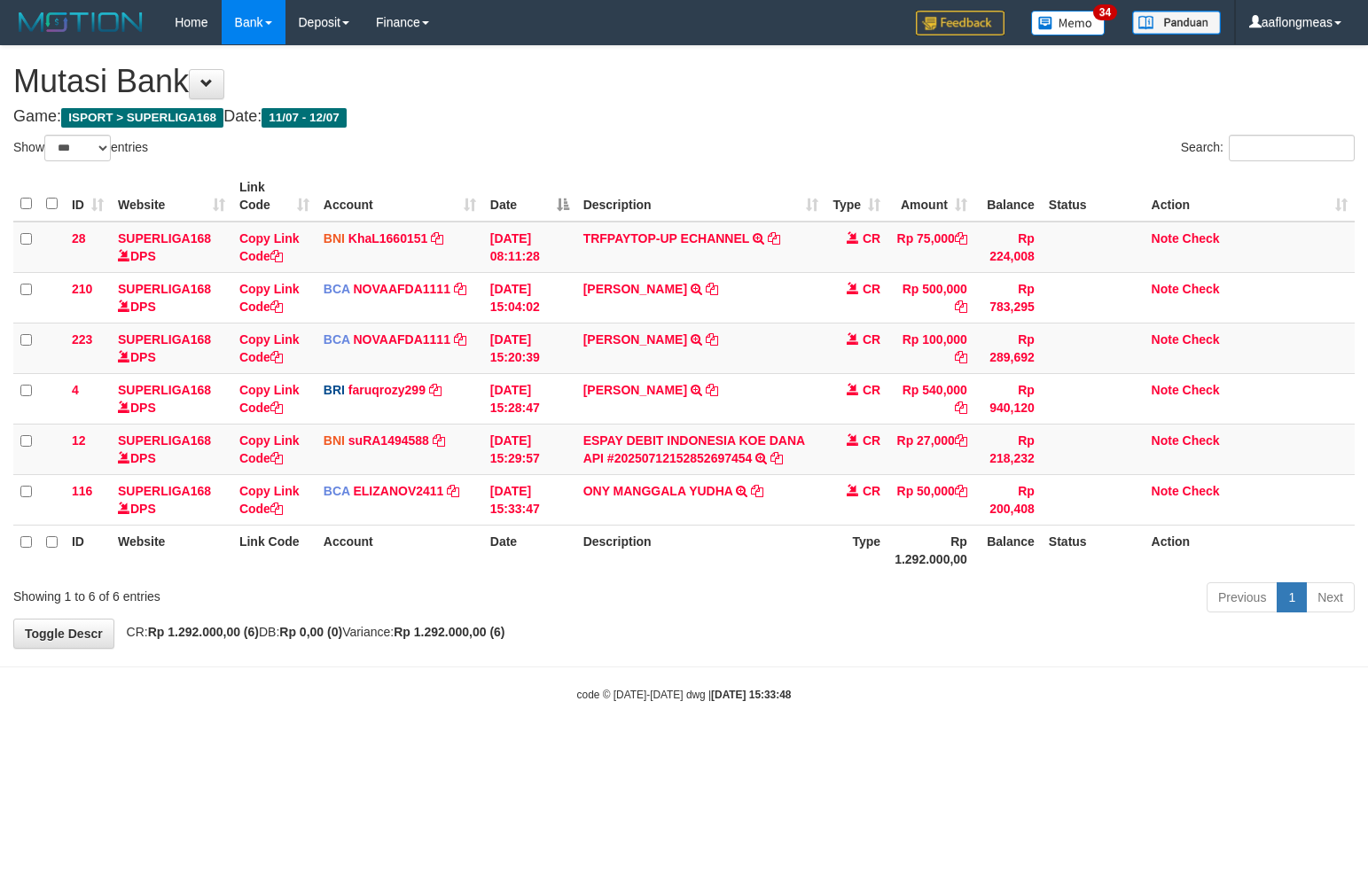 scroll, scrollTop: 0, scrollLeft: 0, axis: both 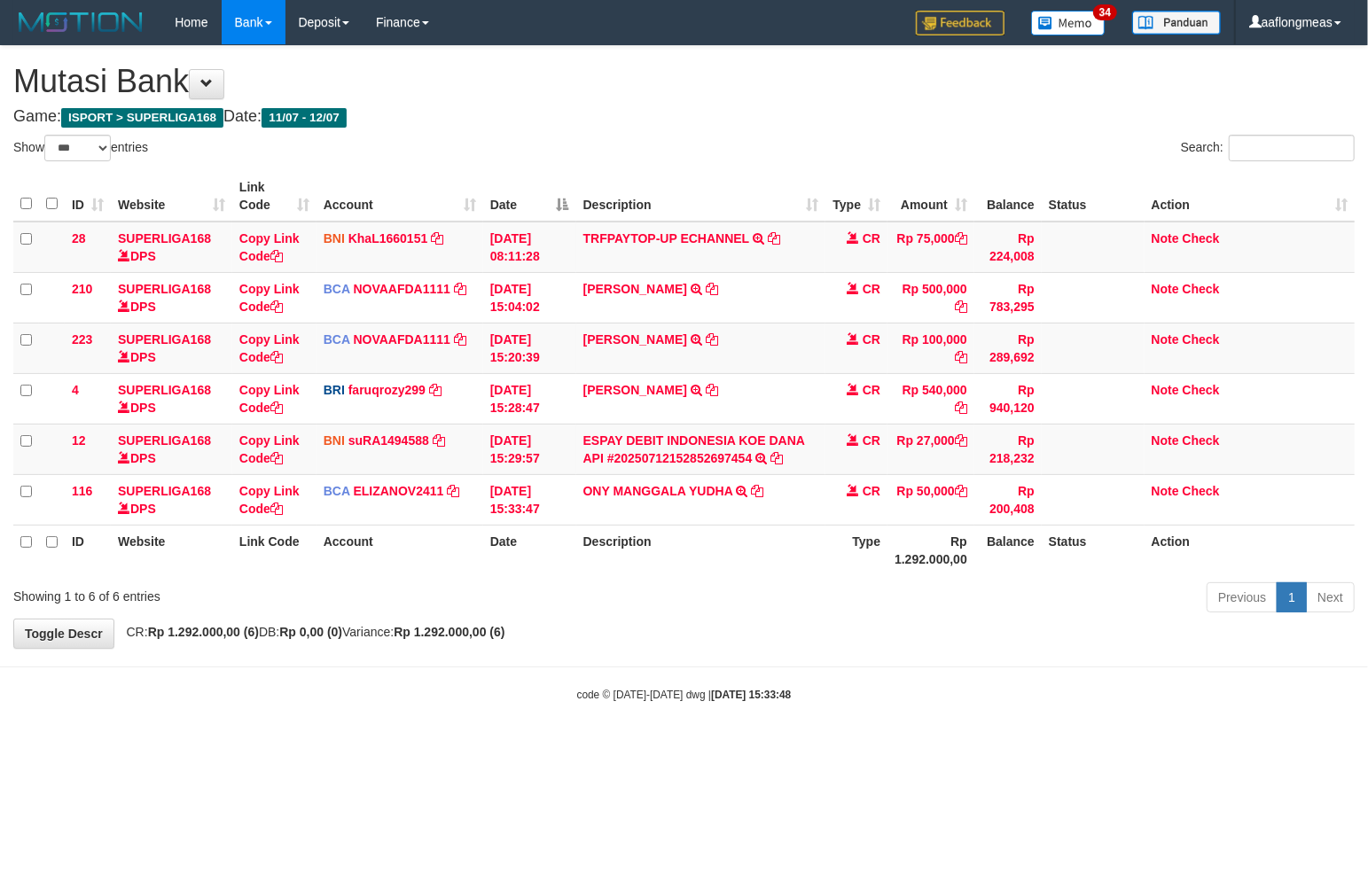 click on "Previous 1 Next" at bounding box center [969, 599] 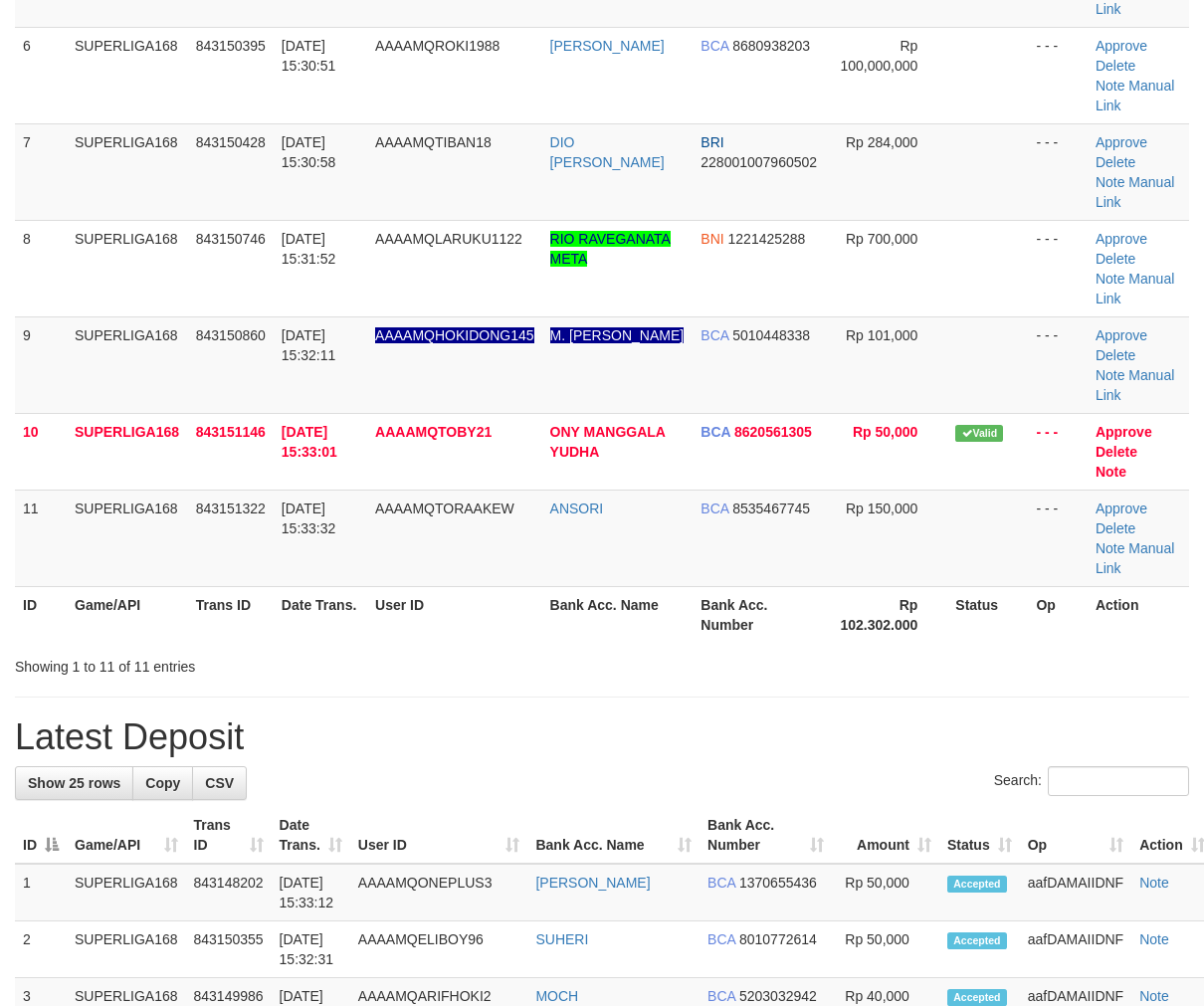 scroll, scrollTop: 611, scrollLeft: 0, axis: vertical 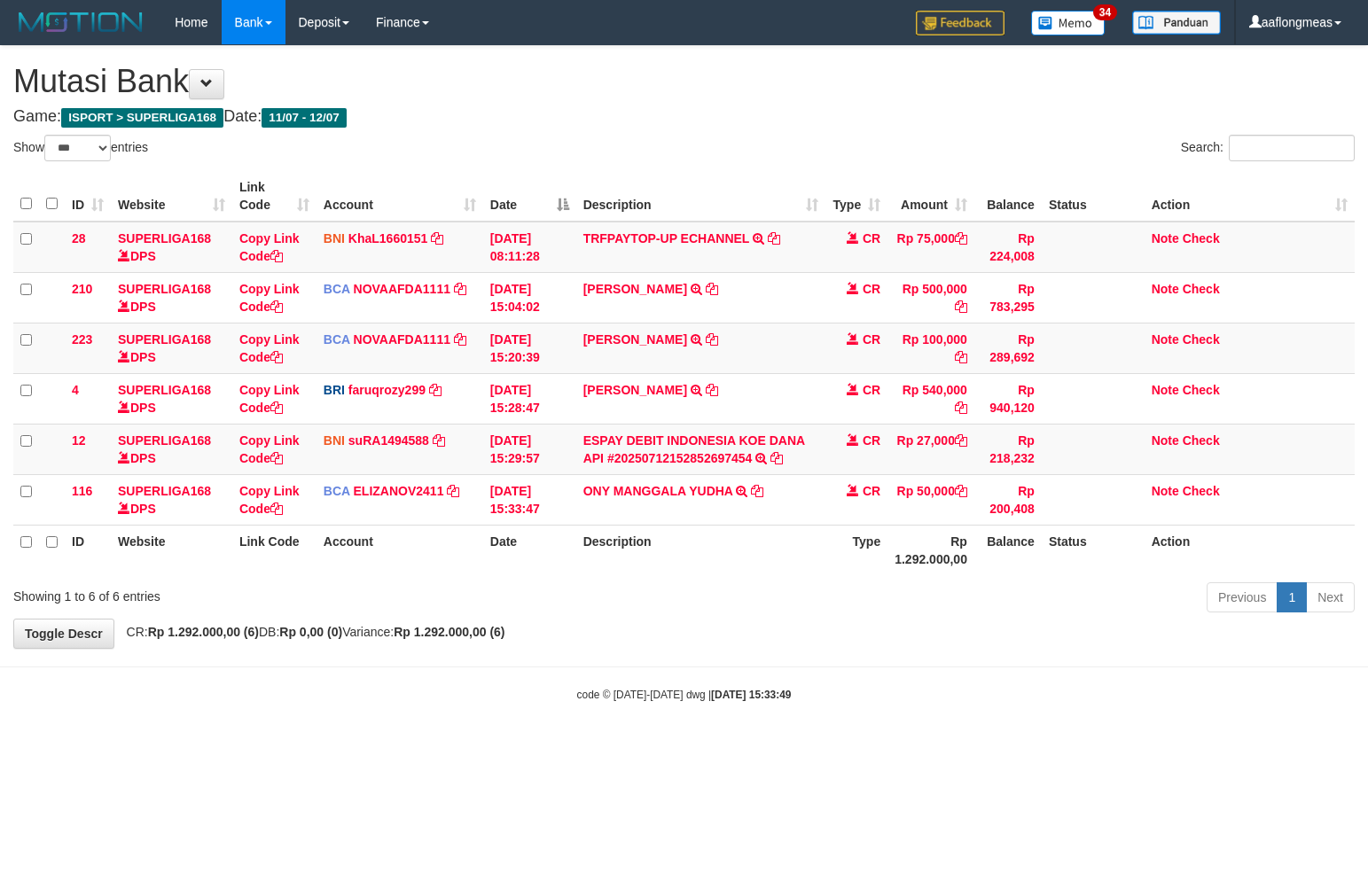 select on "***" 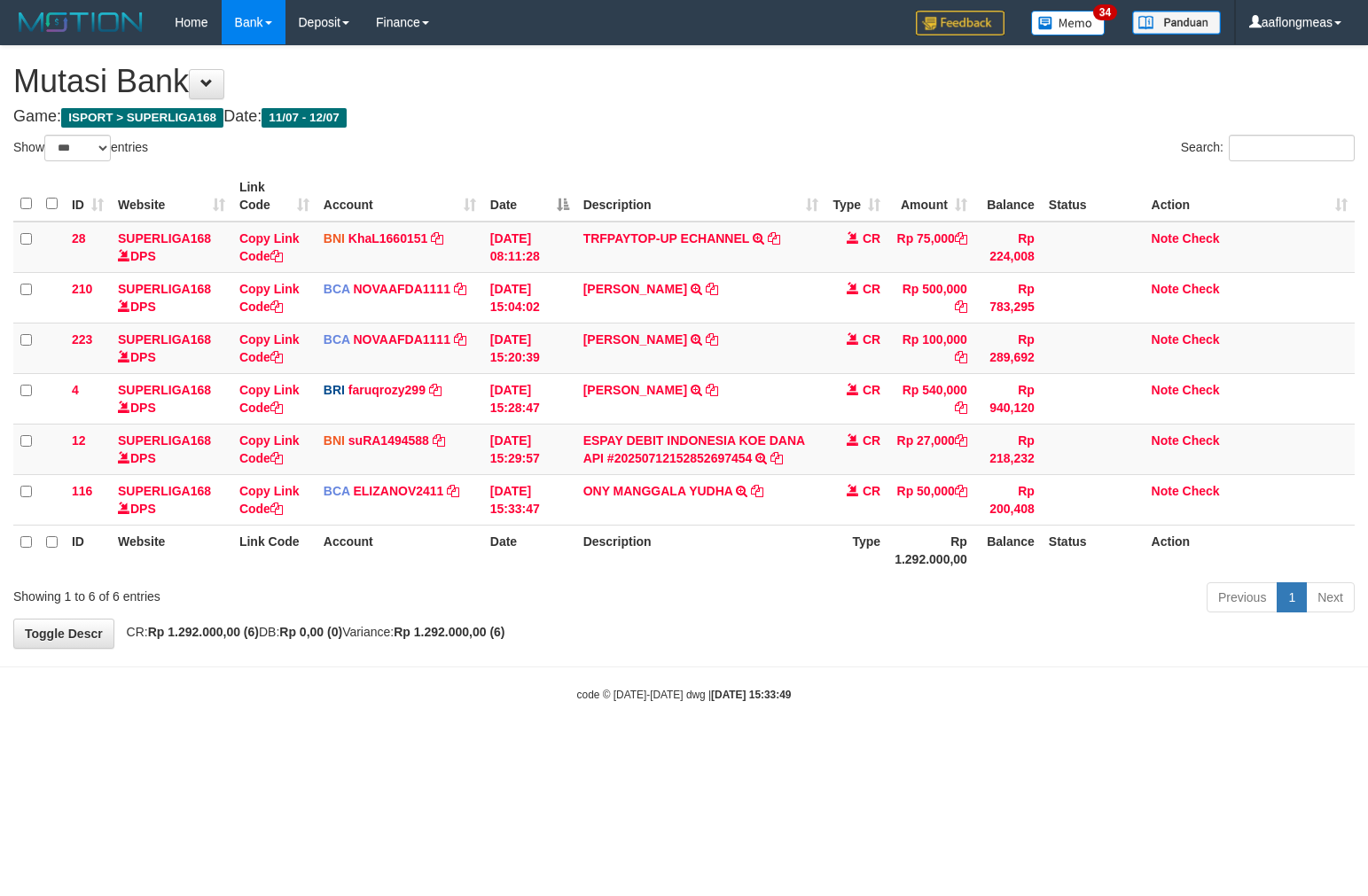 scroll, scrollTop: 0, scrollLeft: 0, axis: both 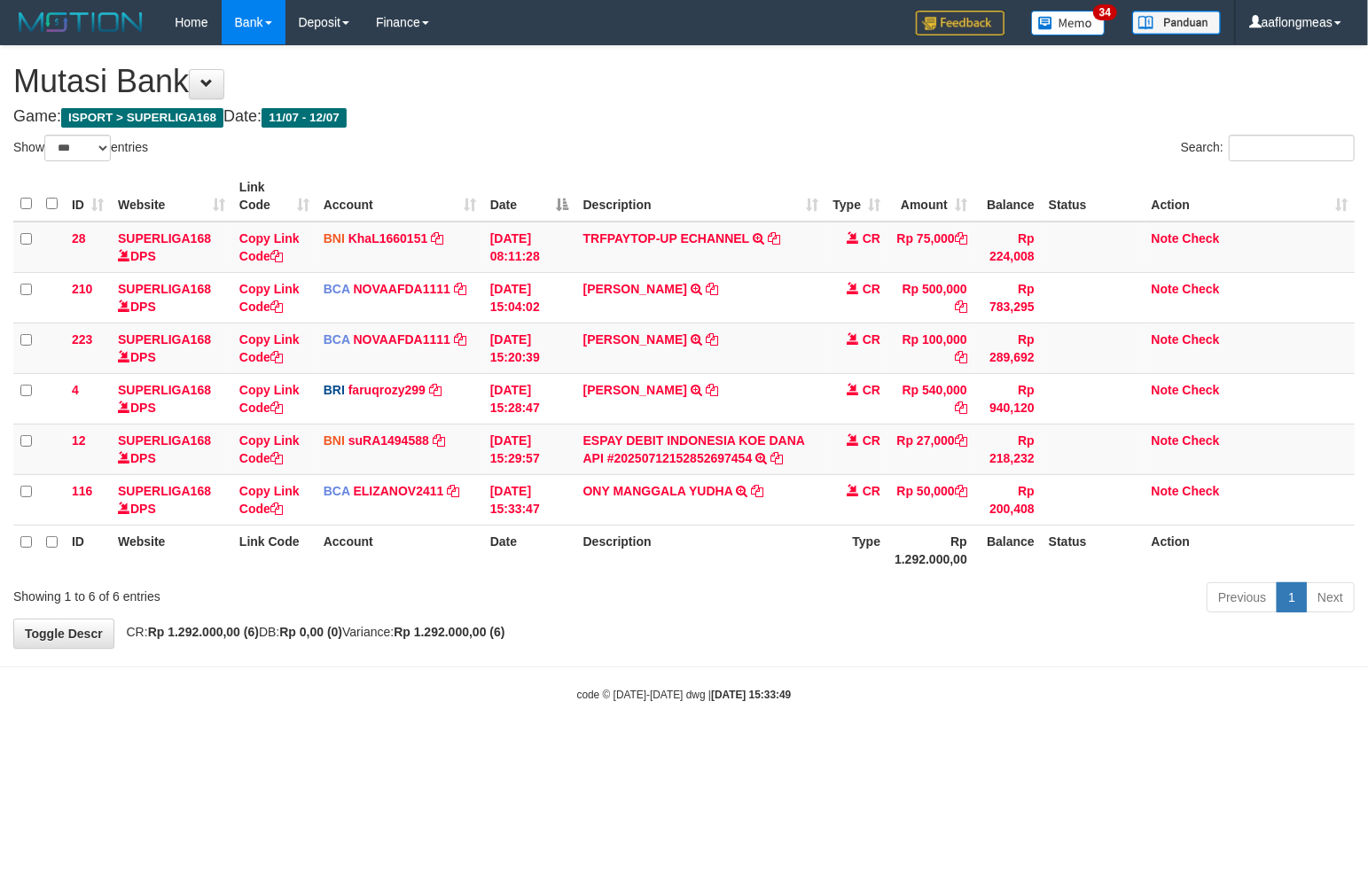 drag, startPoint x: 767, startPoint y: 658, endPoint x: 298, endPoint y: 614, distance: 471.0594 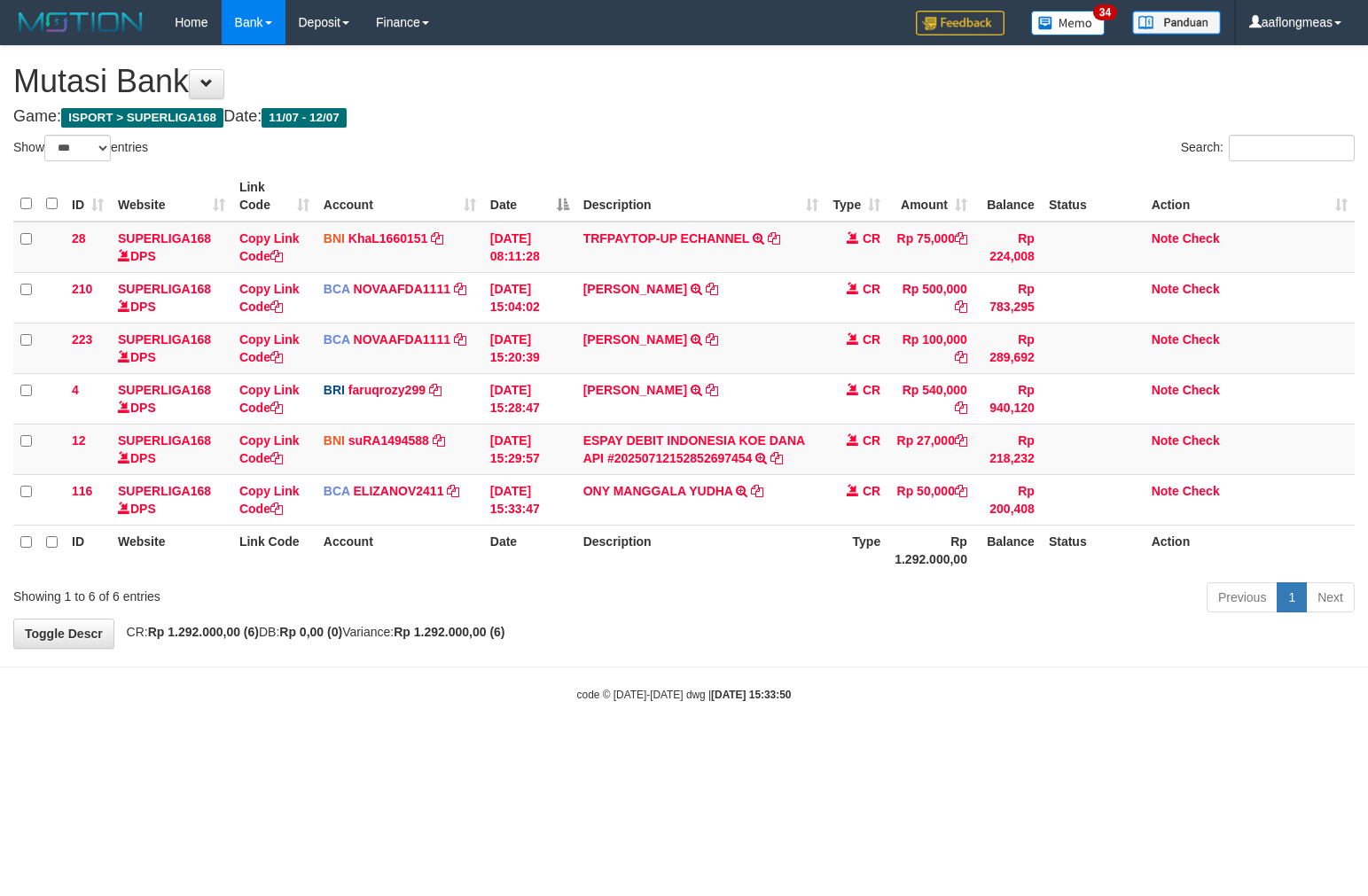 select on "***" 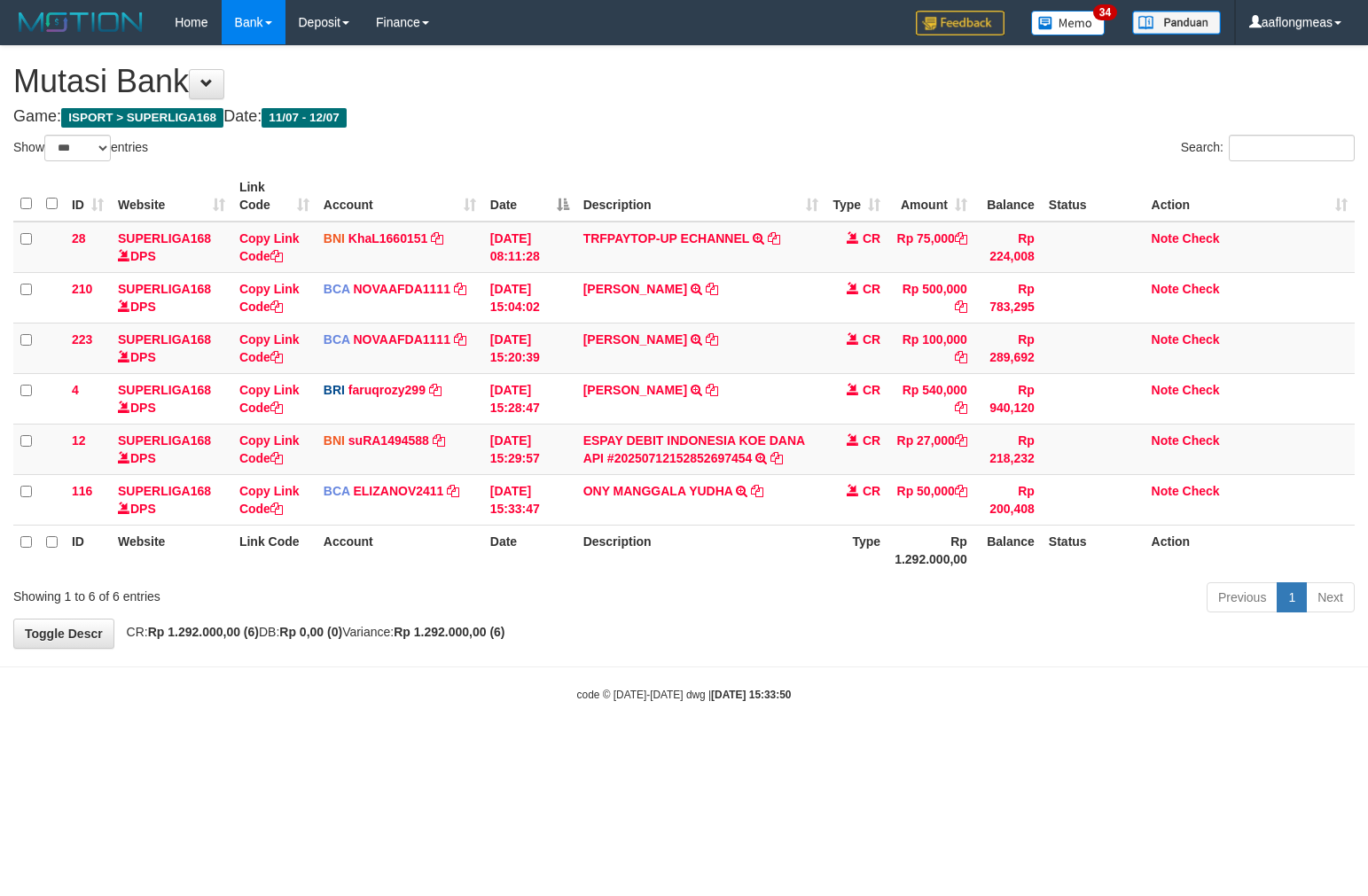 scroll, scrollTop: 0, scrollLeft: 0, axis: both 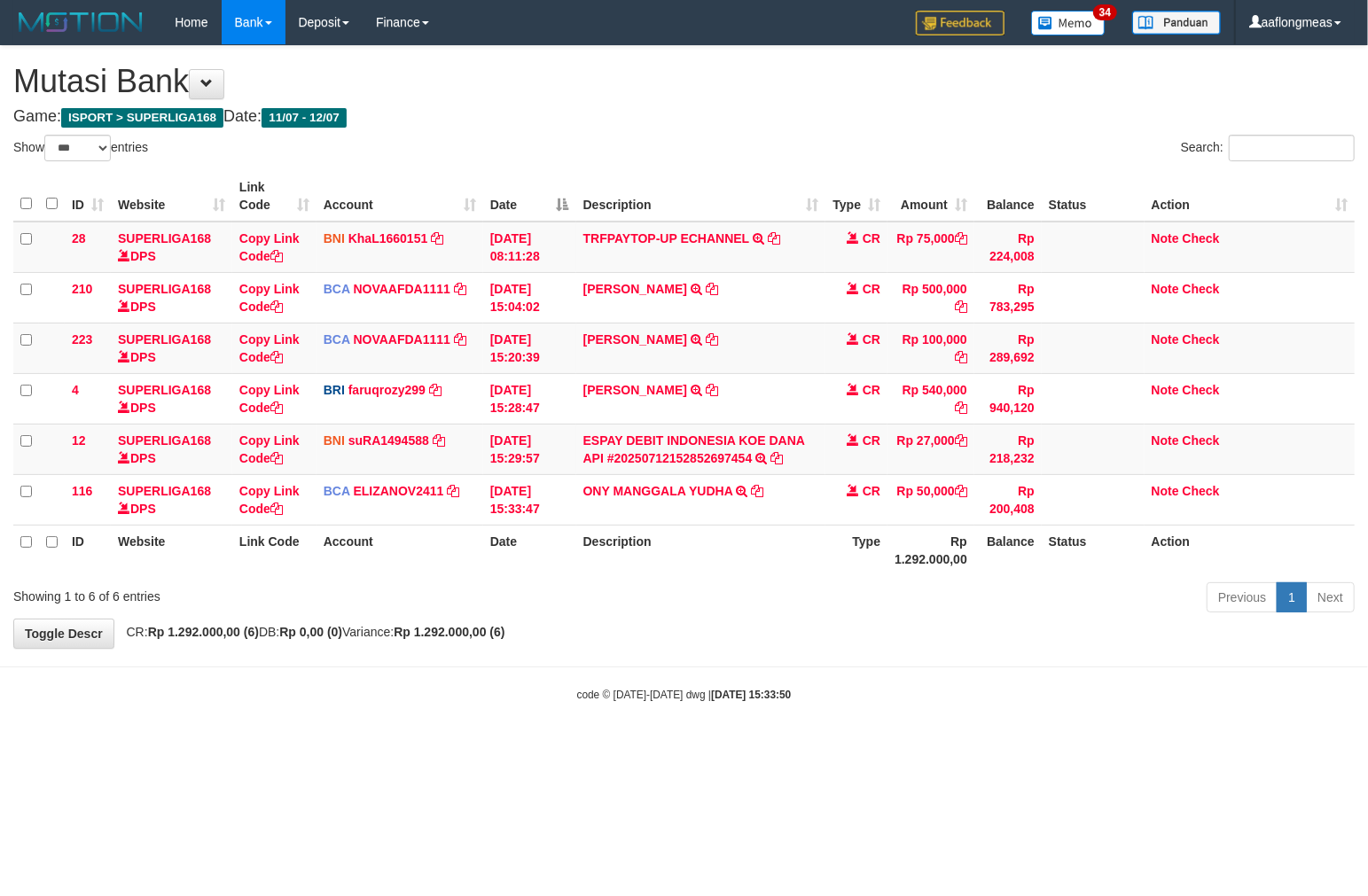 drag, startPoint x: 737, startPoint y: 621, endPoint x: 720, endPoint y: 627, distance: 18.027756 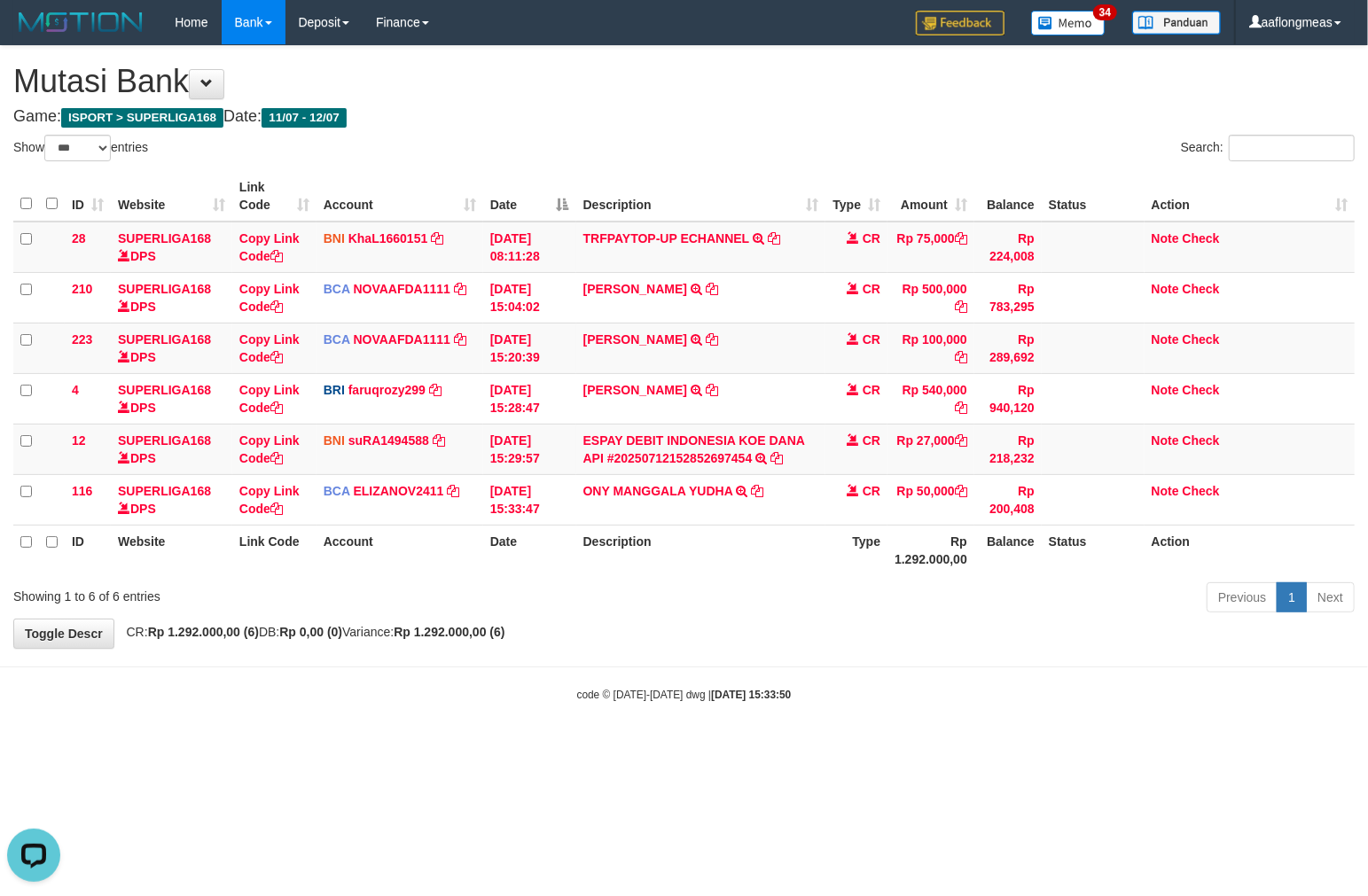 scroll, scrollTop: 0, scrollLeft: 0, axis: both 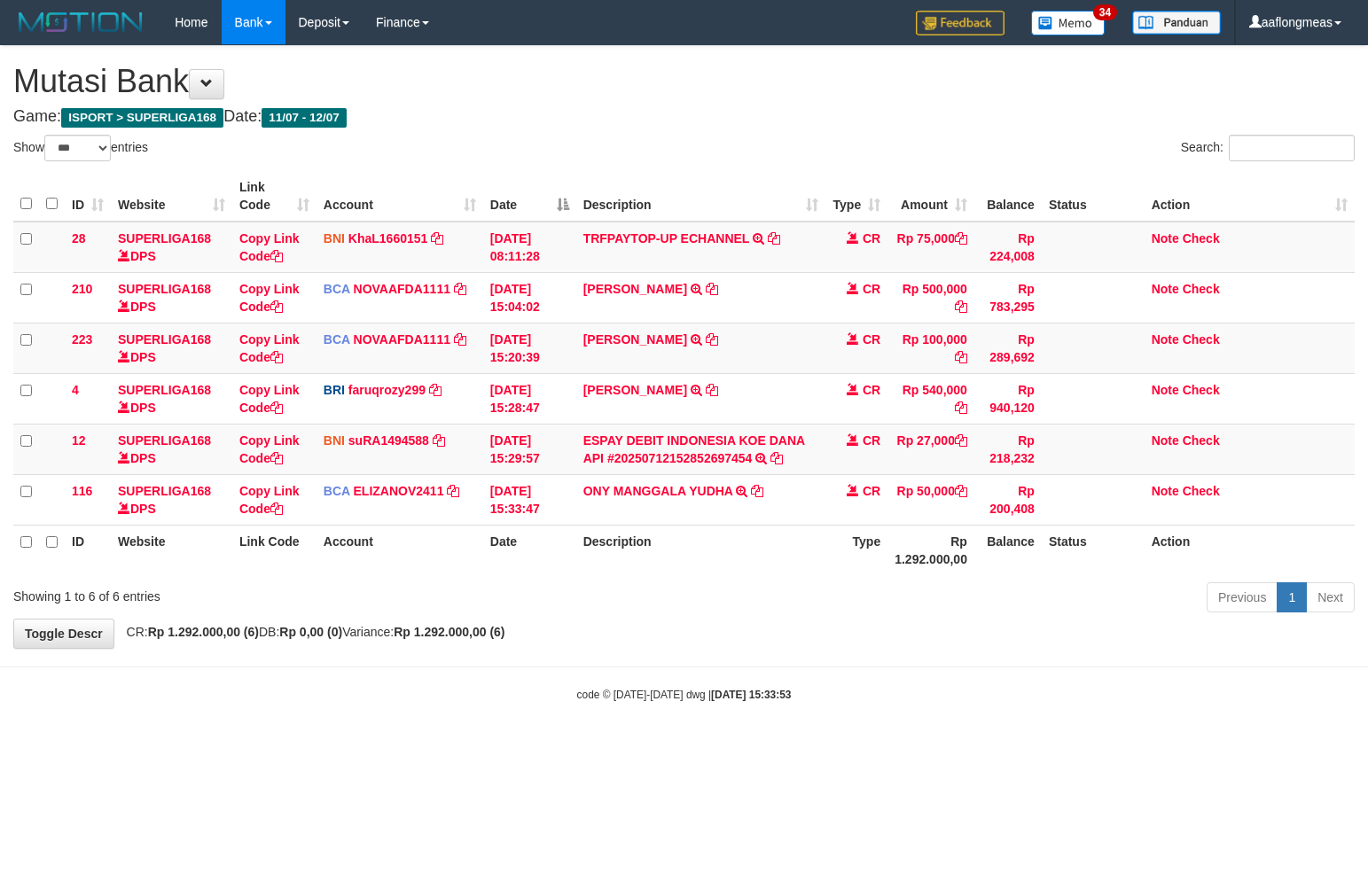 select on "***" 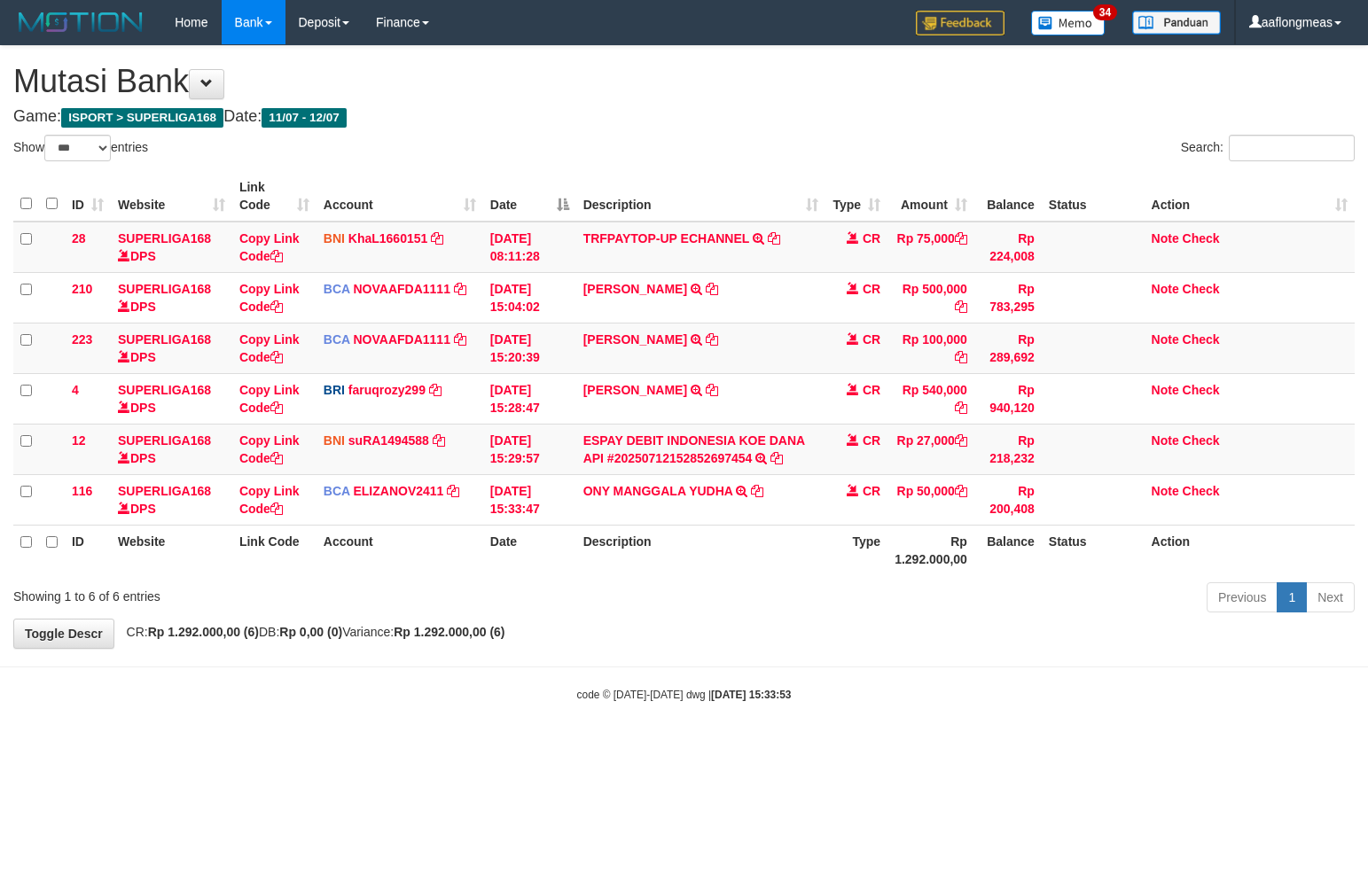 scroll, scrollTop: 0, scrollLeft: 0, axis: both 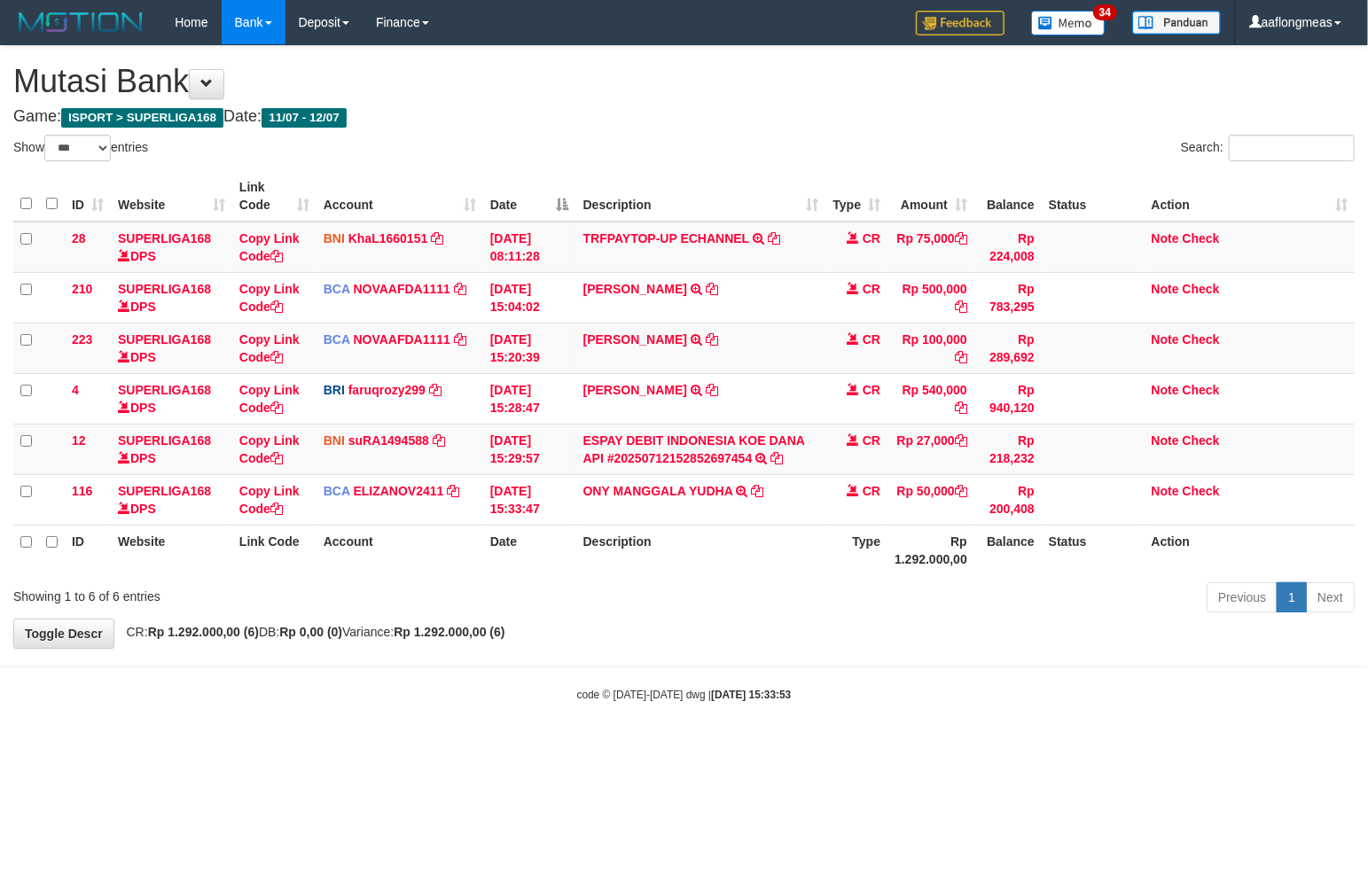 click on "Previous 1 Next" at bounding box center [969, 599] 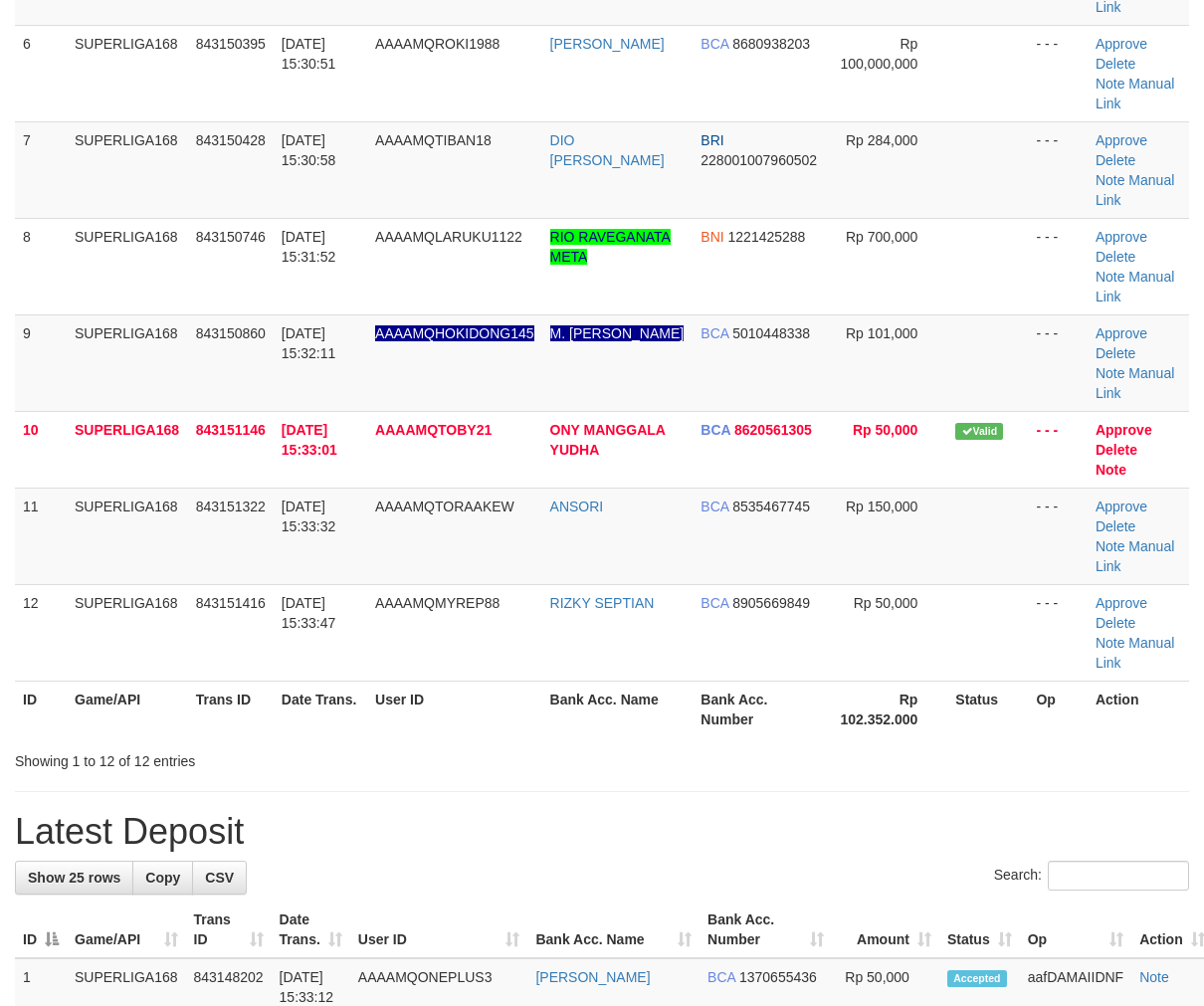 click at bounding box center [987, 535] 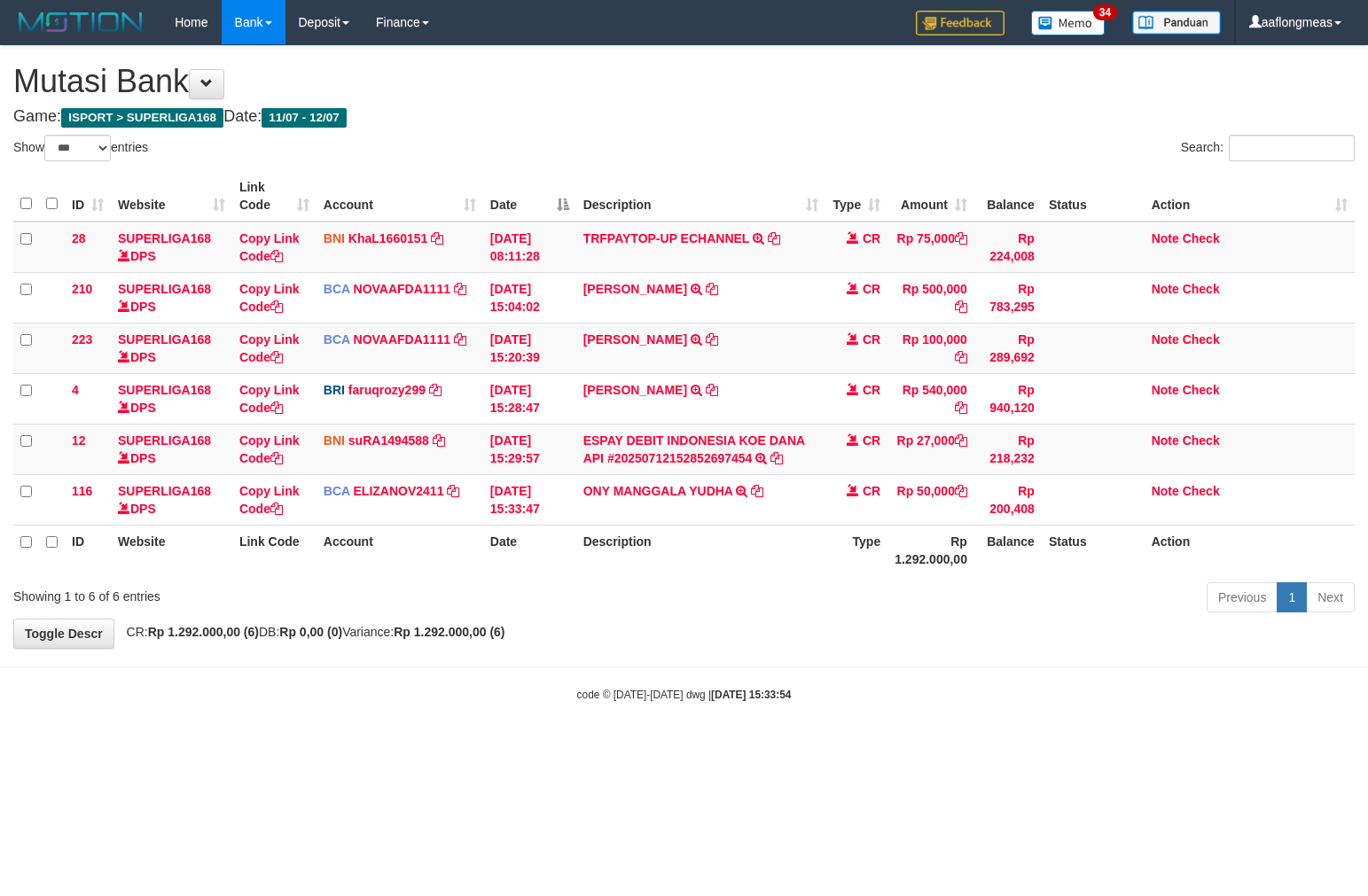 select on "***" 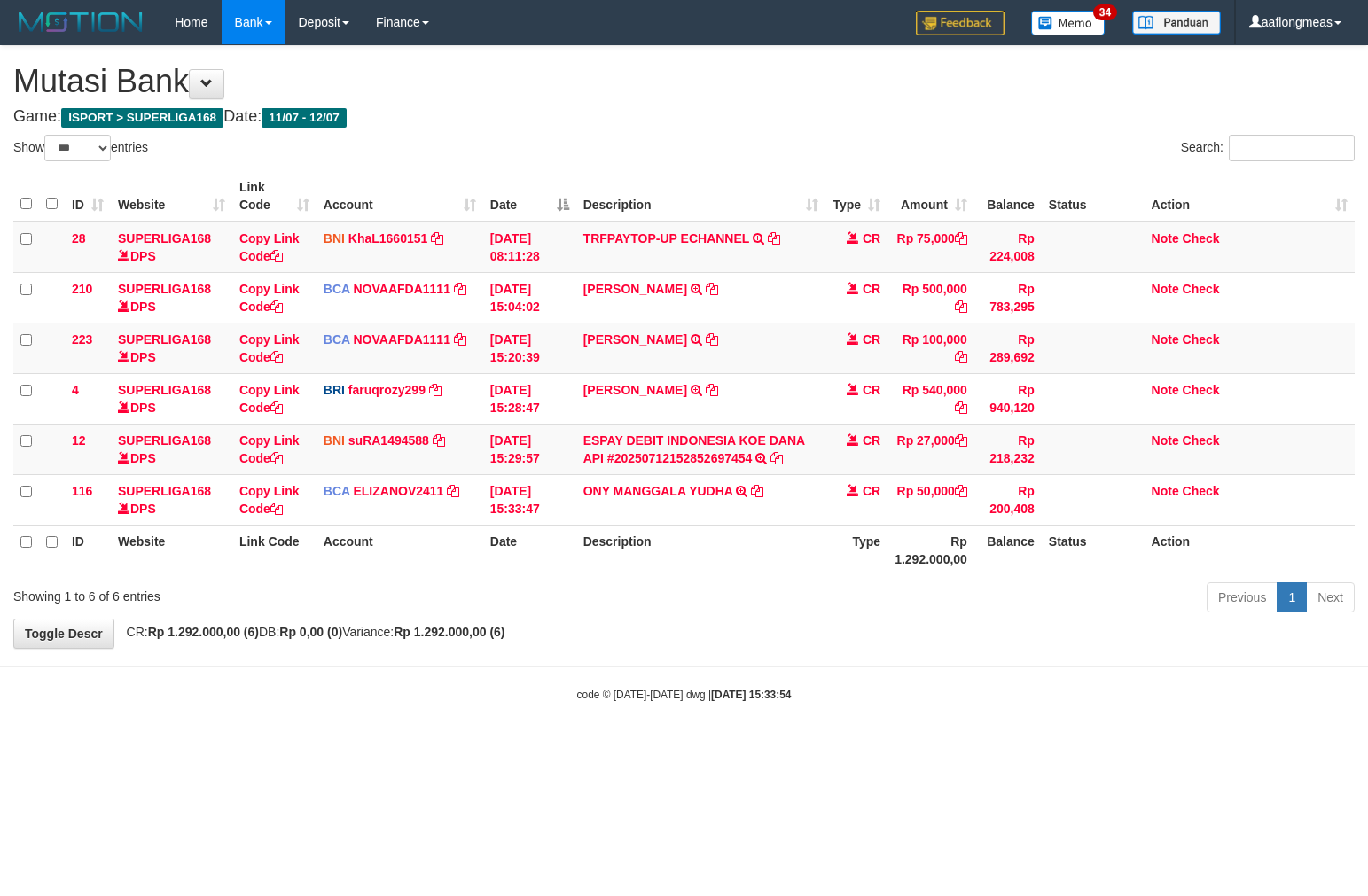 scroll, scrollTop: 0, scrollLeft: 0, axis: both 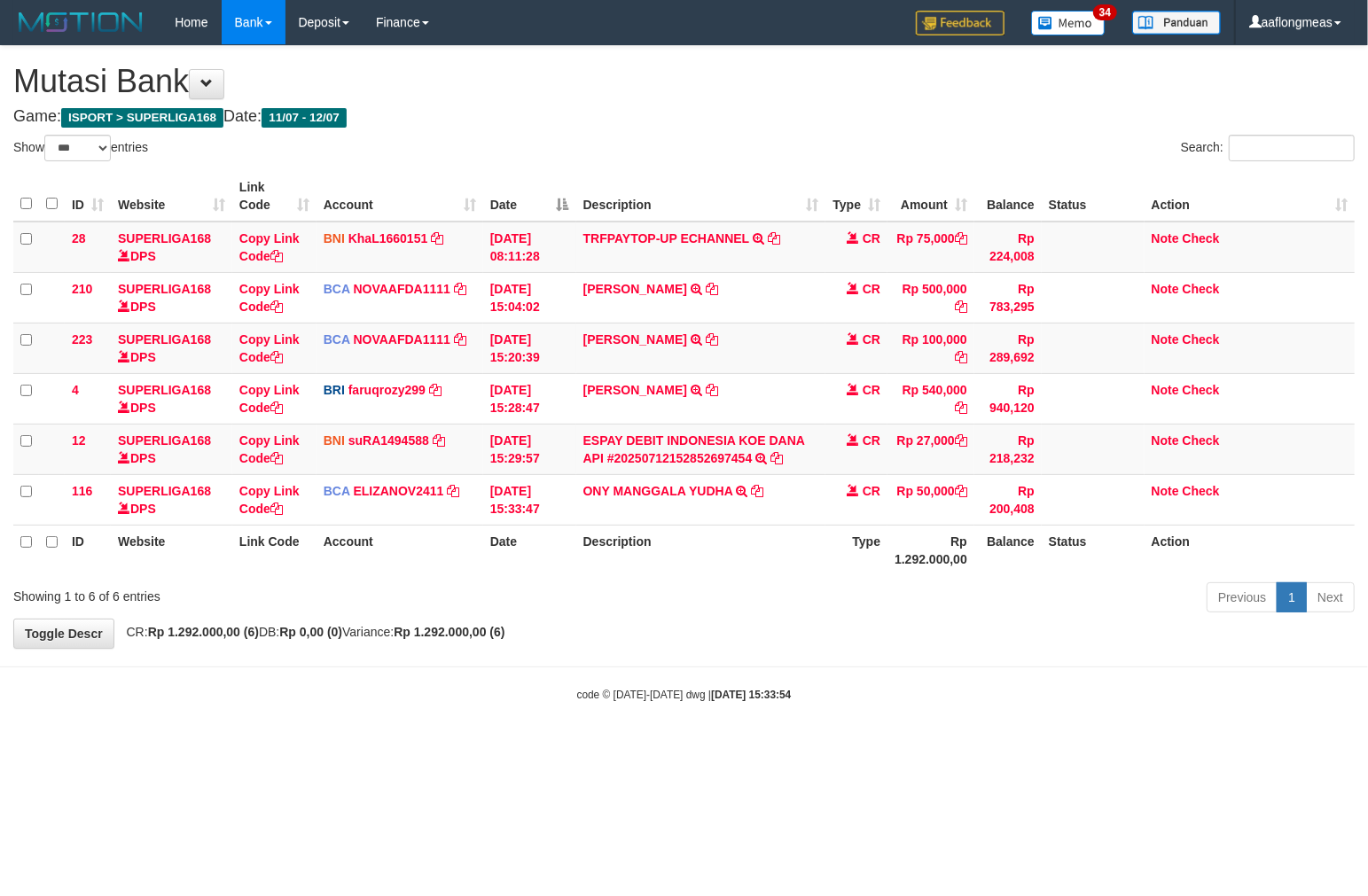 drag, startPoint x: 754, startPoint y: 573, endPoint x: 481, endPoint y: 590, distance: 273.52879 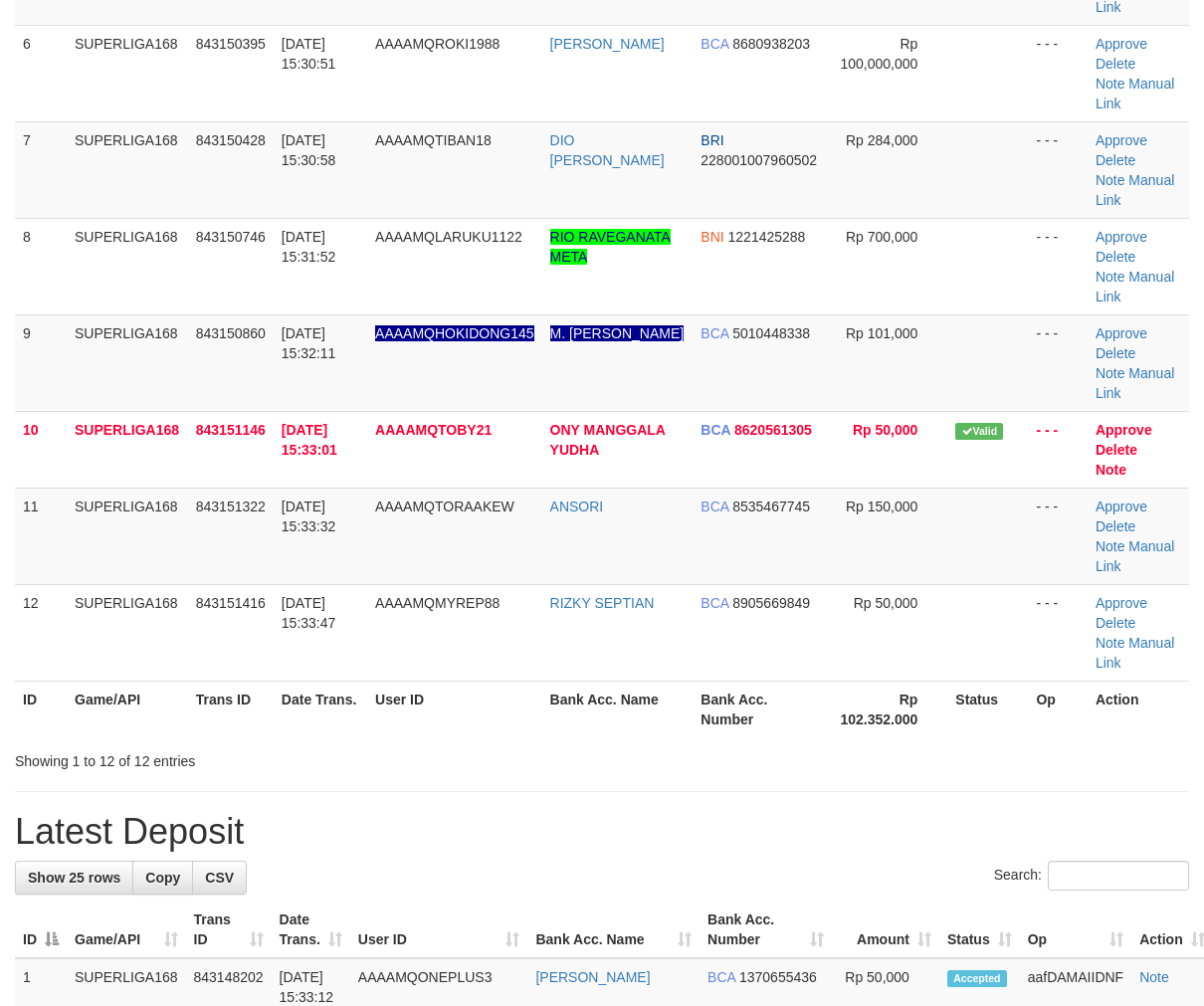 click at bounding box center [987, 632] 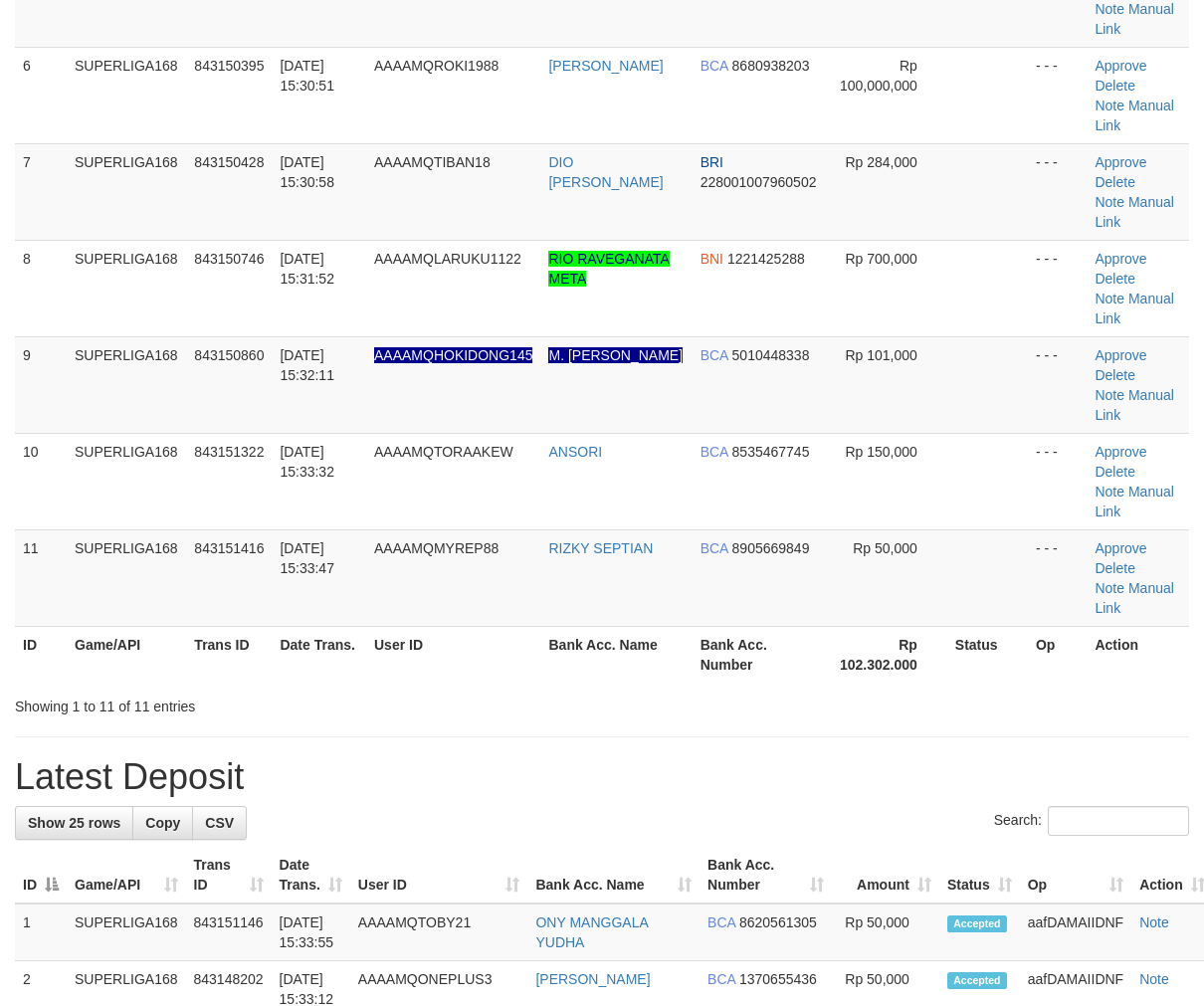 click at bounding box center (987, 481) 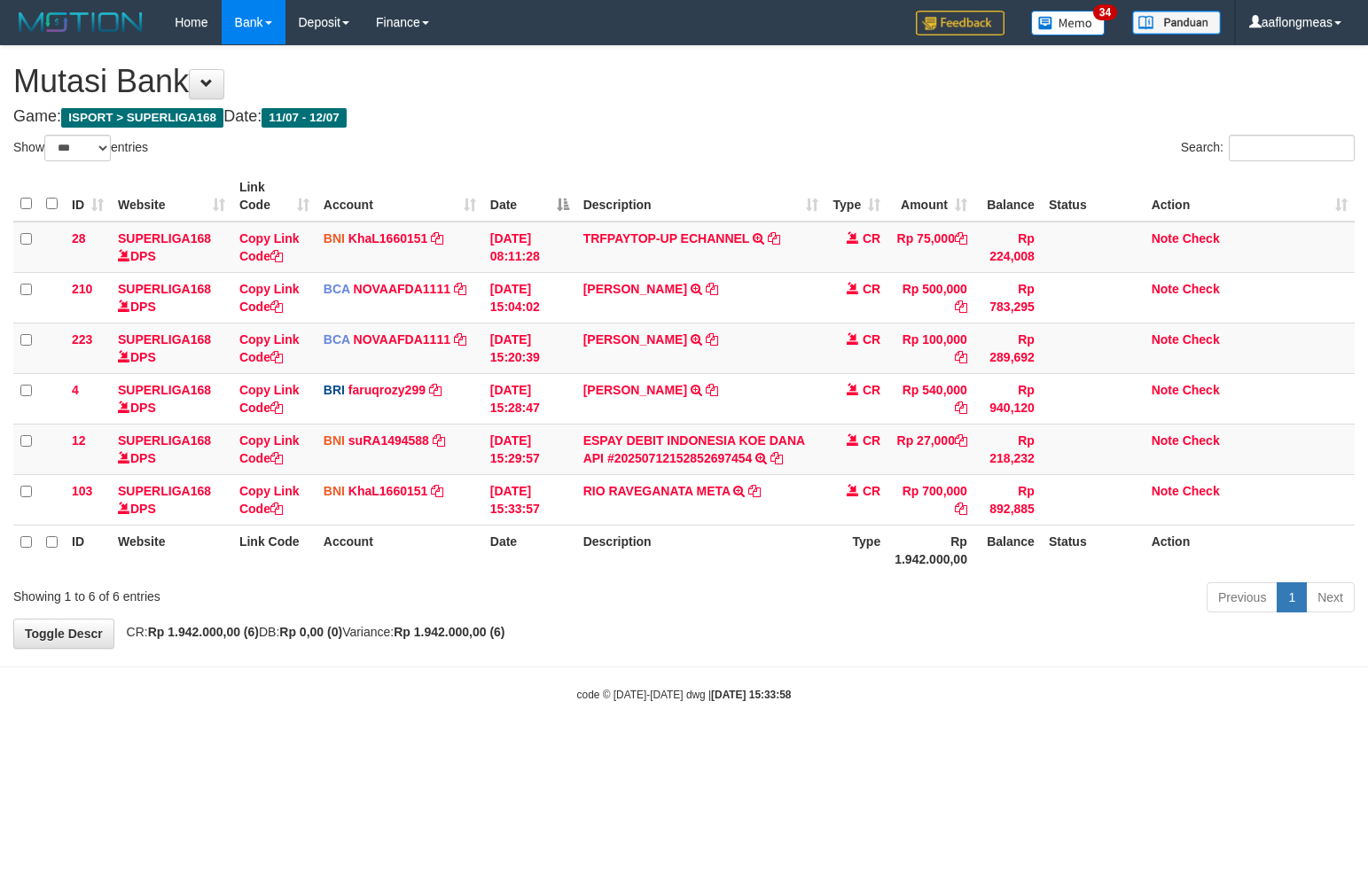 select on "***" 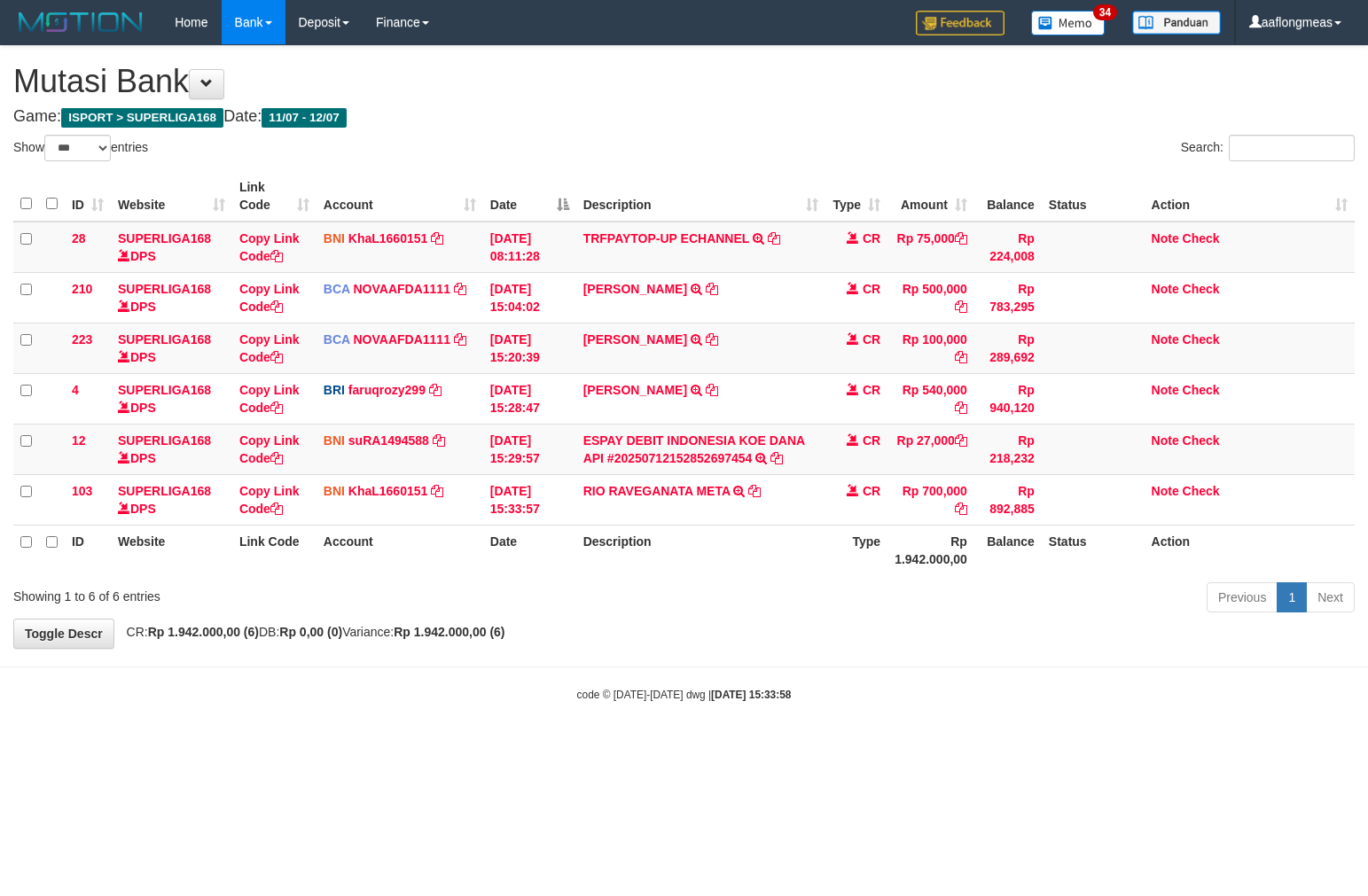 scroll, scrollTop: 0, scrollLeft: 0, axis: both 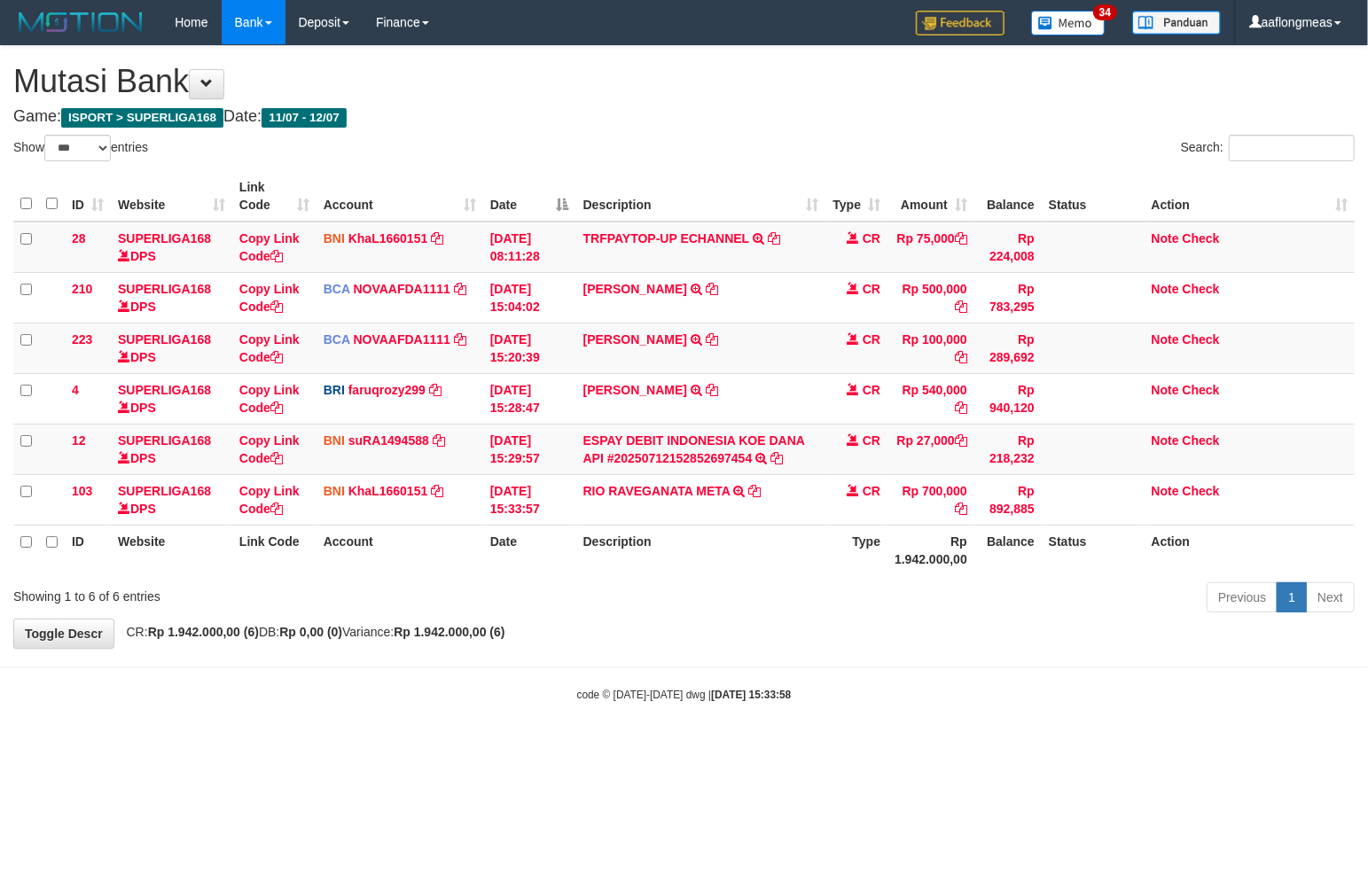 click on "Previous 1 Next" at bounding box center (969, 599) 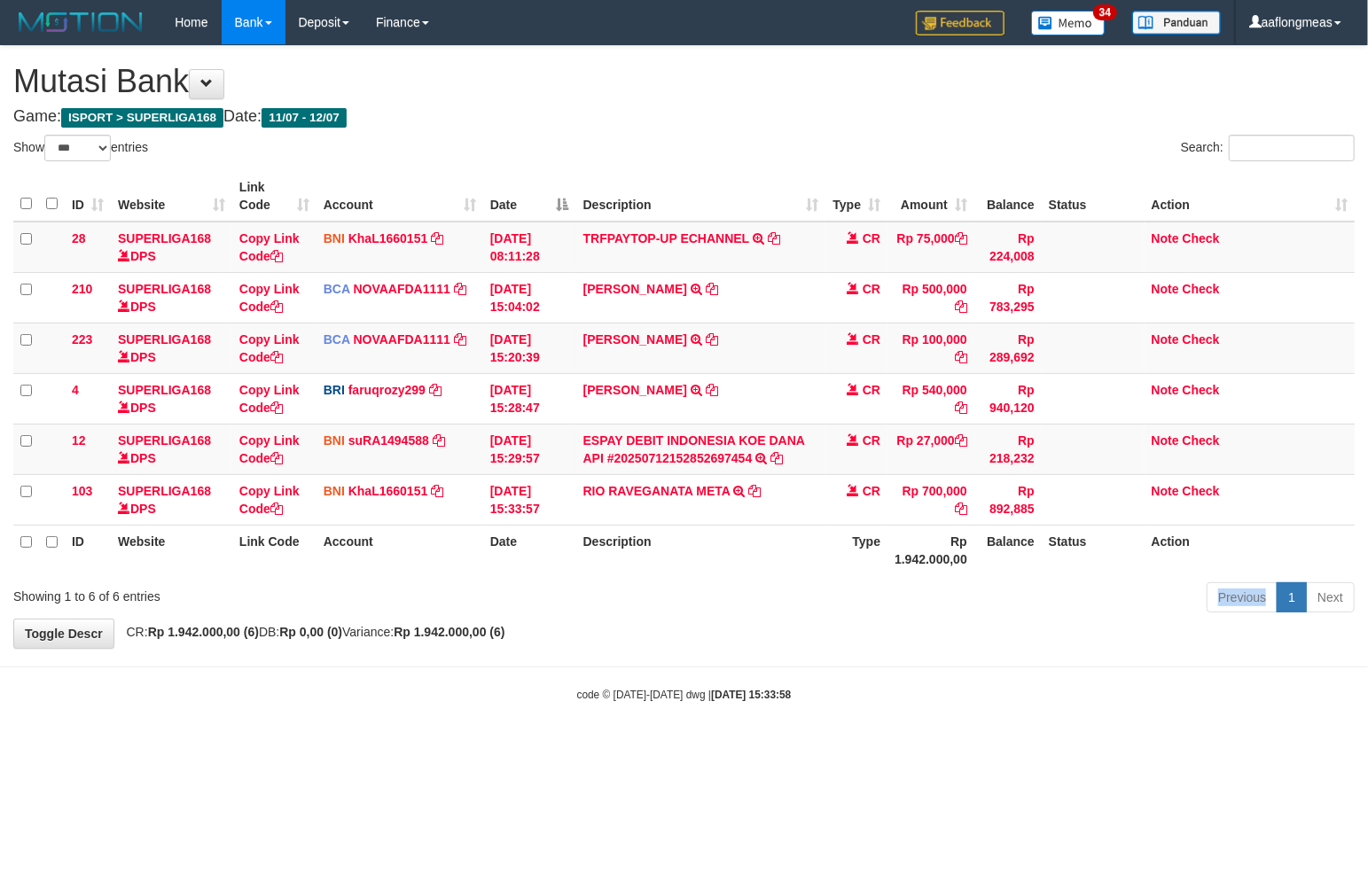 click on "Previous 1 Next" at bounding box center [969, 599] 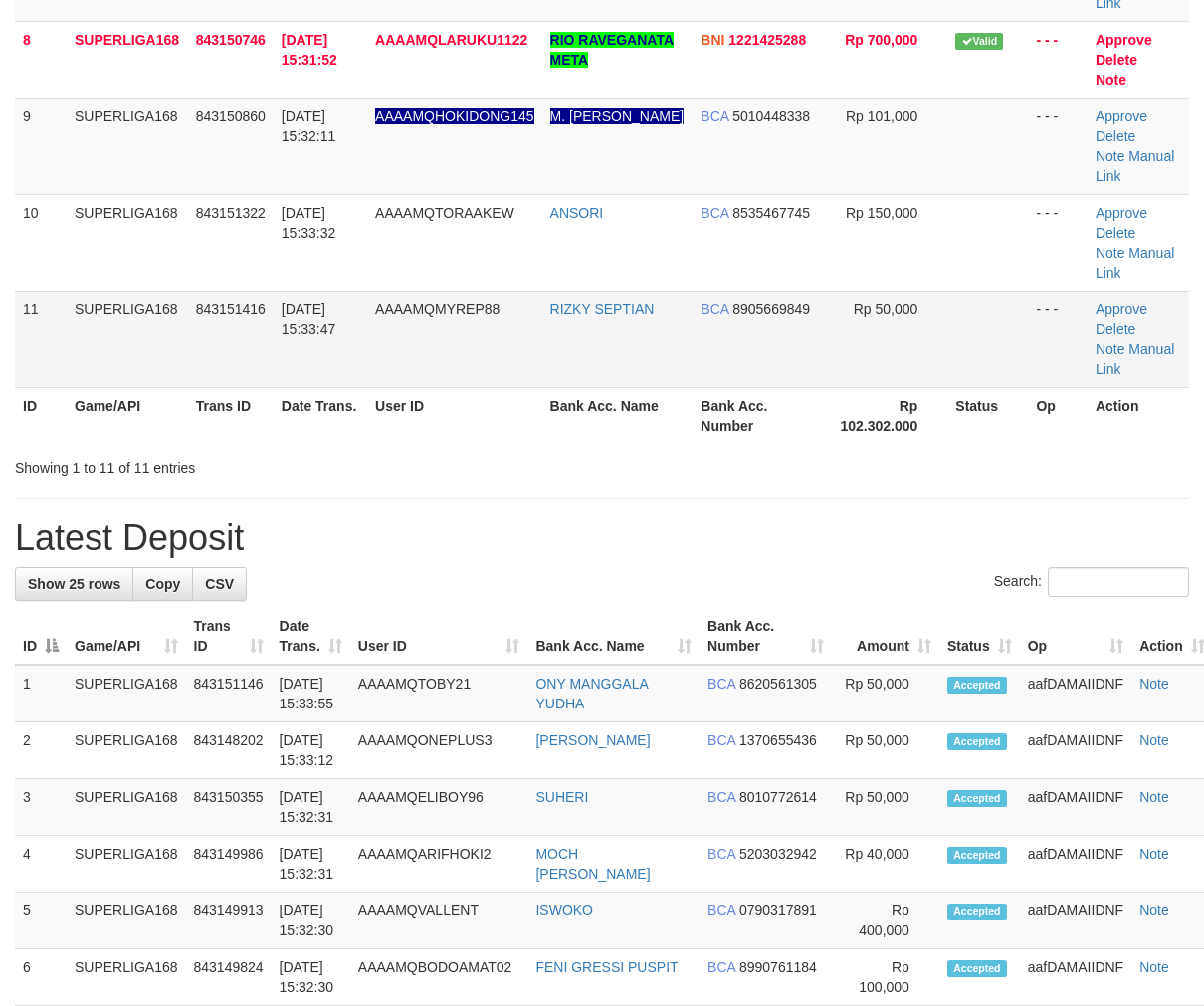 click at bounding box center (987, 338) 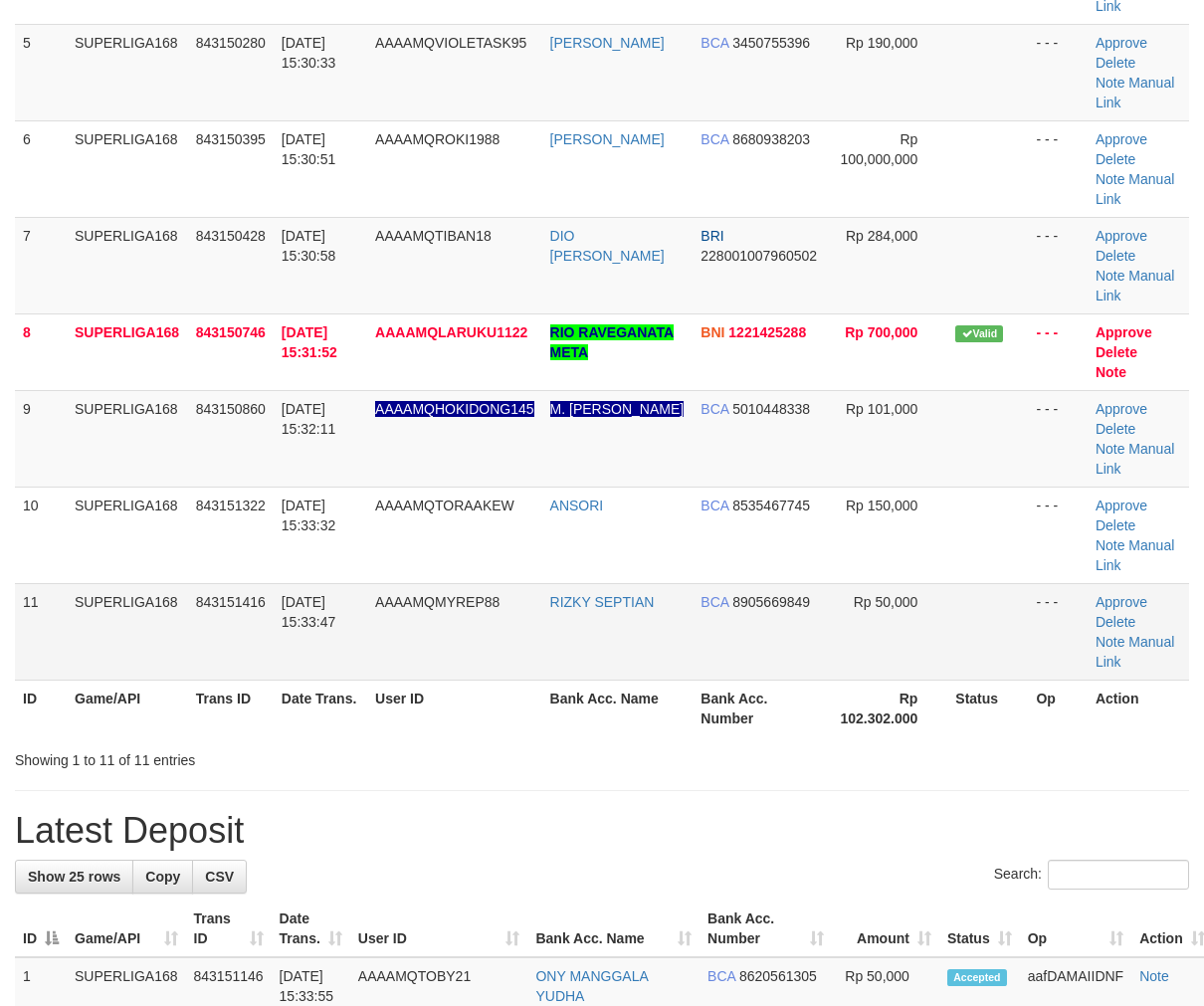 click on "1
SUPERLIGA168
843149176
[DATE] 15:27:44
AAAAMQLEODINA
[PERSON_NAME] S
BCA
5260790309
Rp 300,000
- - -
Approve
[GEOGRAPHIC_DATA]
Note
Manual Link
2
SUPERLIGA168
843149398
[DATE] 15:28:20
AAAAMQKINTILL2104
[PERSON_NAME]
BCA
8990683230
Rp 300,000" at bounding box center [602, 159] 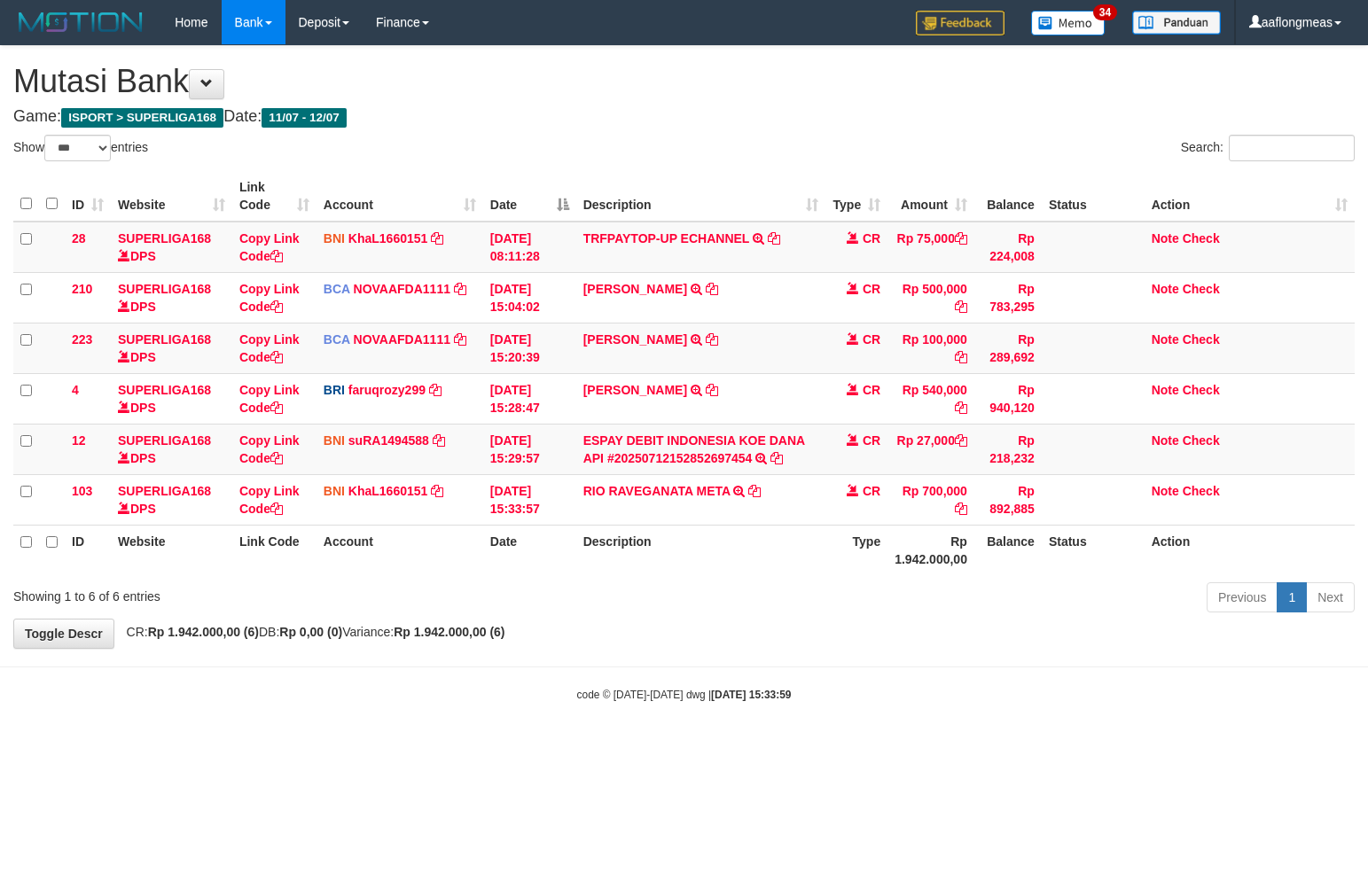select on "***" 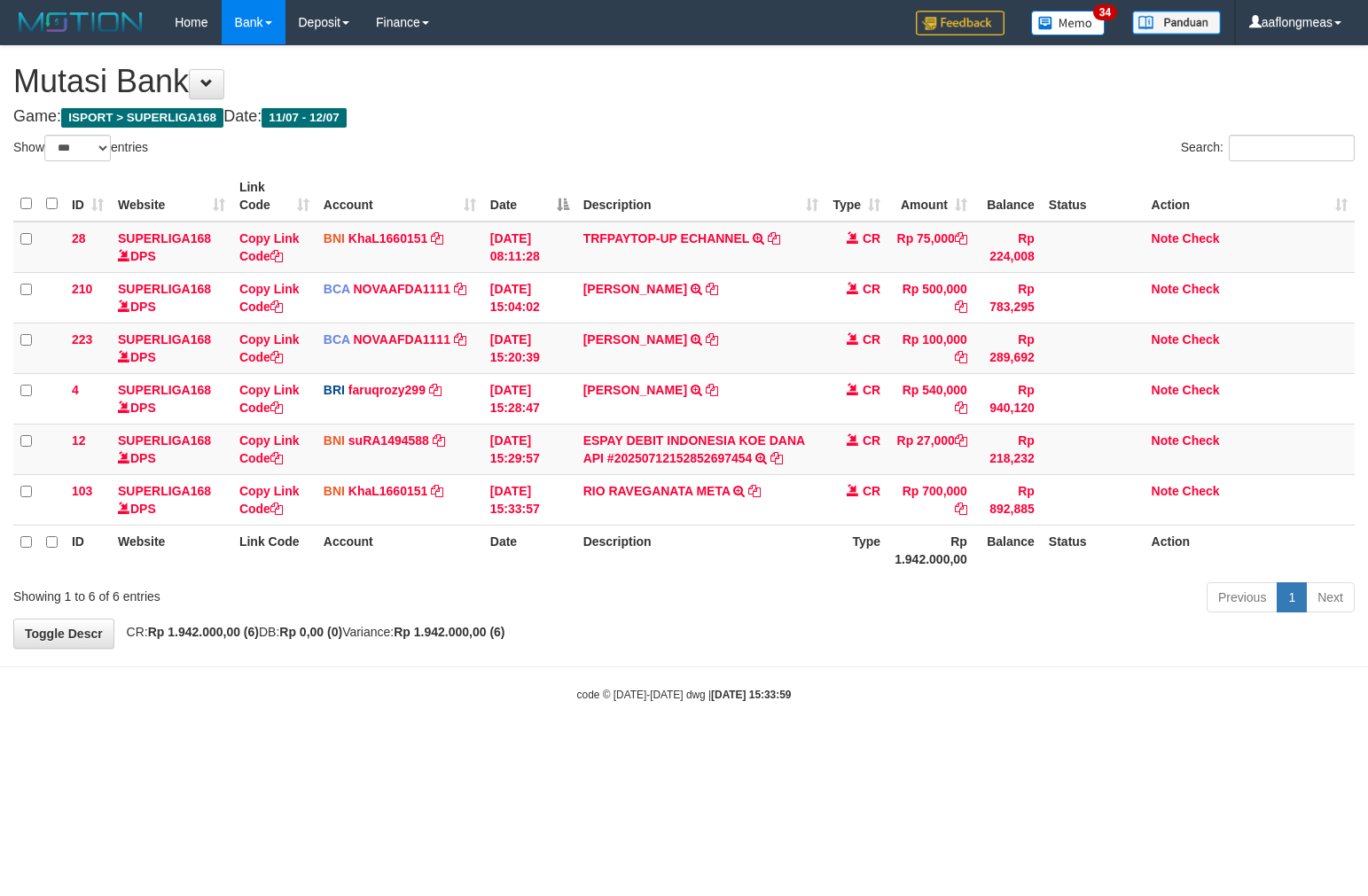 scroll, scrollTop: 0, scrollLeft: 0, axis: both 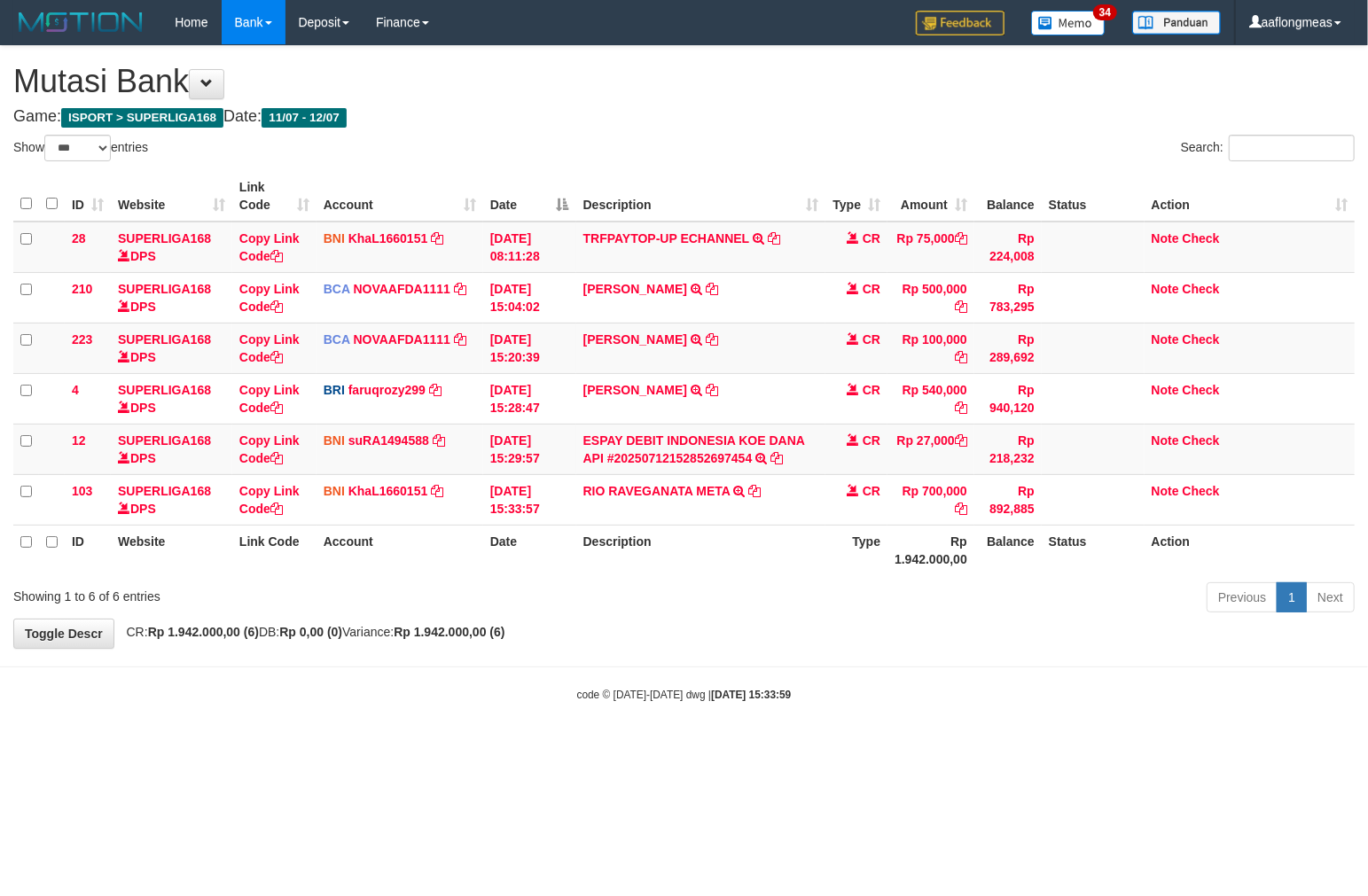 click on "Previous 1 Next" at bounding box center (969, 599) 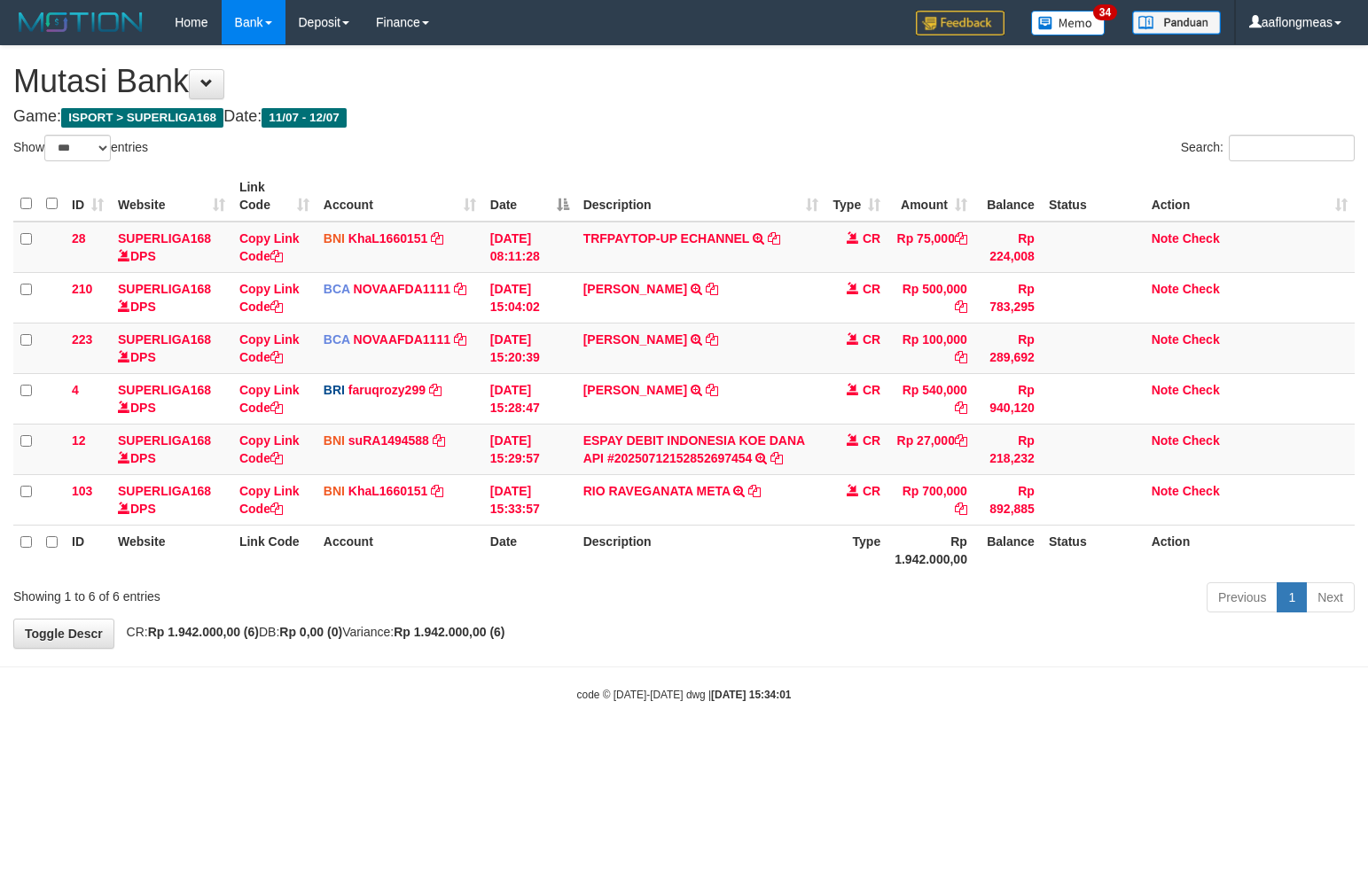 select on "***" 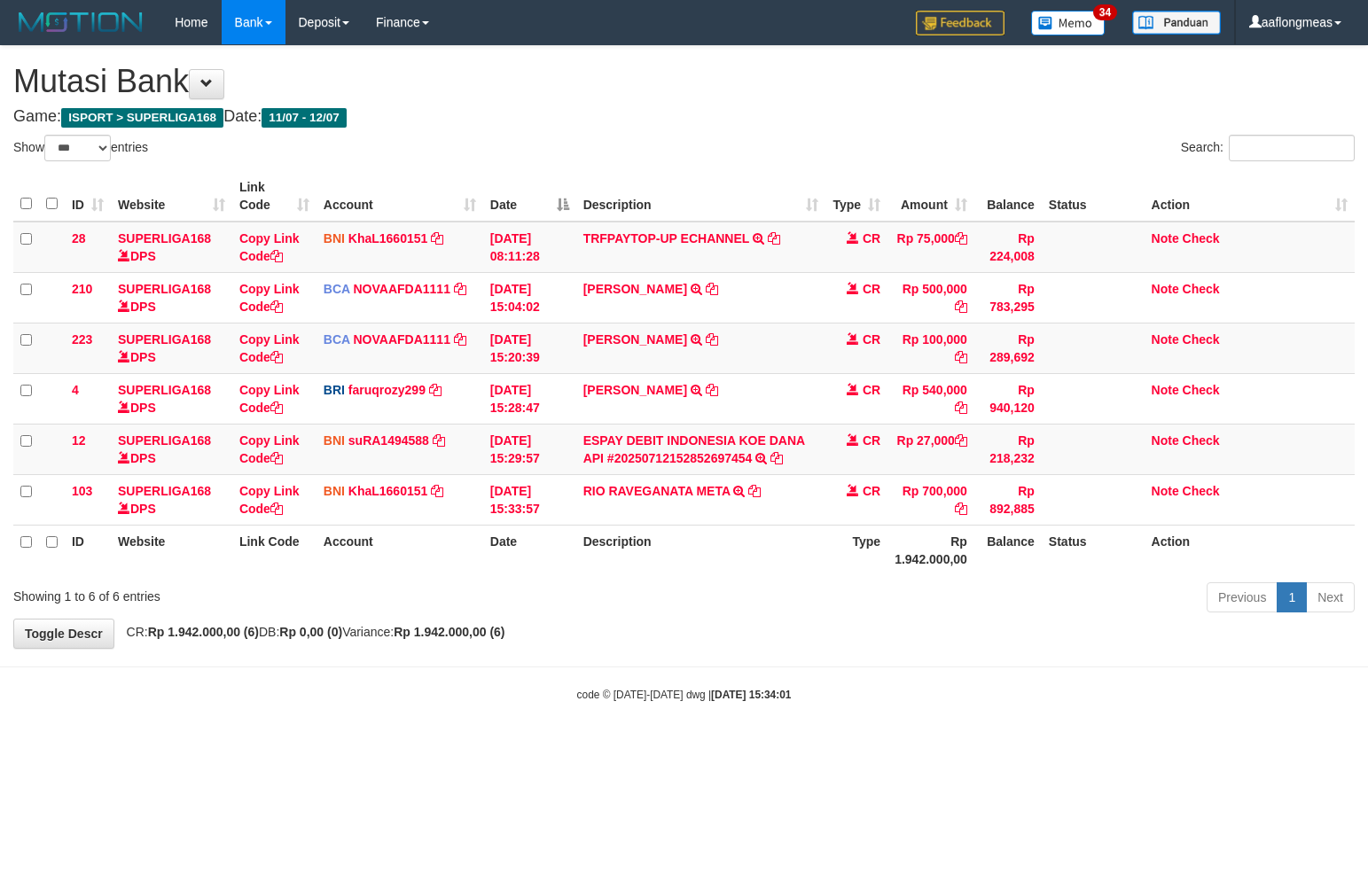 scroll, scrollTop: 0, scrollLeft: 0, axis: both 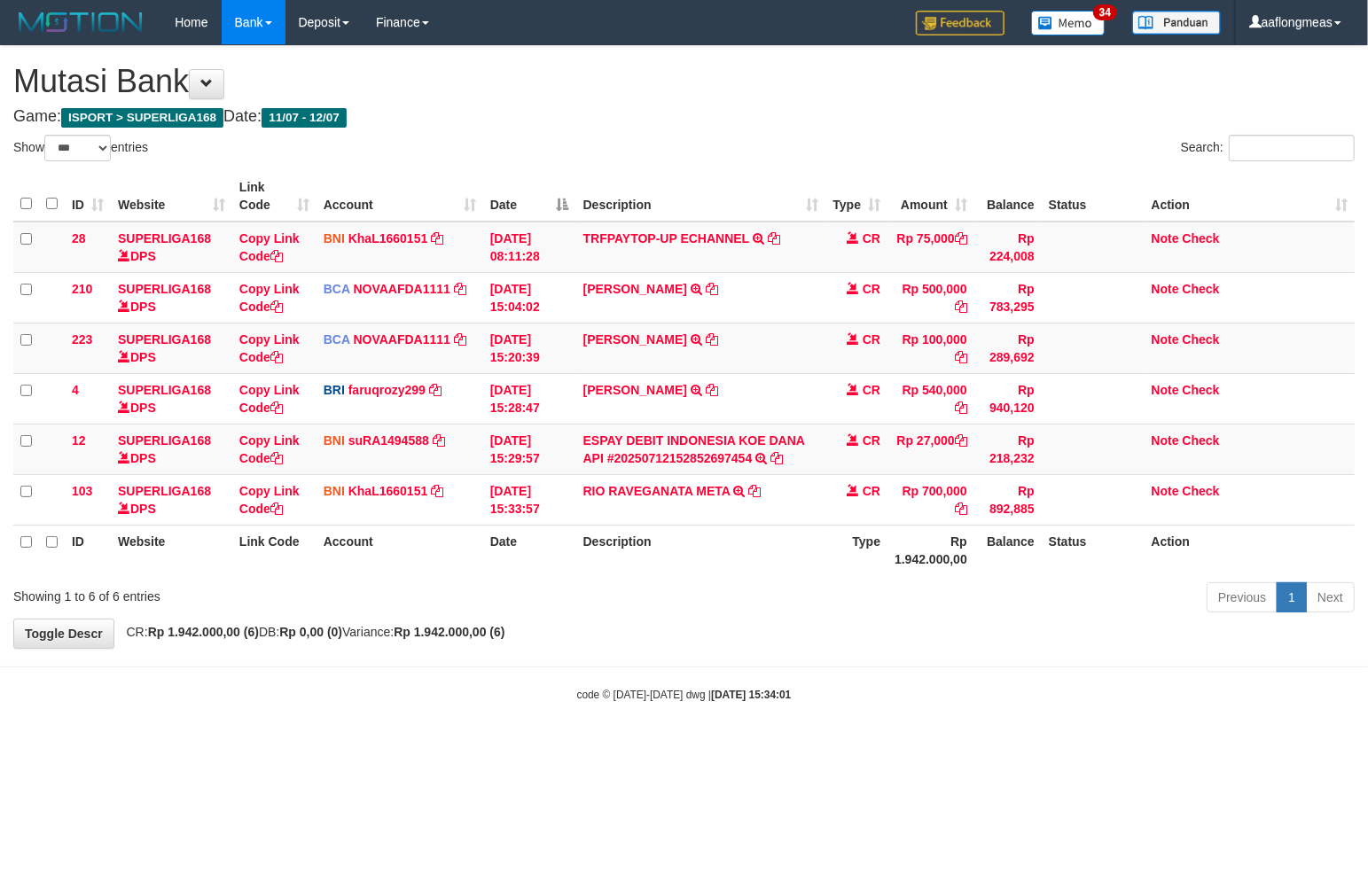 click on "Previous 1 Next" at bounding box center (969, 599) 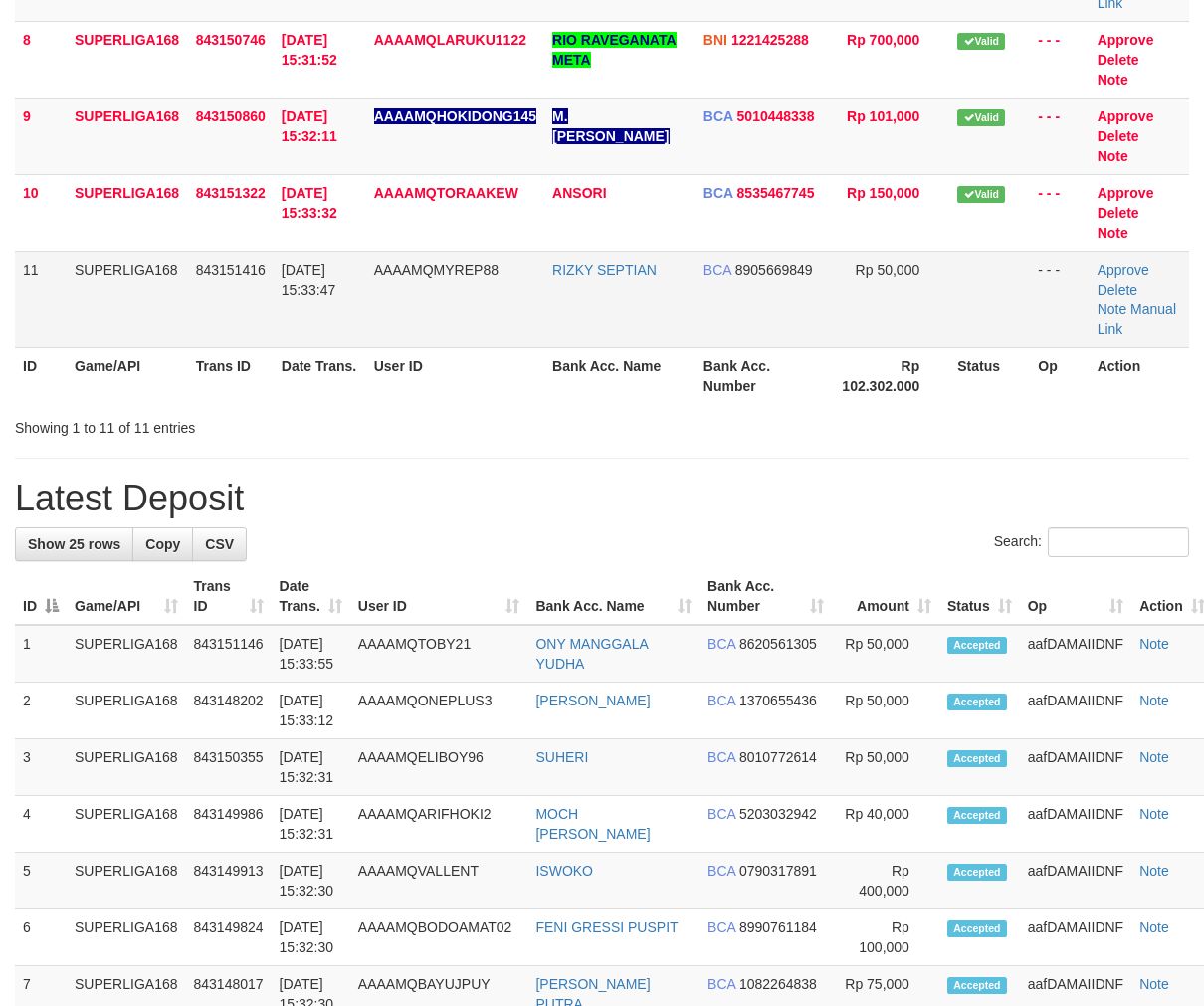 click at bounding box center (989, 299) 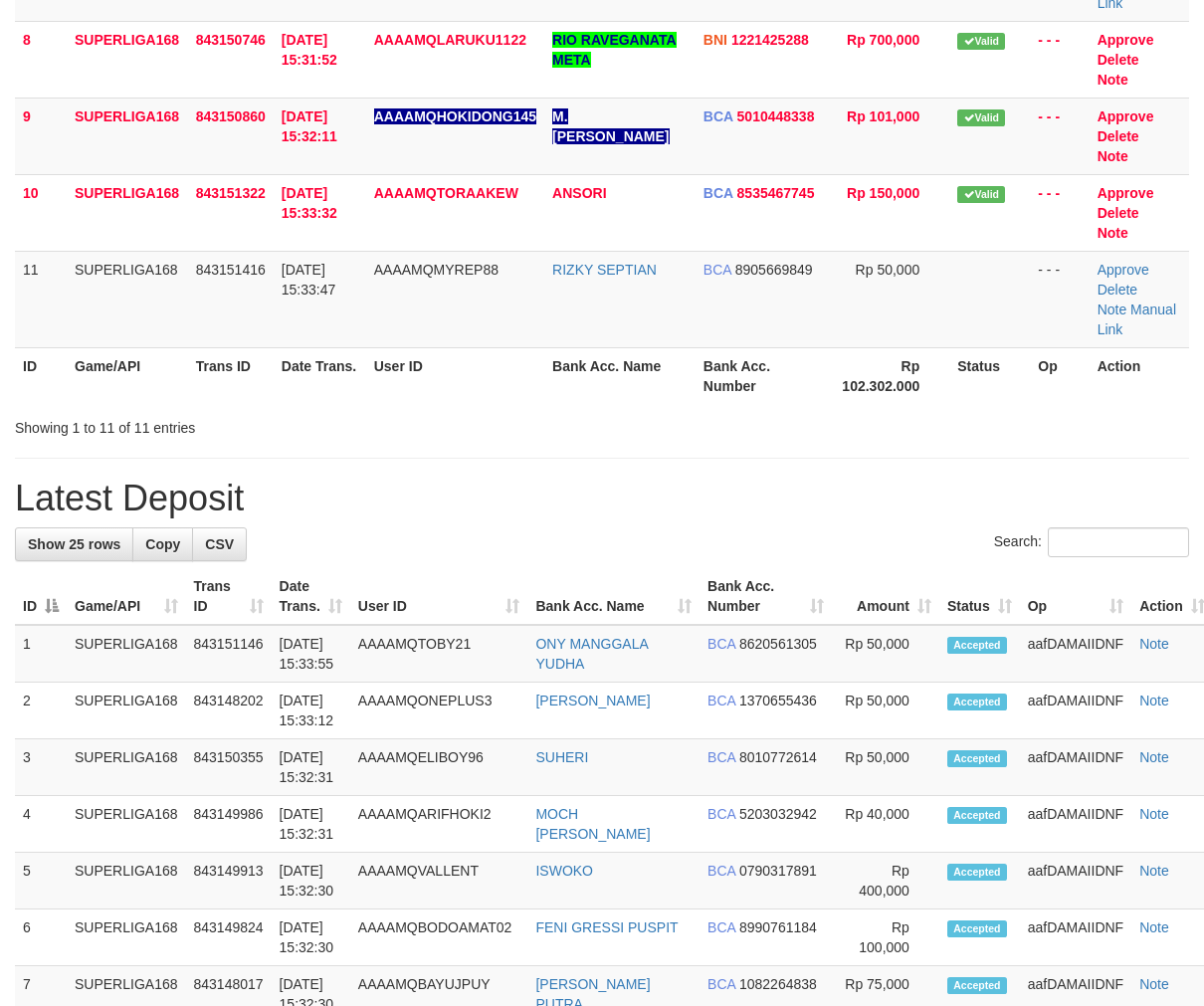 scroll, scrollTop: 611, scrollLeft: 0, axis: vertical 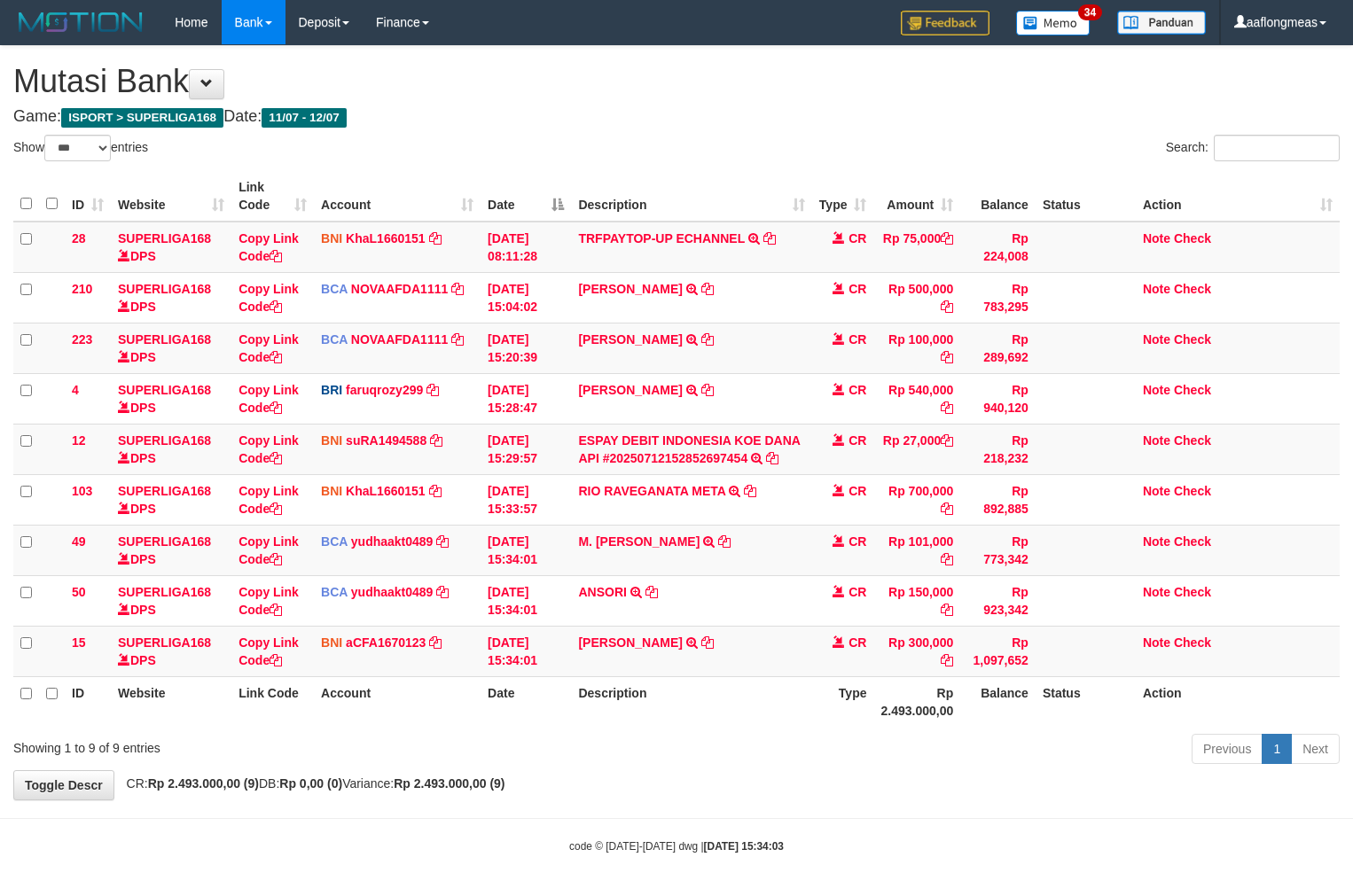 select on "***" 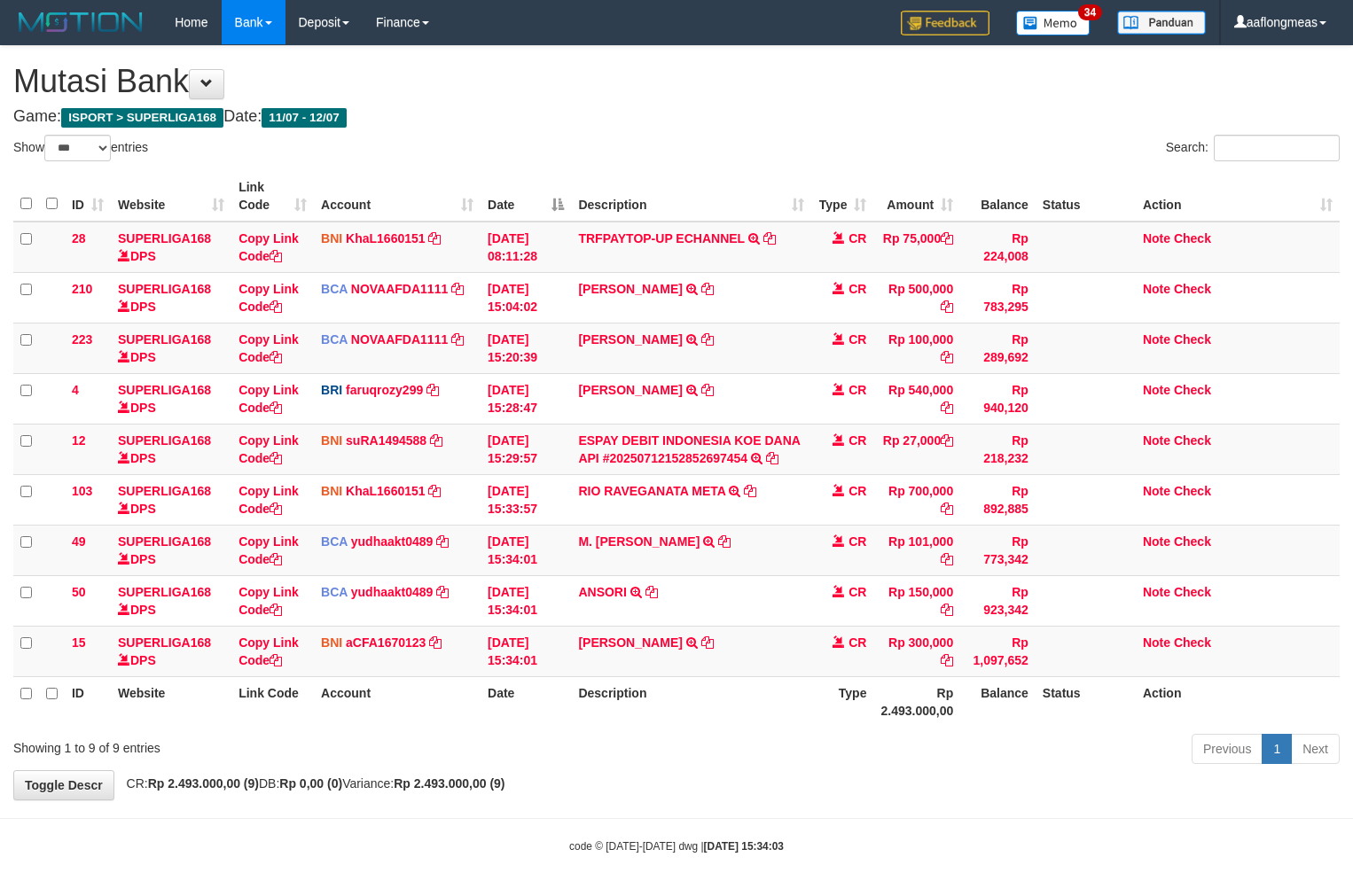 scroll, scrollTop: 0, scrollLeft: 0, axis: both 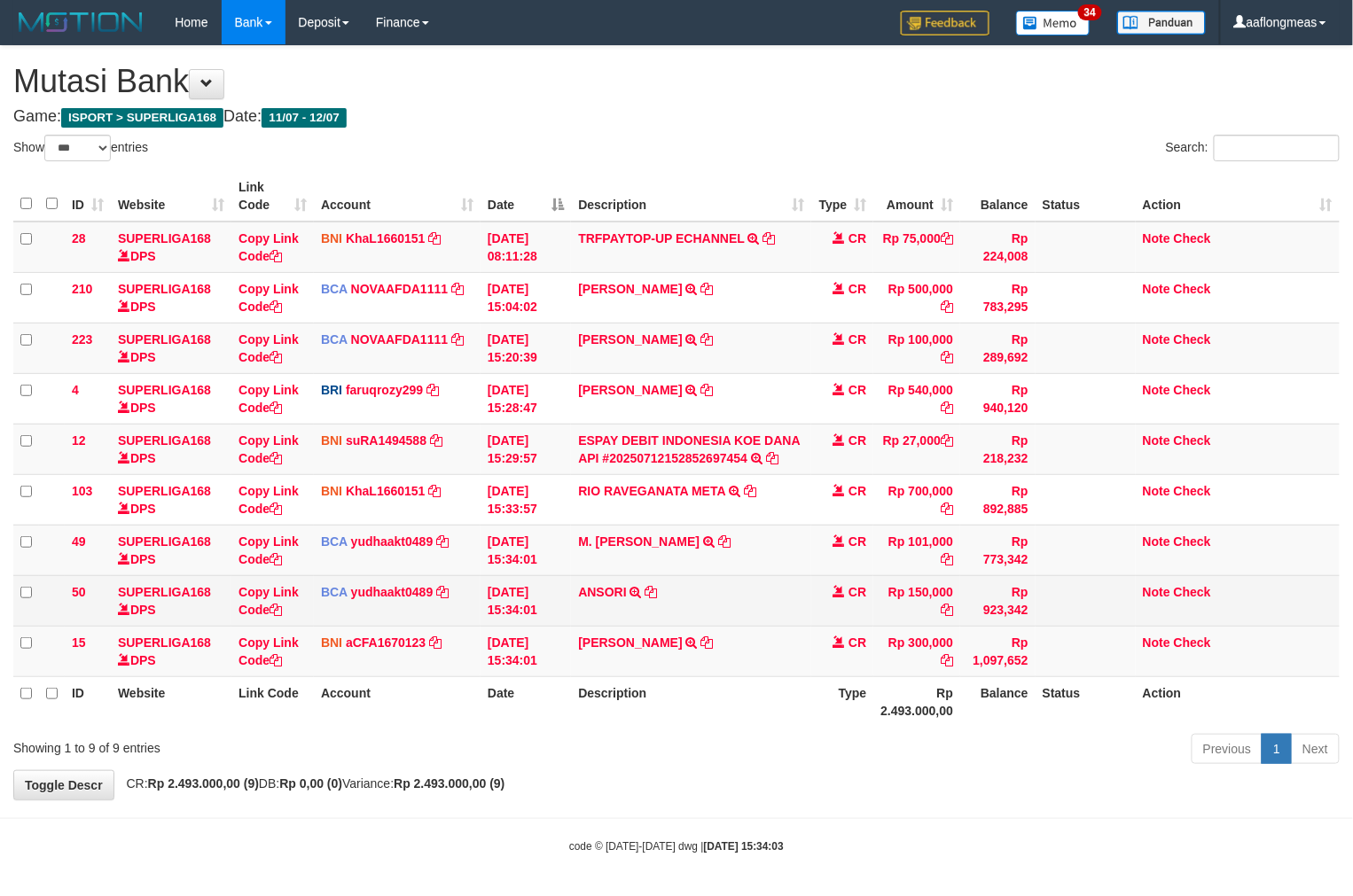 click on "ANSORI         TRSF E-BANKING CR 1207/FTSCY/WS95031
150000.00ANSORI" at bounding box center [691, 600] 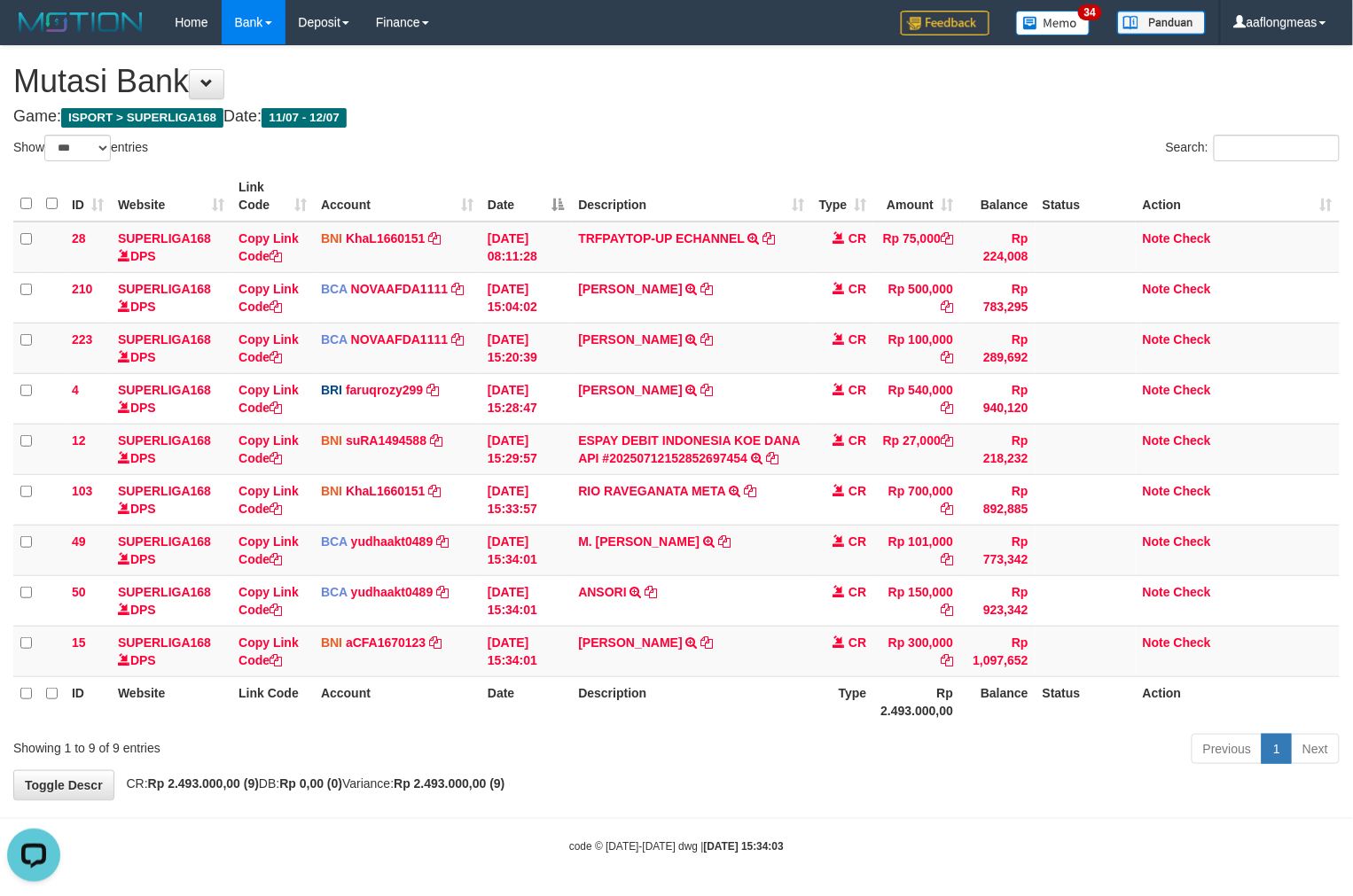 scroll, scrollTop: 0, scrollLeft: 0, axis: both 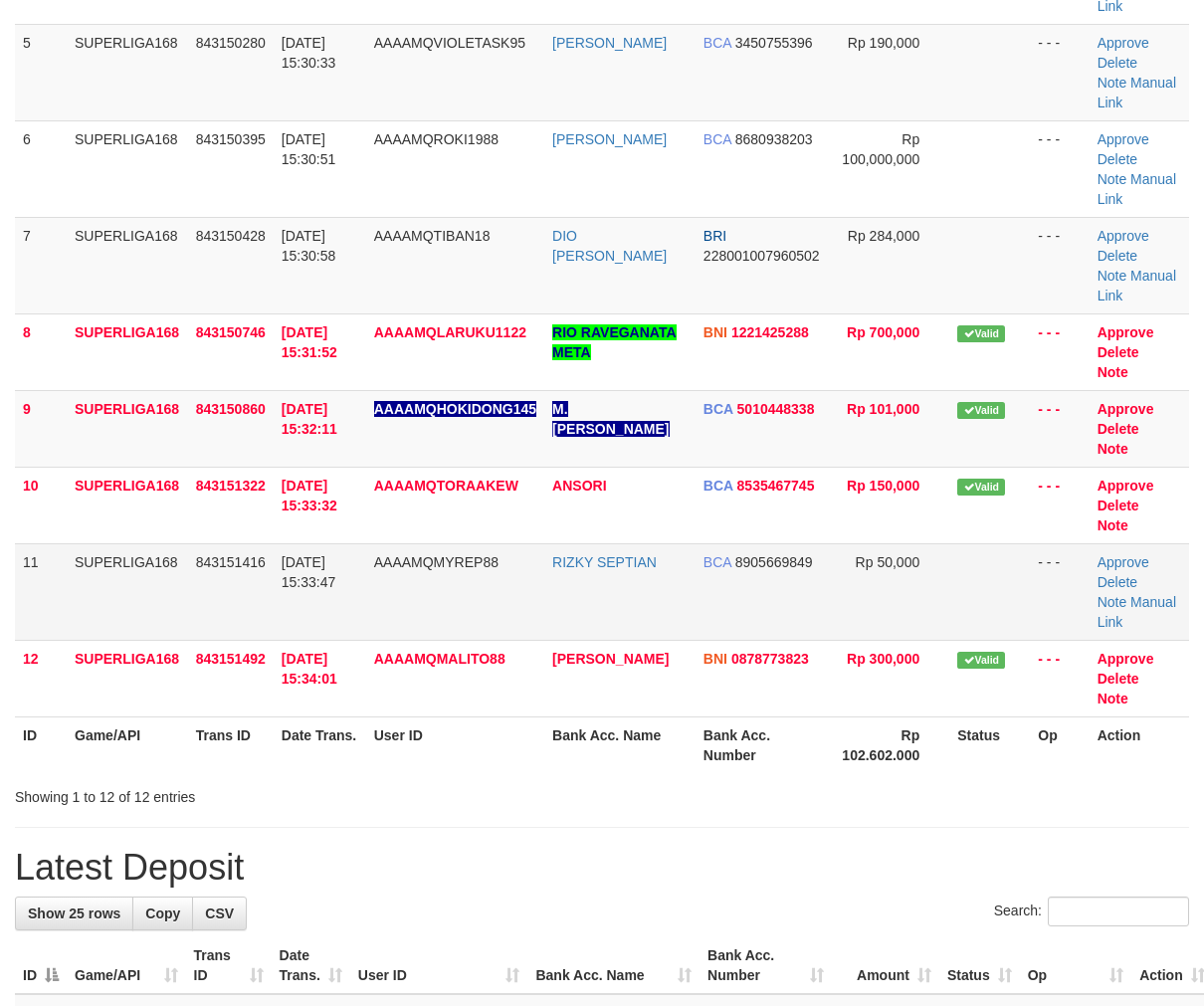 click on "1
SUPERLIGA168
843149176
12/07/2025 15:27:44
AAAAMQLEODINA
LEO AGUSTINUS S
BCA
5260790309
Rp 300,000
- - -
Approve
Delete
Note
Manual Link
2
SUPERLIGA168
843149398
12/07/2025 15:28:20
AAAAMQKINTILL2104
RIZKY SAPUTRA
BCA
8990683230
Rp 300,000
Note" at bounding box center [602, 177] 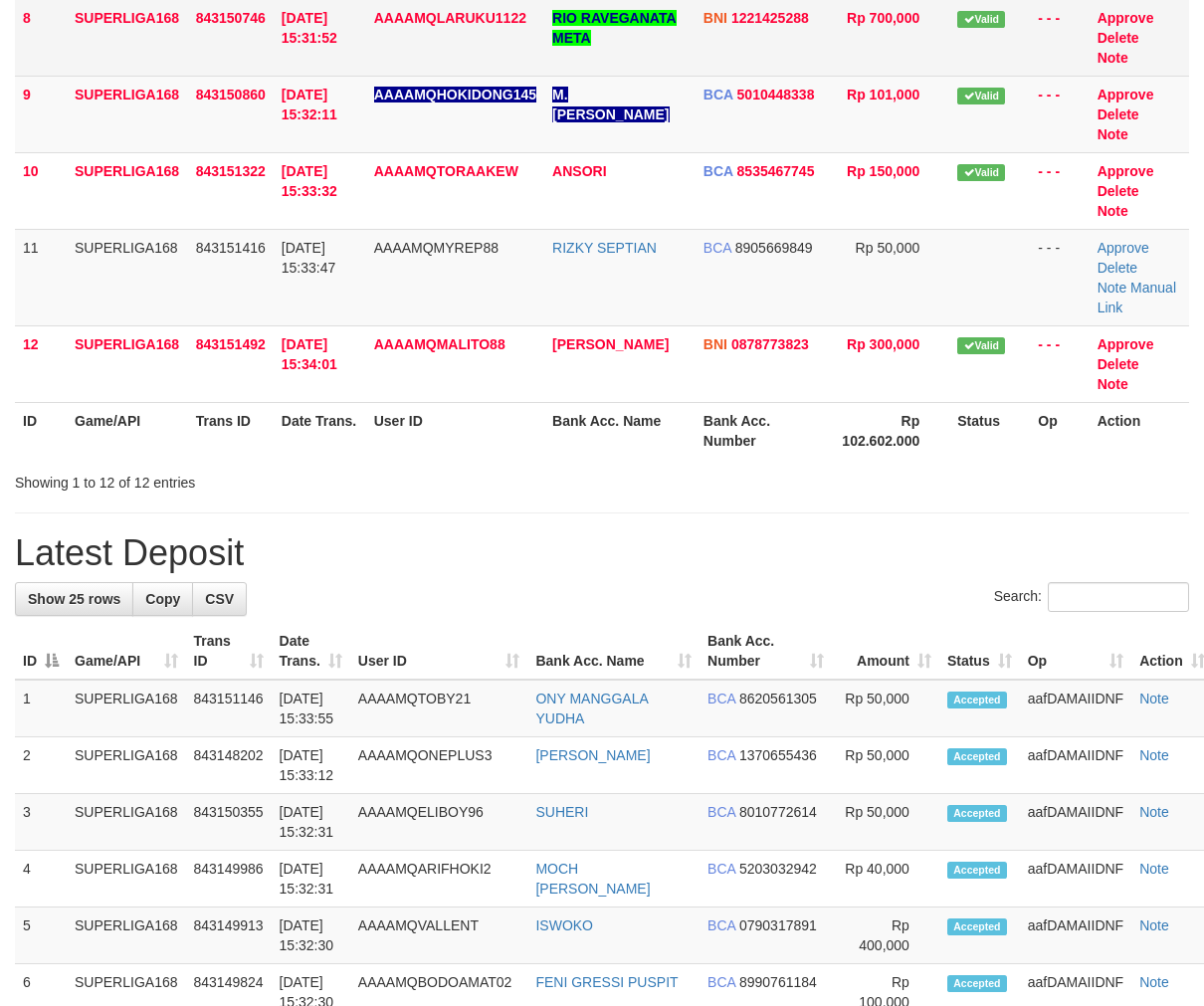 click at bounding box center [989, 277] 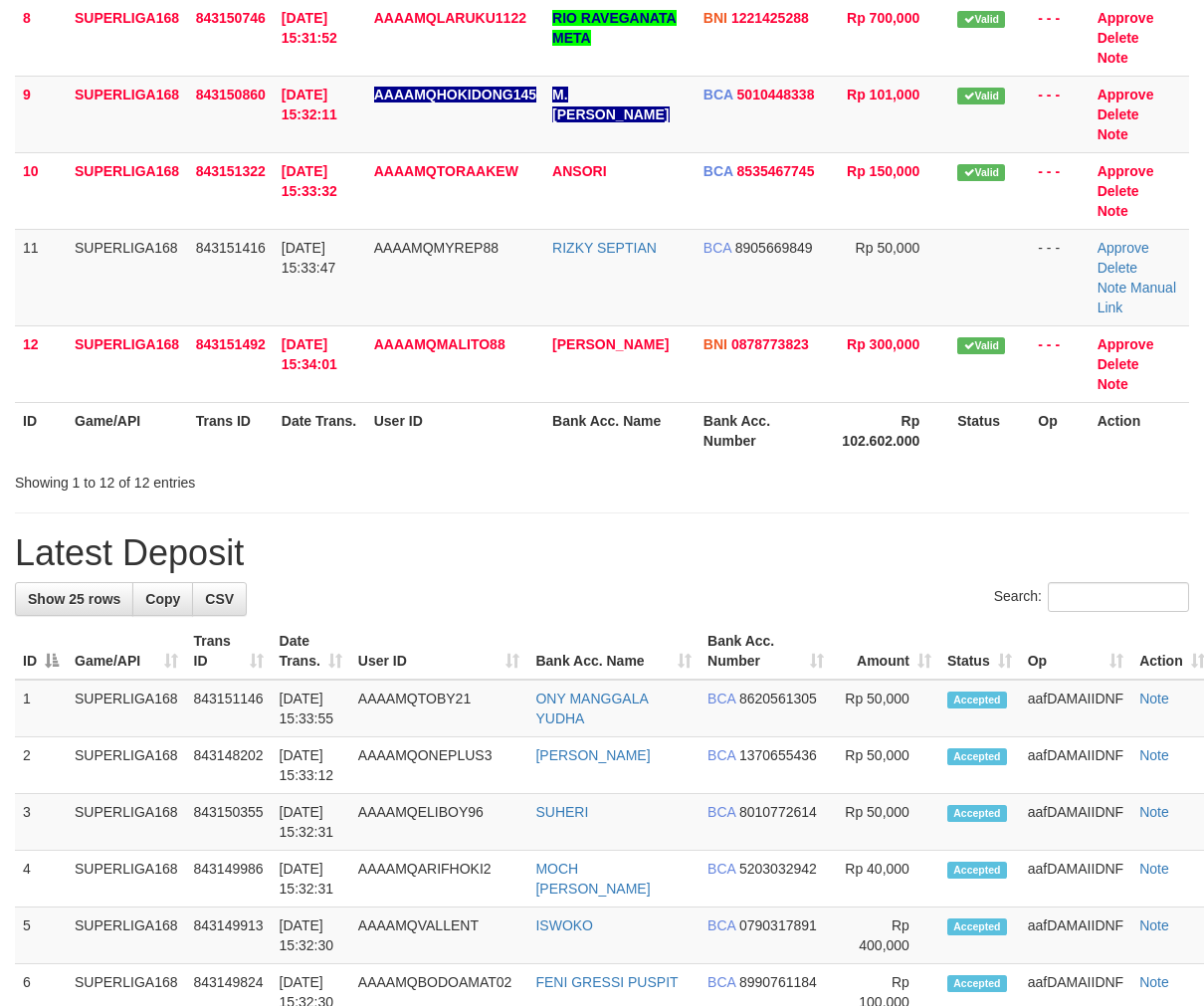 click on "Status" at bounding box center (989, 430) 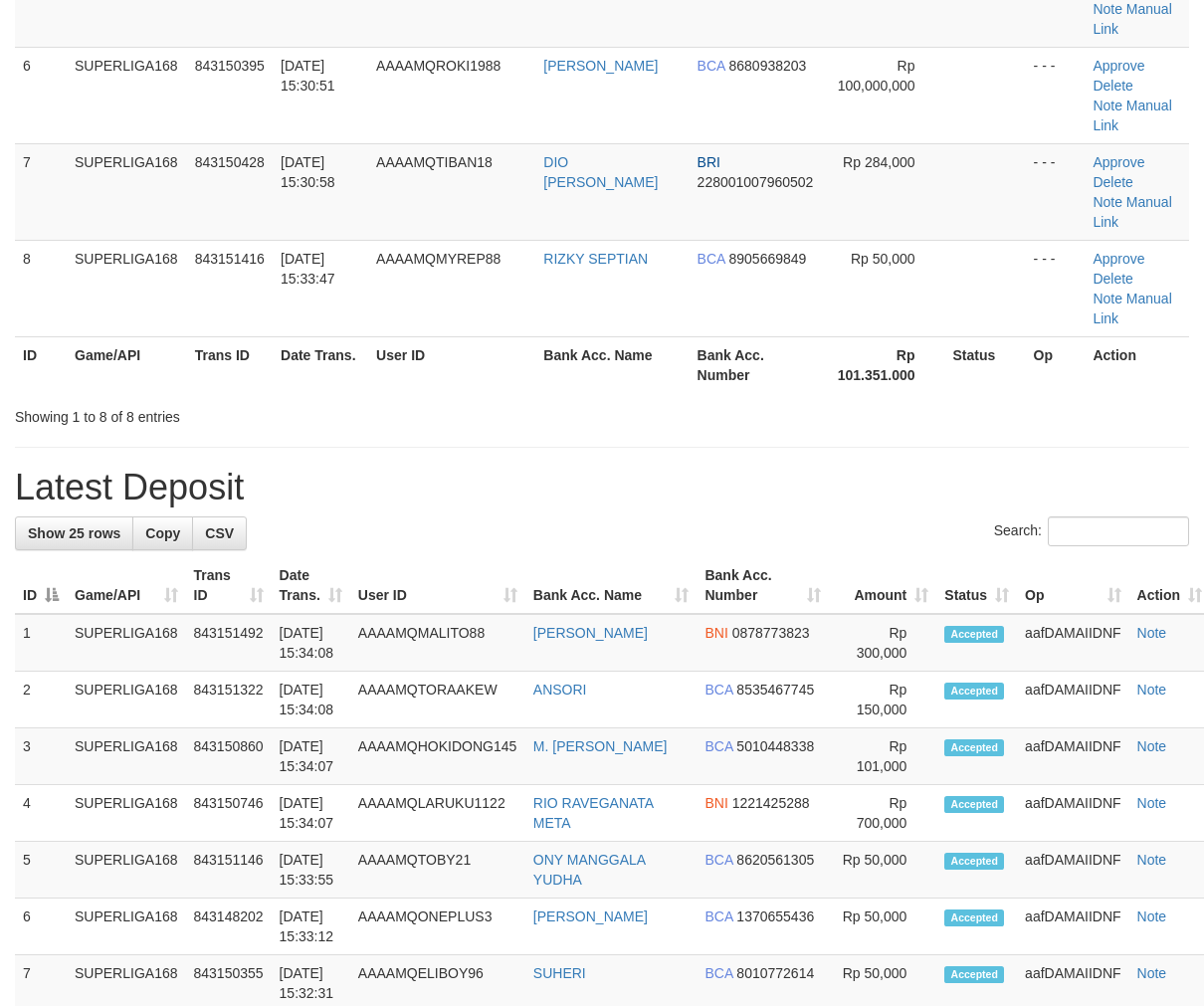 scroll, scrollTop: 611, scrollLeft: 0, axis: vertical 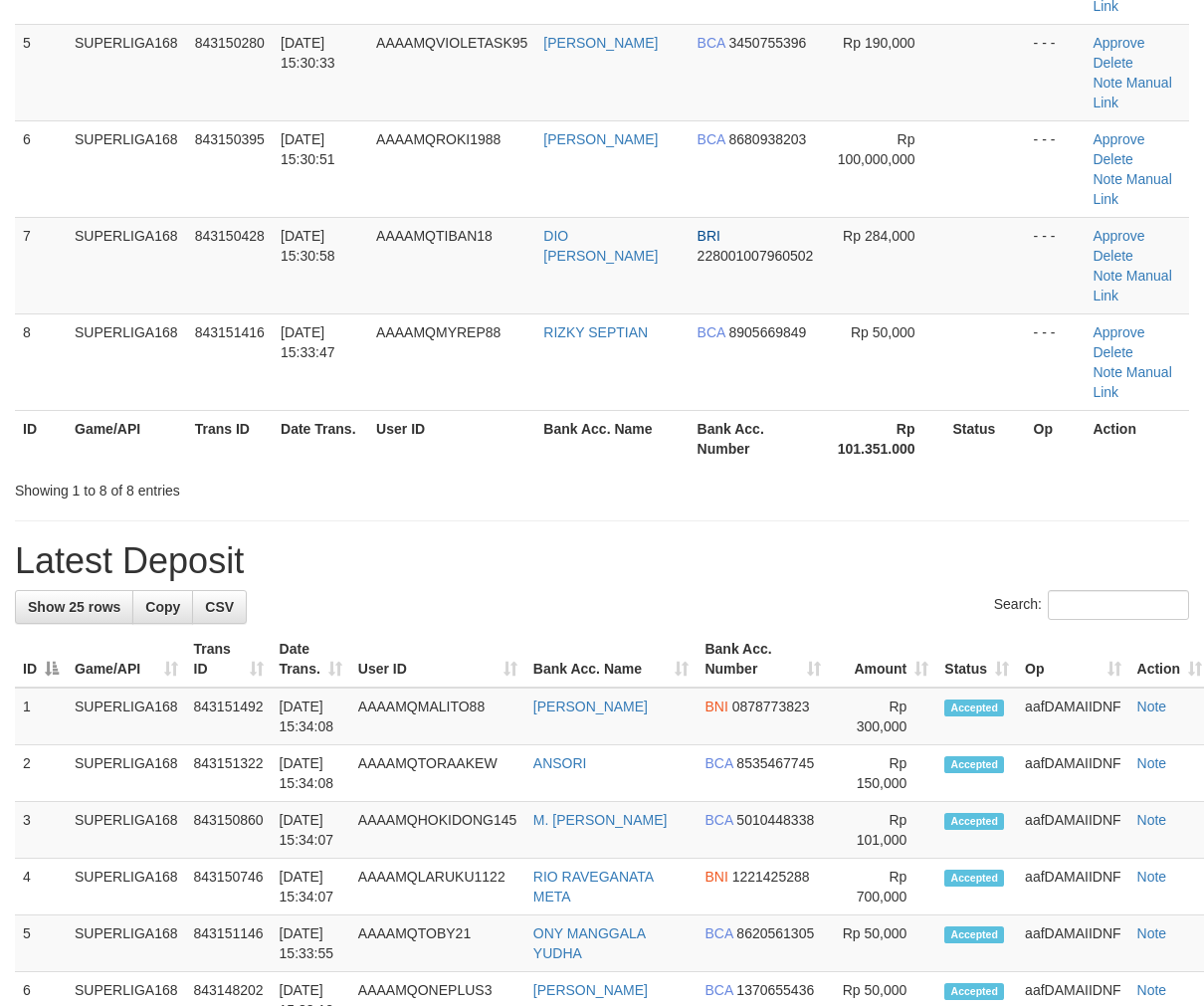 click on "**********" at bounding box center [602, 840] 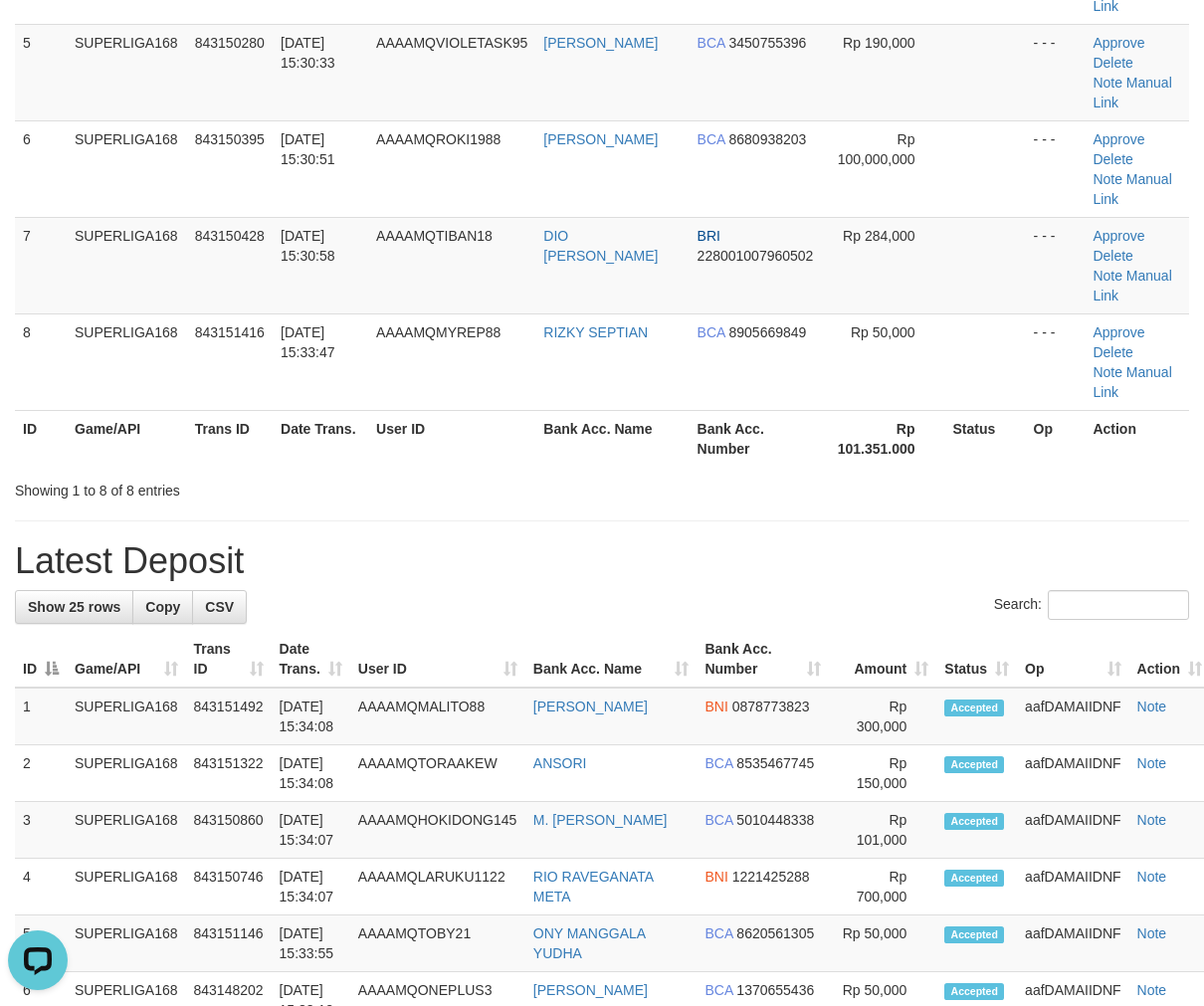 scroll, scrollTop: 0, scrollLeft: 0, axis: both 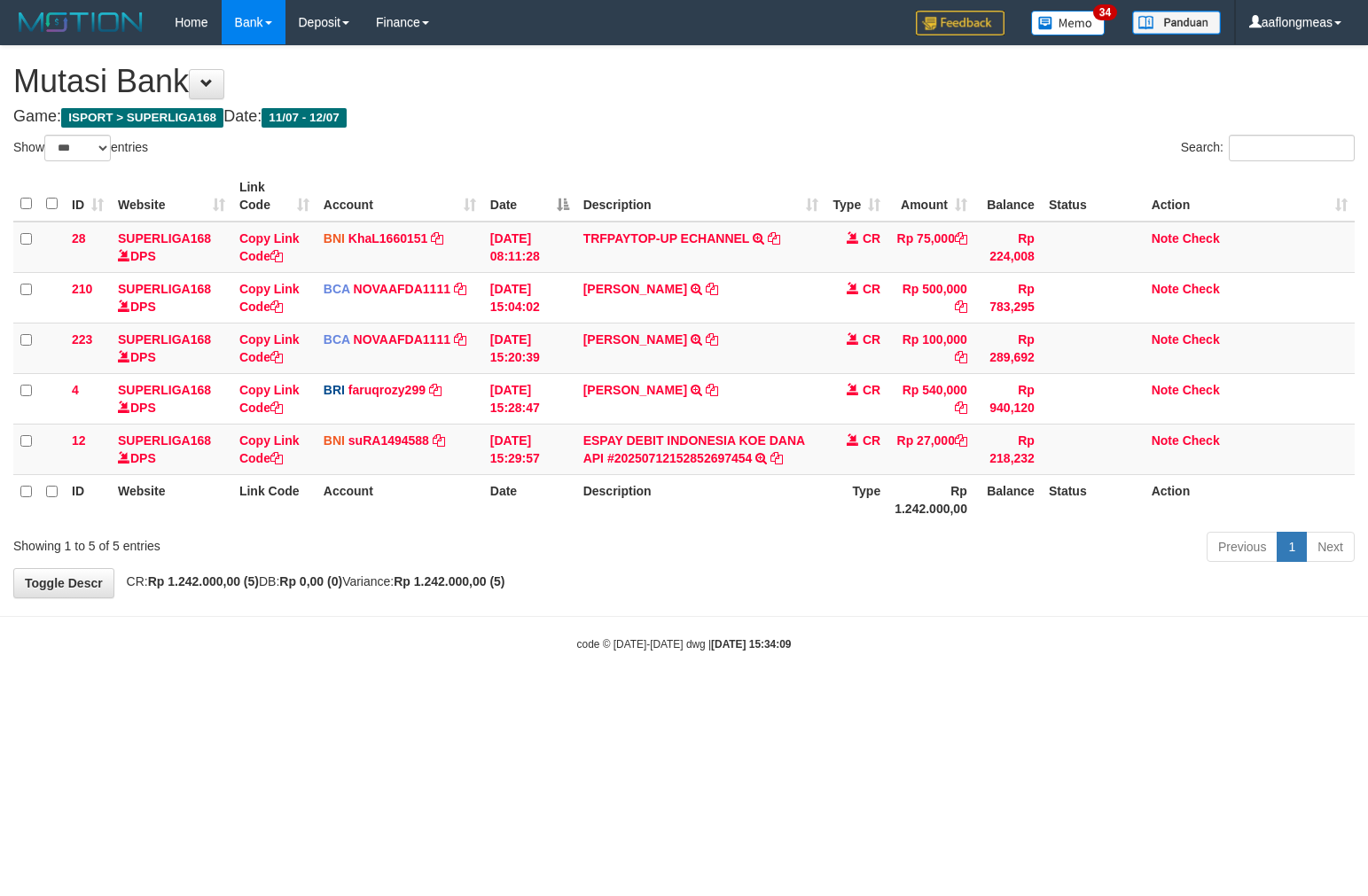 select on "***" 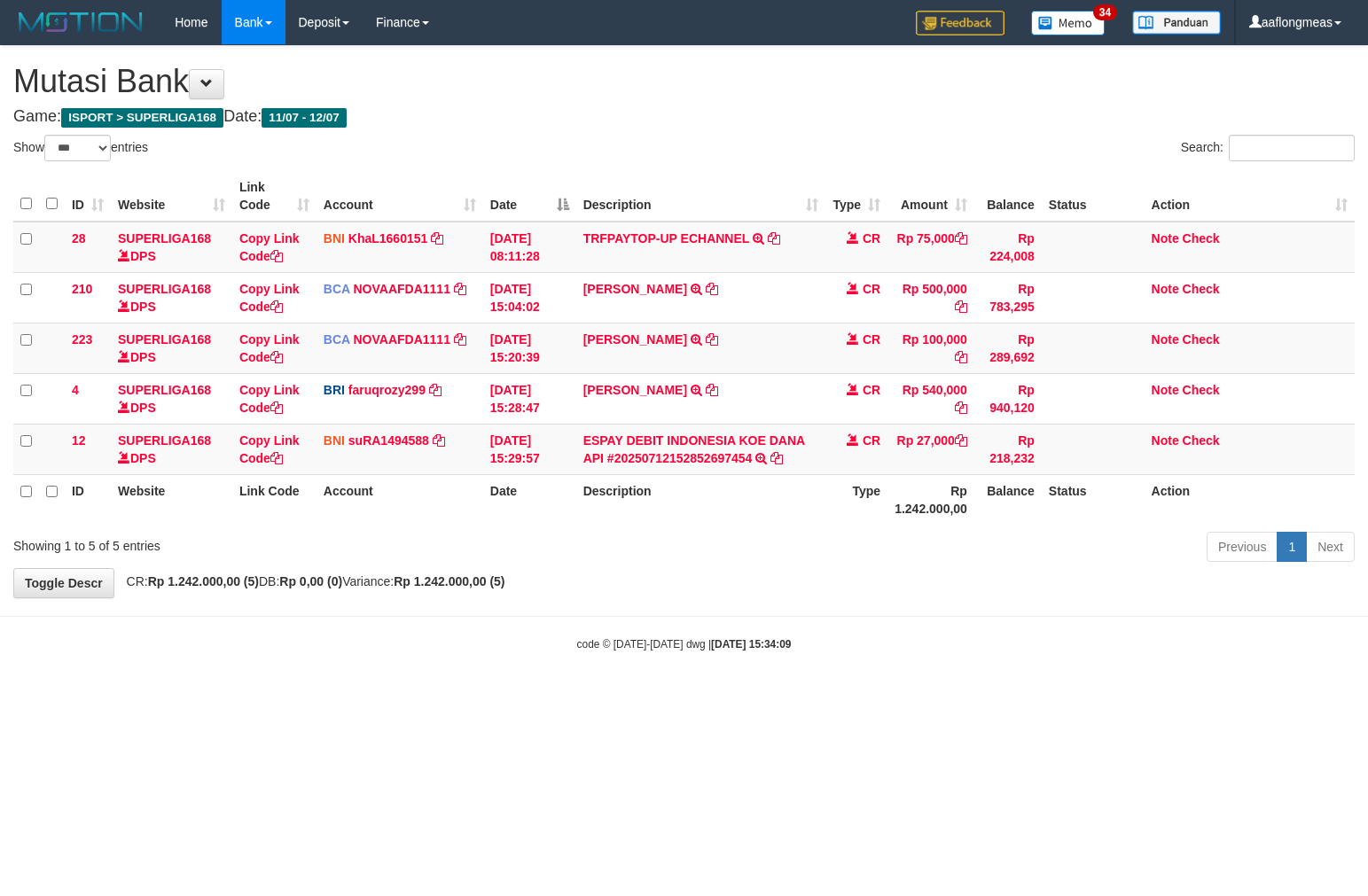 scroll, scrollTop: 0, scrollLeft: 0, axis: both 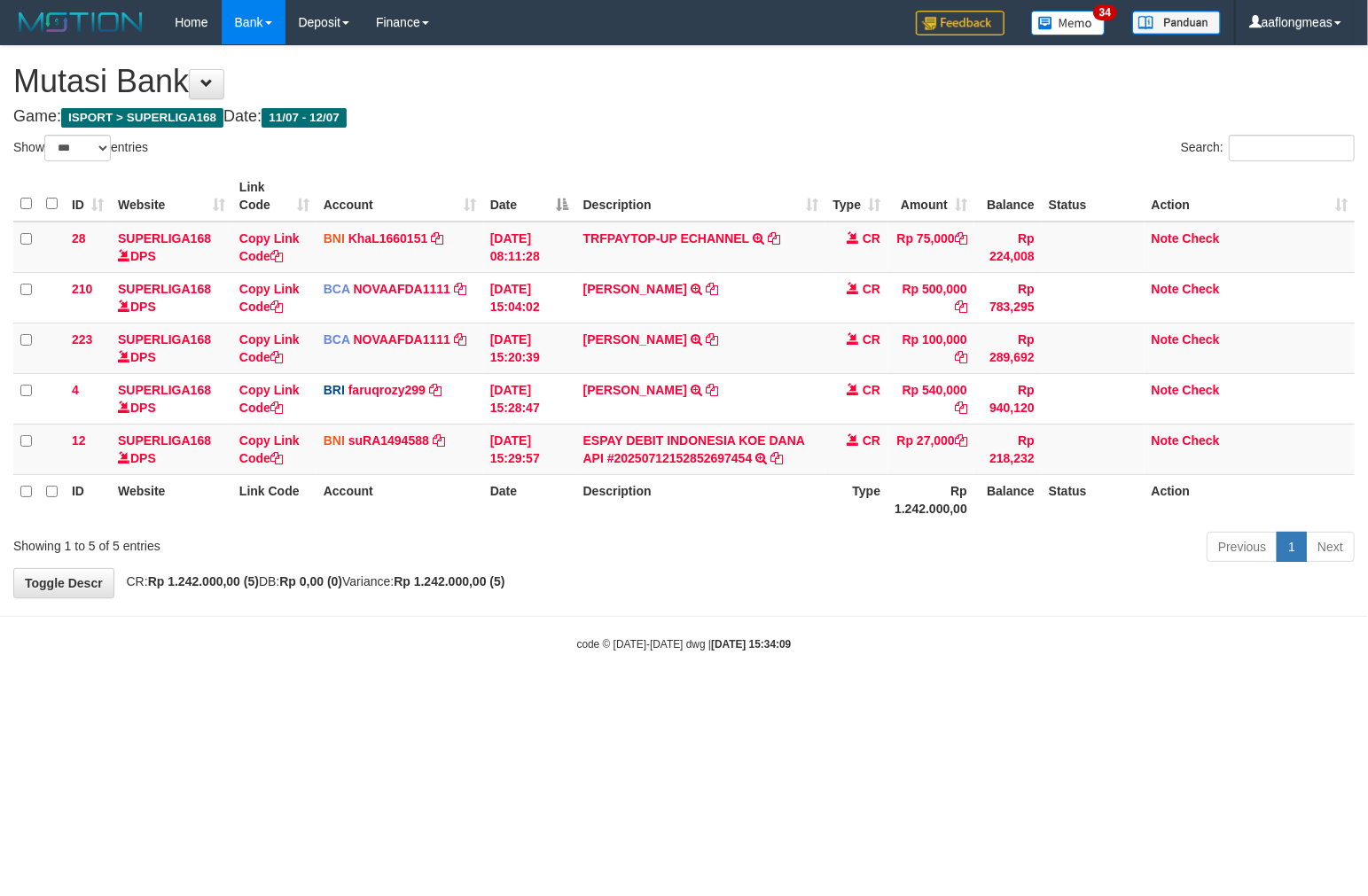 click on "Toggle navigation
Home
Bank
Account List
Load
By Website
Group
[ISPORT]													SUPERLIGA168
By Load Group (DPS)
34" at bounding box center [684, 348] 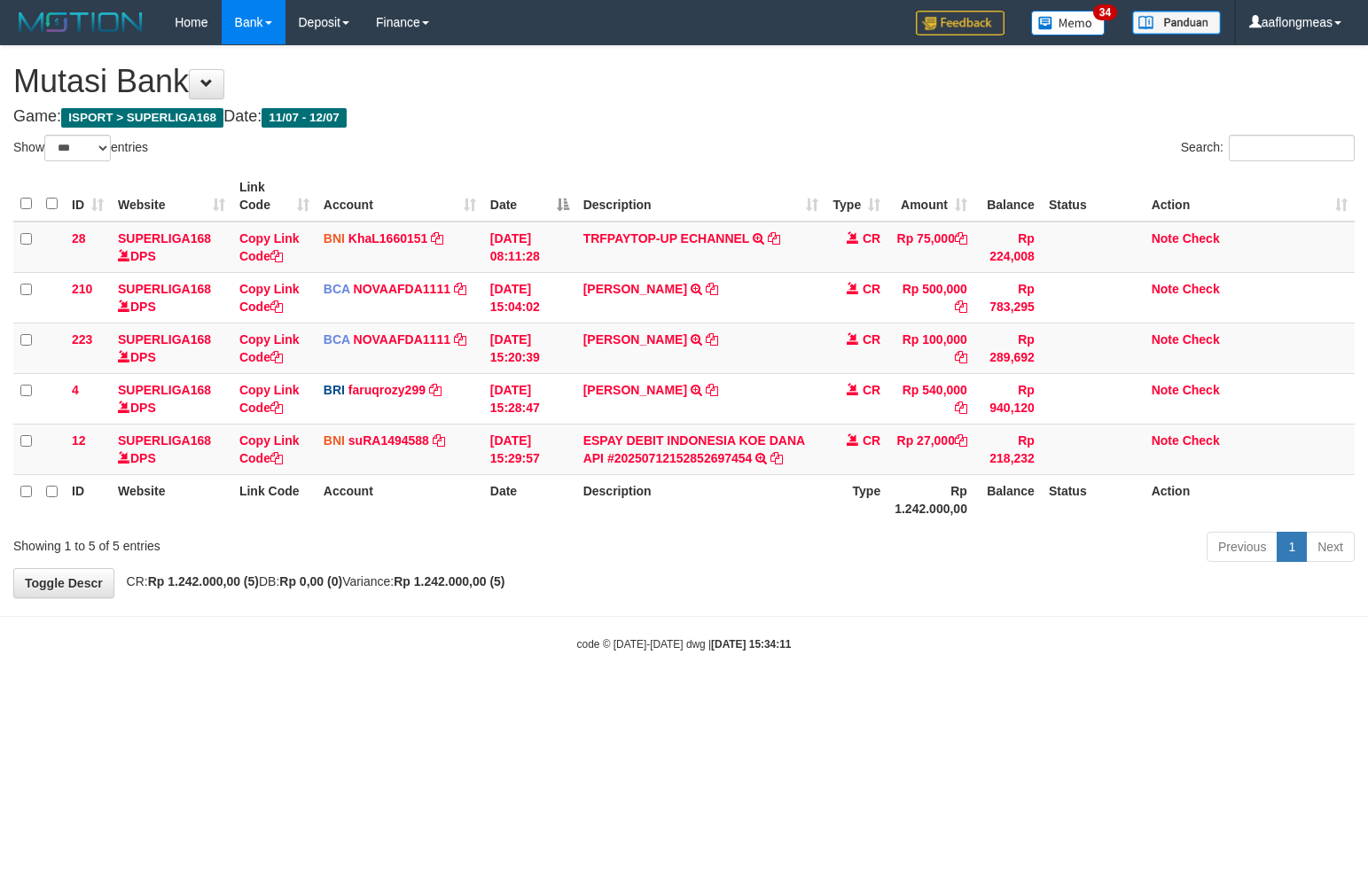 select on "***" 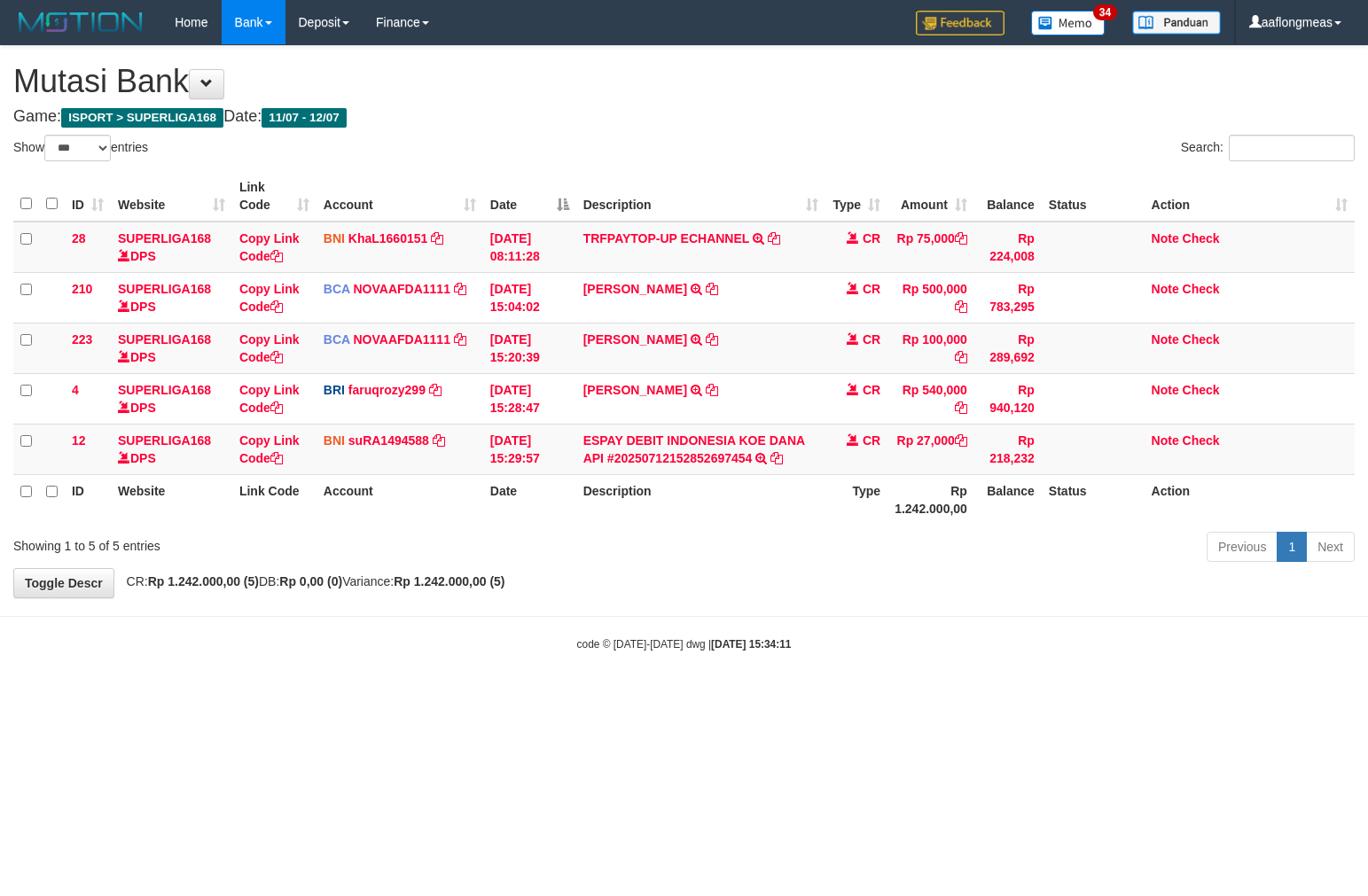 scroll, scrollTop: 0, scrollLeft: 0, axis: both 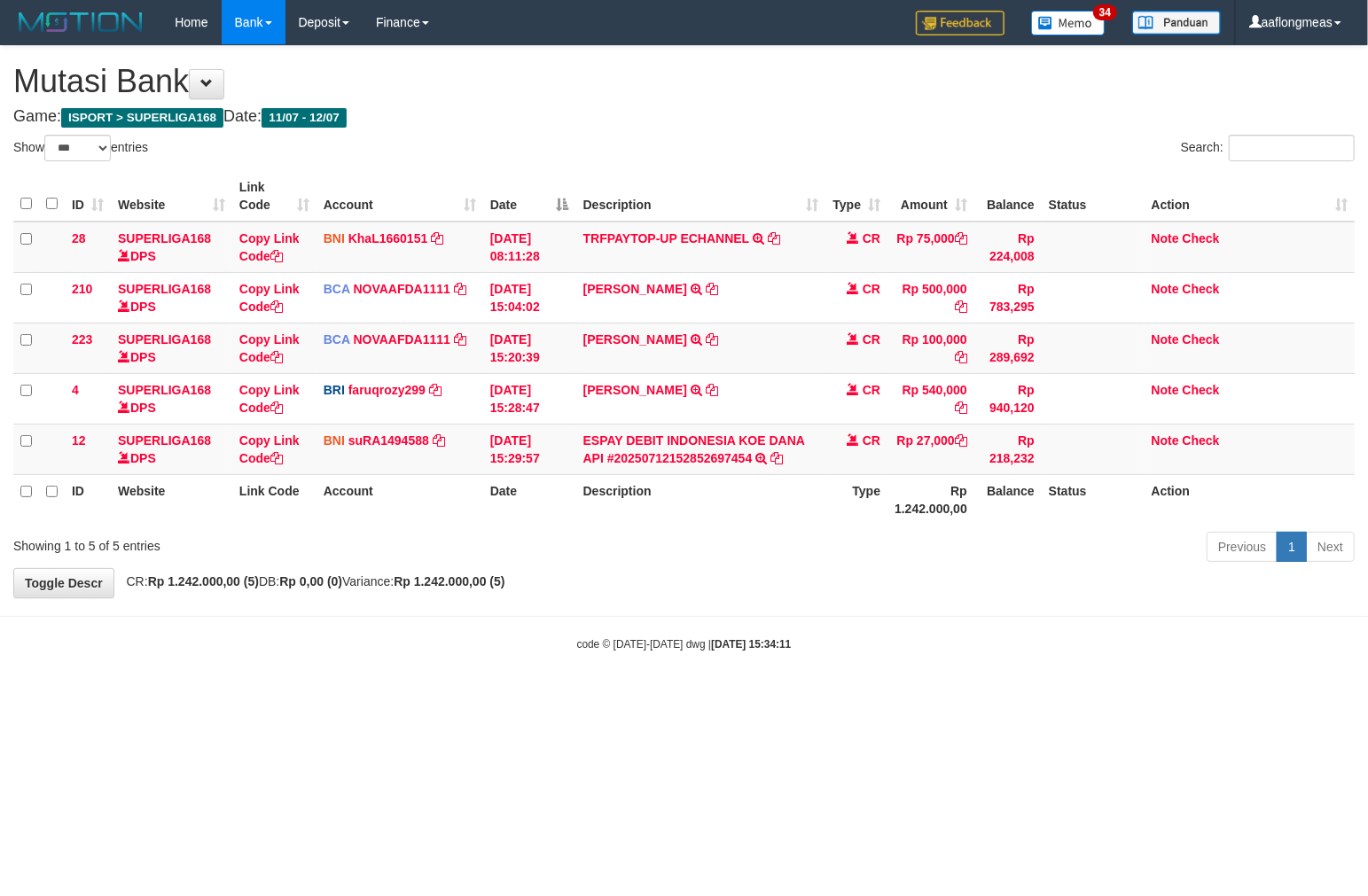 drag, startPoint x: 747, startPoint y: 572, endPoint x: 569, endPoint y: 565, distance: 178.13759 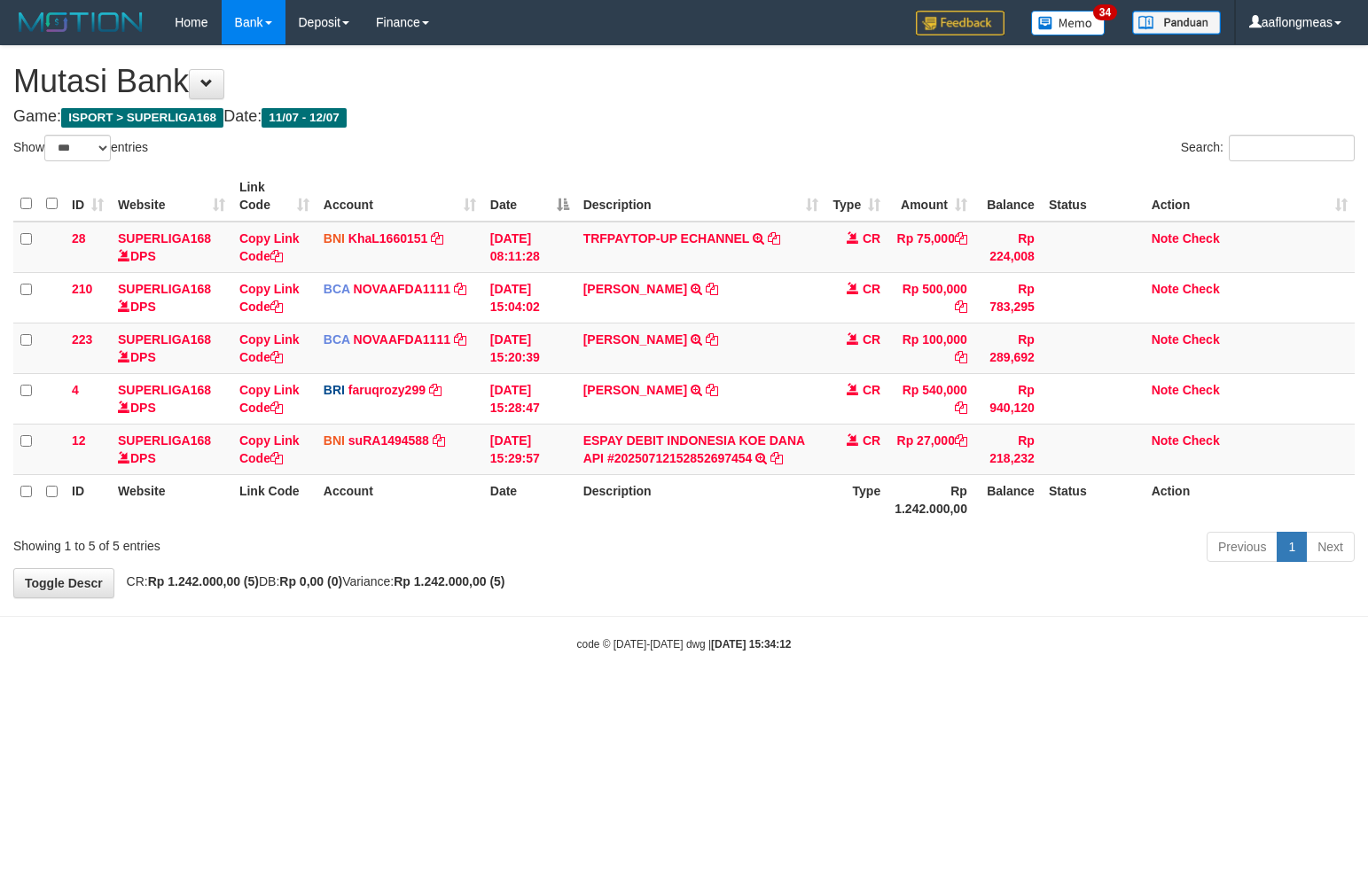 select on "***" 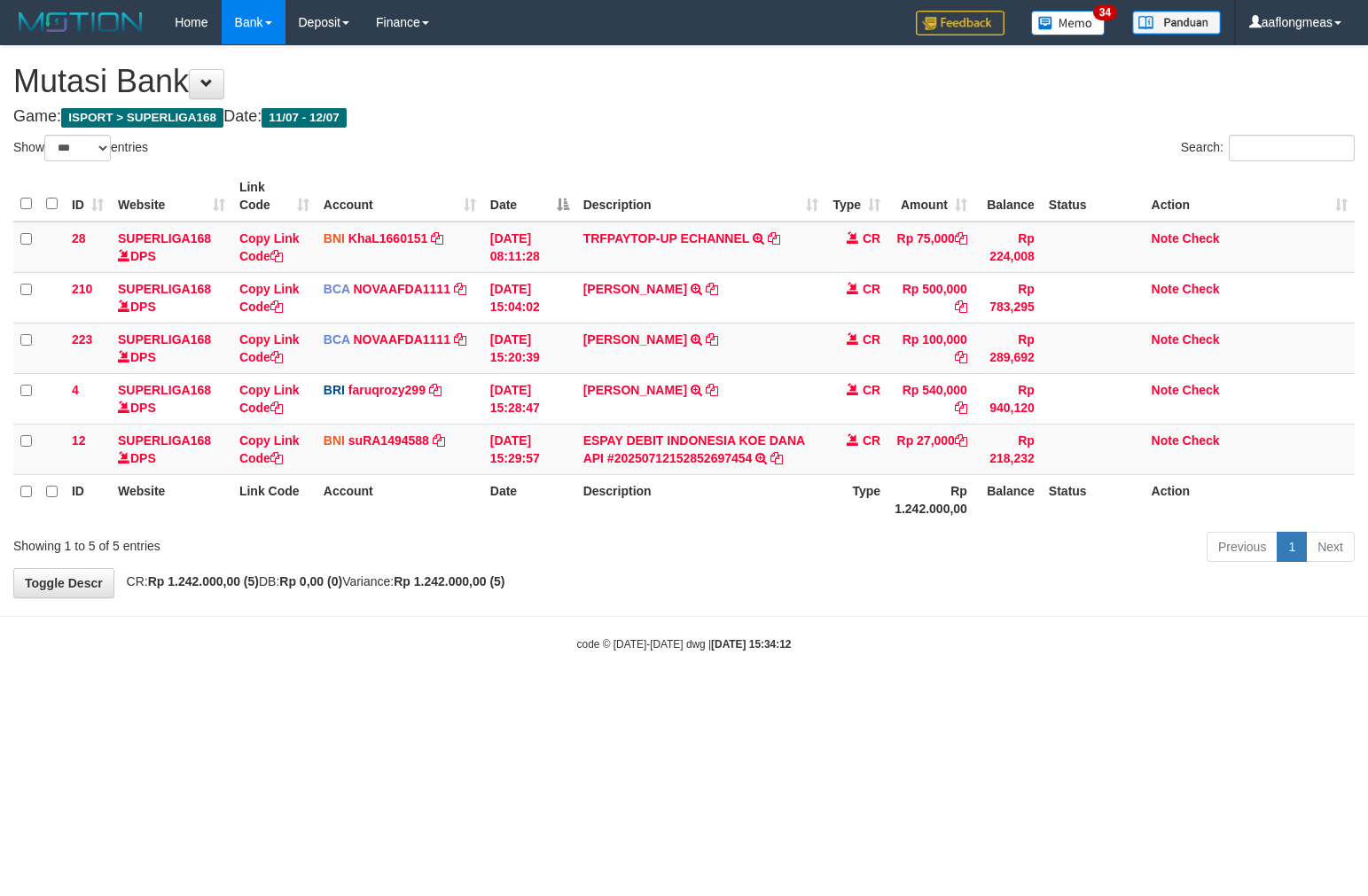 scroll, scrollTop: 0, scrollLeft: 0, axis: both 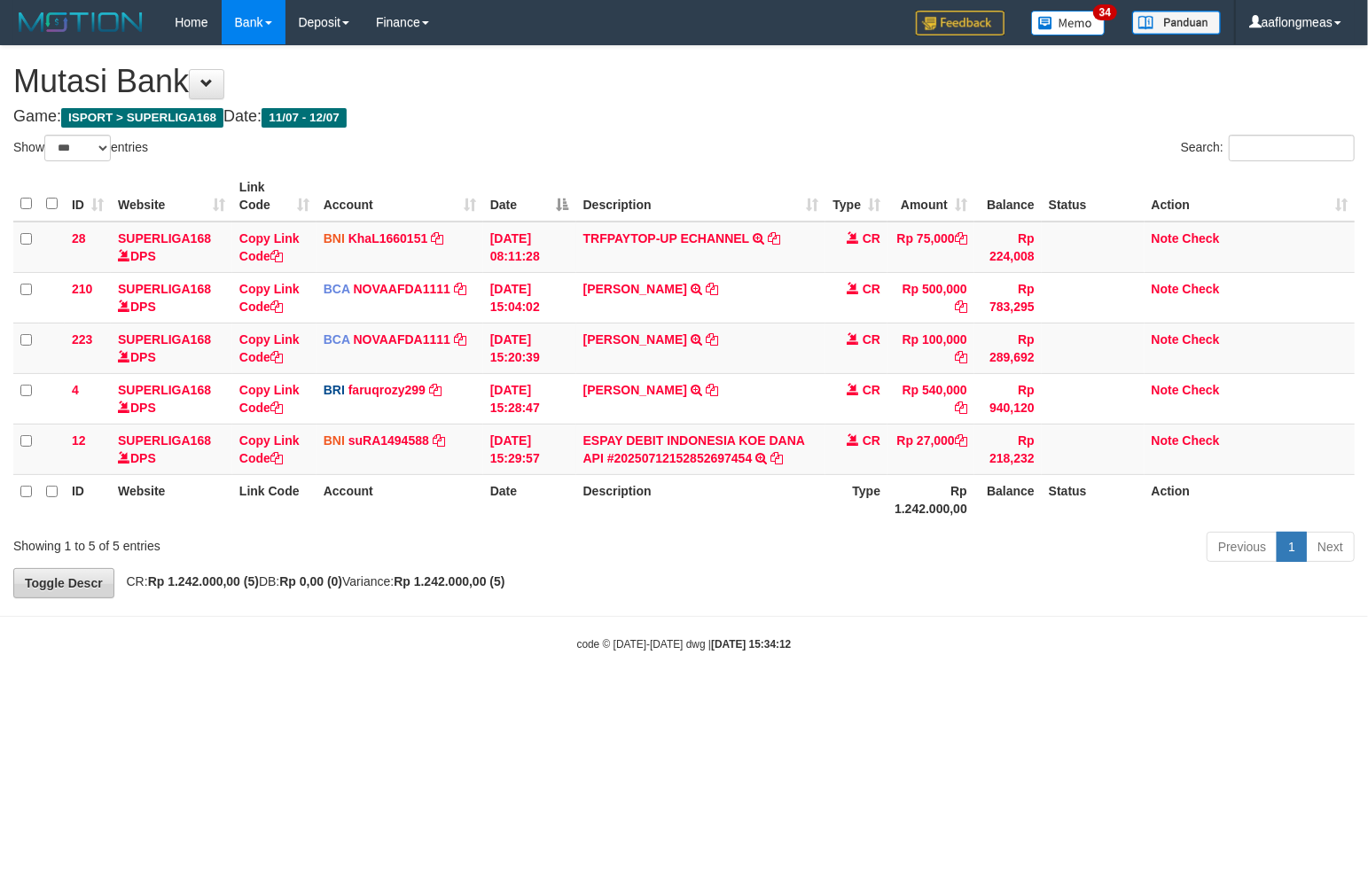 drag, startPoint x: 711, startPoint y: 604, endPoint x: 55, endPoint y: 585, distance: 656.2751 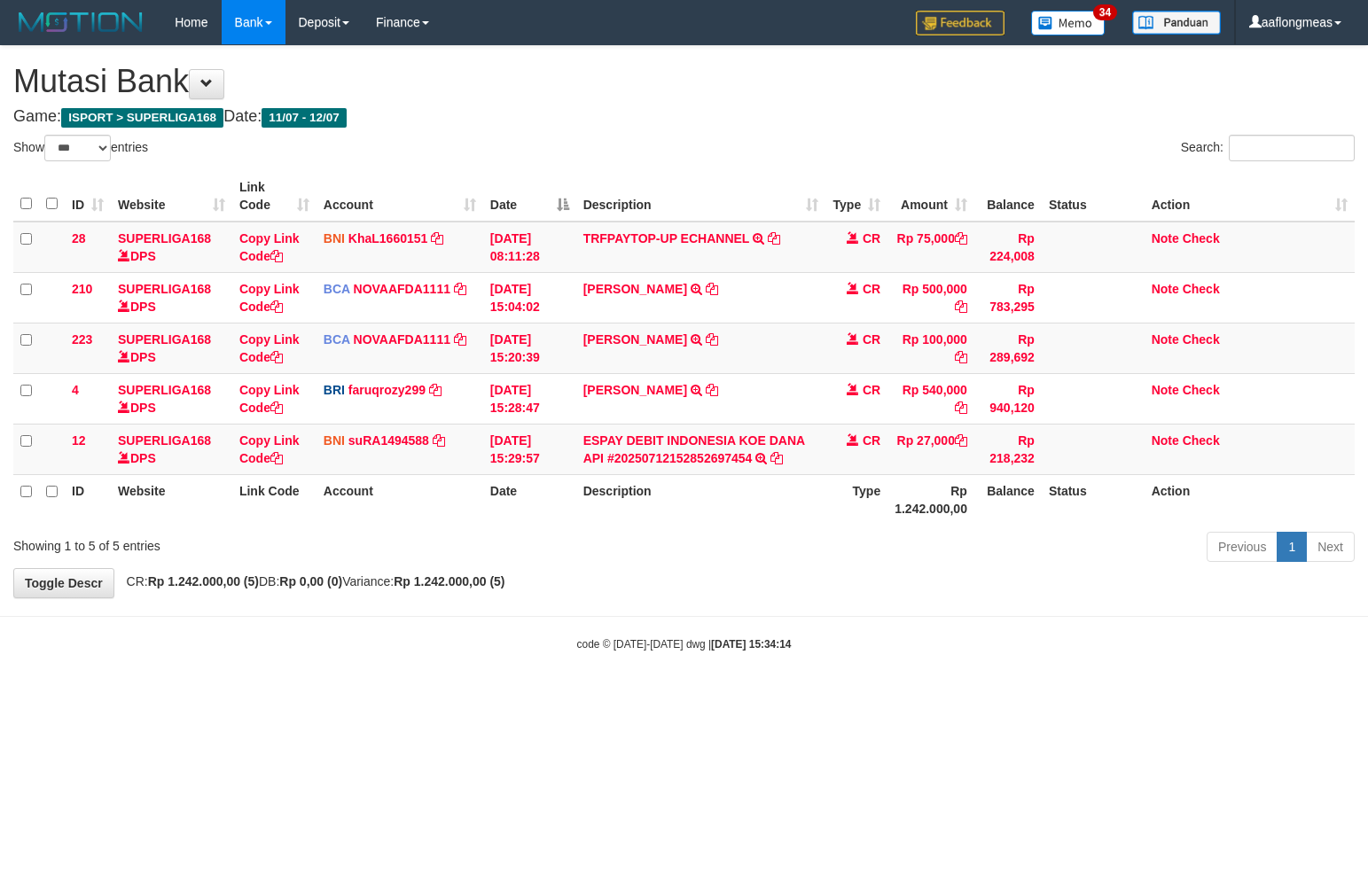 select on "***" 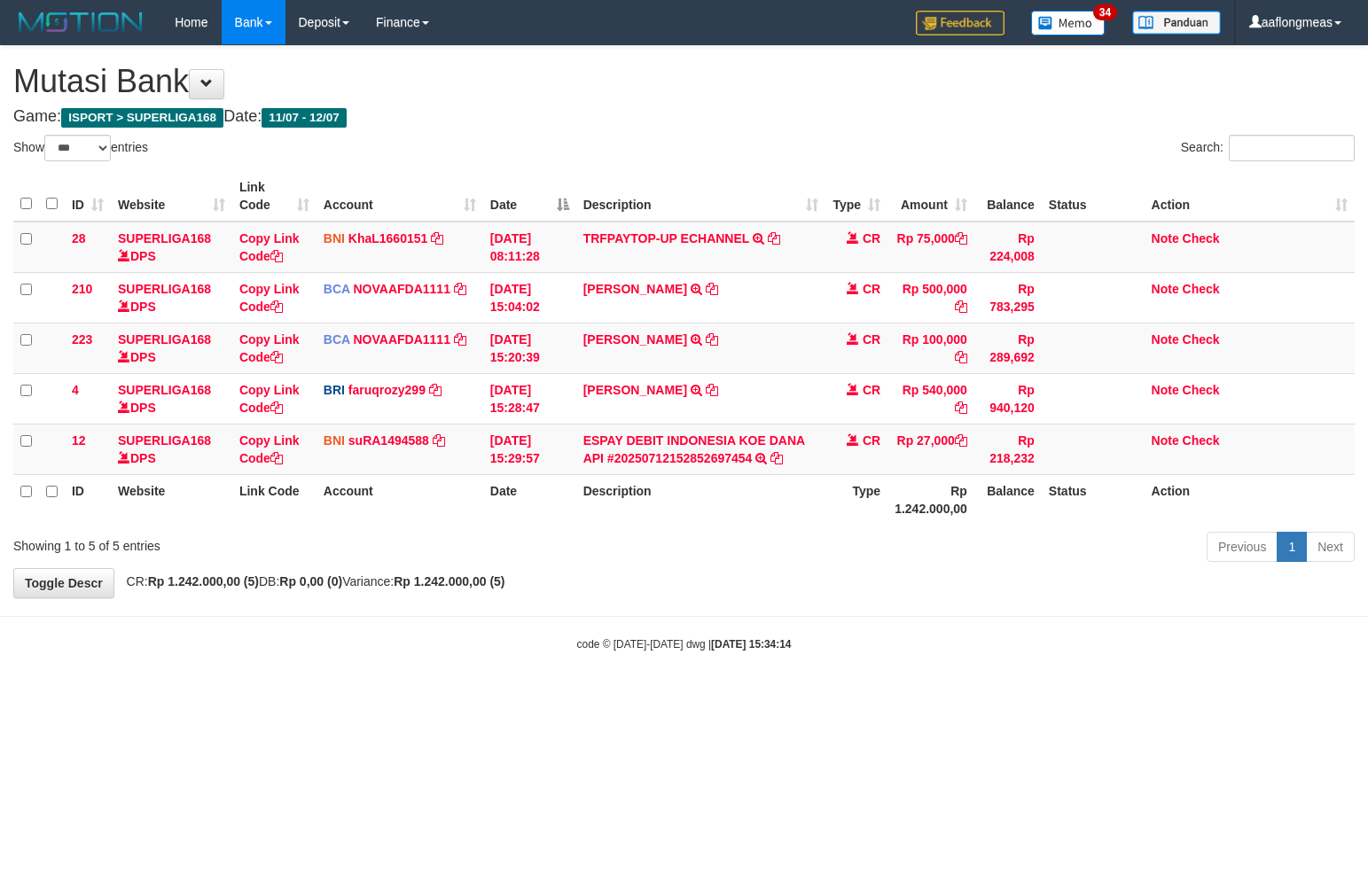 scroll, scrollTop: 0, scrollLeft: 0, axis: both 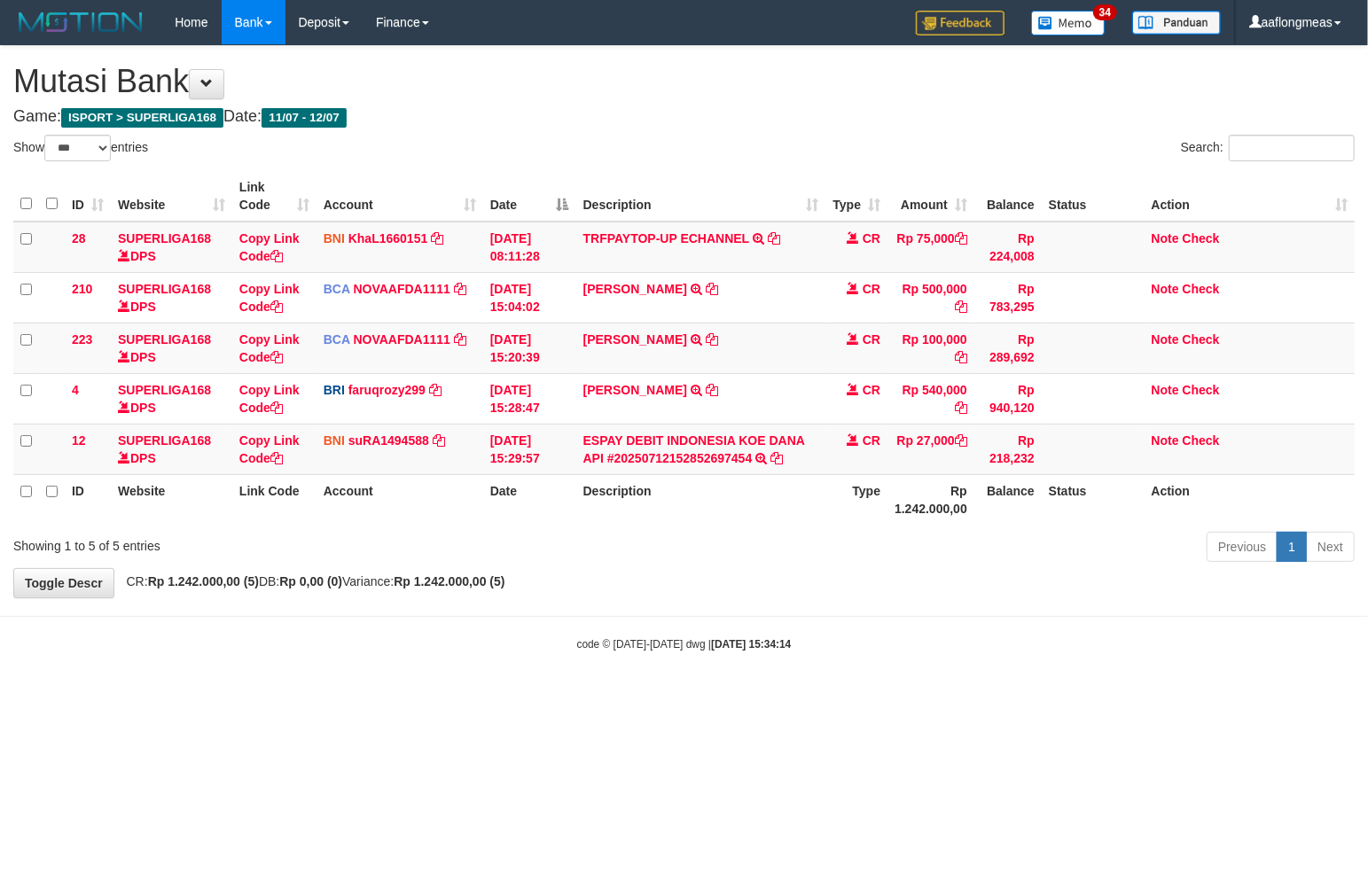 click on "Toggle navigation
Home
Bank
Account List
Load
By Website
Group
[ISPORT]													SUPERLIGA168
By Load Group (DPS)
34" at bounding box center (684, 348) 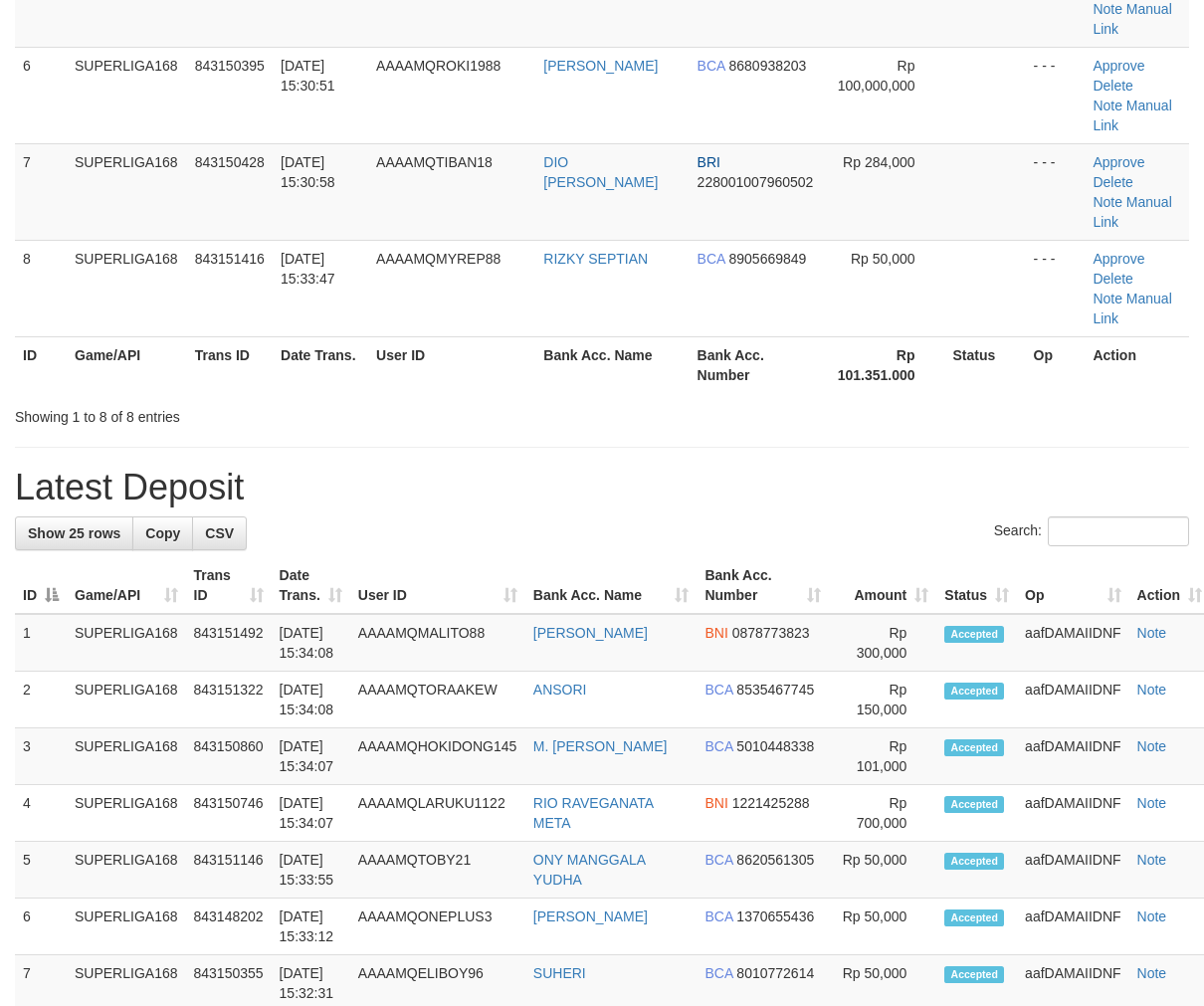 drag, startPoint x: 0, startPoint y: 0, endPoint x: 857, endPoint y: 363, distance: 930.70833 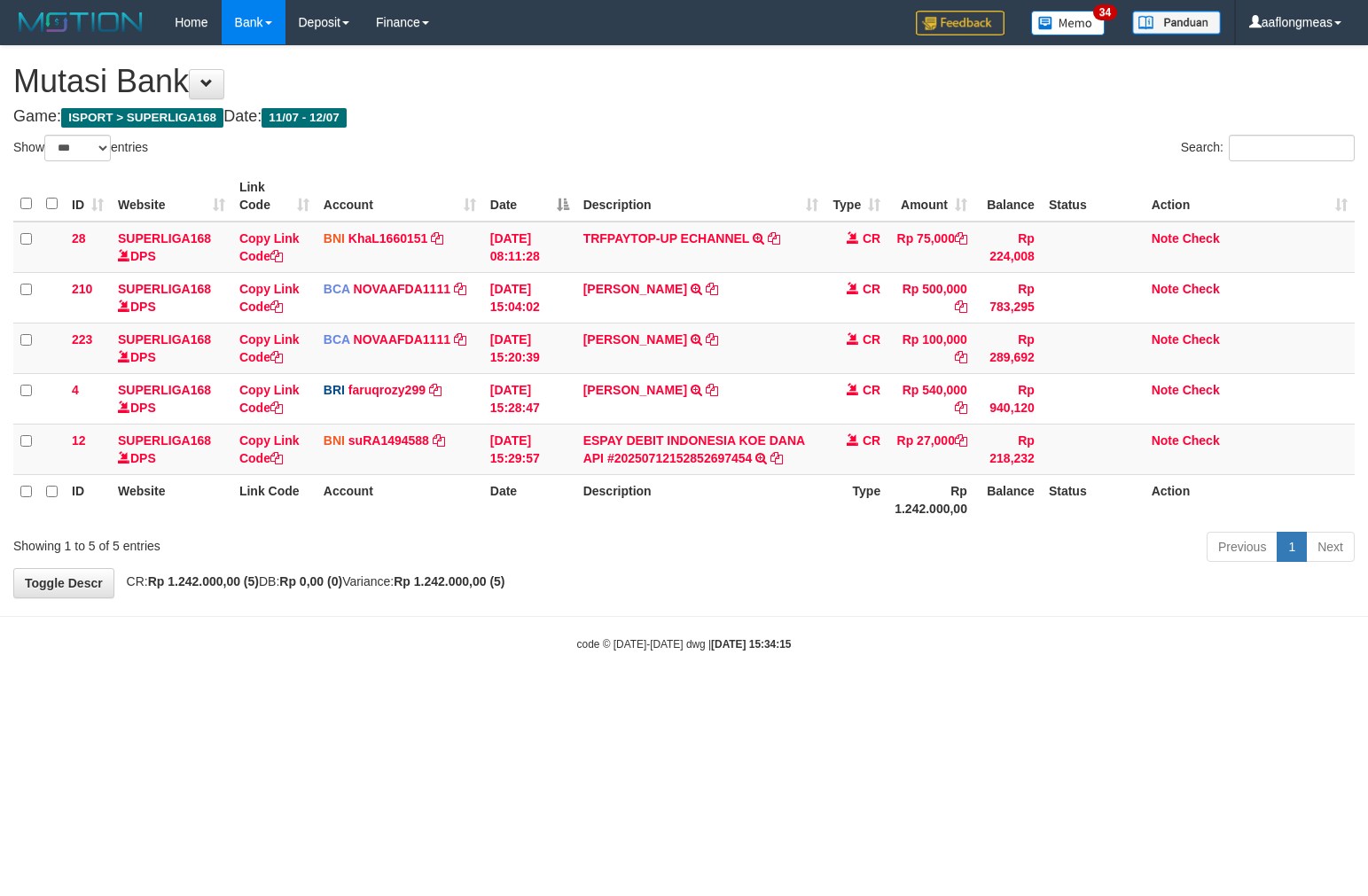 select on "***" 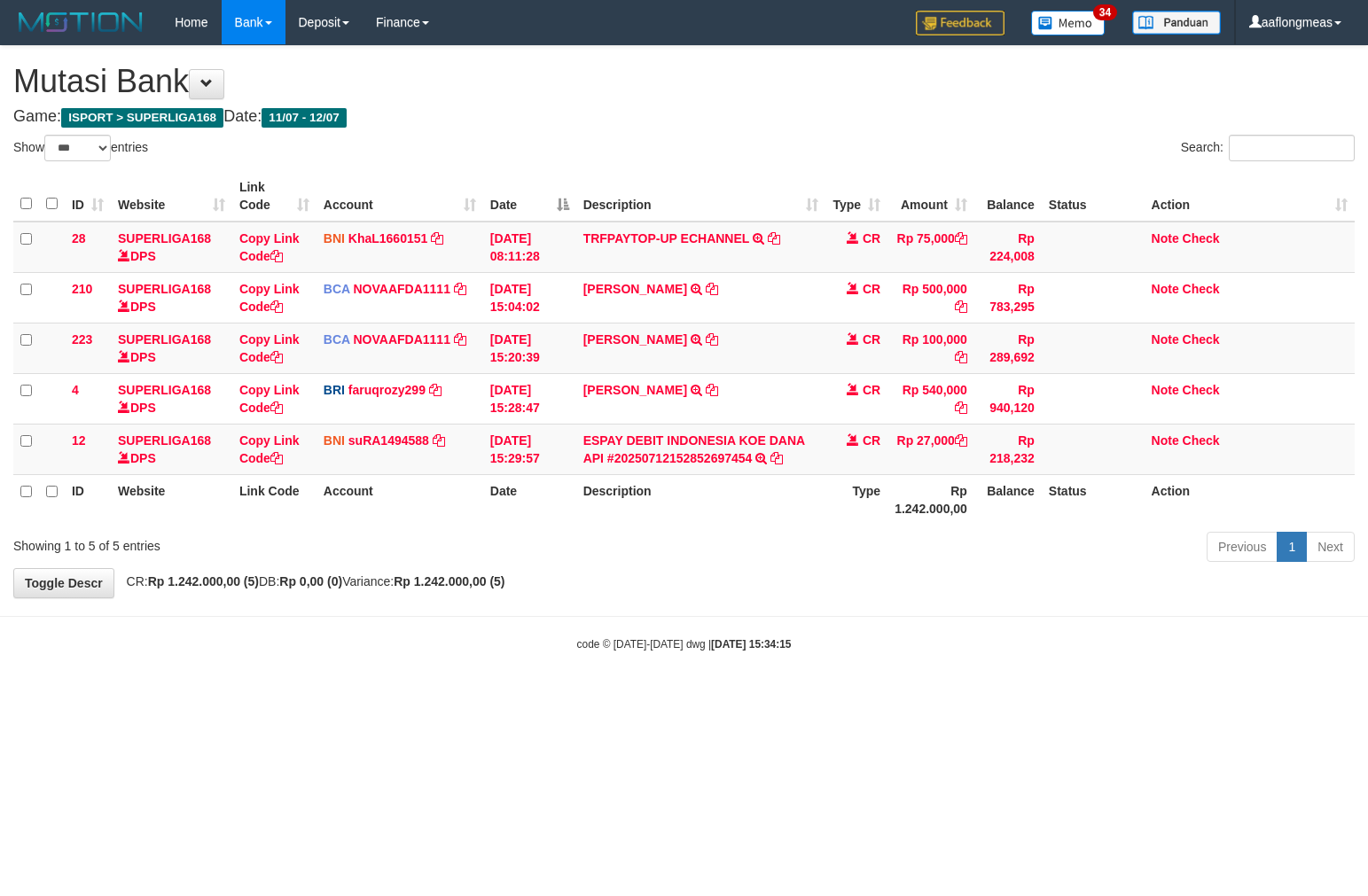 scroll, scrollTop: 0, scrollLeft: 0, axis: both 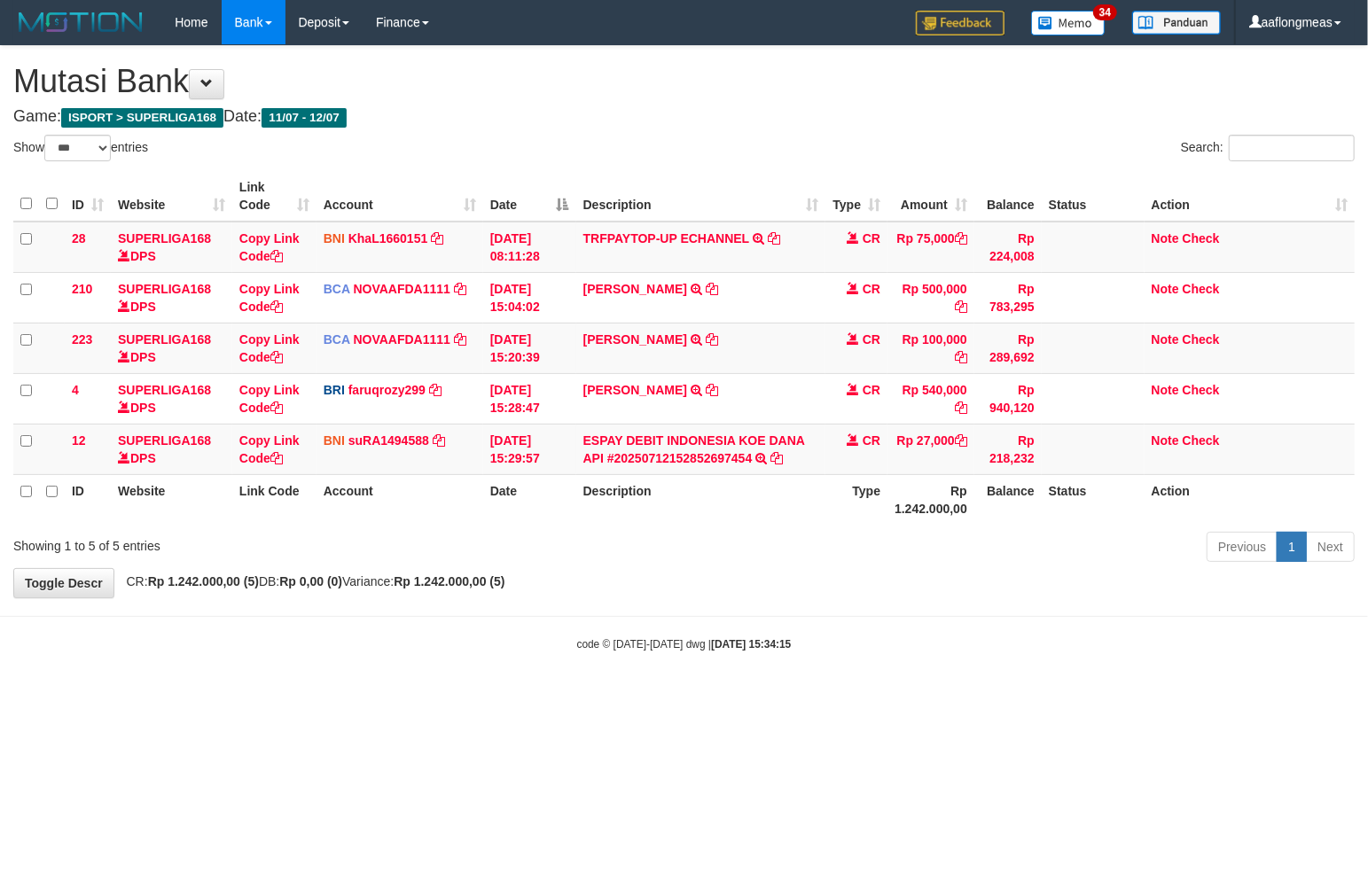 click on "Previous 1 Next" at bounding box center [969, 549] 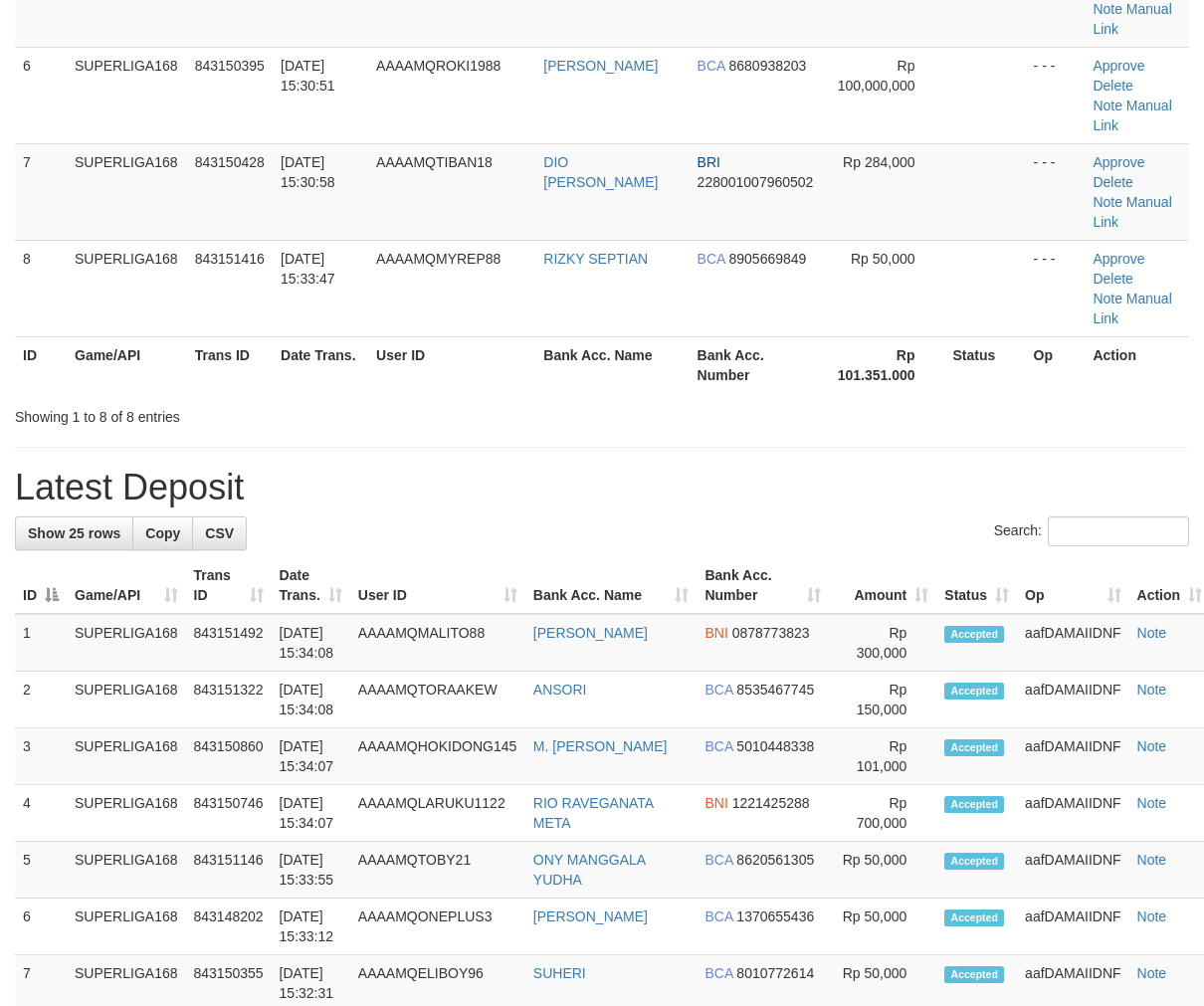 click on "**********" at bounding box center (602, 766) 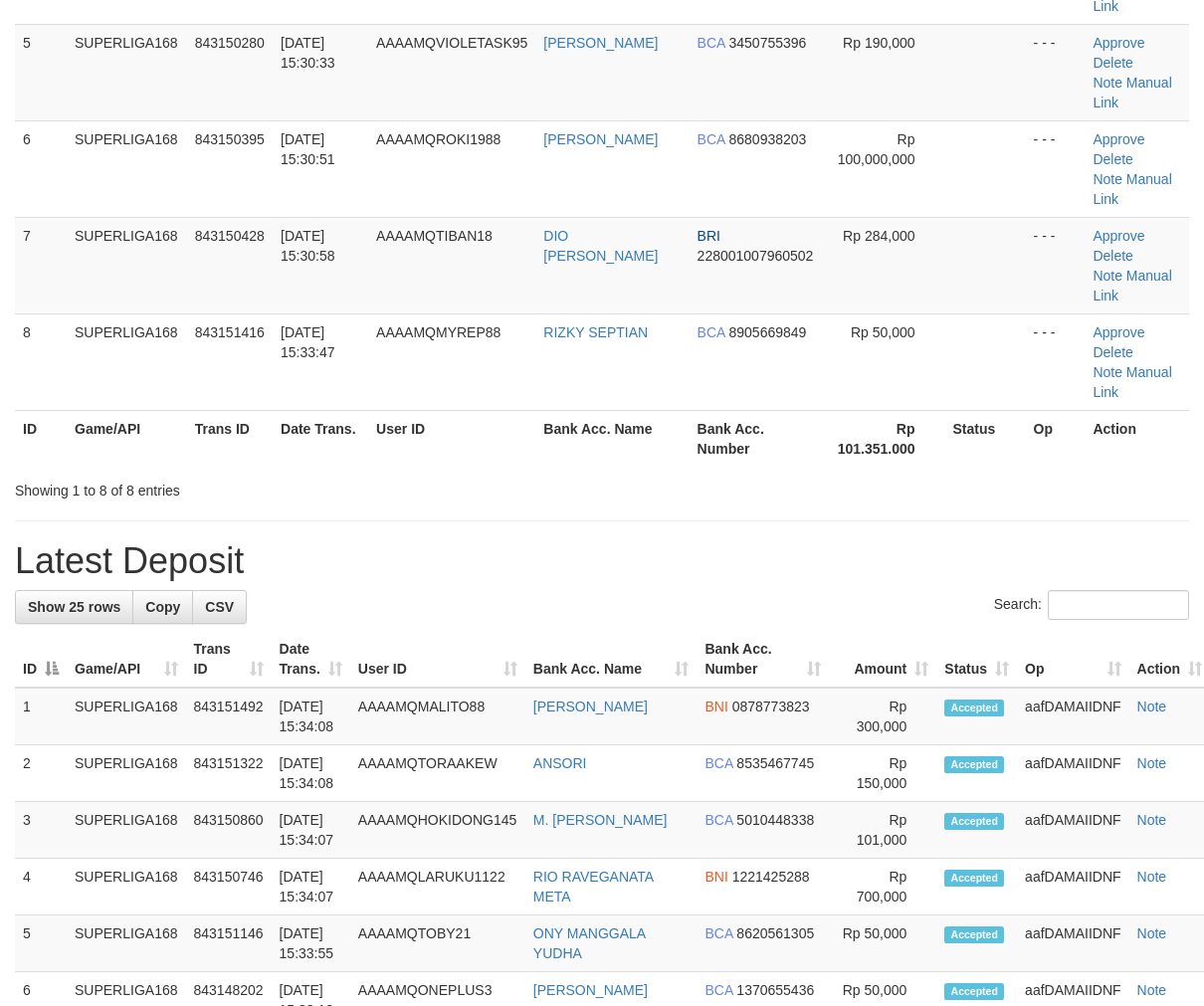 click on "Latest Deposit" at bounding box center [602, 561] 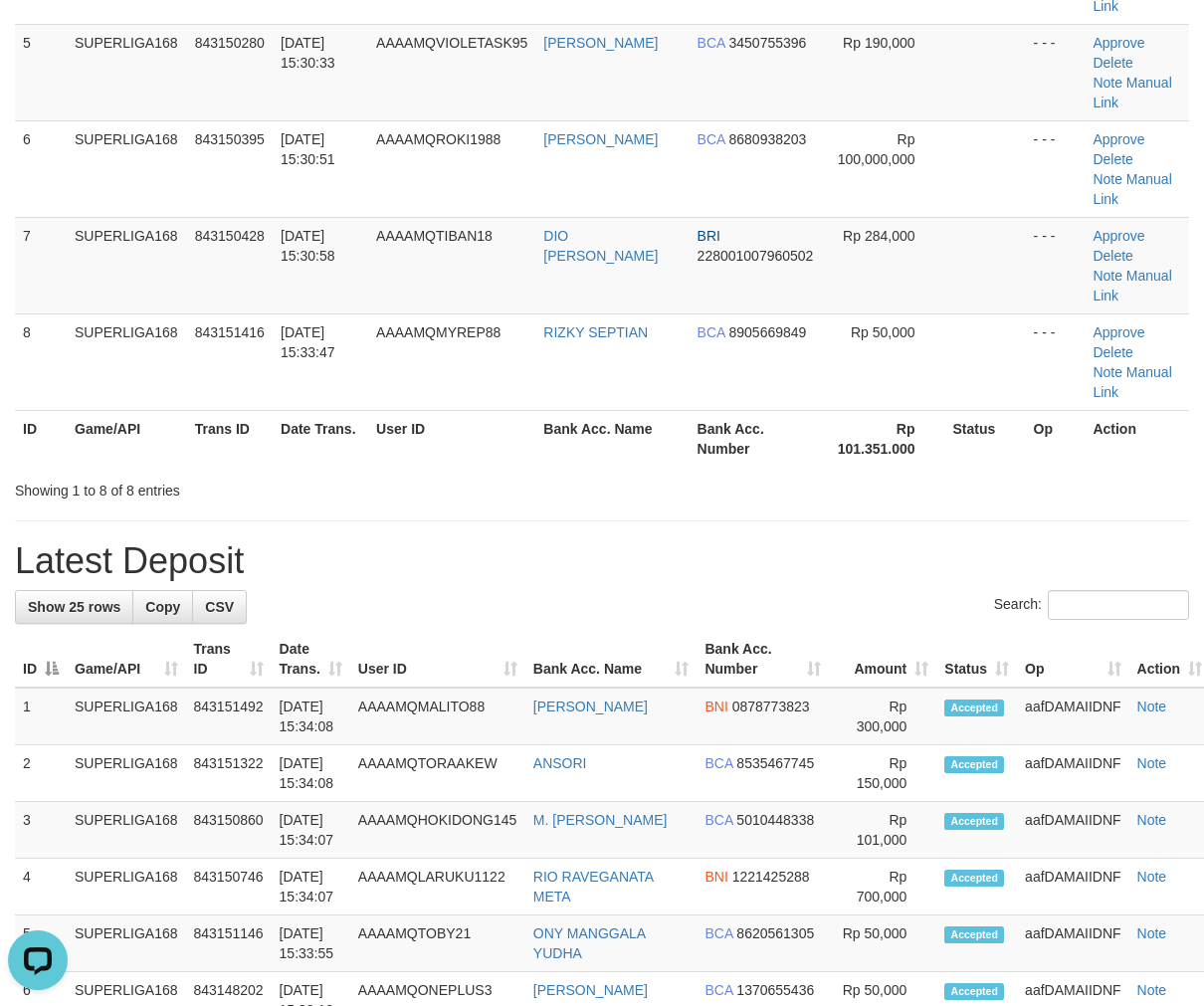 scroll, scrollTop: 0, scrollLeft: 0, axis: both 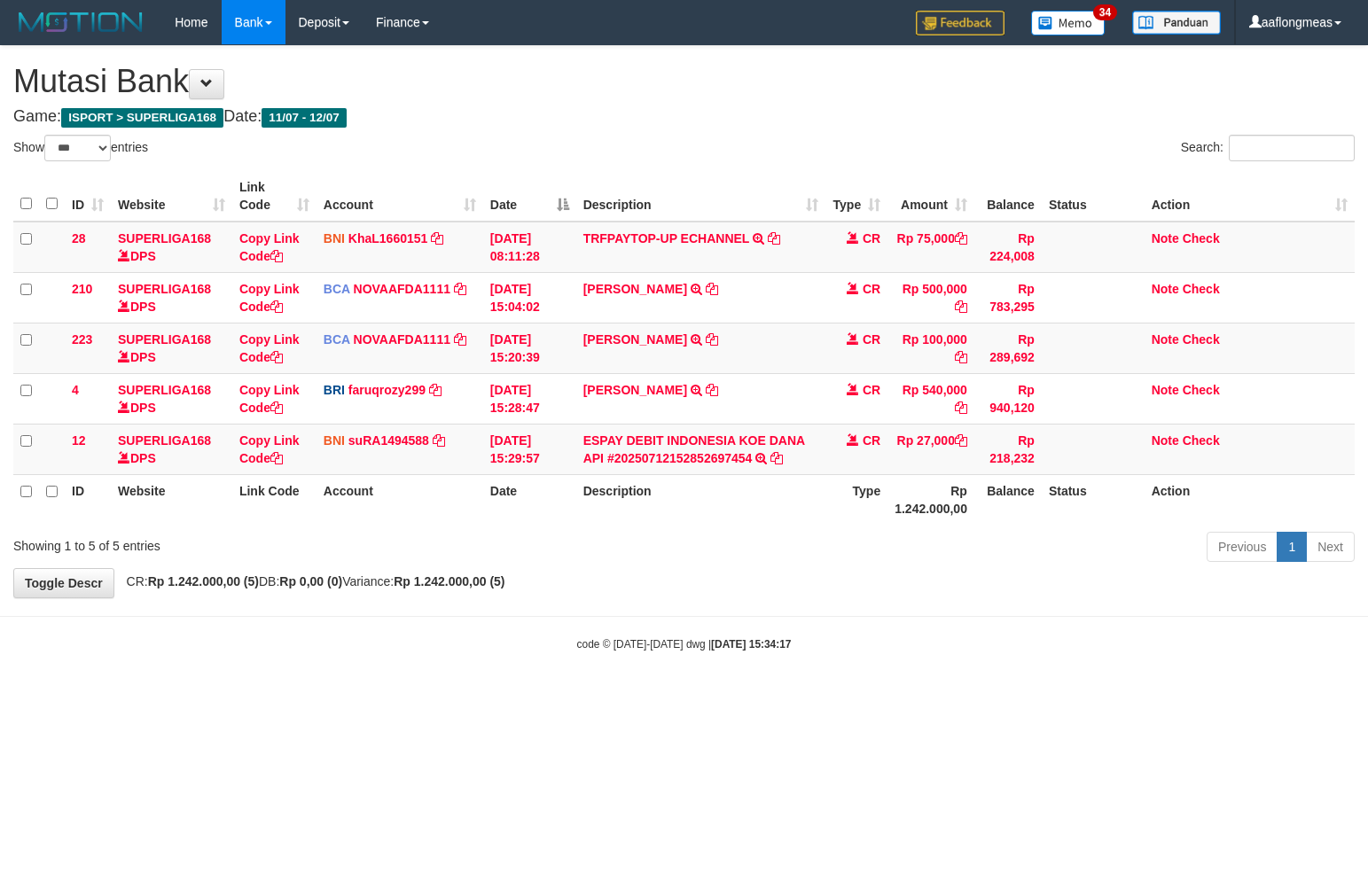 select on "***" 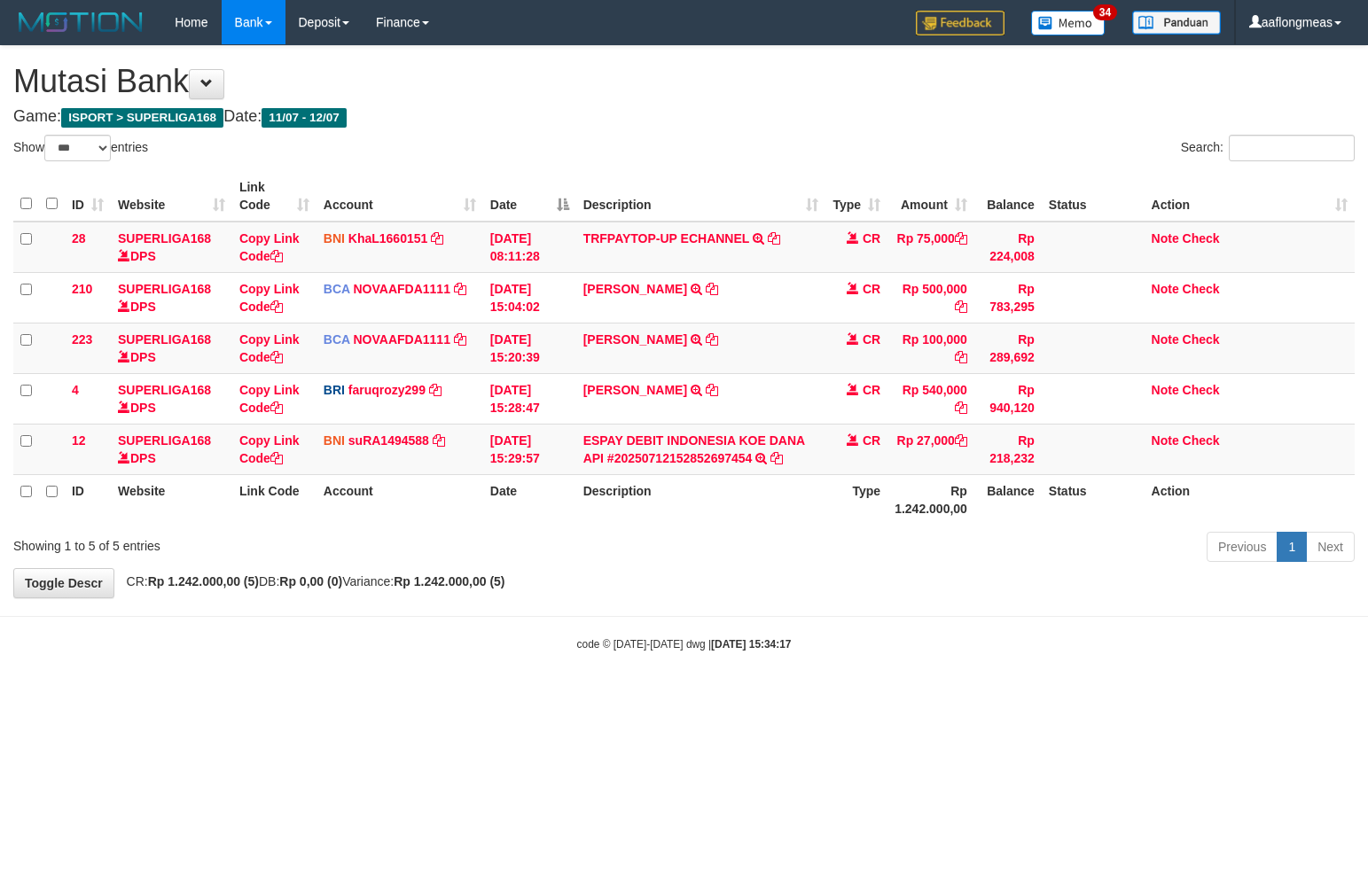 scroll, scrollTop: 0, scrollLeft: 0, axis: both 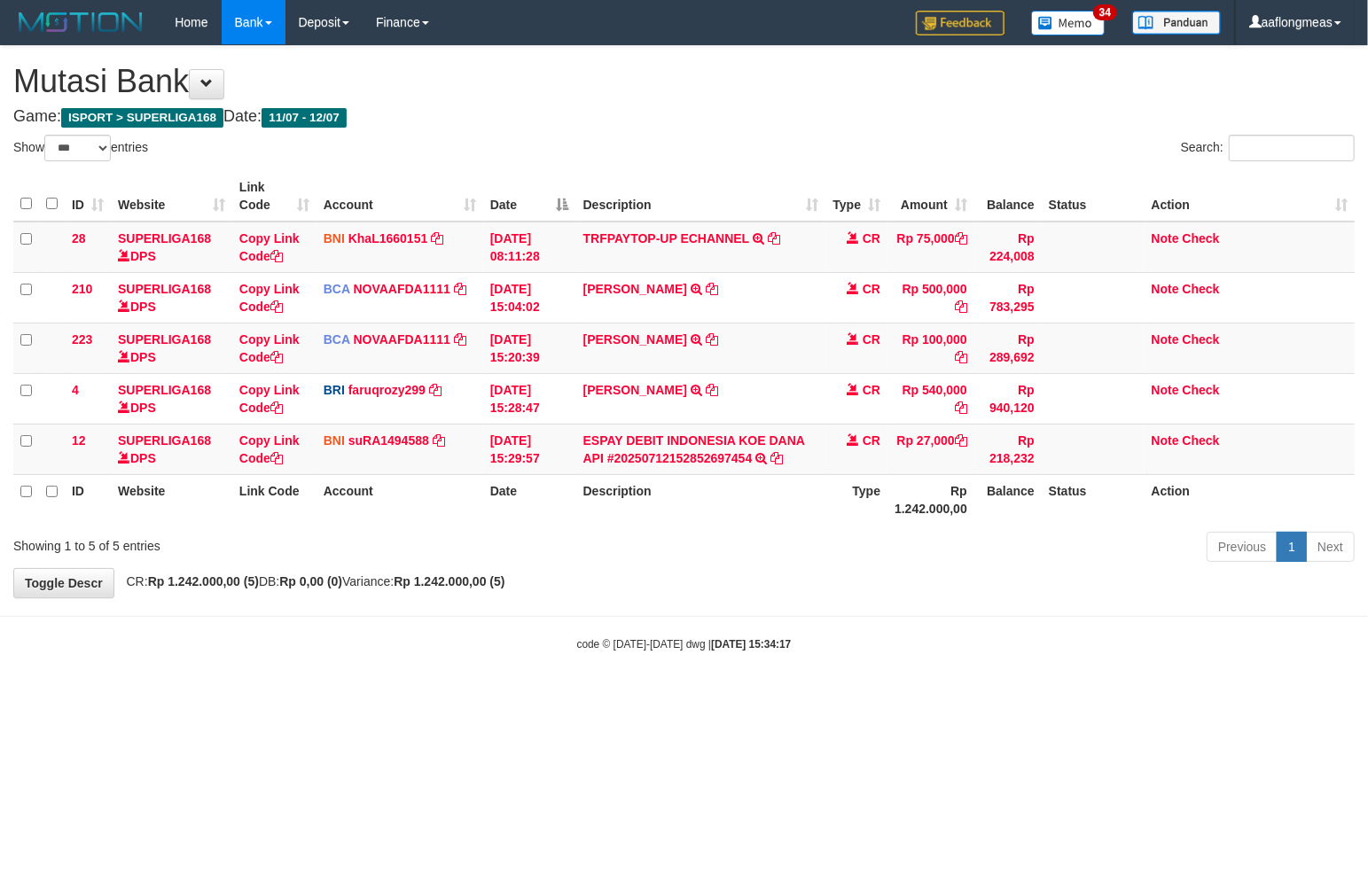 click on "**********" at bounding box center (684, 322) 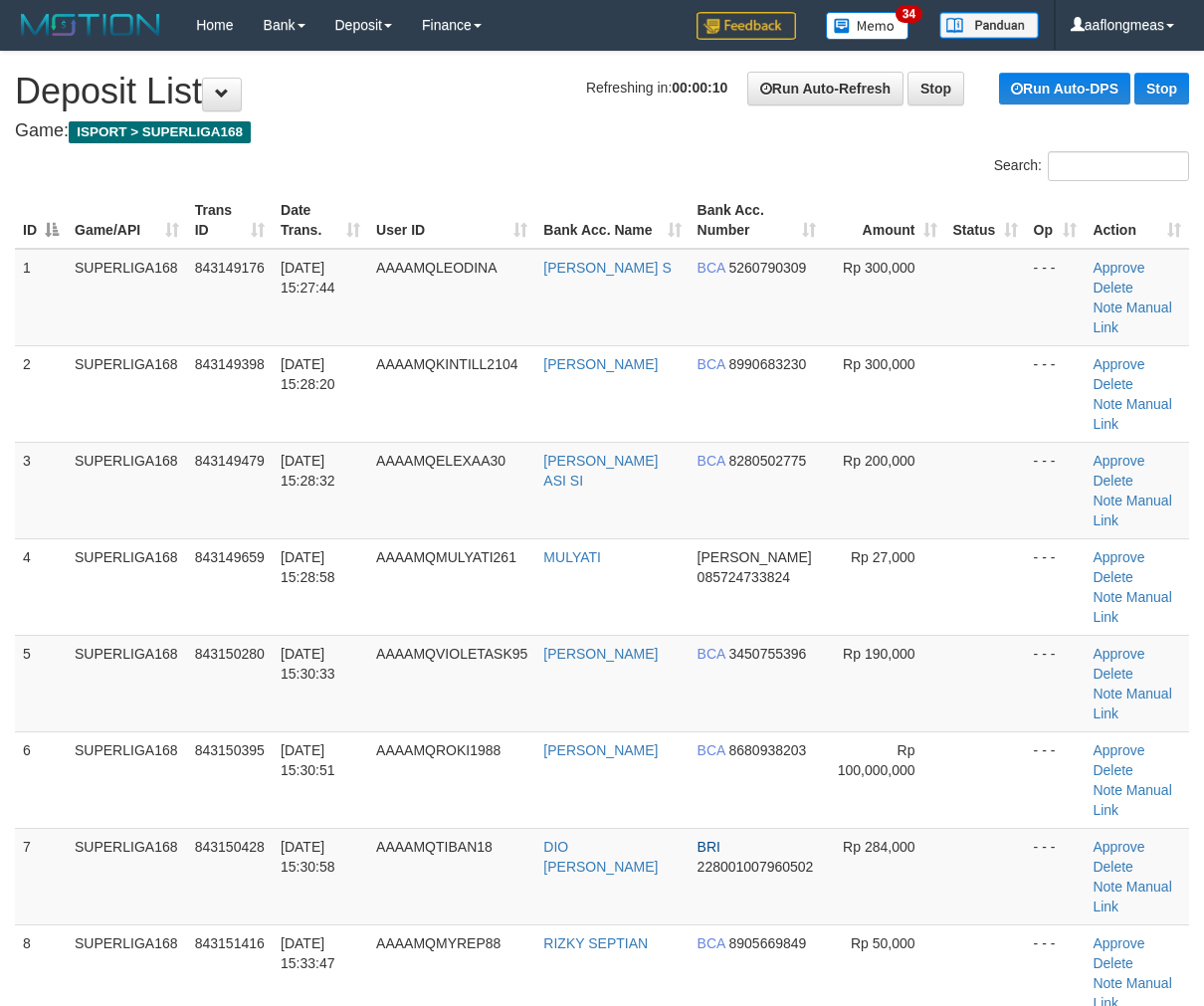 scroll, scrollTop: 685, scrollLeft: 0, axis: vertical 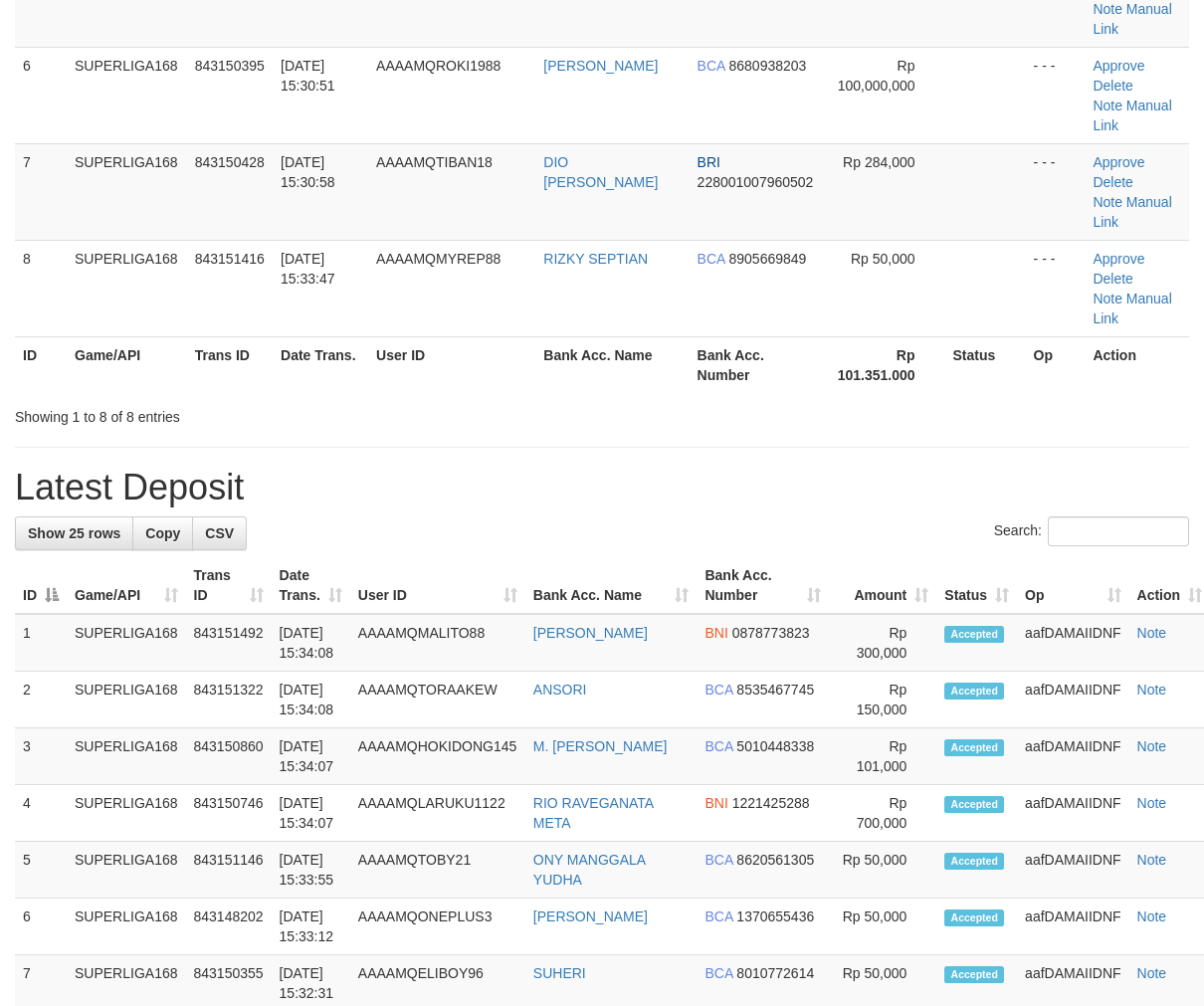click at bounding box center [602, 447] 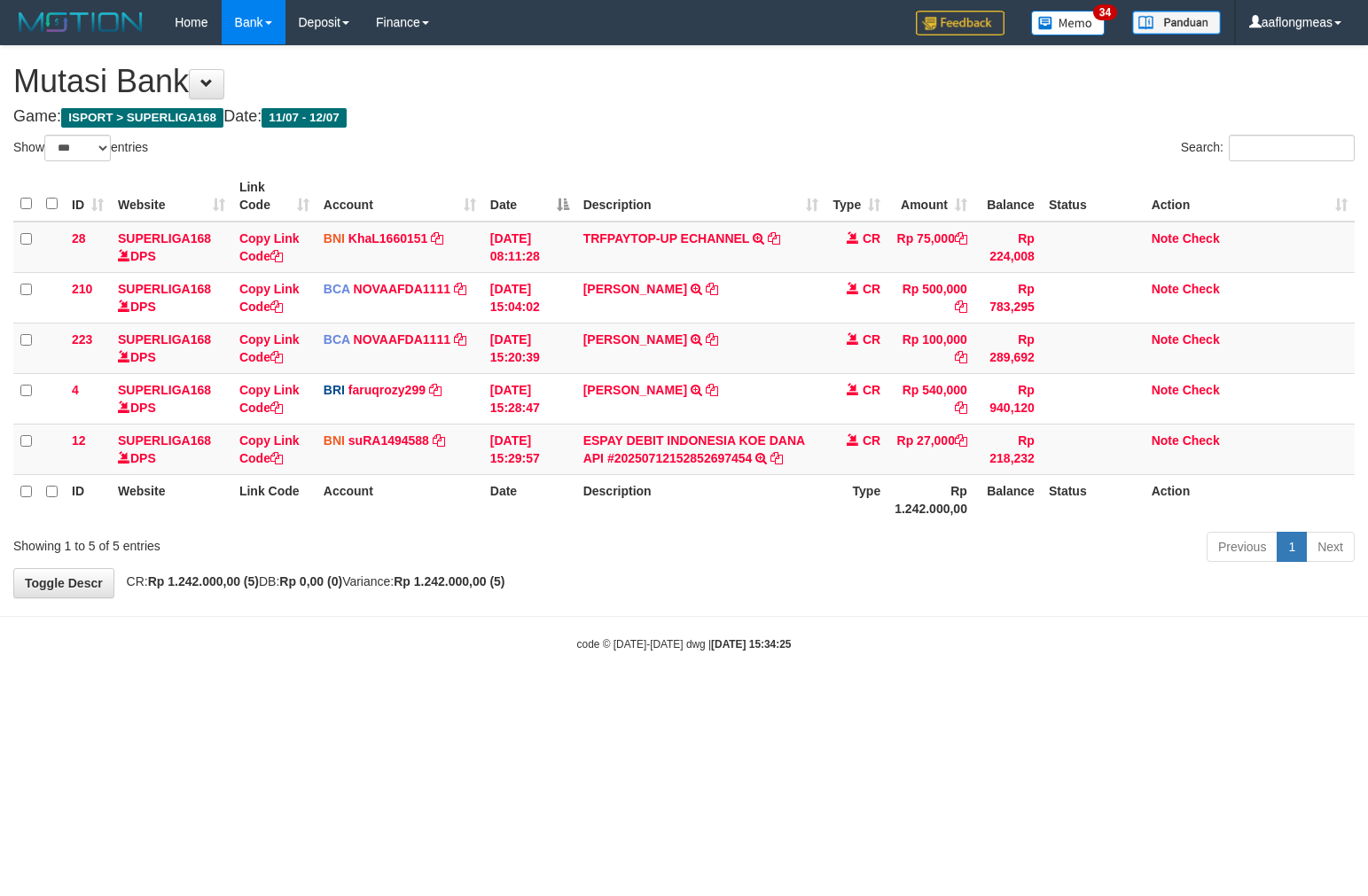 select on "***" 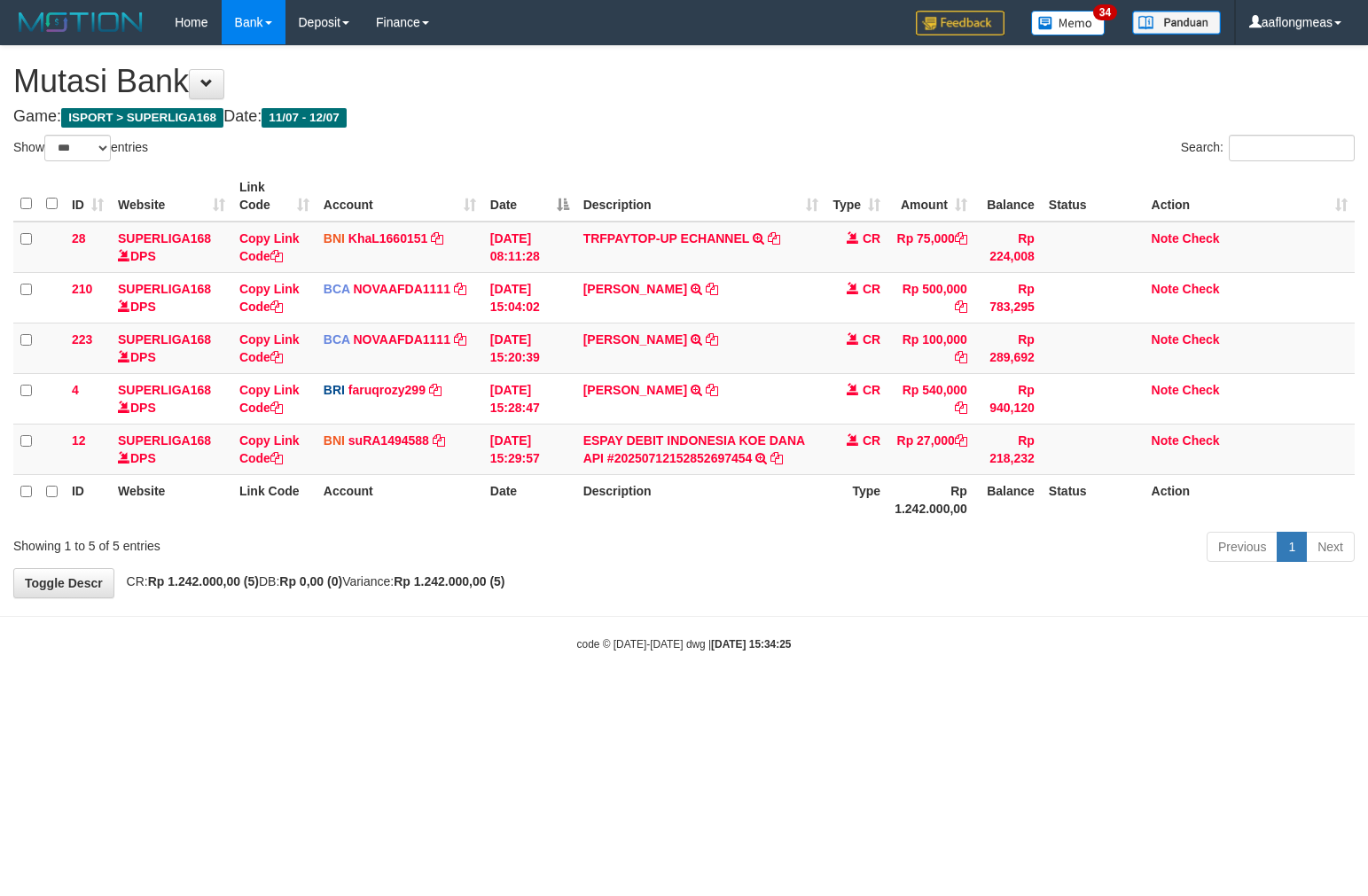 scroll, scrollTop: 0, scrollLeft: 0, axis: both 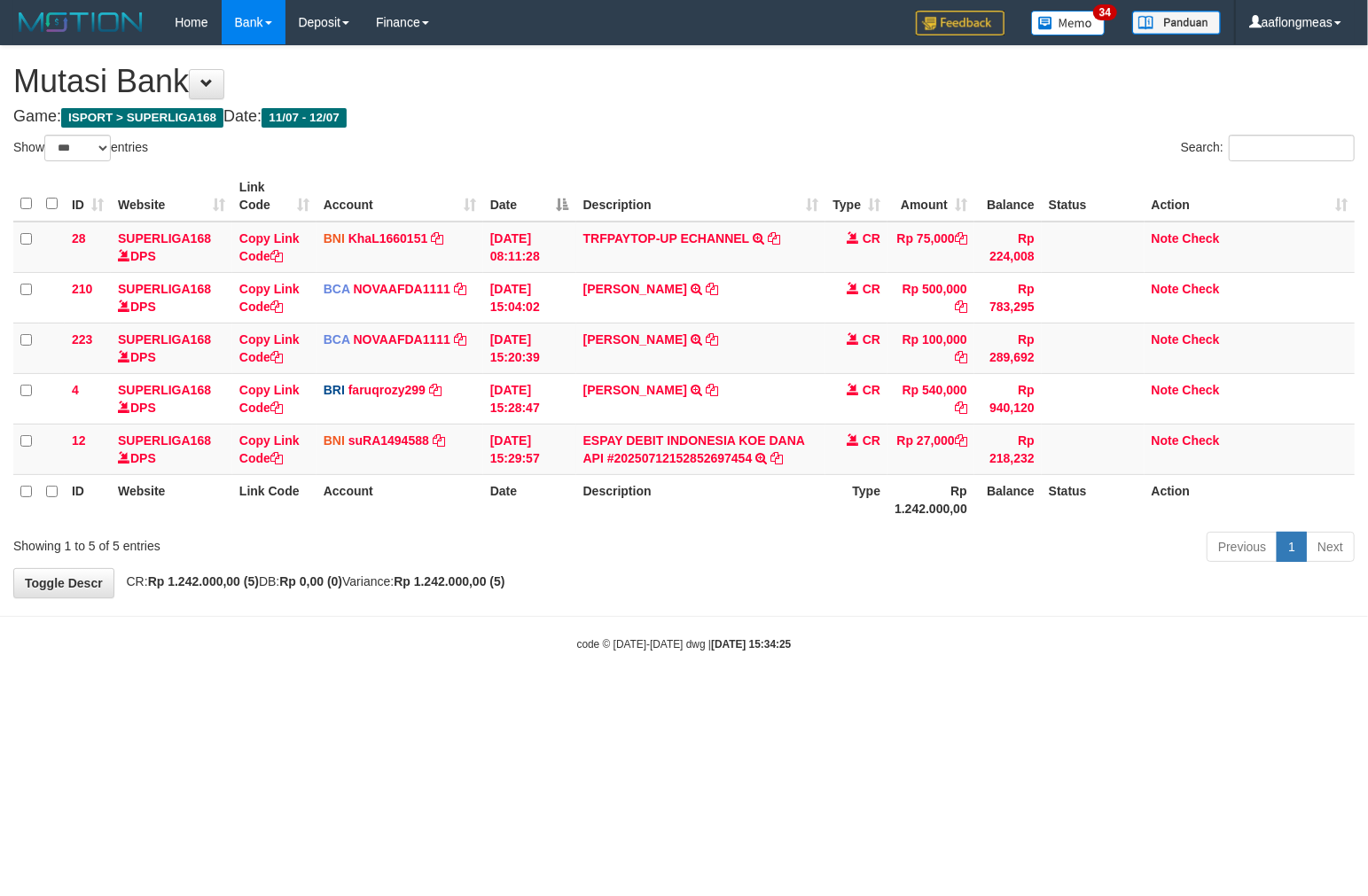 drag, startPoint x: 756, startPoint y: 529, endPoint x: 580, endPoint y: 533, distance: 176.04545 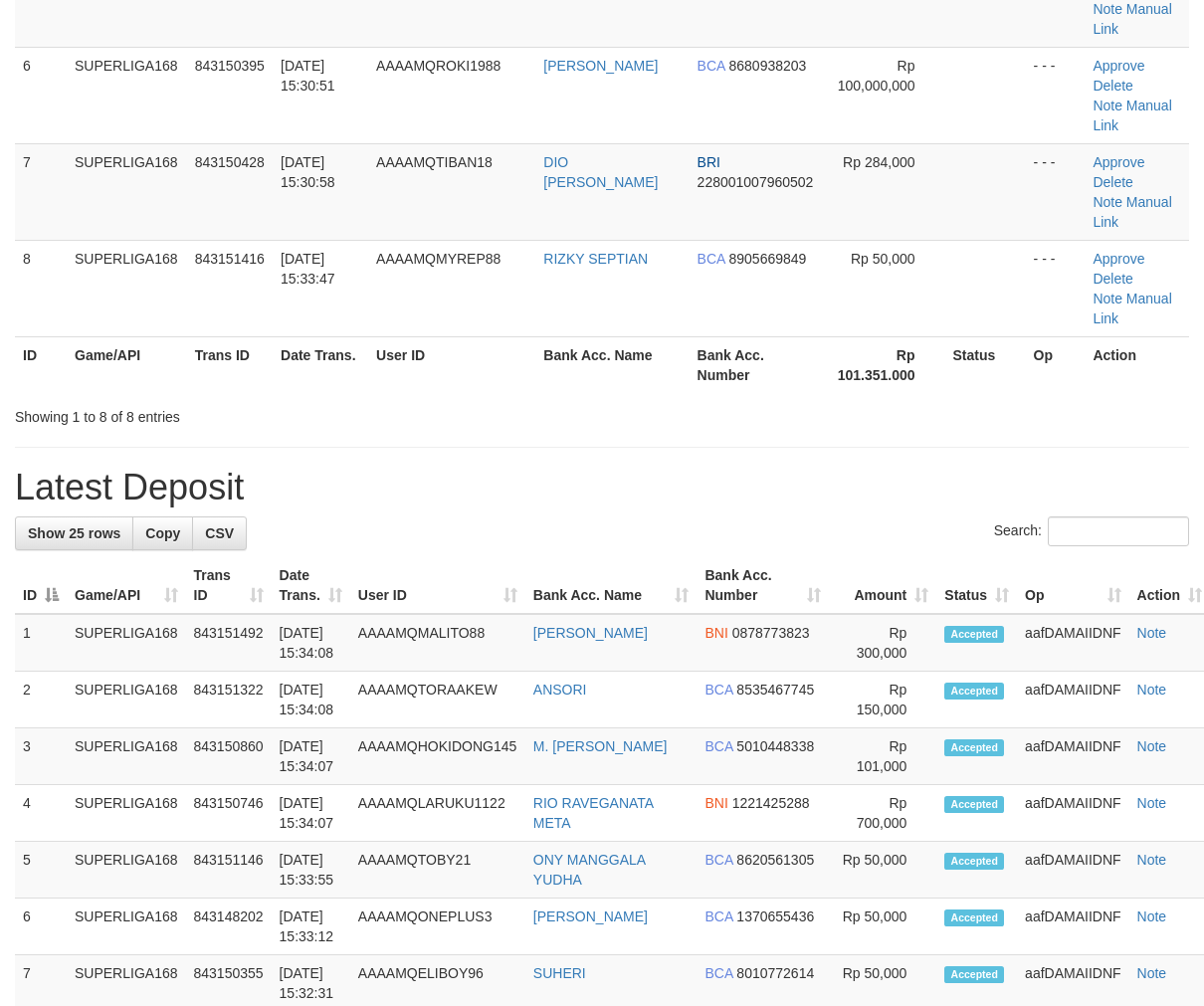 click on "**********" at bounding box center [602, 766] 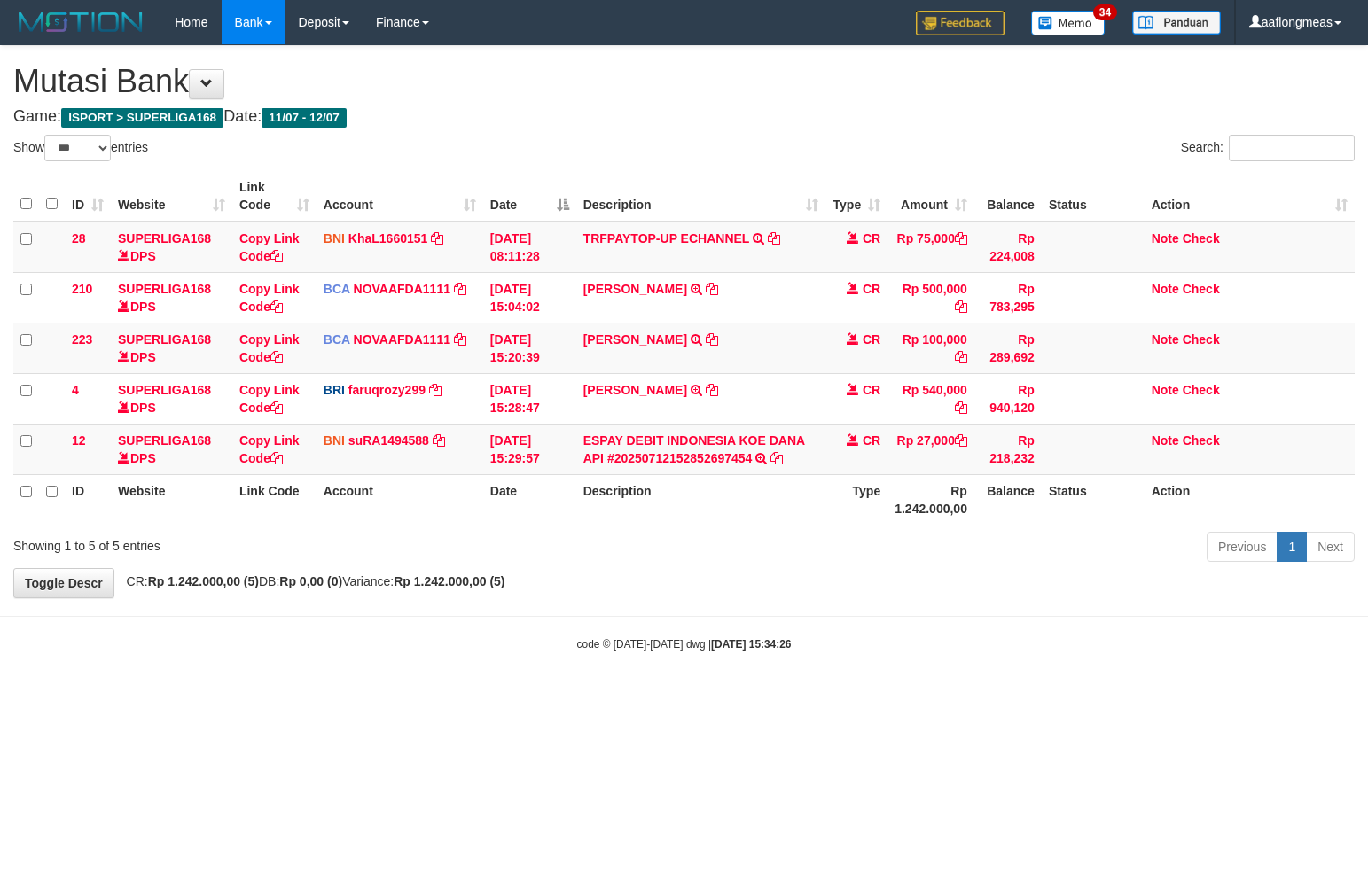 select on "***" 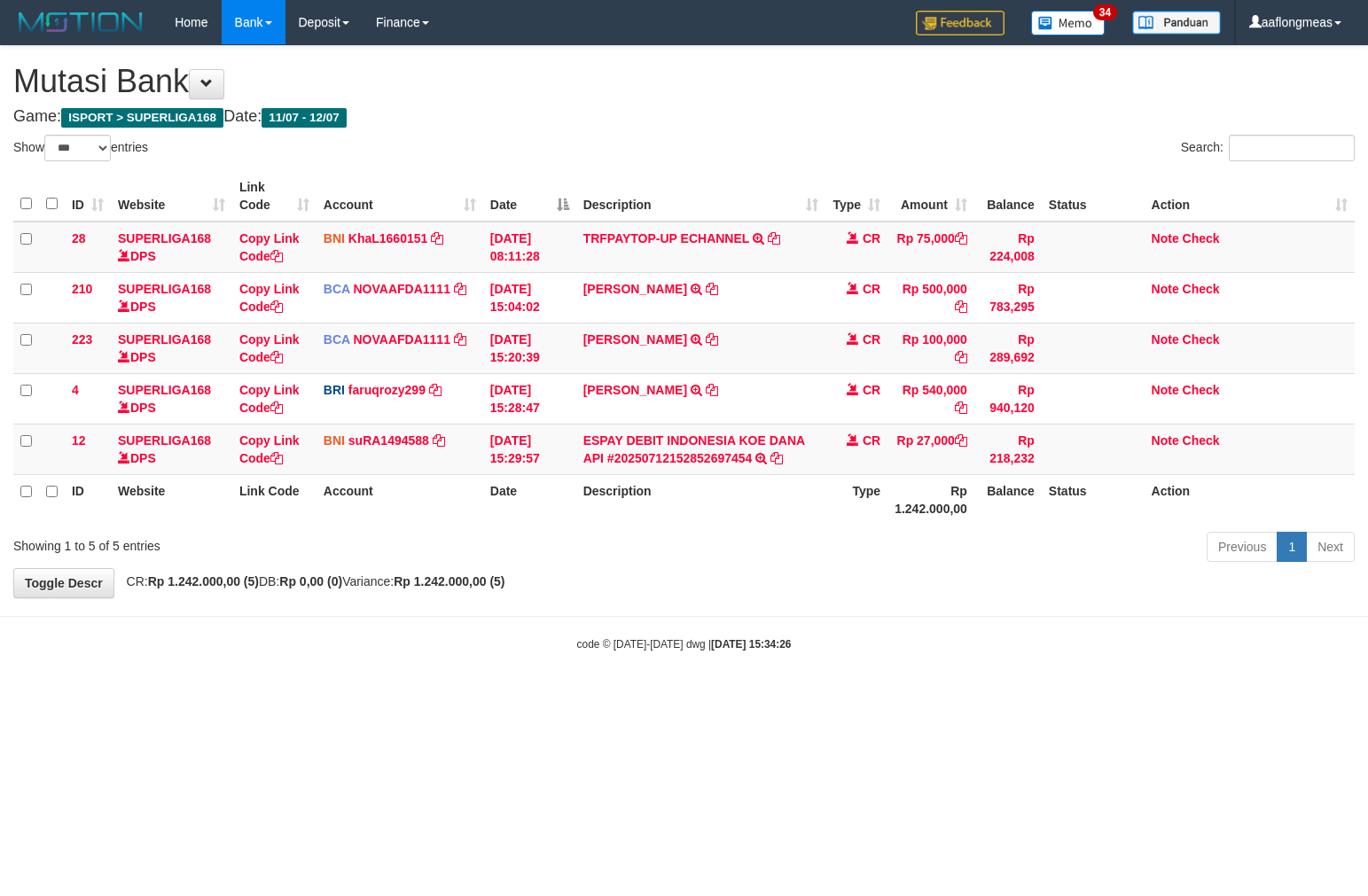 scroll, scrollTop: 0, scrollLeft: 0, axis: both 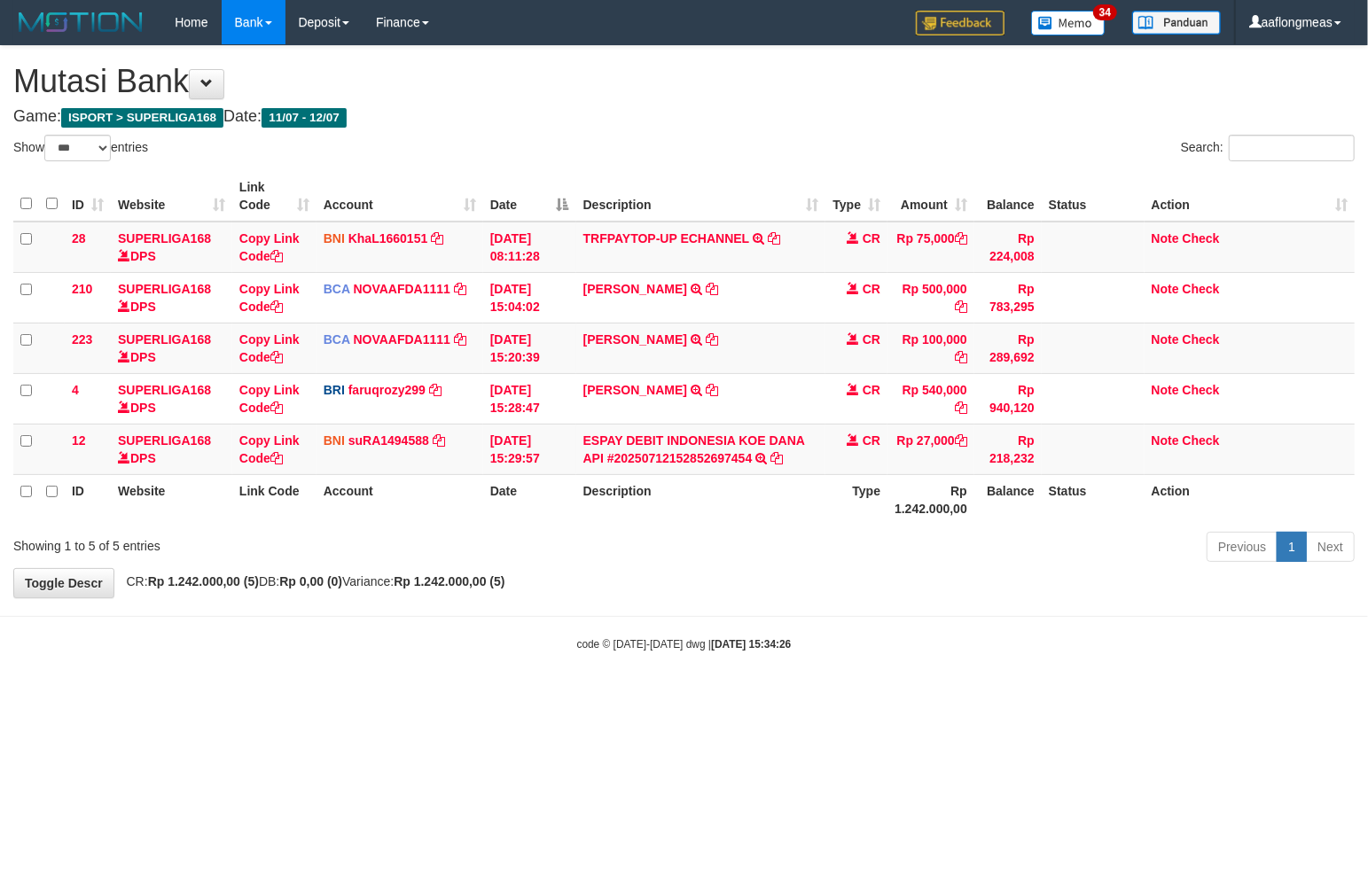 click on "Previous 1 Next" at bounding box center [969, 549] 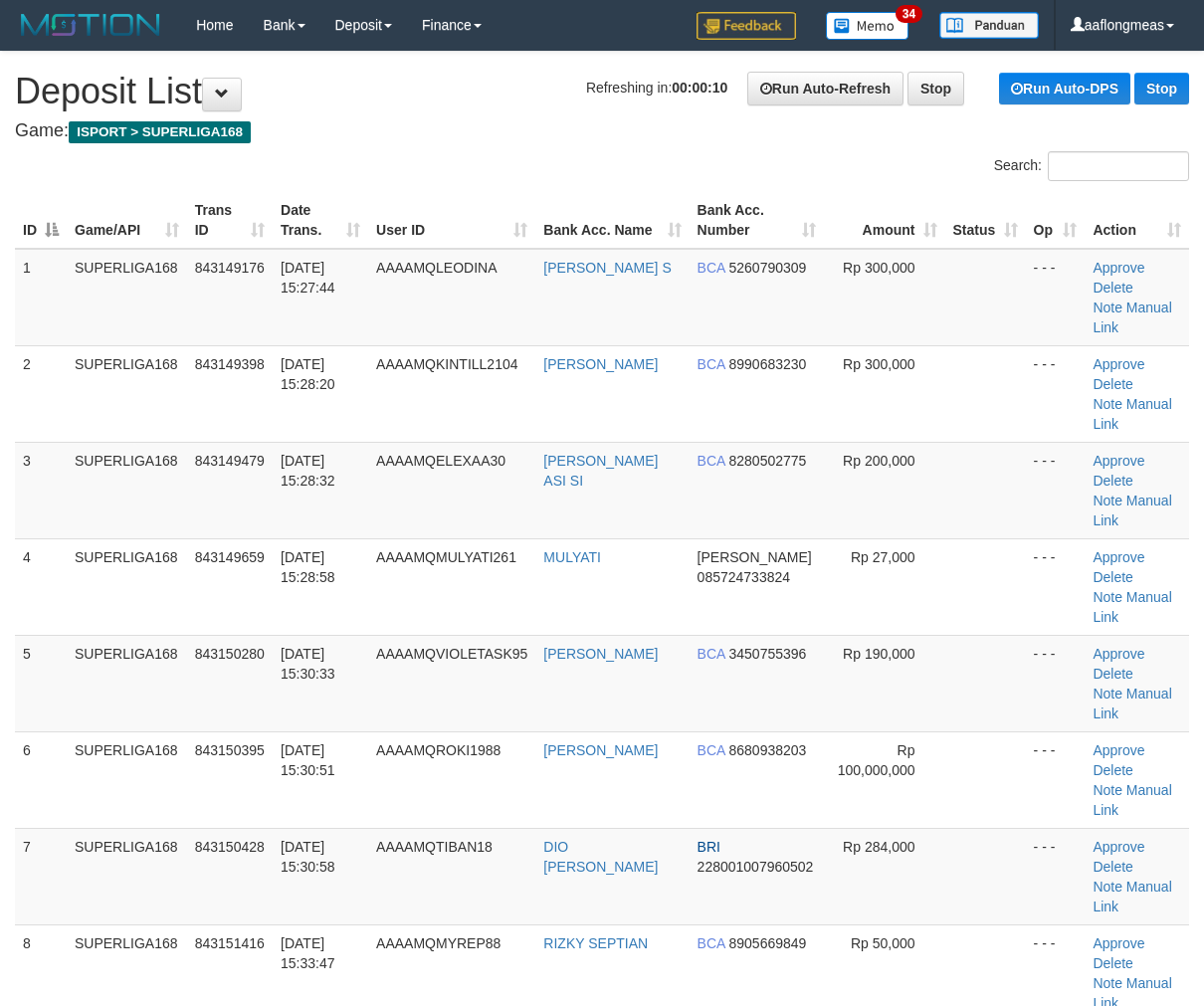scroll, scrollTop: 685, scrollLeft: 0, axis: vertical 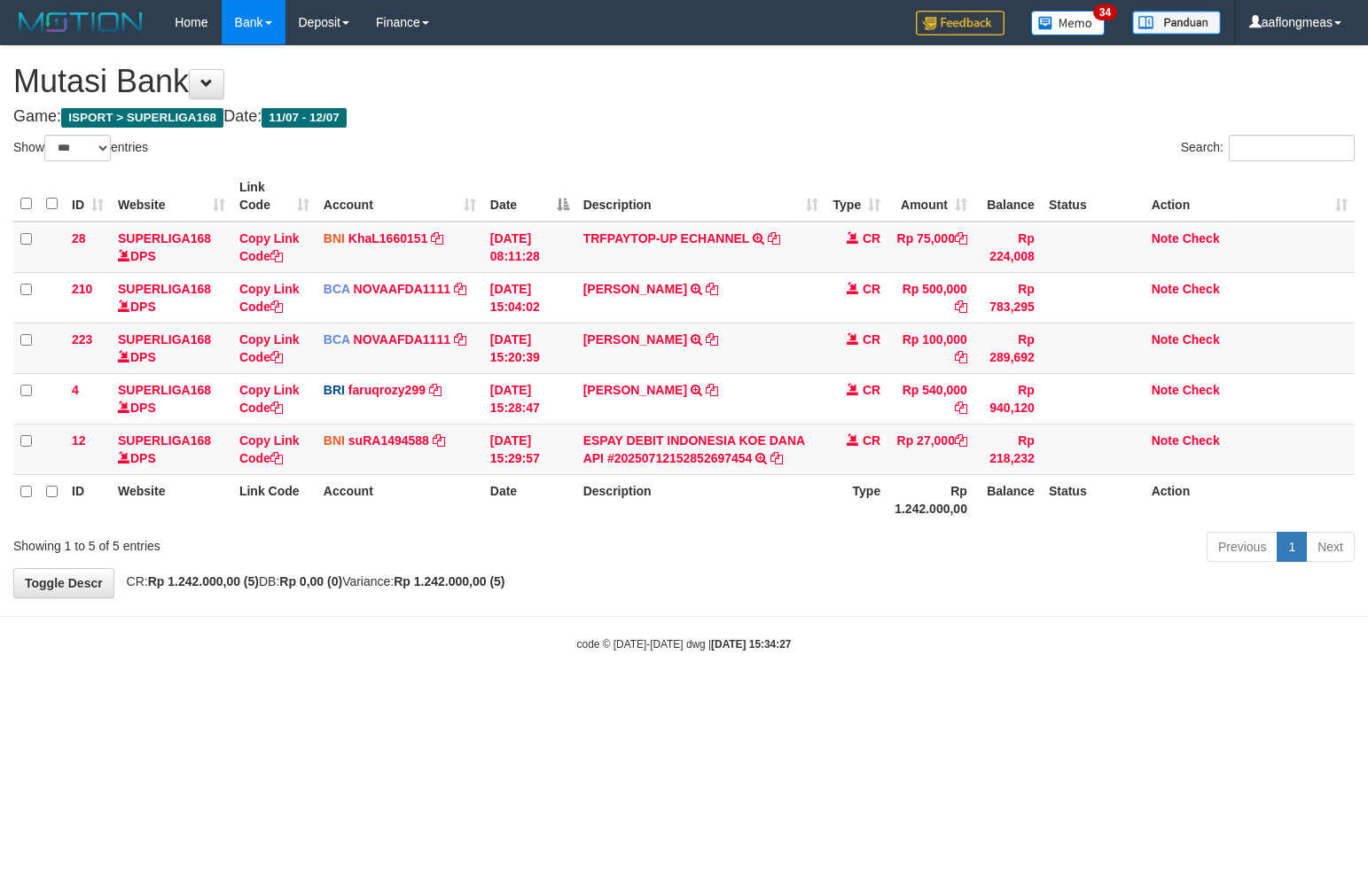 select on "***" 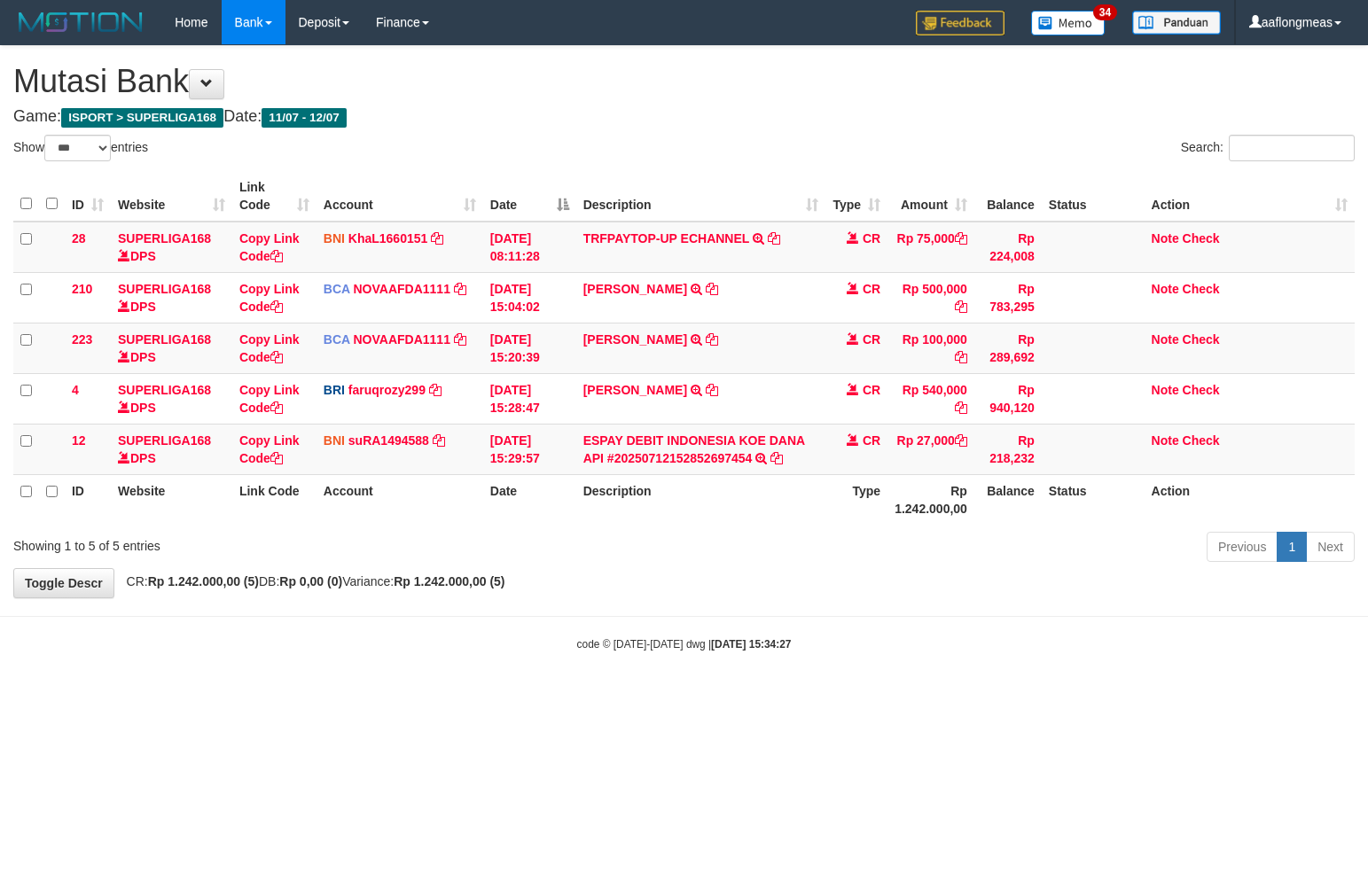 scroll, scrollTop: 0, scrollLeft: 0, axis: both 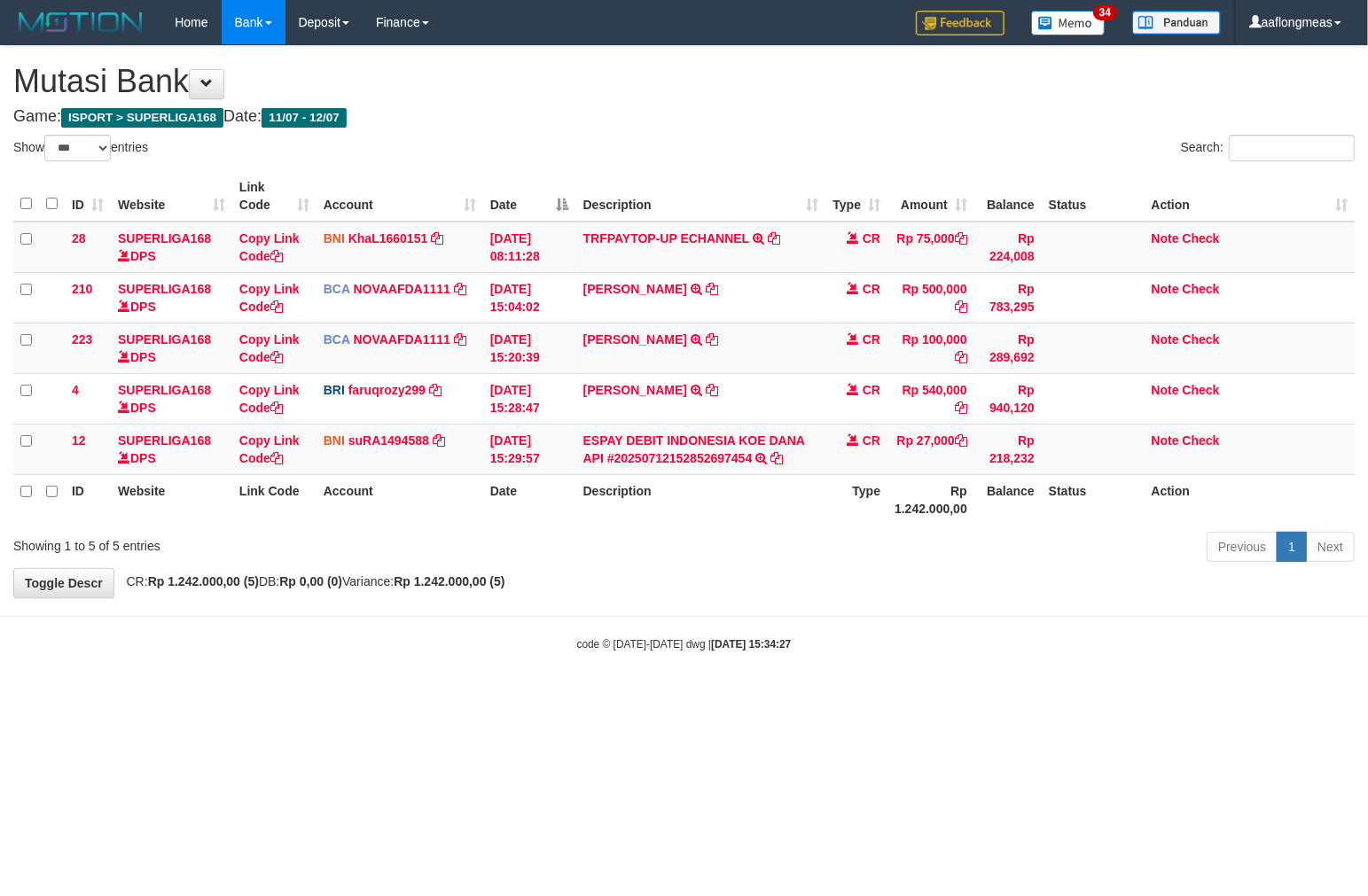 click on "Previous 1 Next" at bounding box center [969, 549] 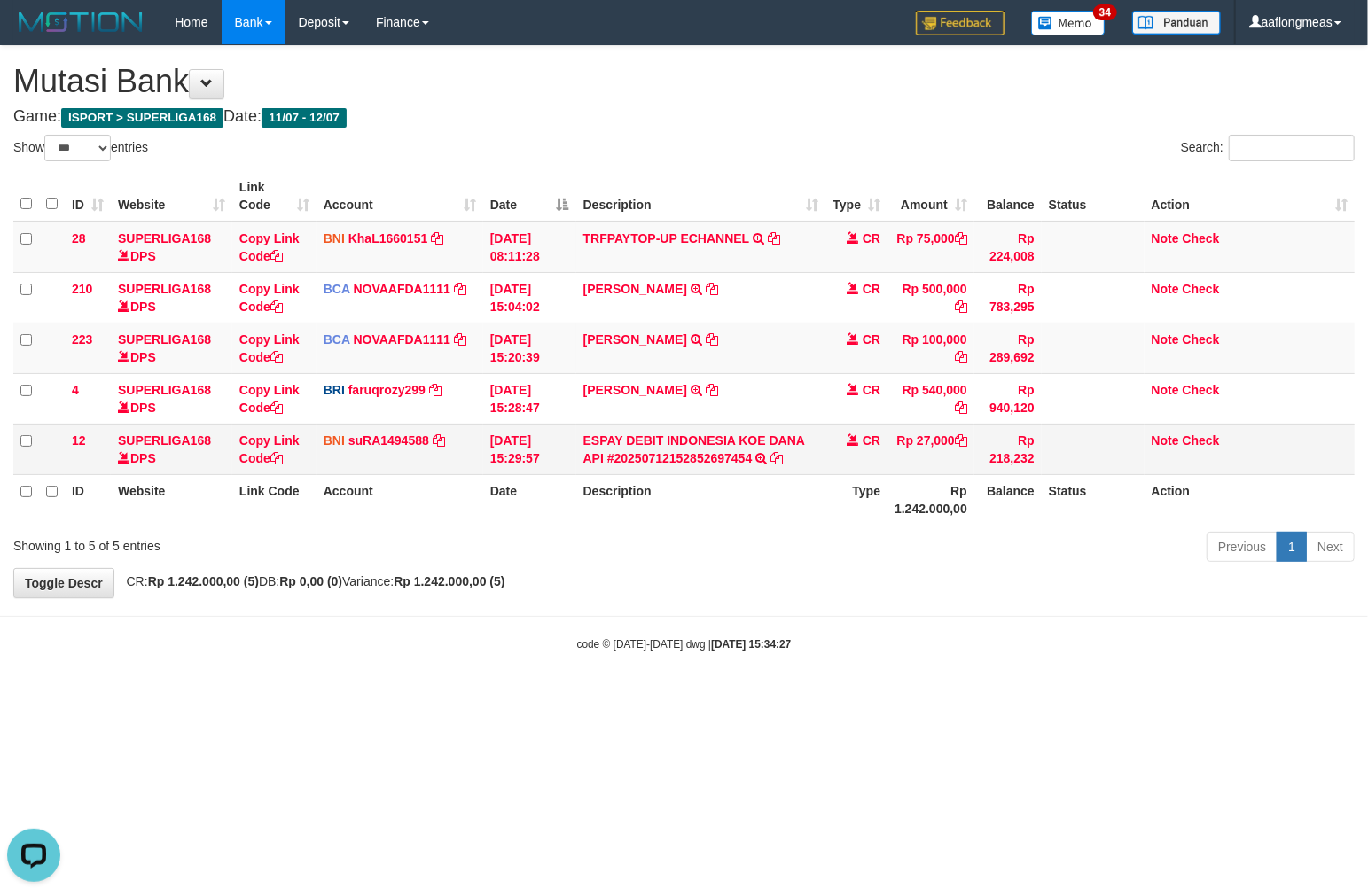 scroll, scrollTop: 0, scrollLeft: 0, axis: both 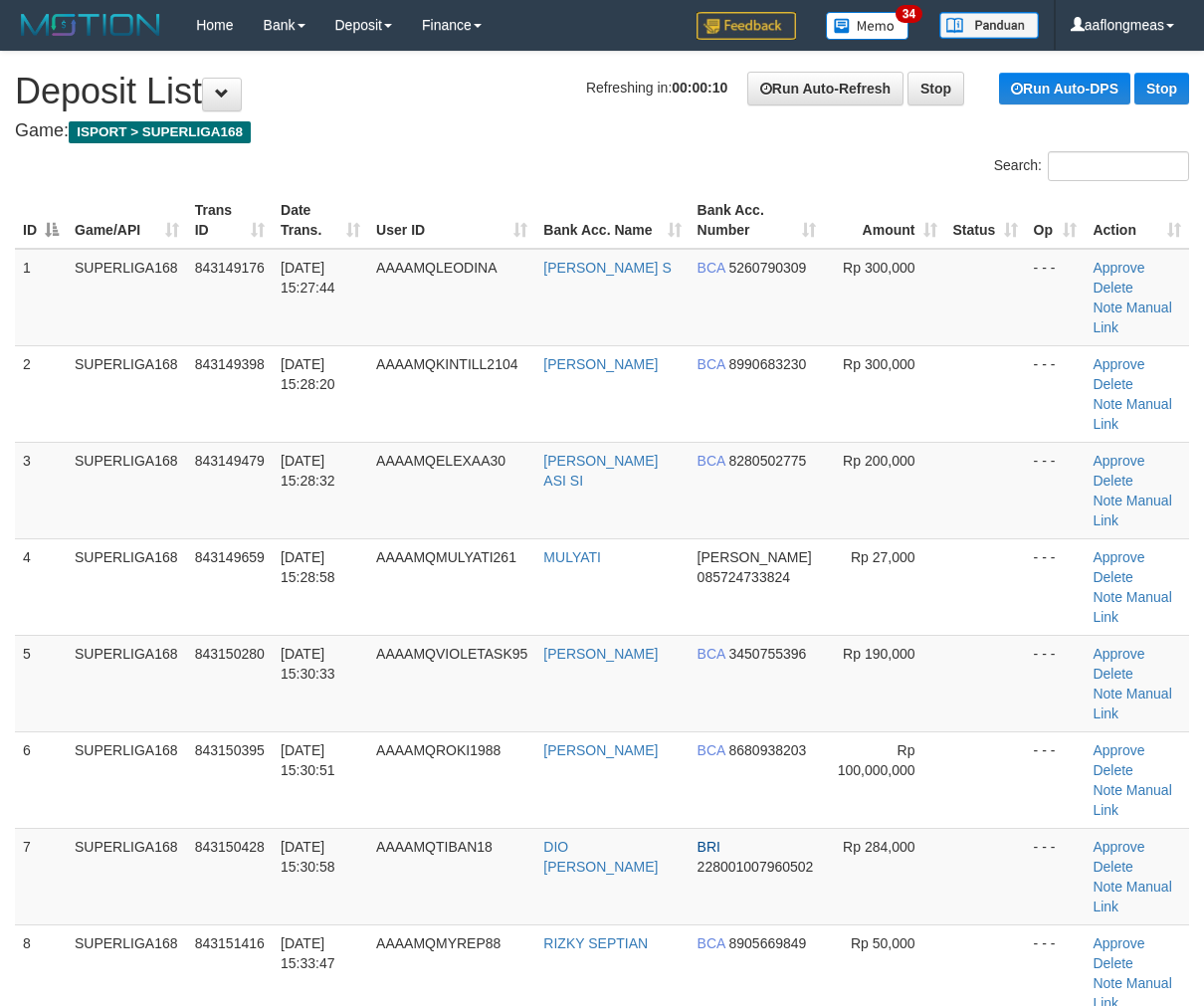 click on "**********" at bounding box center (602, 1451) 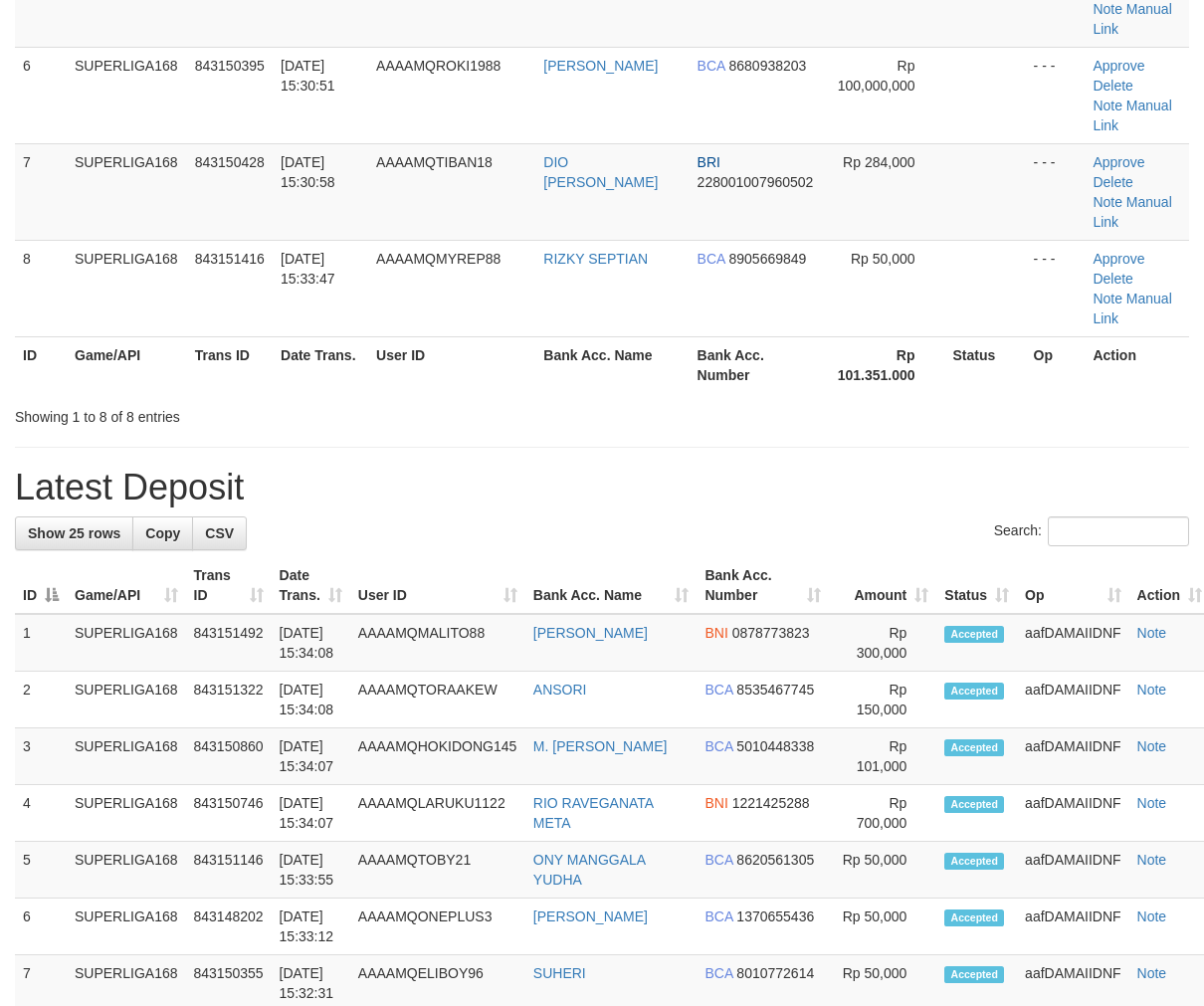 scroll, scrollTop: 611, scrollLeft: 0, axis: vertical 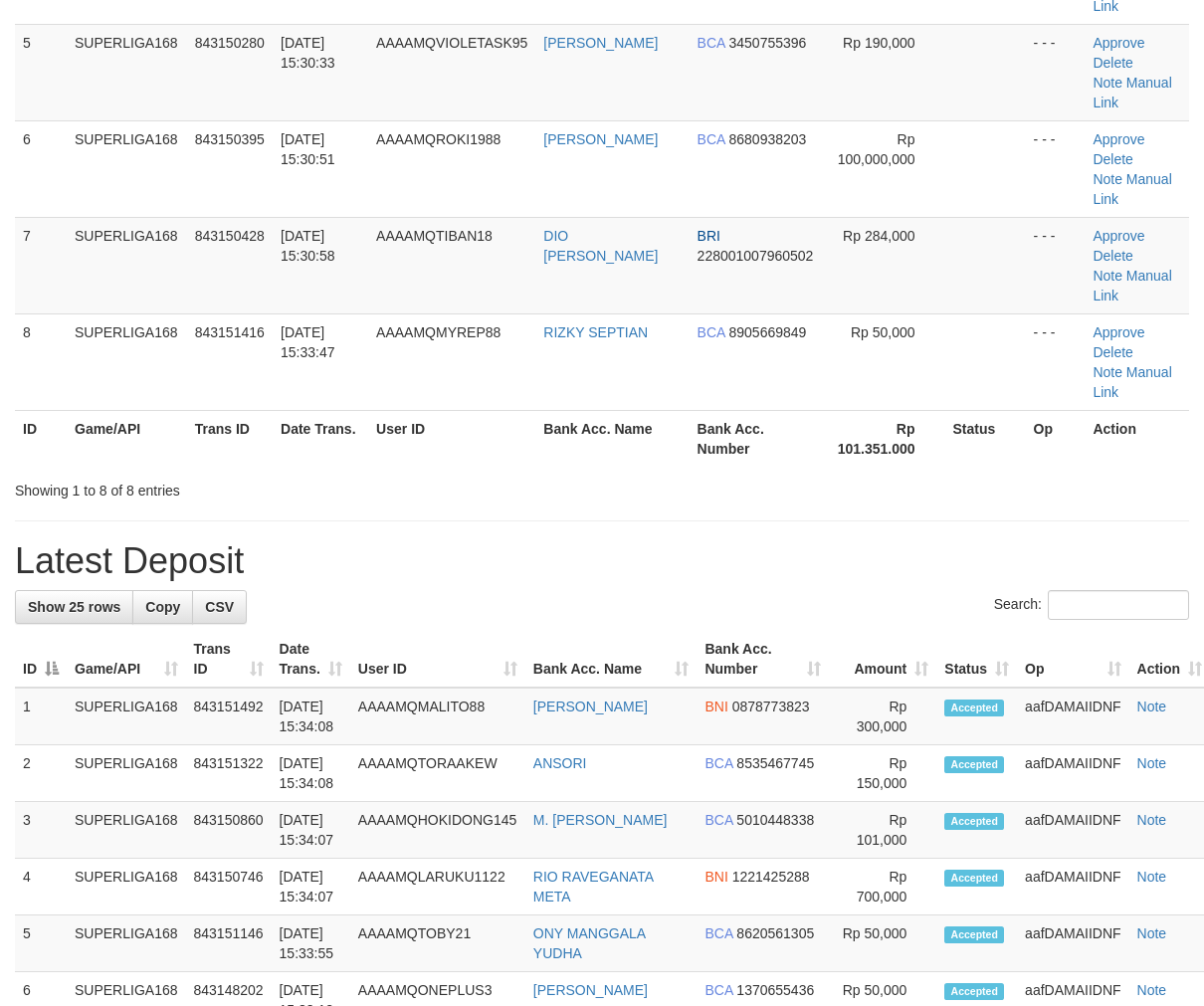 drag, startPoint x: 778, startPoint y: 323, endPoint x: 986, endPoint y: 372, distance: 213.69371 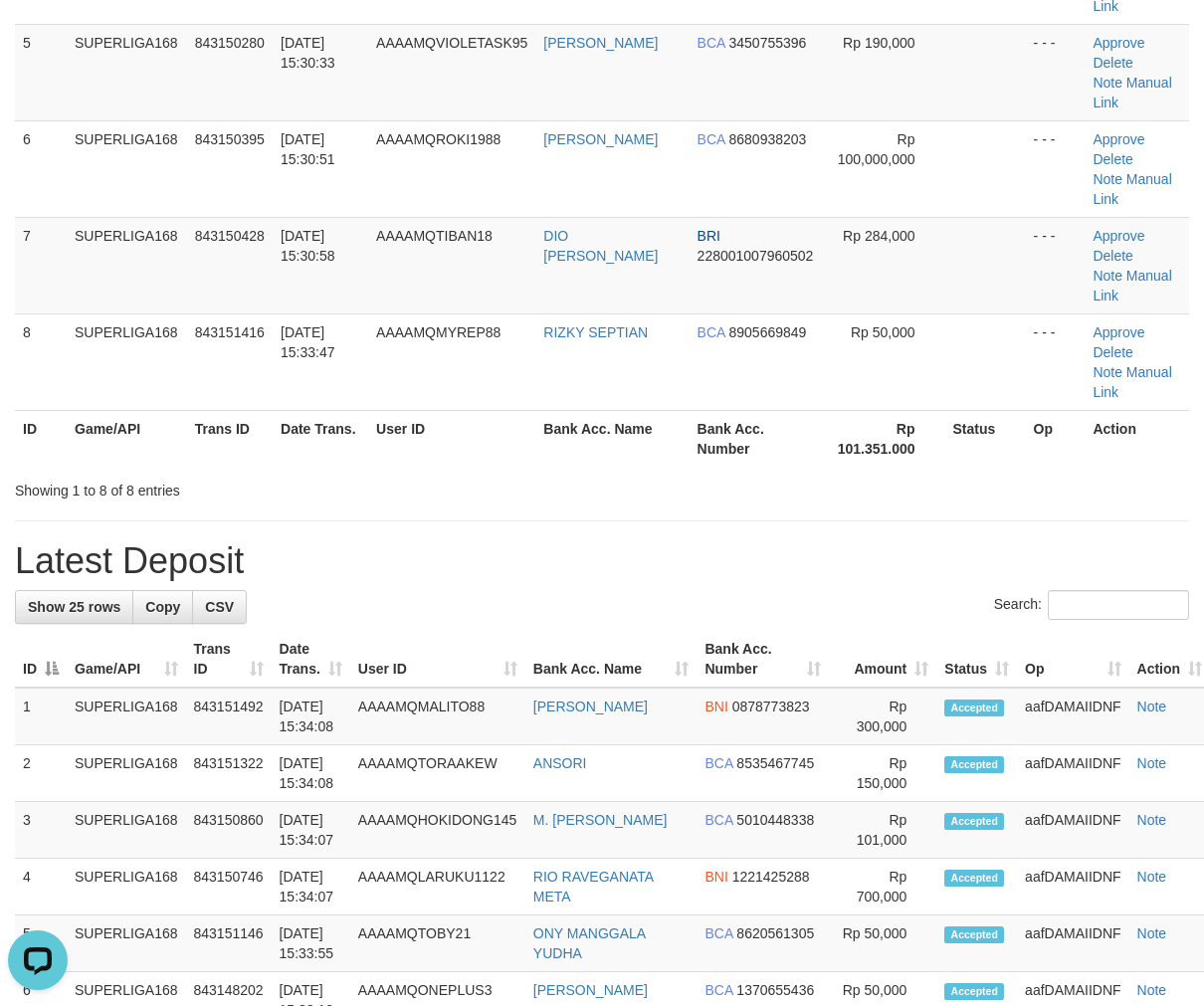 scroll, scrollTop: 0, scrollLeft: 0, axis: both 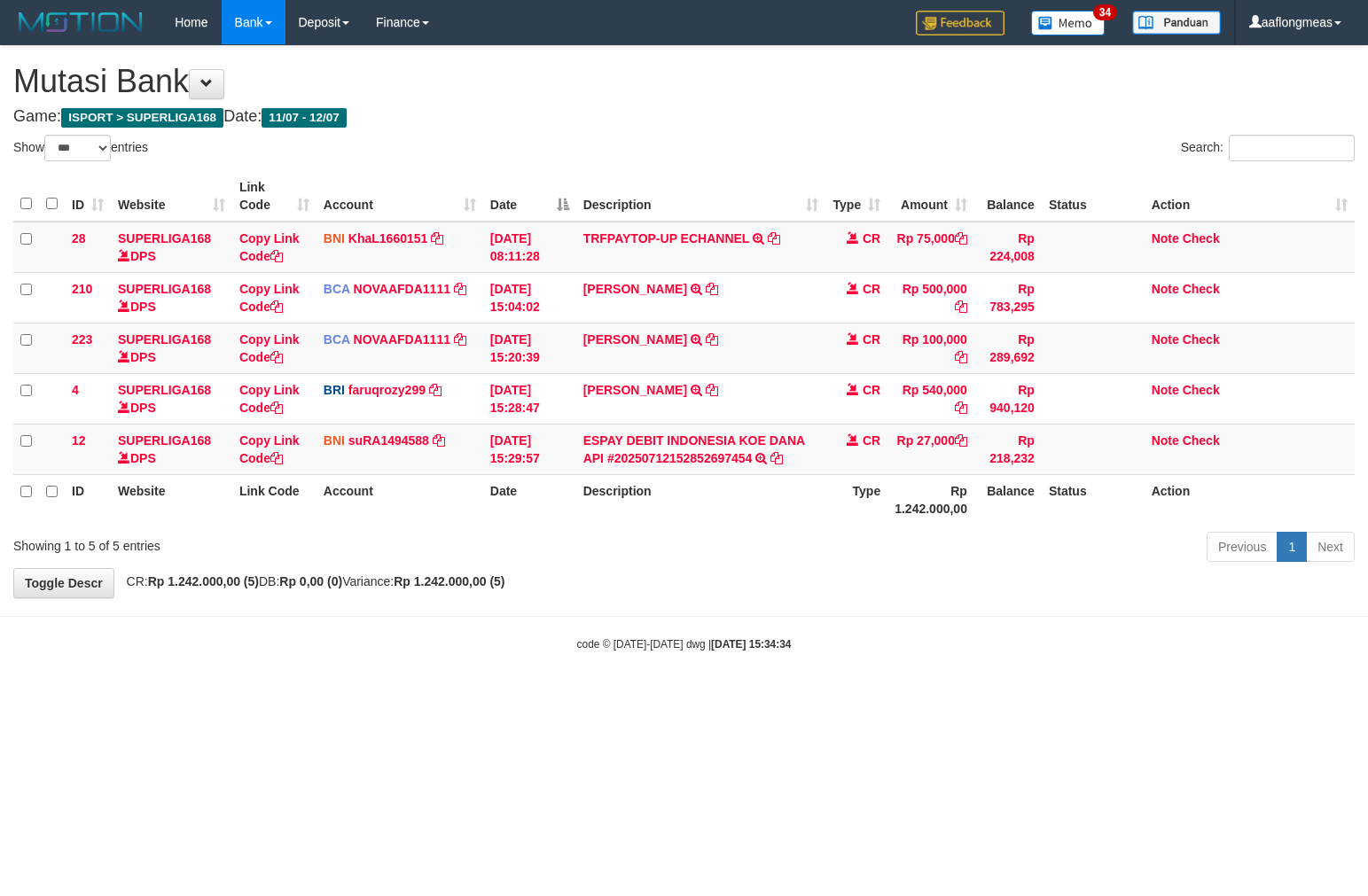 select on "***" 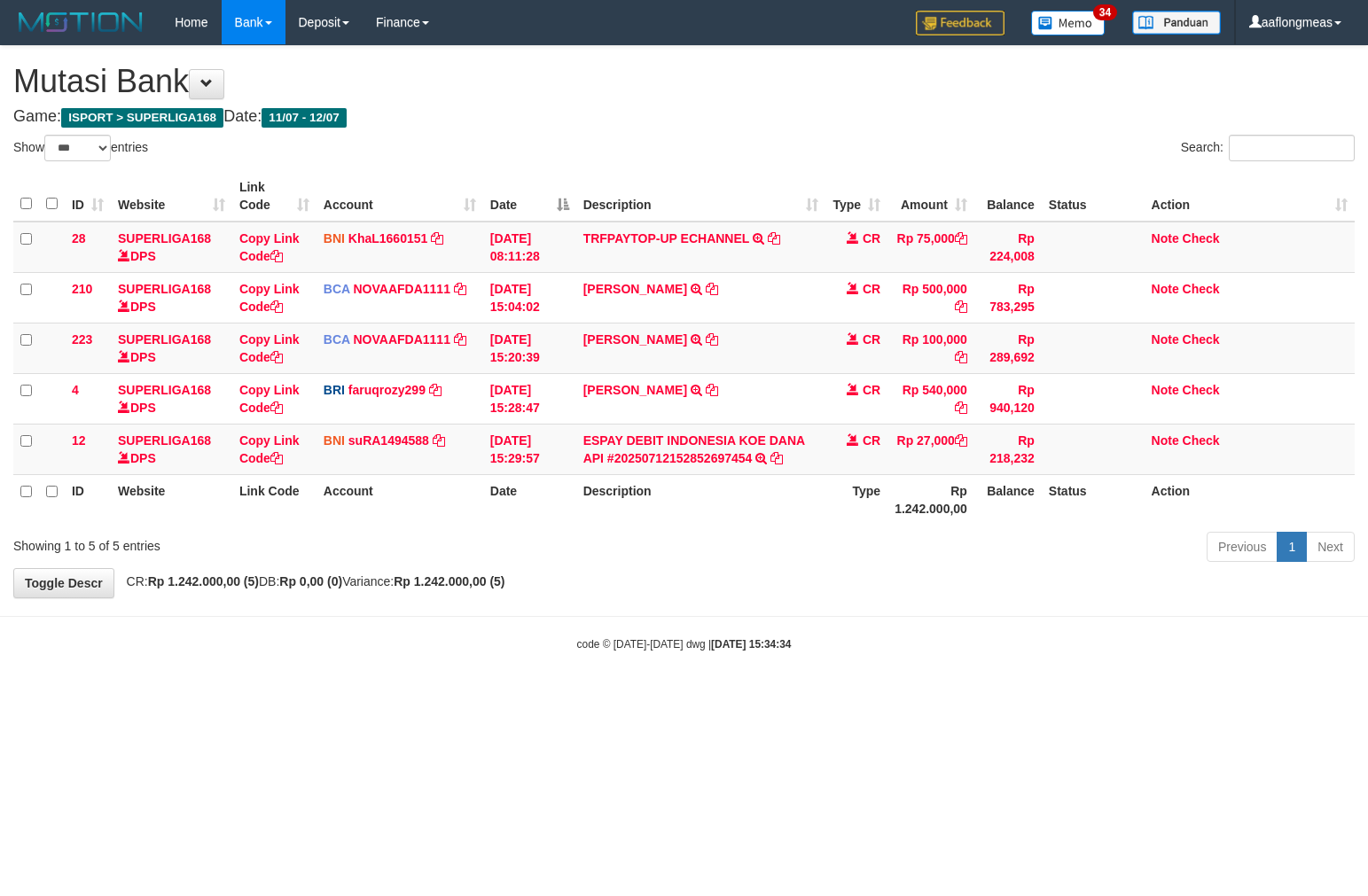scroll, scrollTop: 0, scrollLeft: 0, axis: both 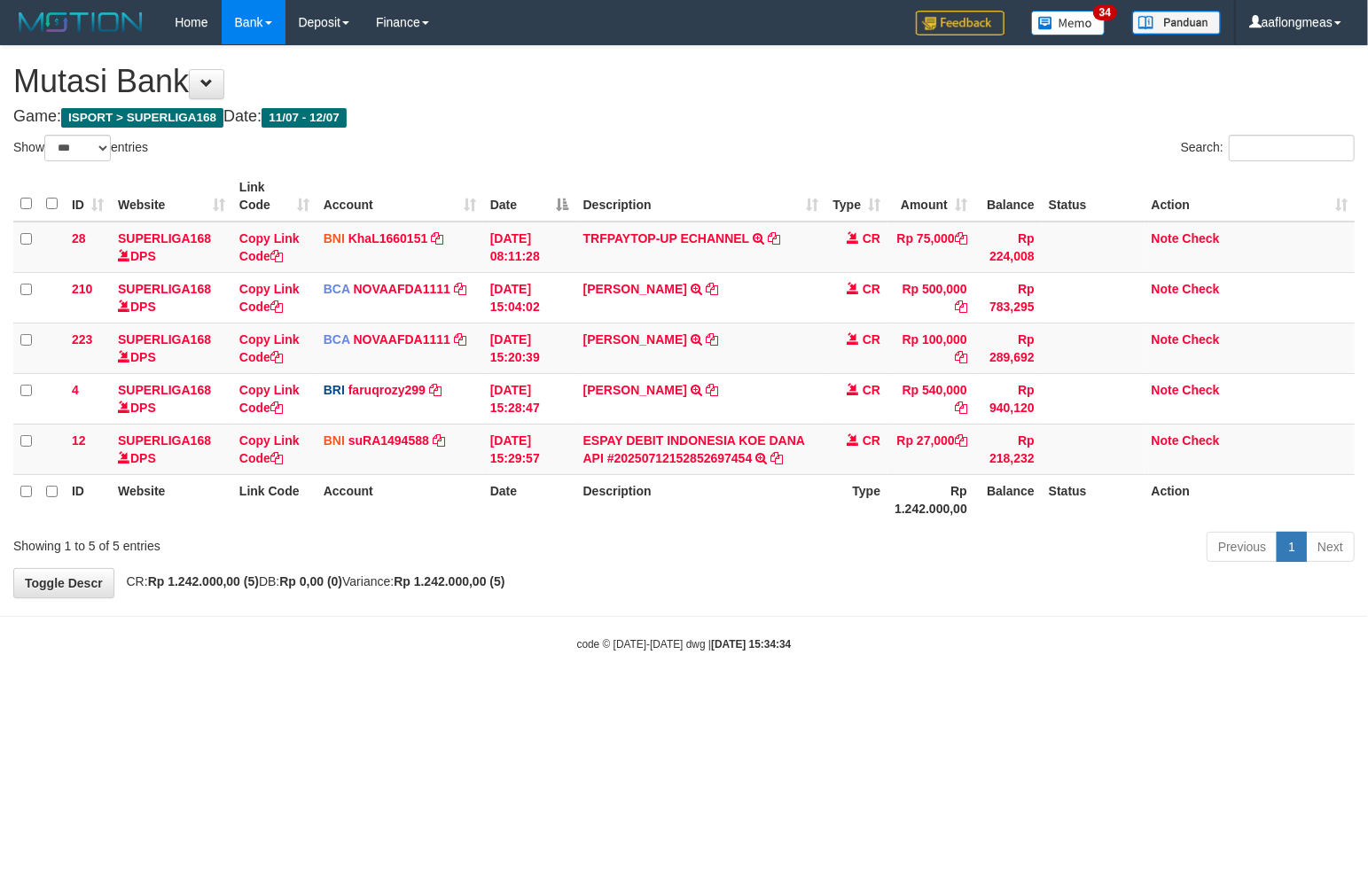 click on "Previous 1 Next" at bounding box center [969, 549] 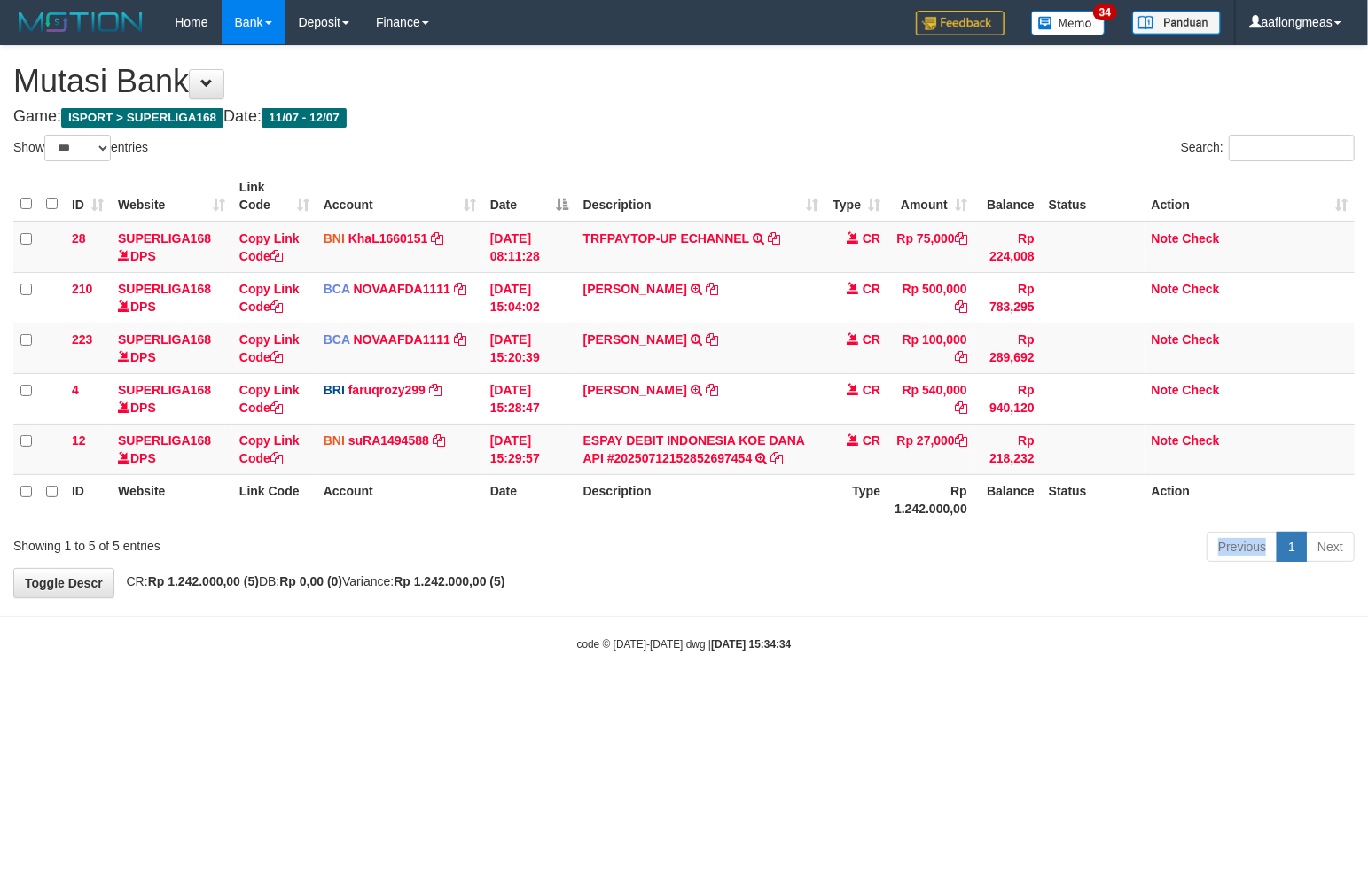 click on "Previous 1 Next" at bounding box center (969, 549) 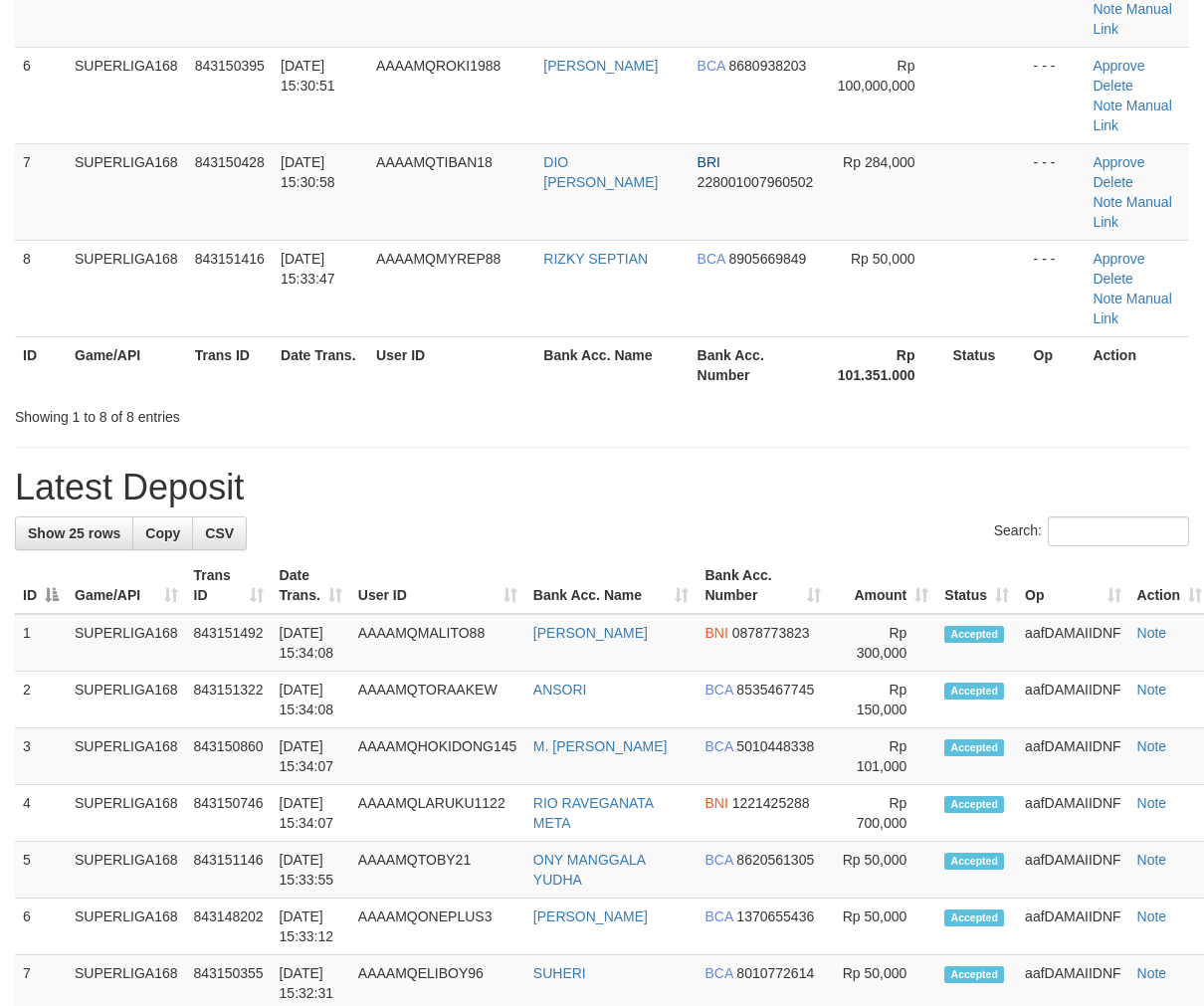 click on "**********" at bounding box center [602, 766] 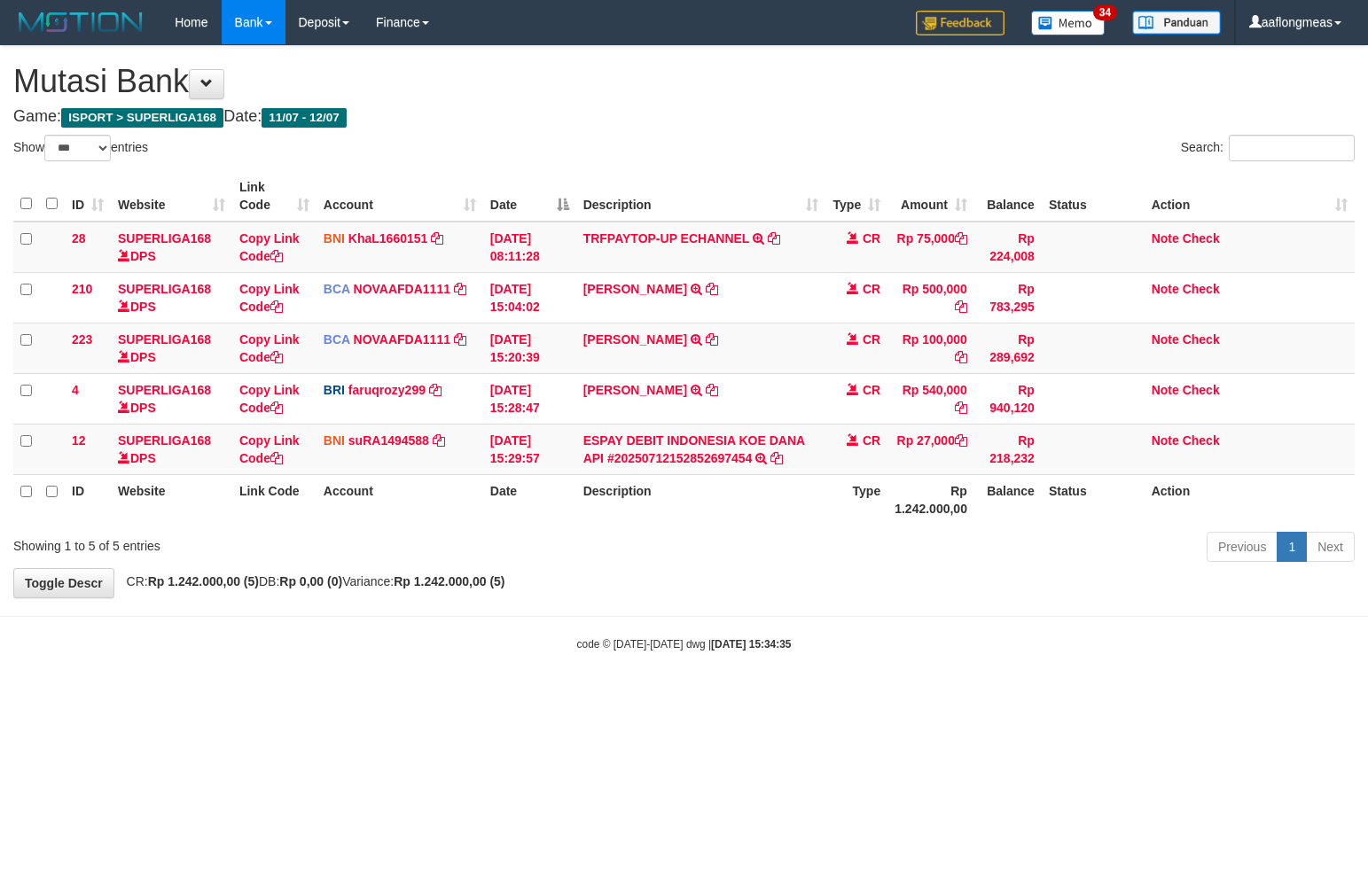 select on "***" 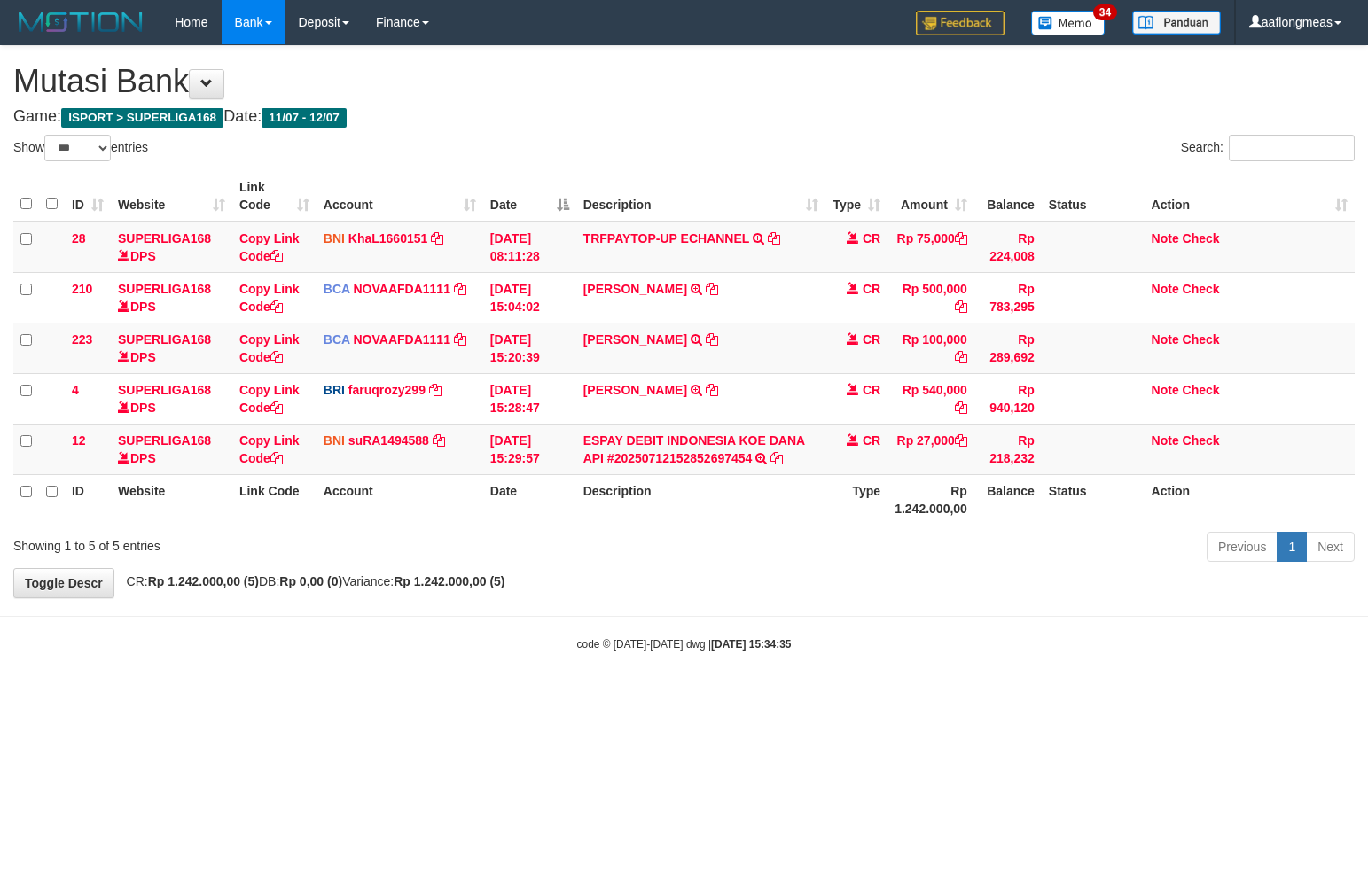 scroll, scrollTop: 0, scrollLeft: 0, axis: both 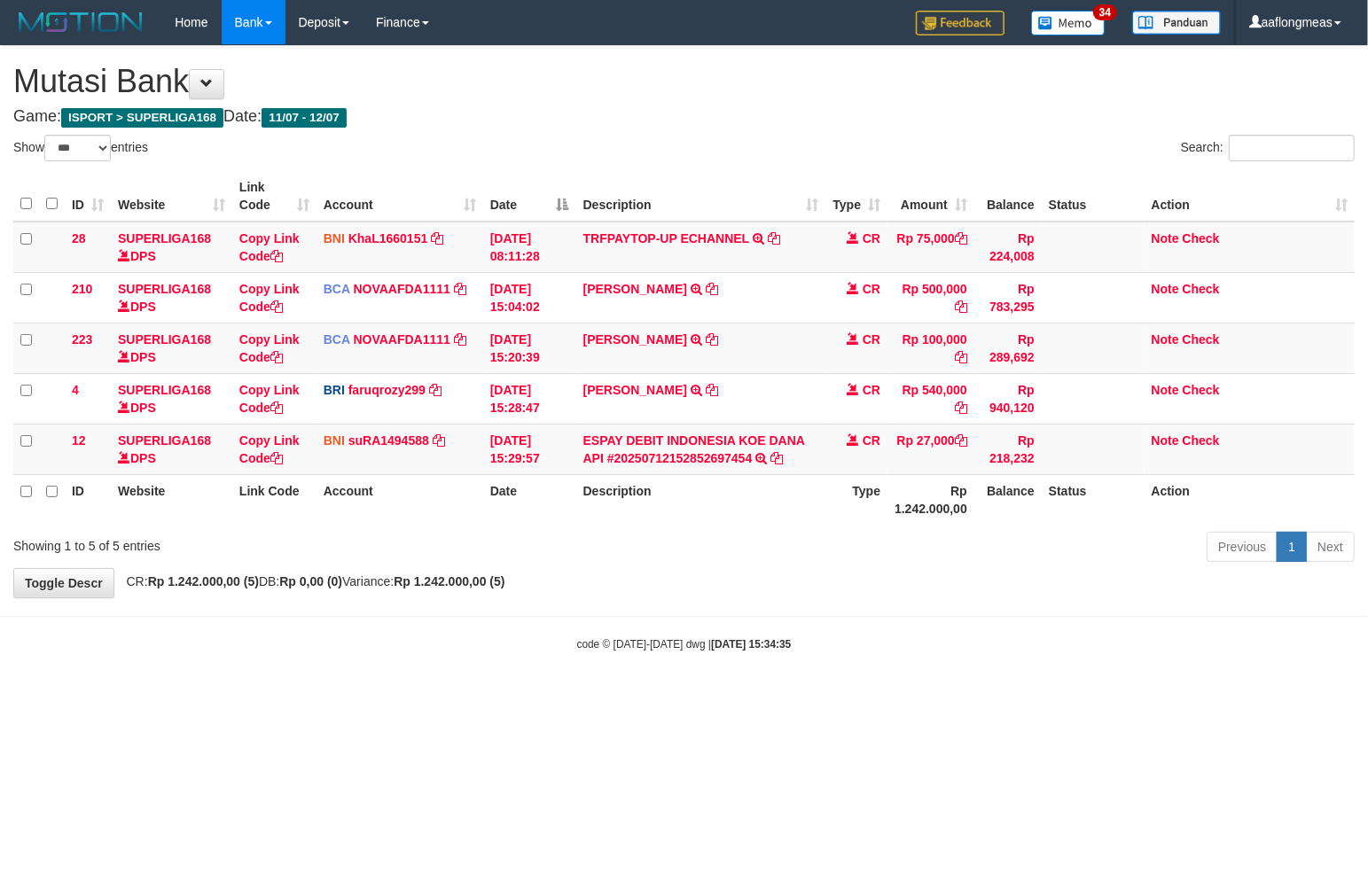 click on "Previous 1 Next" at bounding box center [969, 549] 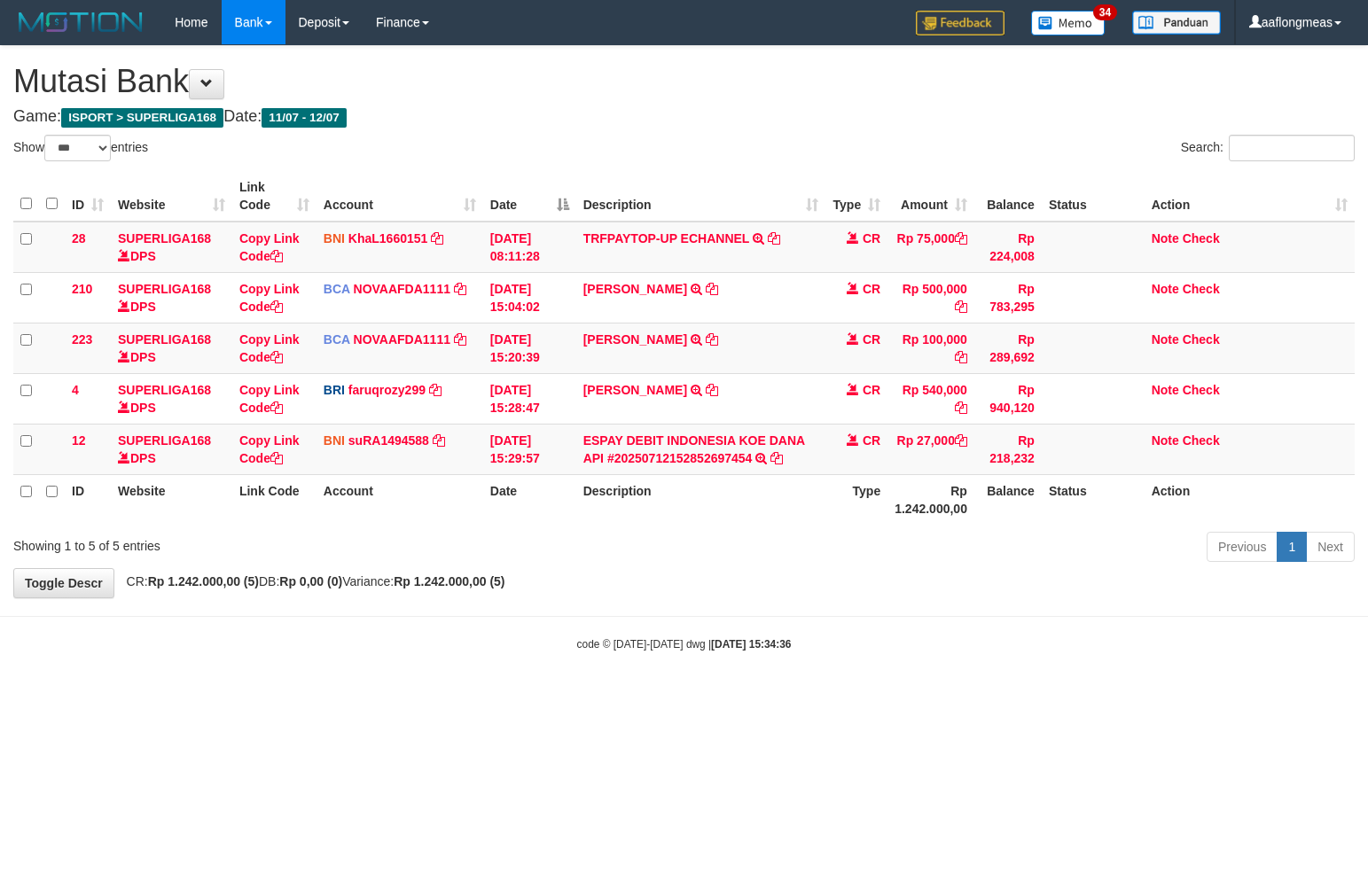 select on "***" 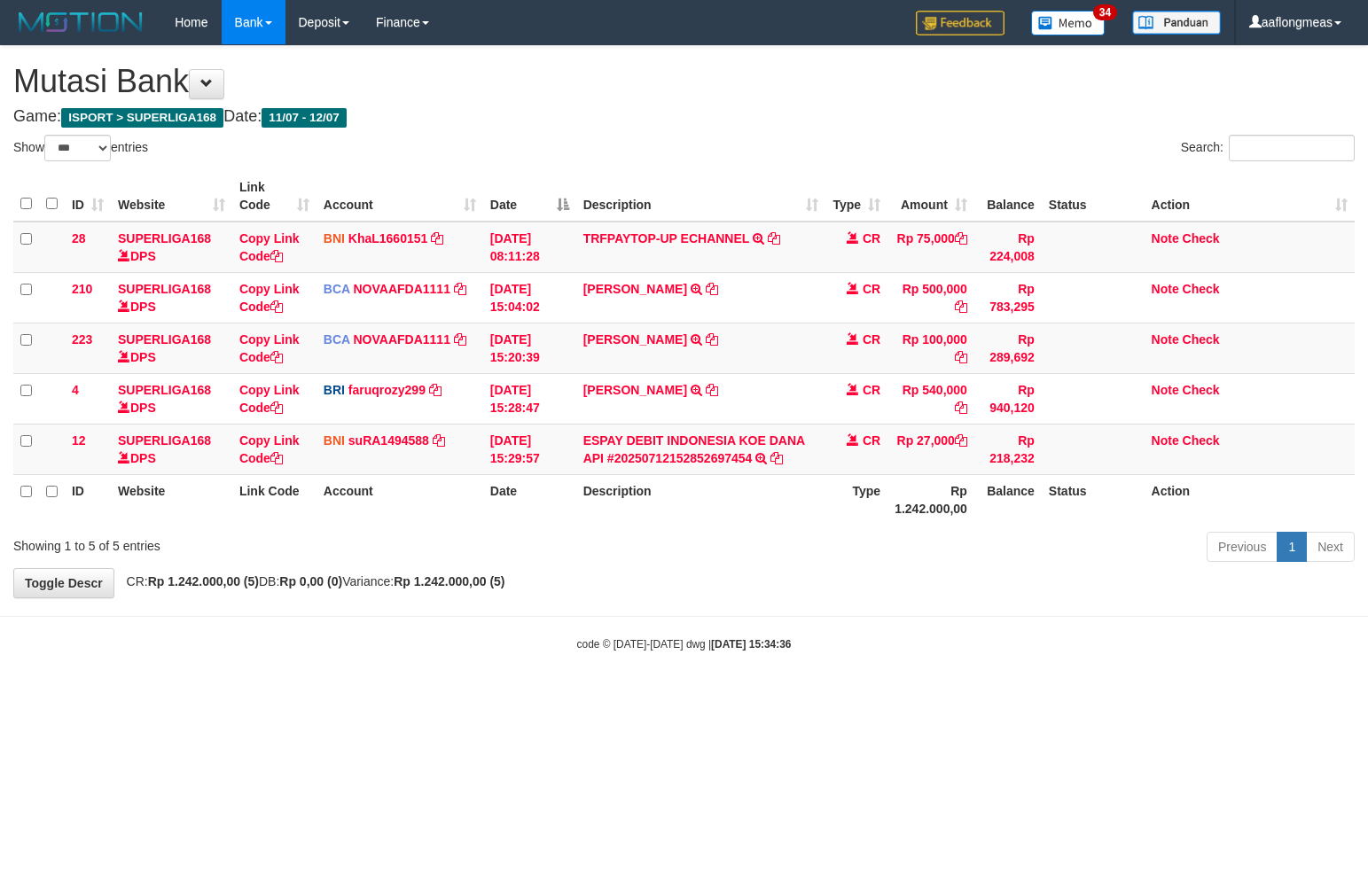 scroll, scrollTop: 0, scrollLeft: 0, axis: both 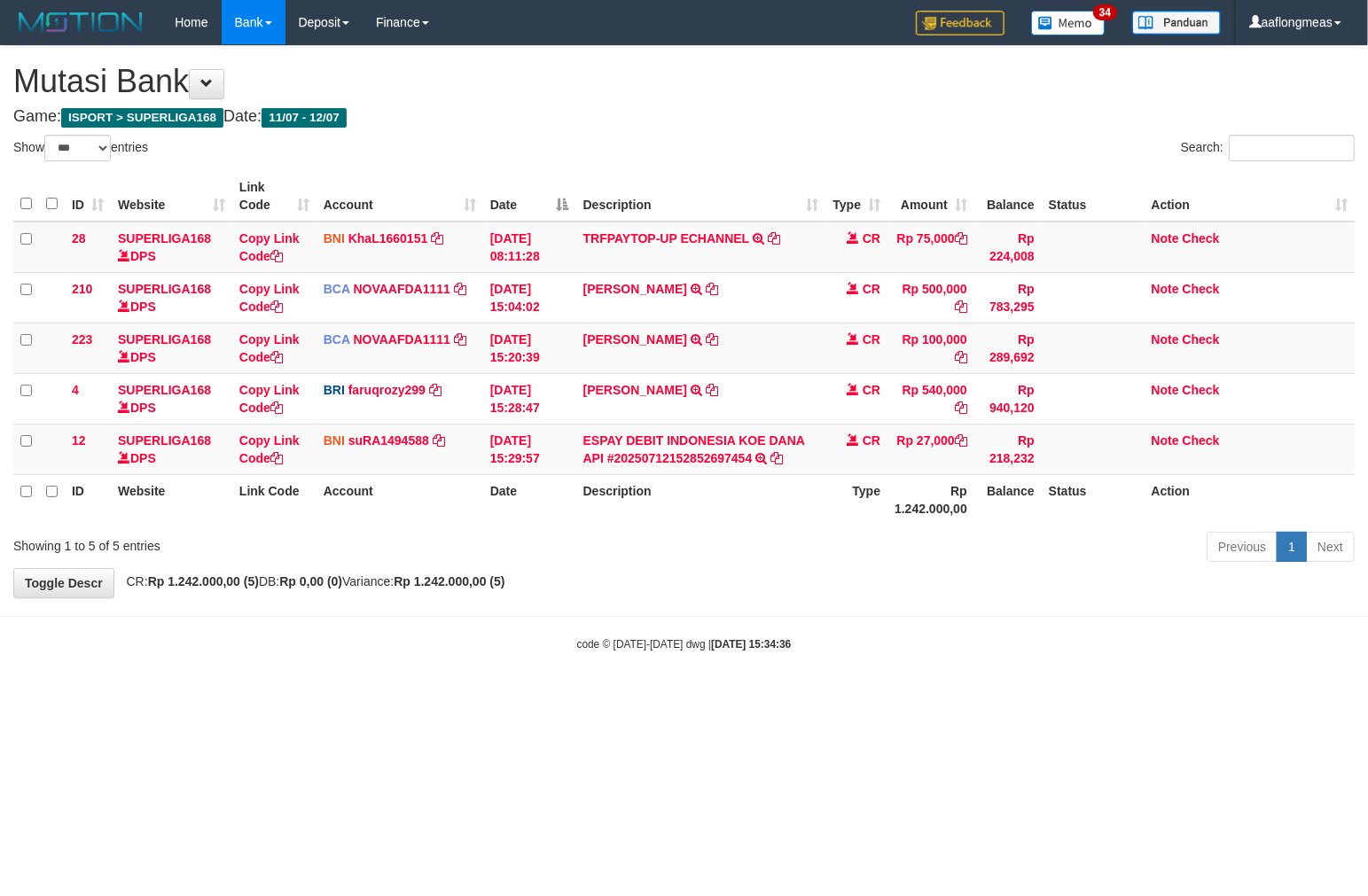 click on "Toggle navigation
Home
Bank
Account List
Load
By Website
Group
[ISPORT]													SUPERLIGA168
By Load Group (DPS)
34" at bounding box center [684, 348] 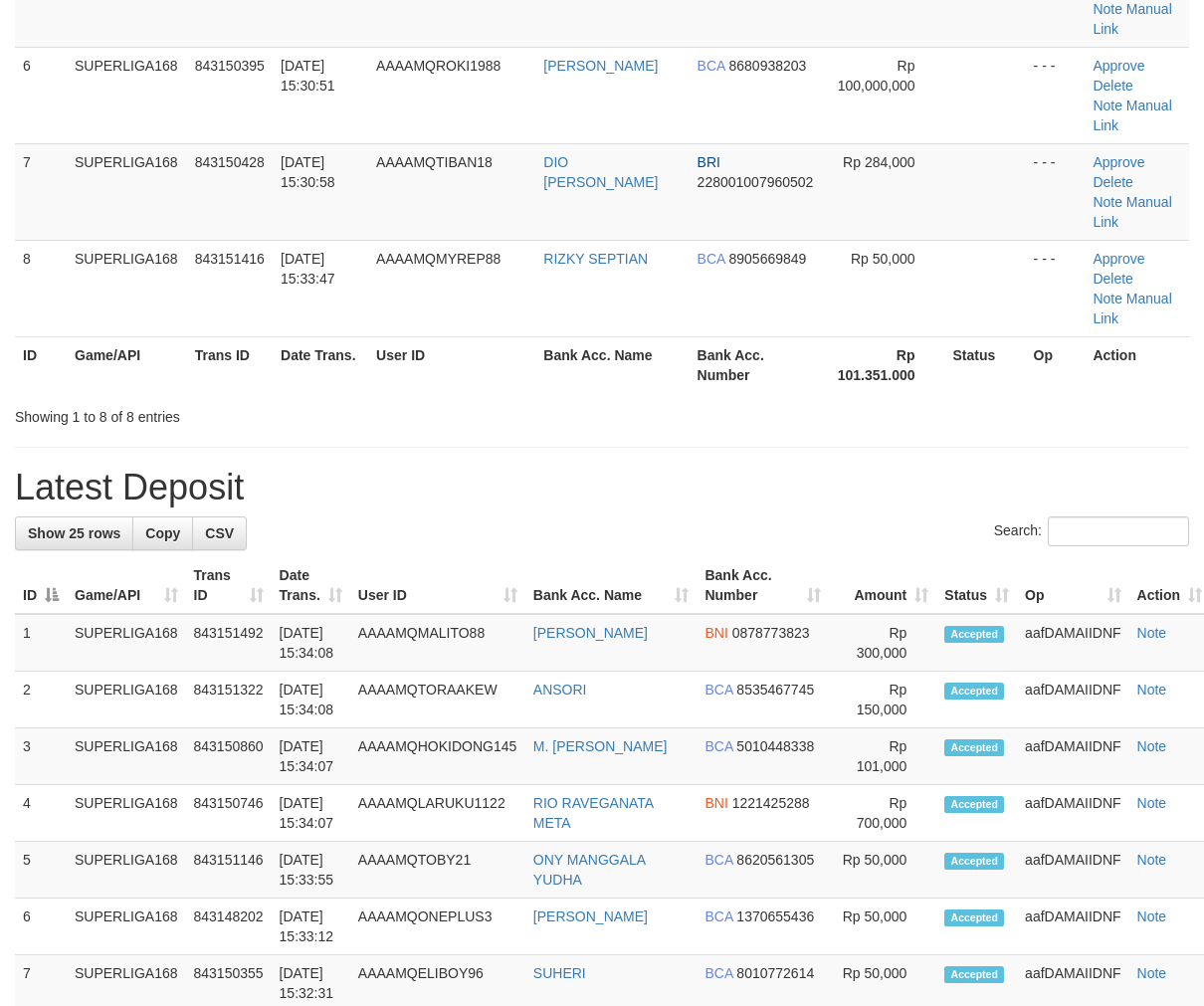 scroll, scrollTop: 611, scrollLeft: 0, axis: vertical 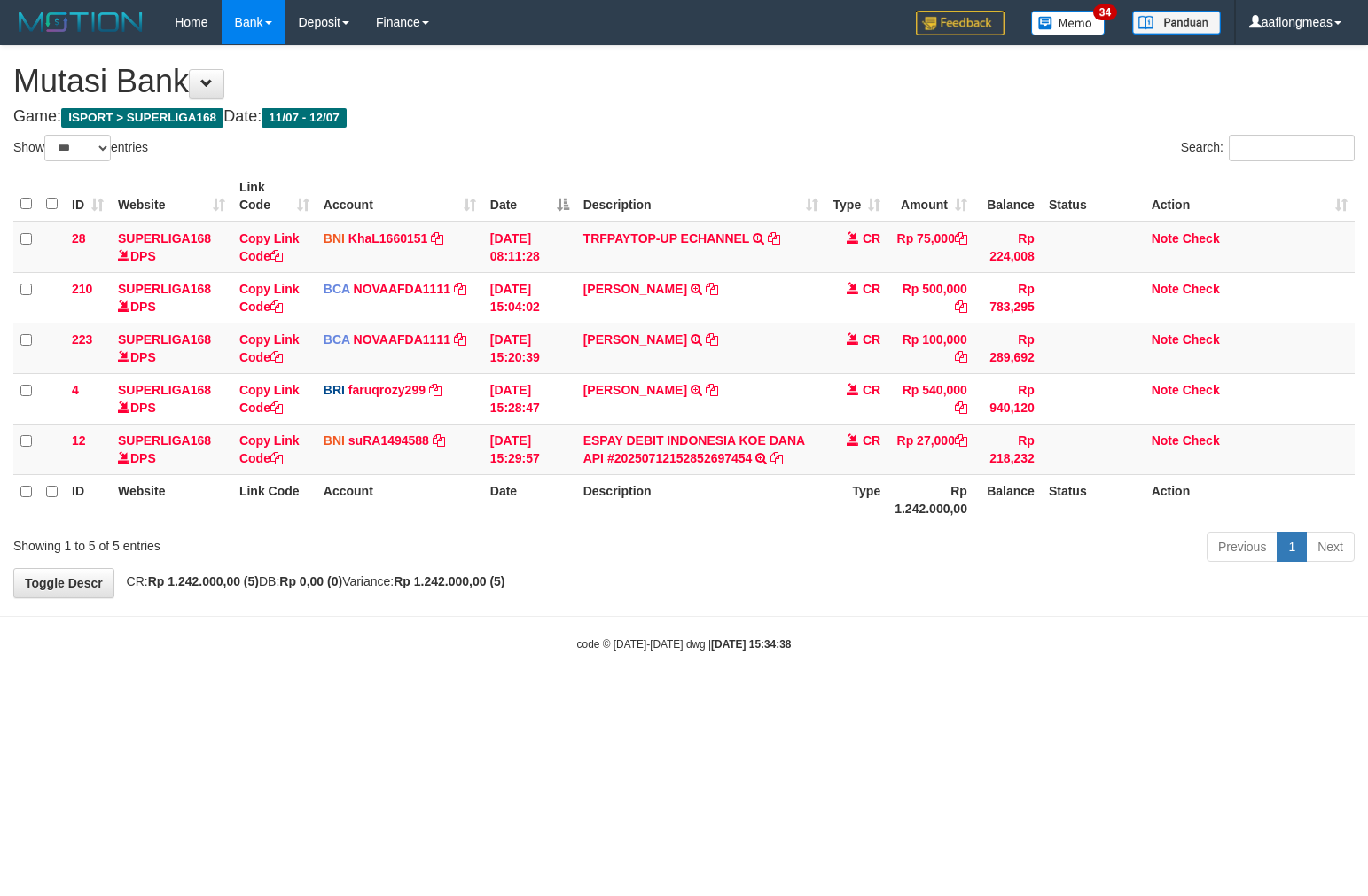select on "***" 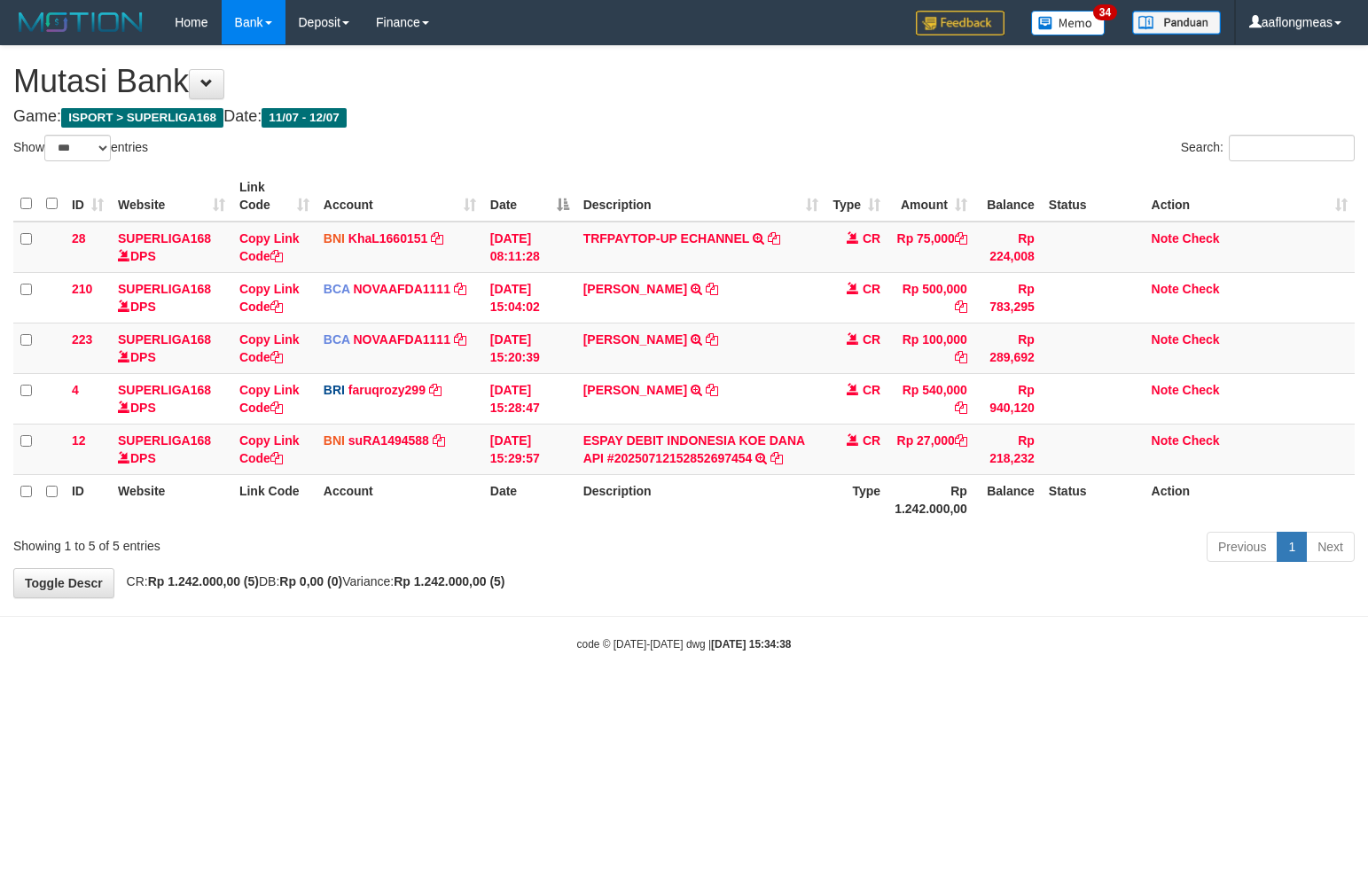 scroll, scrollTop: 0, scrollLeft: 0, axis: both 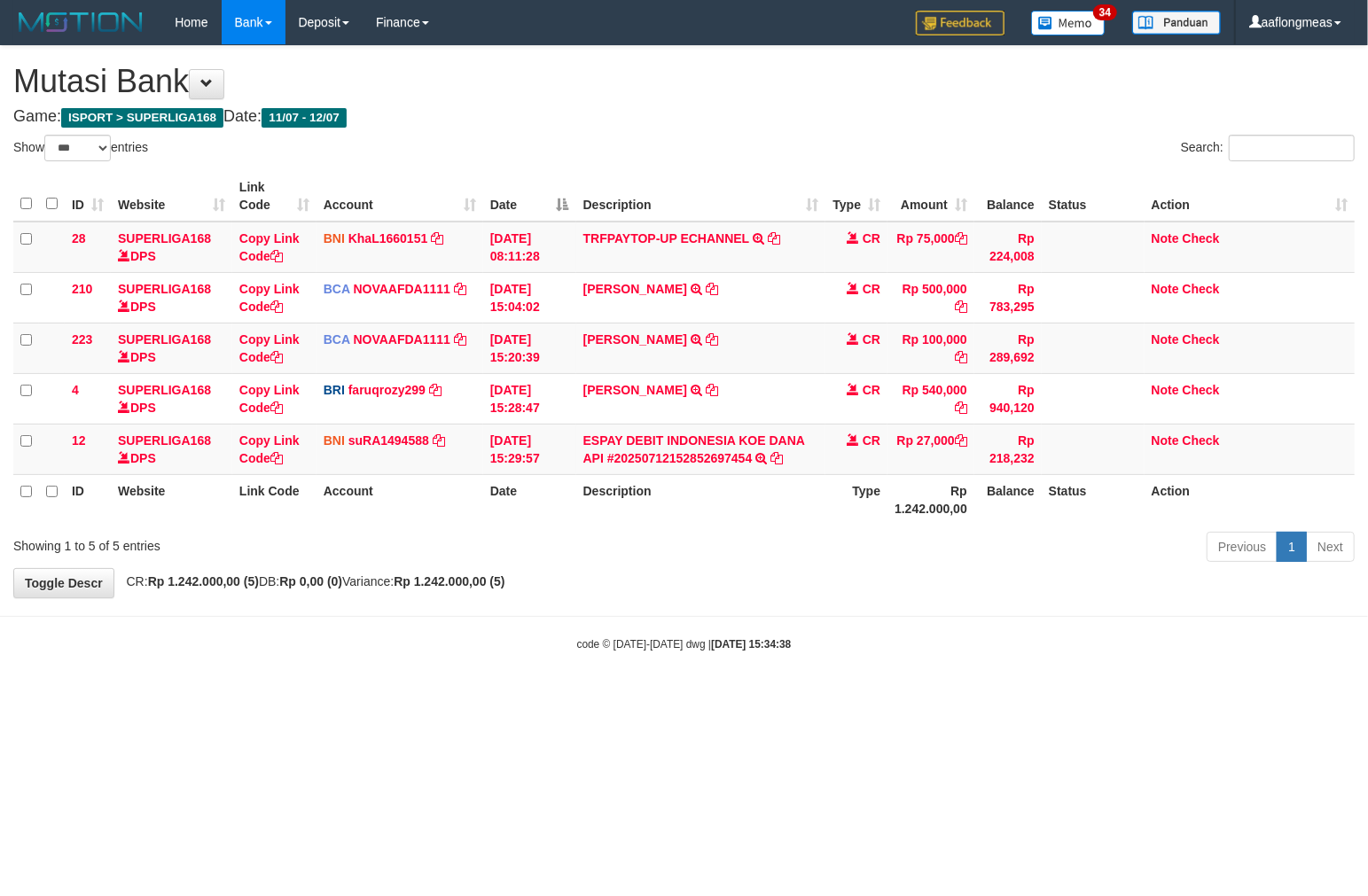 click on "Description" at bounding box center [701, 499] 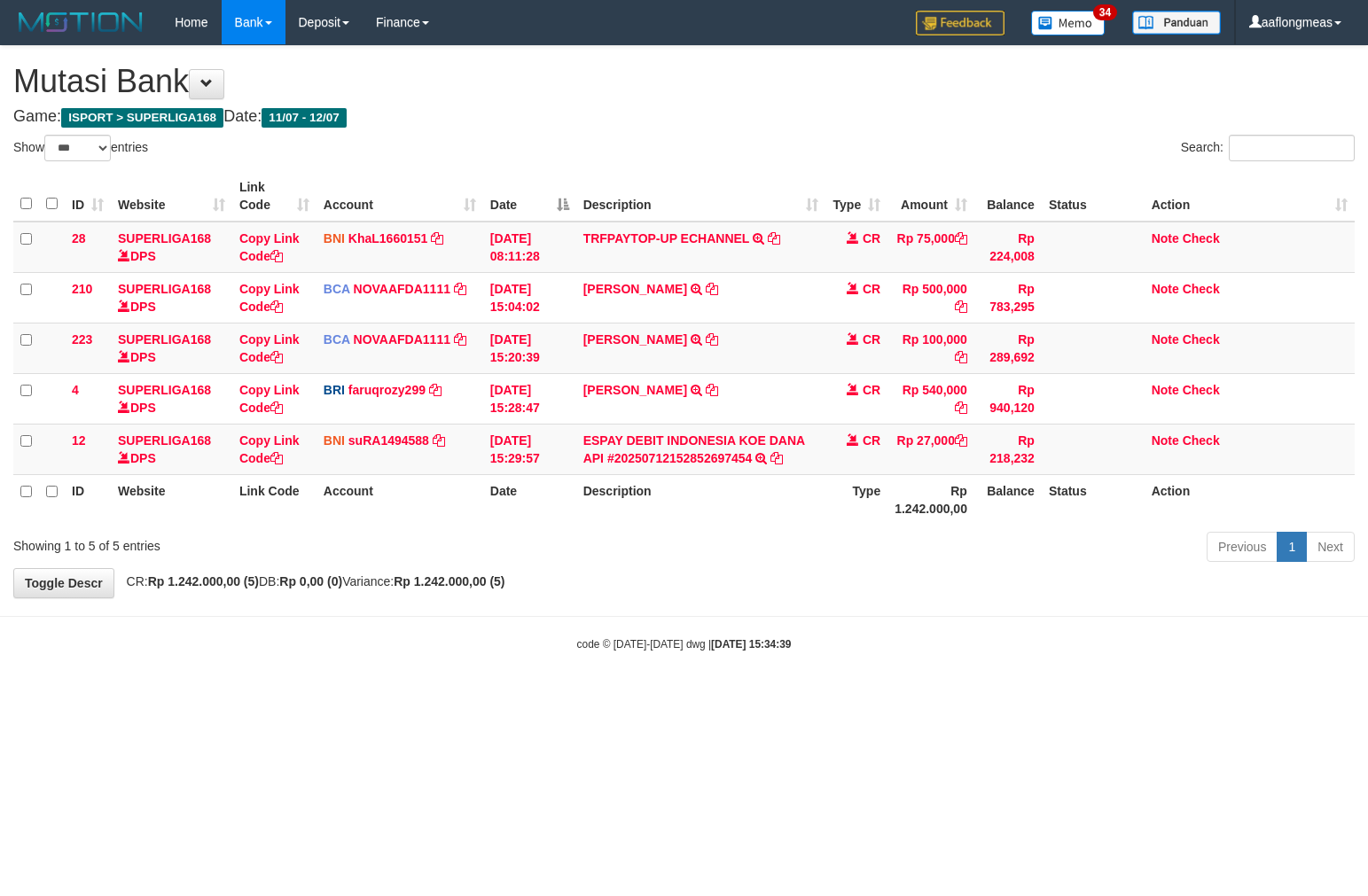 select on "***" 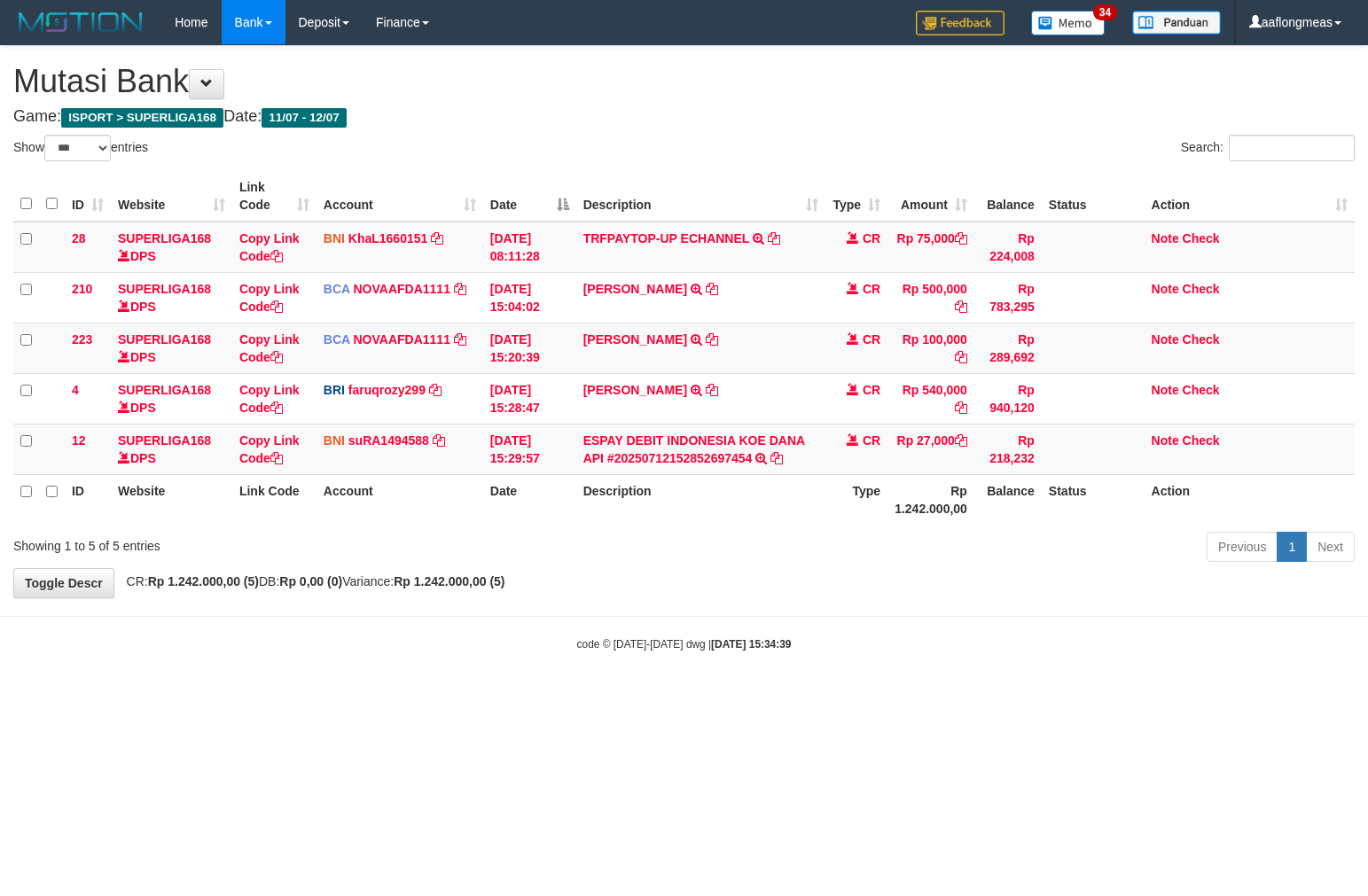 scroll, scrollTop: 0, scrollLeft: 0, axis: both 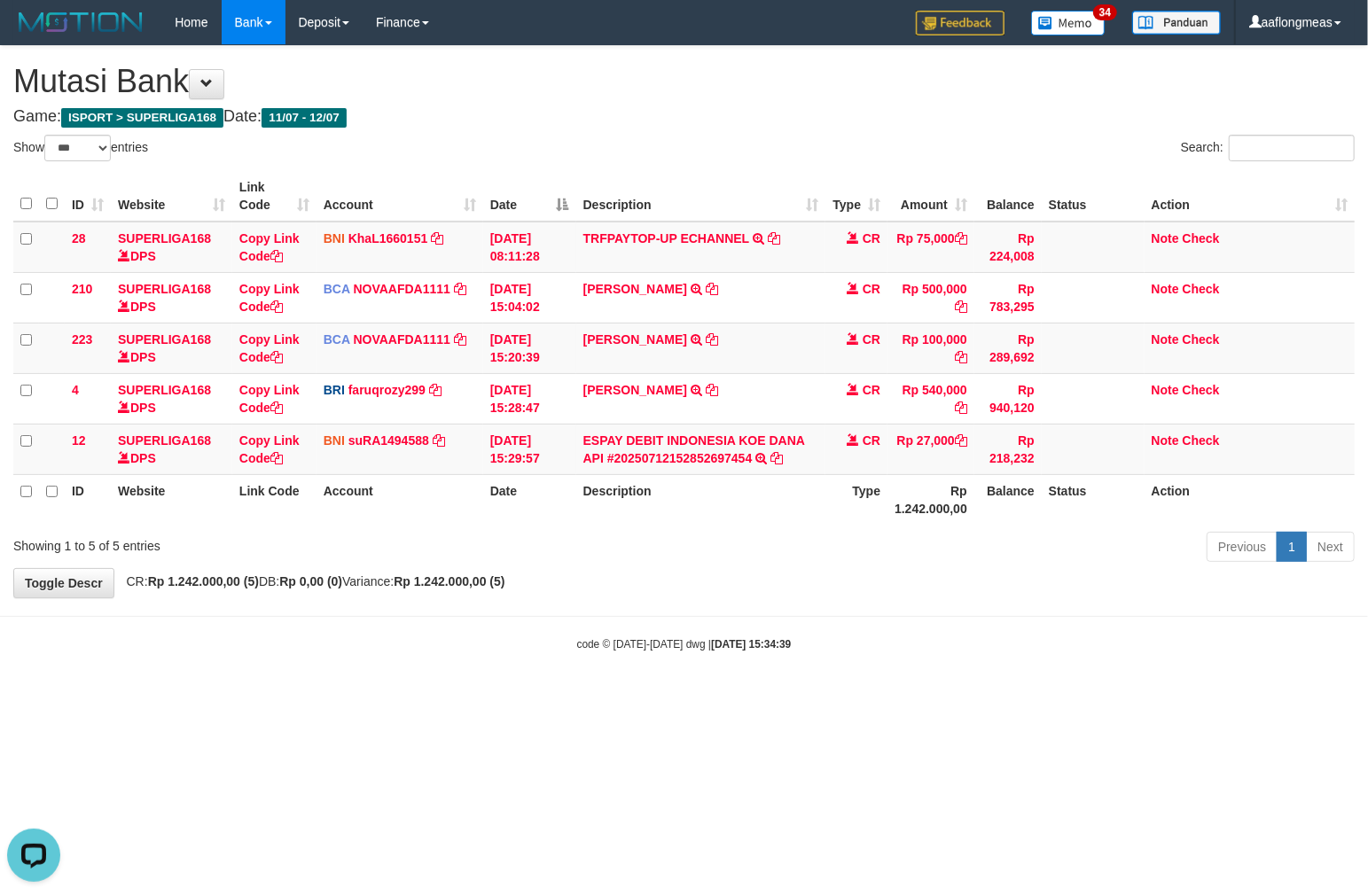 click on "Previous 1 Next" at bounding box center [969, 549] 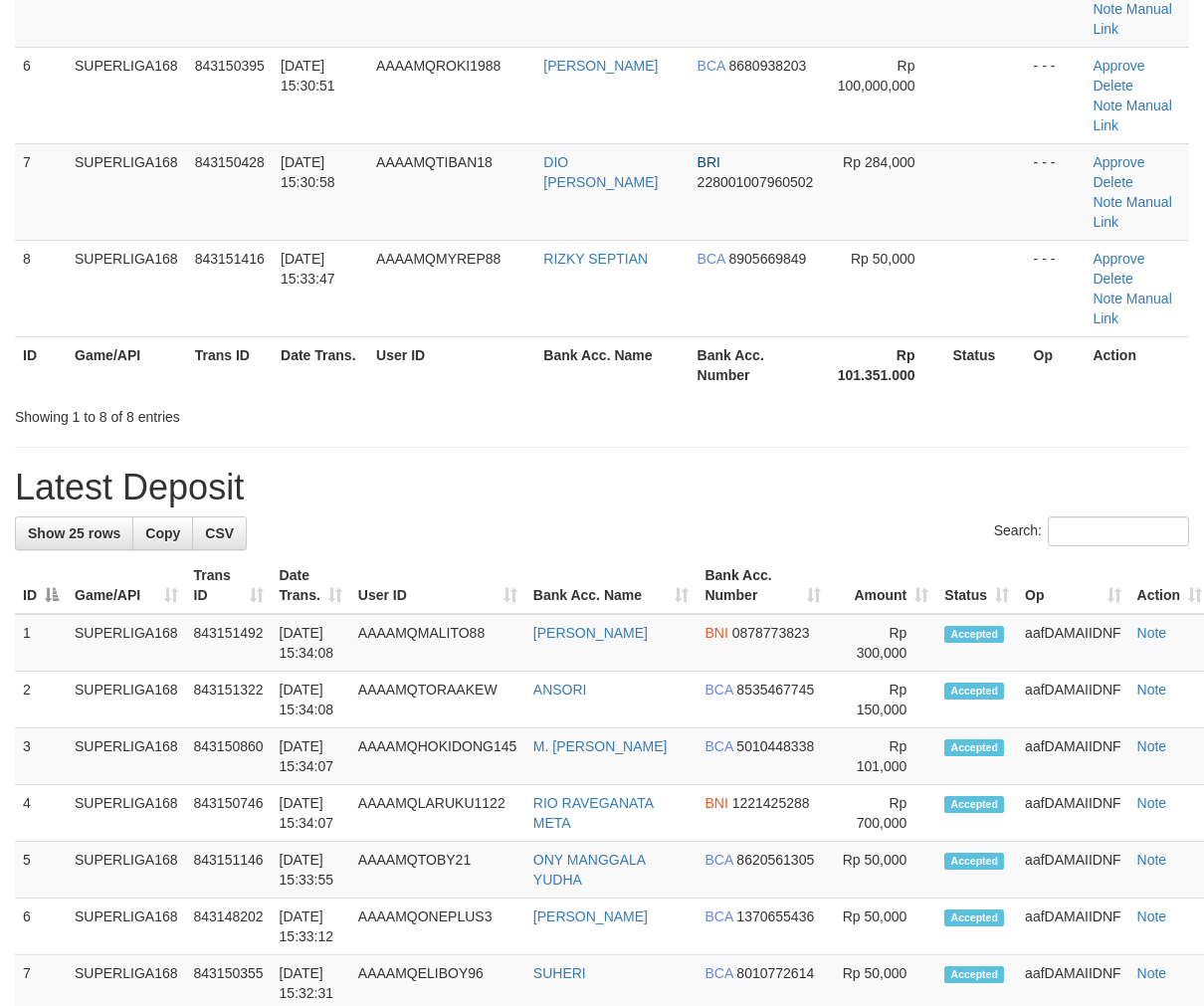 scroll, scrollTop: 611, scrollLeft: 0, axis: vertical 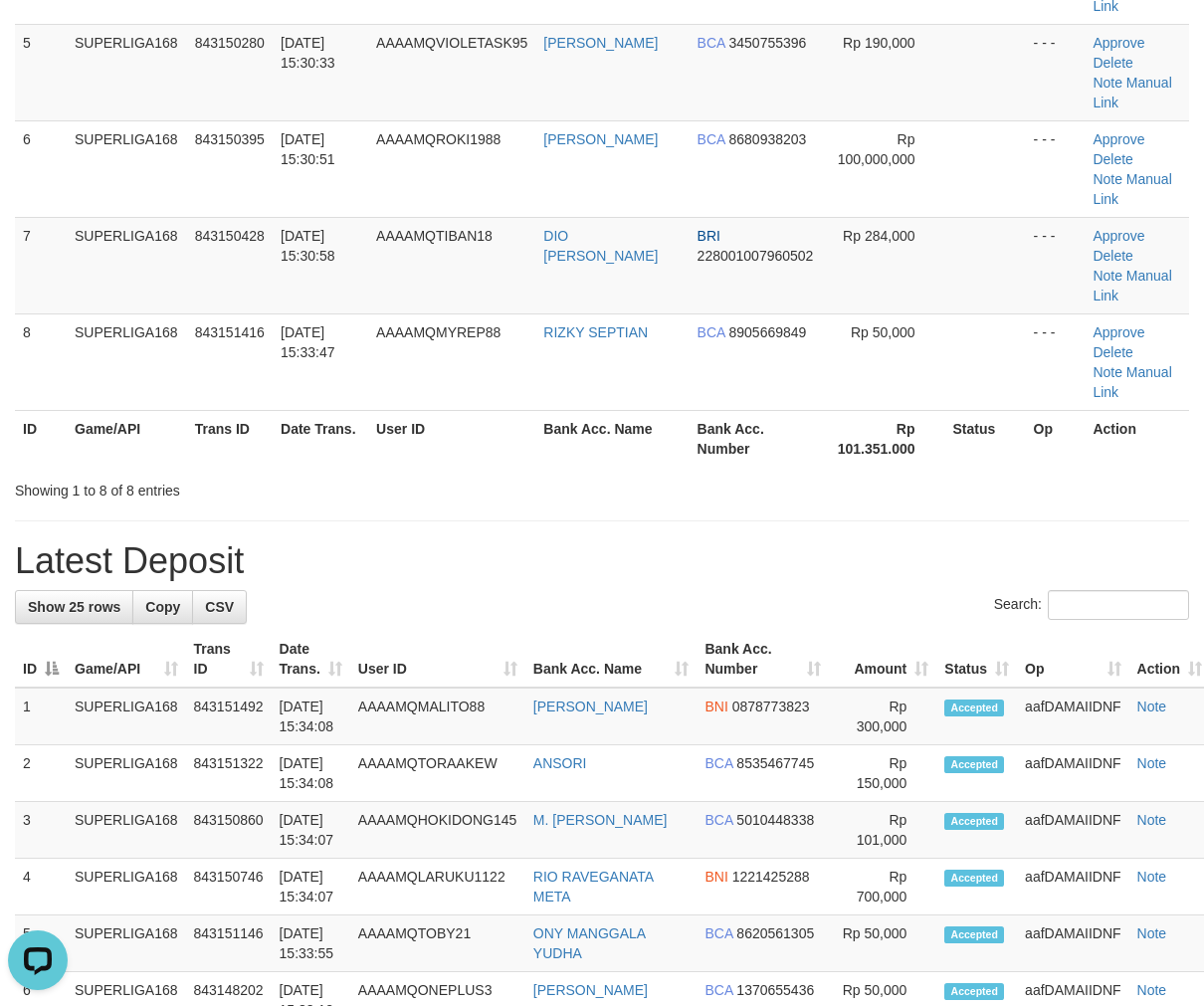 click on "**********" at bounding box center (602, 840) 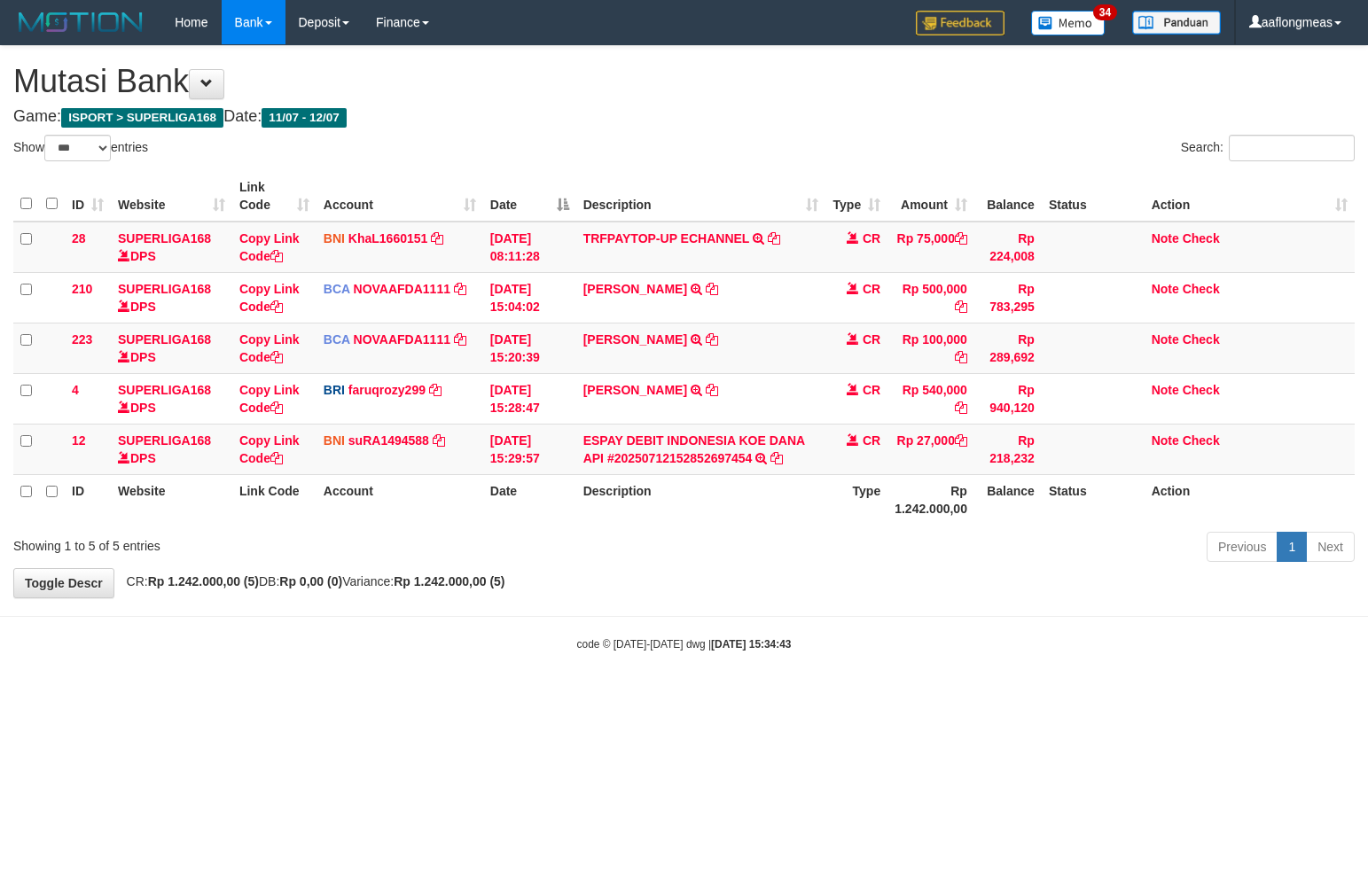 select on "***" 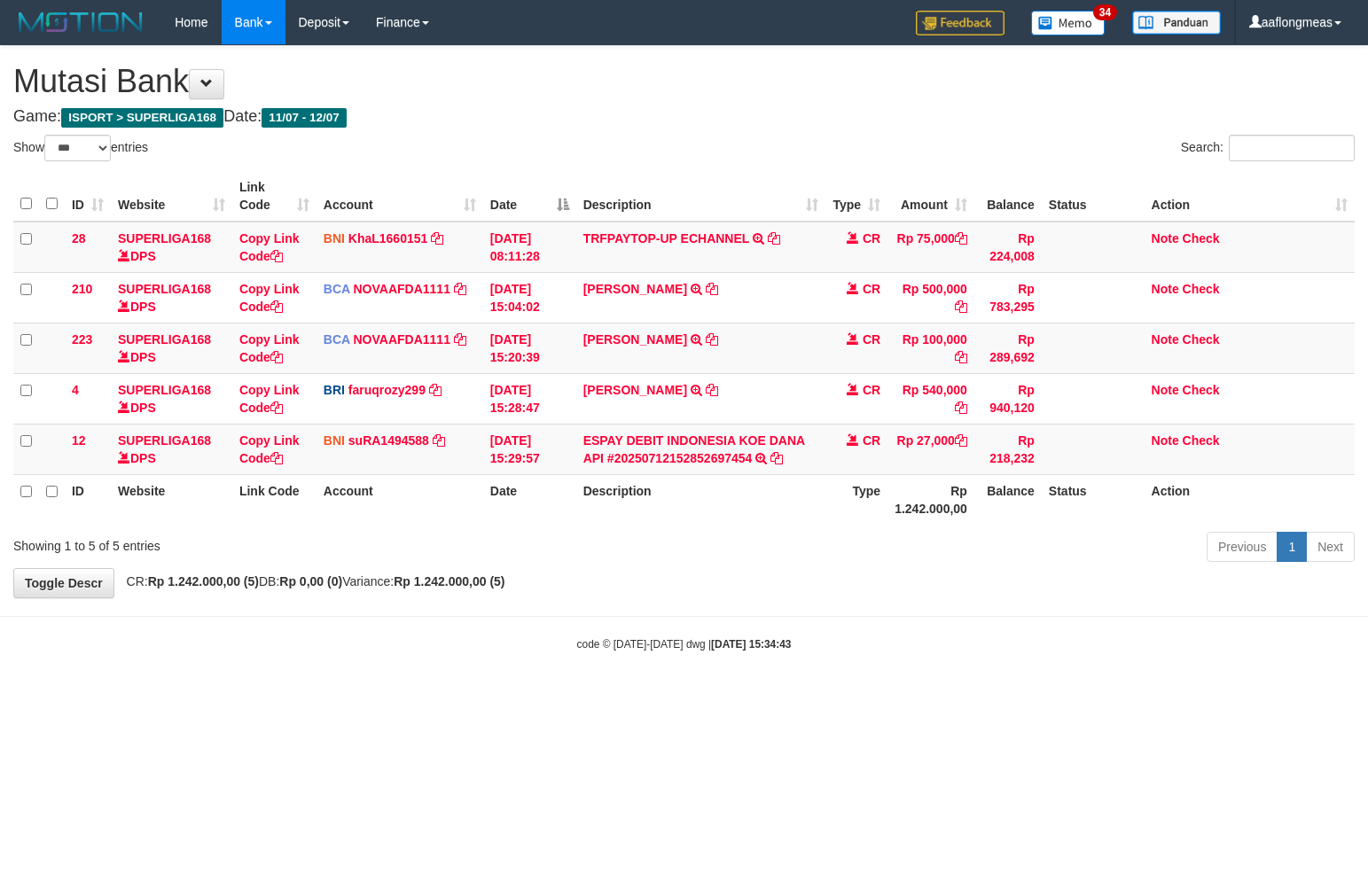 scroll, scrollTop: 0, scrollLeft: 0, axis: both 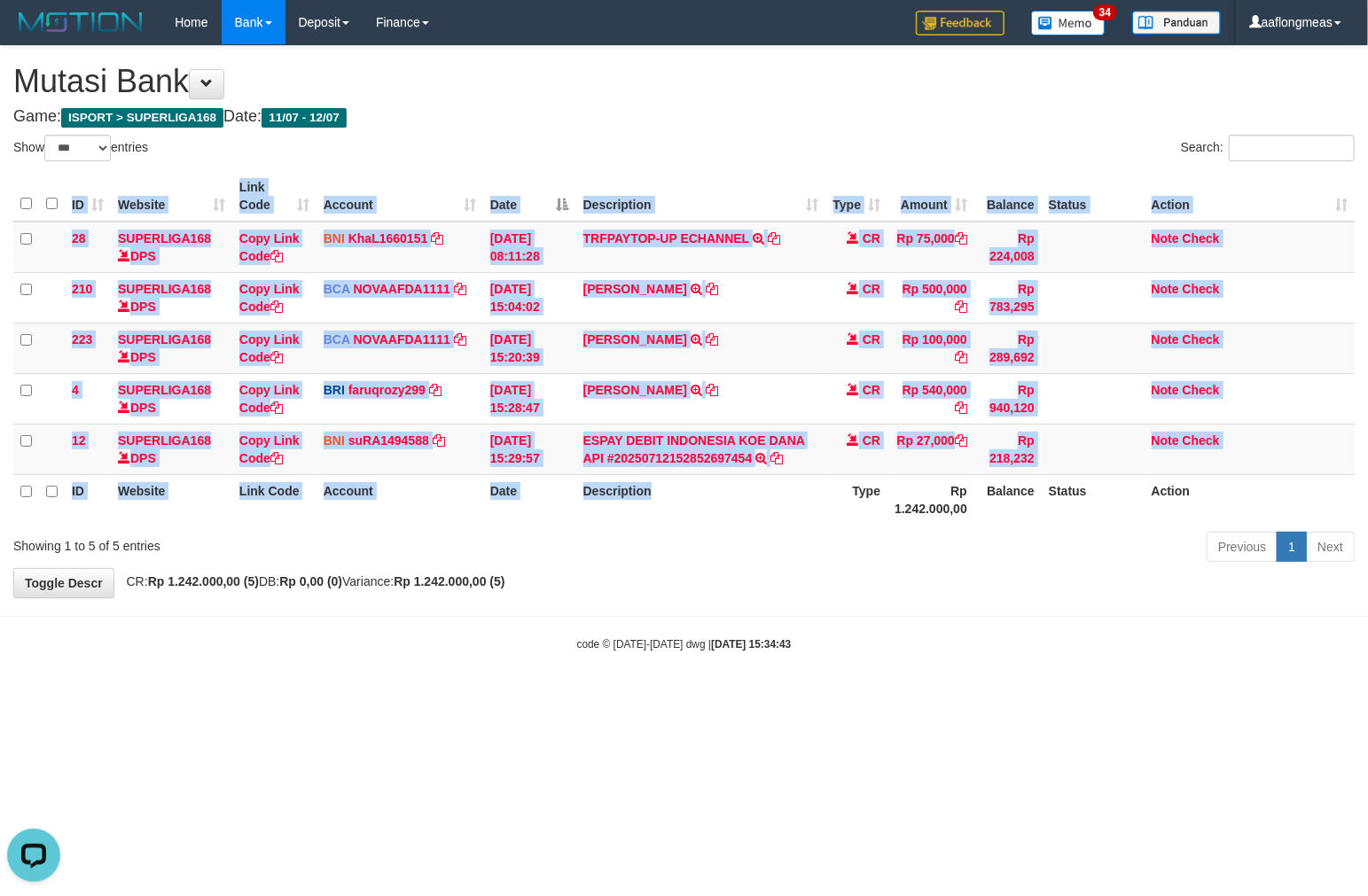 drag, startPoint x: 739, startPoint y: 519, endPoint x: 590, endPoint y: 558, distance: 154.01948 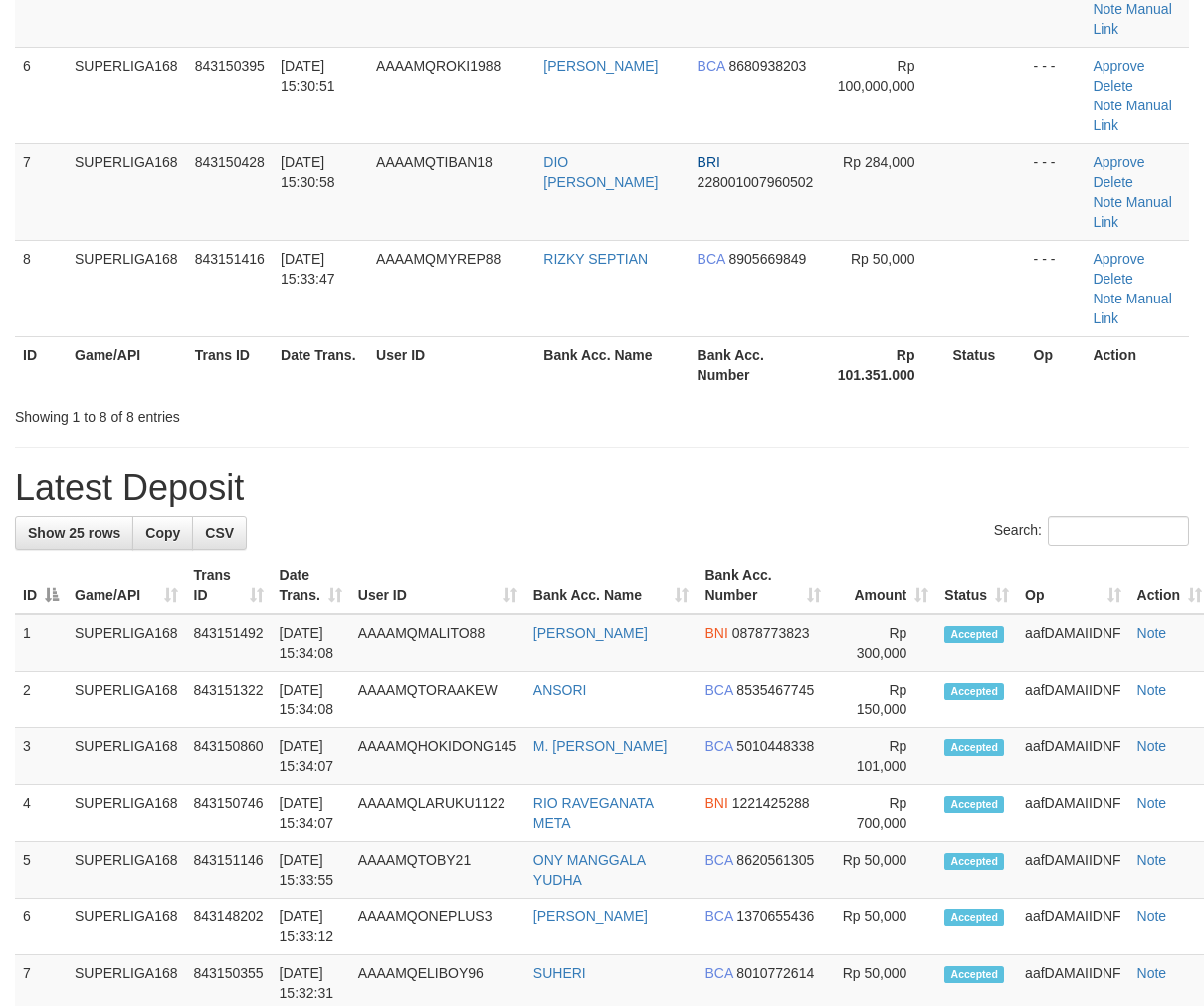 scroll, scrollTop: 611, scrollLeft: 0, axis: vertical 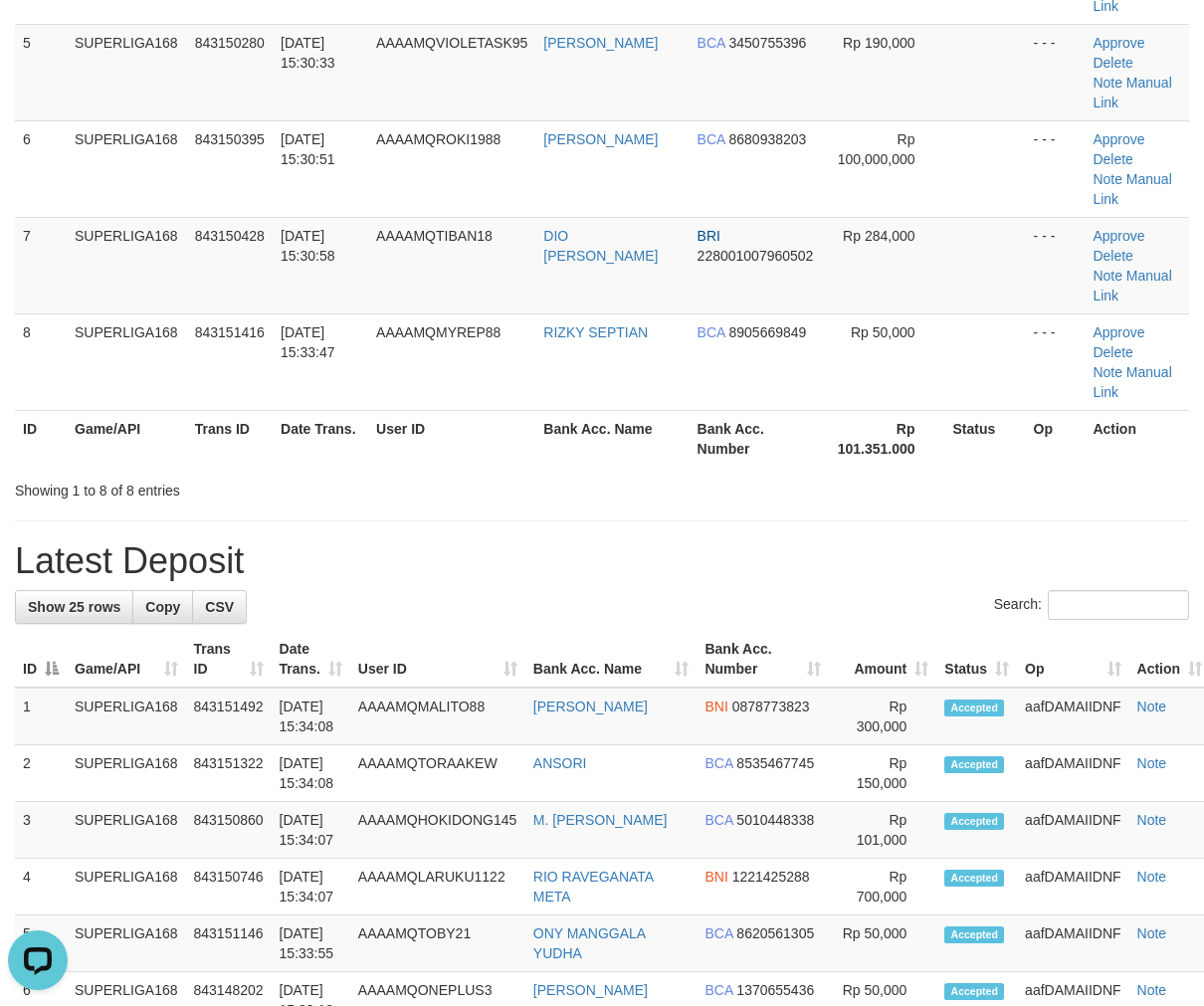 click on "Latest Deposit" at bounding box center (602, 561) 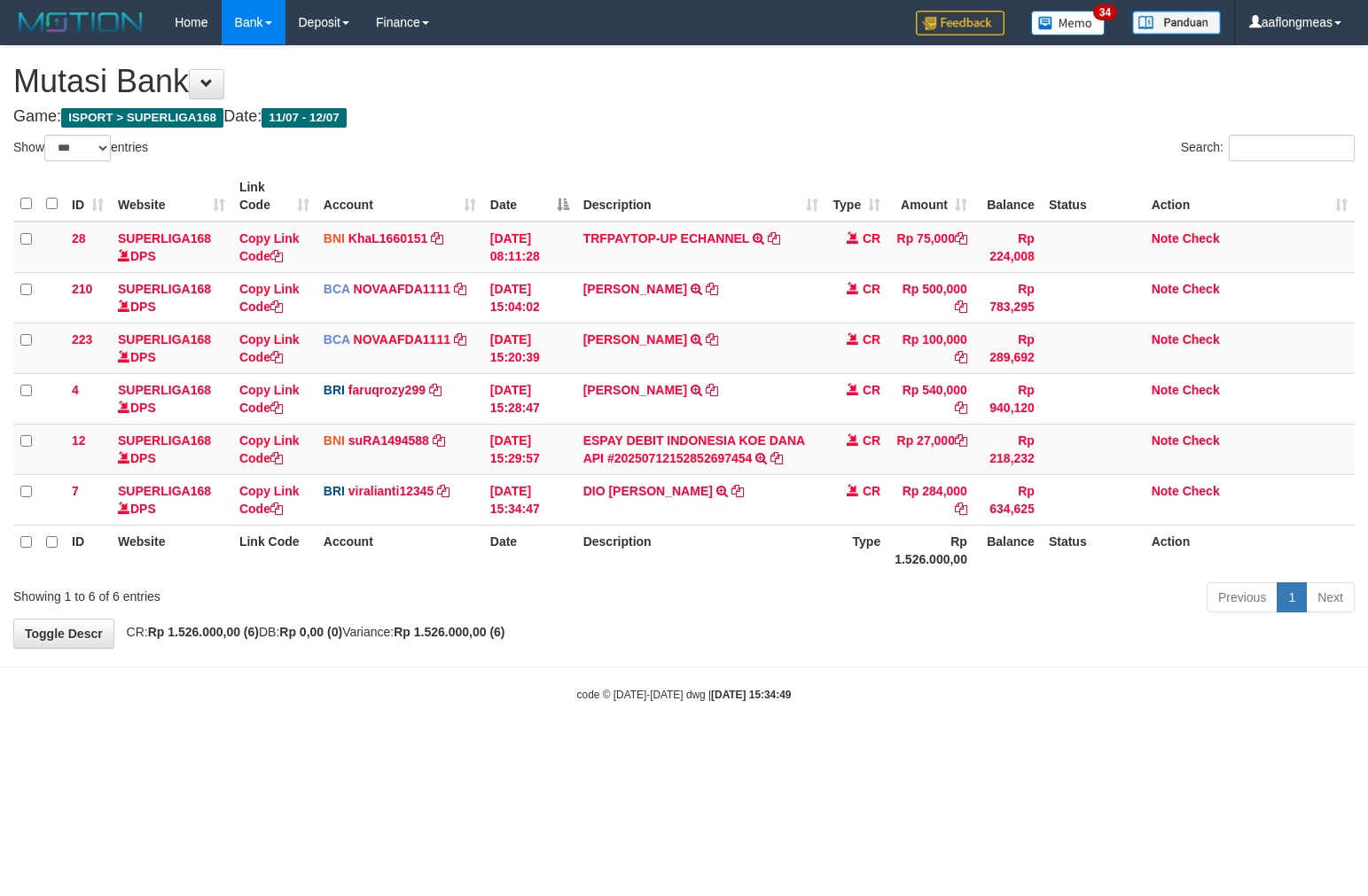 select on "***" 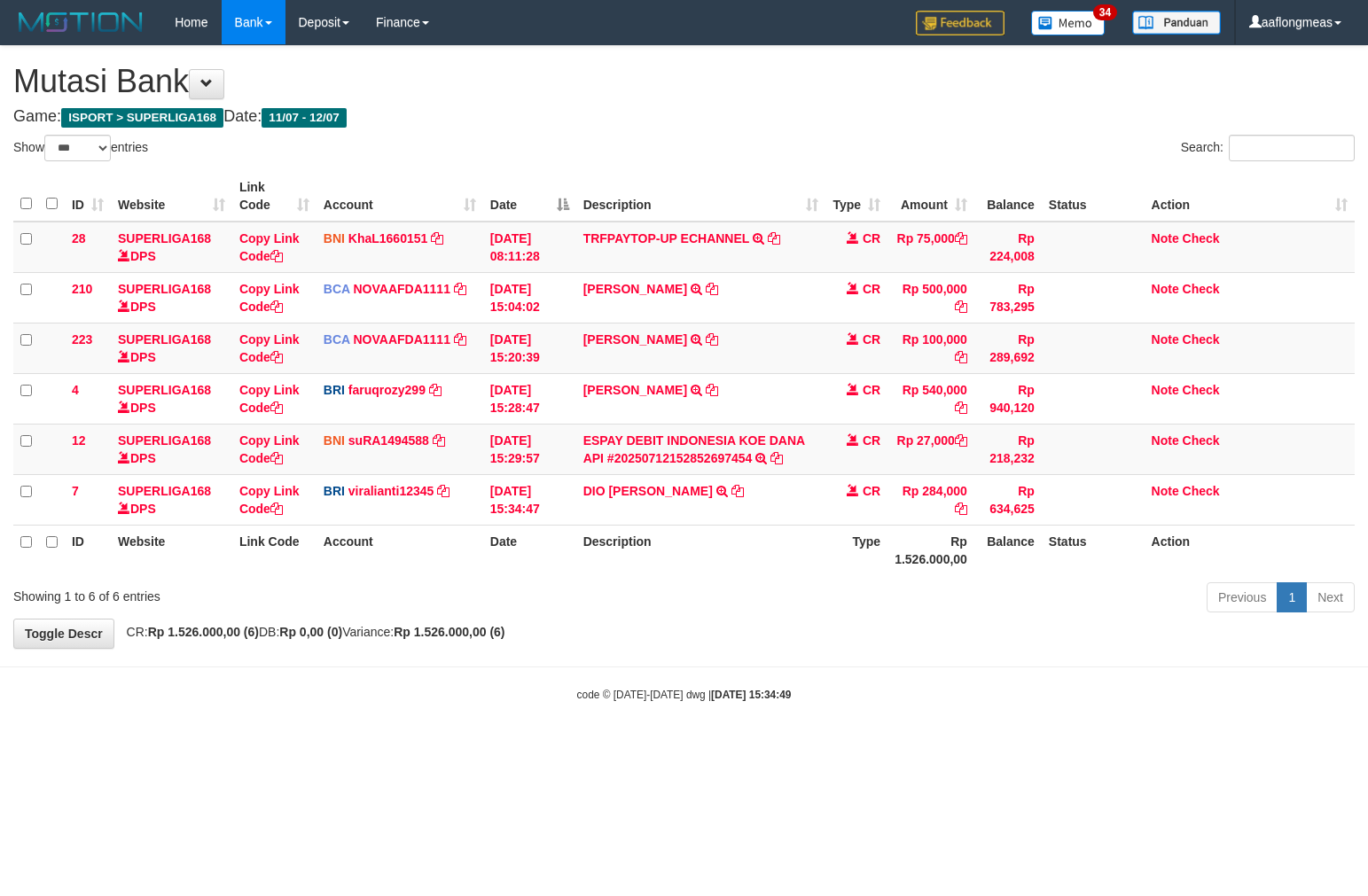 scroll, scrollTop: 0, scrollLeft: 0, axis: both 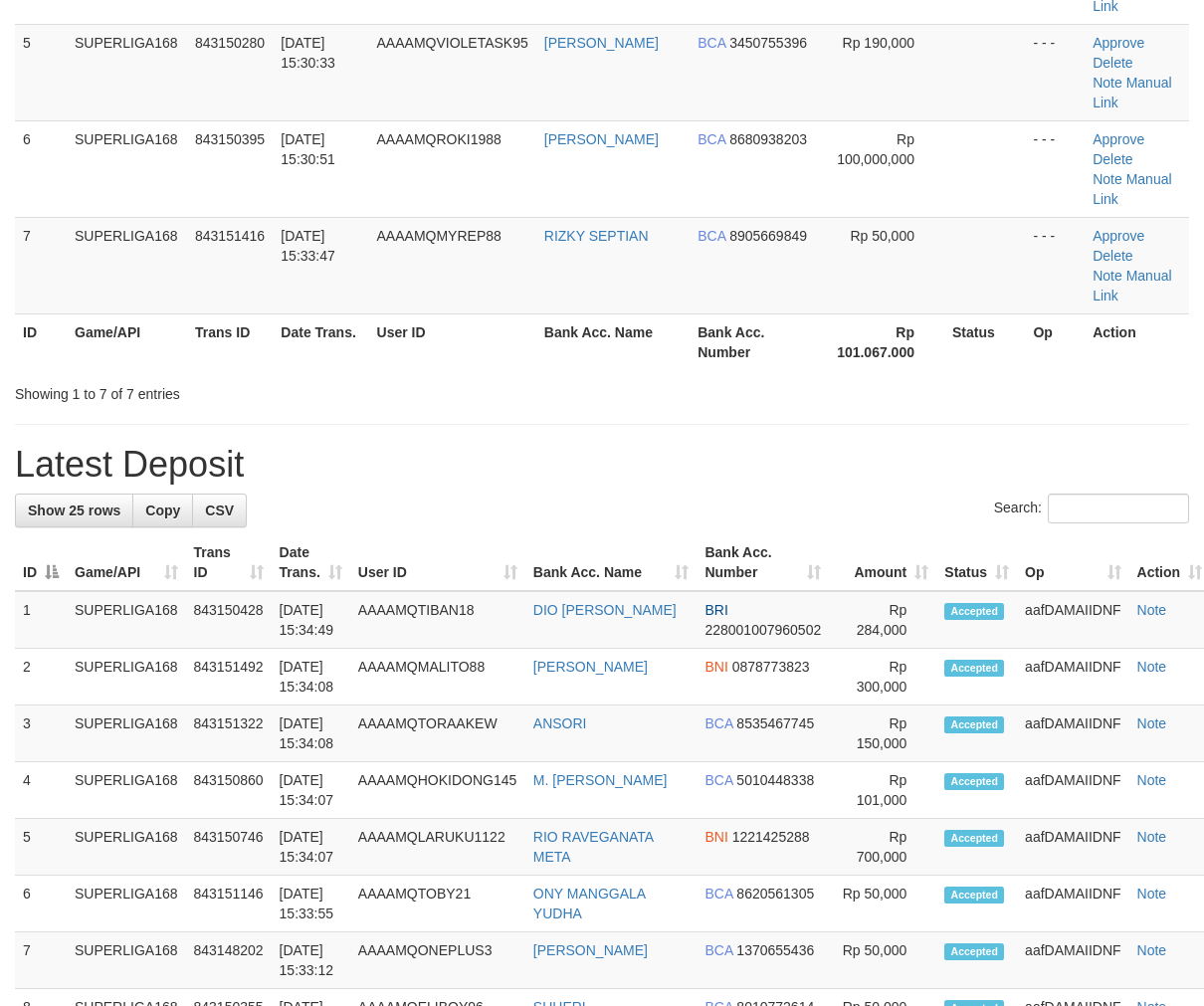 click on "**********" at bounding box center (602, 791) 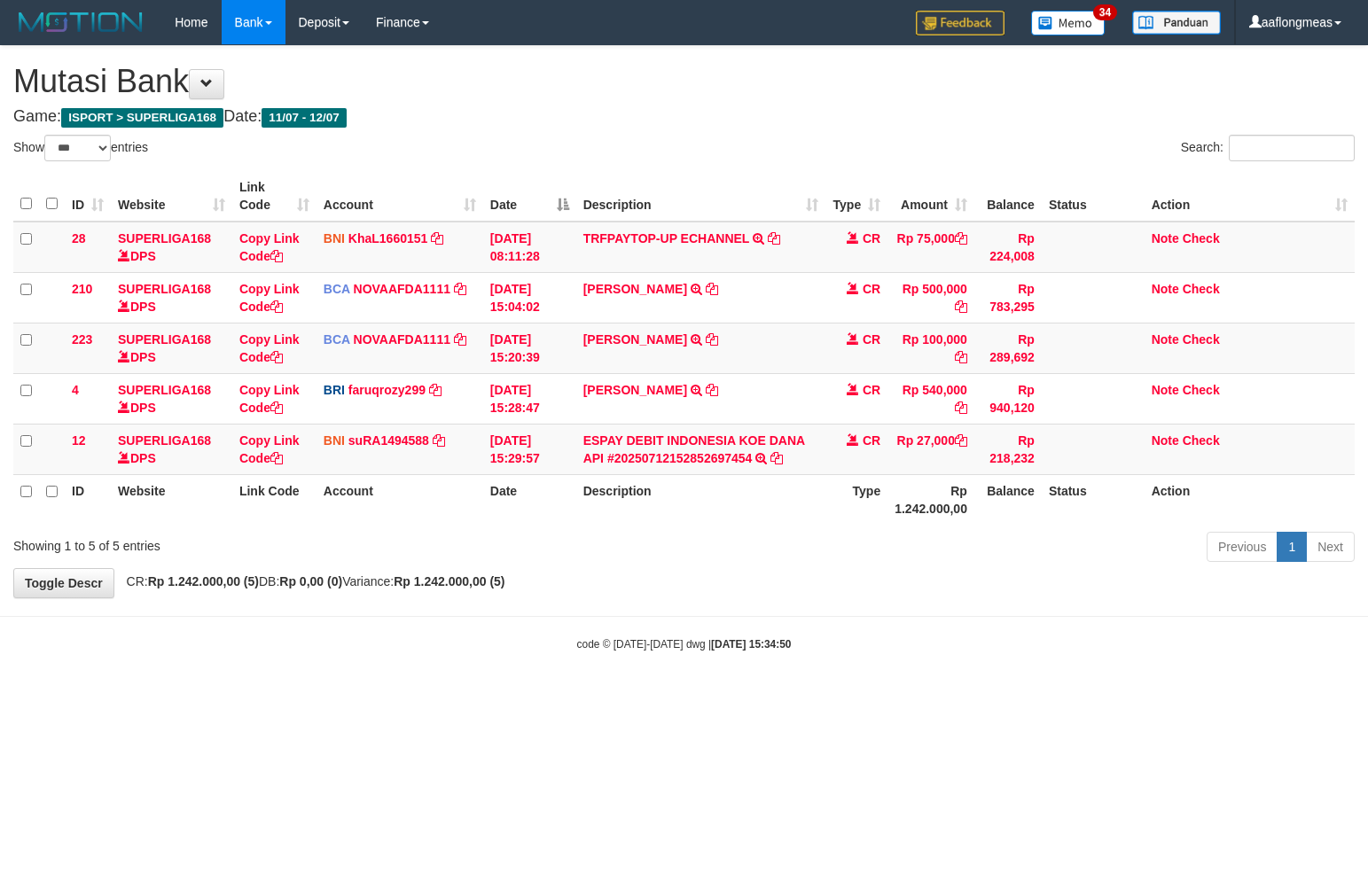 select on "***" 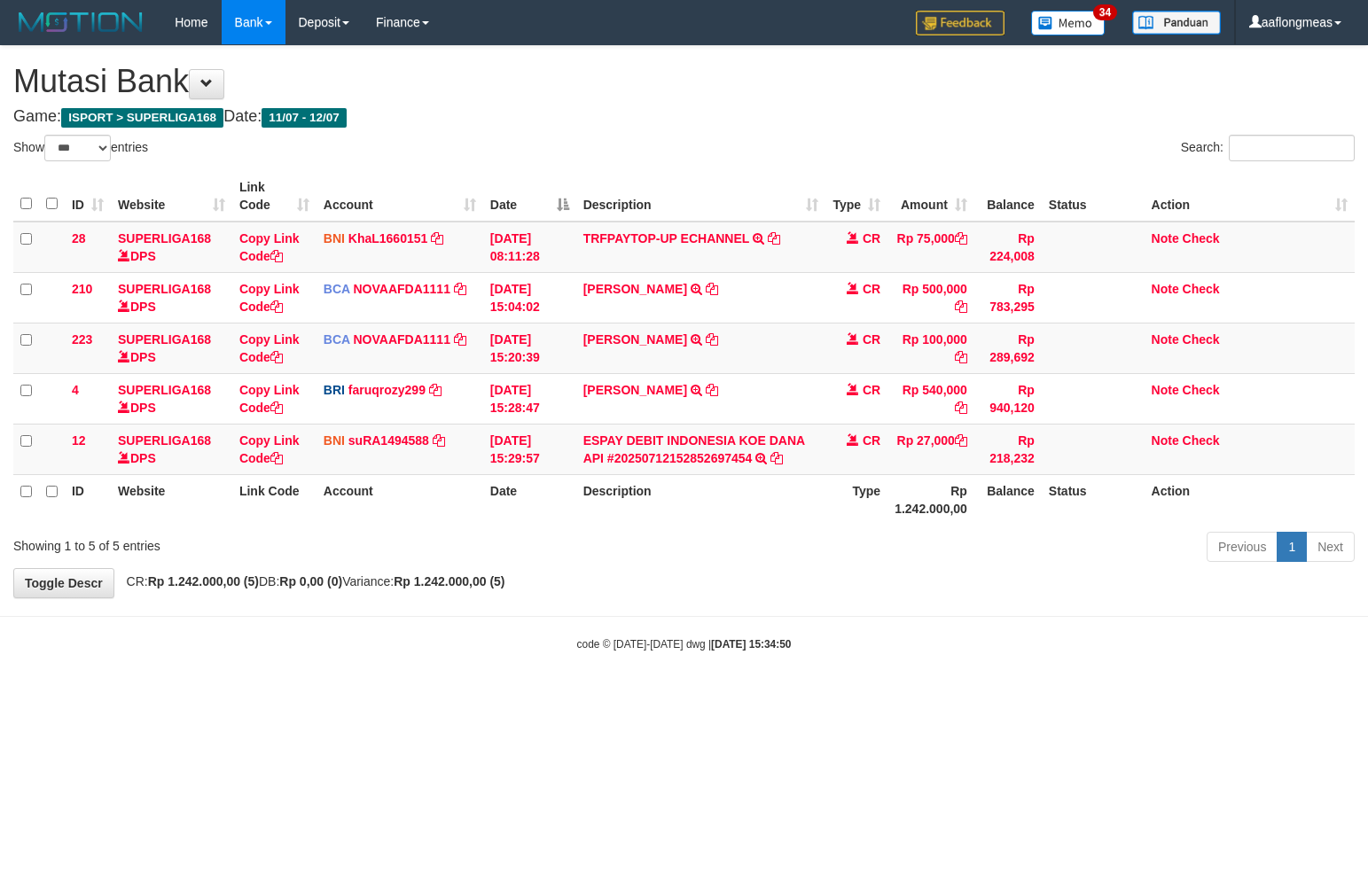 scroll, scrollTop: 0, scrollLeft: 0, axis: both 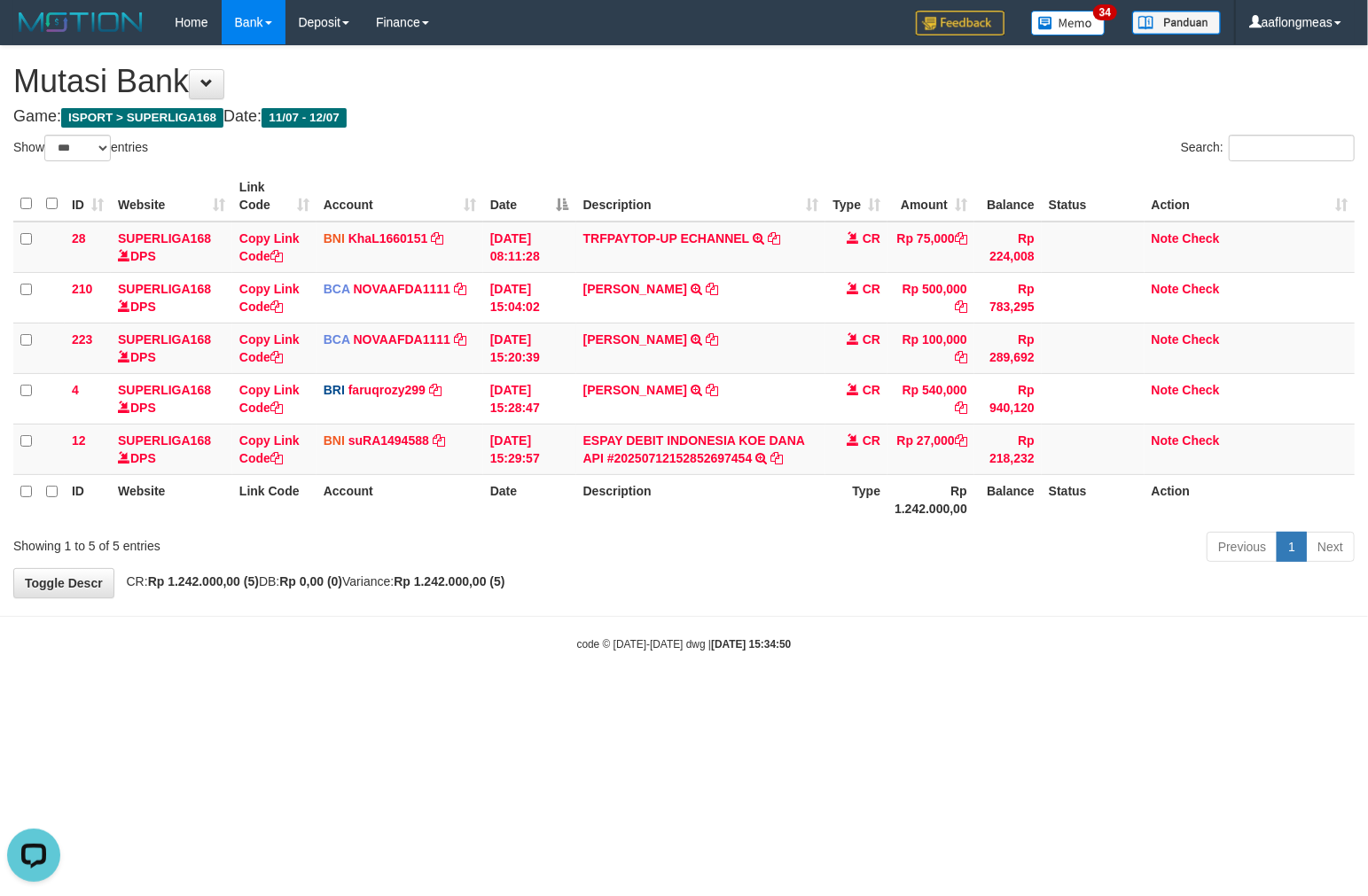 click on "Previous 1 Next" at bounding box center (969, 549) 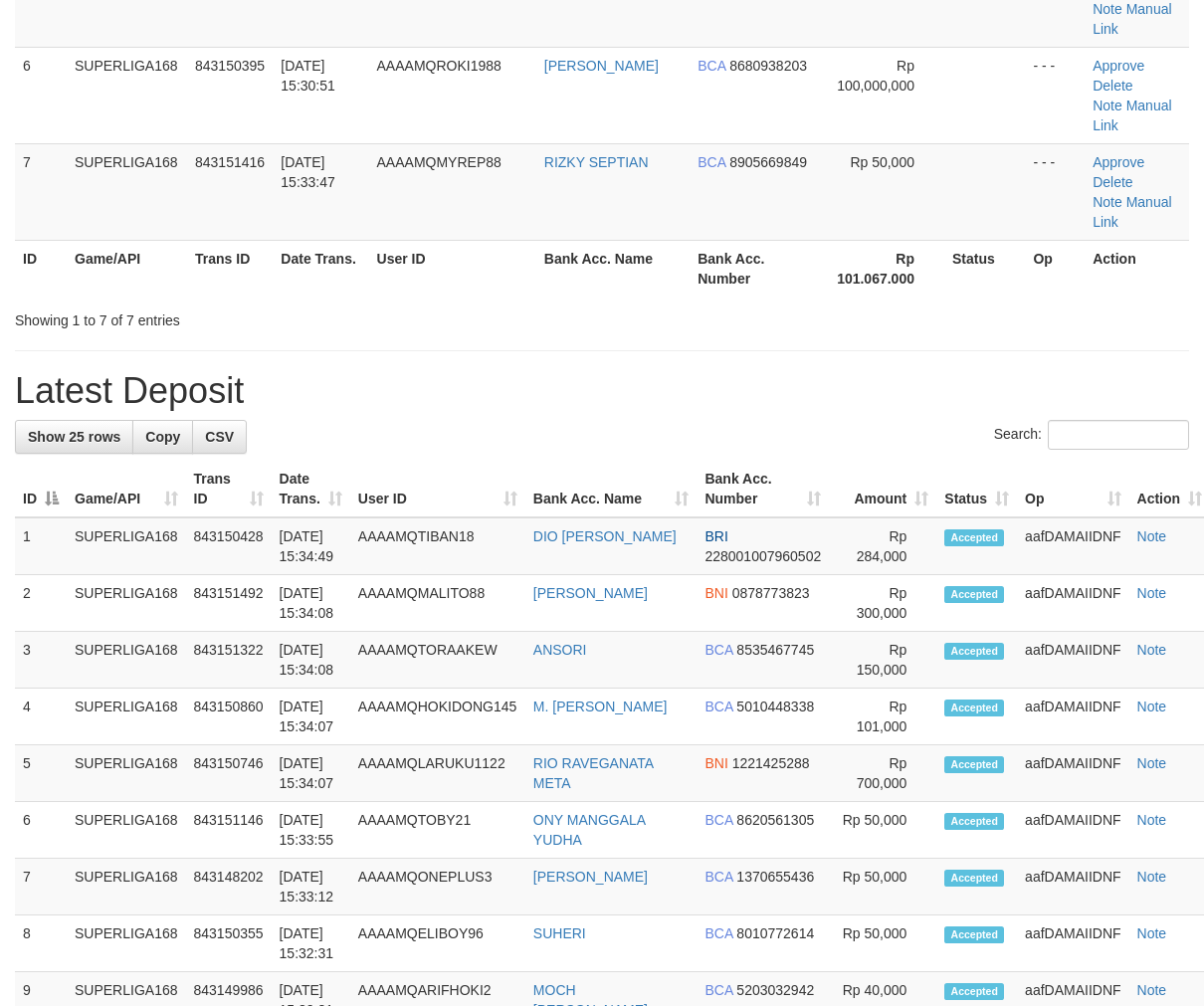 scroll, scrollTop: 611, scrollLeft: 0, axis: vertical 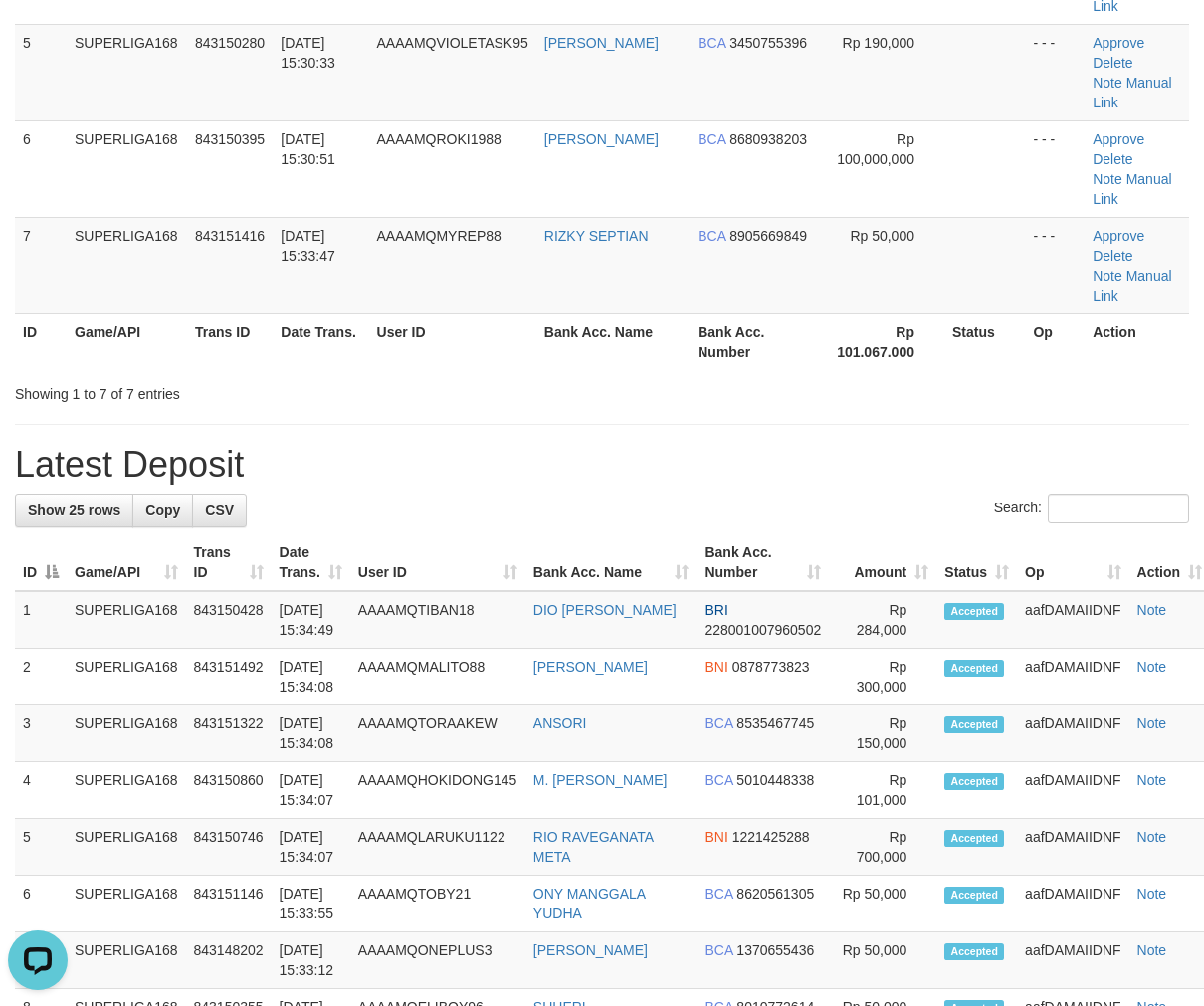 drag, startPoint x: 863, startPoint y: 312, endPoint x: 1211, endPoint y: 398, distance: 358.469 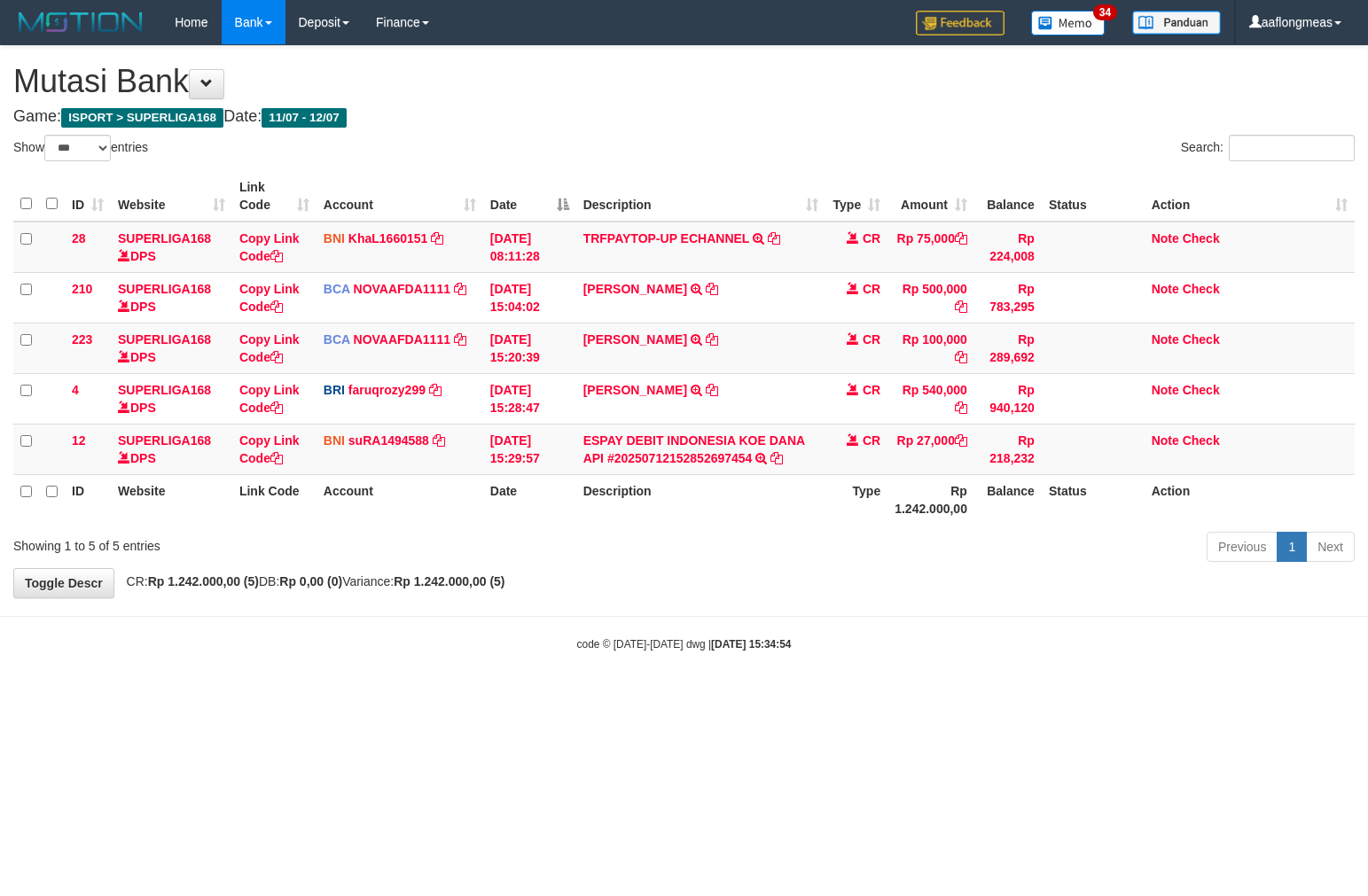 select on "***" 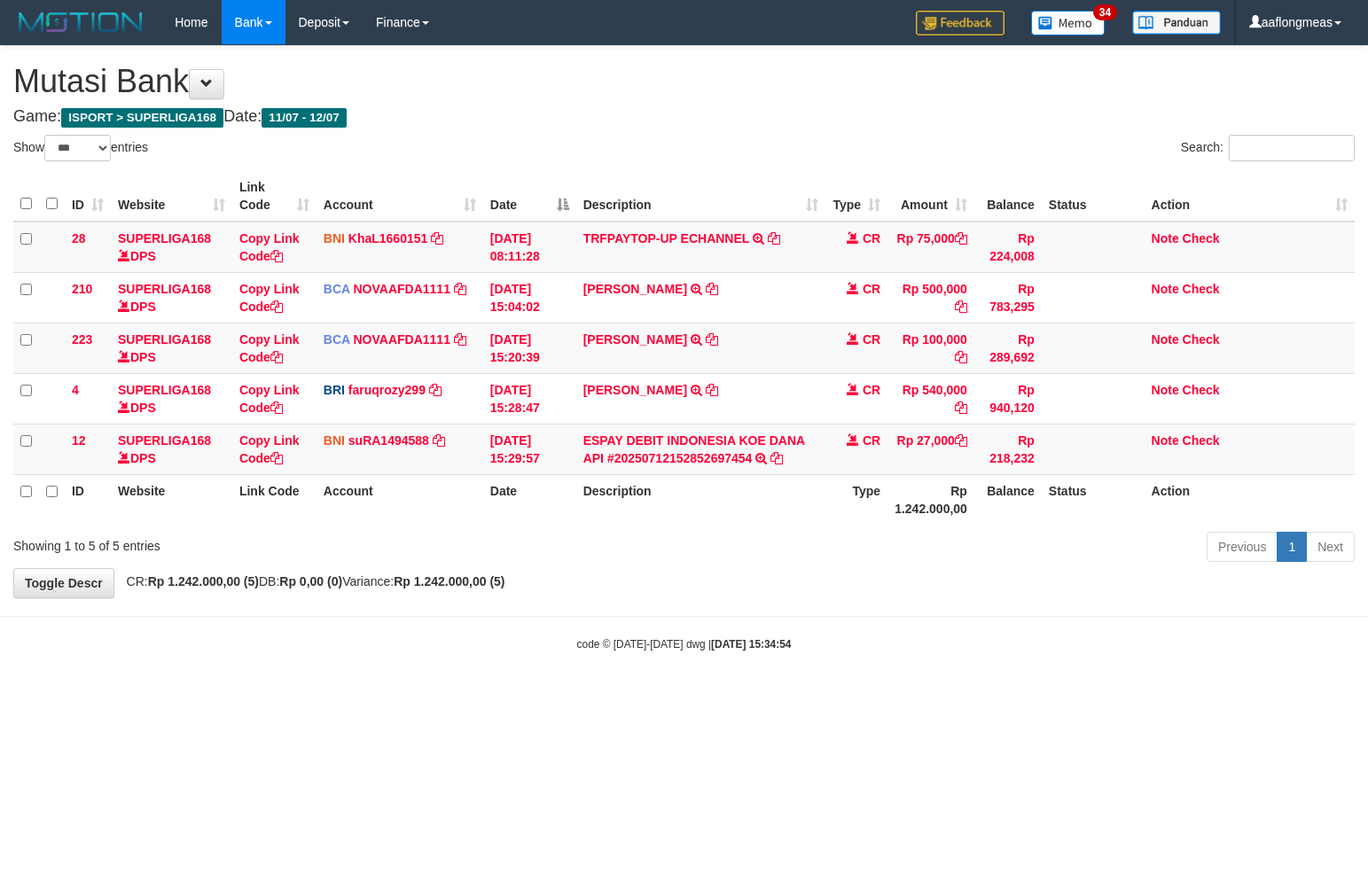 scroll, scrollTop: 0, scrollLeft: 0, axis: both 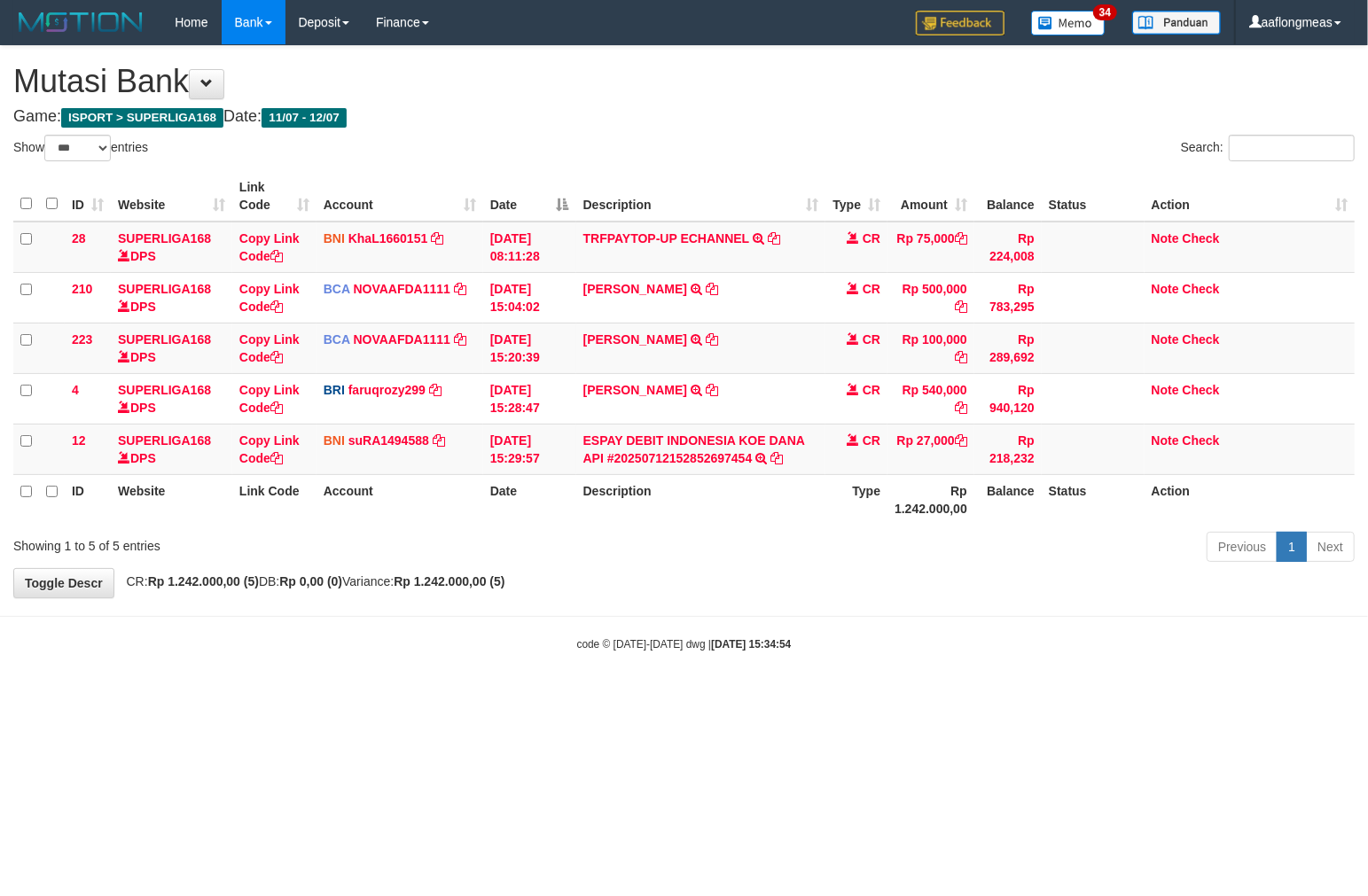 drag, startPoint x: 771, startPoint y: 534, endPoint x: 700, endPoint y: 548, distance: 72.36712 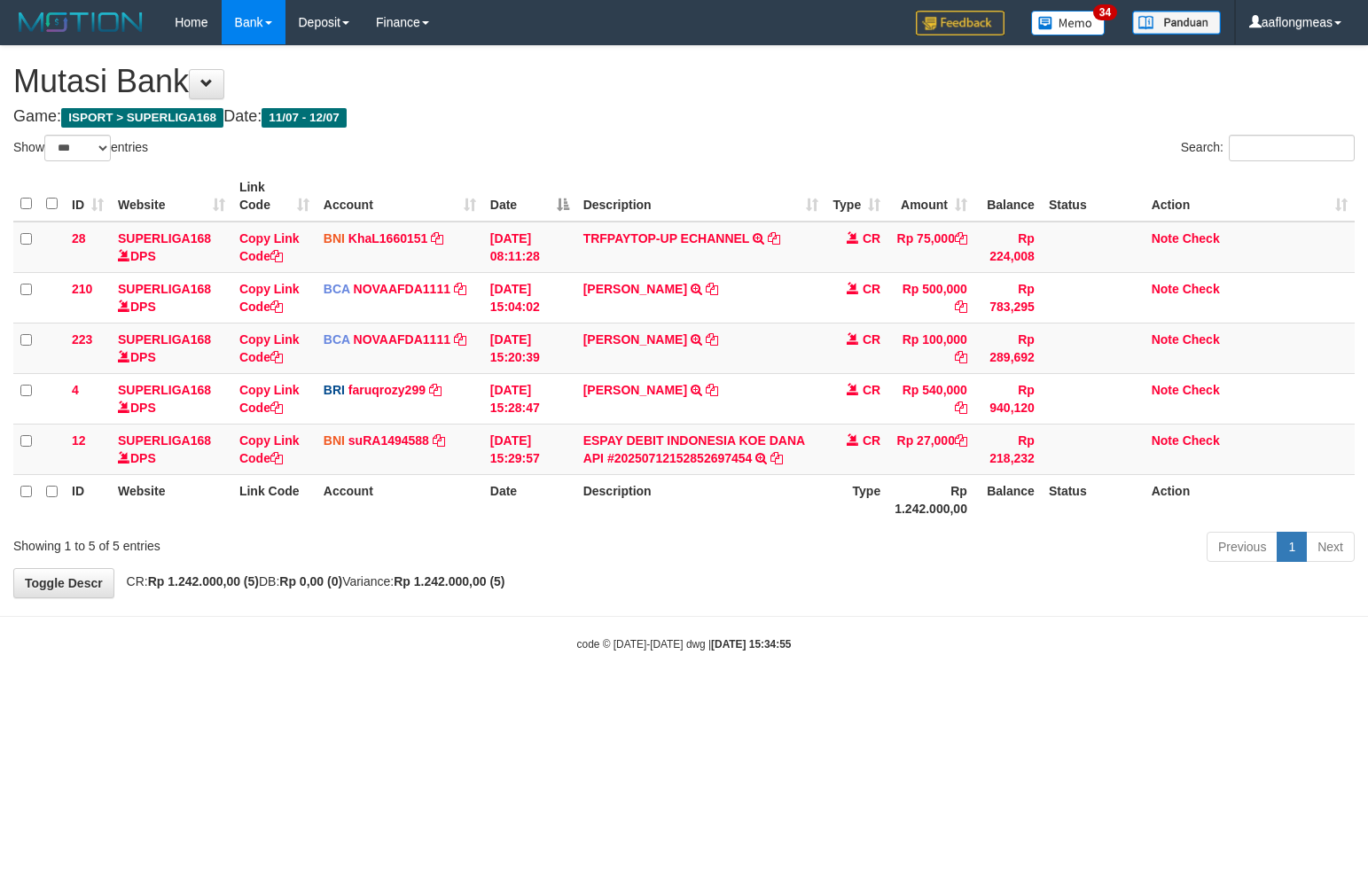 select on "***" 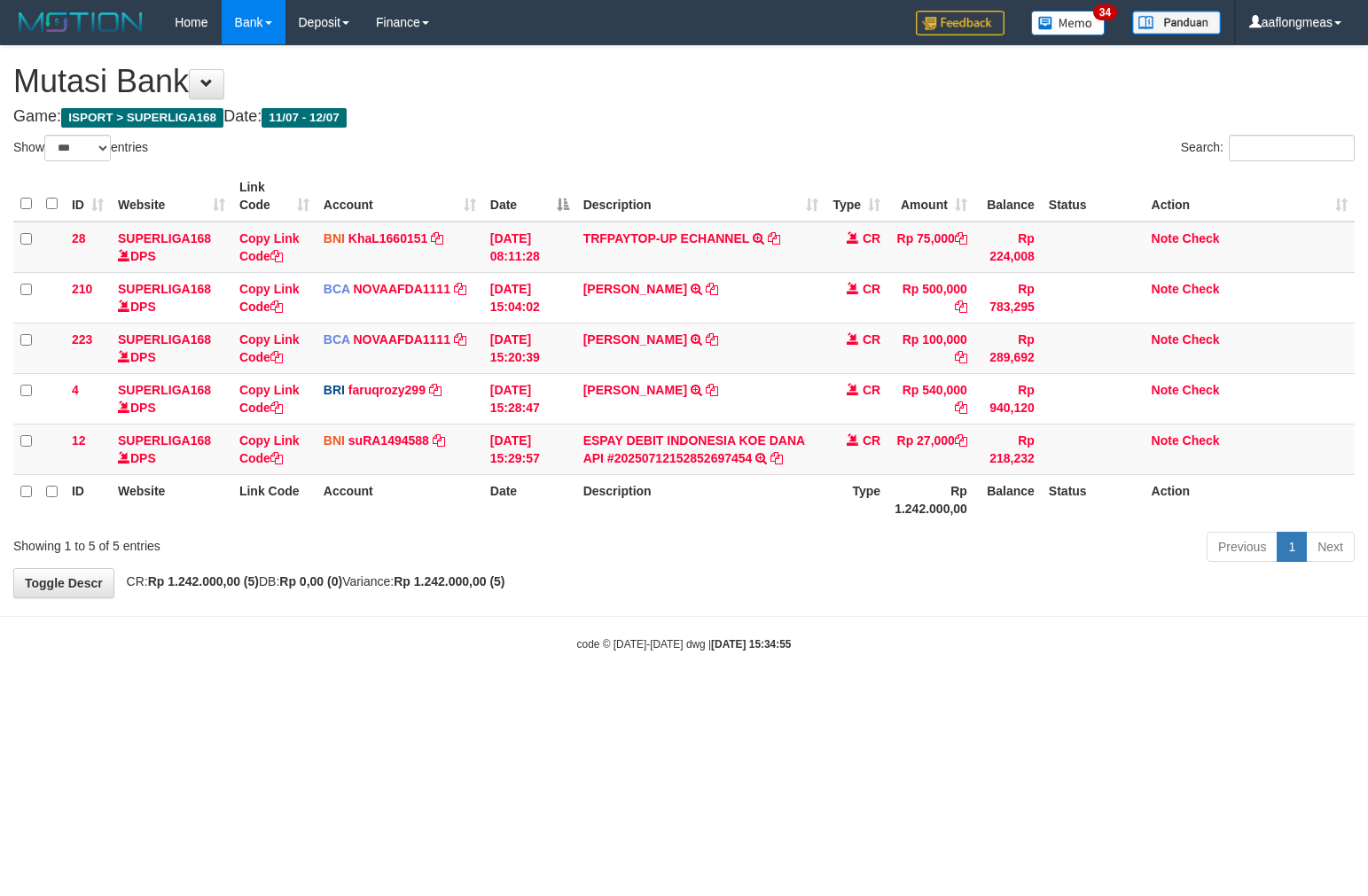 scroll, scrollTop: 0, scrollLeft: 0, axis: both 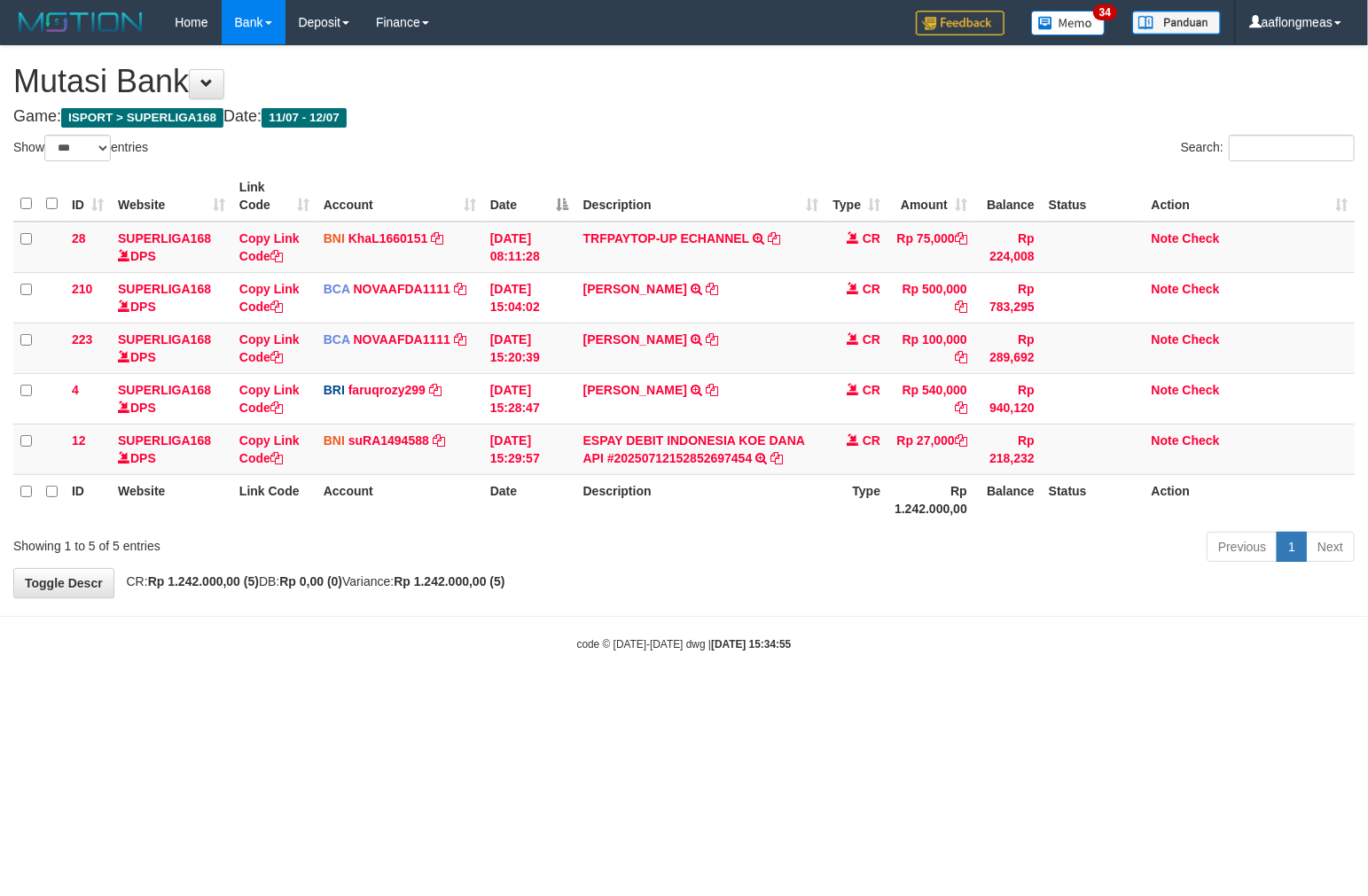 drag, startPoint x: 696, startPoint y: 565, endPoint x: 7, endPoint y: 425, distance: 703.07965 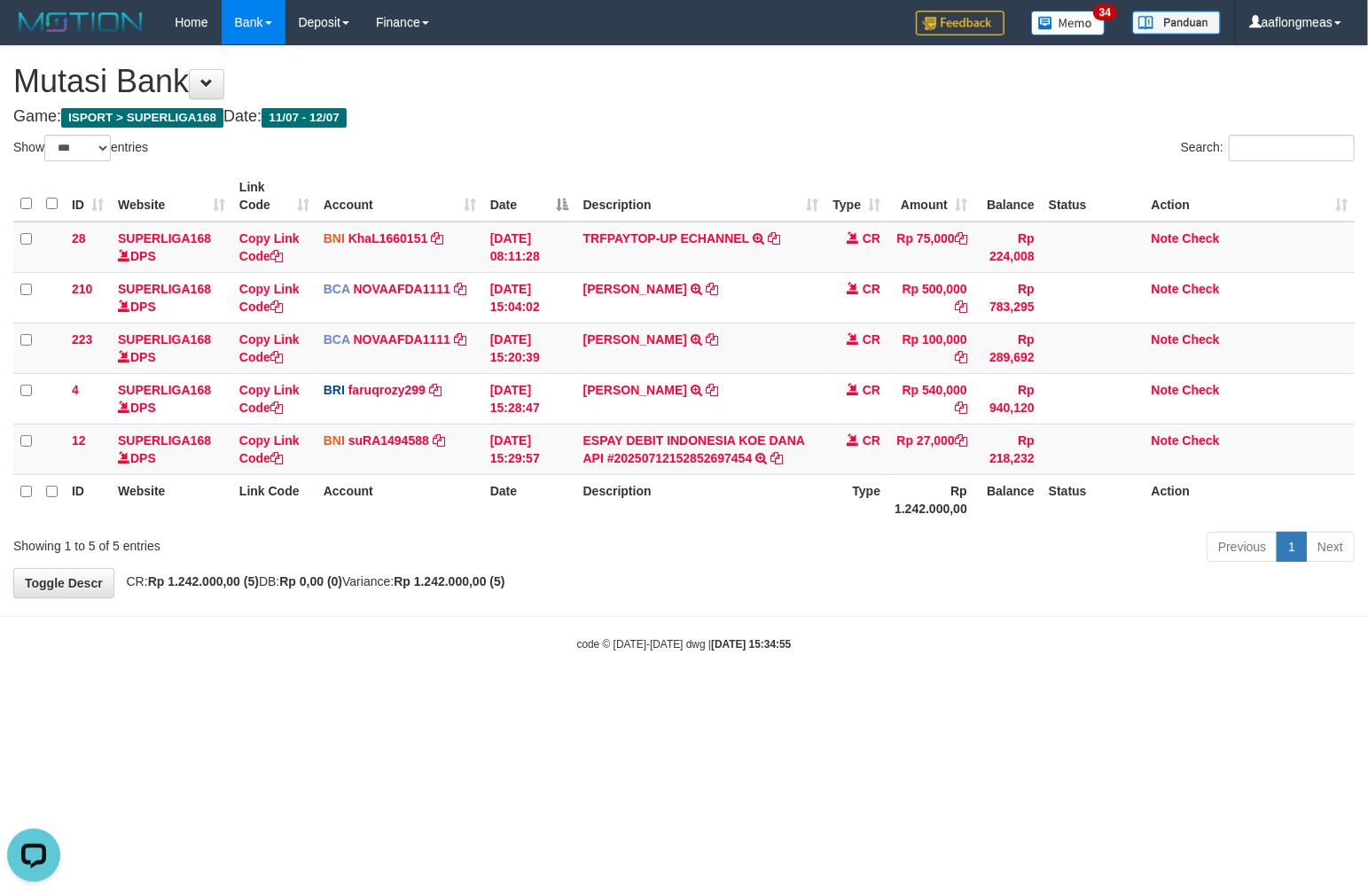 scroll, scrollTop: 0, scrollLeft: 0, axis: both 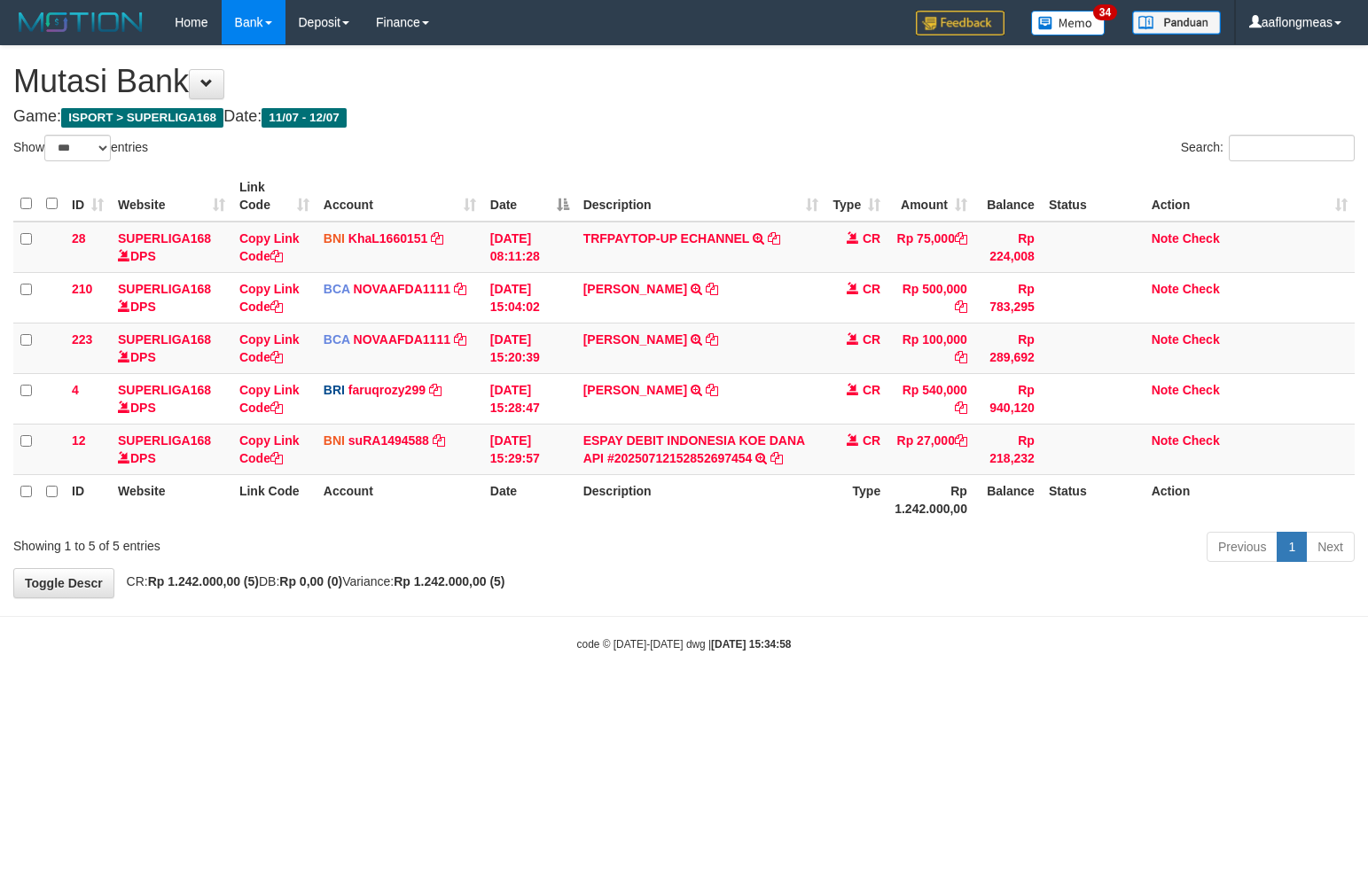 select on "***" 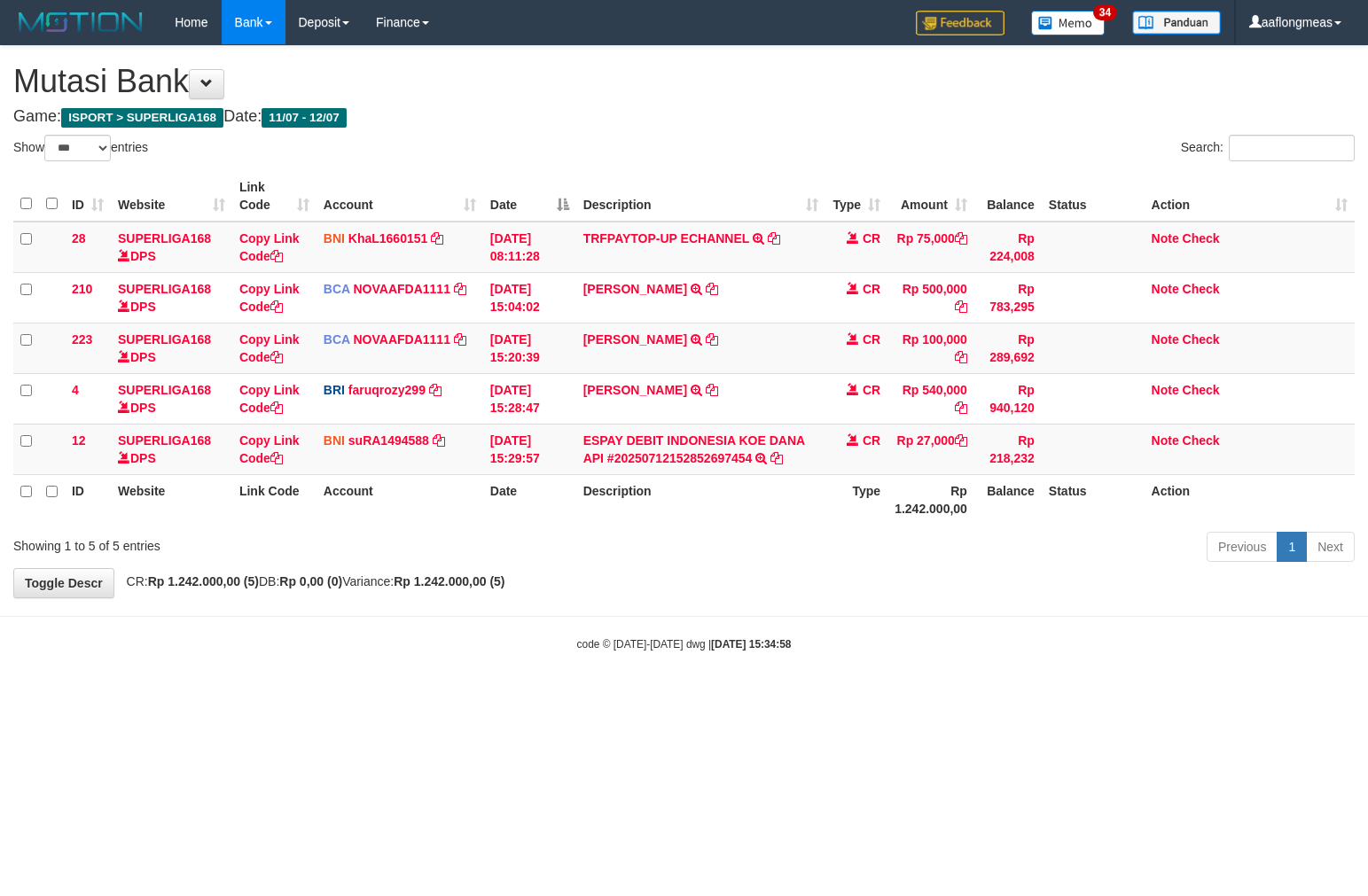 scroll, scrollTop: 0, scrollLeft: 0, axis: both 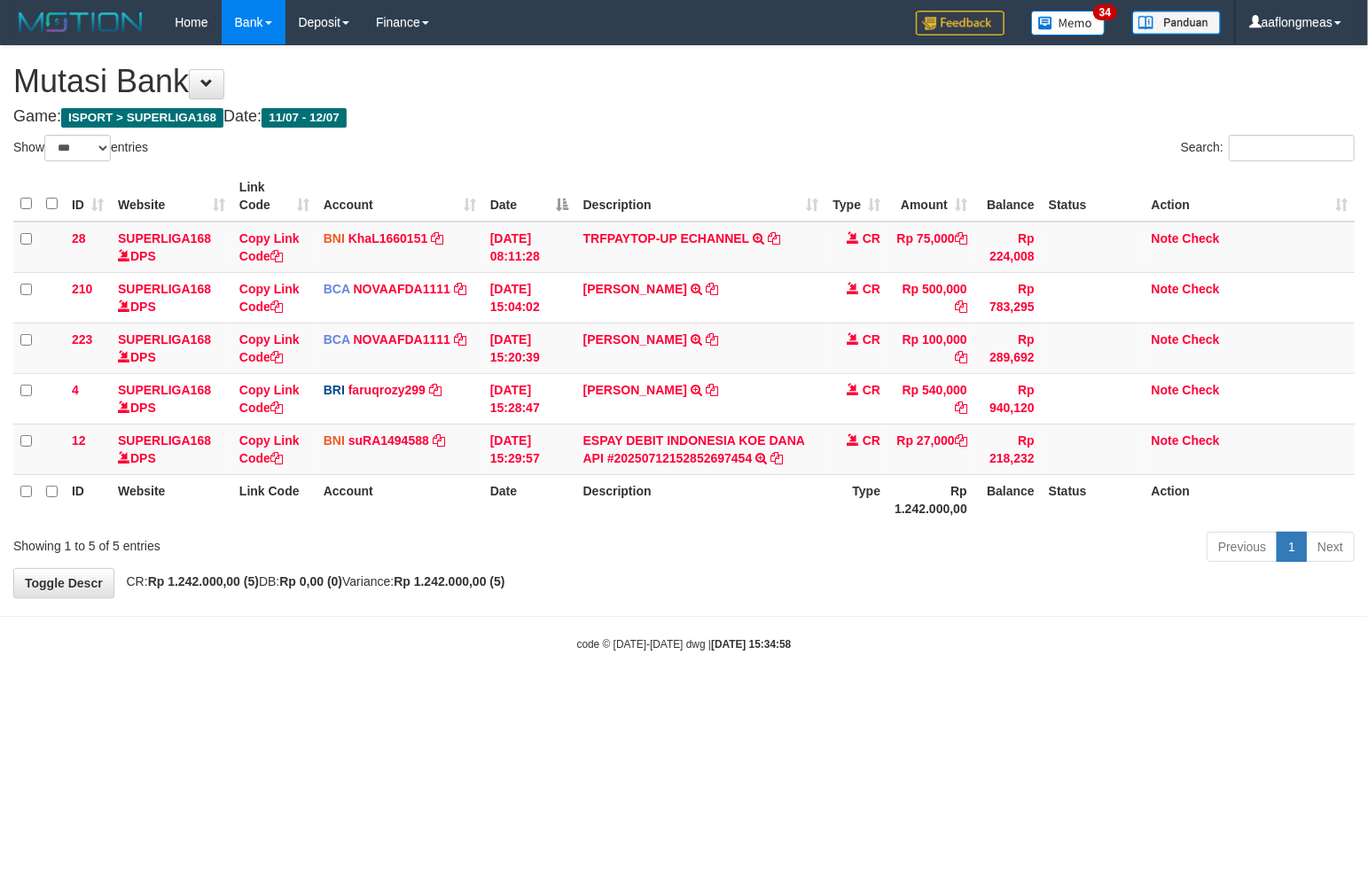 click on "**********" at bounding box center (684, 322) 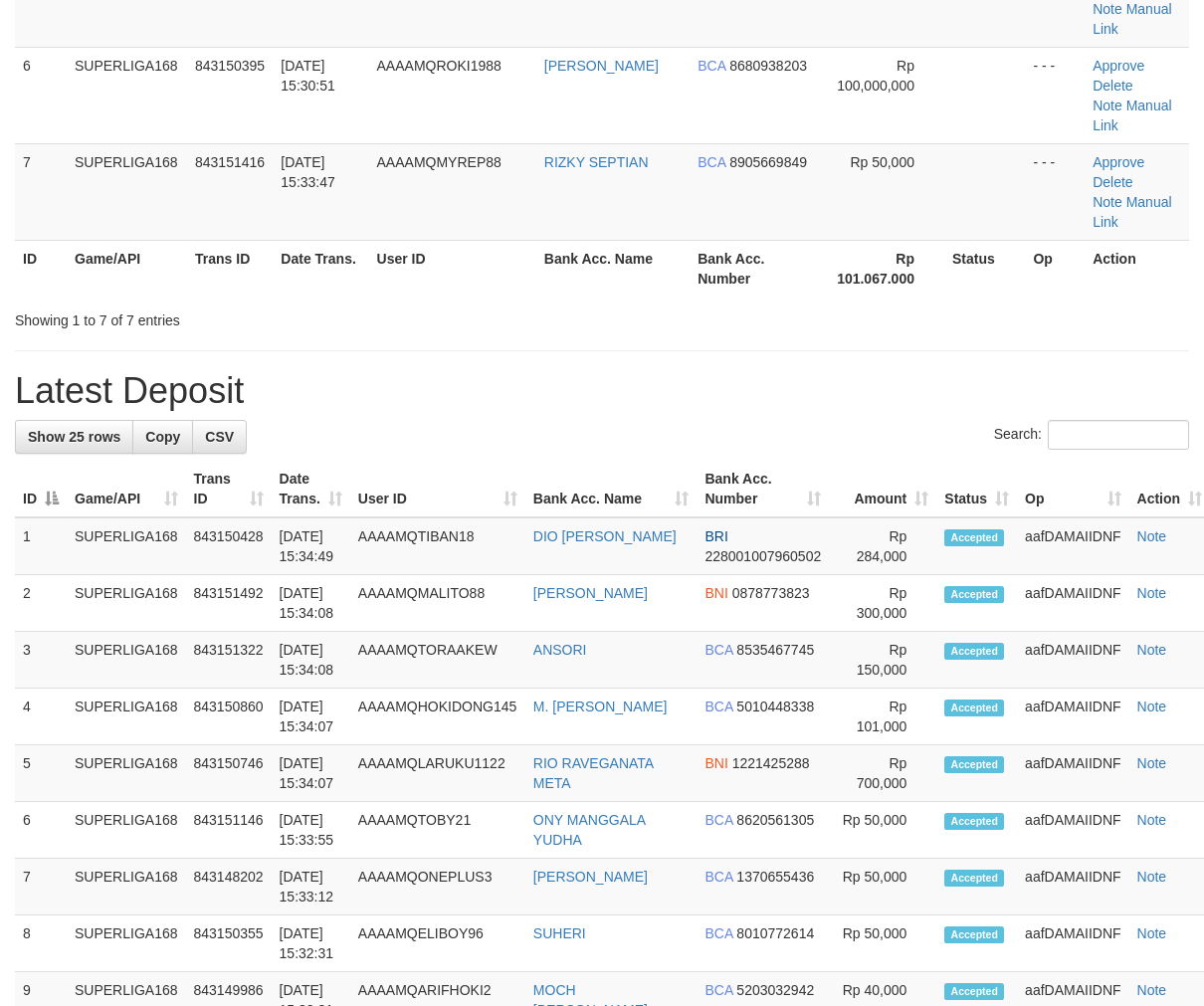 click on "Search:" at bounding box center (602, 437) 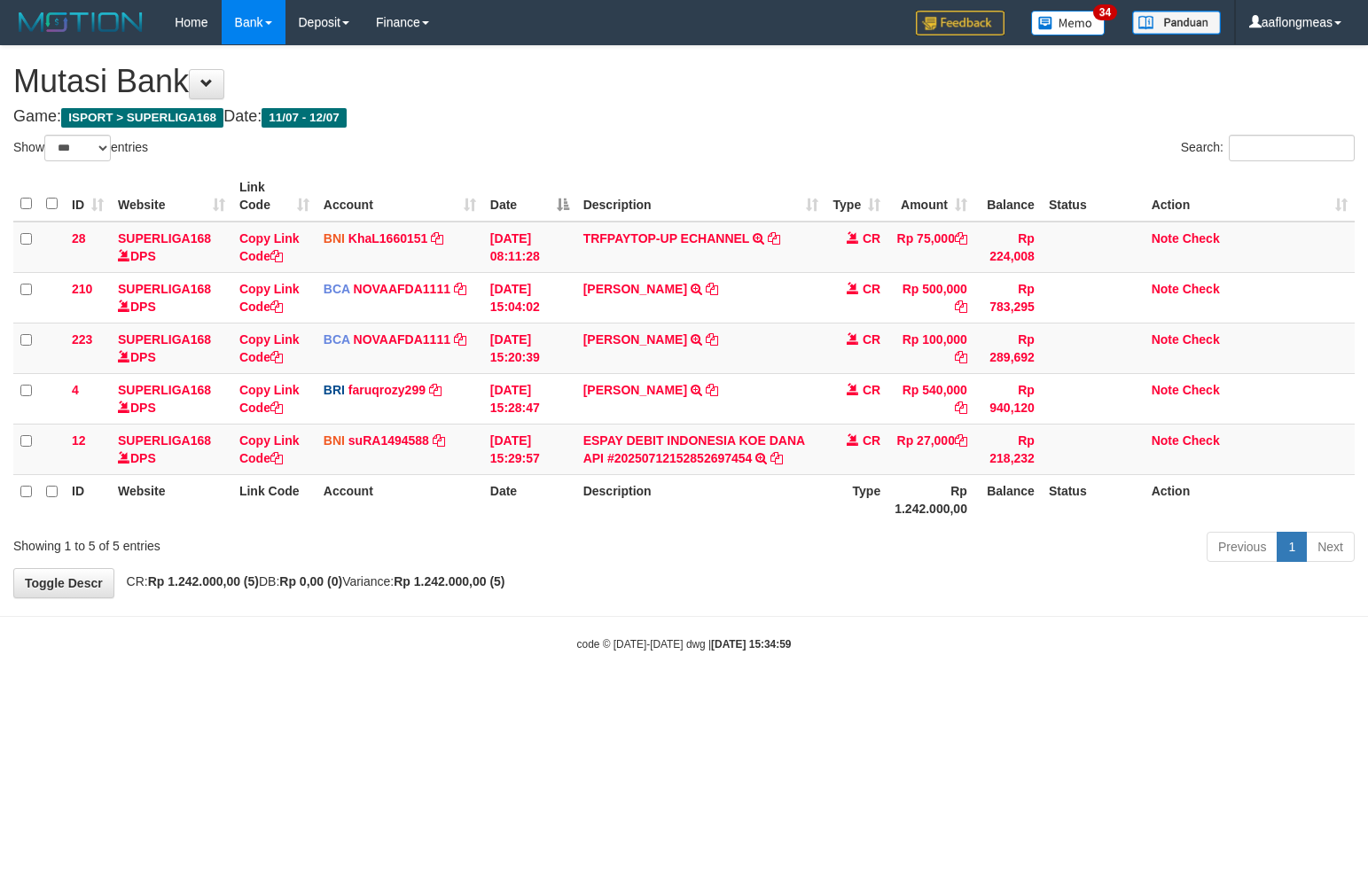 select on "***" 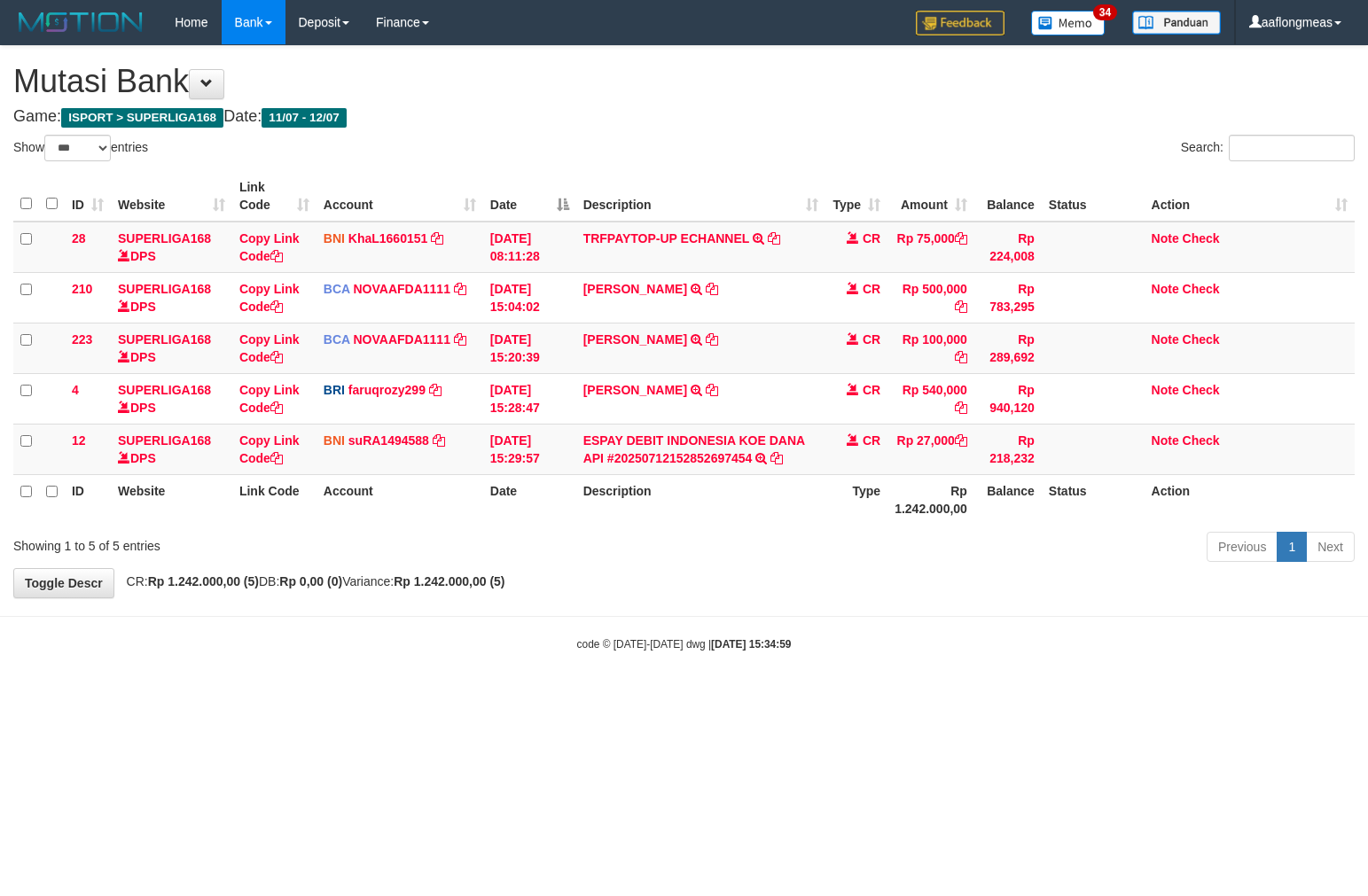 scroll, scrollTop: 0, scrollLeft: 0, axis: both 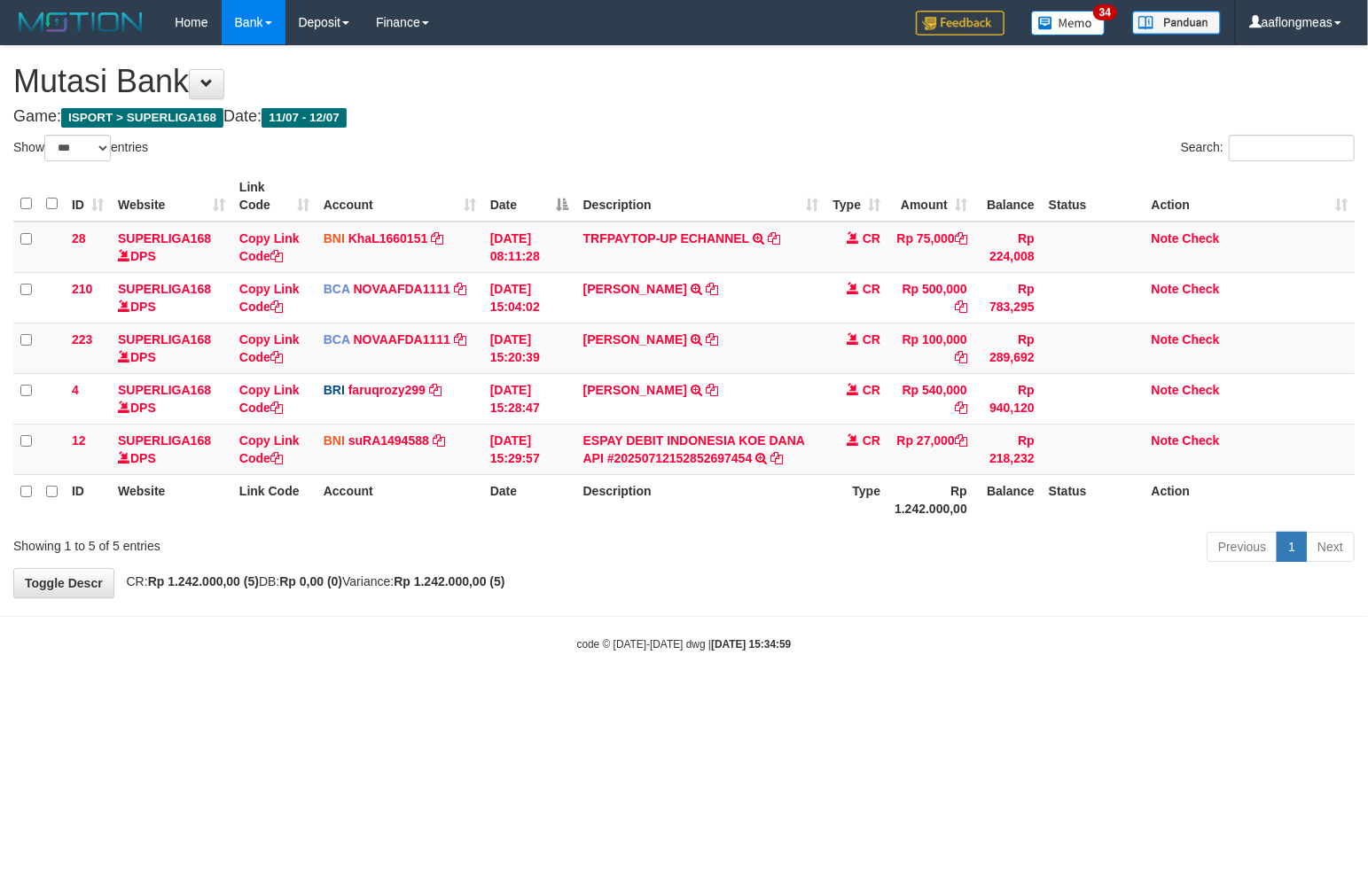 click on "Toggle navigation
Home
Bank
Account List
Load
By Website
Group
[ISPORT]													SUPERLIGA168
By Load Group (DPS)
34" at bounding box center (684, 348) 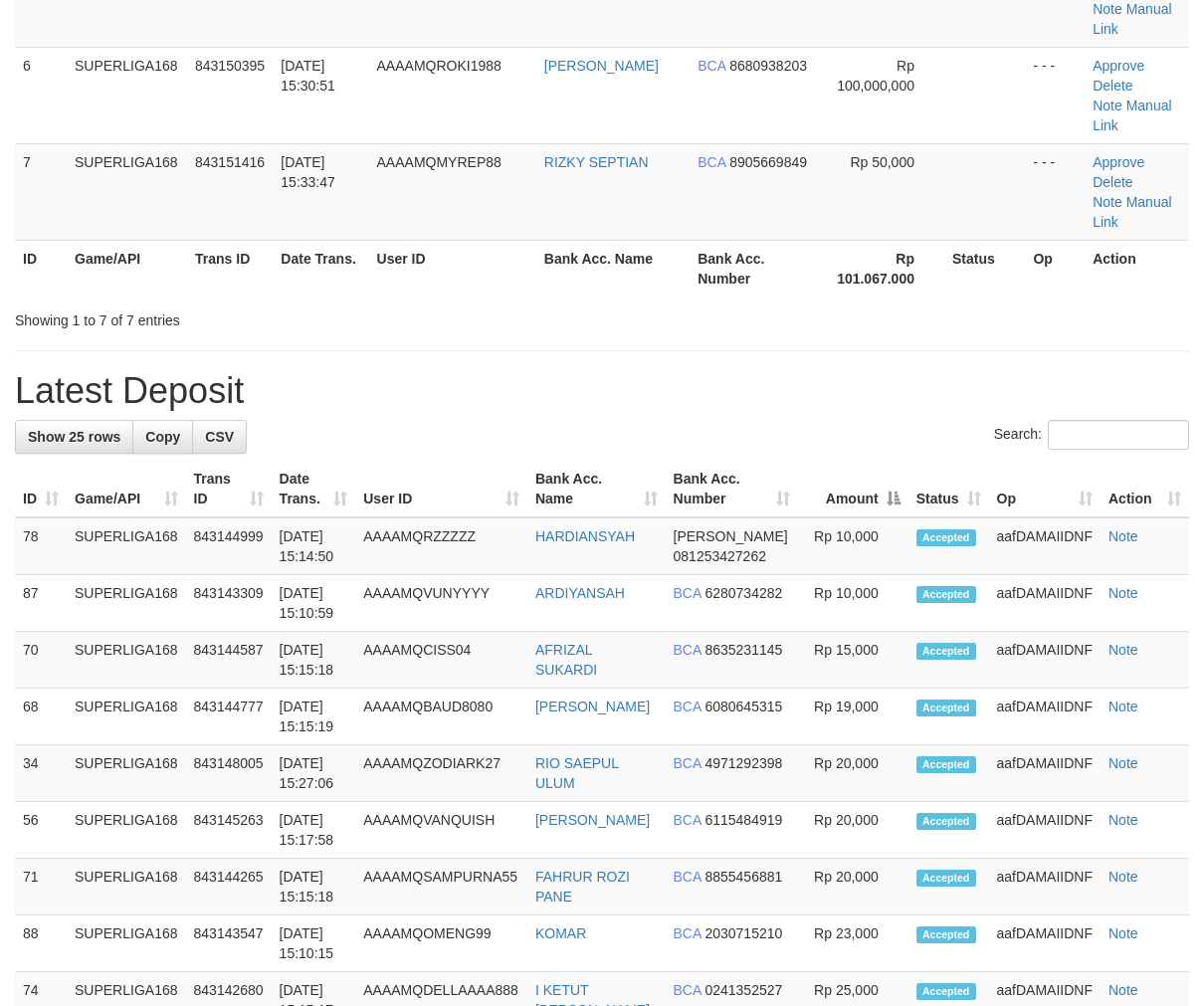 click on "Amount" at bounding box center (853, 489) 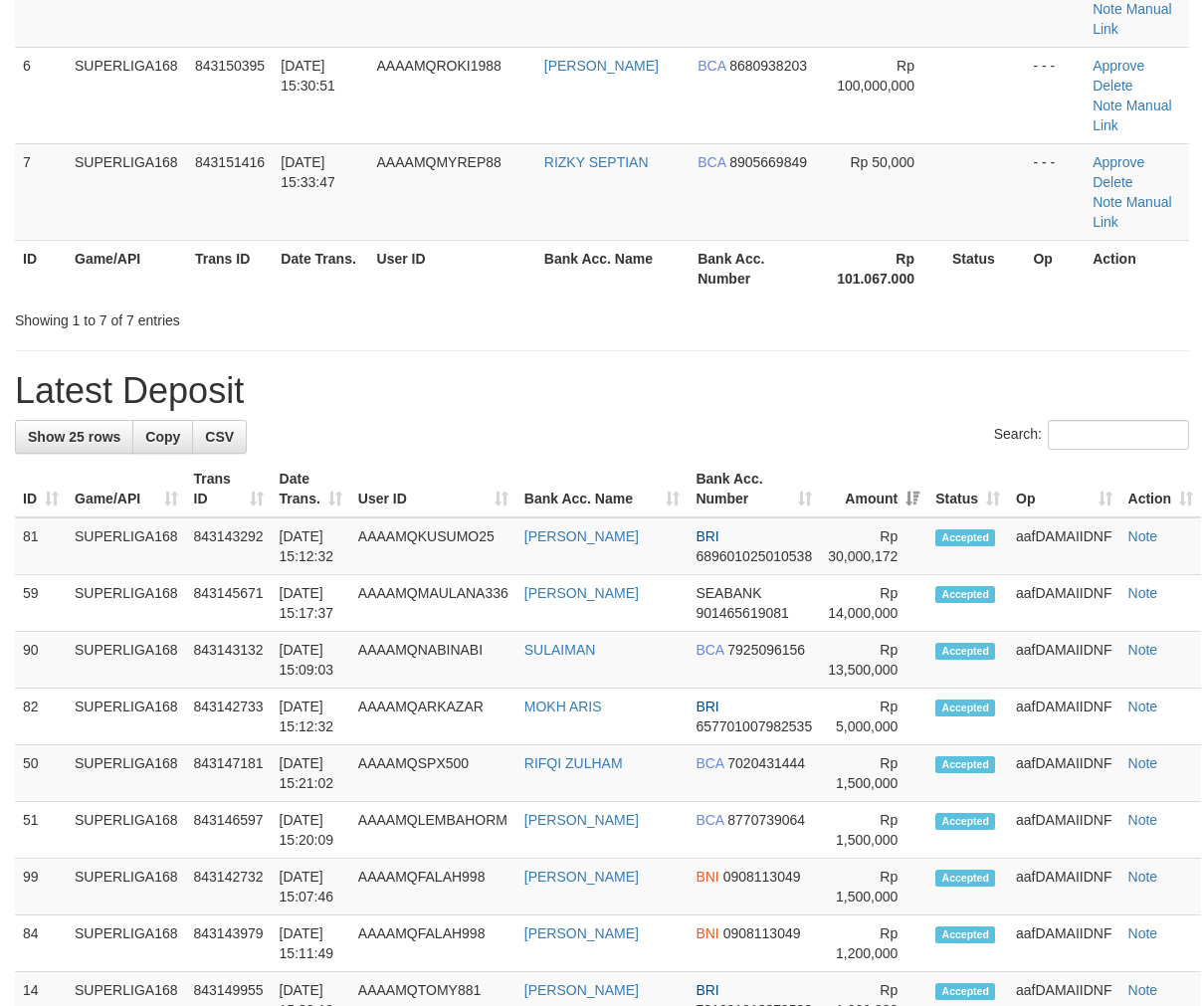 click on "Amount" at bounding box center [874, 489] 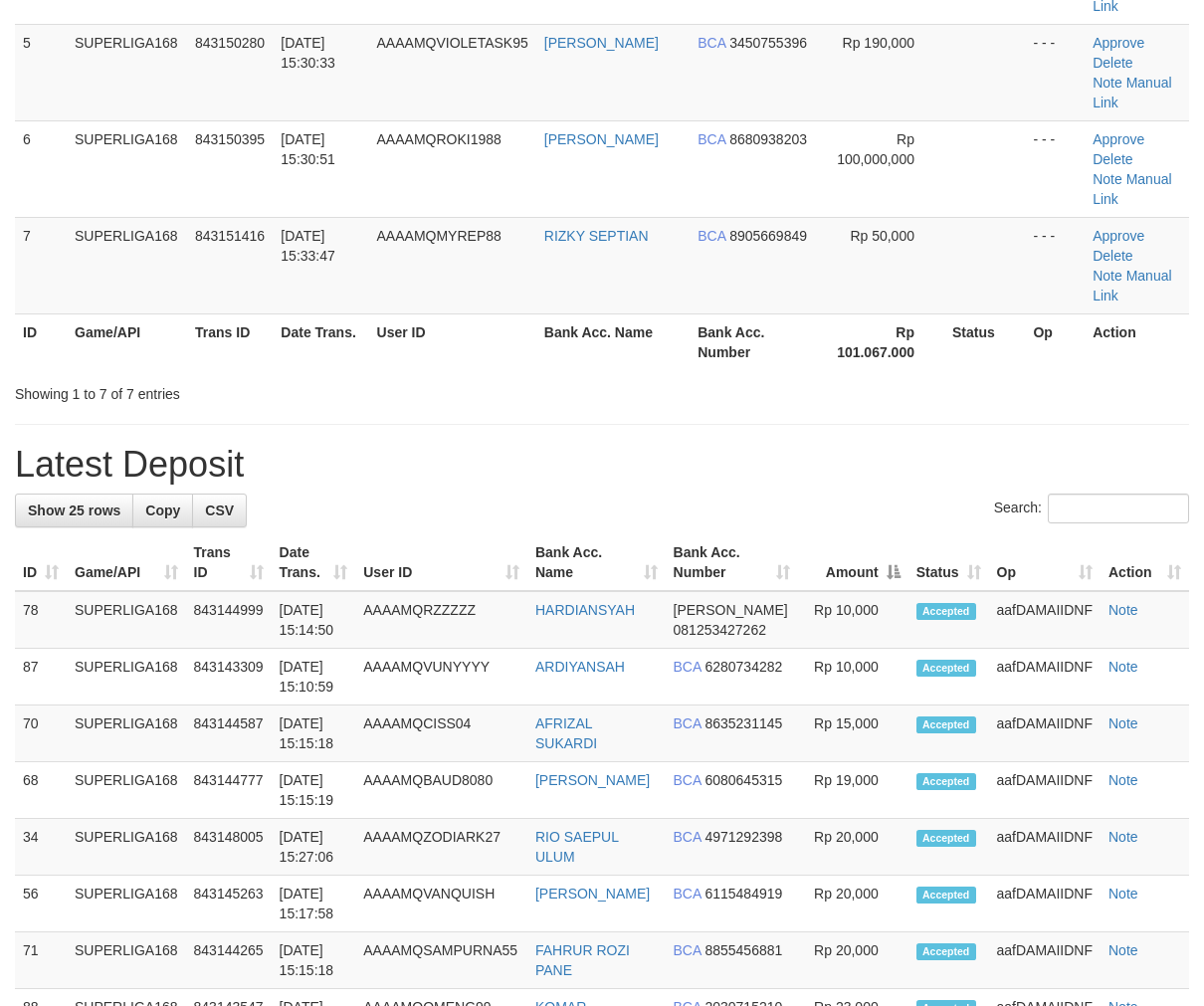 click on "Latest Deposit" at bounding box center (602, 465) 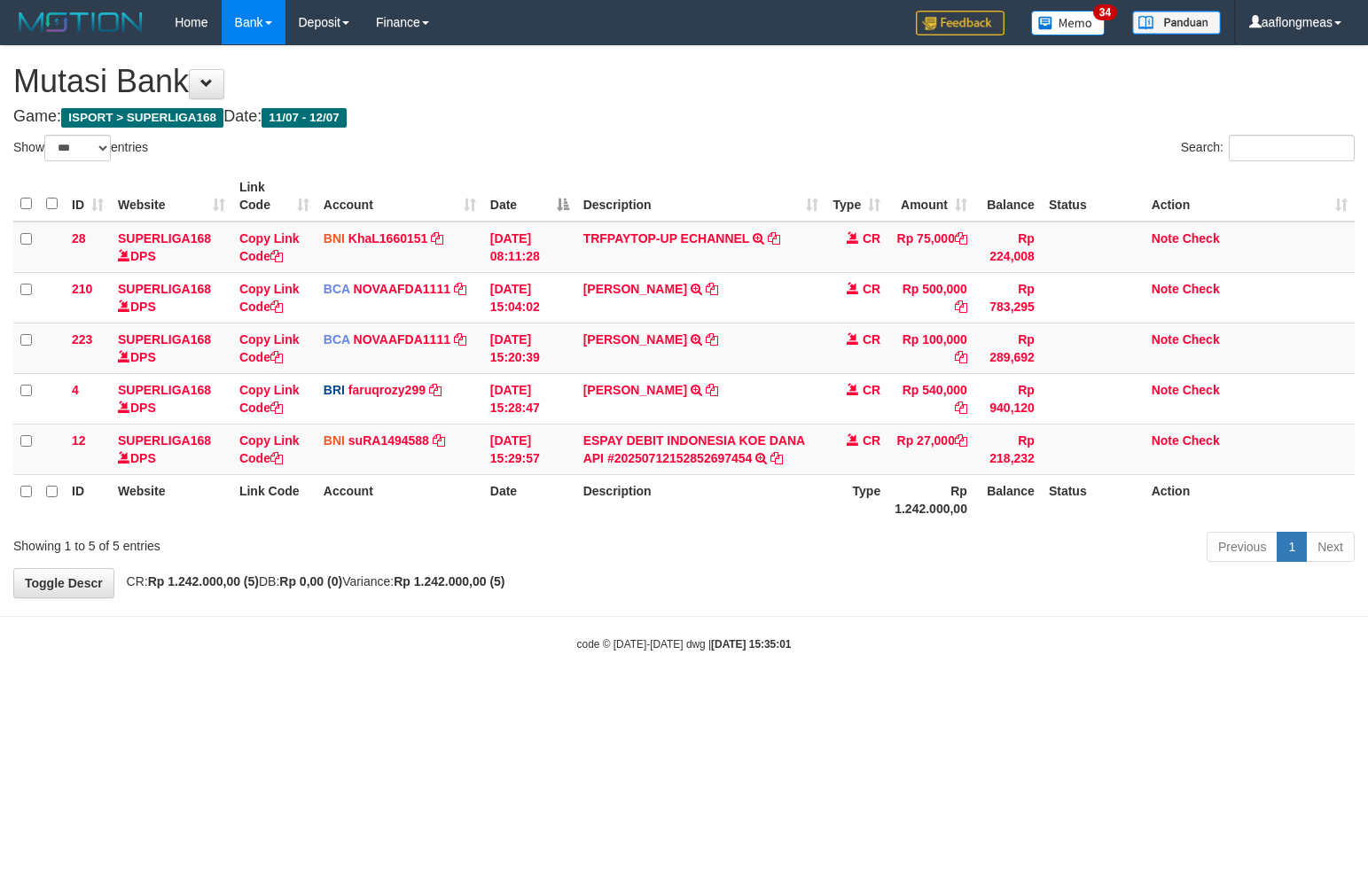 select on "***" 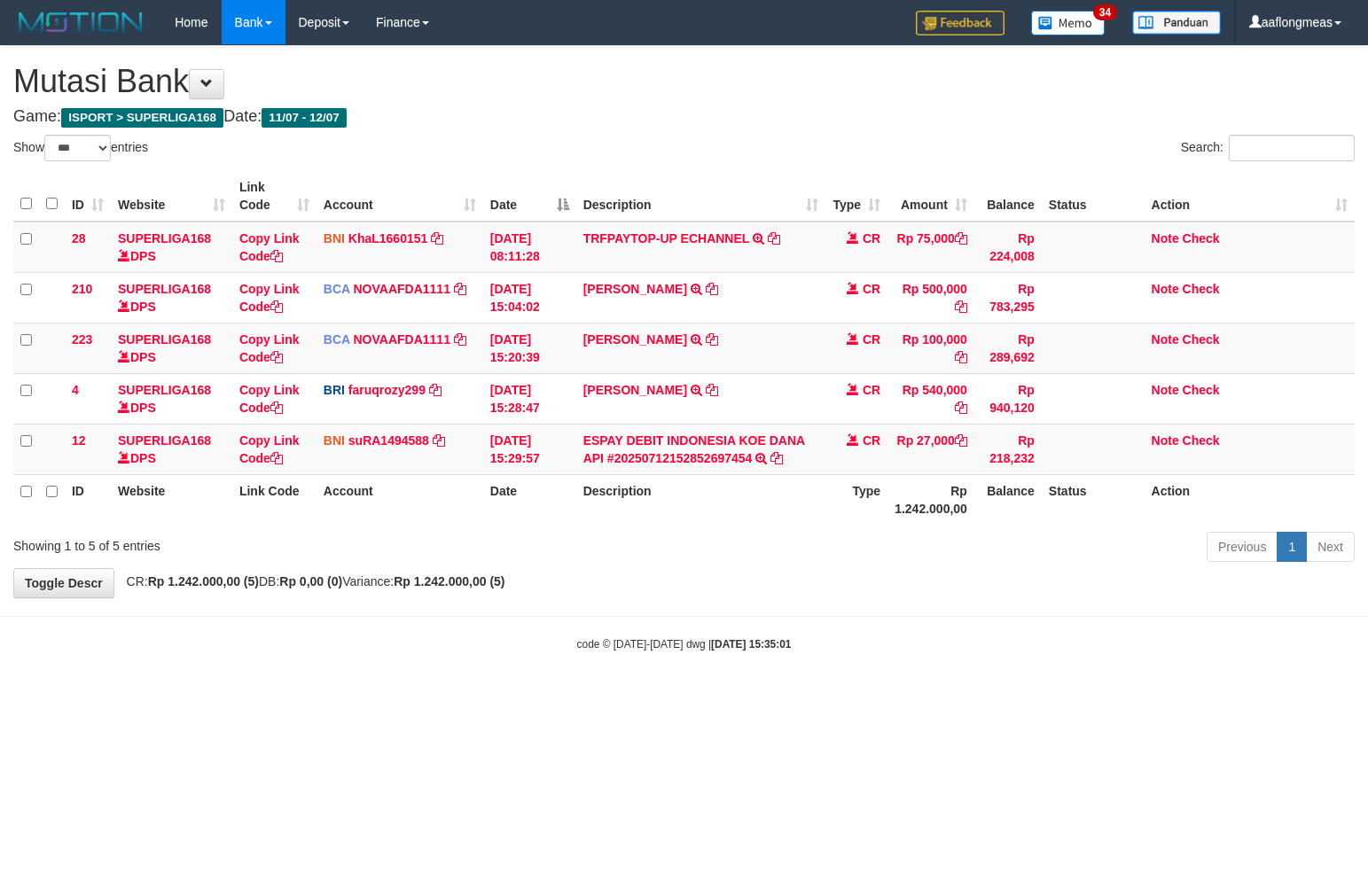 scroll, scrollTop: 0, scrollLeft: 0, axis: both 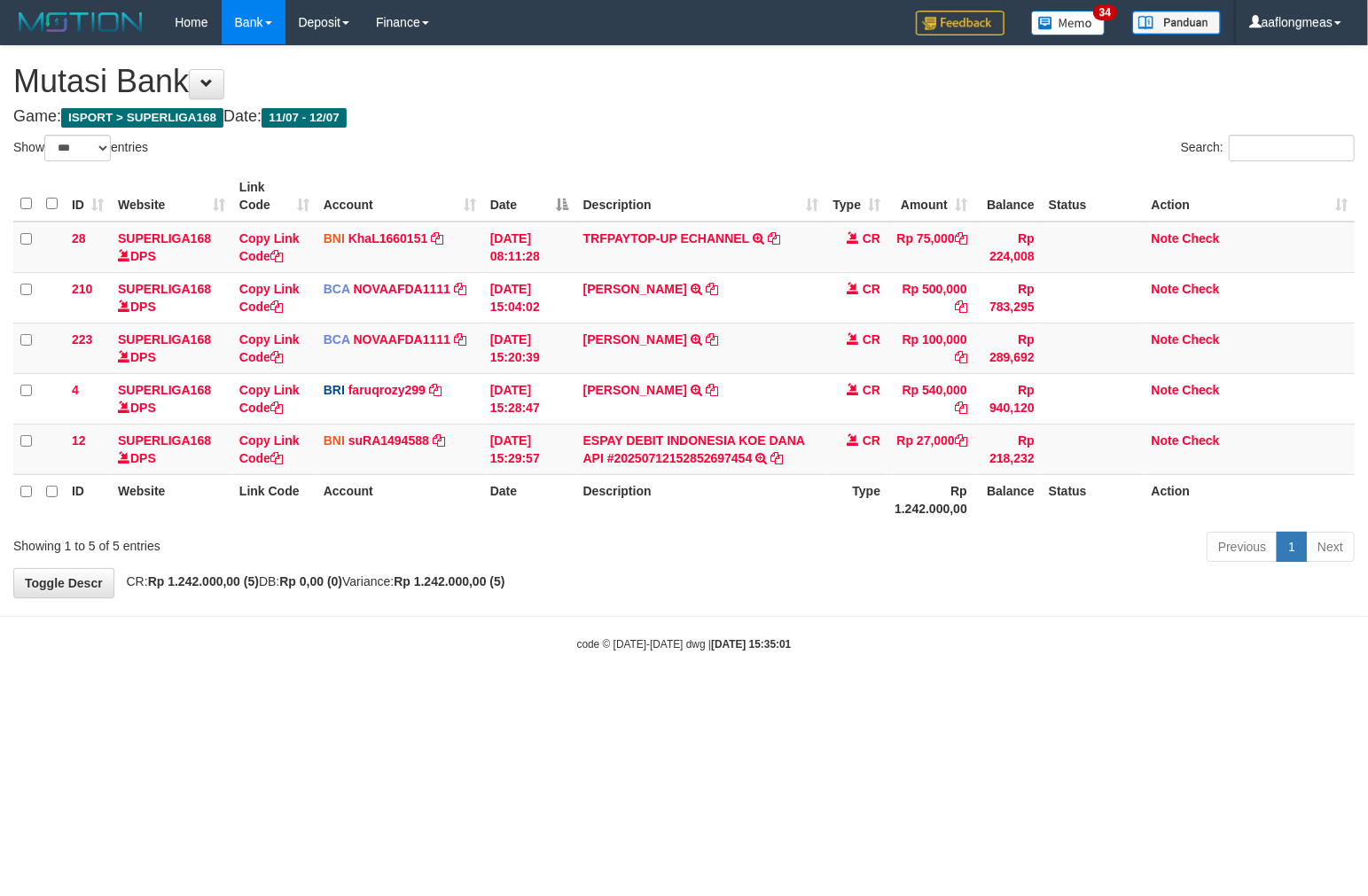 click on "**********" at bounding box center (684, 322) 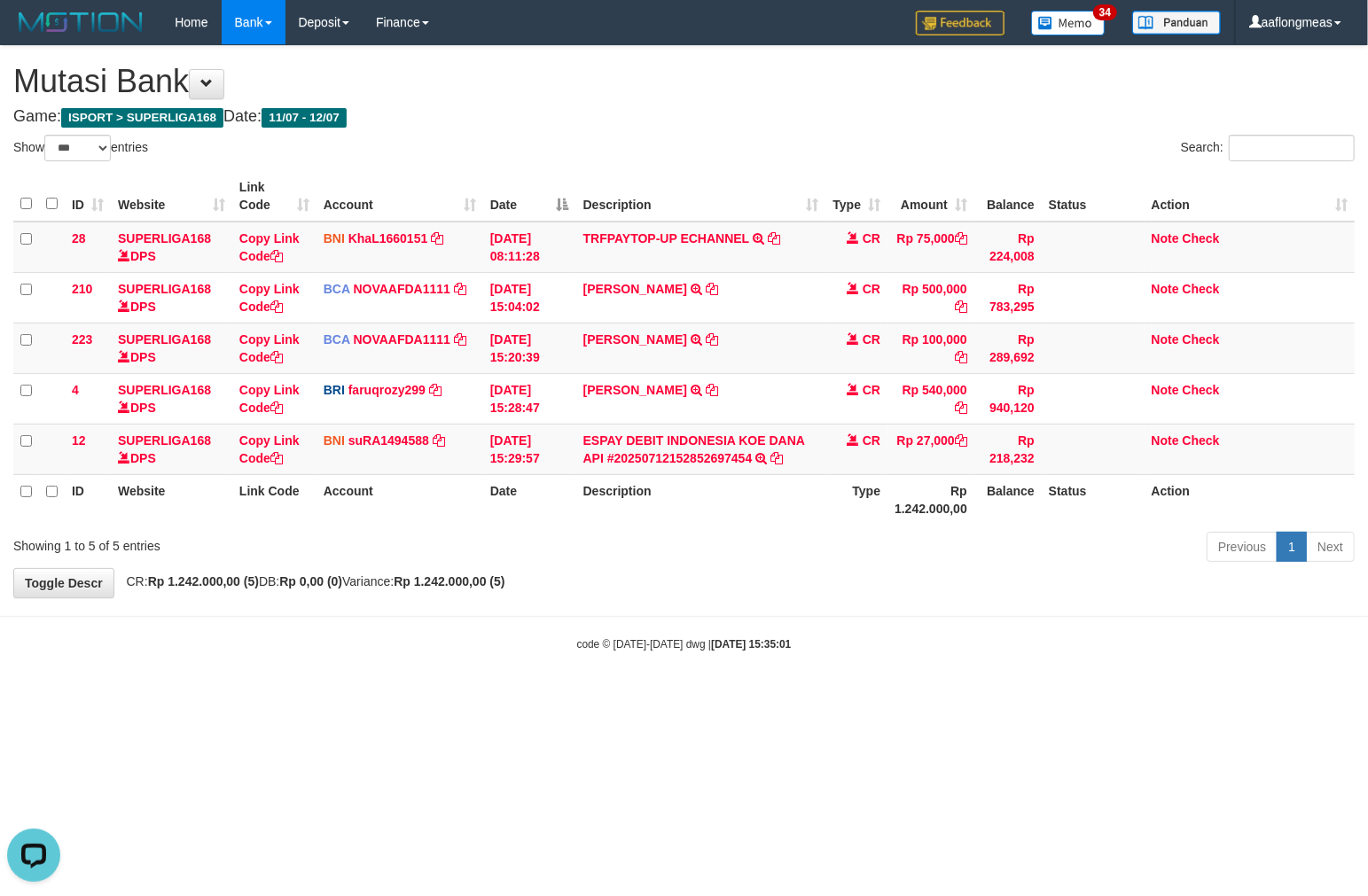 scroll, scrollTop: 0, scrollLeft: 0, axis: both 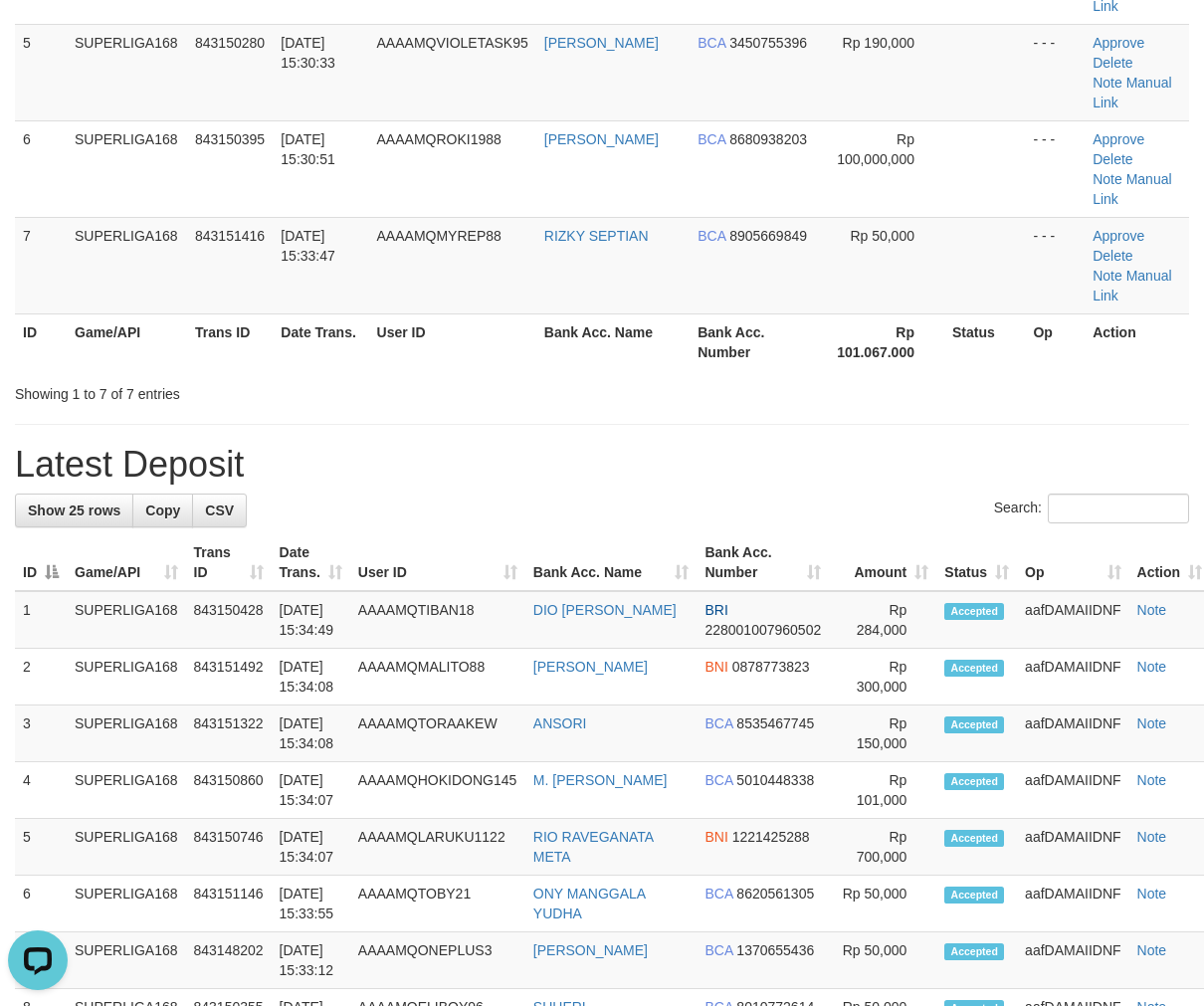 click on "Latest Deposit" at bounding box center (602, 465) 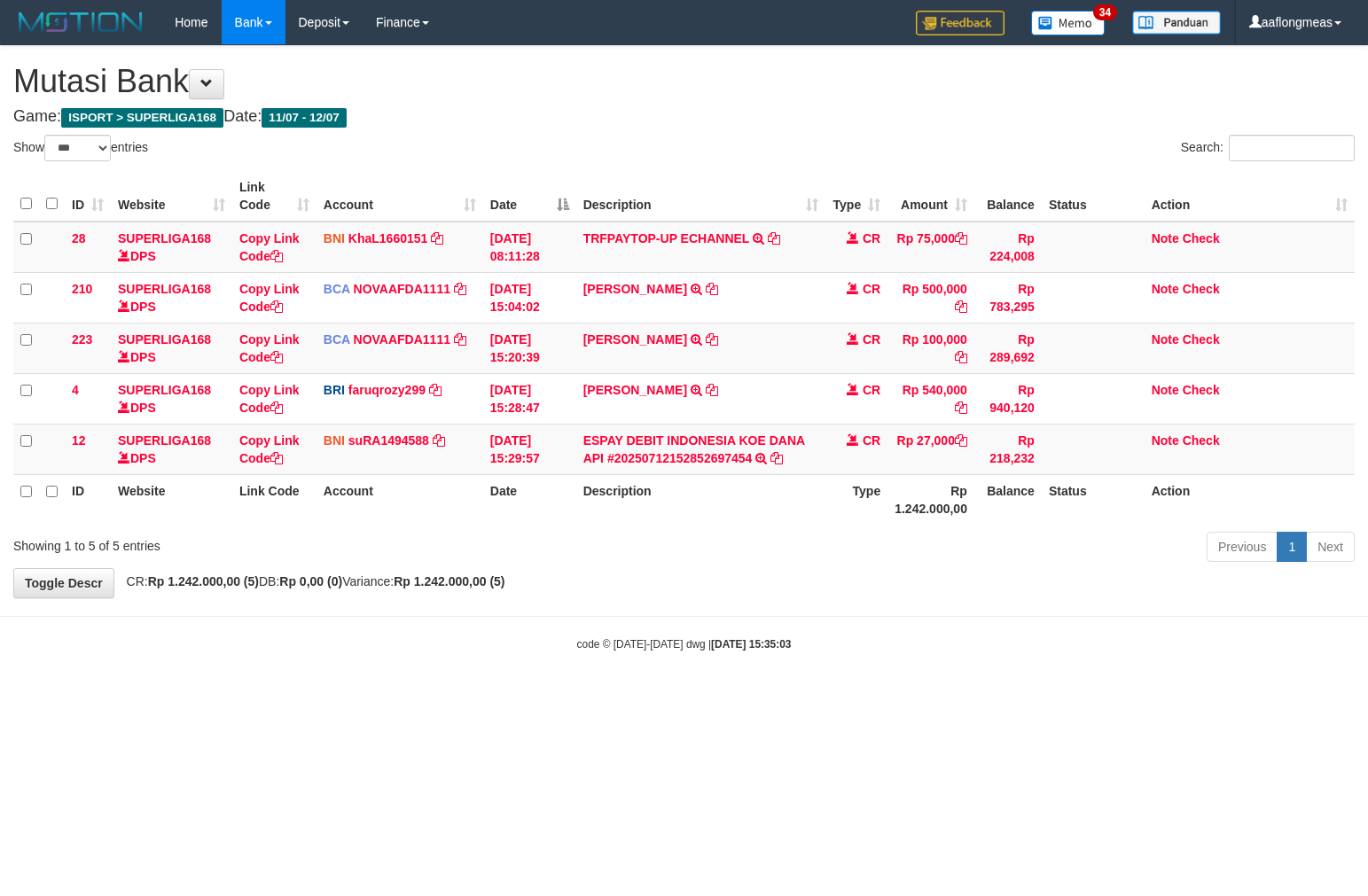select on "***" 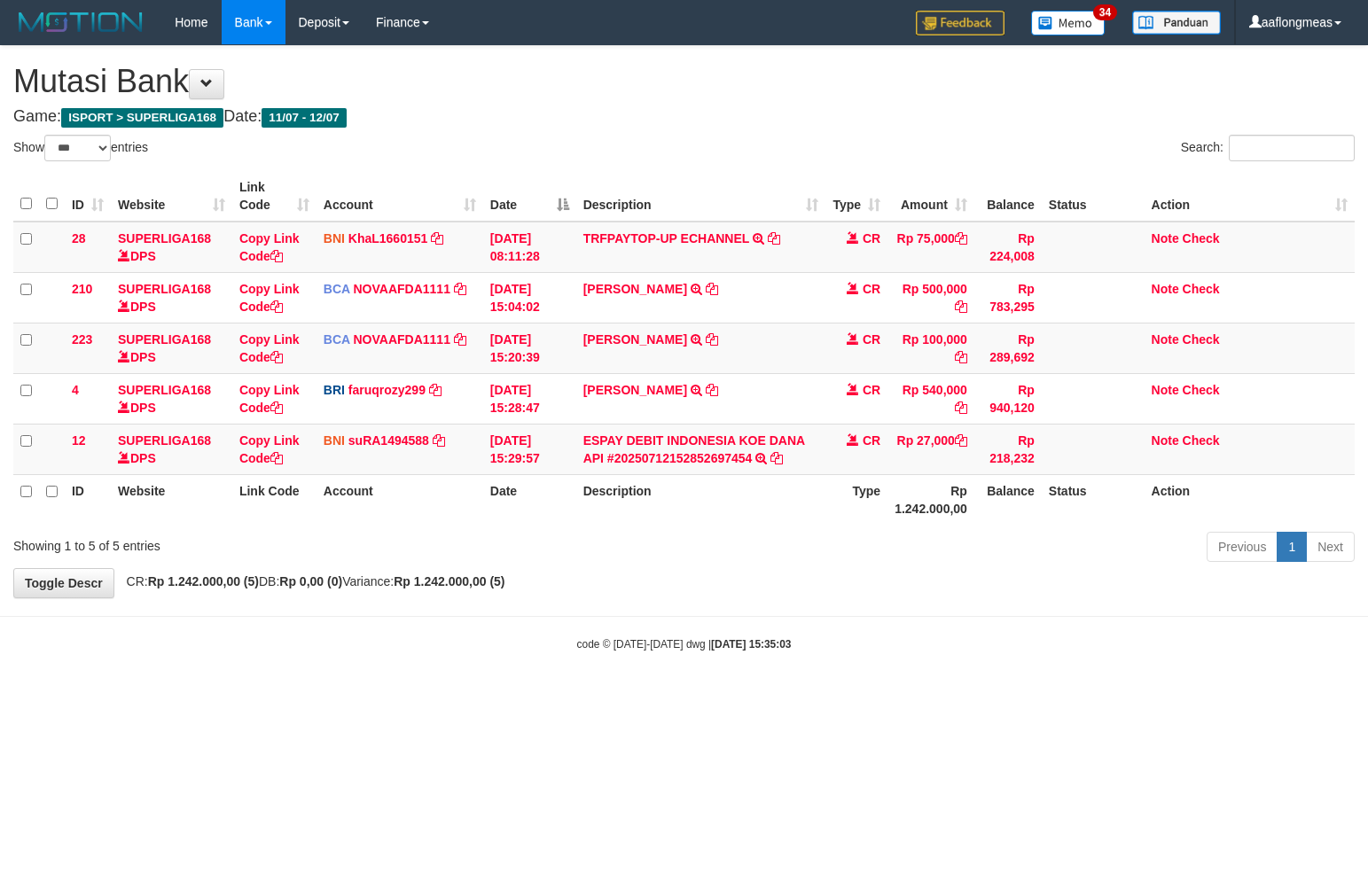 scroll, scrollTop: 0, scrollLeft: 0, axis: both 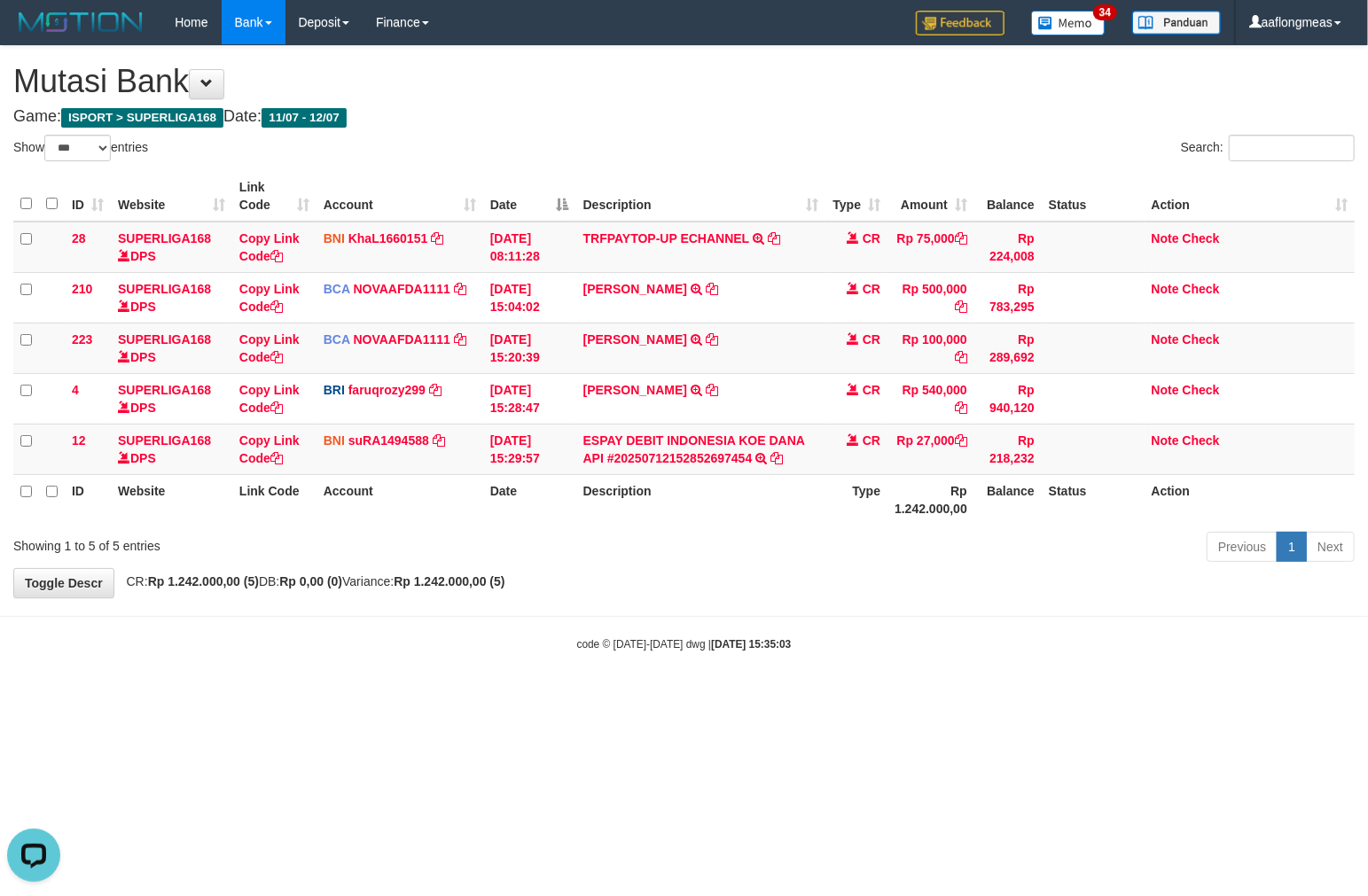 drag, startPoint x: 727, startPoint y: 525, endPoint x: 711, endPoint y: 532, distance: 17.464249 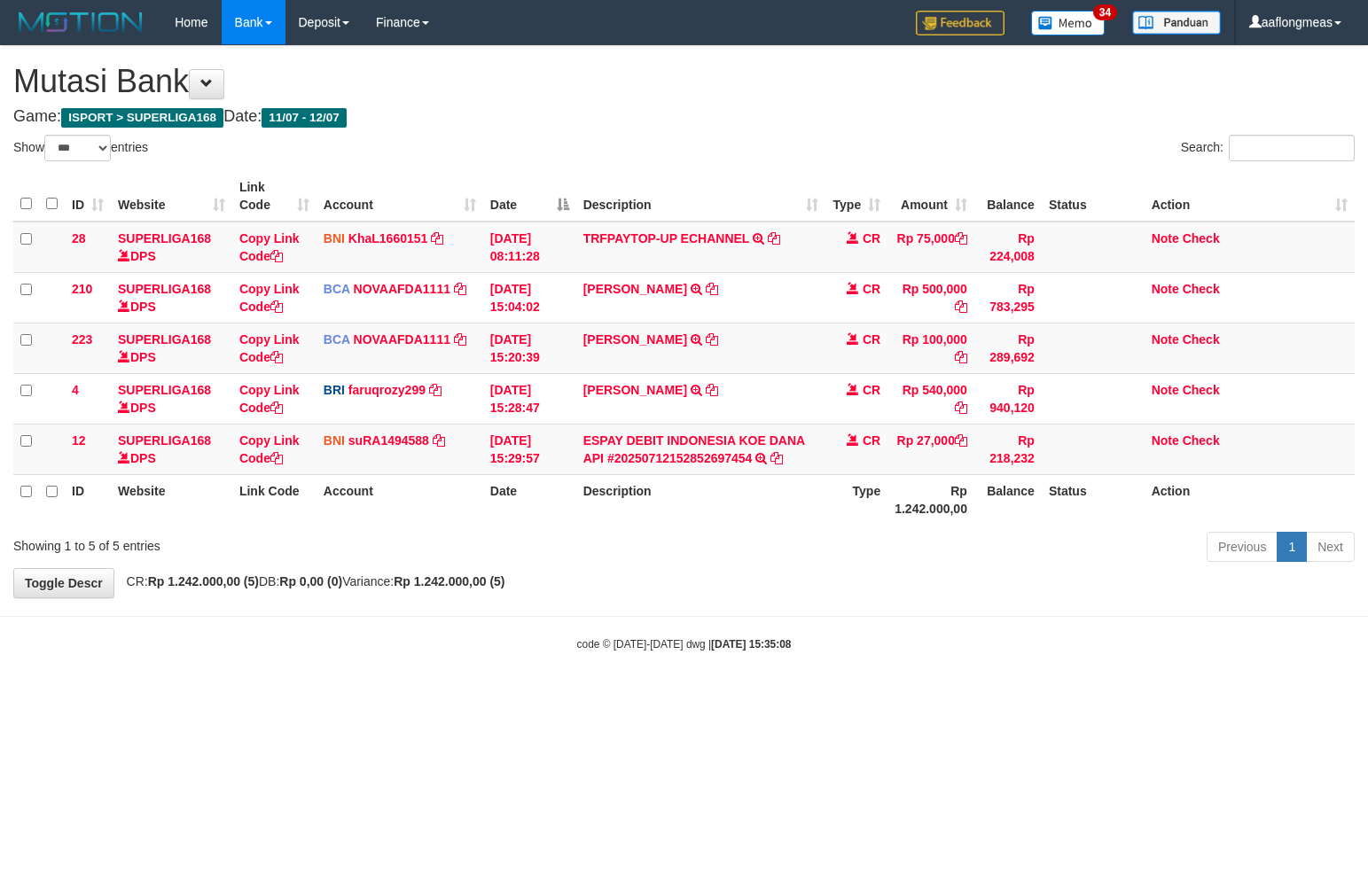 select on "***" 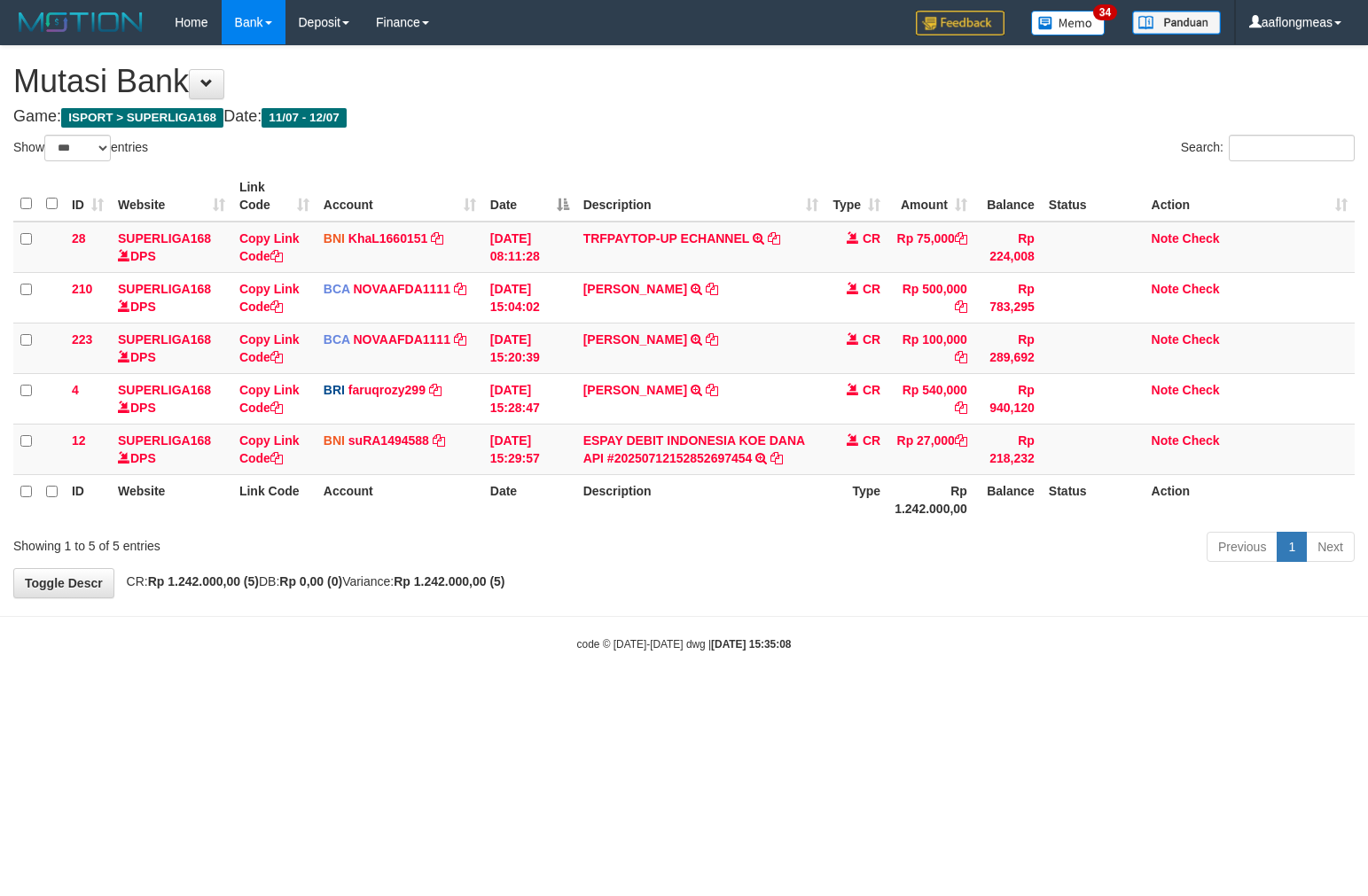 scroll, scrollTop: 0, scrollLeft: 0, axis: both 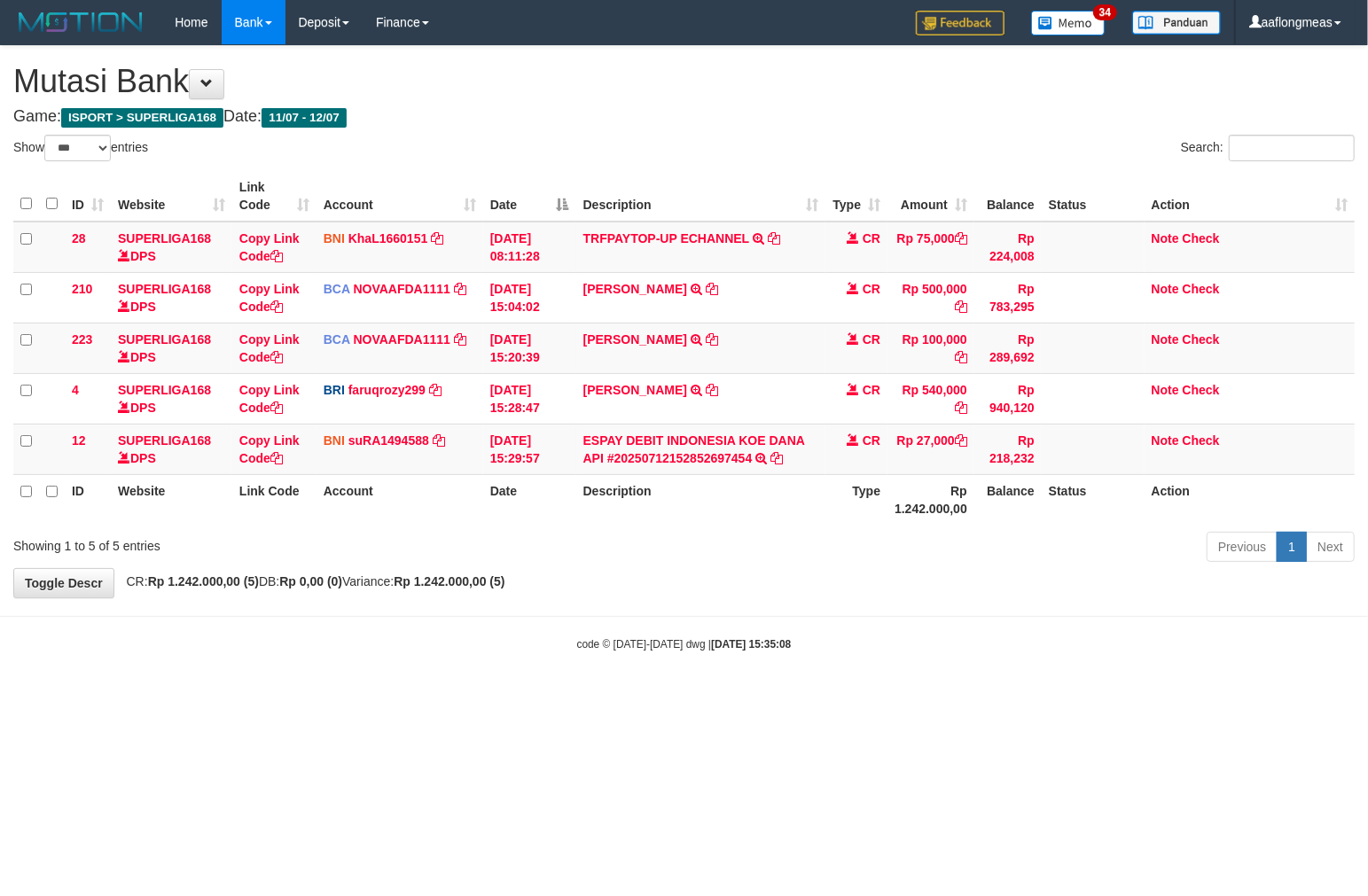drag, startPoint x: 681, startPoint y: 605, endPoint x: 7, endPoint y: 455, distance: 690.4897 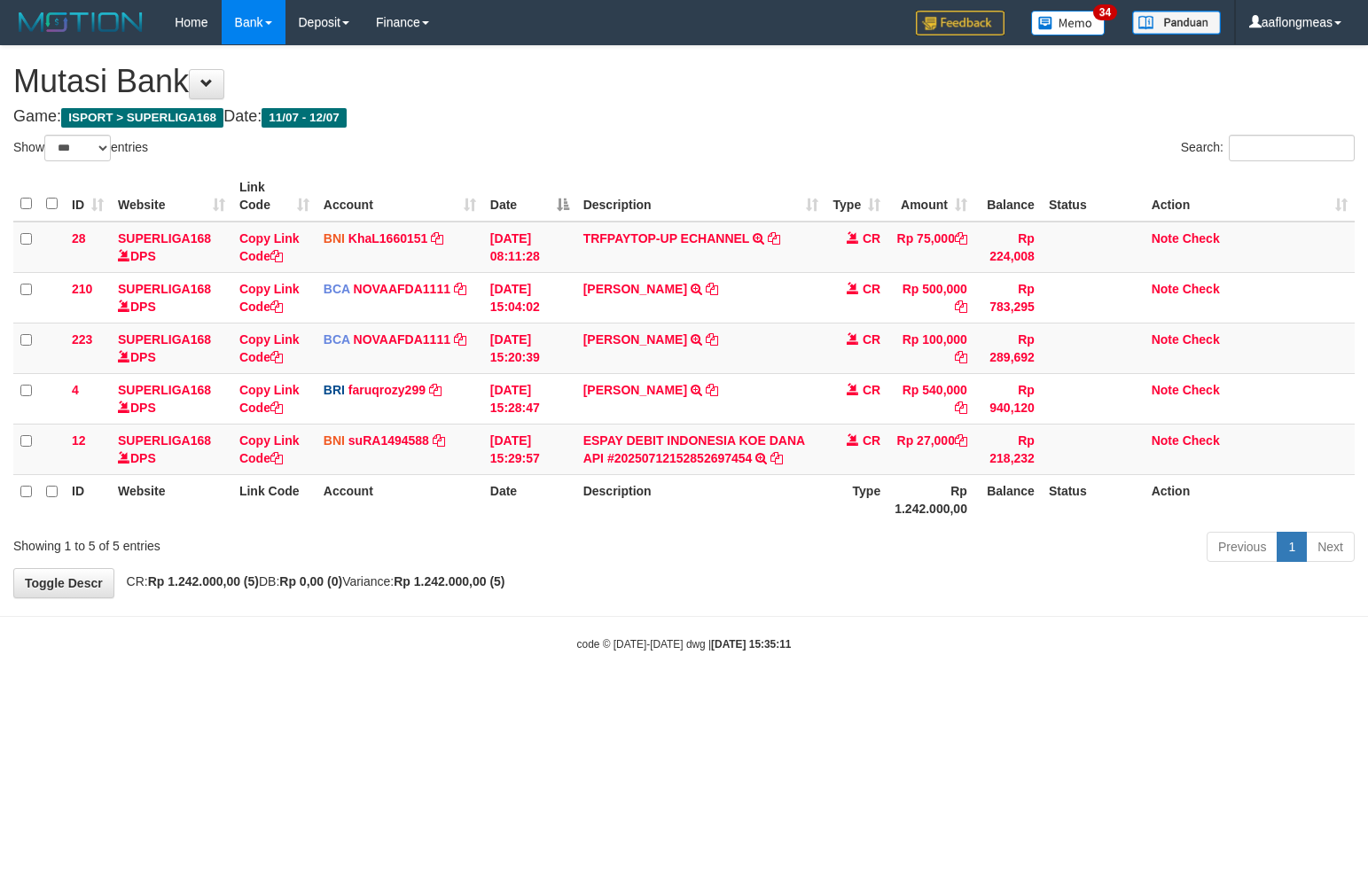 select on "***" 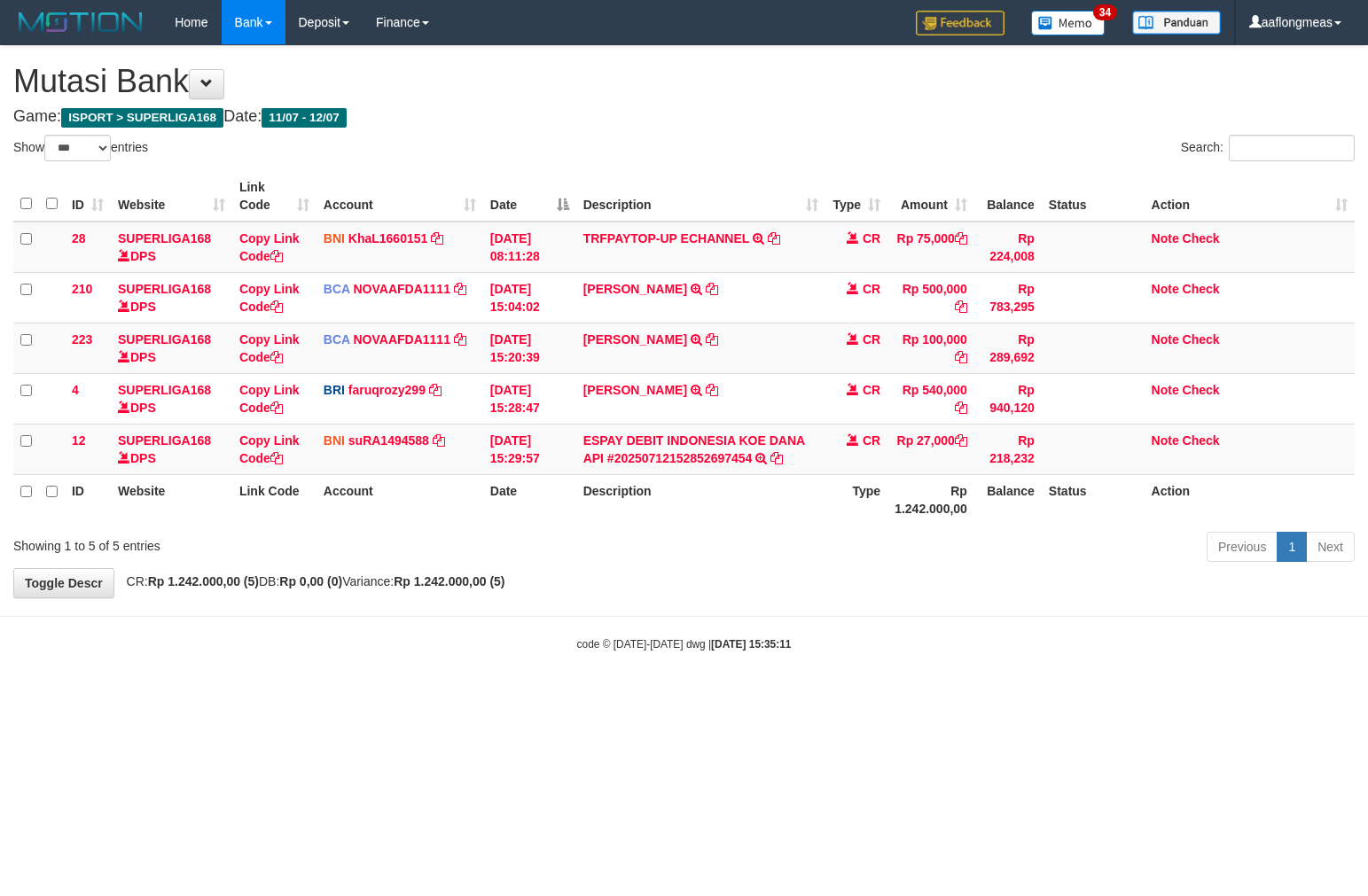 scroll, scrollTop: 0, scrollLeft: 0, axis: both 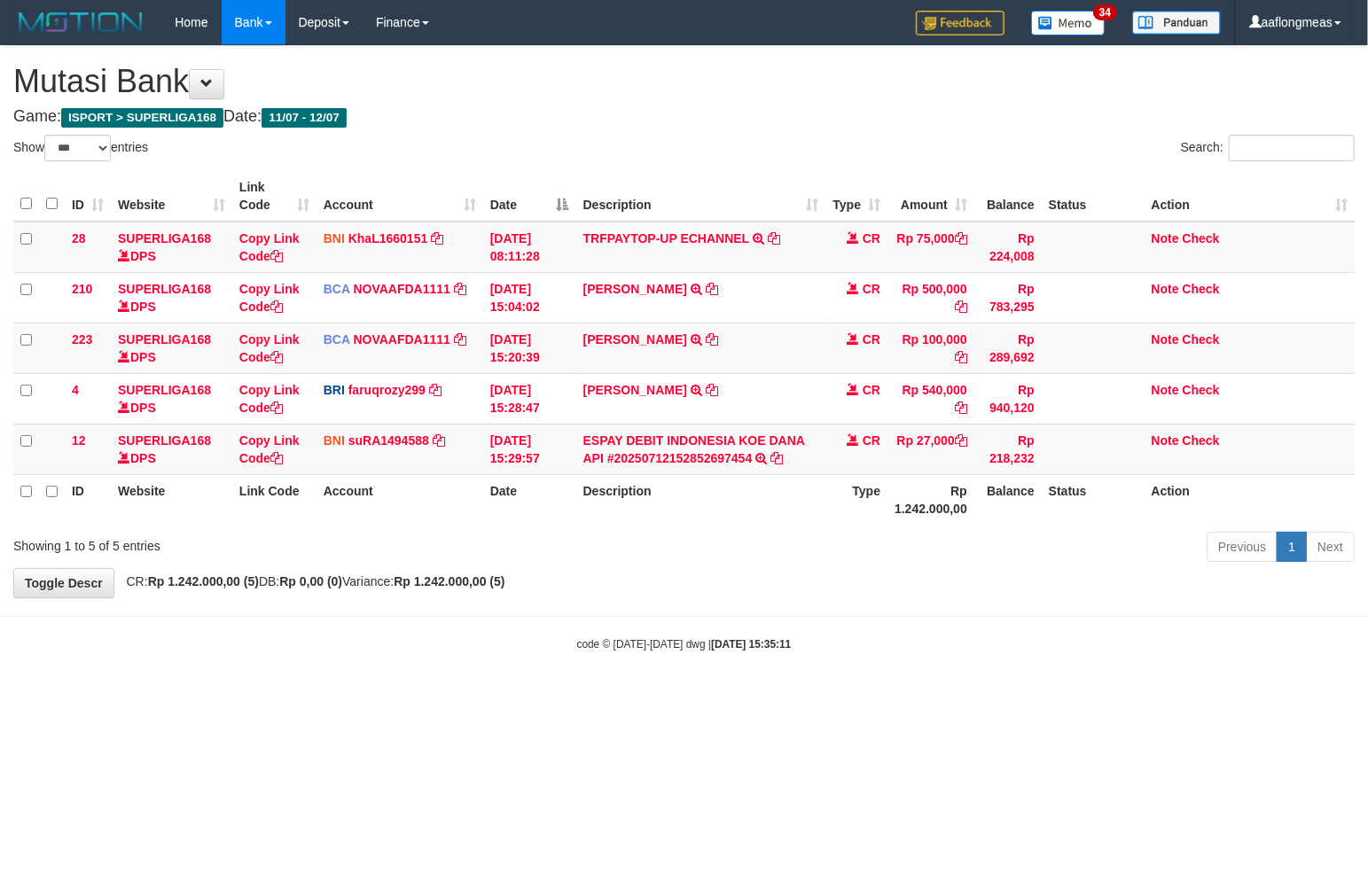 click on "**********" at bounding box center [684, 322] 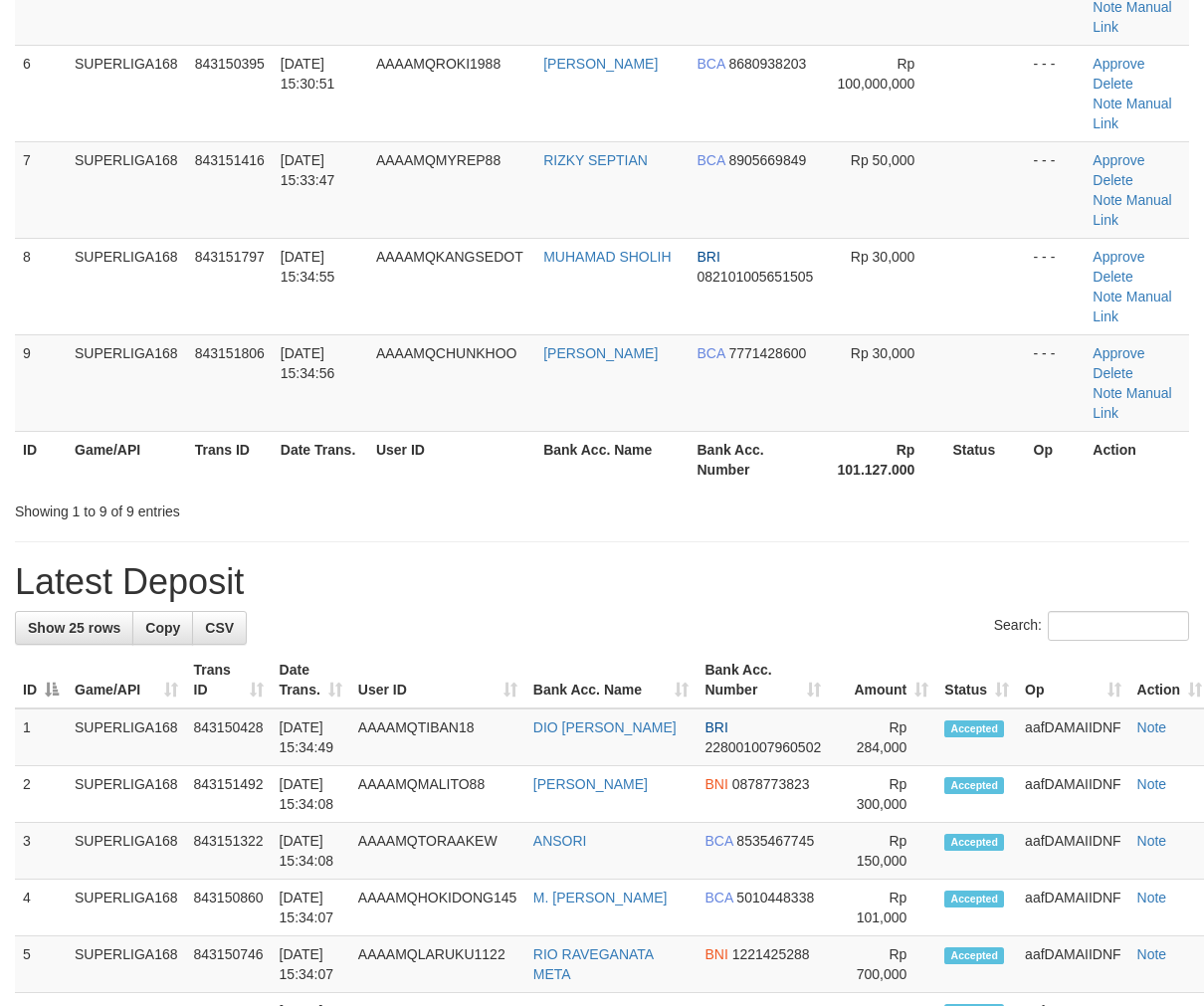 scroll, scrollTop: 611, scrollLeft: 0, axis: vertical 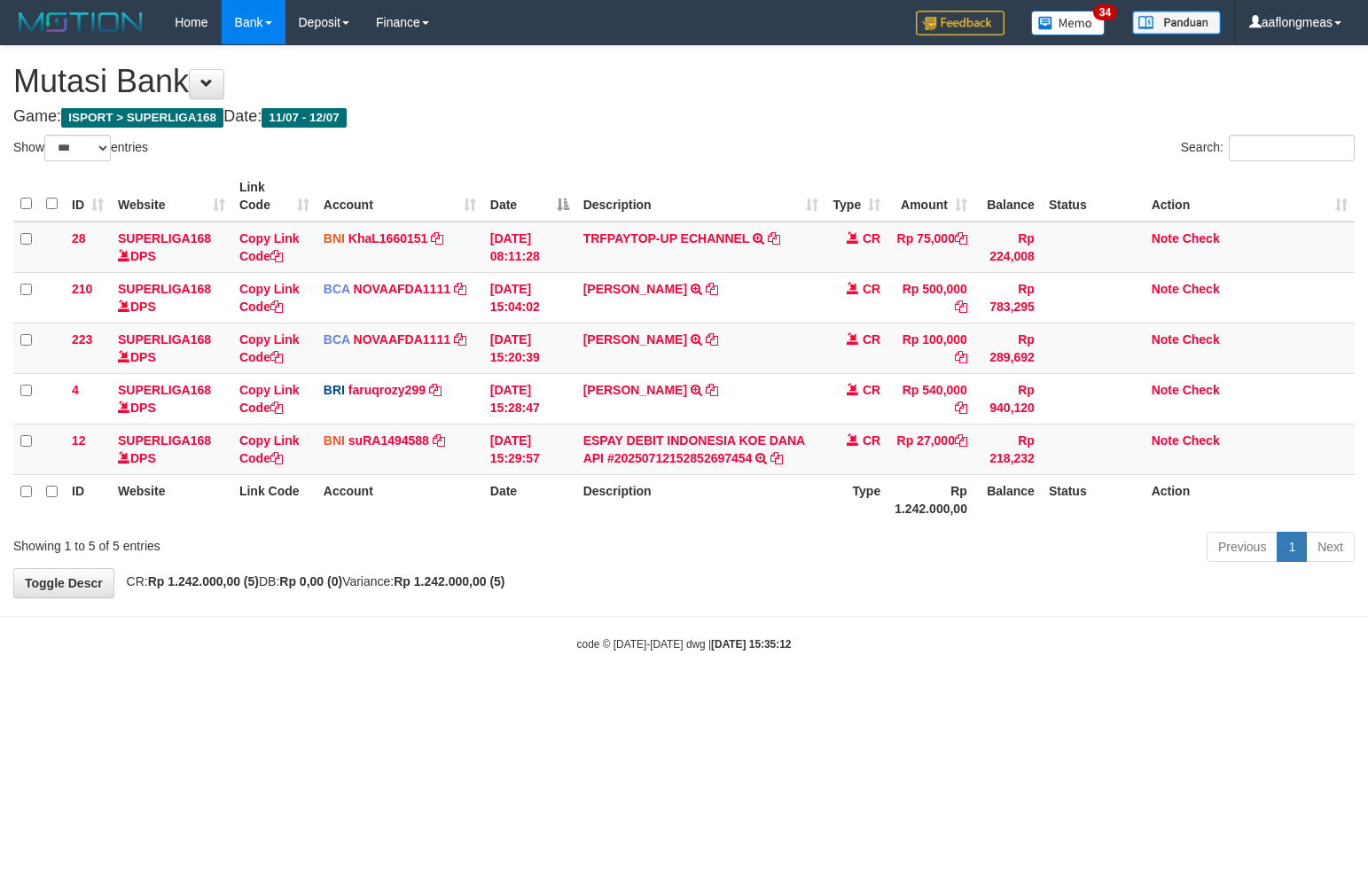 select on "***" 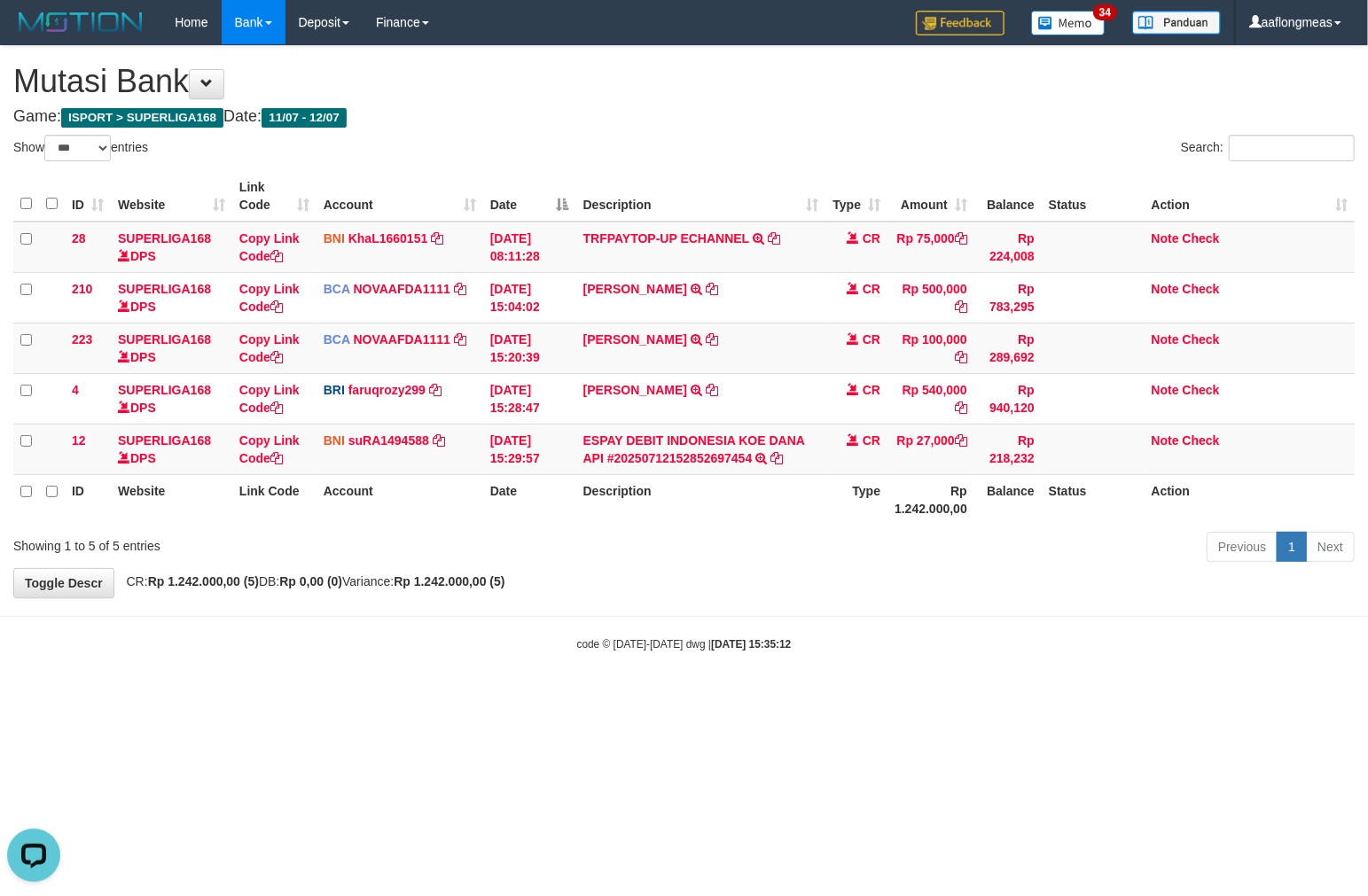 scroll, scrollTop: 0, scrollLeft: 0, axis: both 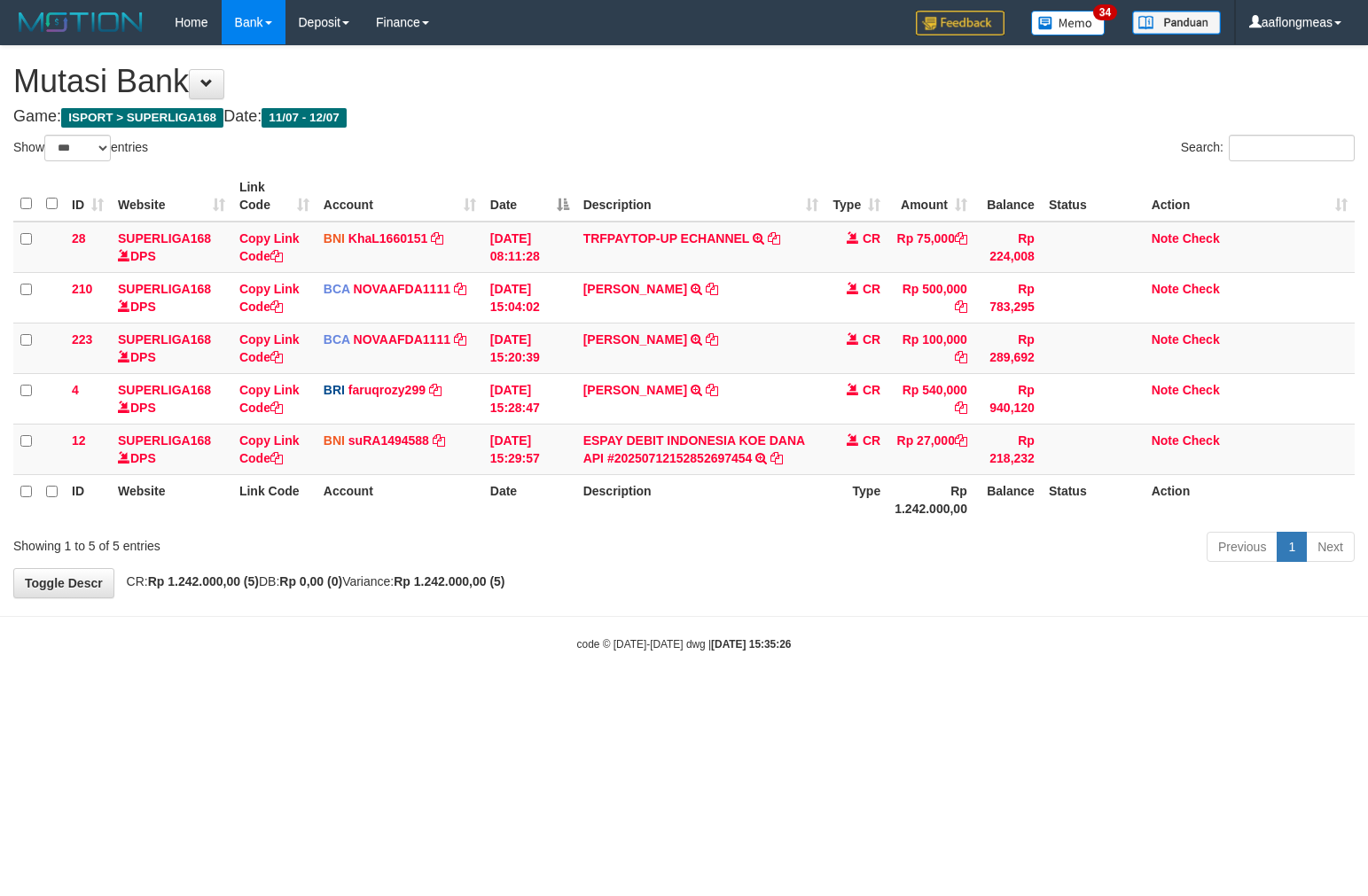 select on "***" 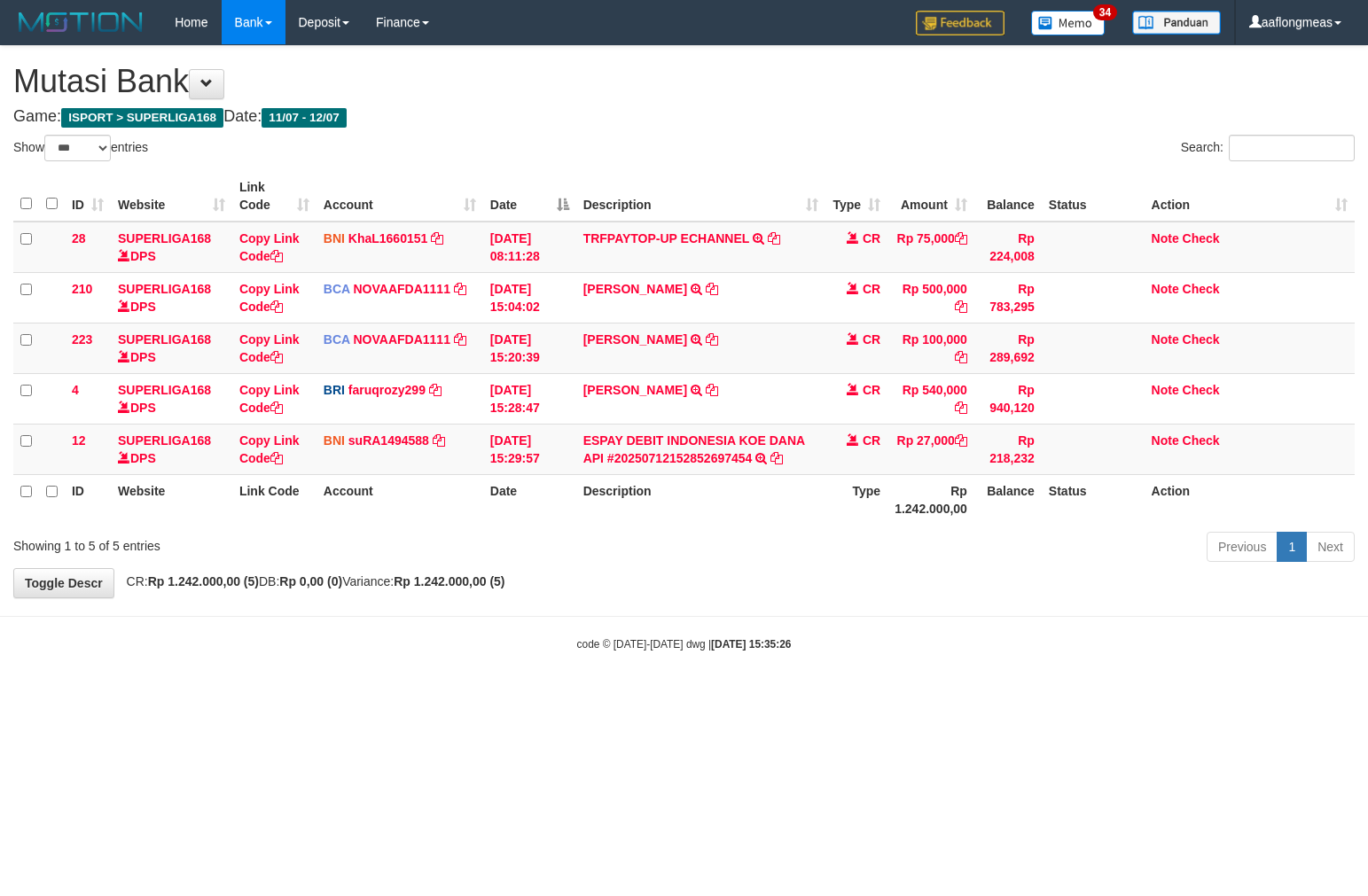 scroll, scrollTop: 0, scrollLeft: 0, axis: both 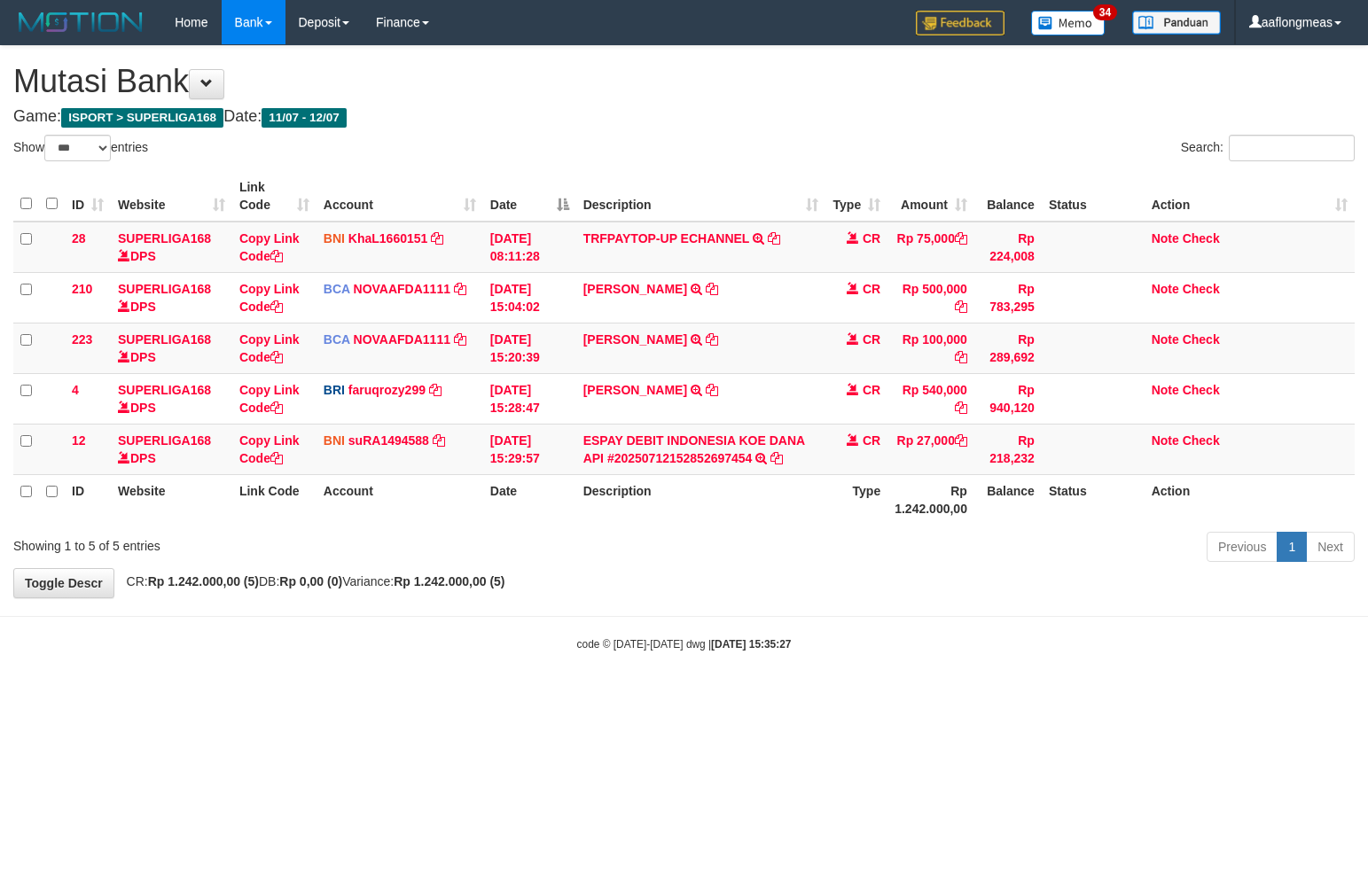select on "***" 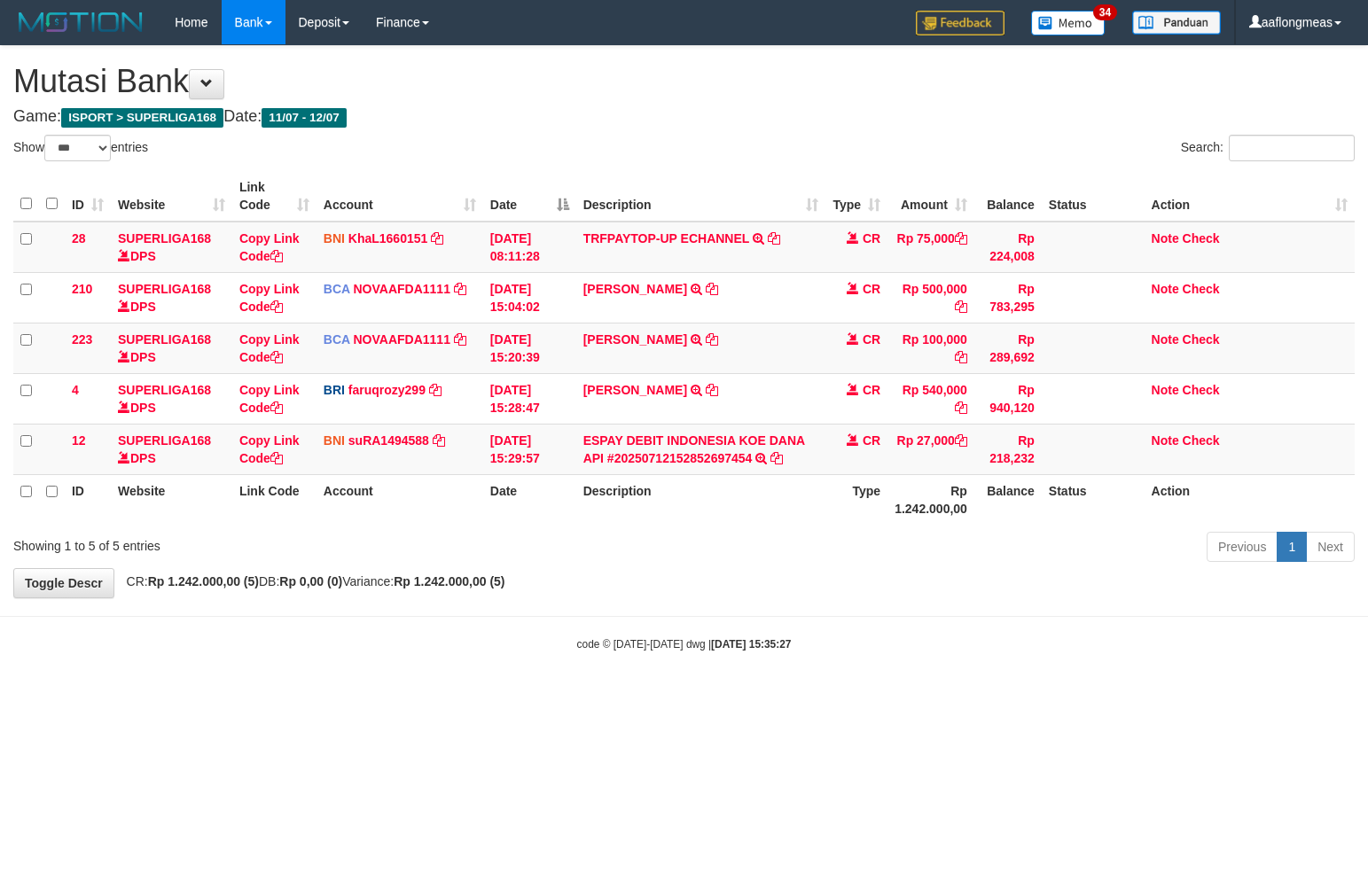 scroll, scrollTop: 0, scrollLeft: 0, axis: both 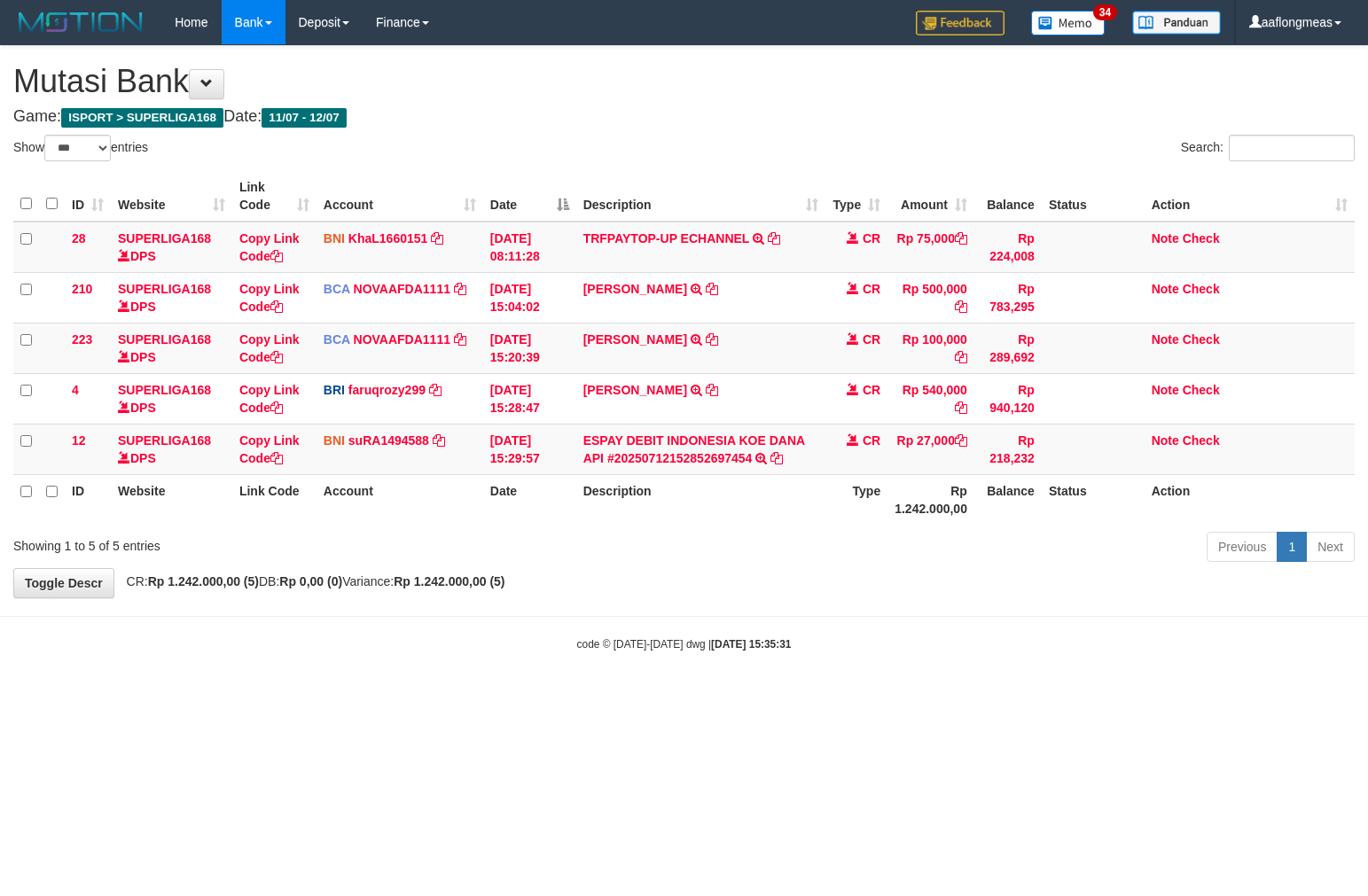 select on "***" 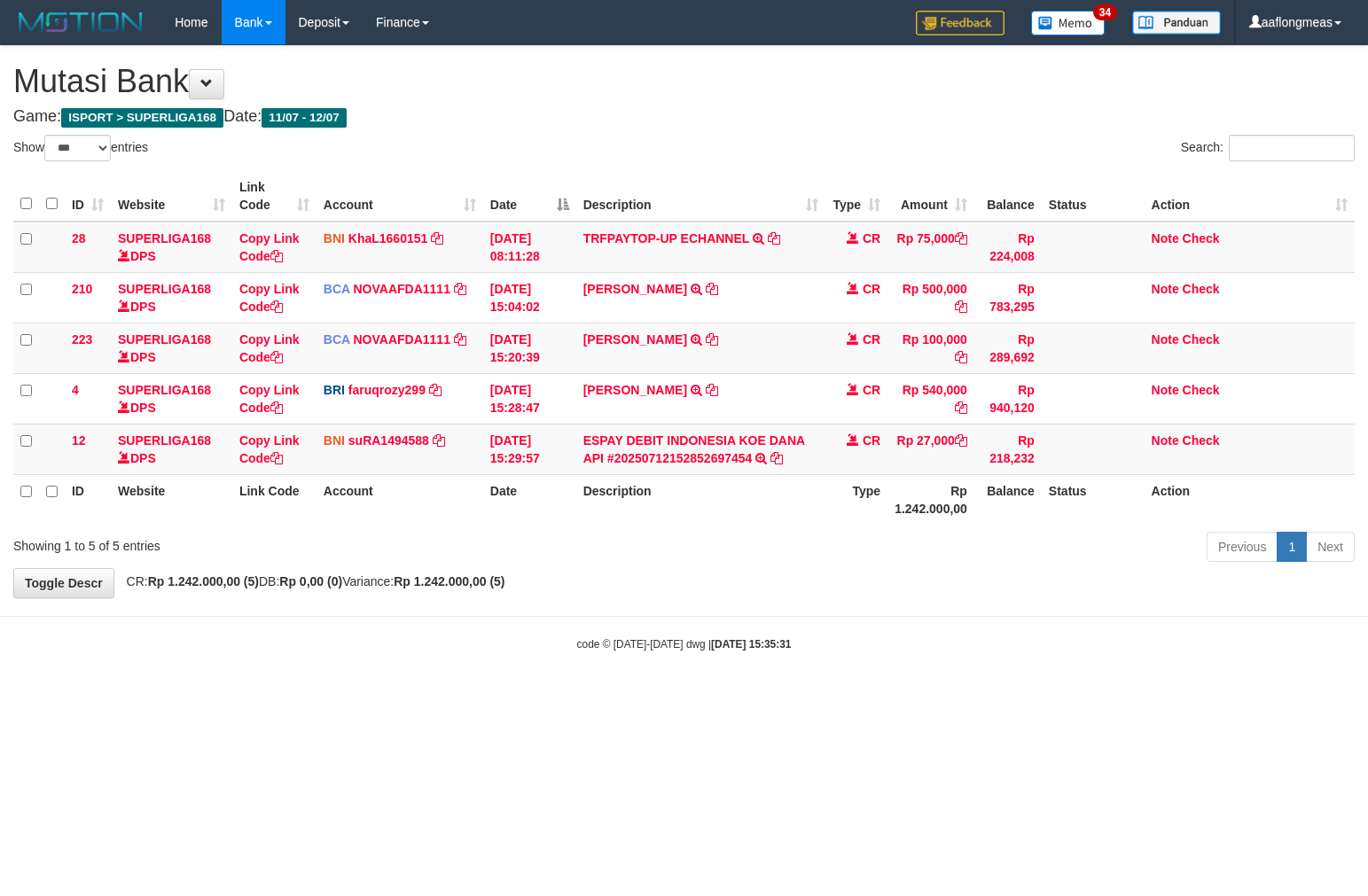 scroll, scrollTop: 0, scrollLeft: 0, axis: both 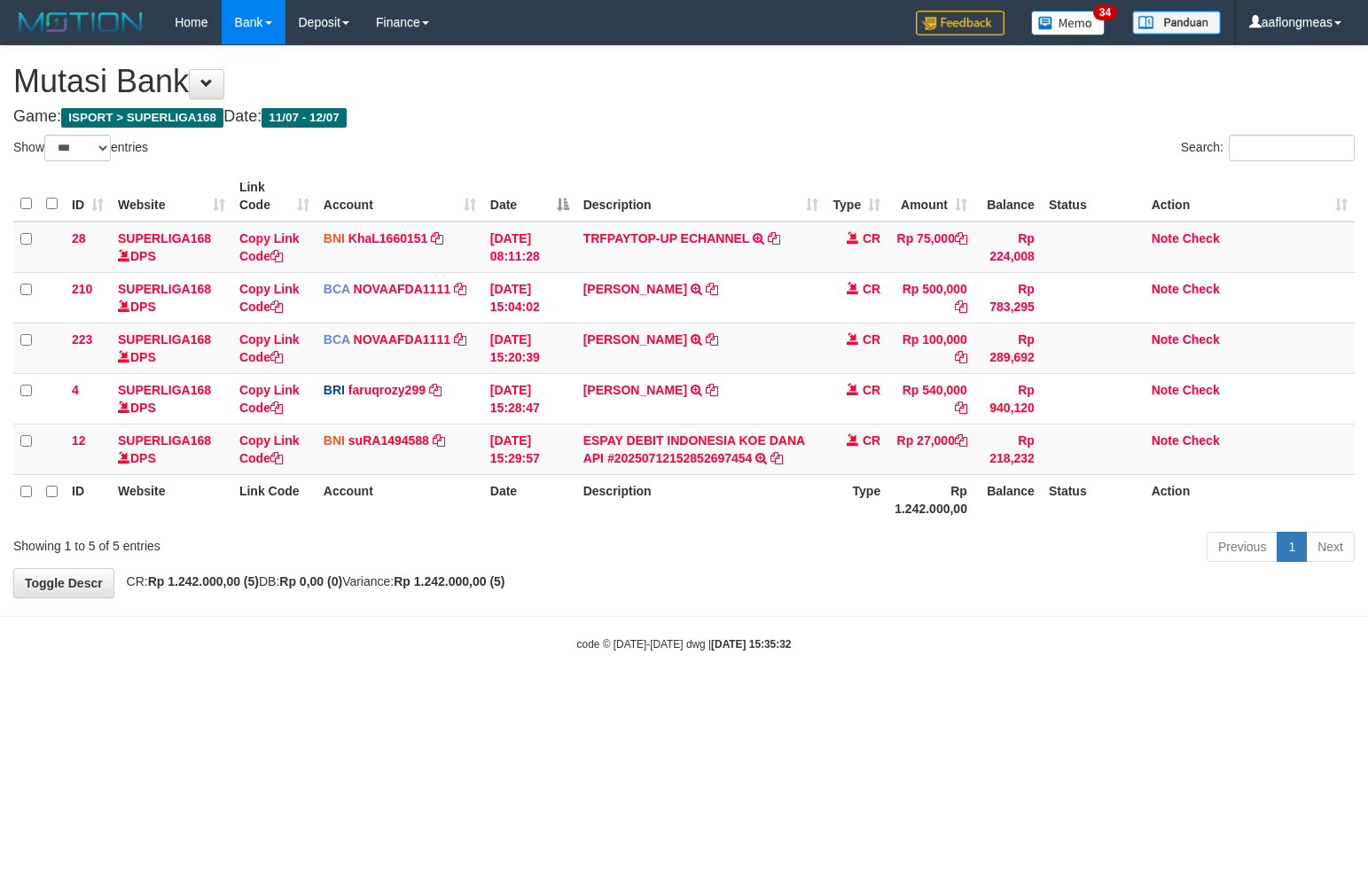 select on "***" 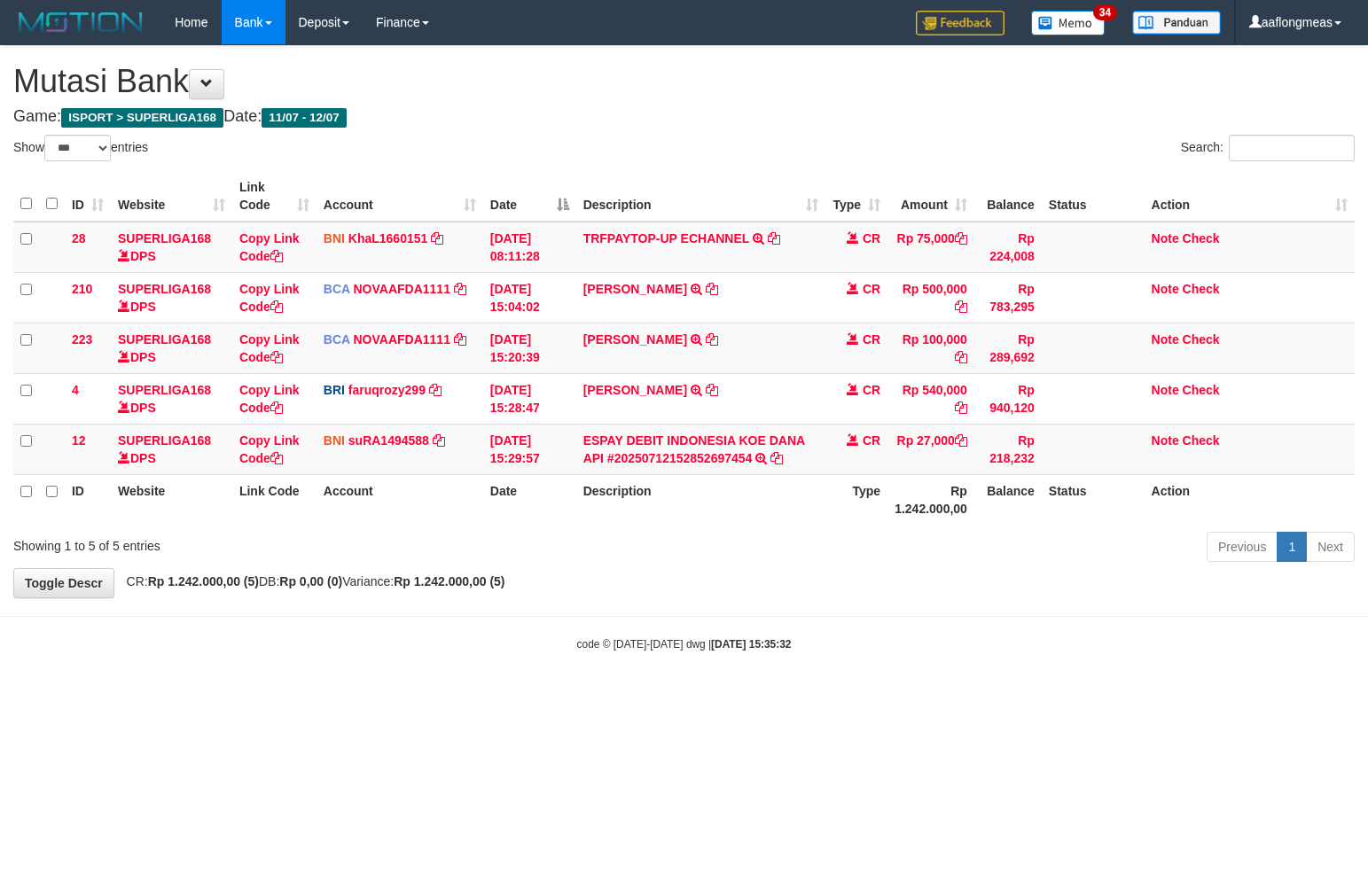 scroll, scrollTop: 0, scrollLeft: 0, axis: both 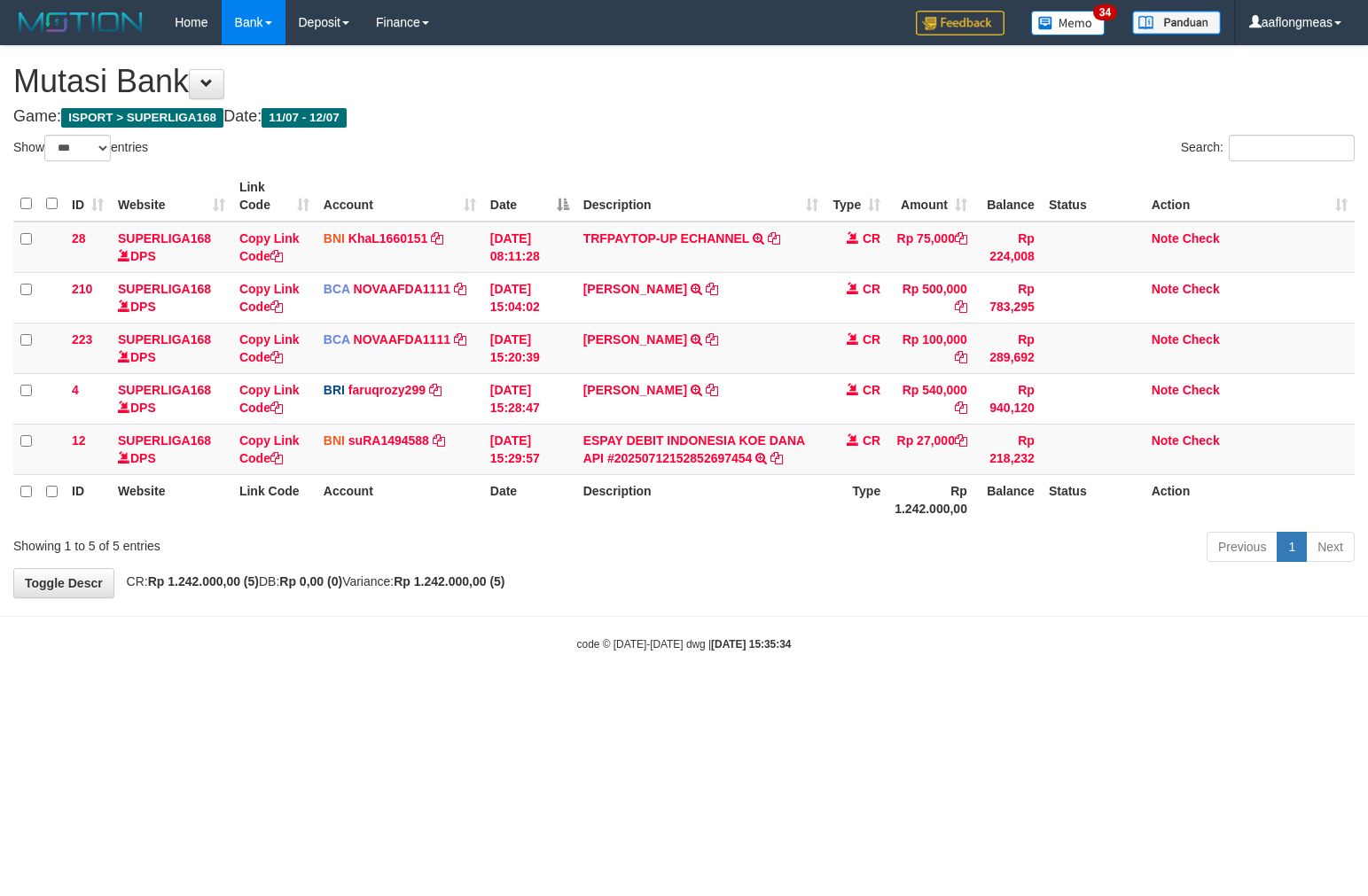 select on "***" 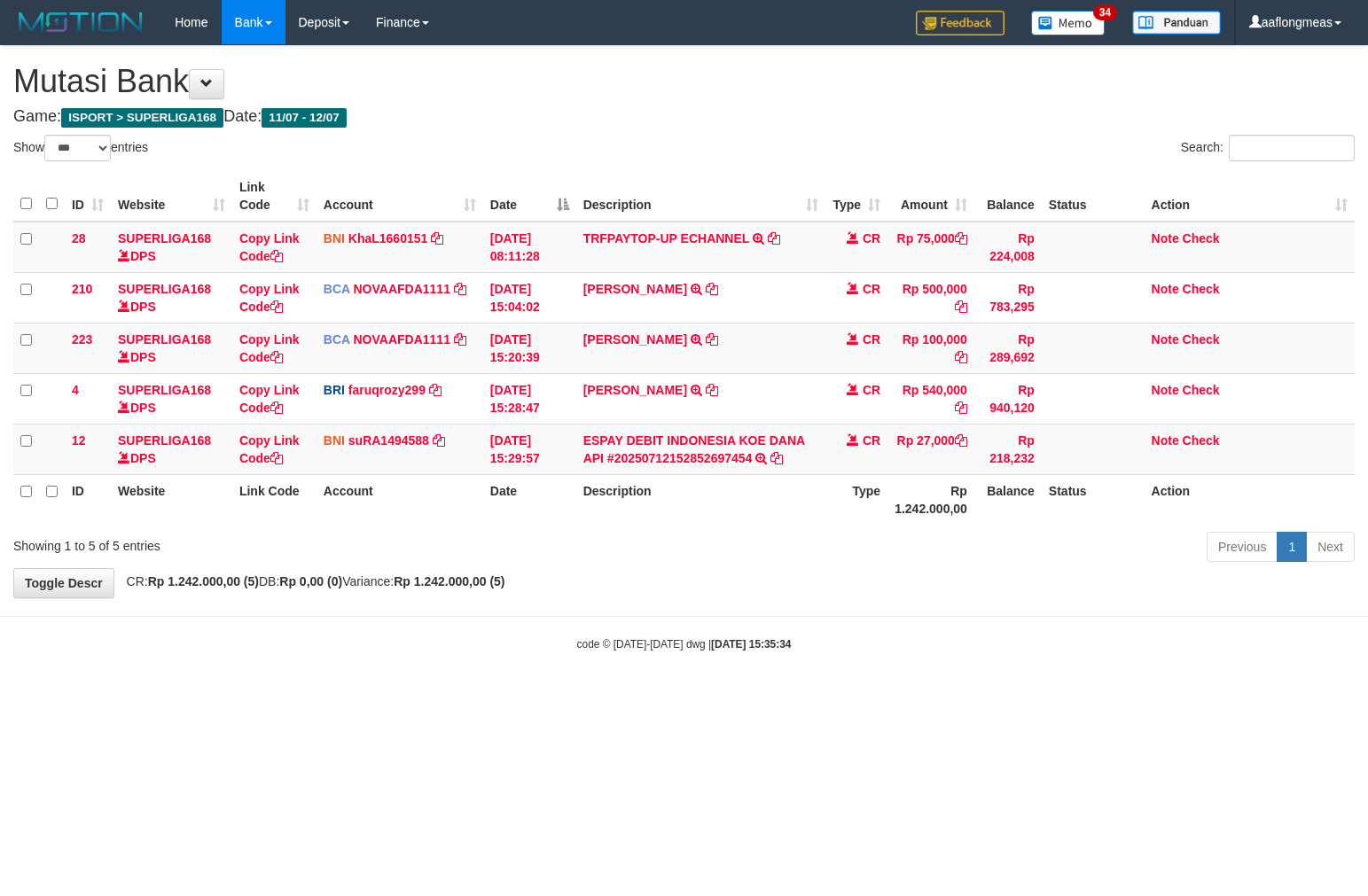 scroll, scrollTop: 0, scrollLeft: 0, axis: both 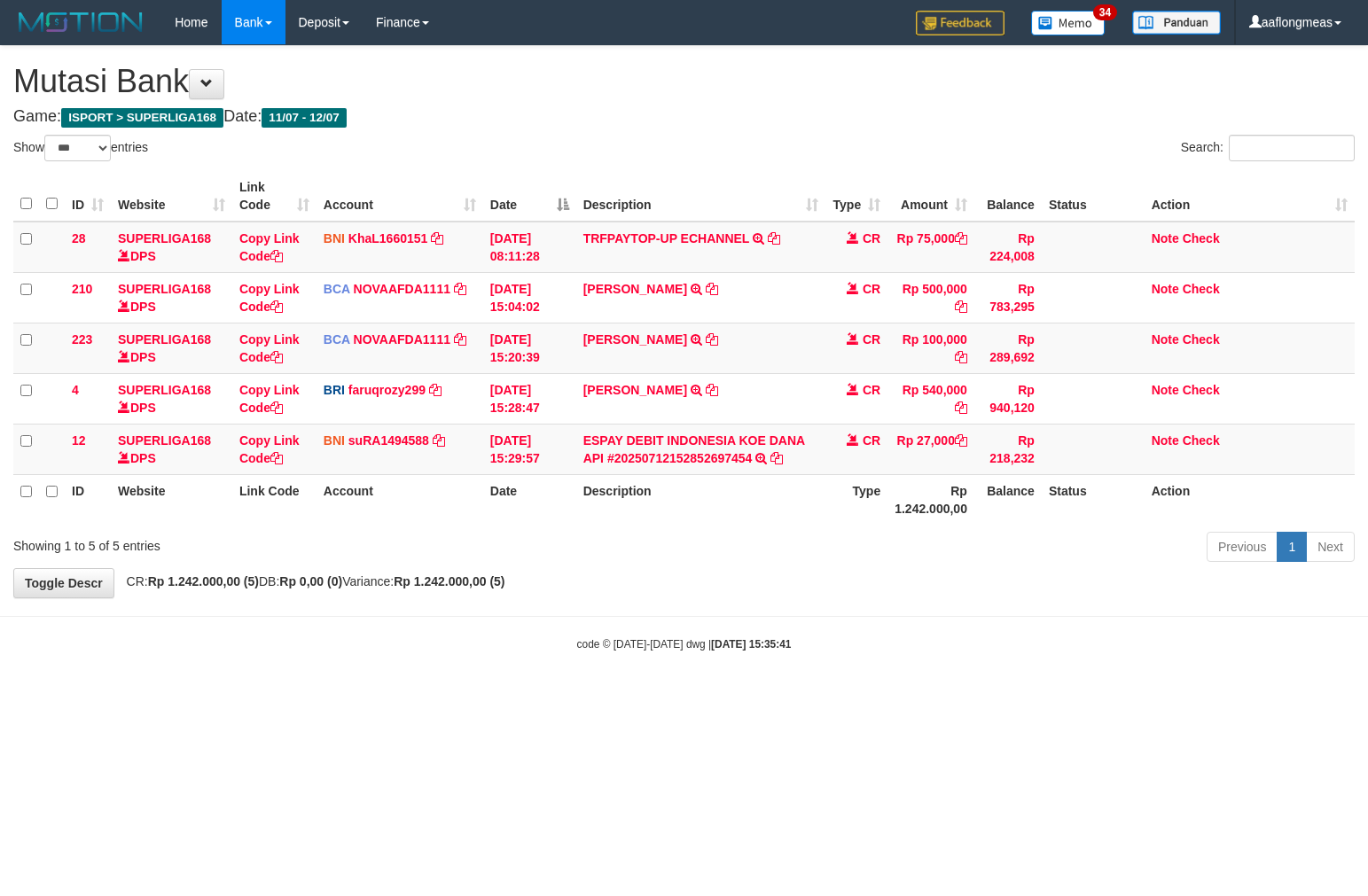 select on "***" 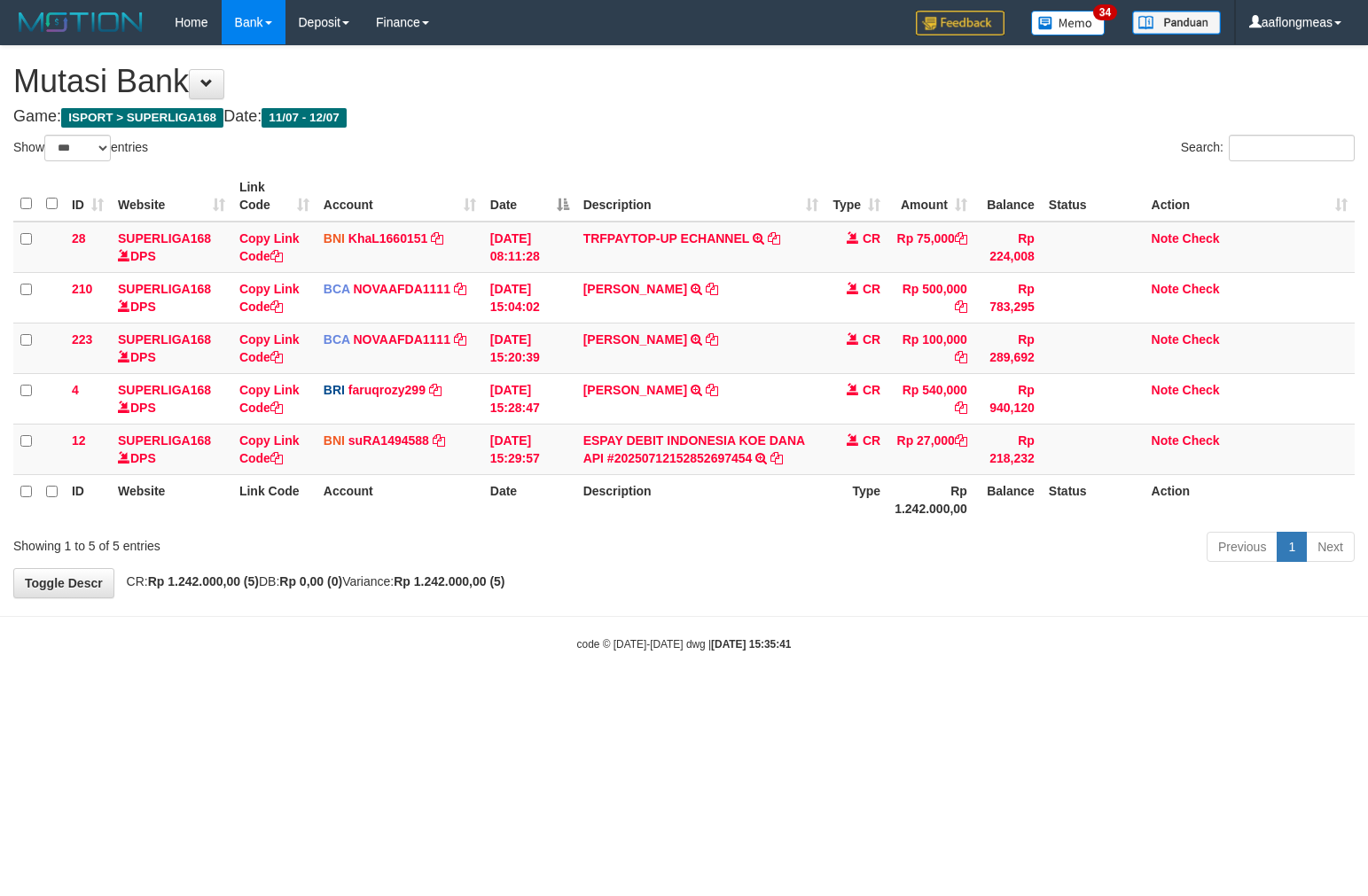 scroll, scrollTop: 0, scrollLeft: 0, axis: both 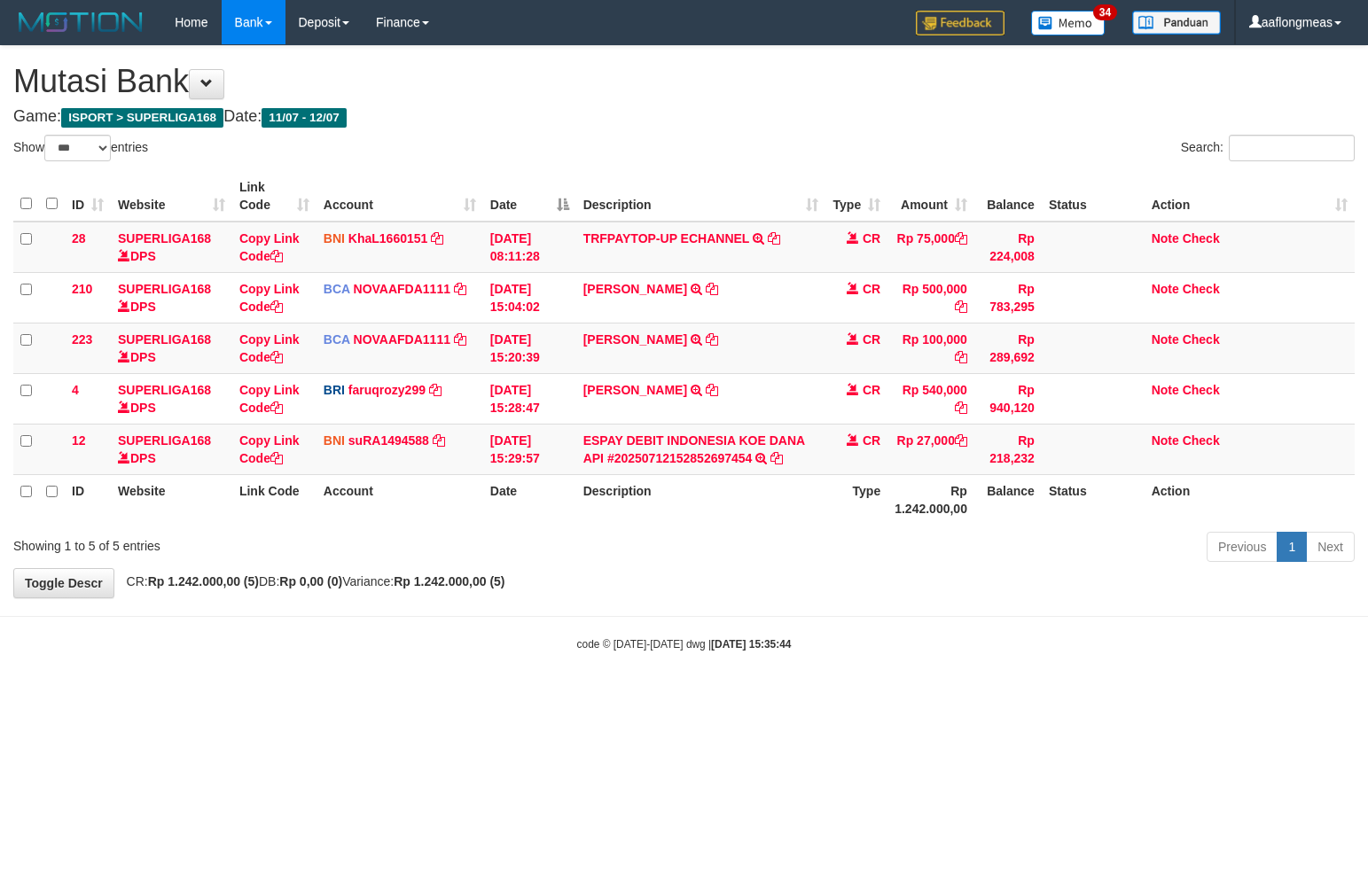 select on "***" 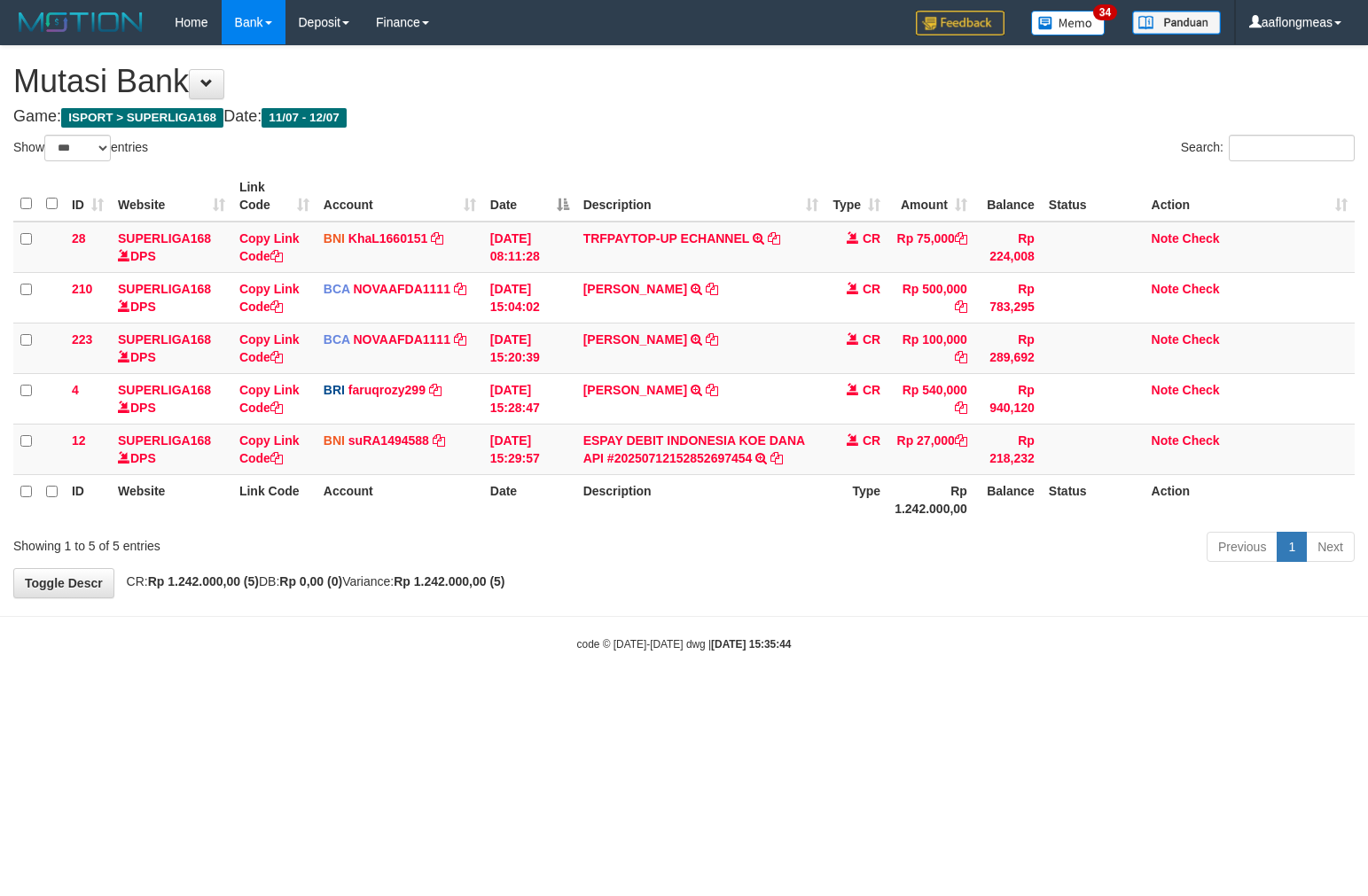 scroll, scrollTop: 0, scrollLeft: 0, axis: both 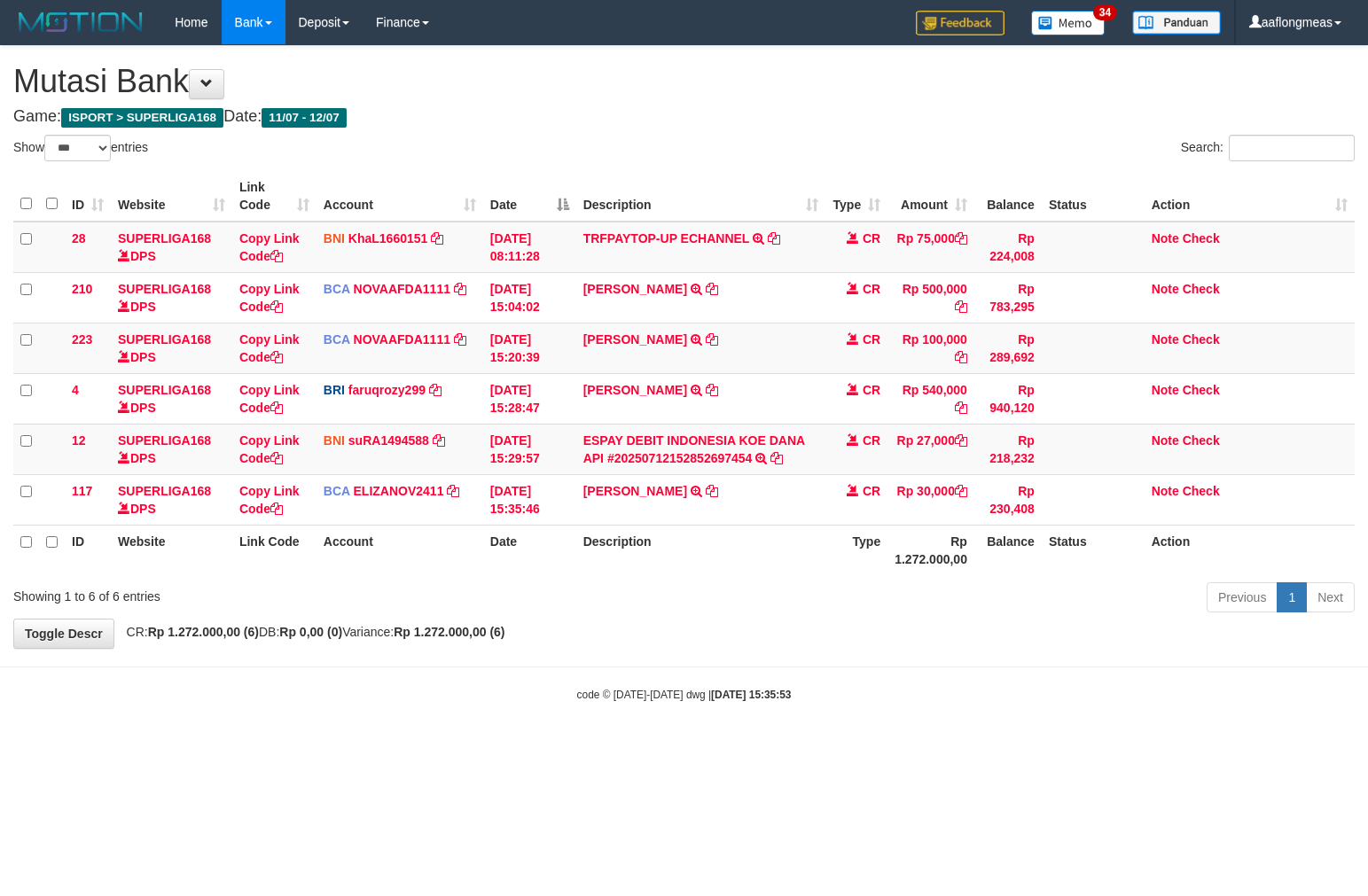select on "***" 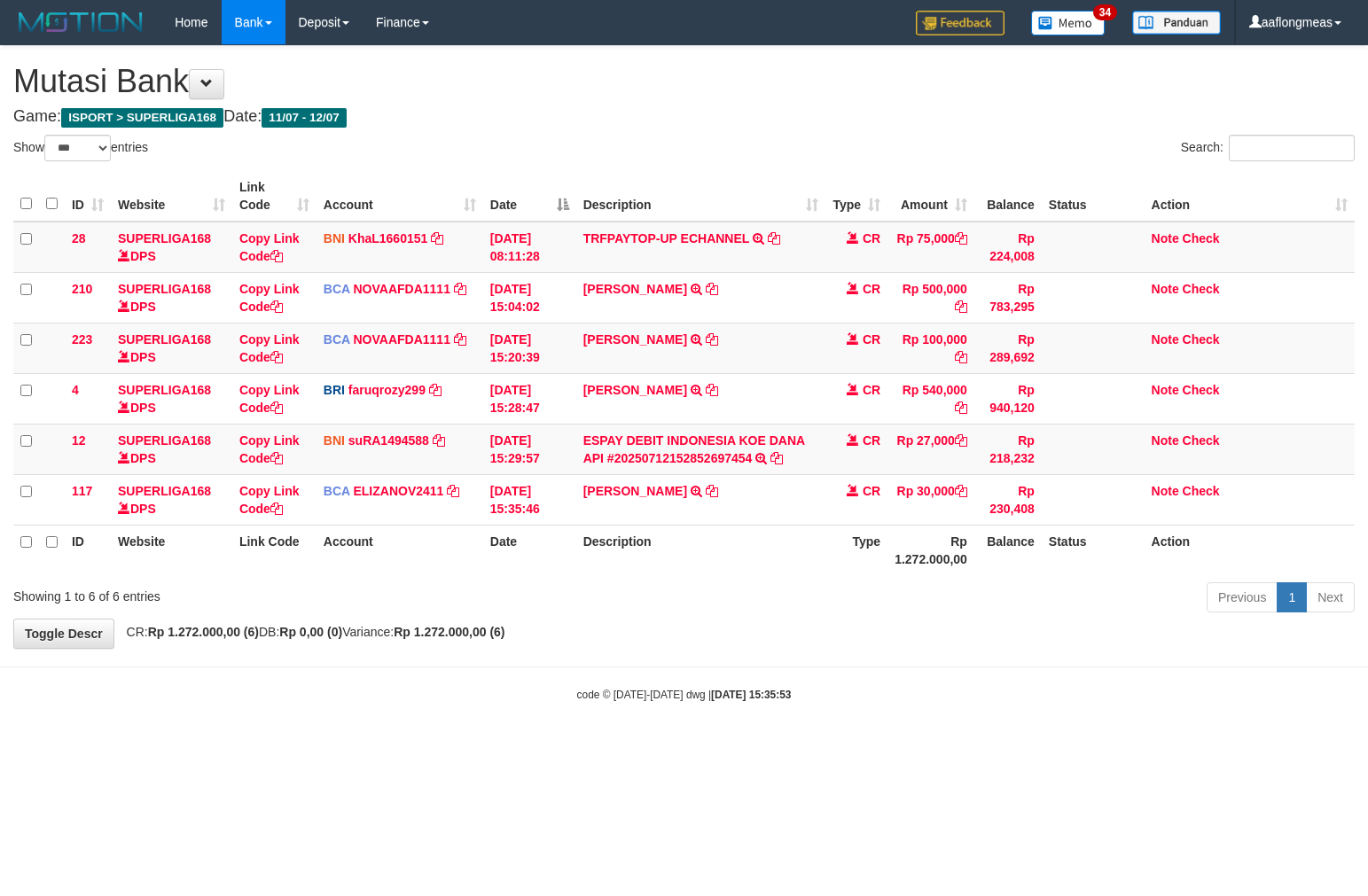 scroll, scrollTop: 0, scrollLeft: 0, axis: both 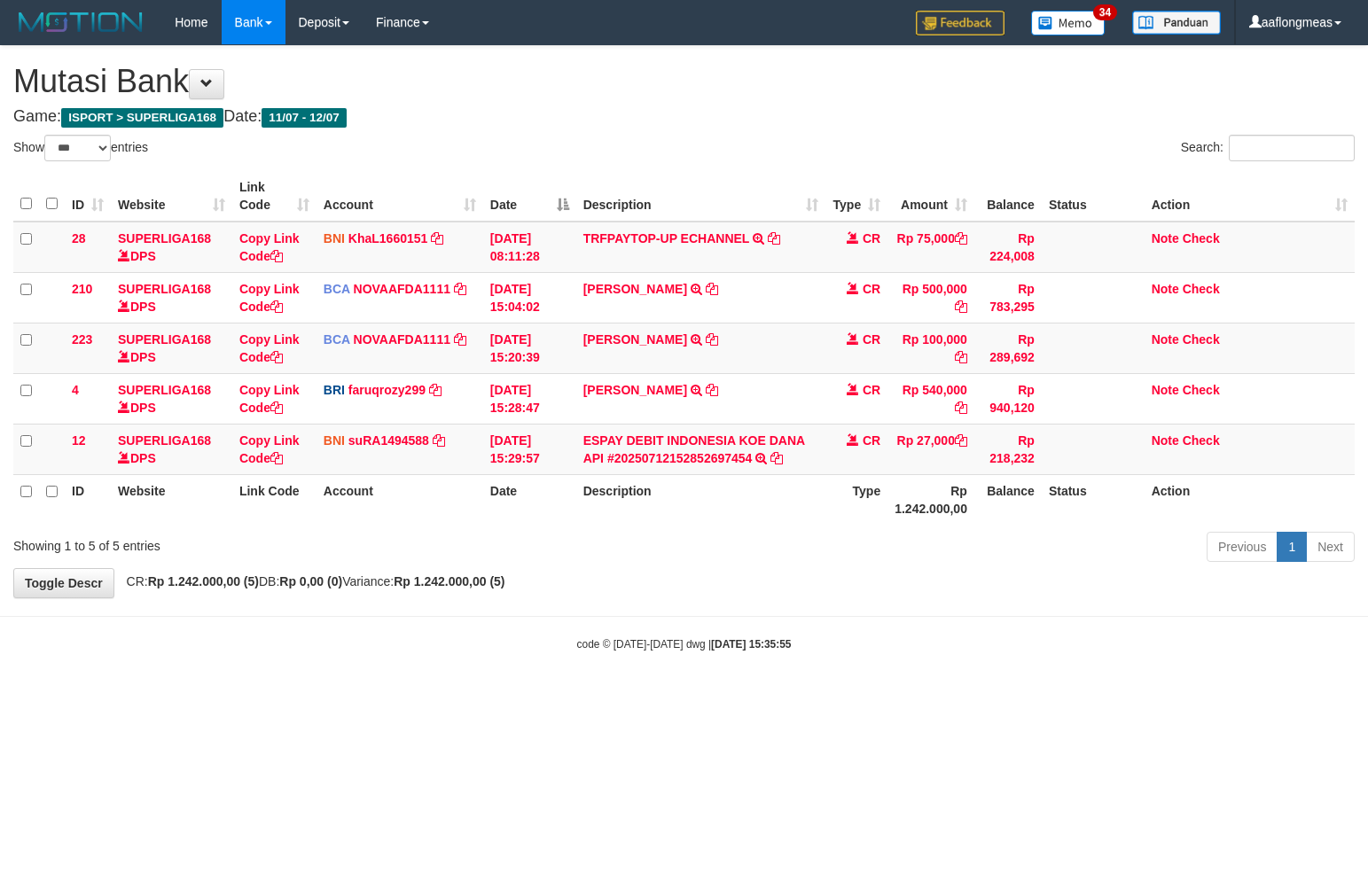 select on "***" 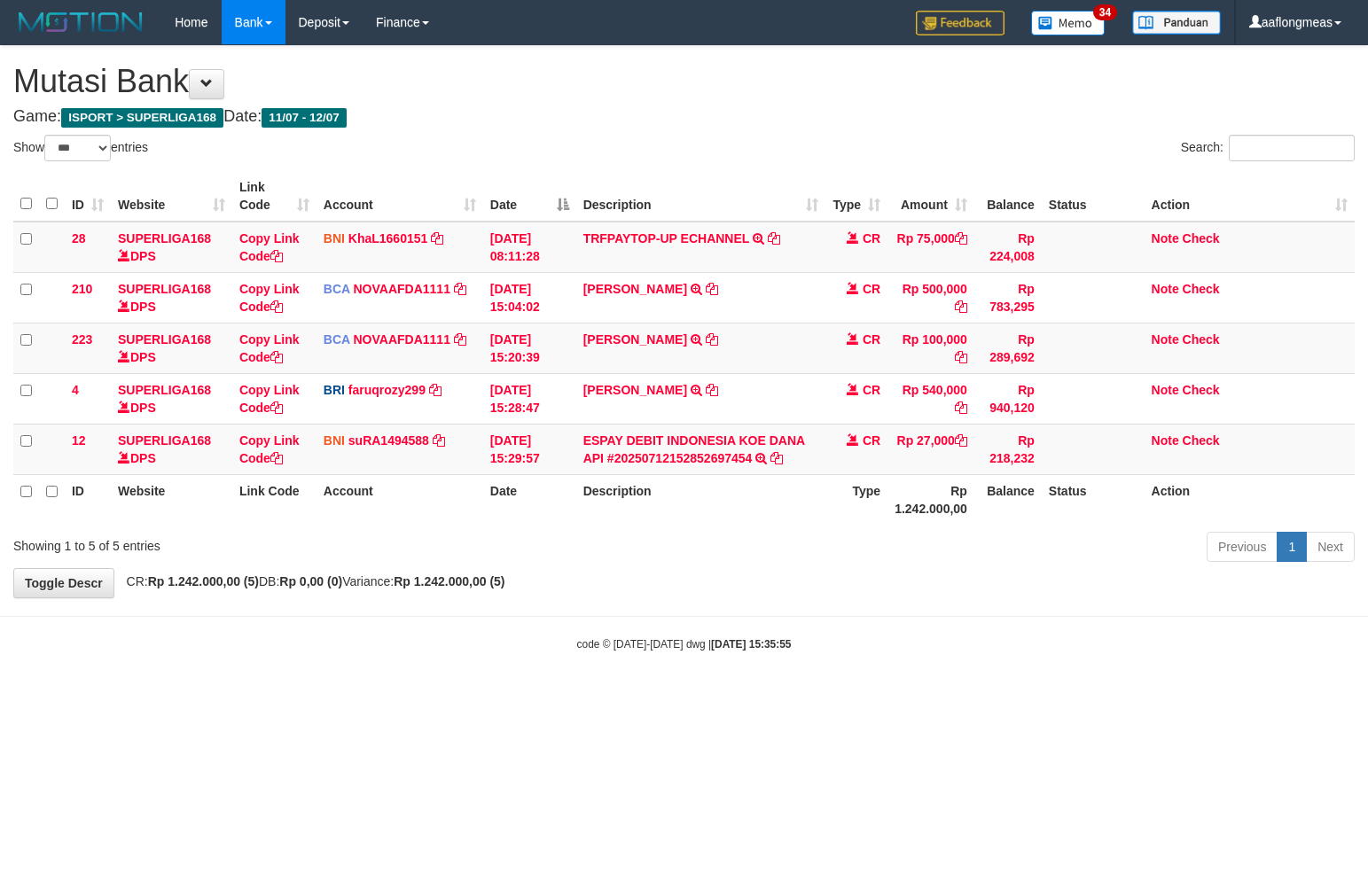 scroll, scrollTop: 0, scrollLeft: 0, axis: both 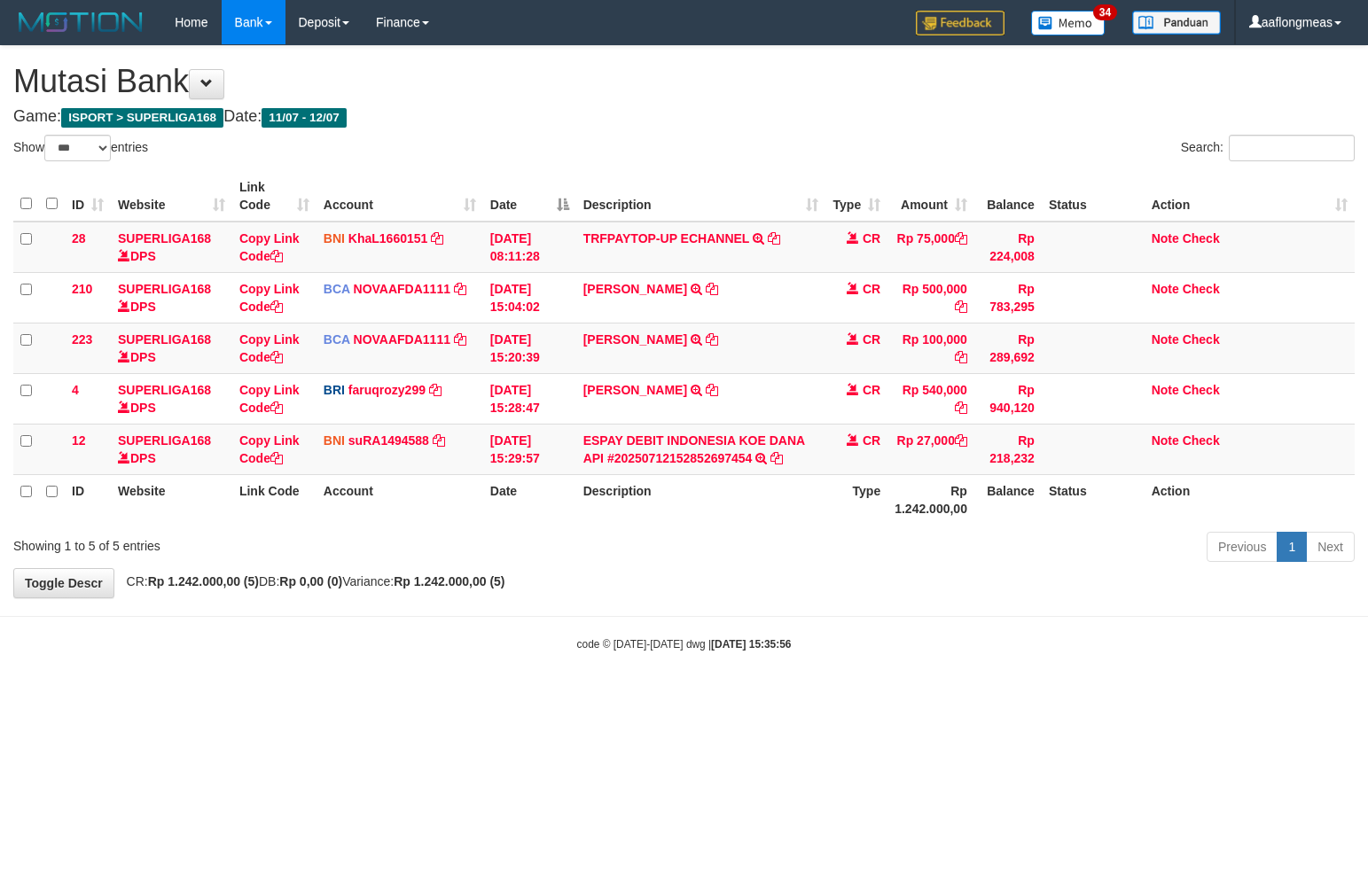 select on "***" 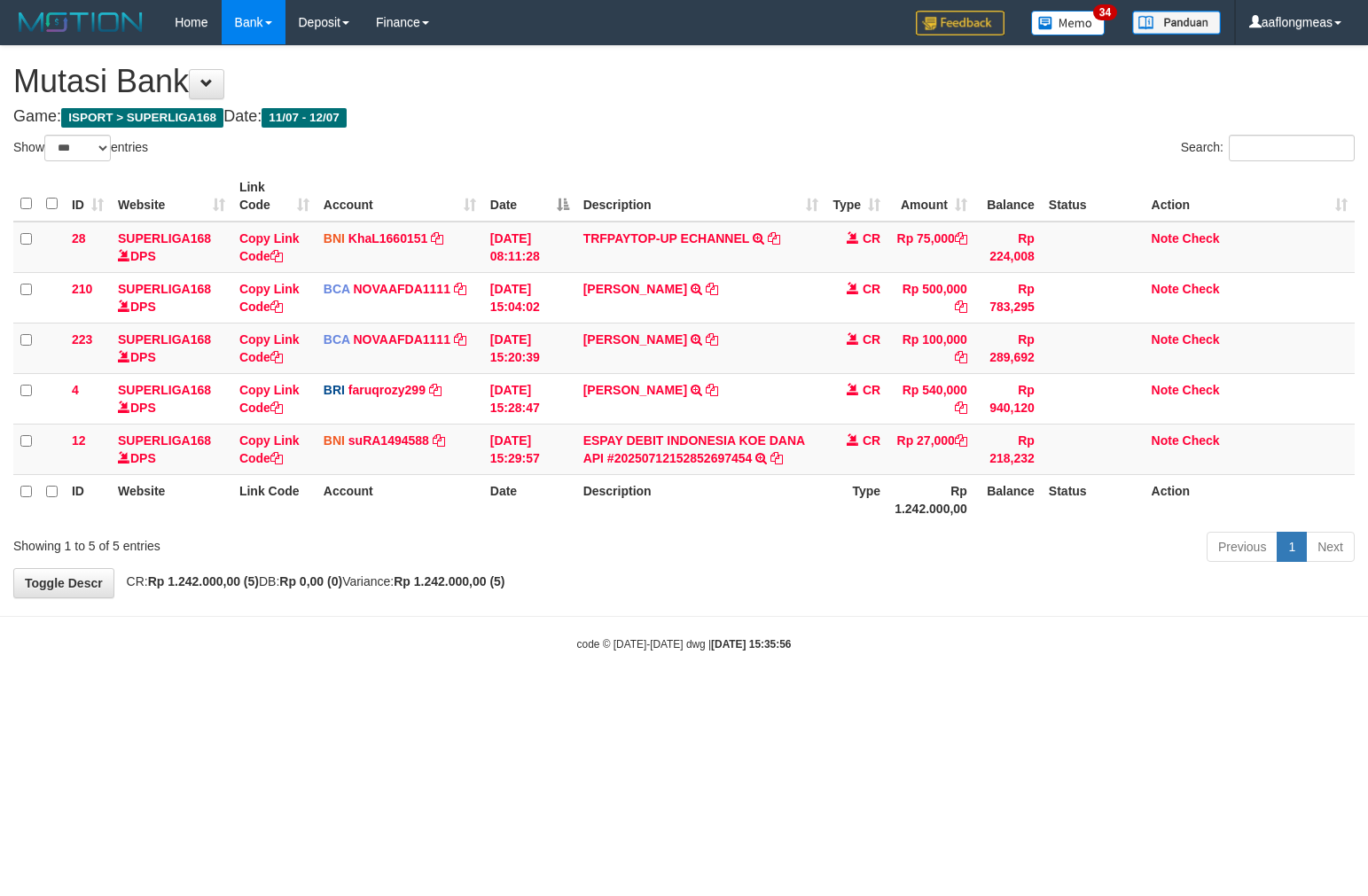 scroll, scrollTop: 0, scrollLeft: 0, axis: both 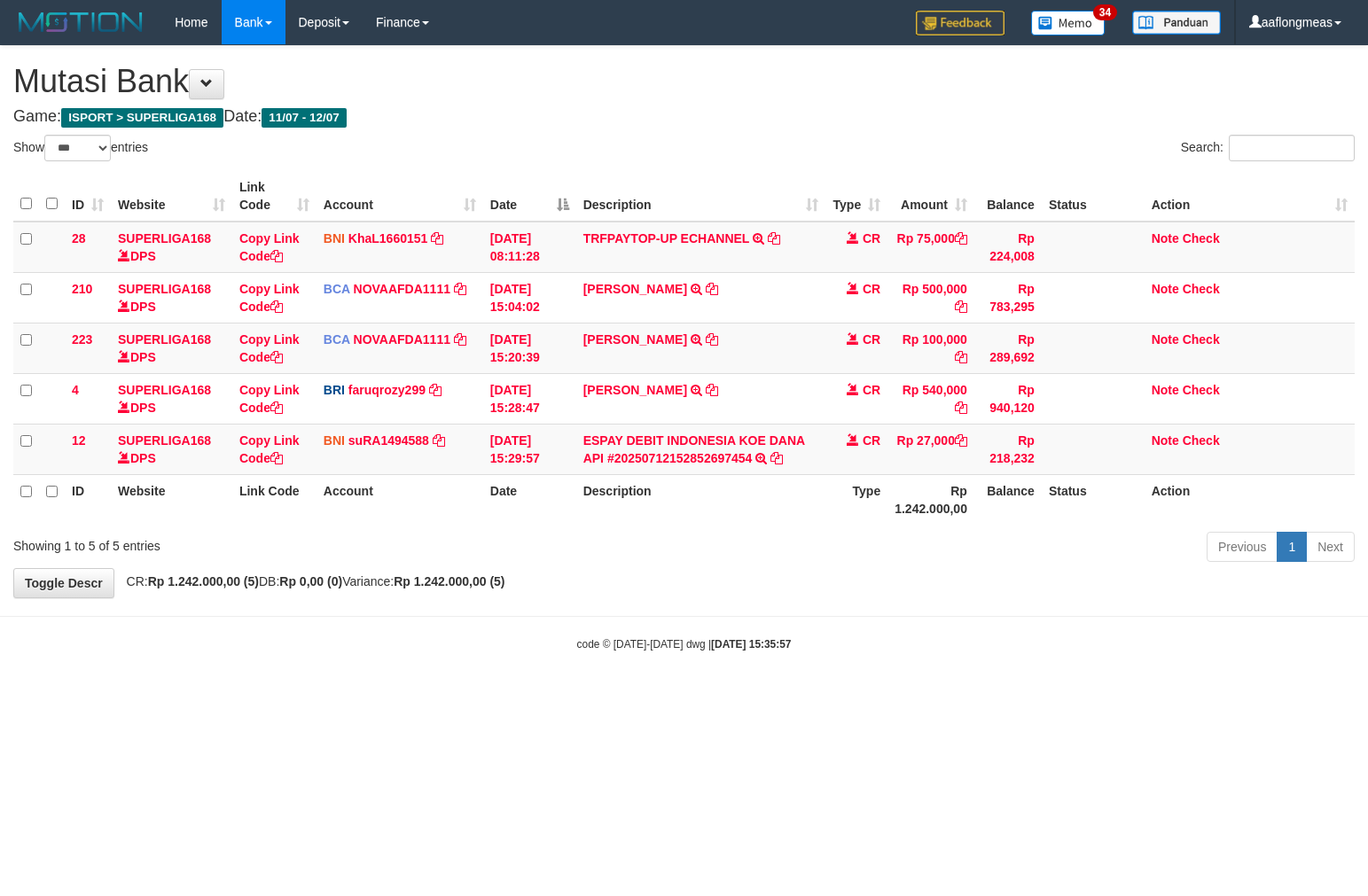 select on "***" 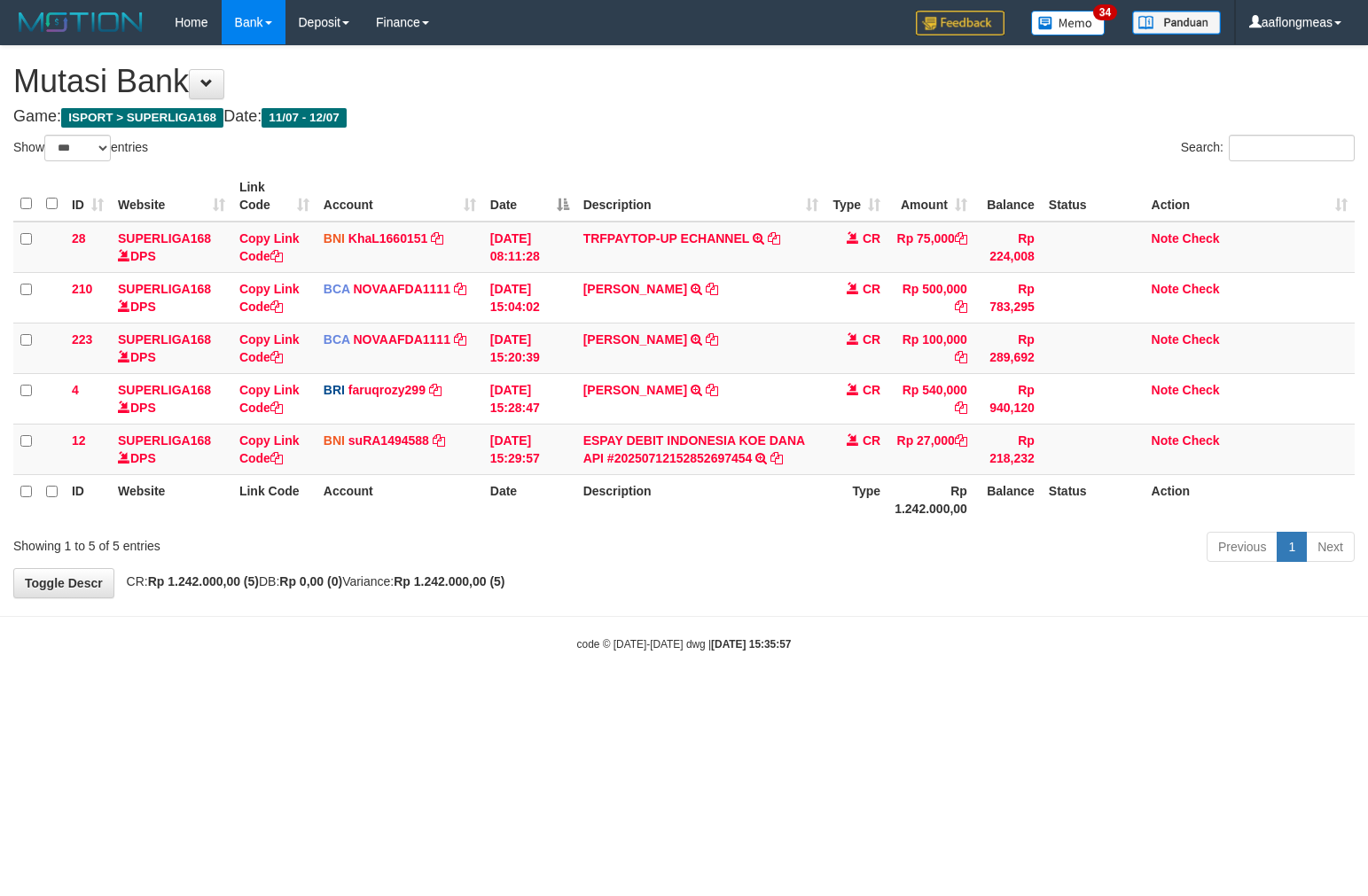 scroll, scrollTop: 0, scrollLeft: 0, axis: both 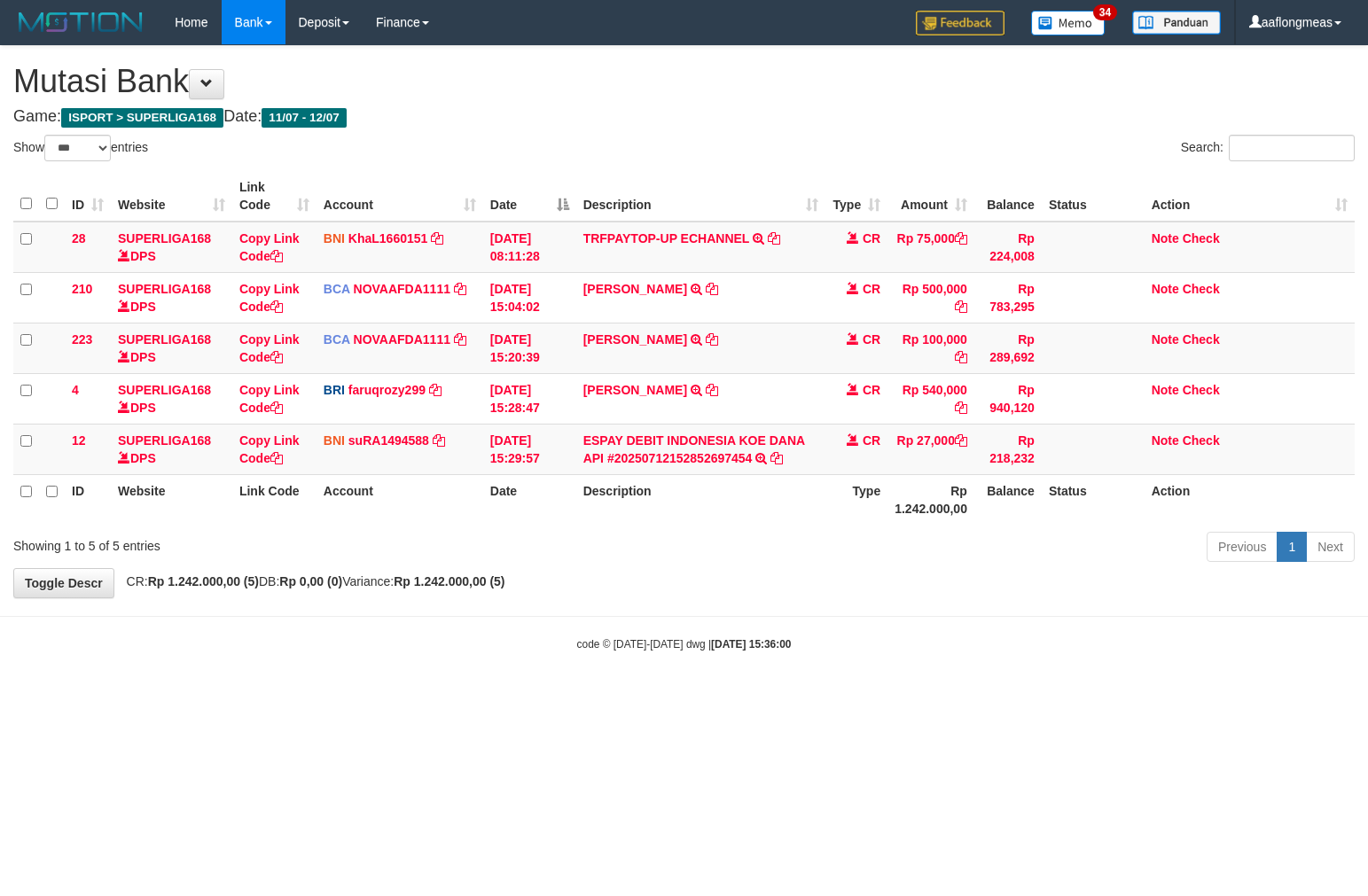 select on "***" 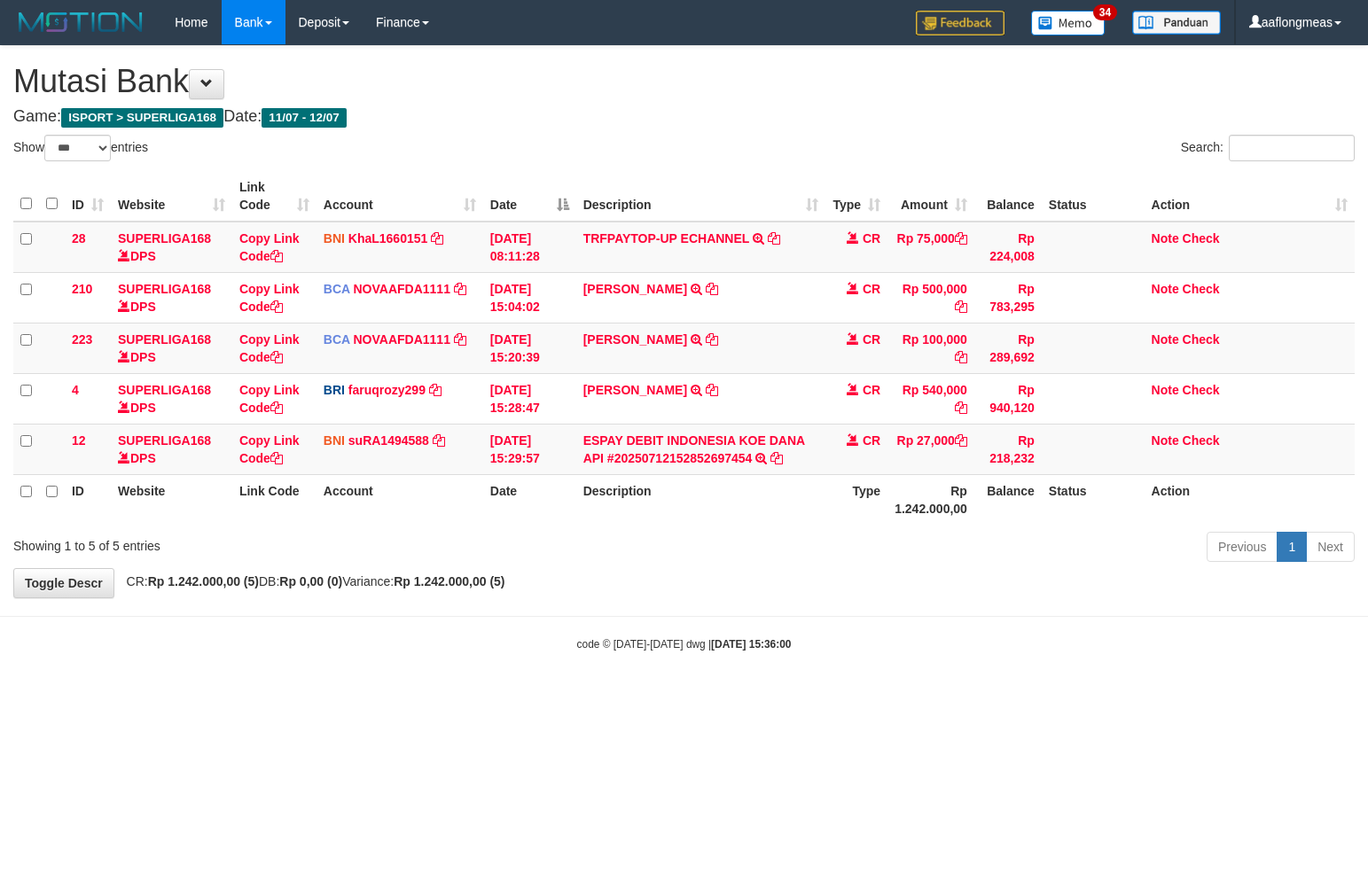scroll, scrollTop: 0, scrollLeft: 0, axis: both 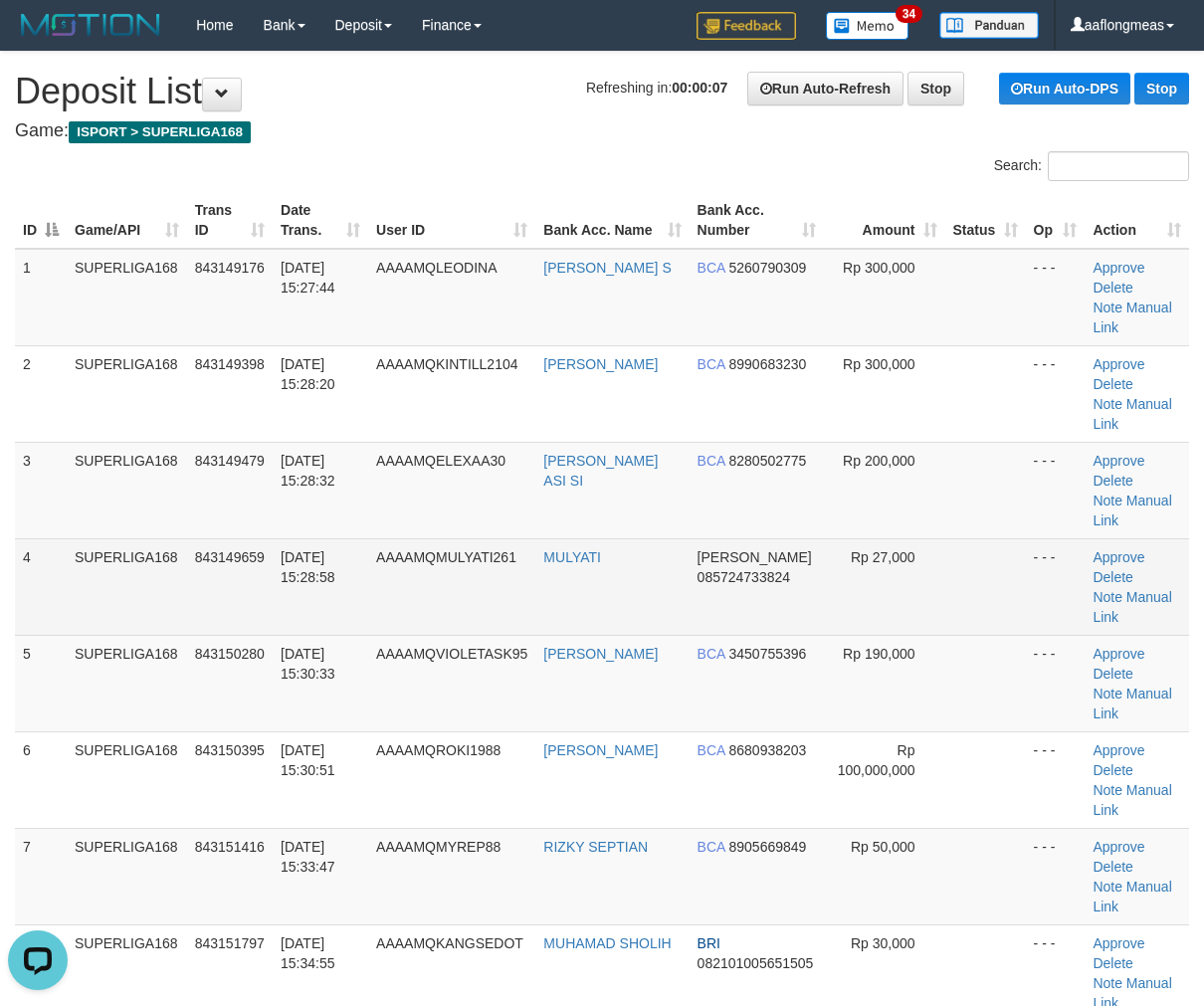 click on "Rp 27,000" at bounding box center (883, 557) 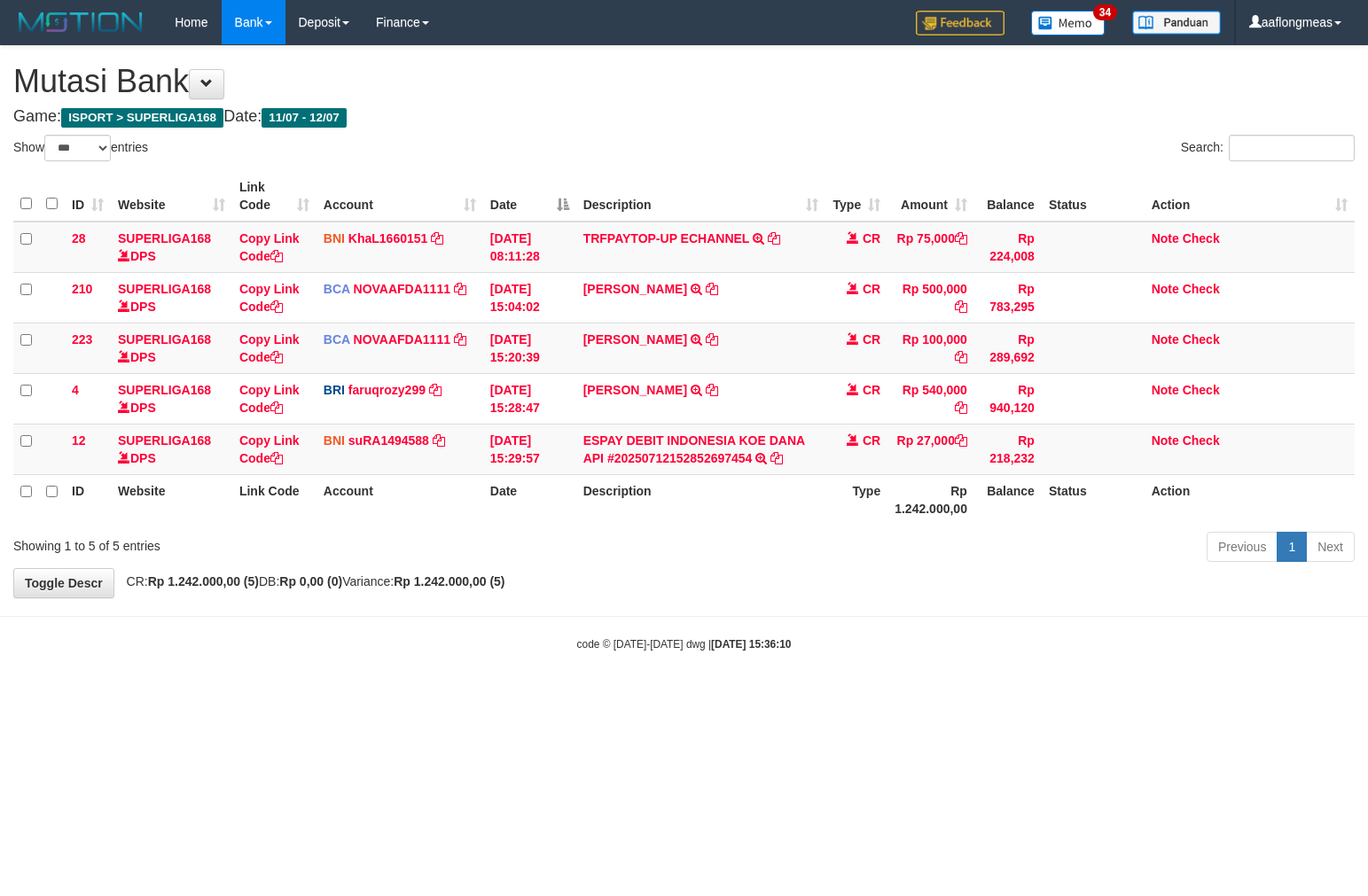 select on "***" 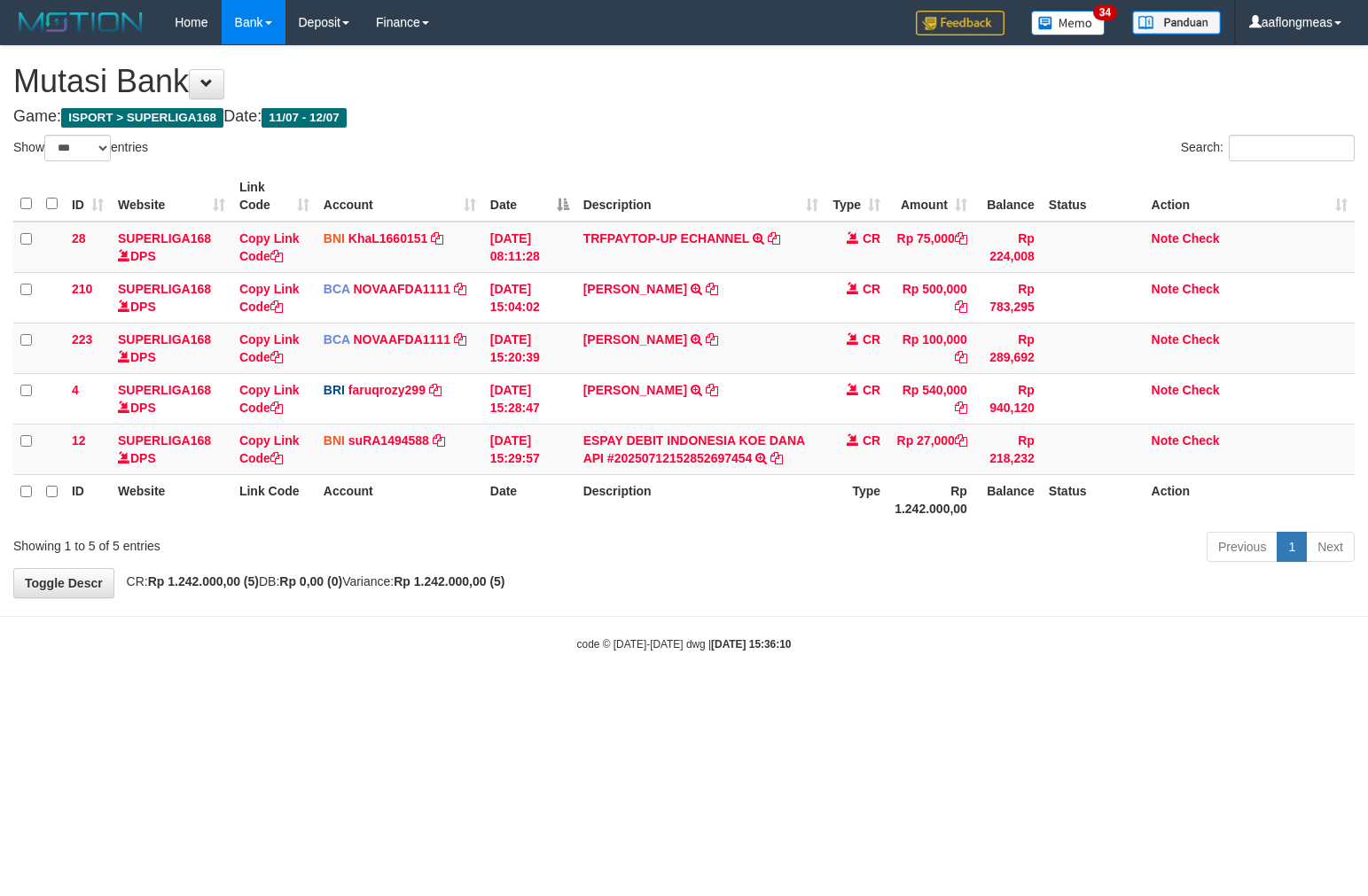 scroll, scrollTop: 0, scrollLeft: 0, axis: both 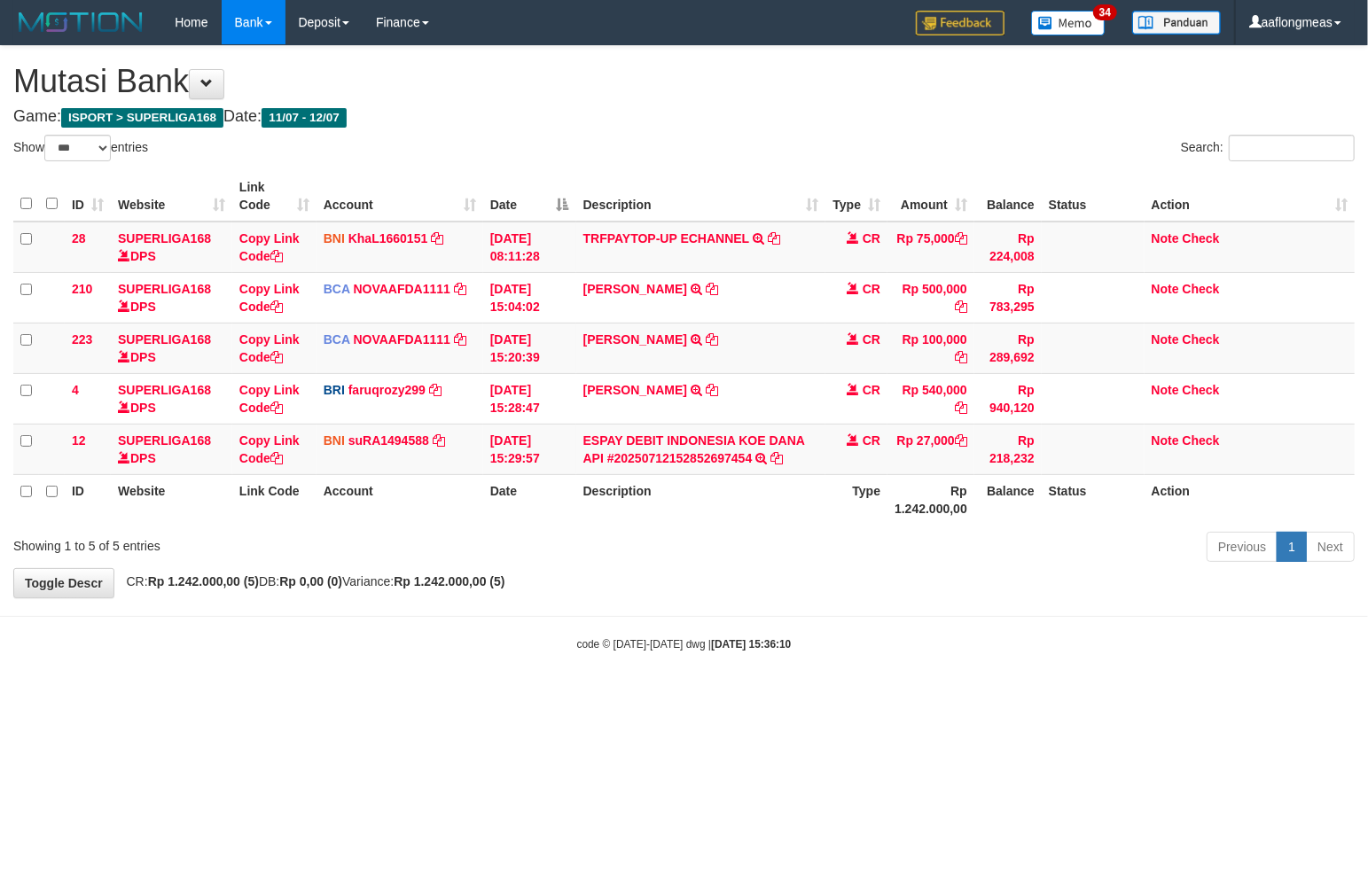 click on "Previous 1 Next" at bounding box center (969, 549) 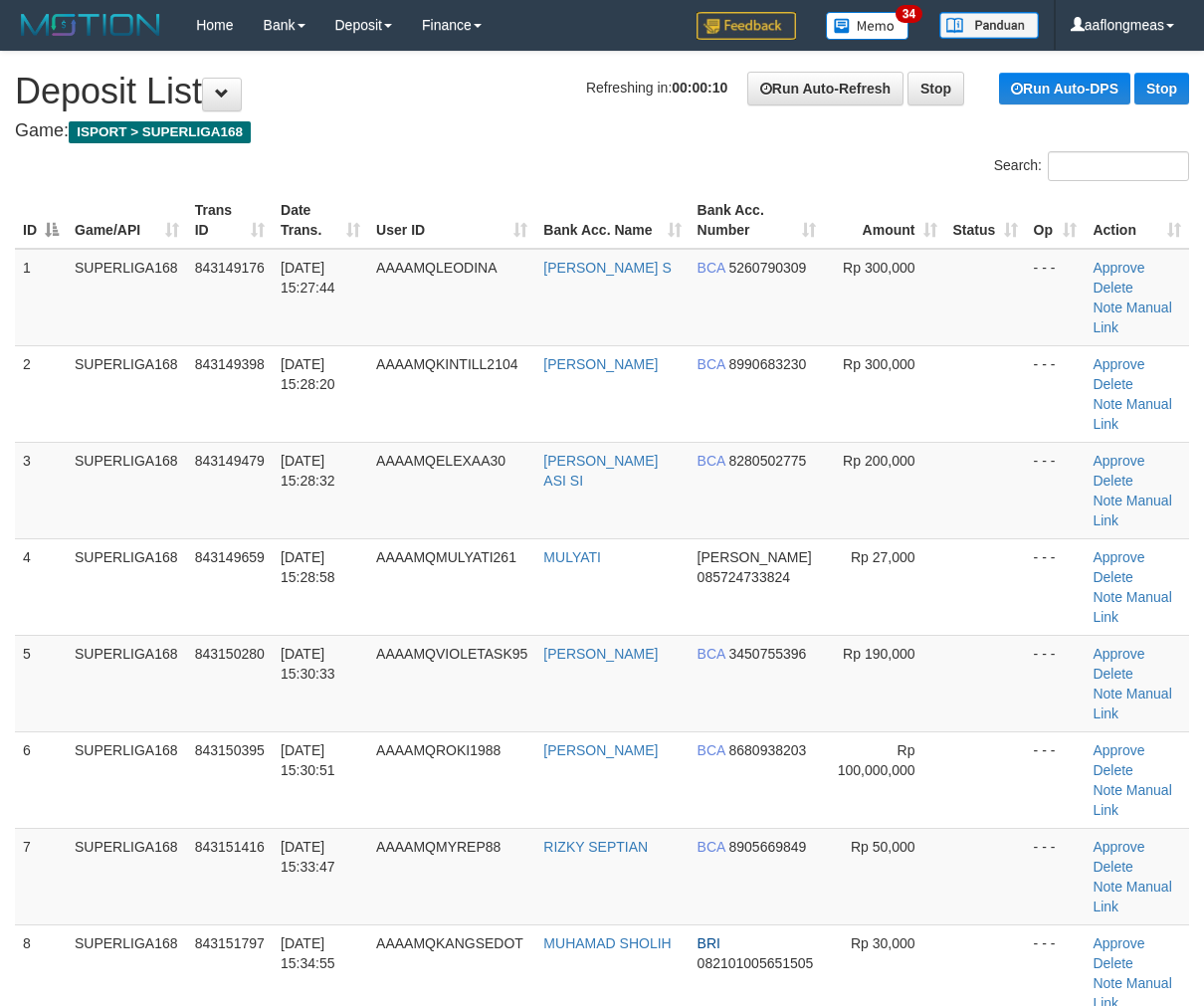 scroll, scrollTop: 0, scrollLeft: 0, axis: both 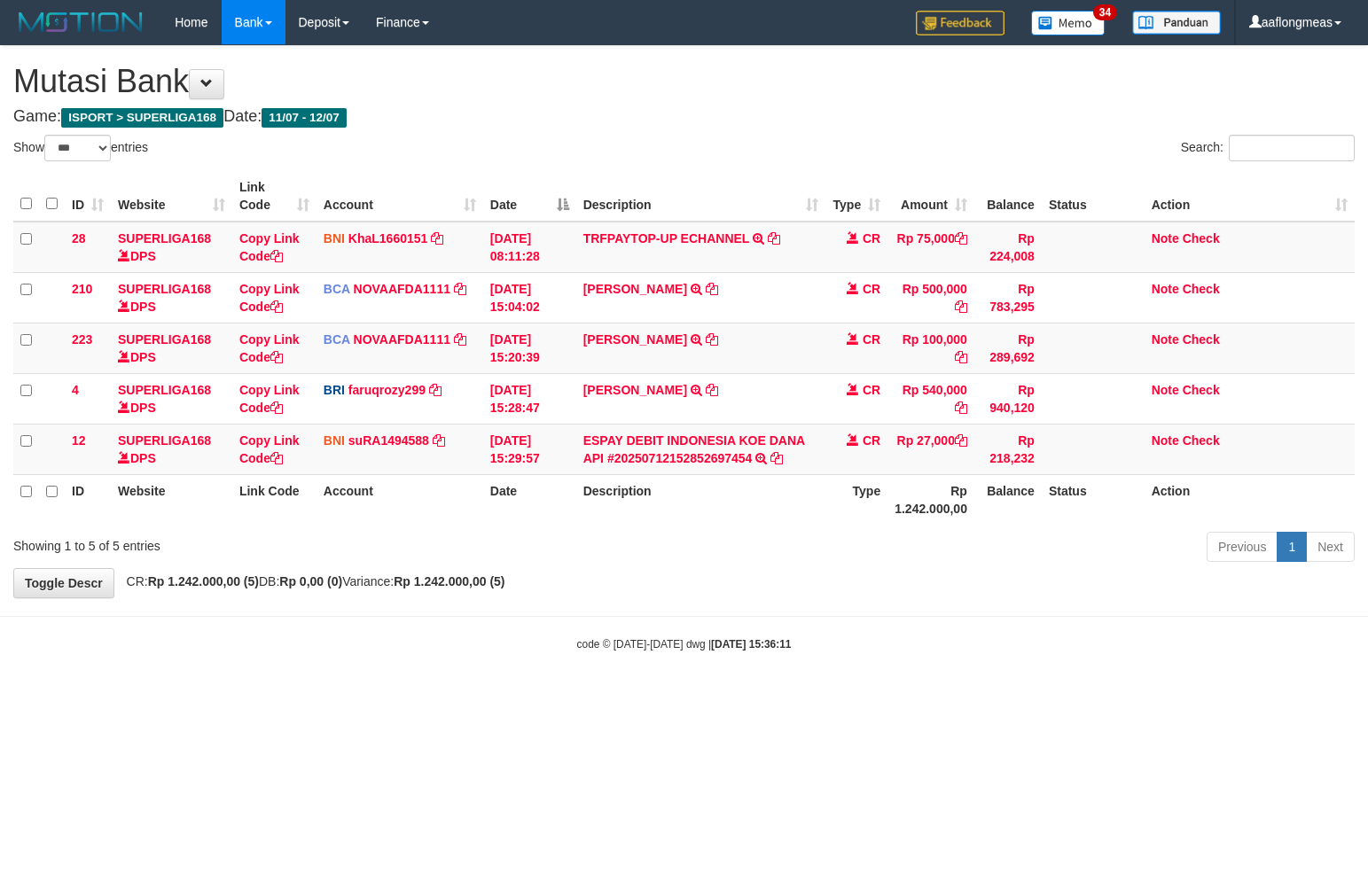 select on "***" 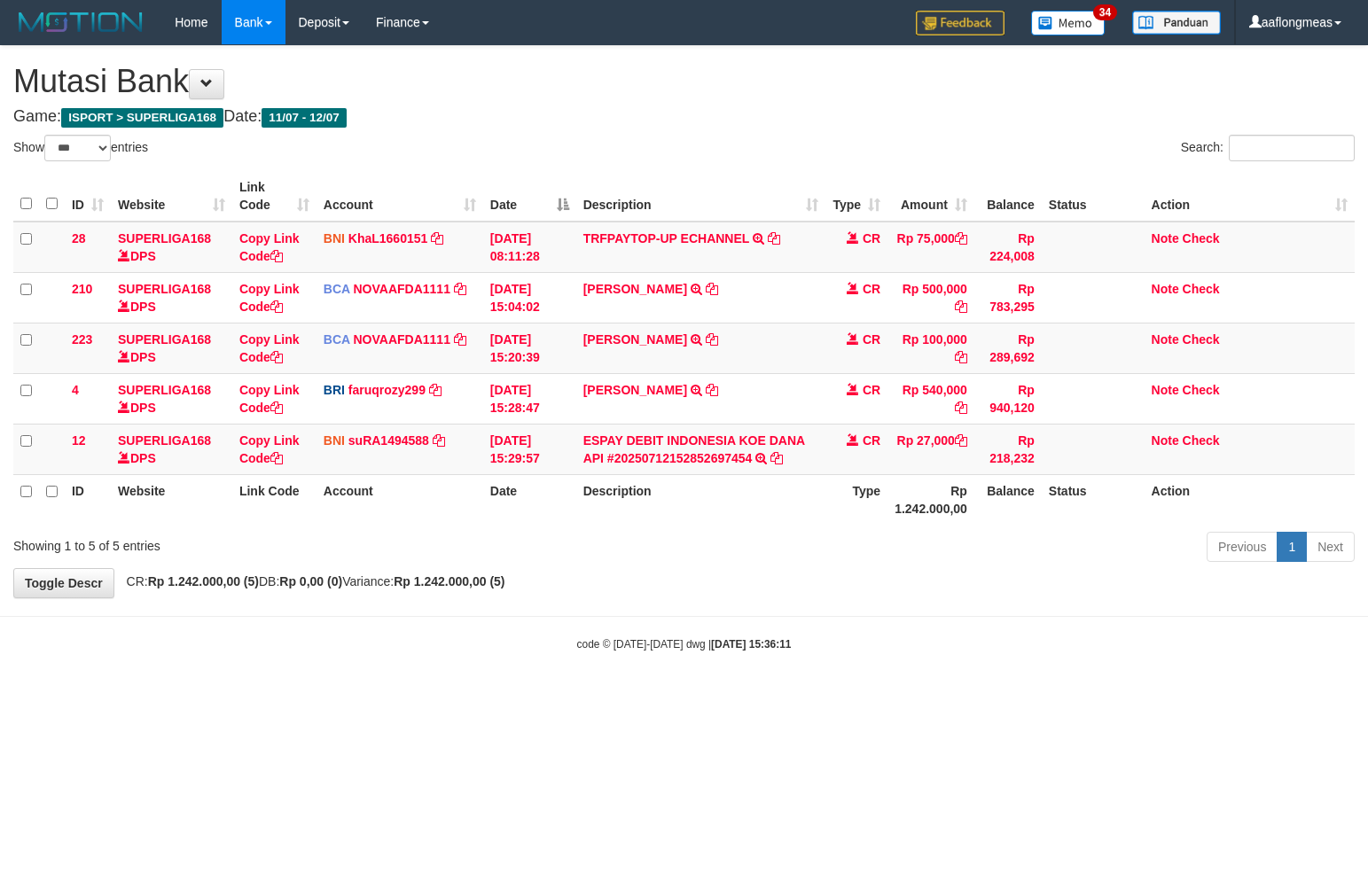 scroll, scrollTop: 0, scrollLeft: 0, axis: both 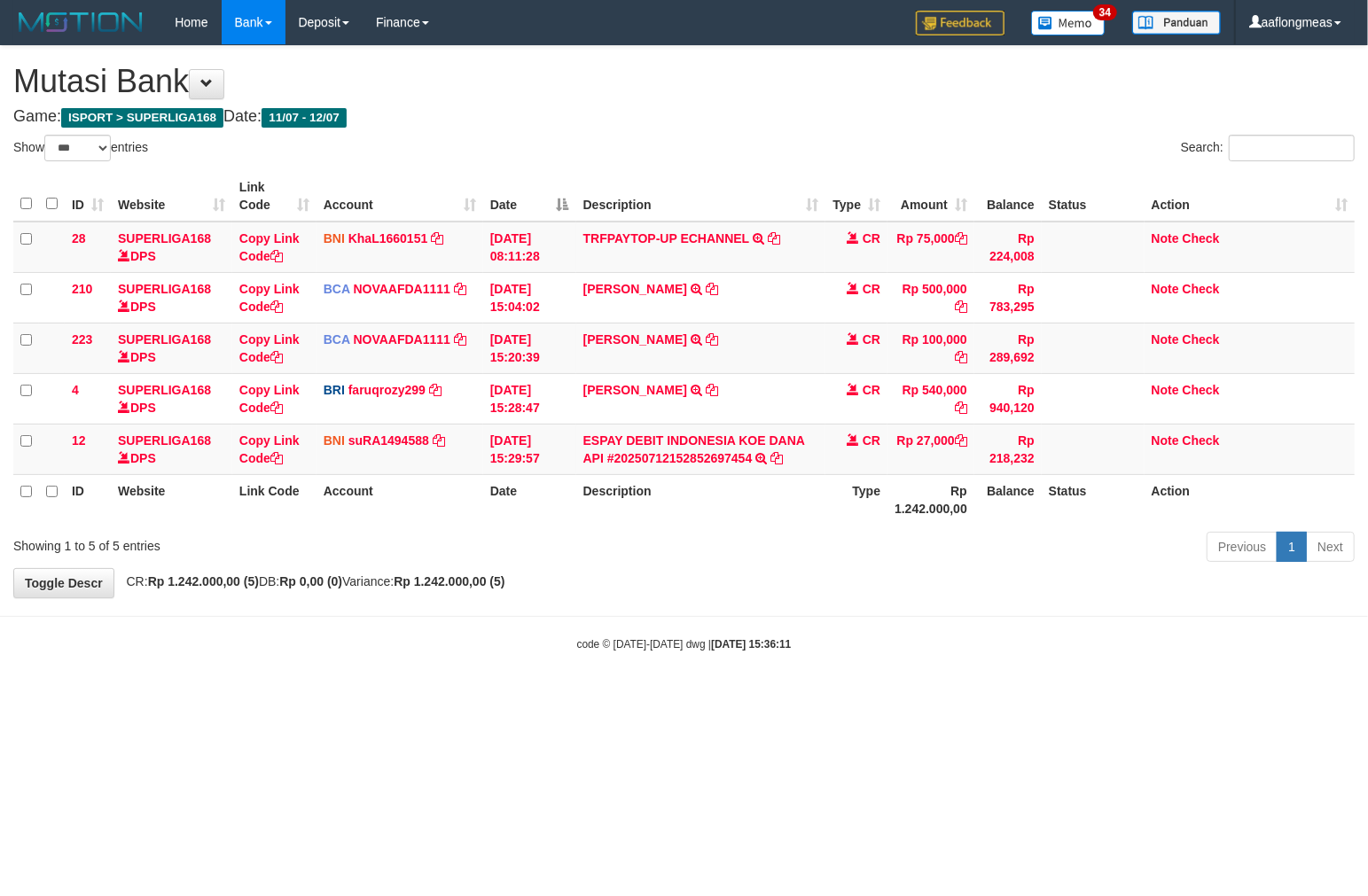 drag, startPoint x: 0, startPoint y: 0, endPoint x: 410, endPoint y: 567, distance: 699.7064 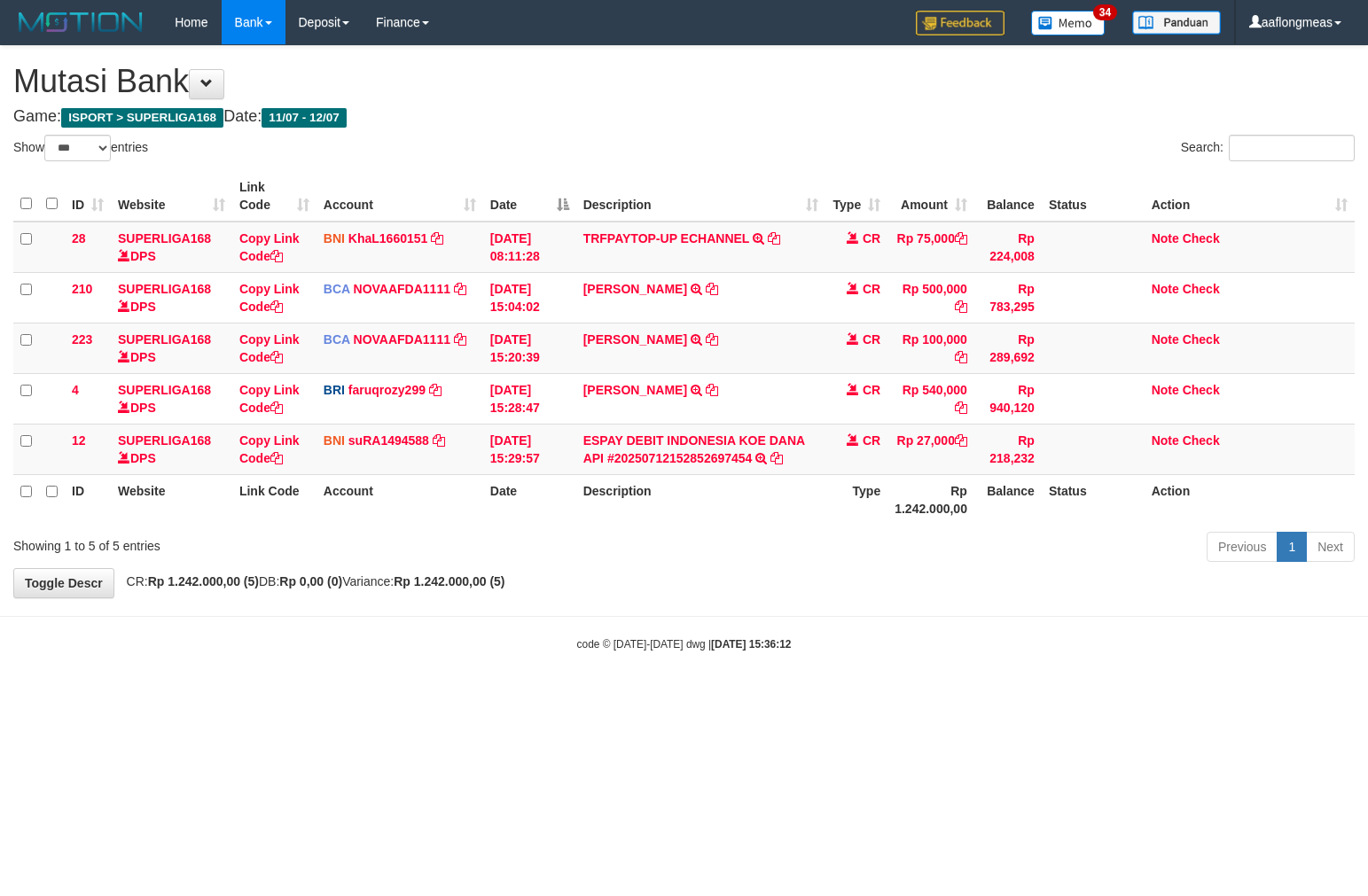 select on "***" 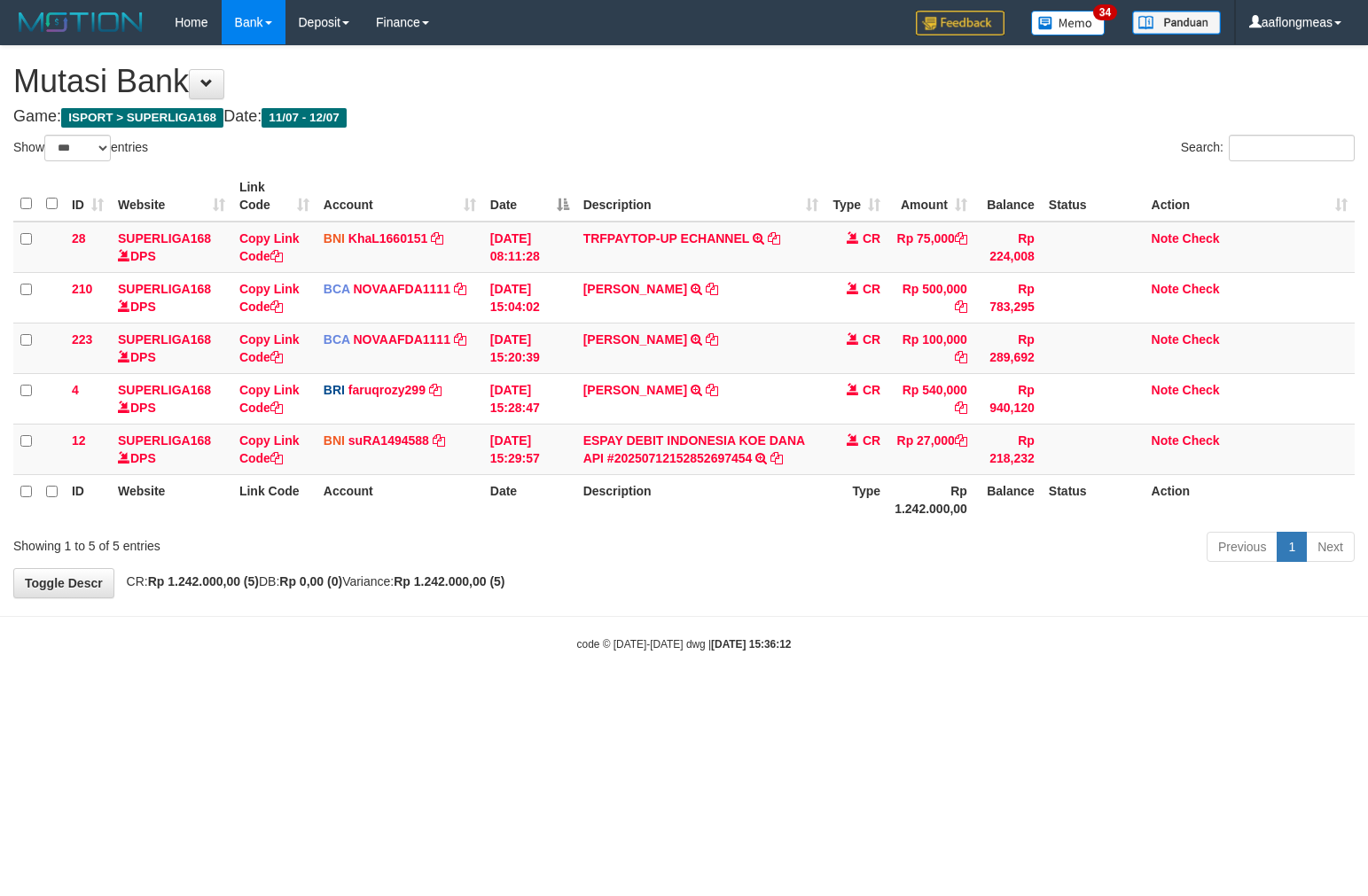 scroll, scrollTop: 0, scrollLeft: 0, axis: both 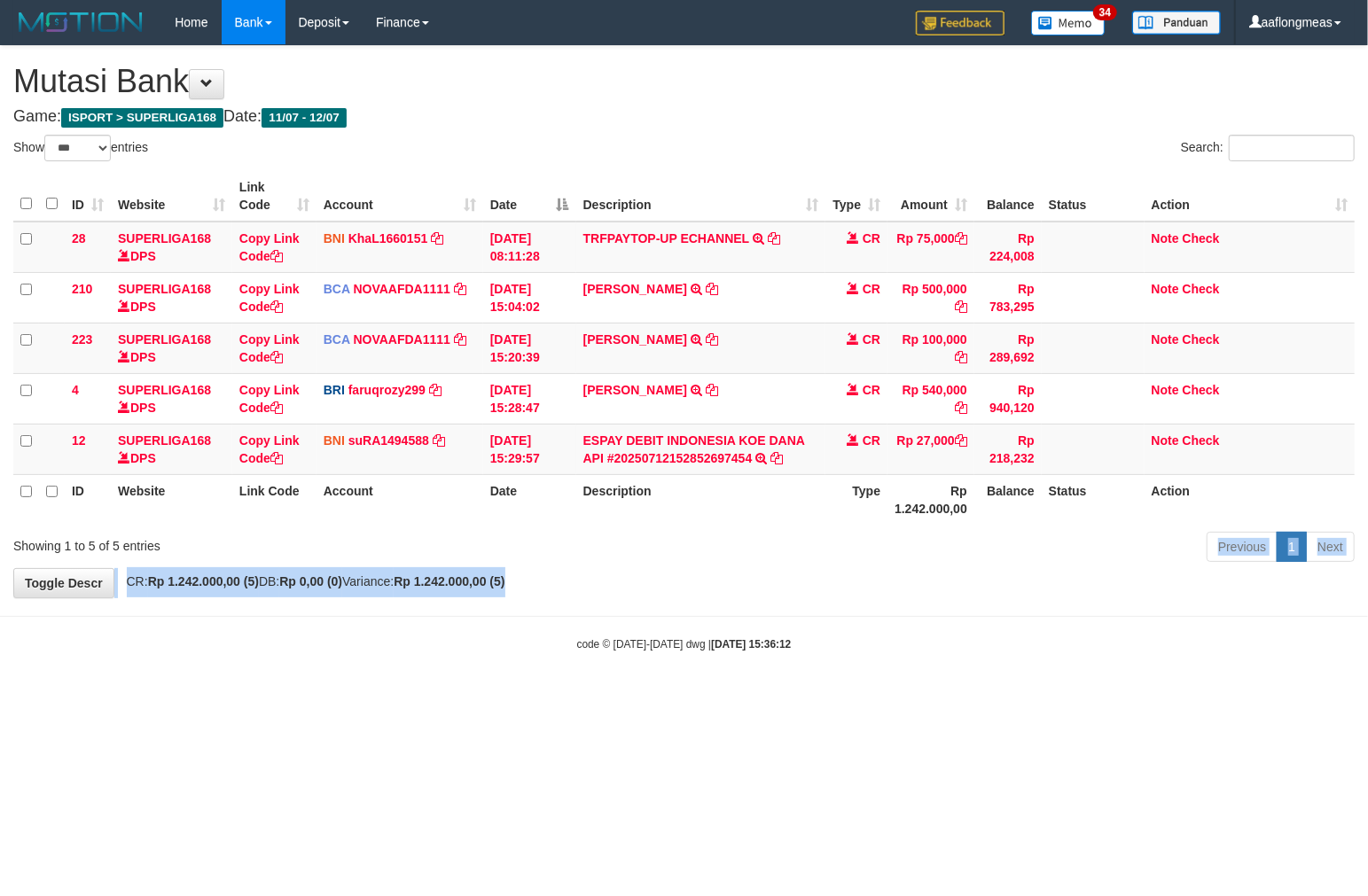 click on "**********" at bounding box center (684, 322) 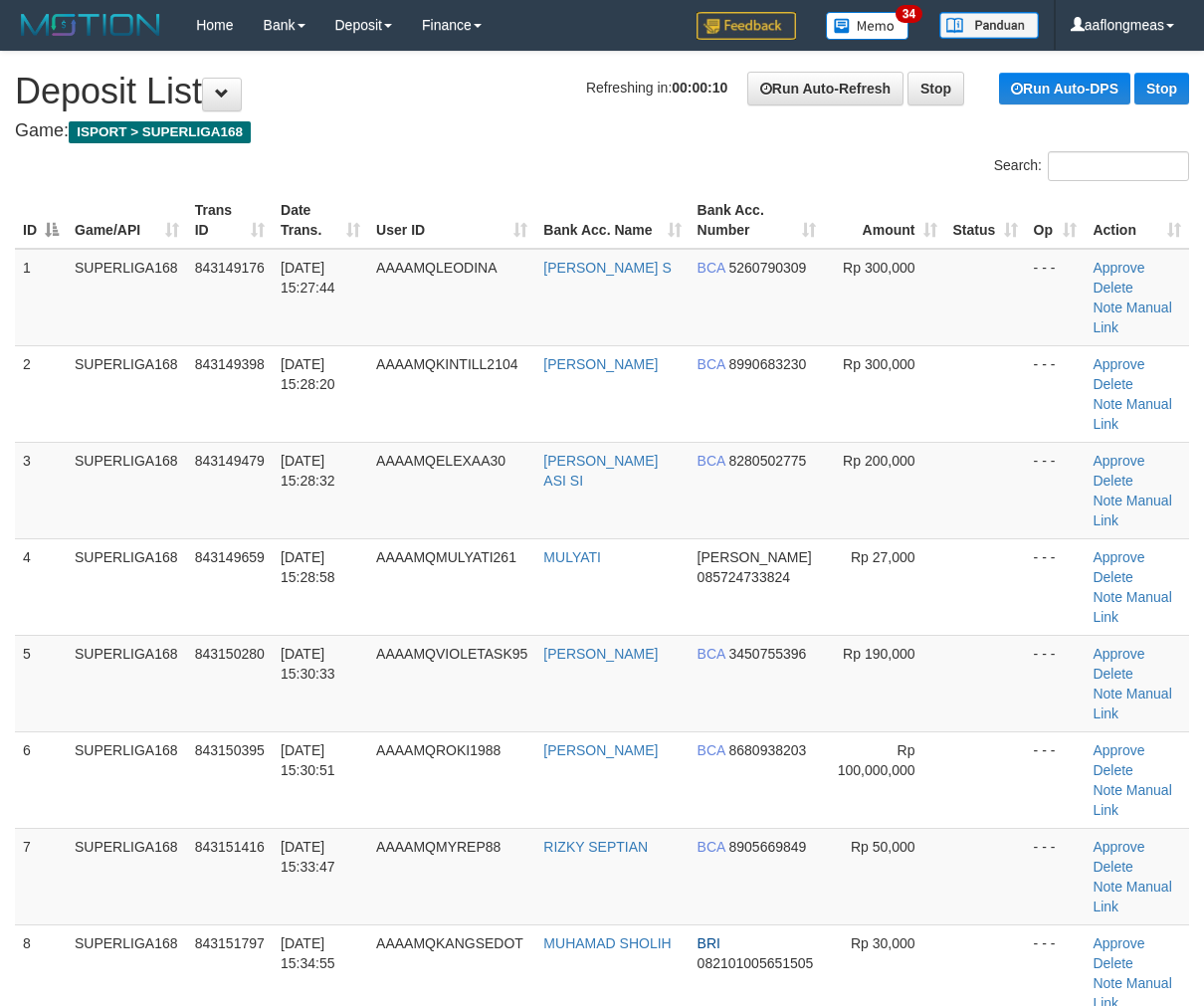 scroll, scrollTop: 0, scrollLeft: 0, axis: both 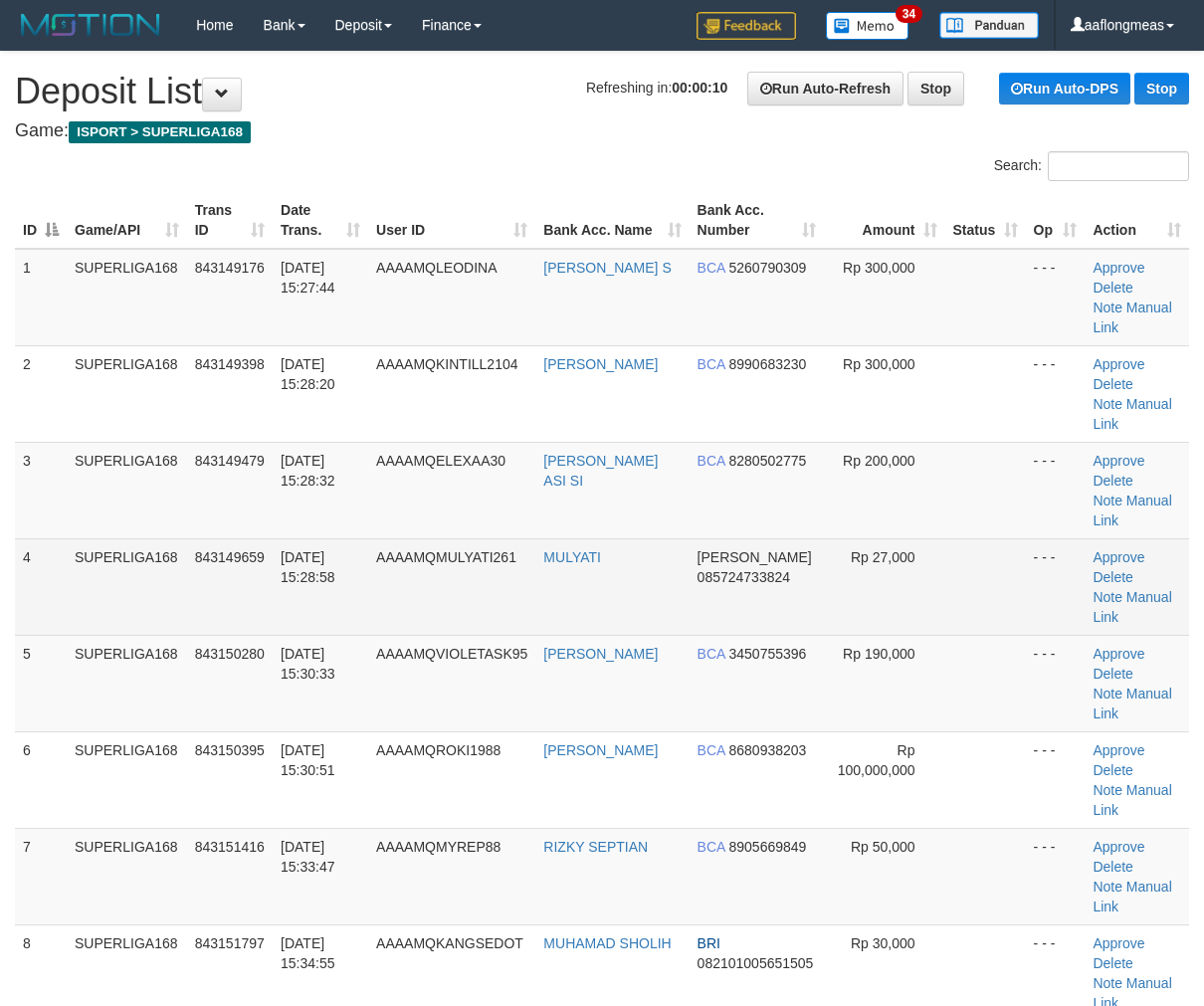 drag, startPoint x: 959, startPoint y: 535, endPoint x: 1041, endPoint y: 551, distance: 83.546394 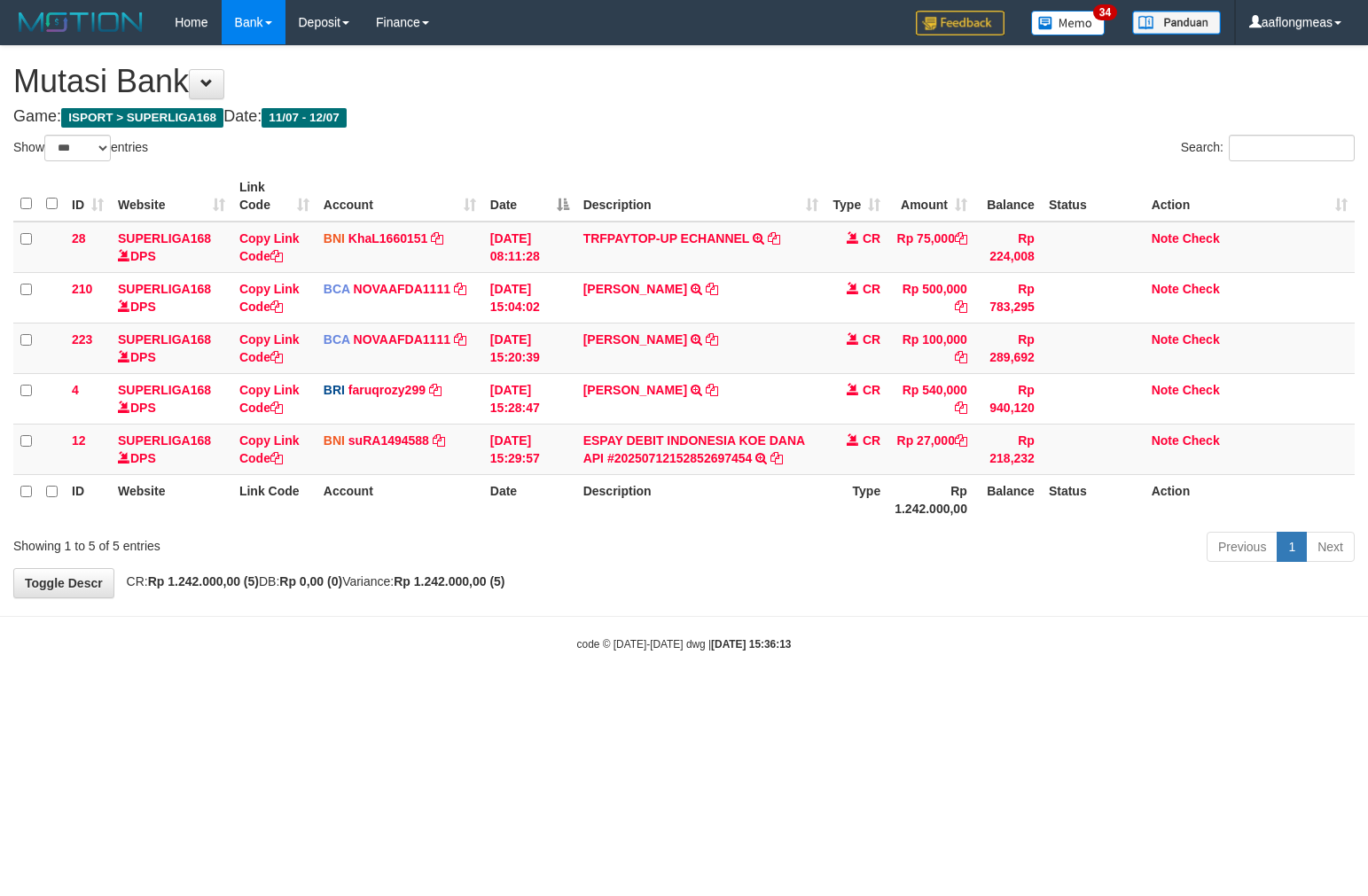 select on "***" 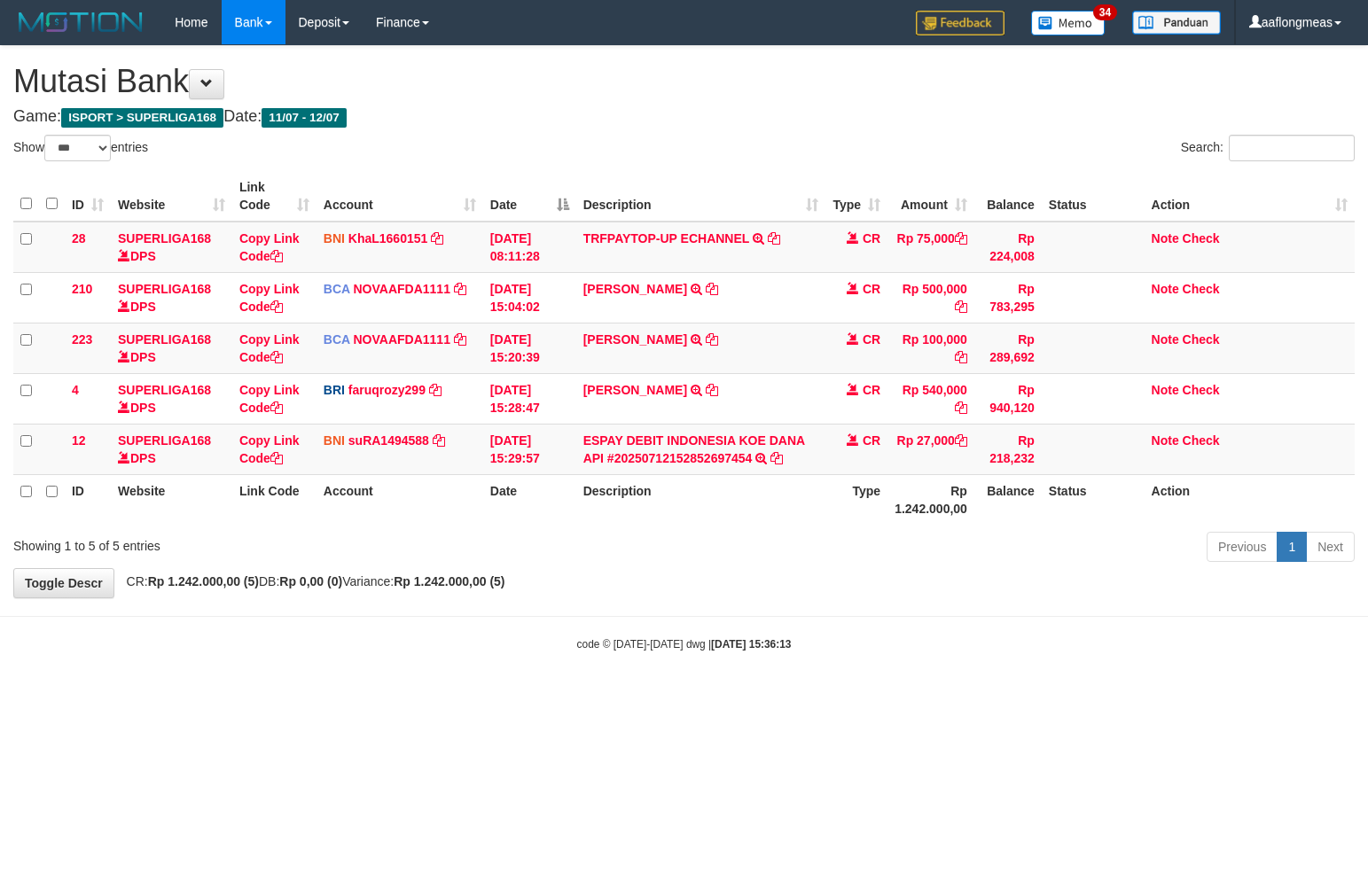 scroll, scrollTop: 0, scrollLeft: 0, axis: both 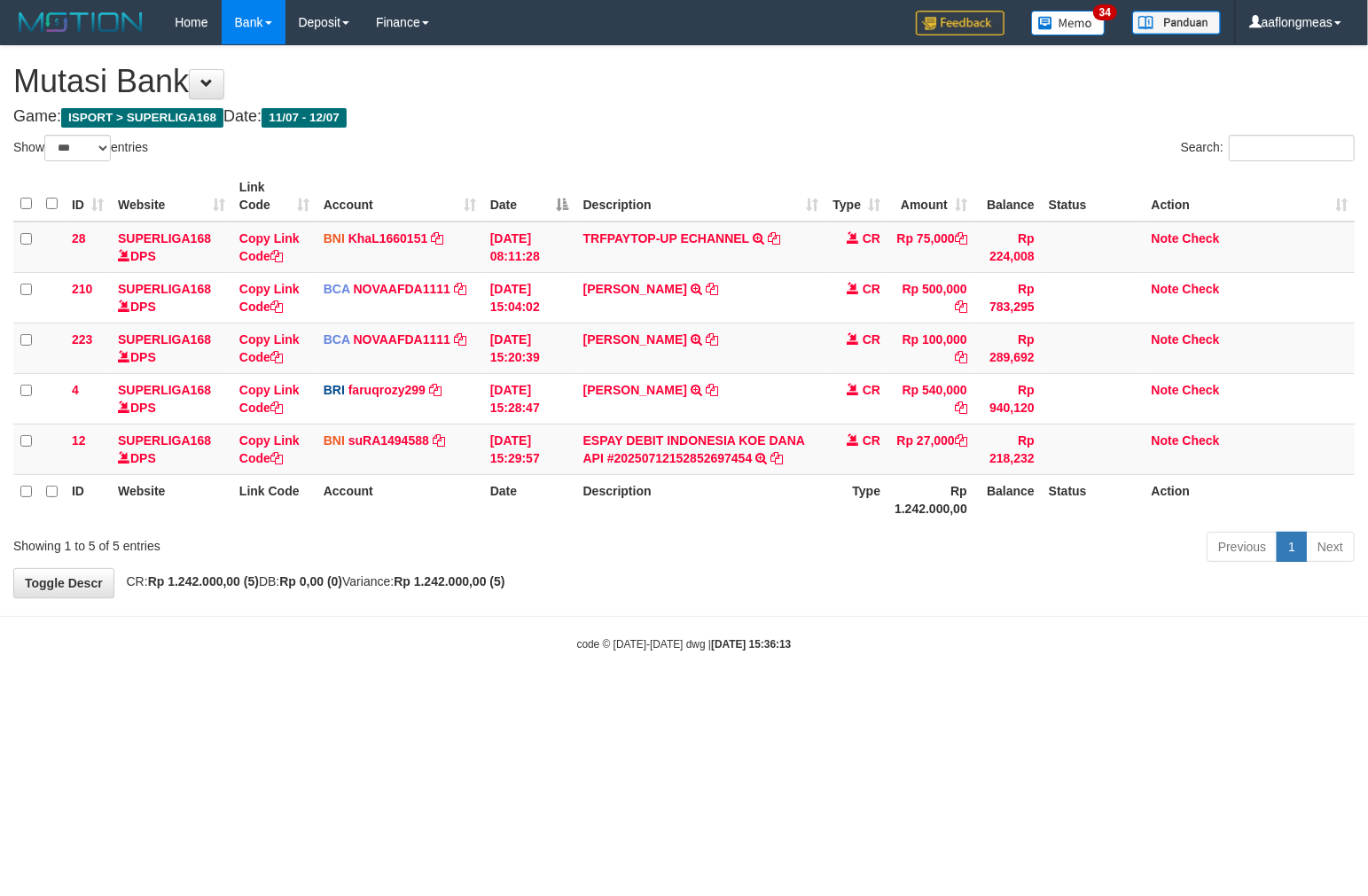 click on "Previous 1 Next" at bounding box center [969, 549] 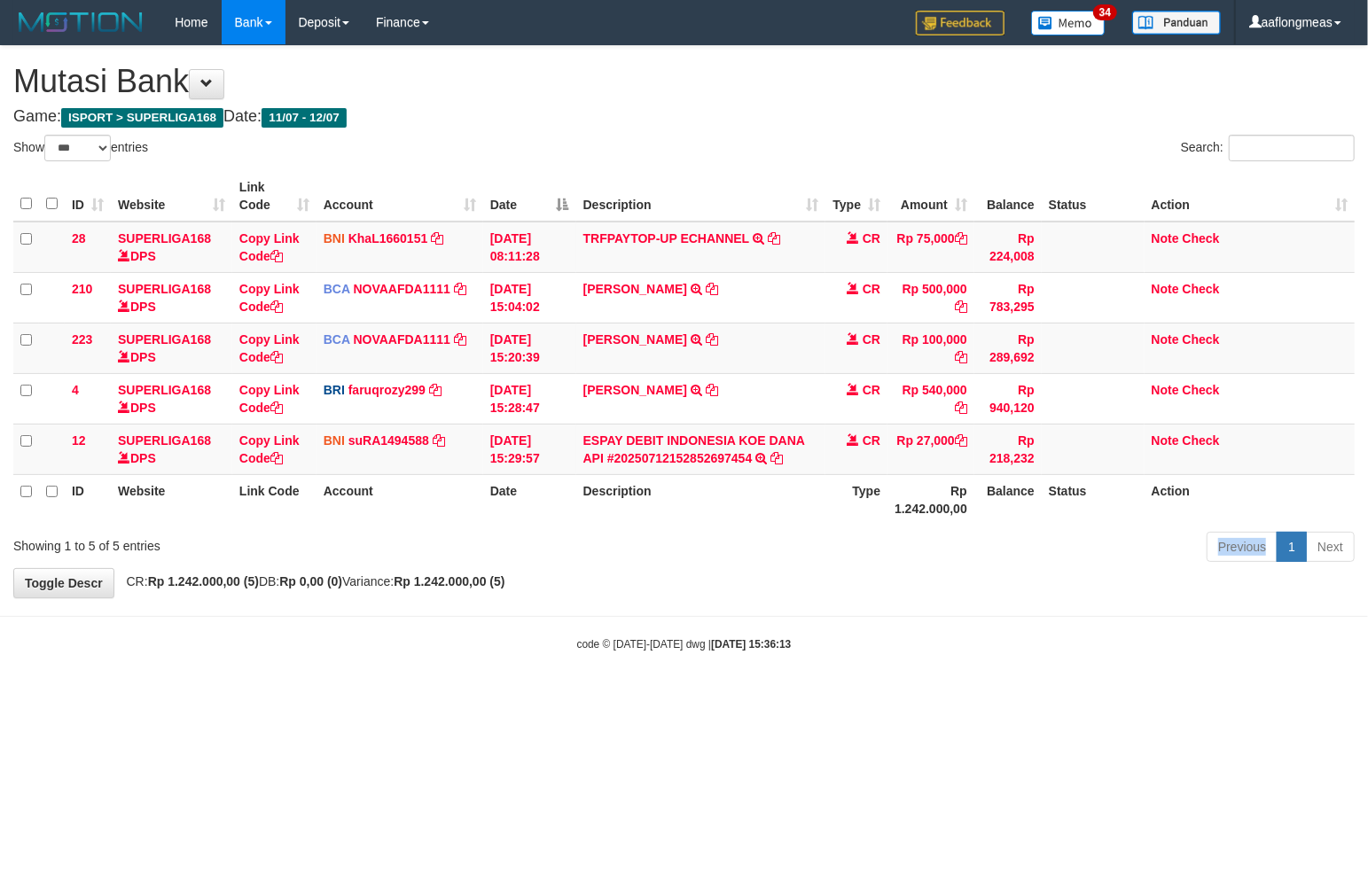 click on "Previous 1 Next" at bounding box center (969, 549) 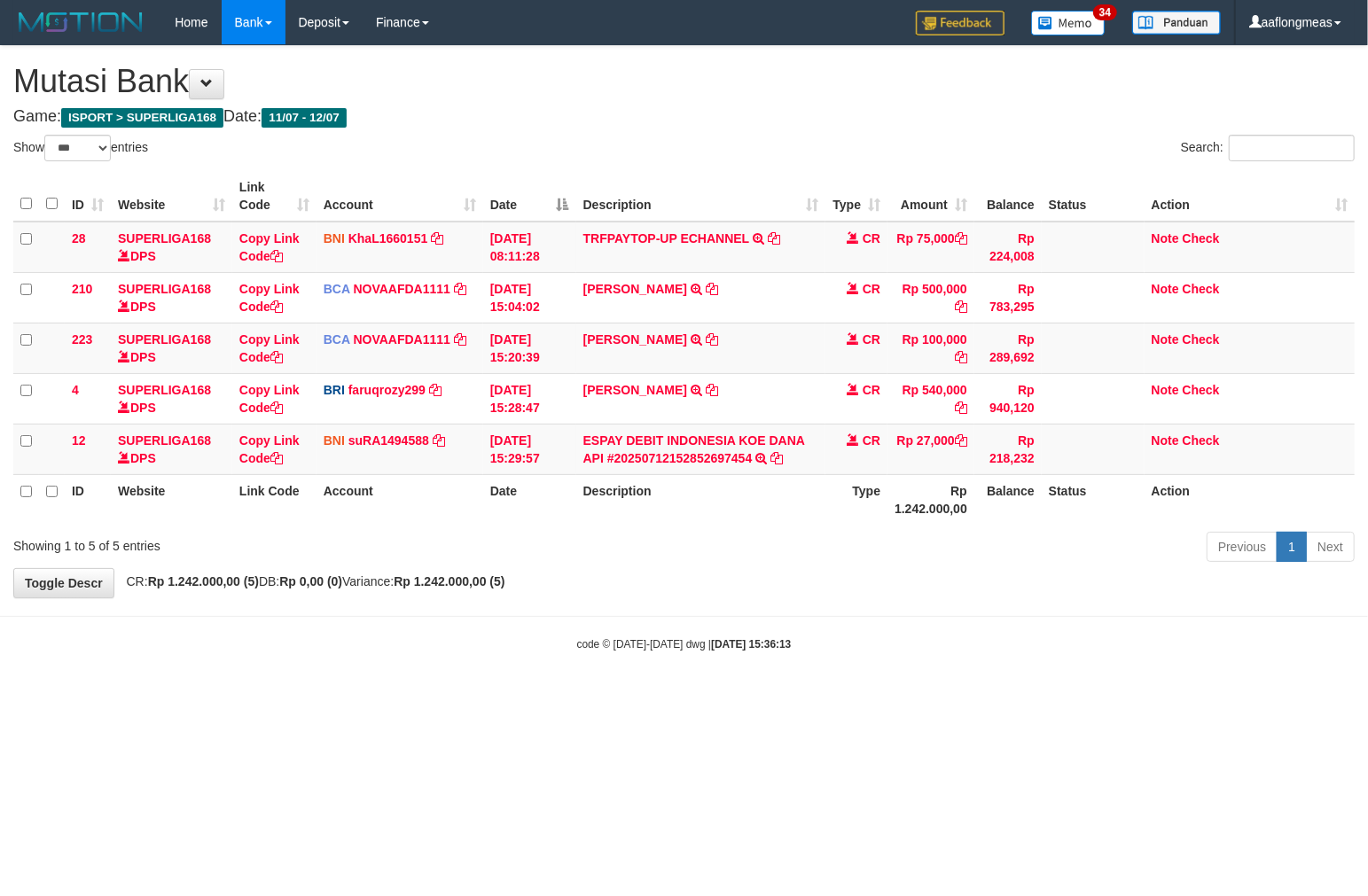 click on "**********" at bounding box center (684, 322) 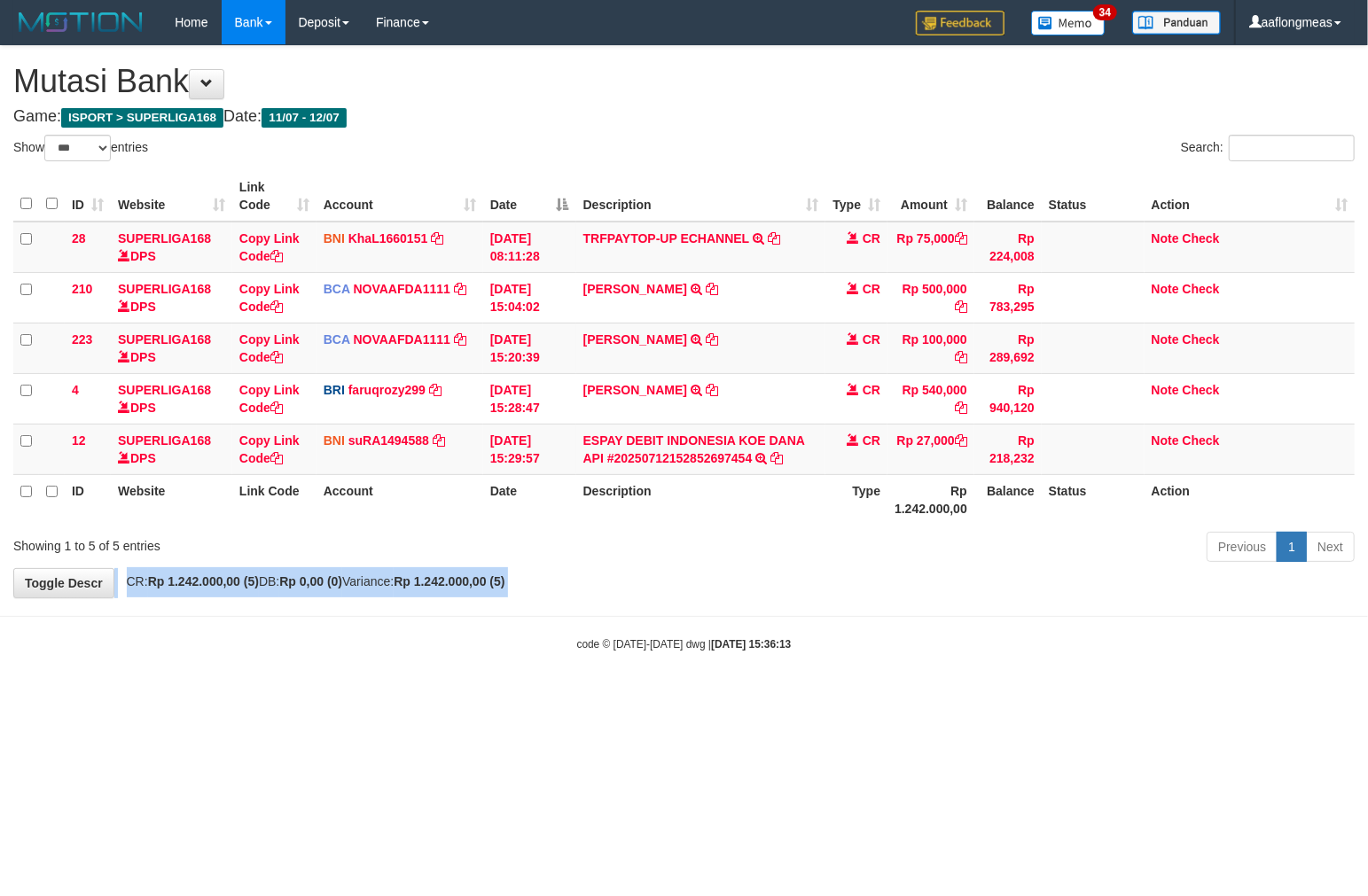 click on "**********" at bounding box center (684, 322) 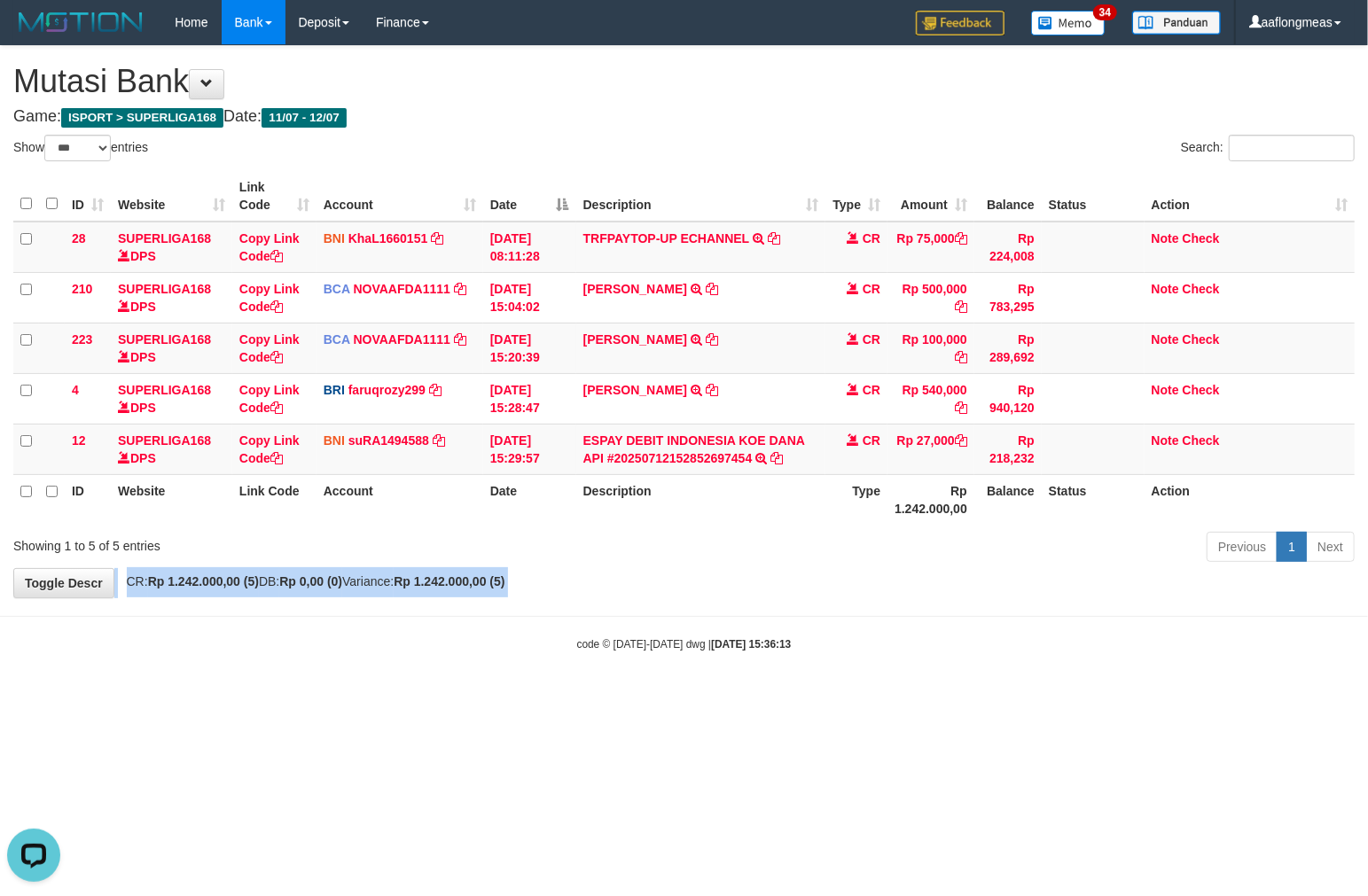 scroll, scrollTop: 0, scrollLeft: 0, axis: both 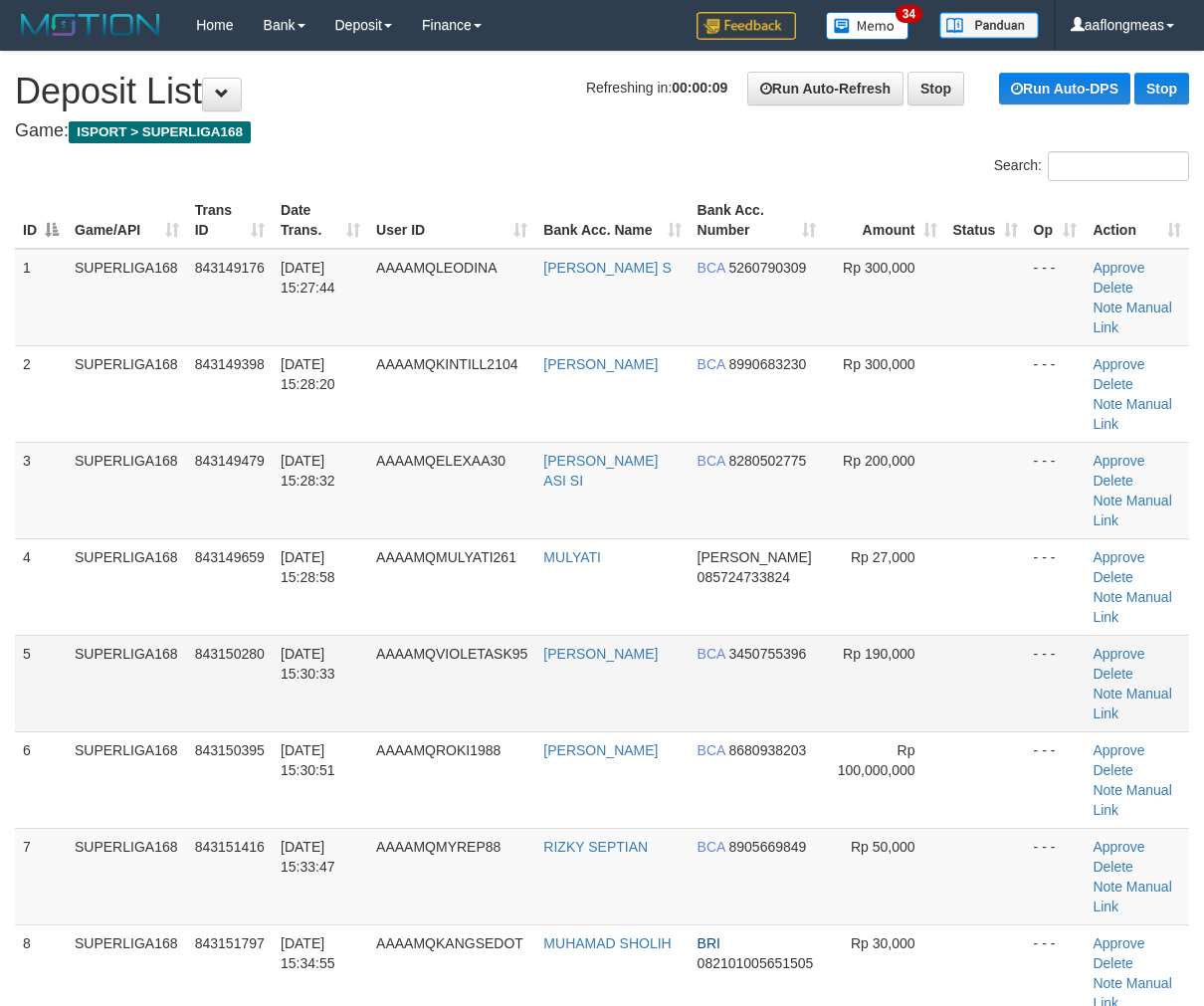 click at bounding box center (985, 683) 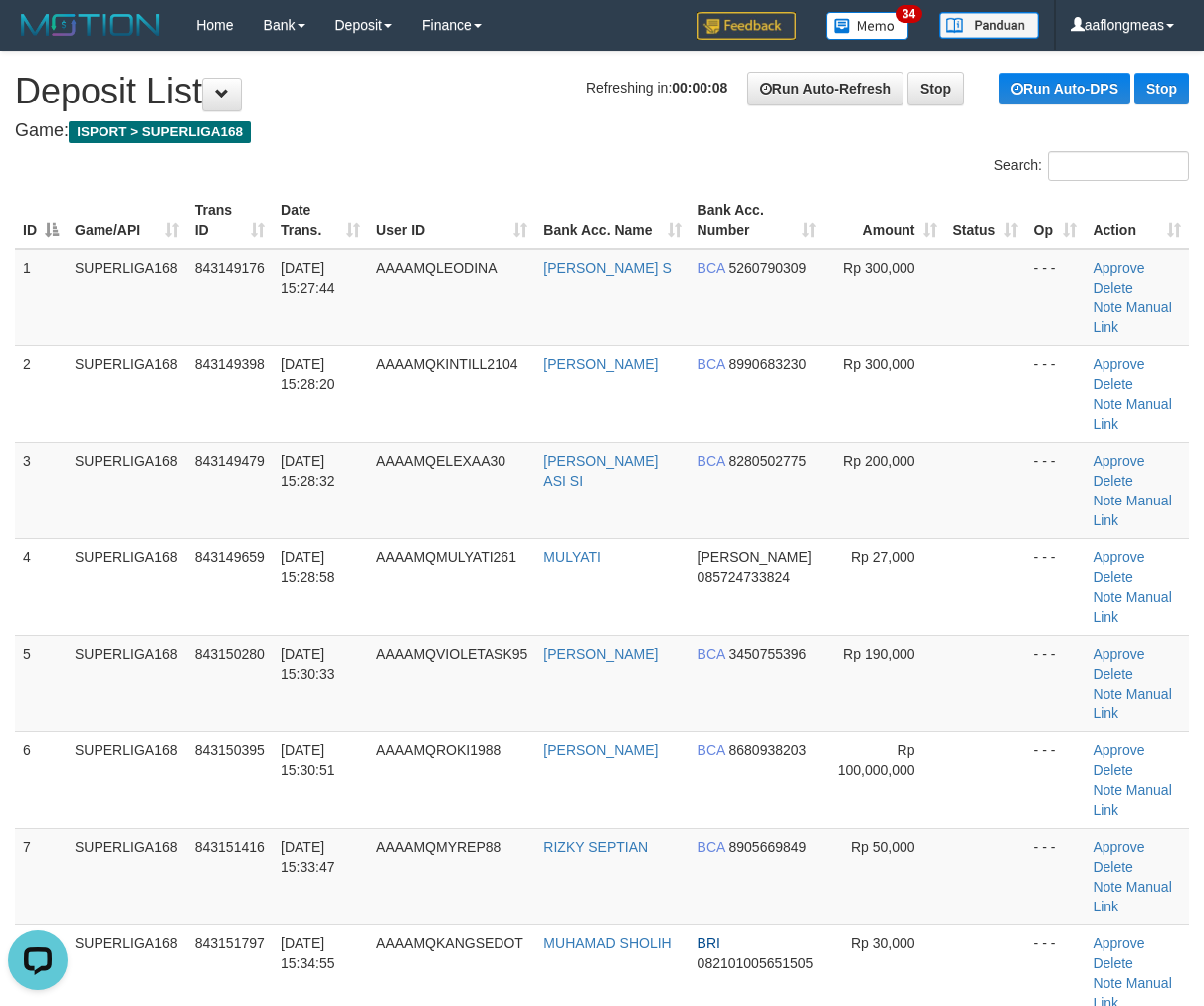 scroll, scrollTop: 0, scrollLeft: 0, axis: both 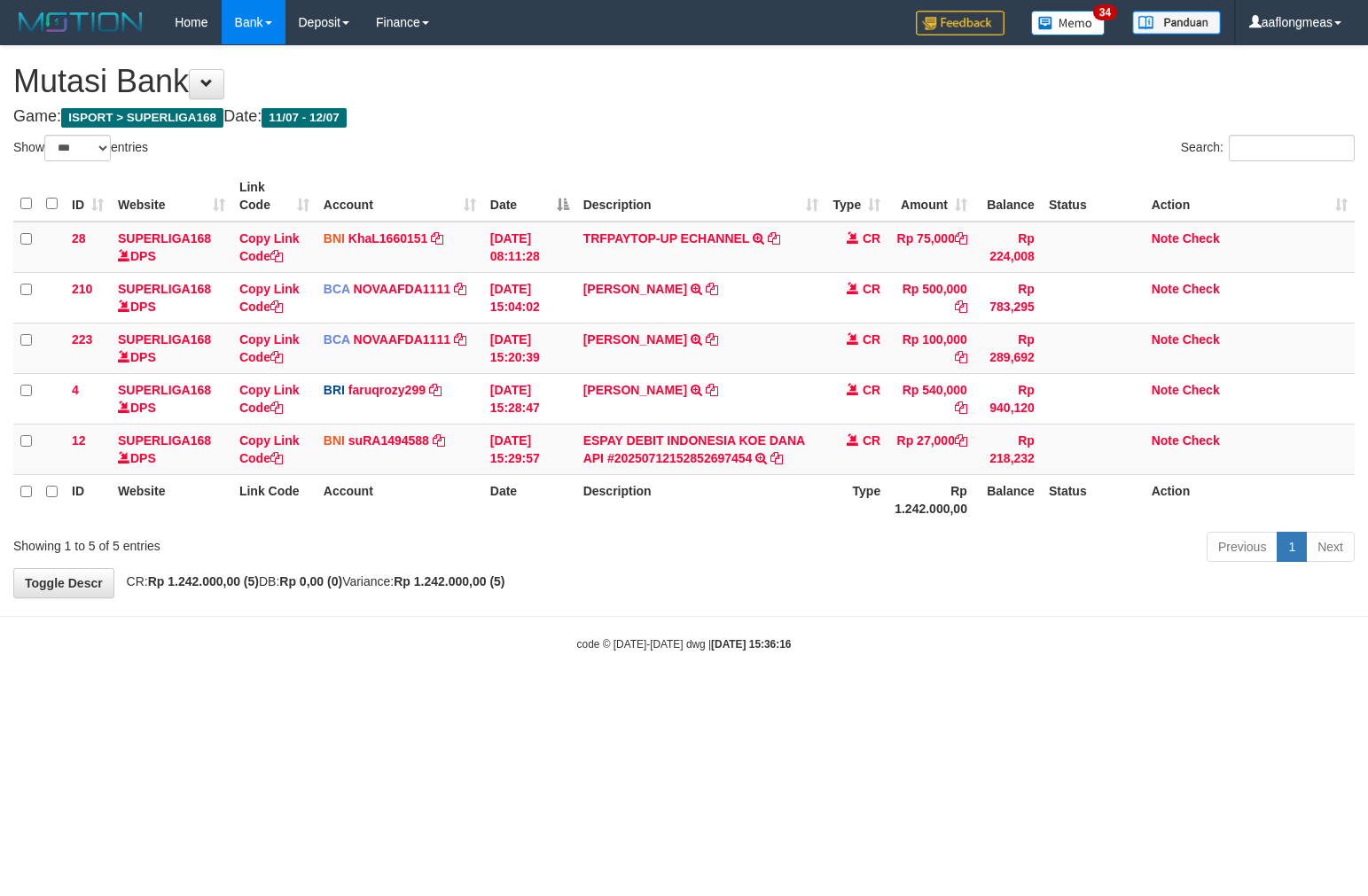 select on "***" 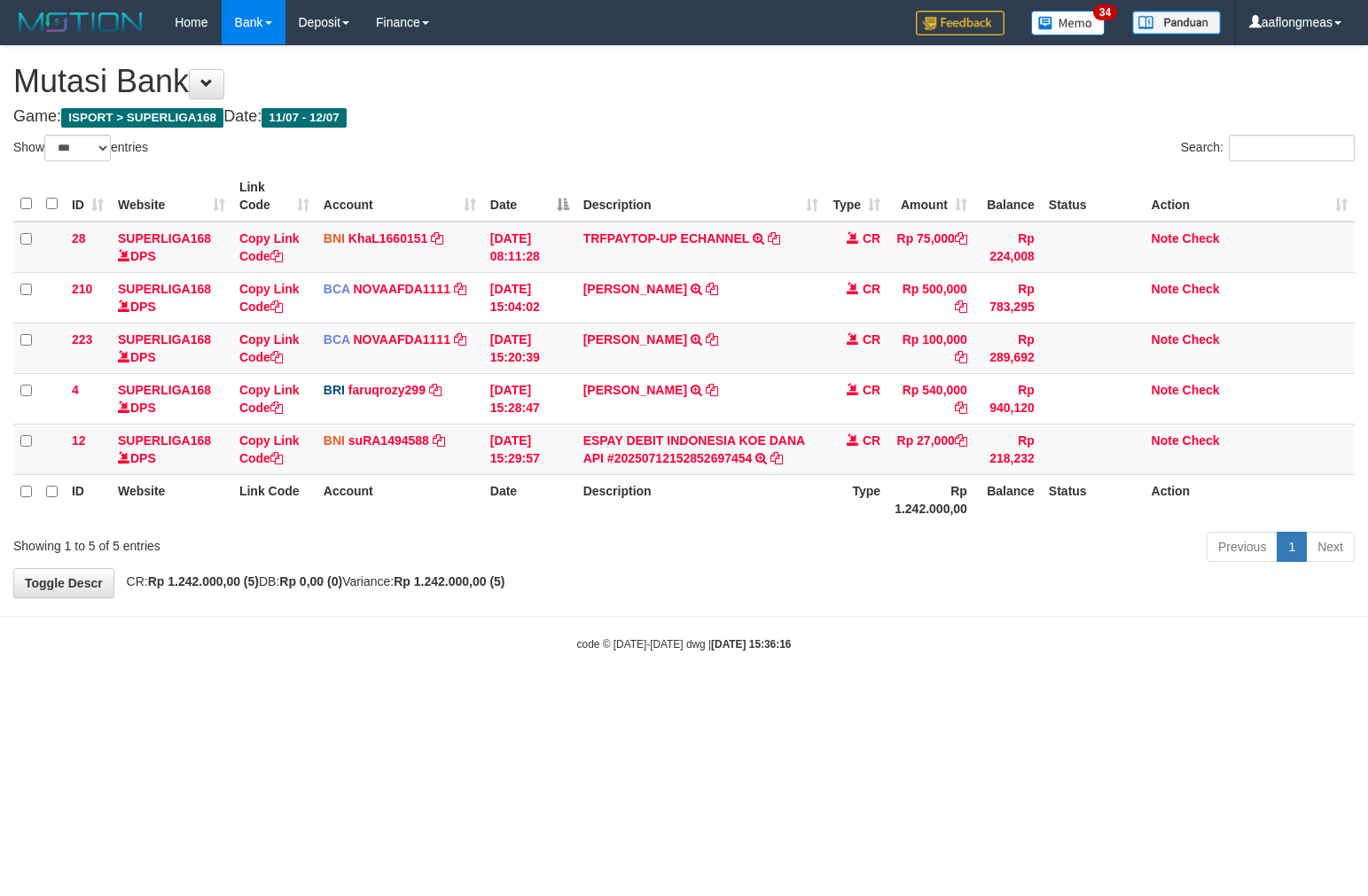 scroll, scrollTop: 0, scrollLeft: 0, axis: both 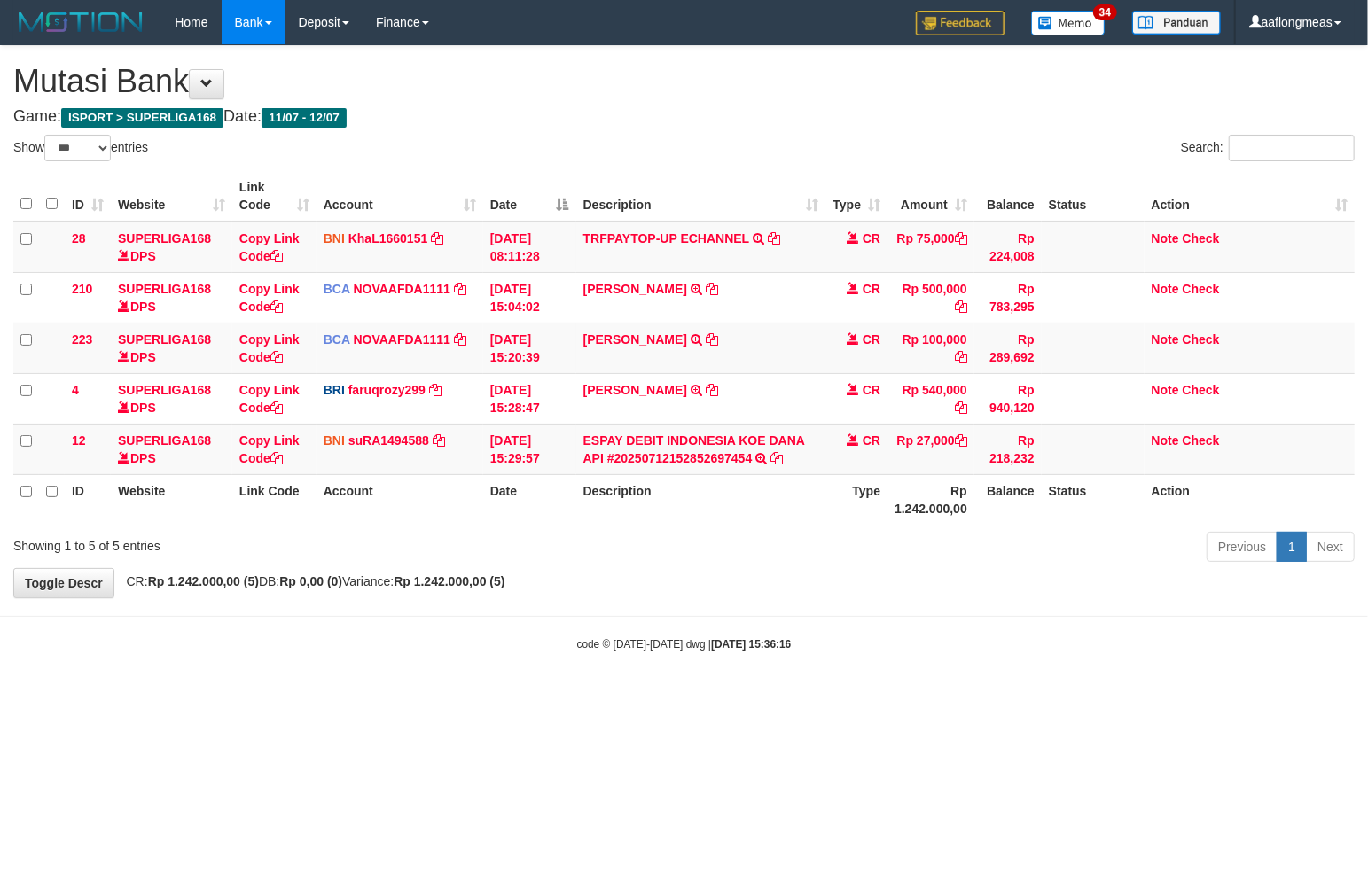 click on "Previous 1 Next" at bounding box center [969, 549] 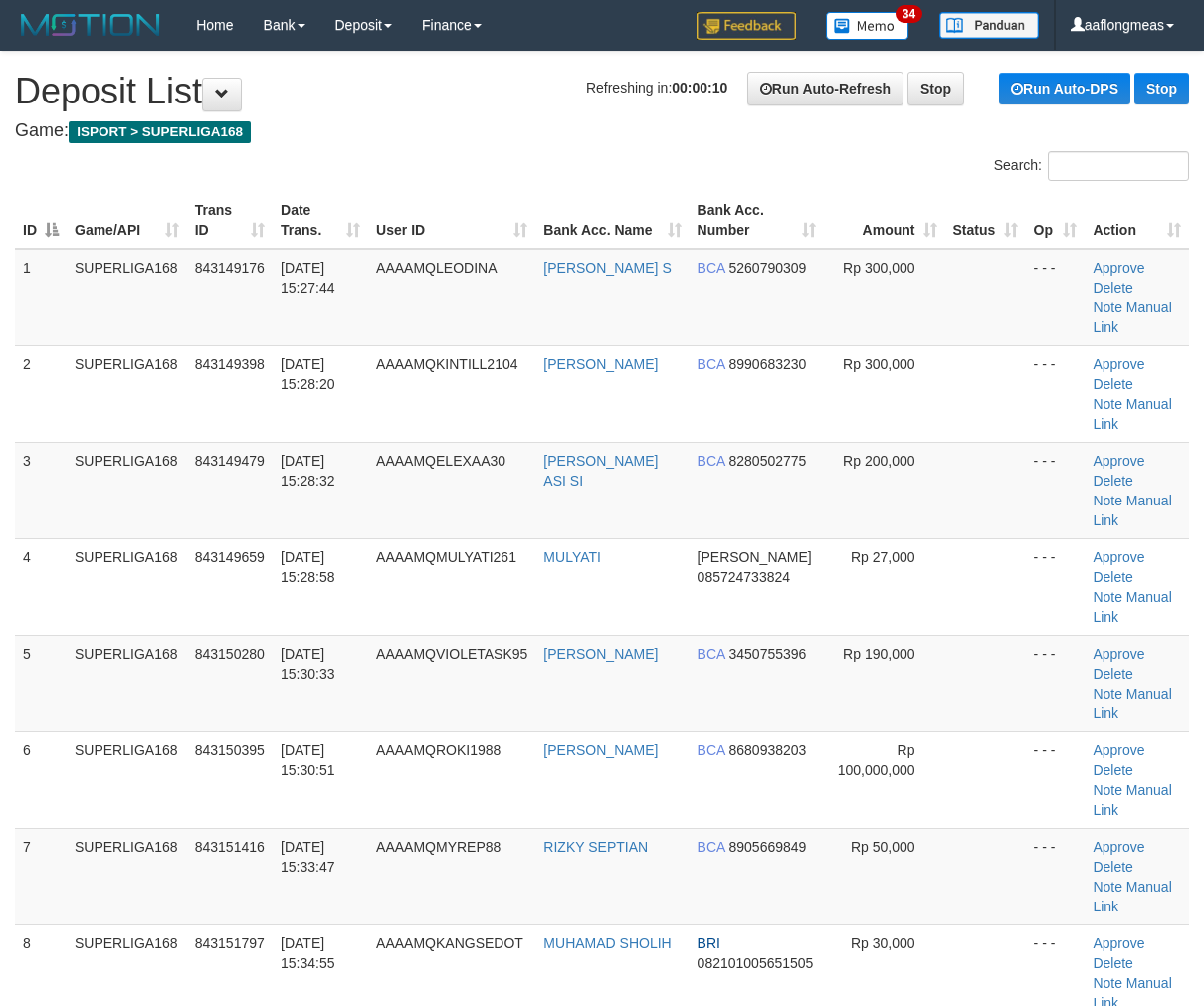 scroll, scrollTop: 0, scrollLeft: 0, axis: both 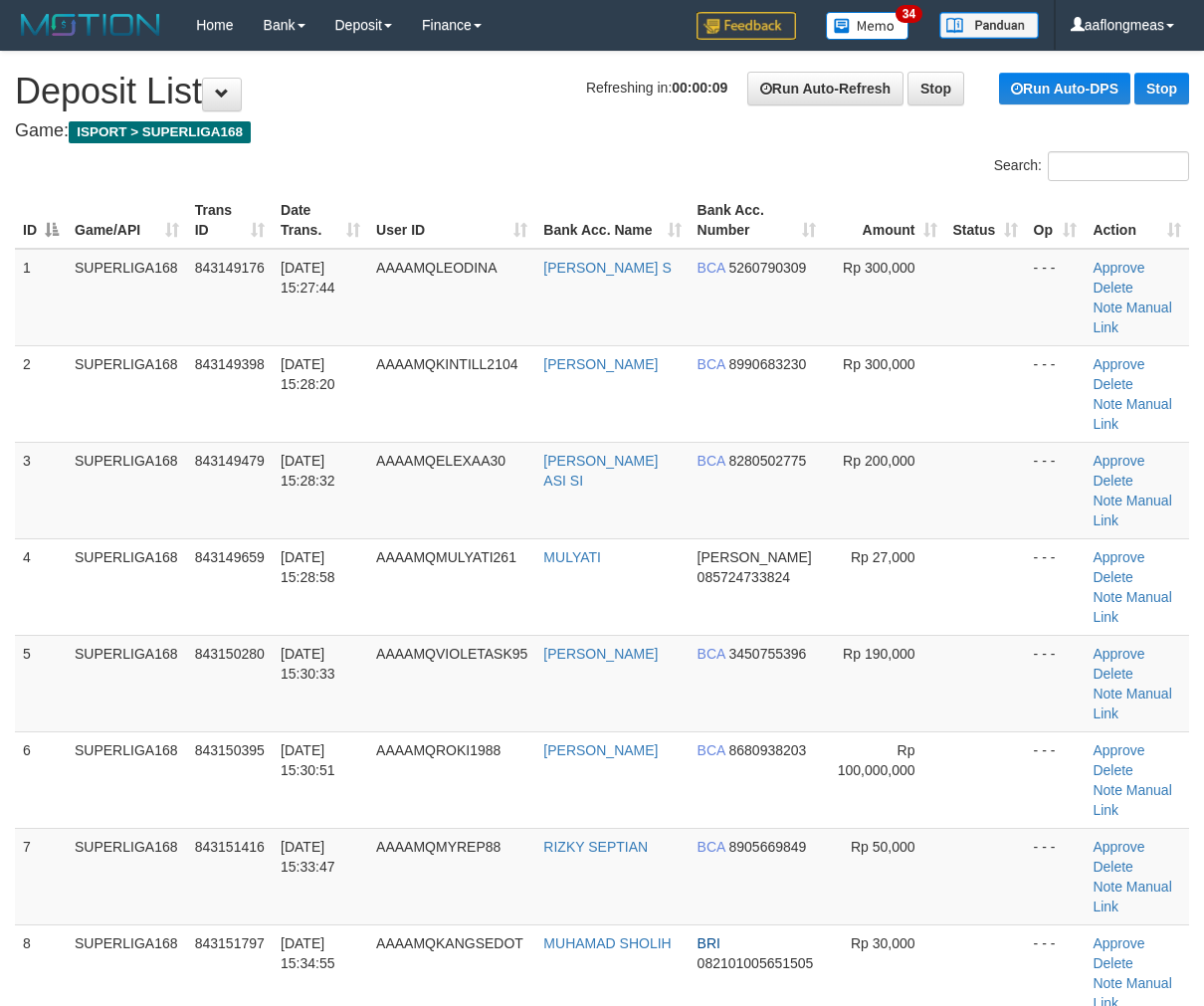 click at bounding box center (985, 683) 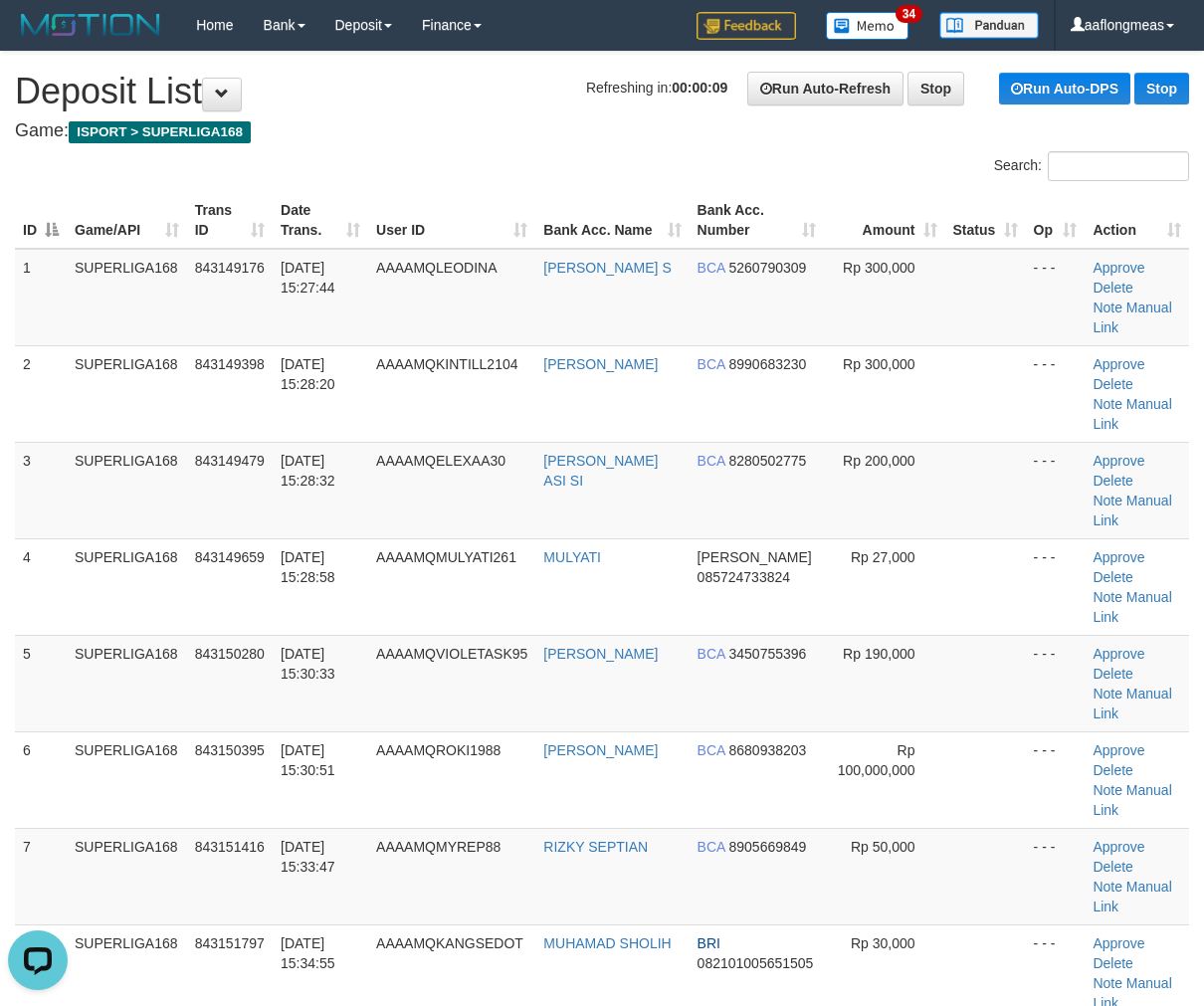 scroll, scrollTop: 0, scrollLeft: 0, axis: both 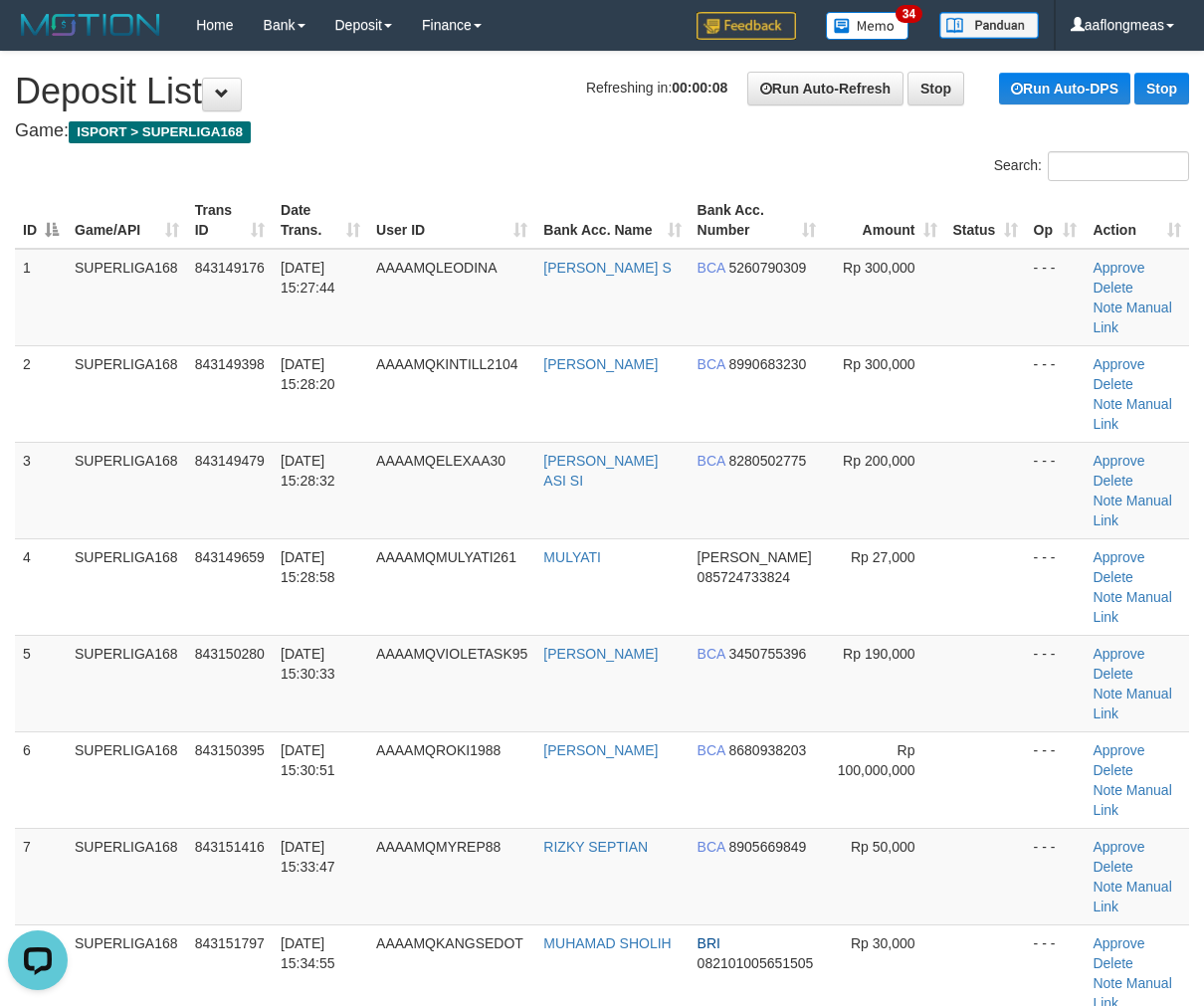 click at bounding box center (985, 683) 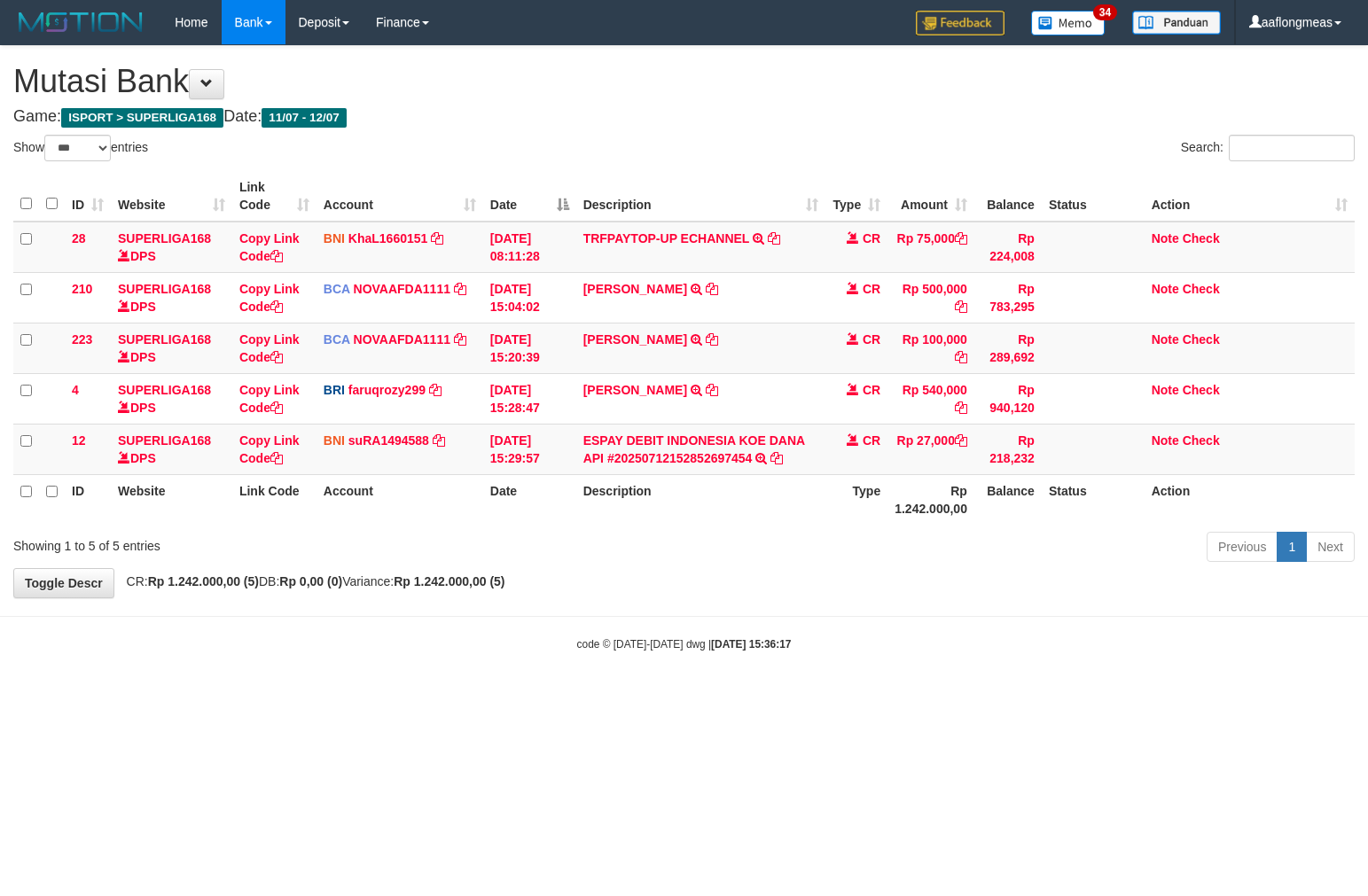 select on "***" 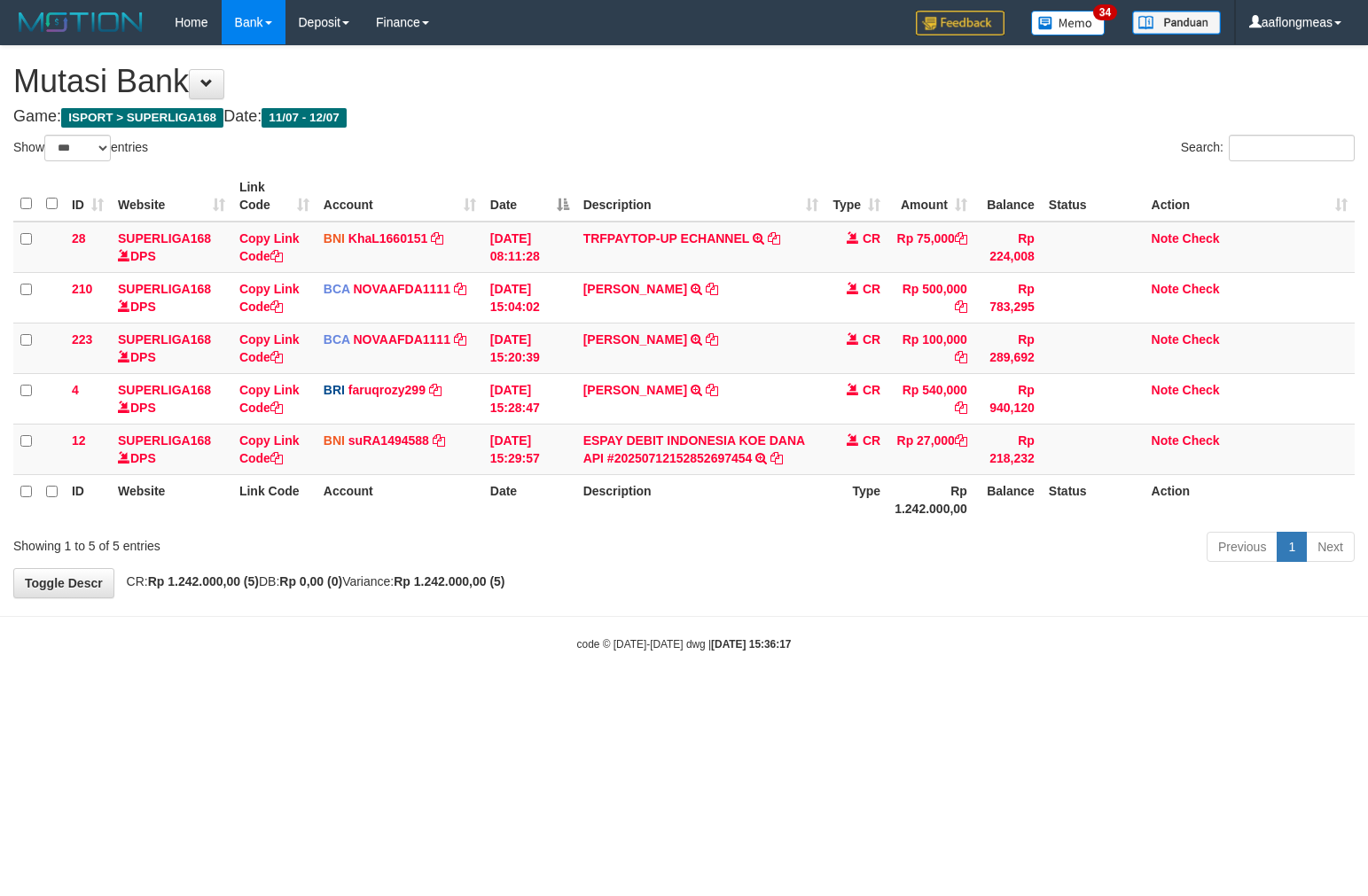 scroll, scrollTop: 0, scrollLeft: 0, axis: both 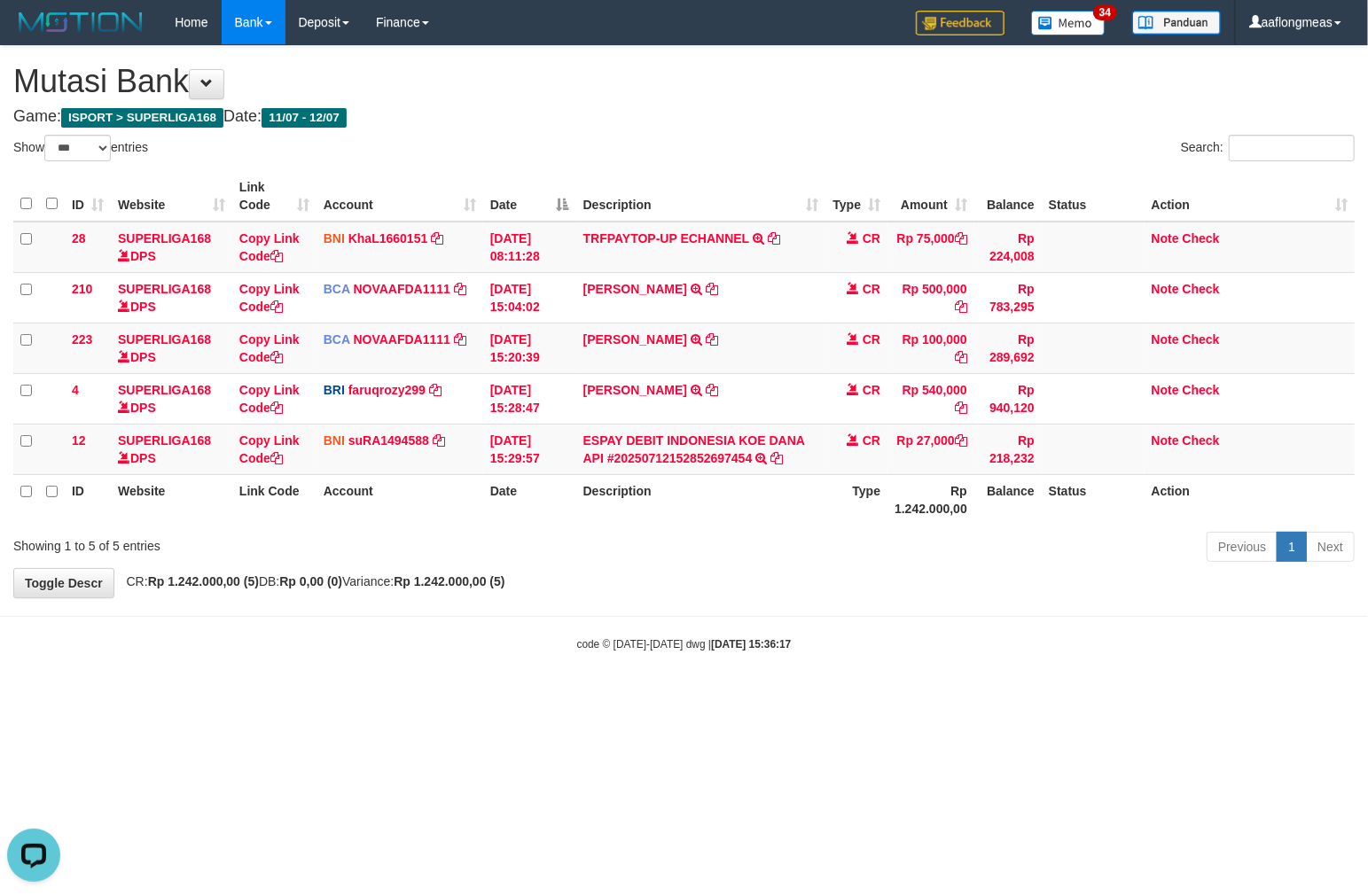 drag, startPoint x: 702, startPoint y: 591, endPoint x: 687, endPoint y: 592, distance: 15.033296 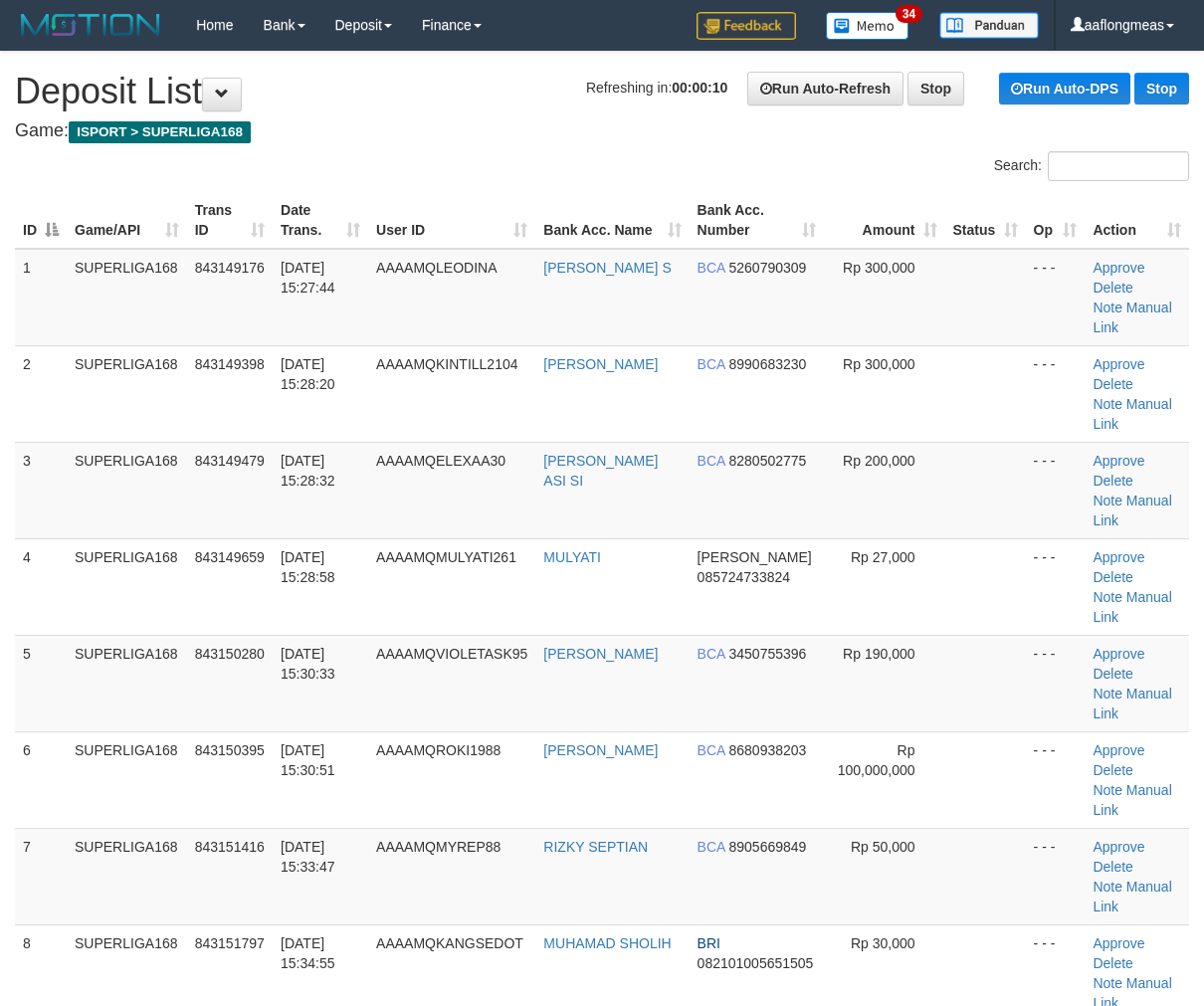 scroll, scrollTop: 0, scrollLeft: 0, axis: both 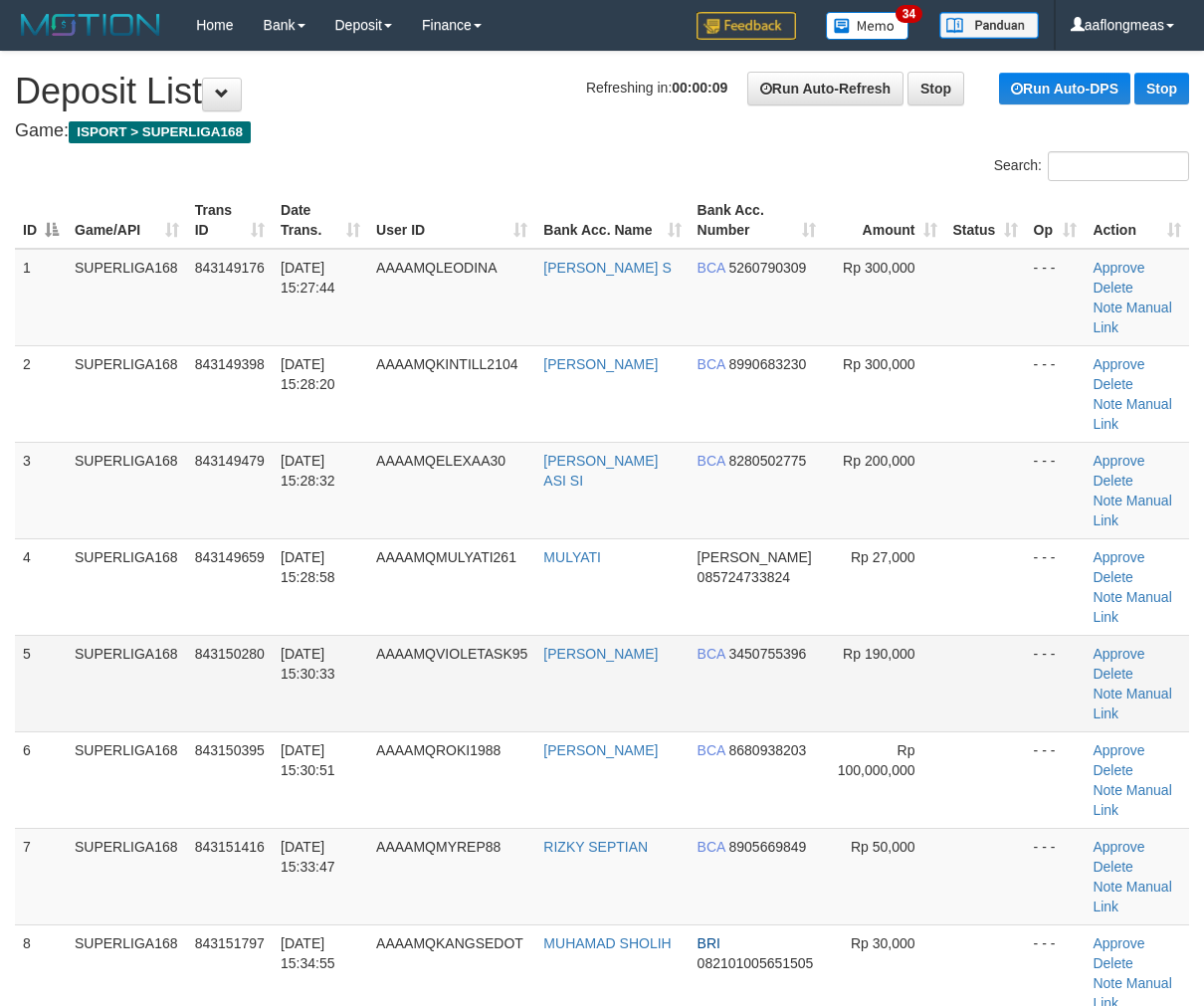 click at bounding box center (985, 683) 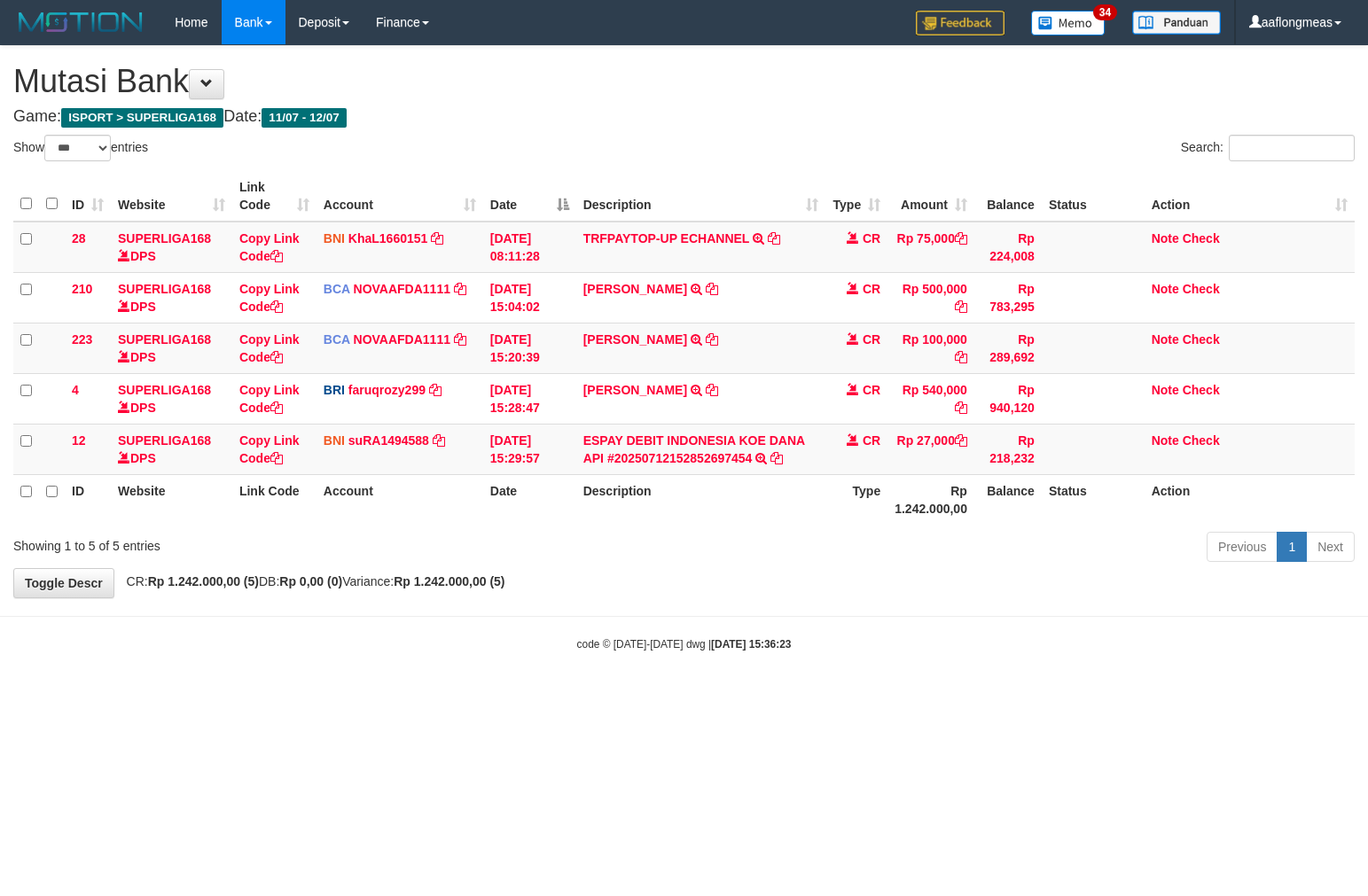 select on "***" 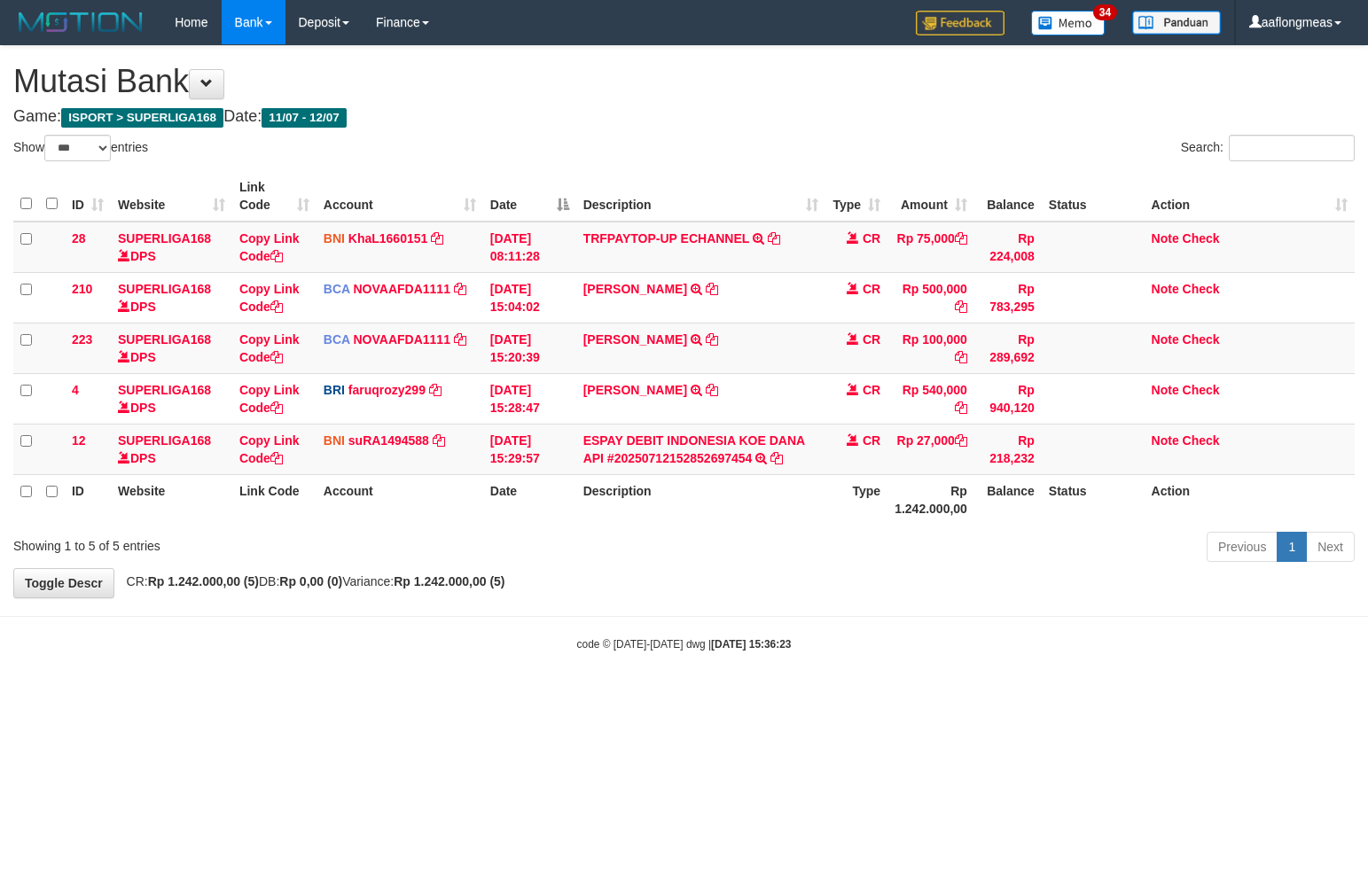 scroll, scrollTop: 0, scrollLeft: 0, axis: both 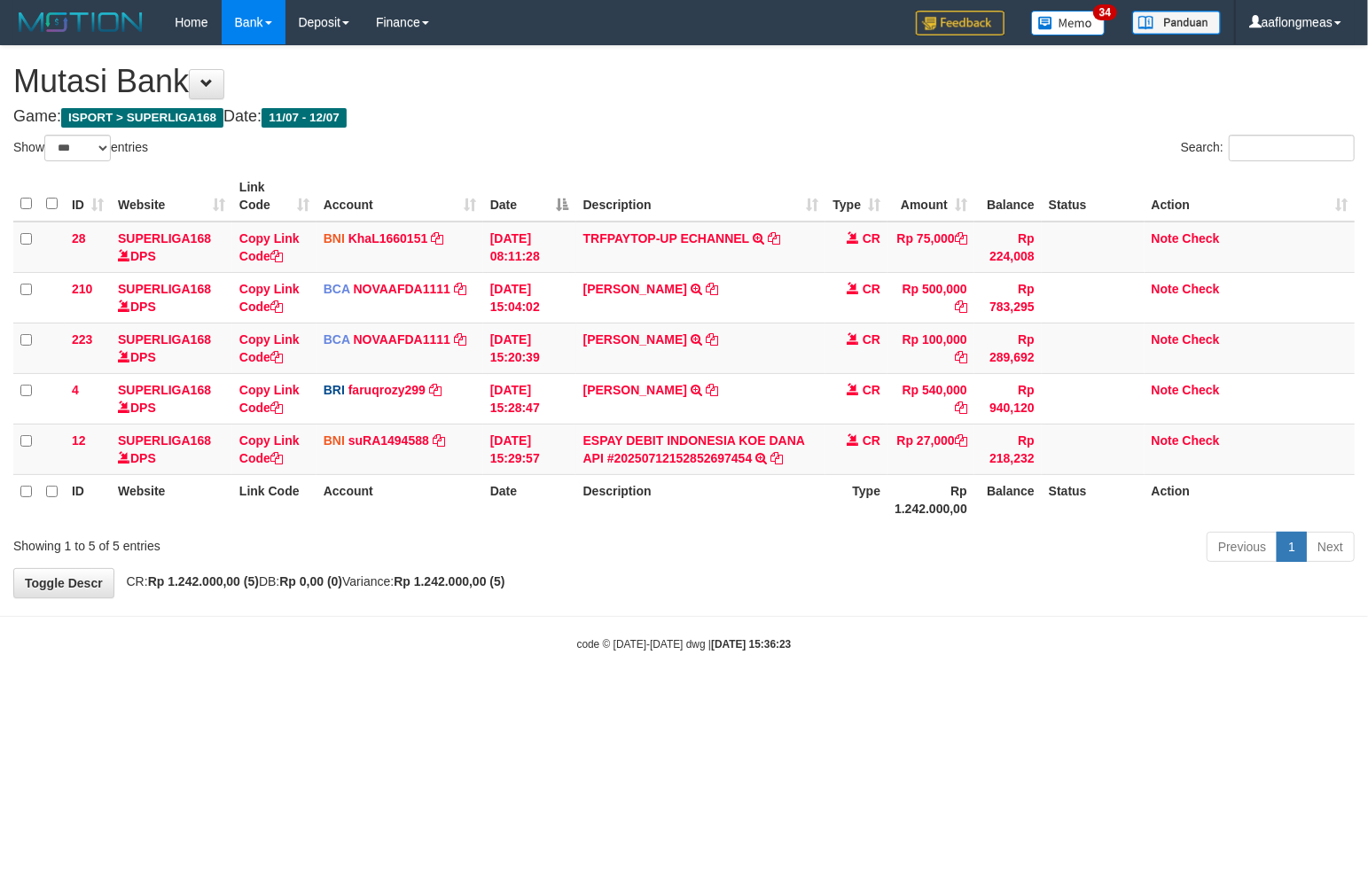 click on "**********" at bounding box center [684, 322] 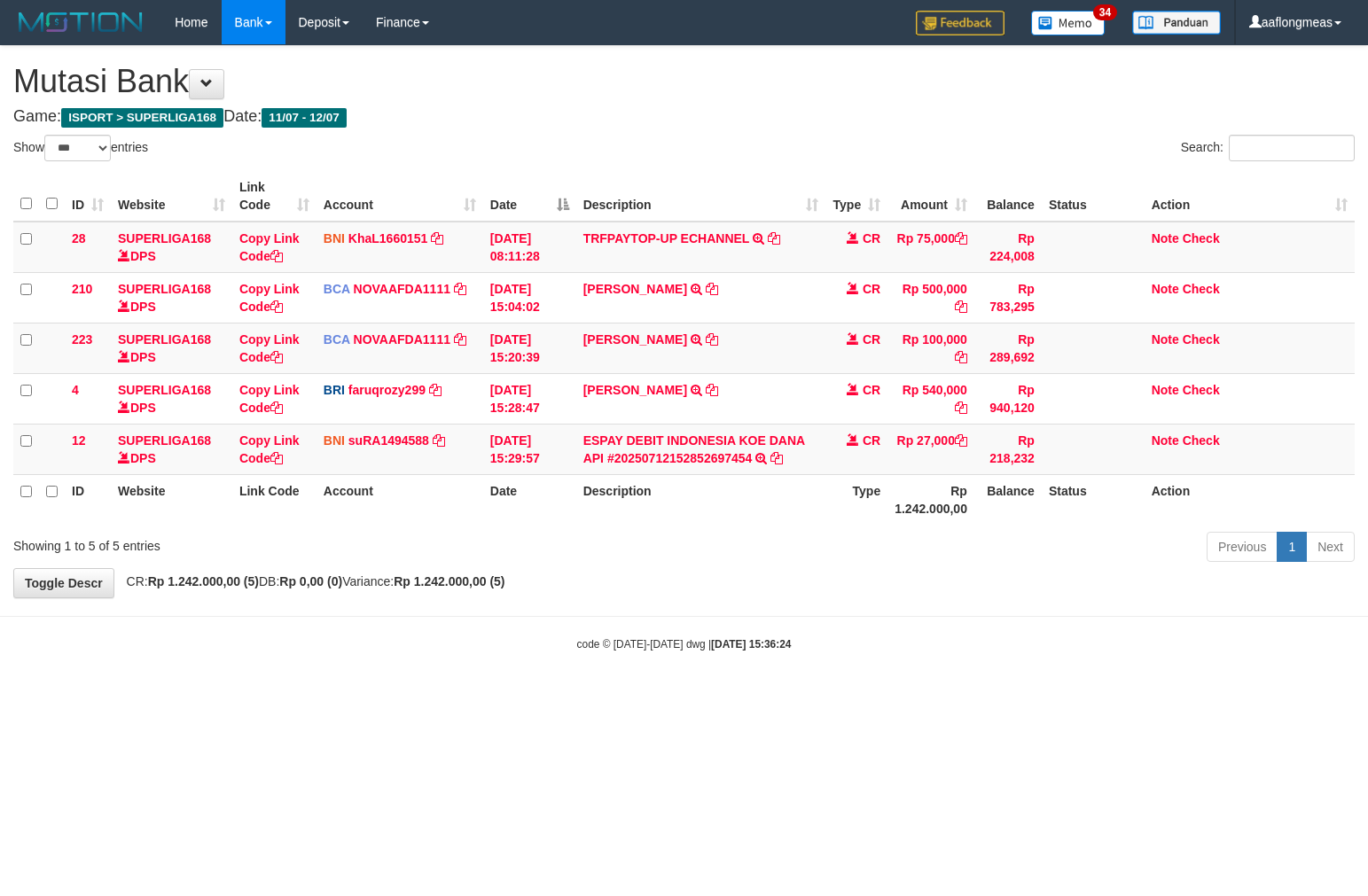 select on "***" 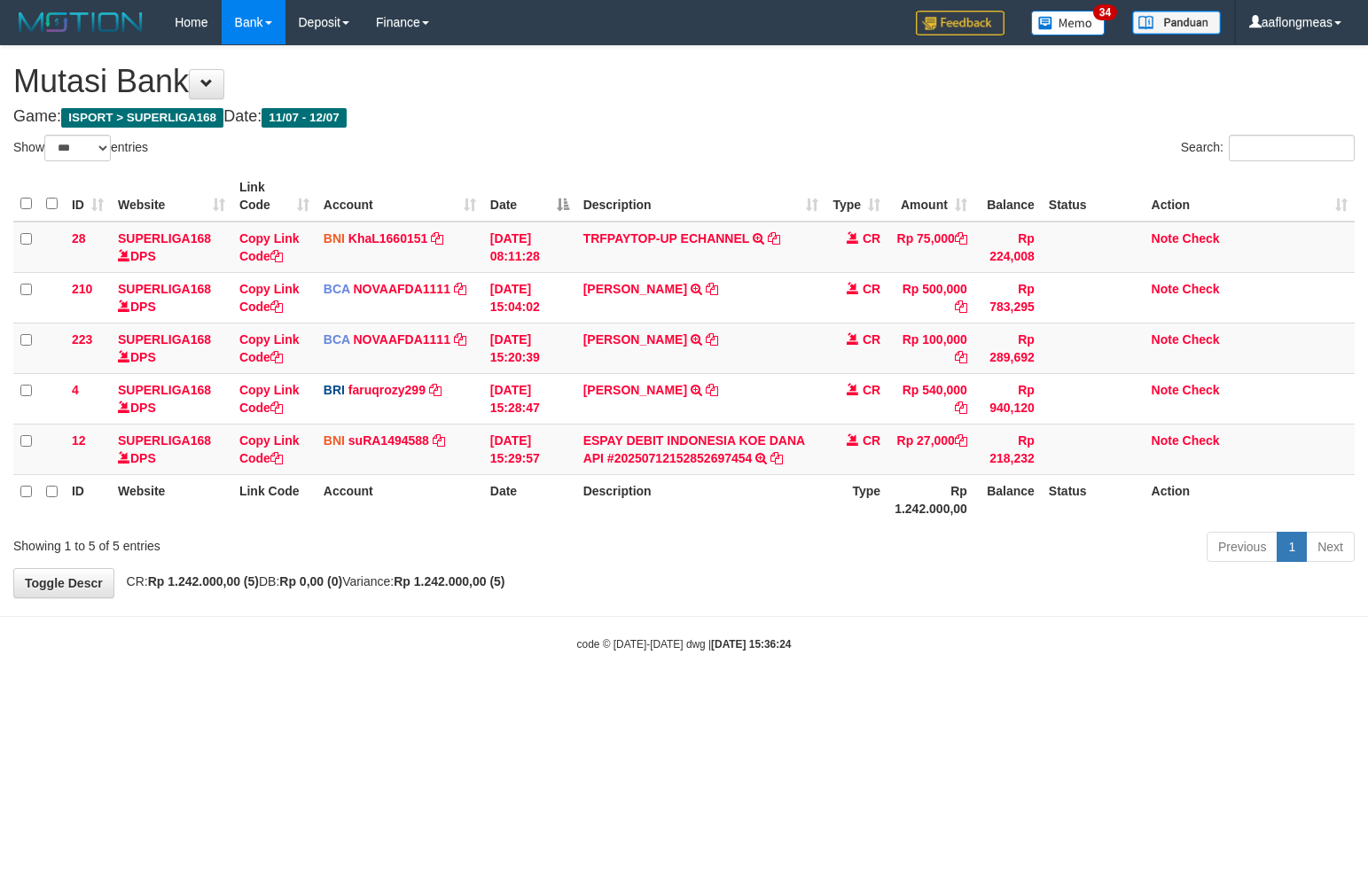 scroll, scrollTop: 0, scrollLeft: 0, axis: both 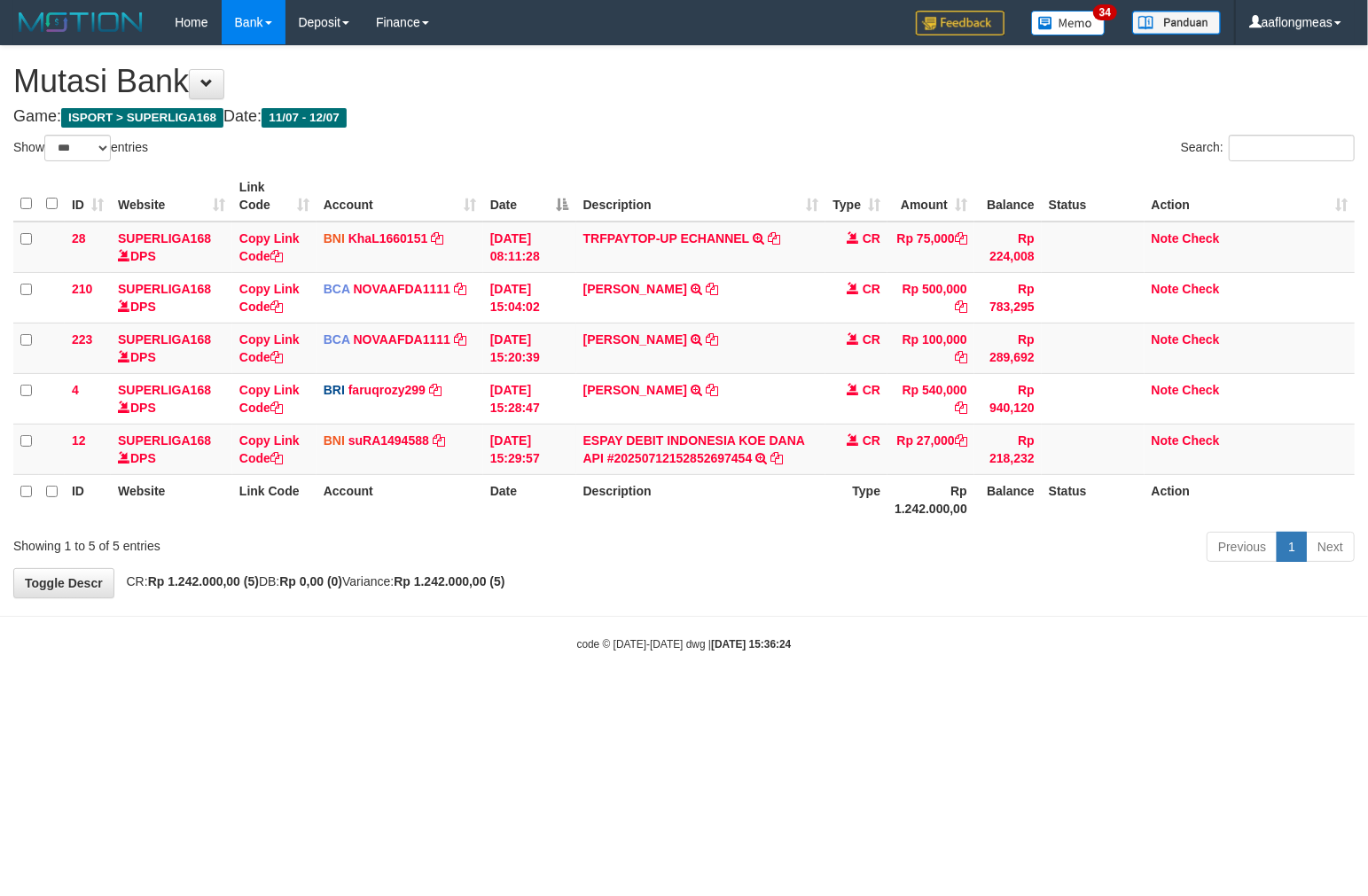 click on "Toggle navigation
Home
Bank
Account List
Load
By Website
Group
[ISPORT]													SUPERLIGA168
By Load Group (DPS)
34" at bounding box center [684, 348] 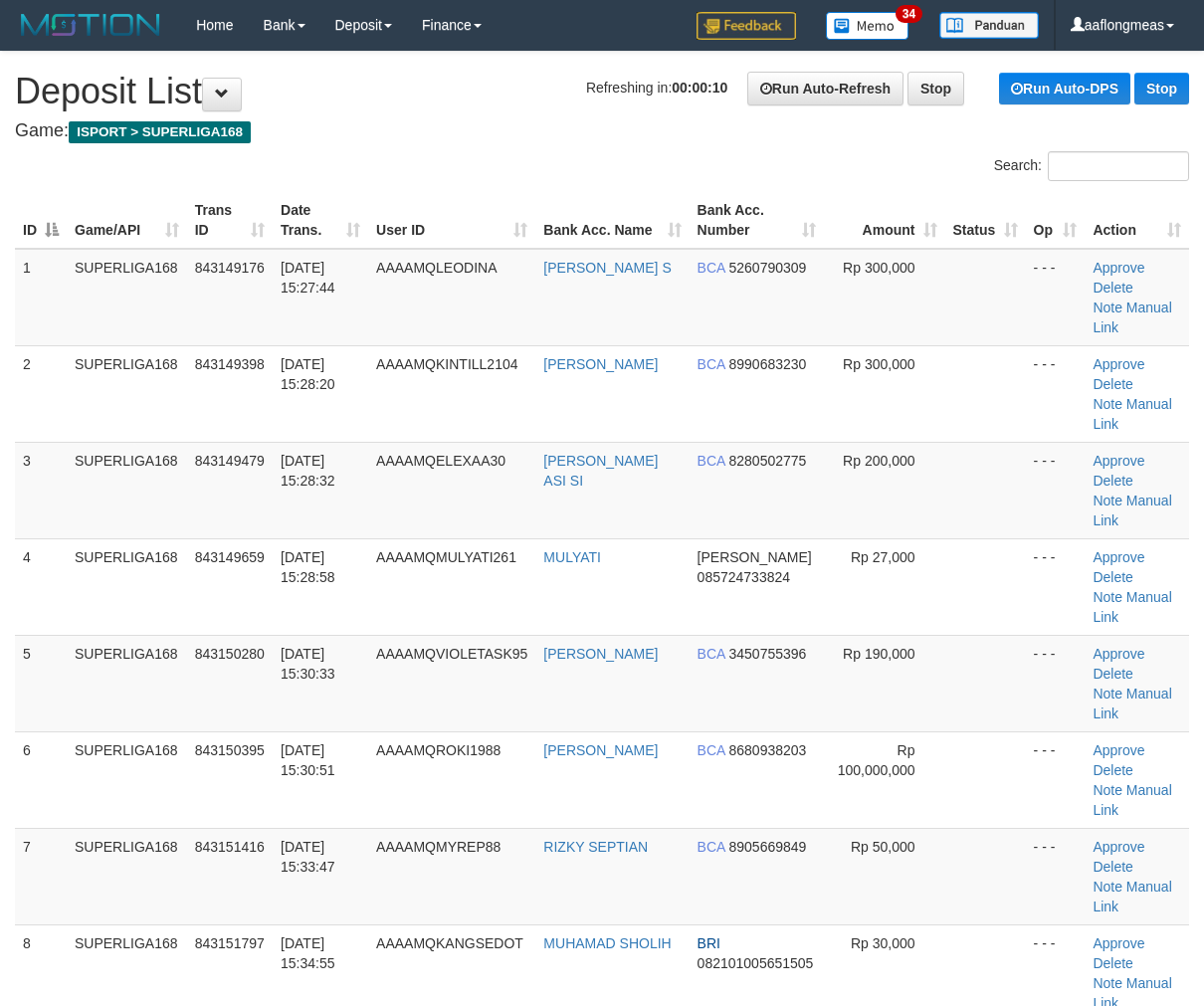 click on "Rp 27,000" at bounding box center [885, 586] 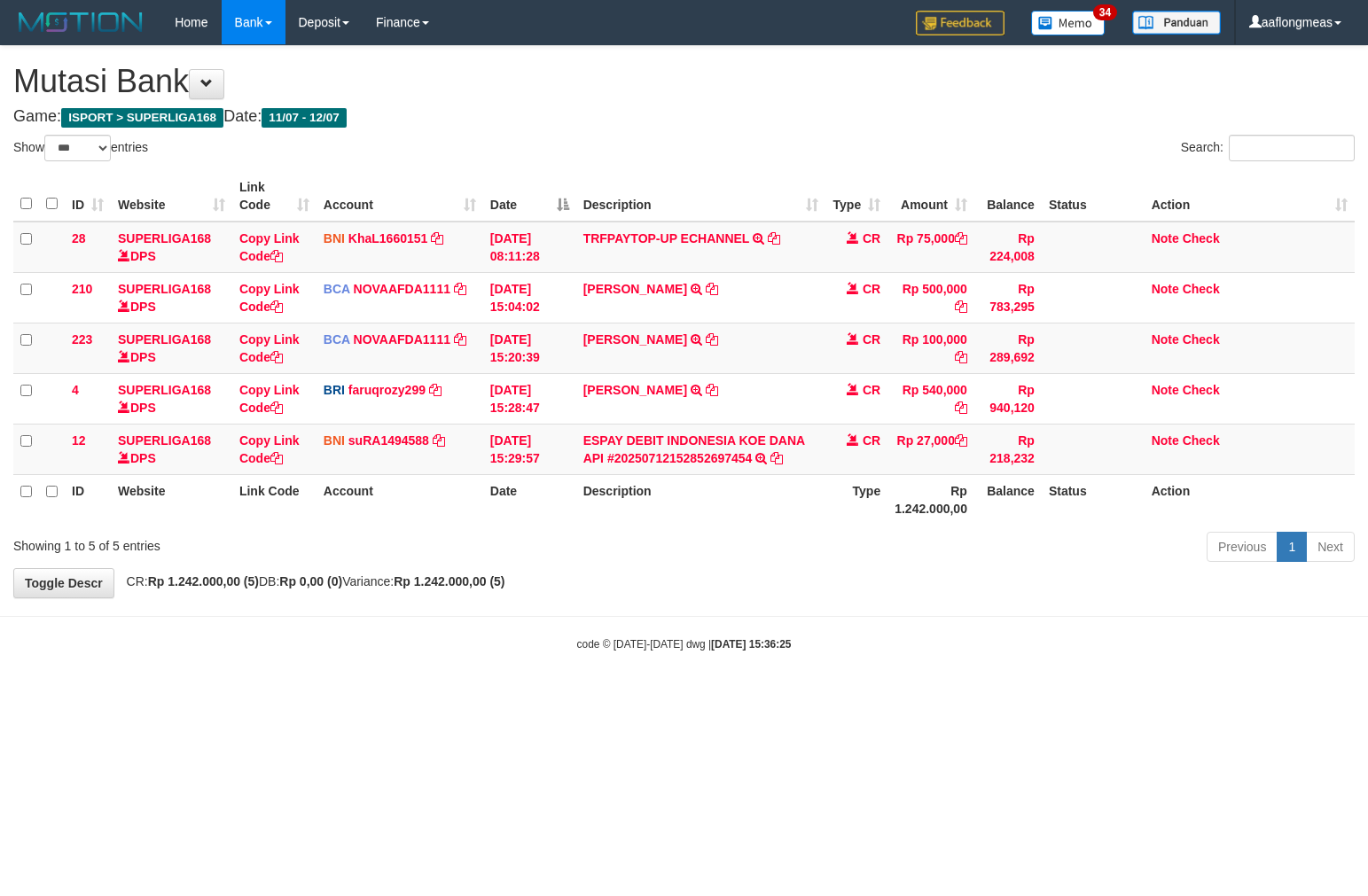 select on "***" 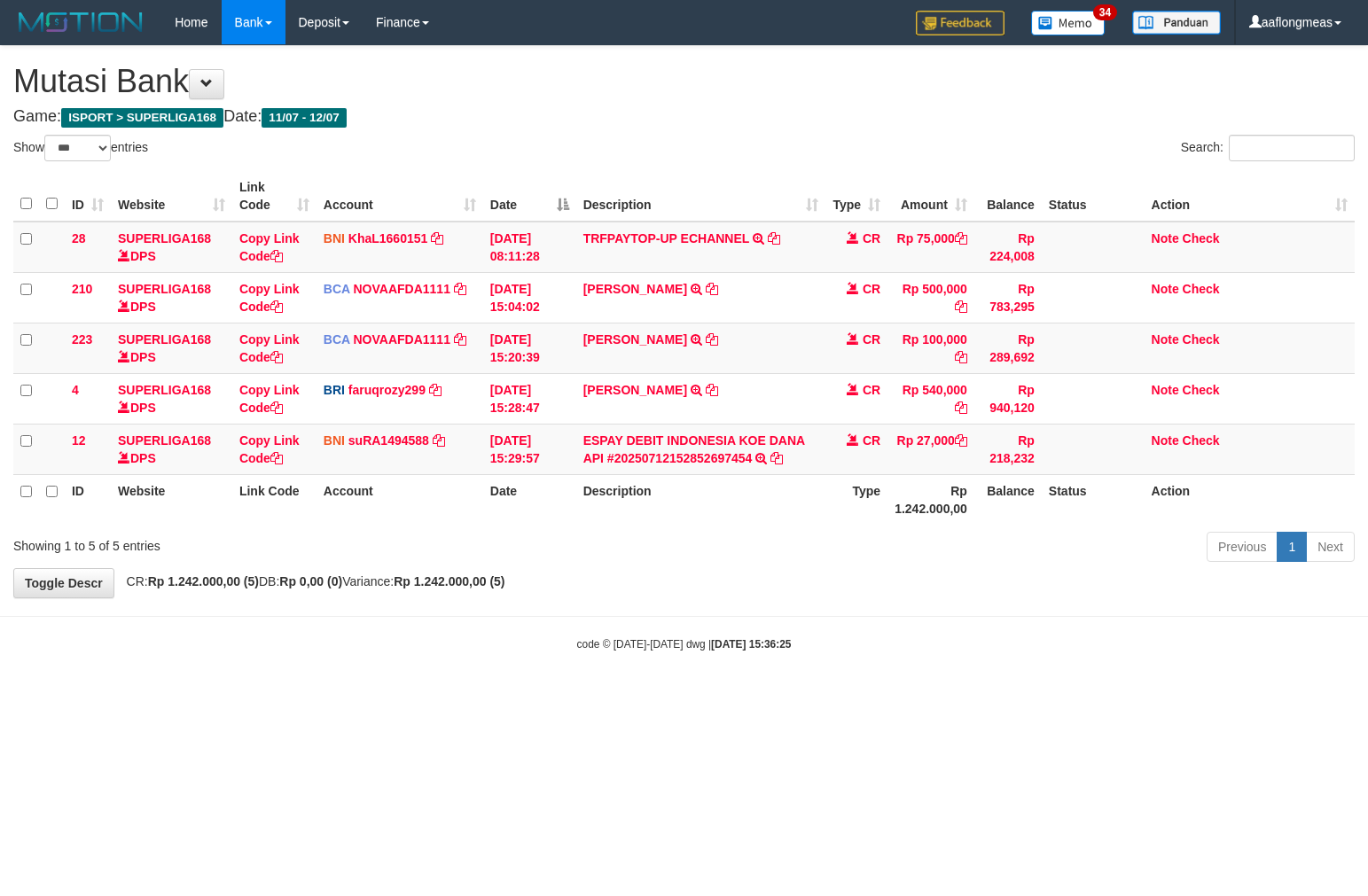 scroll, scrollTop: 0, scrollLeft: 0, axis: both 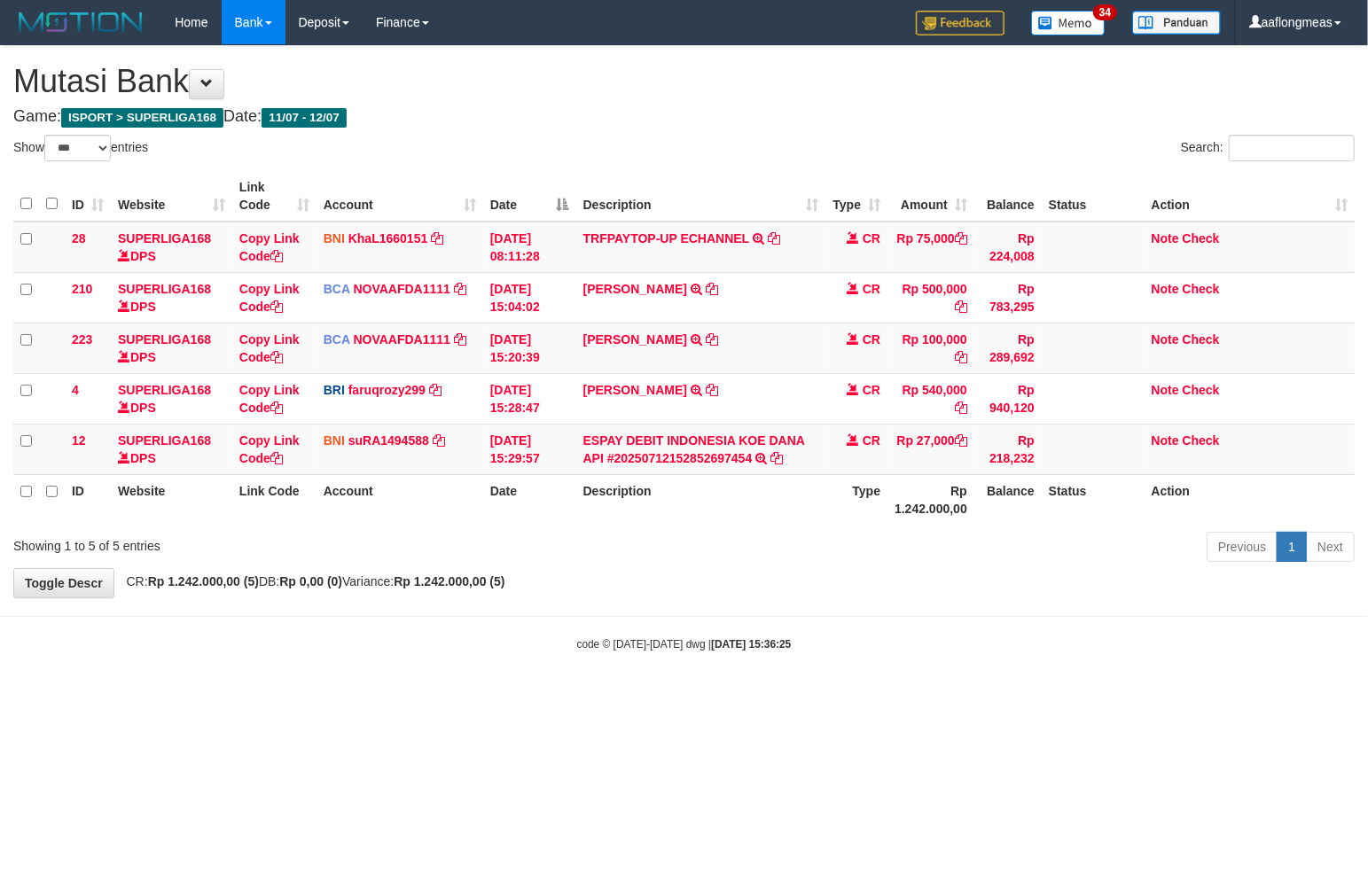 click on "Previous 1 Next" at bounding box center (969, 549) 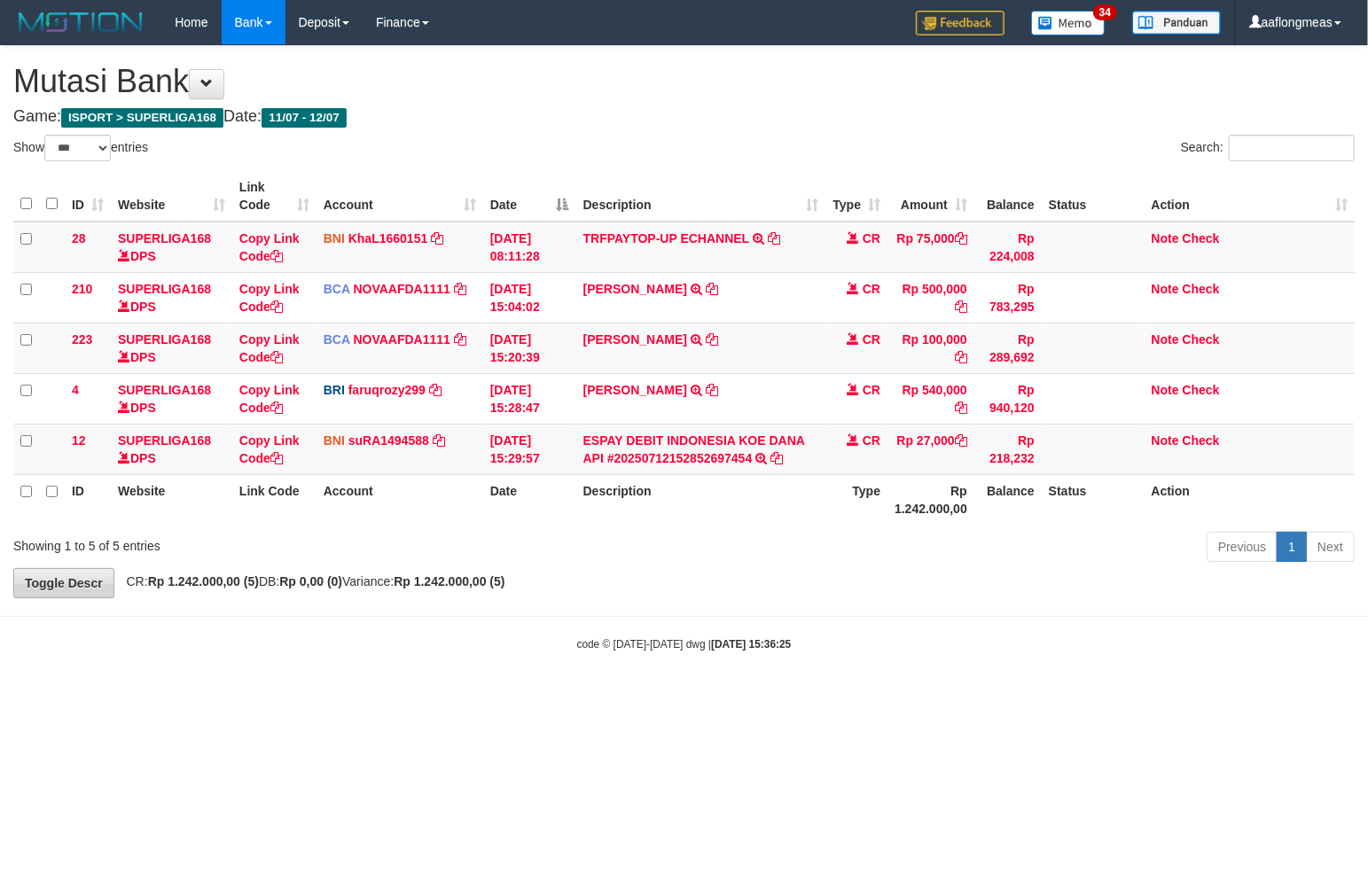 drag, startPoint x: 731, startPoint y: 569, endPoint x: 71, endPoint y: 589, distance: 660.303 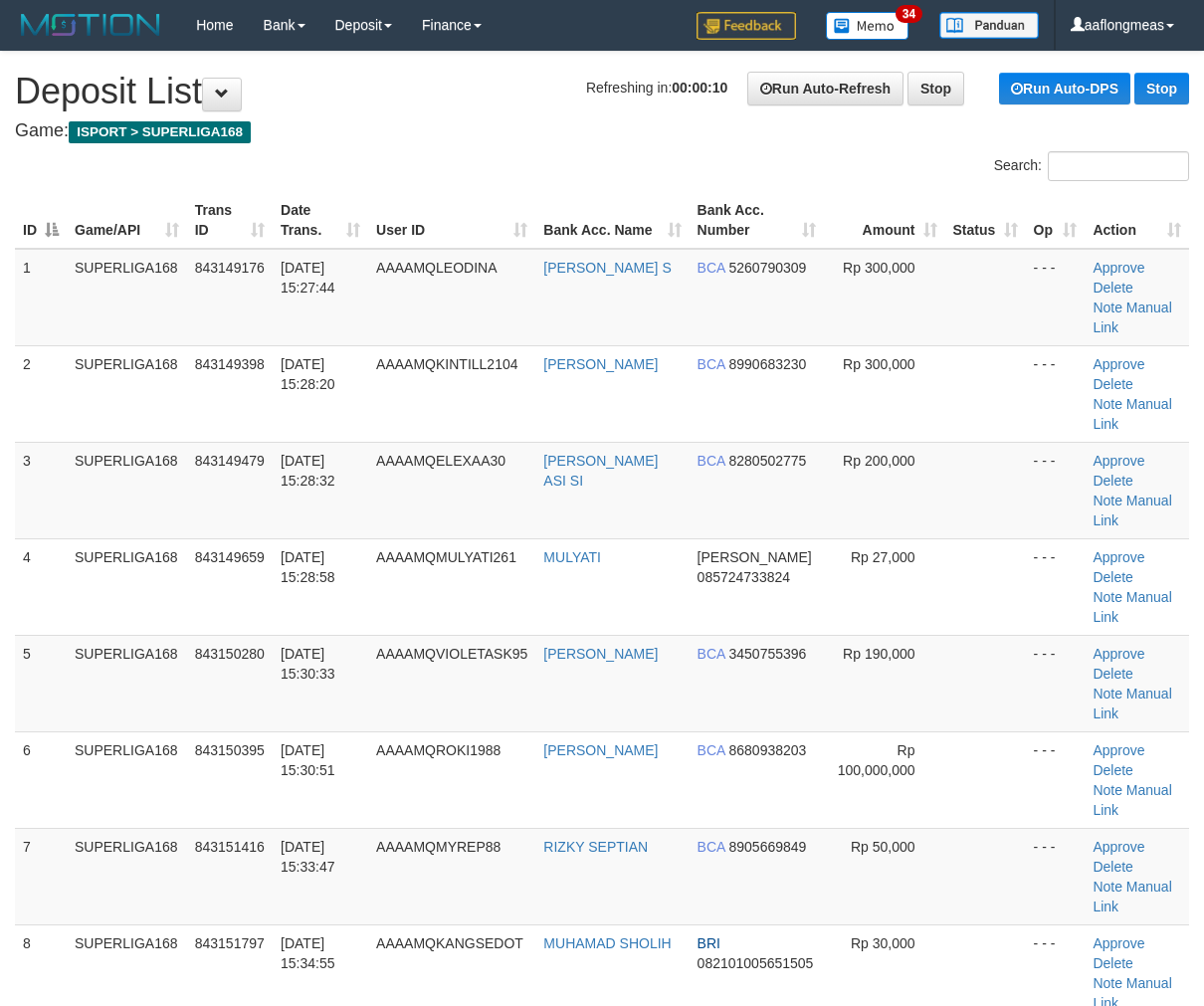 scroll, scrollTop: 0, scrollLeft: 0, axis: both 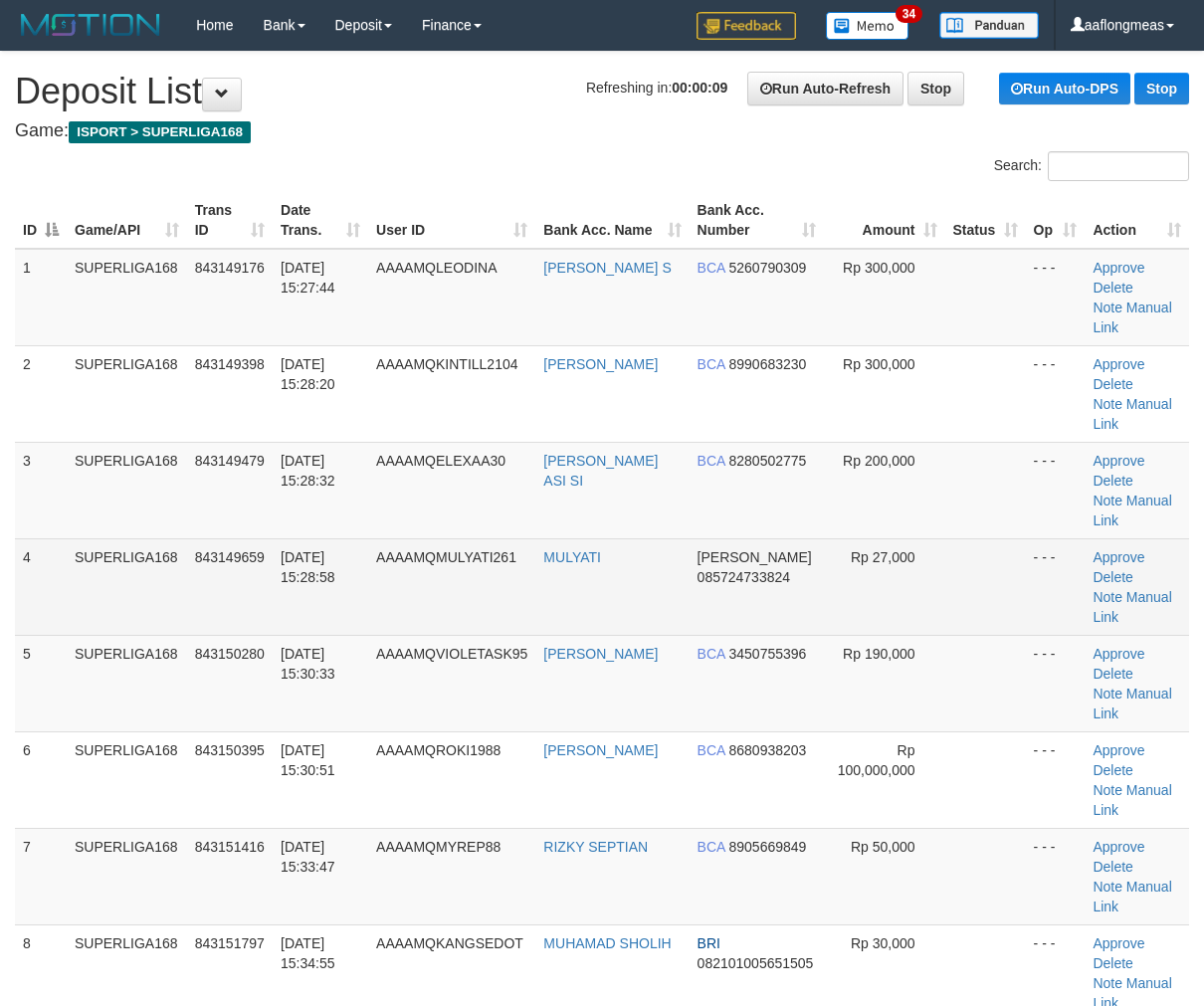 click at bounding box center [985, 586] 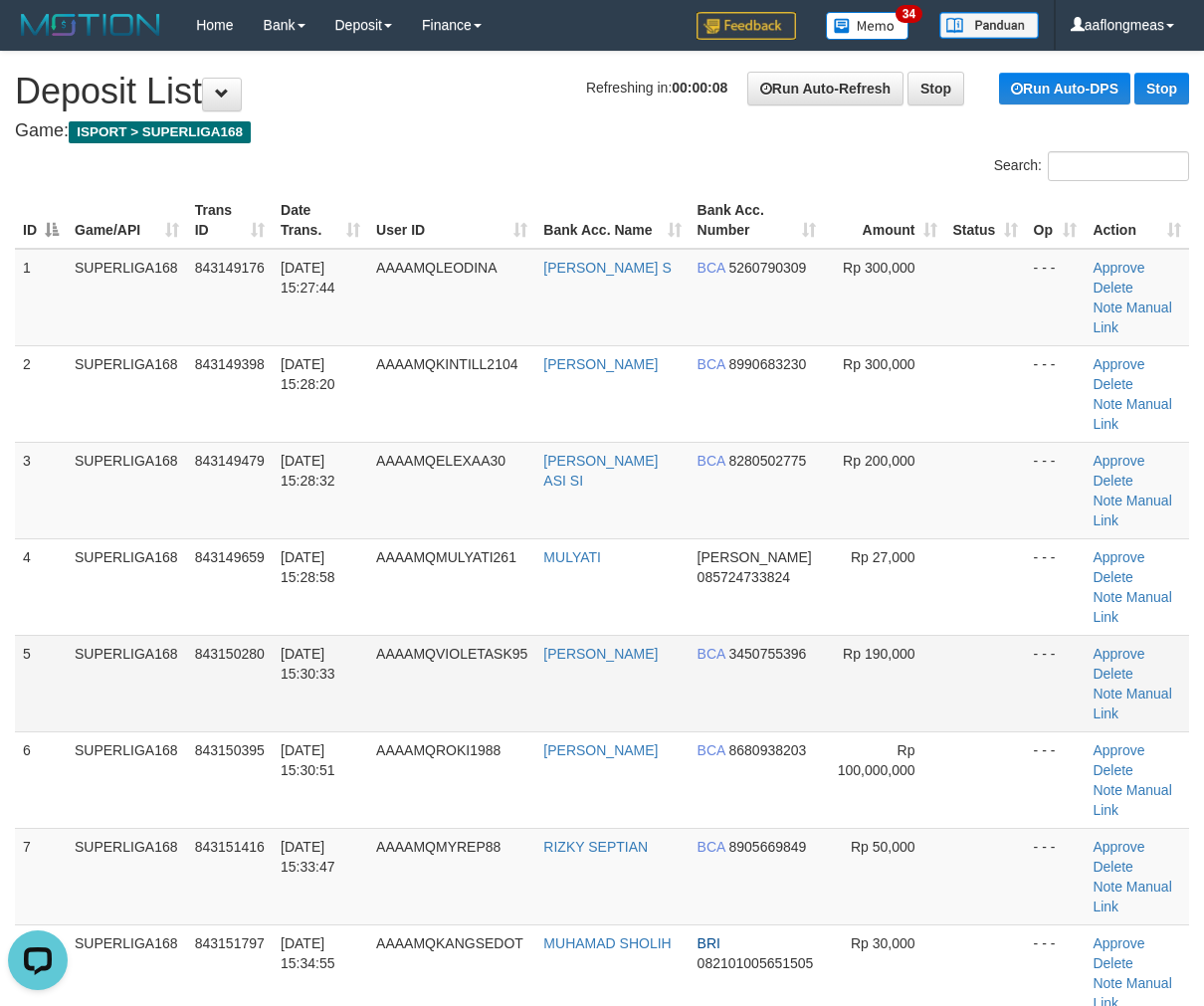 scroll, scrollTop: 0, scrollLeft: 0, axis: both 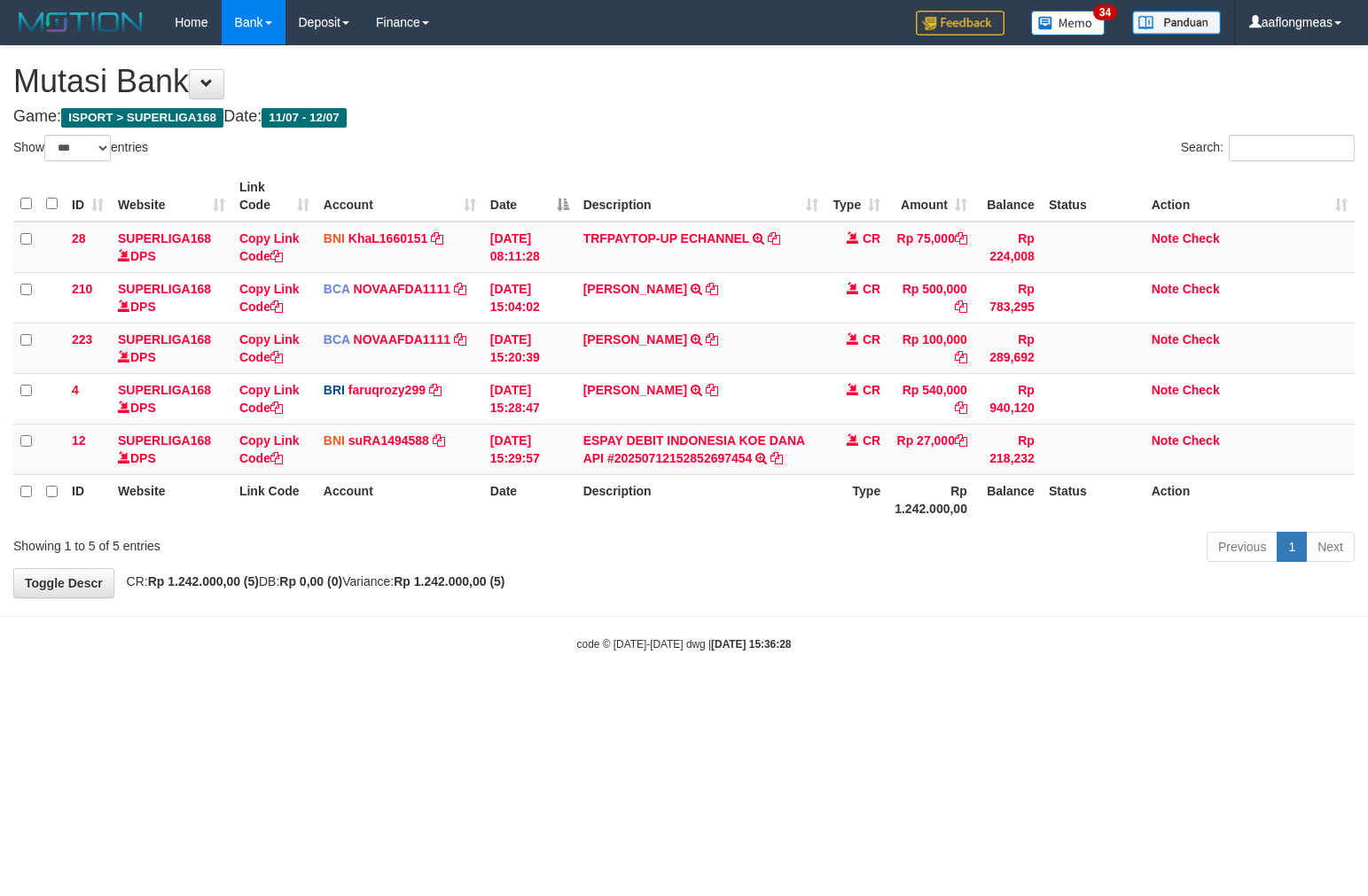select on "***" 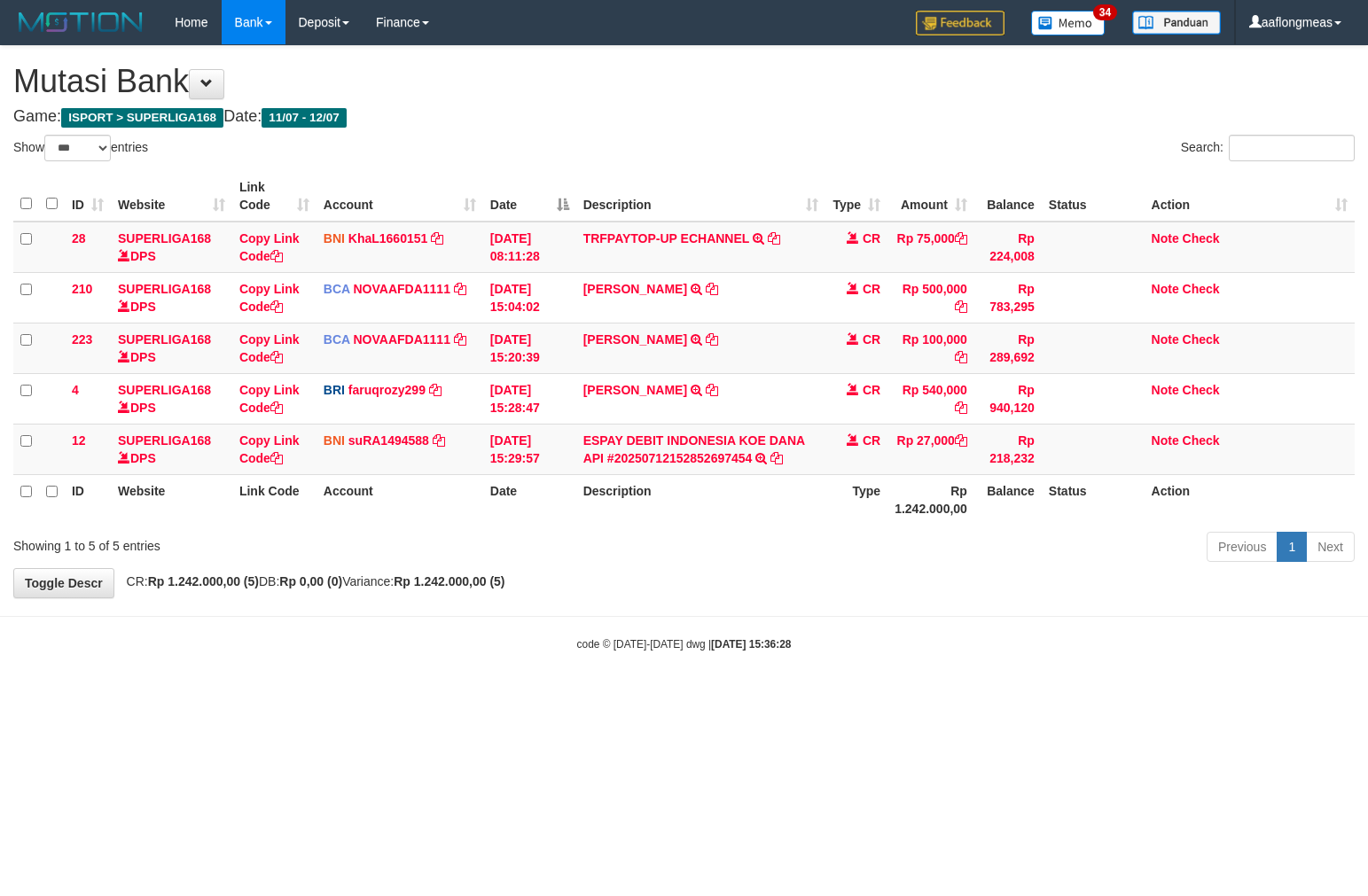 scroll, scrollTop: 0, scrollLeft: 0, axis: both 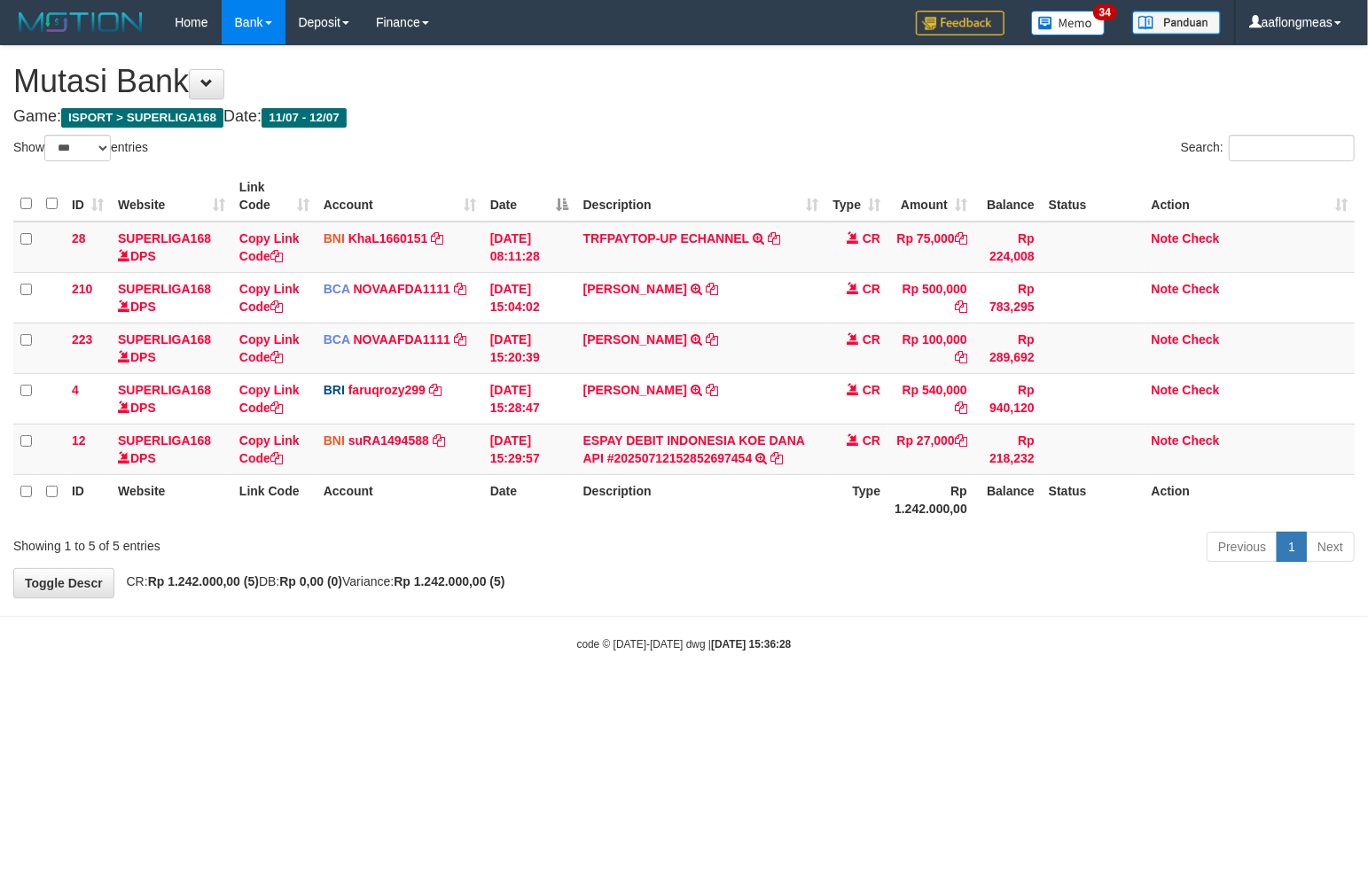 drag, startPoint x: 0, startPoint y: 0, endPoint x: 403, endPoint y: 587, distance: 712.0239 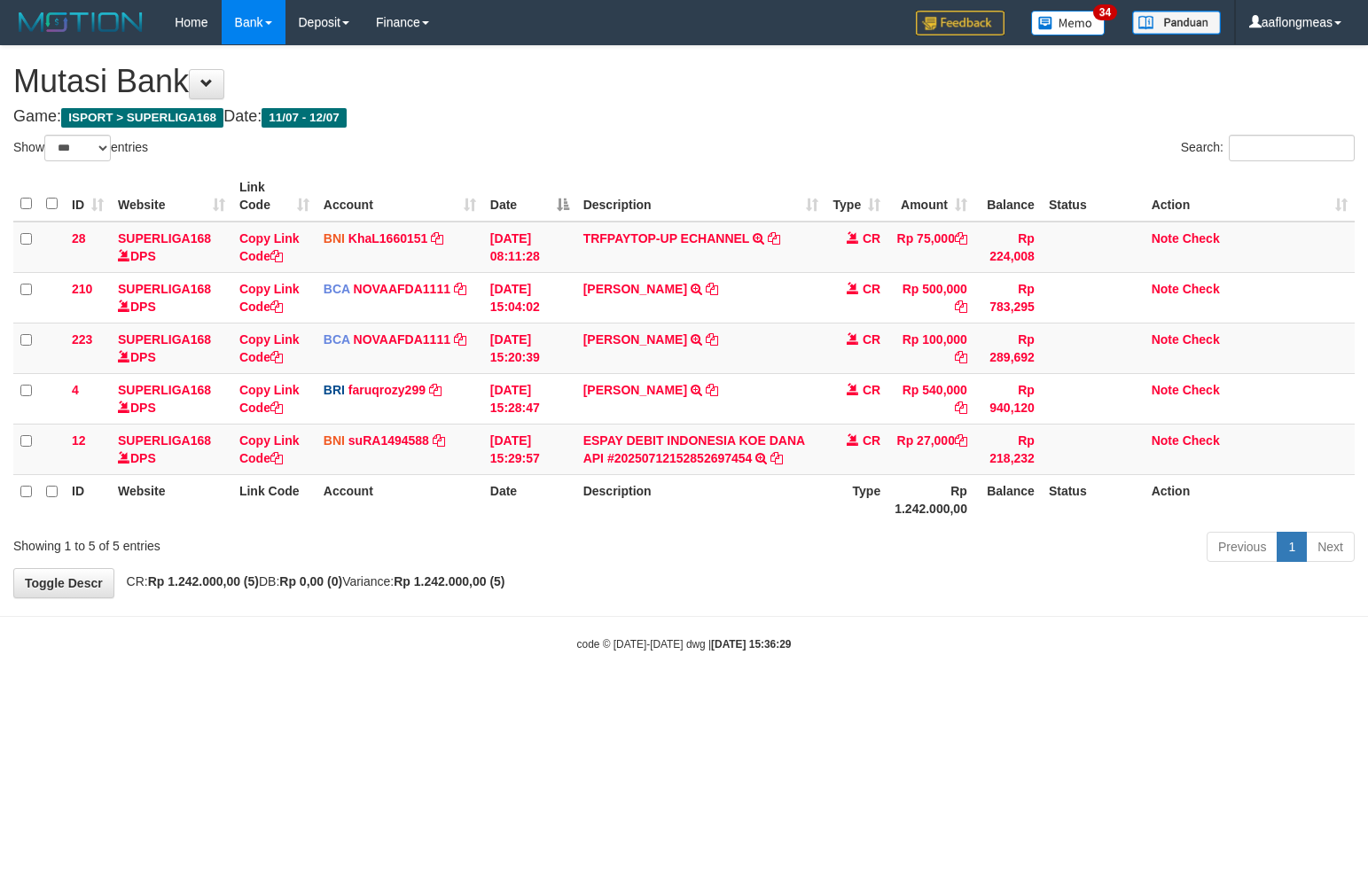select on "***" 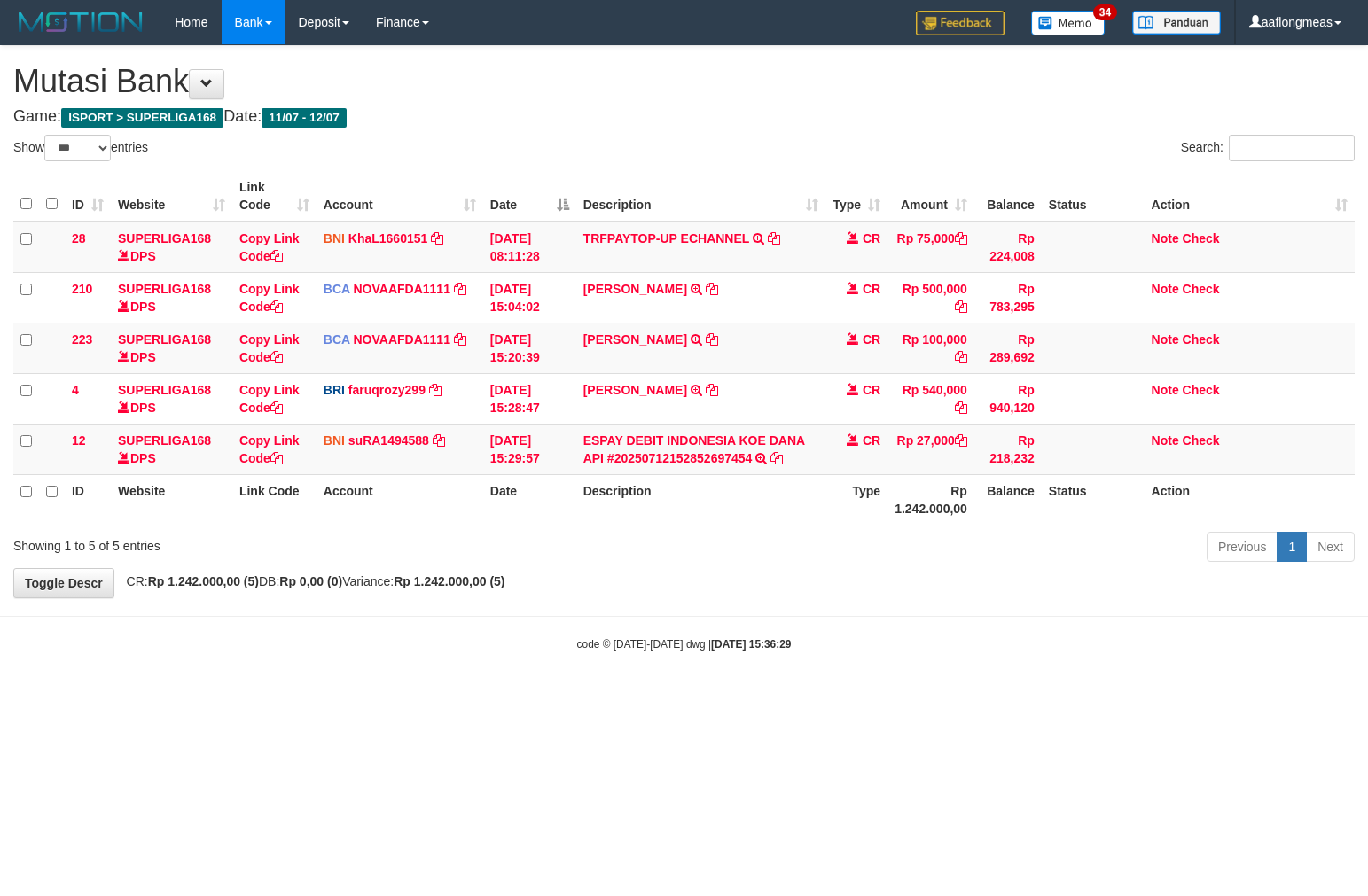 scroll, scrollTop: 0, scrollLeft: 0, axis: both 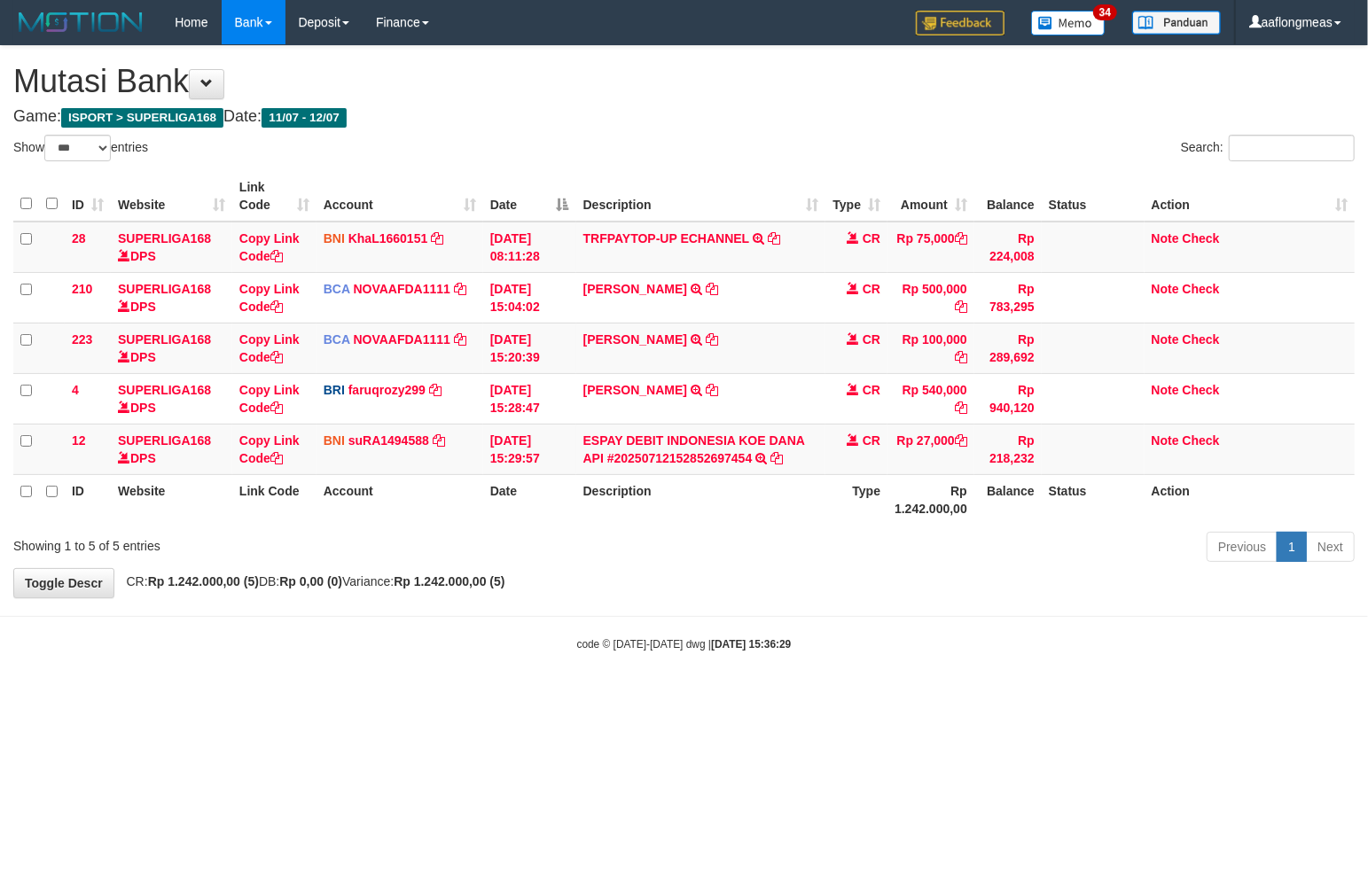 click on "Toggle navigation
Home
Bank
Account List
Load
By Website
Group
[ISPORT]													SUPERLIGA168
By Load Group (DPS)
34" at bounding box center [684, 348] 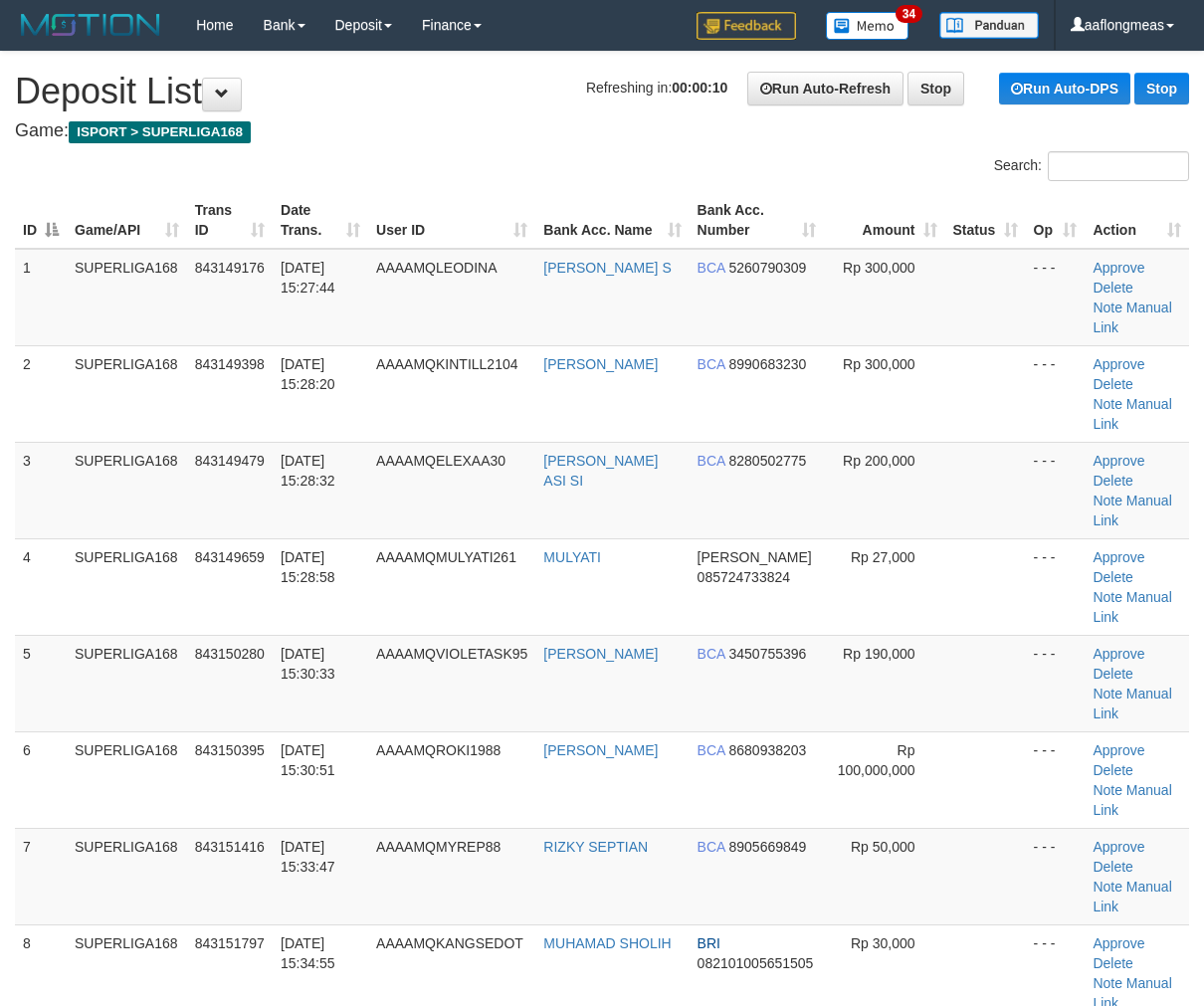 scroll, scrollTop: 0, scrollLeft: 0, axis: both 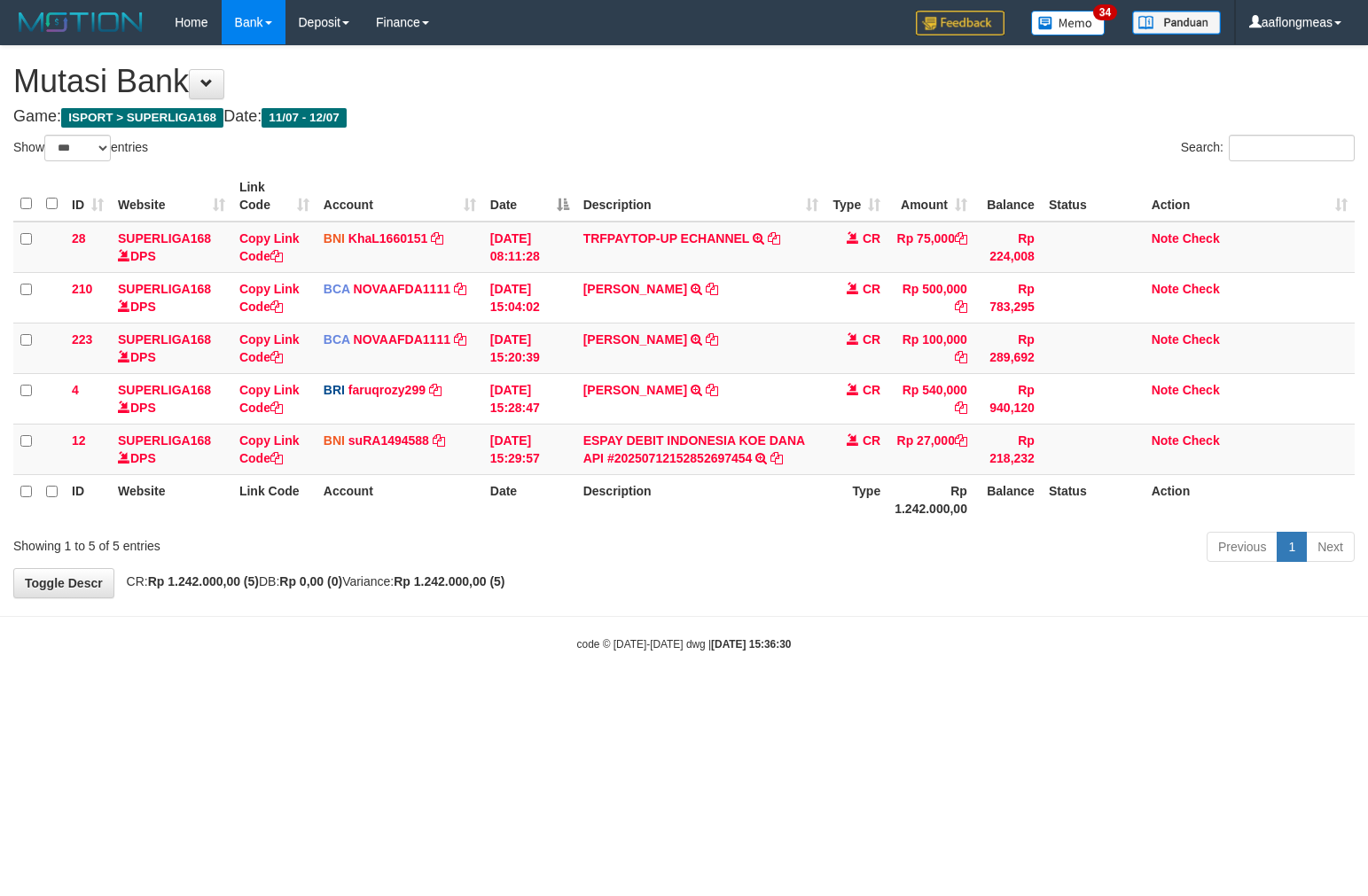 select on "***" 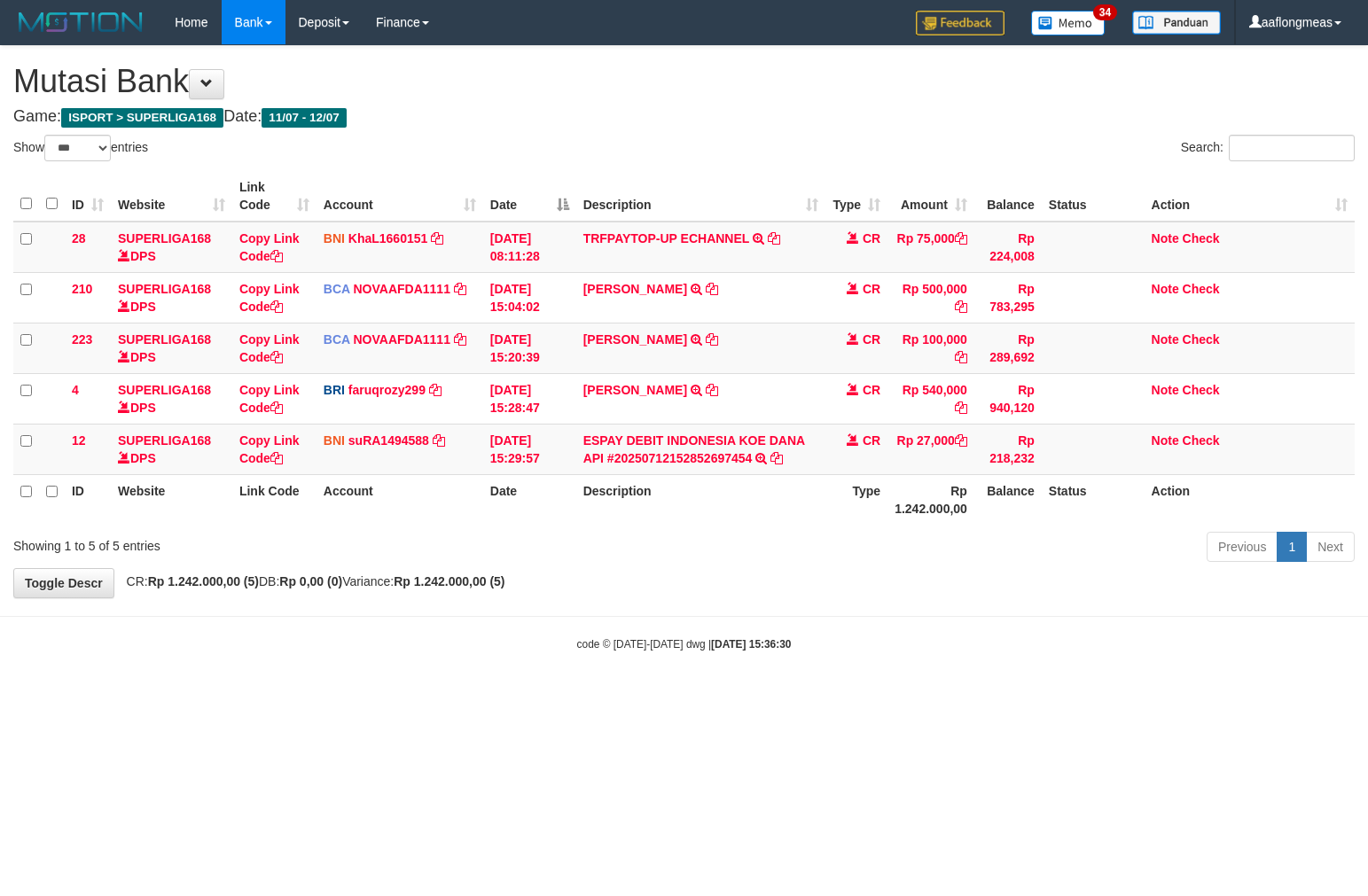 scroll, scrollTop: 0, scrollLeft: 0, axis: both 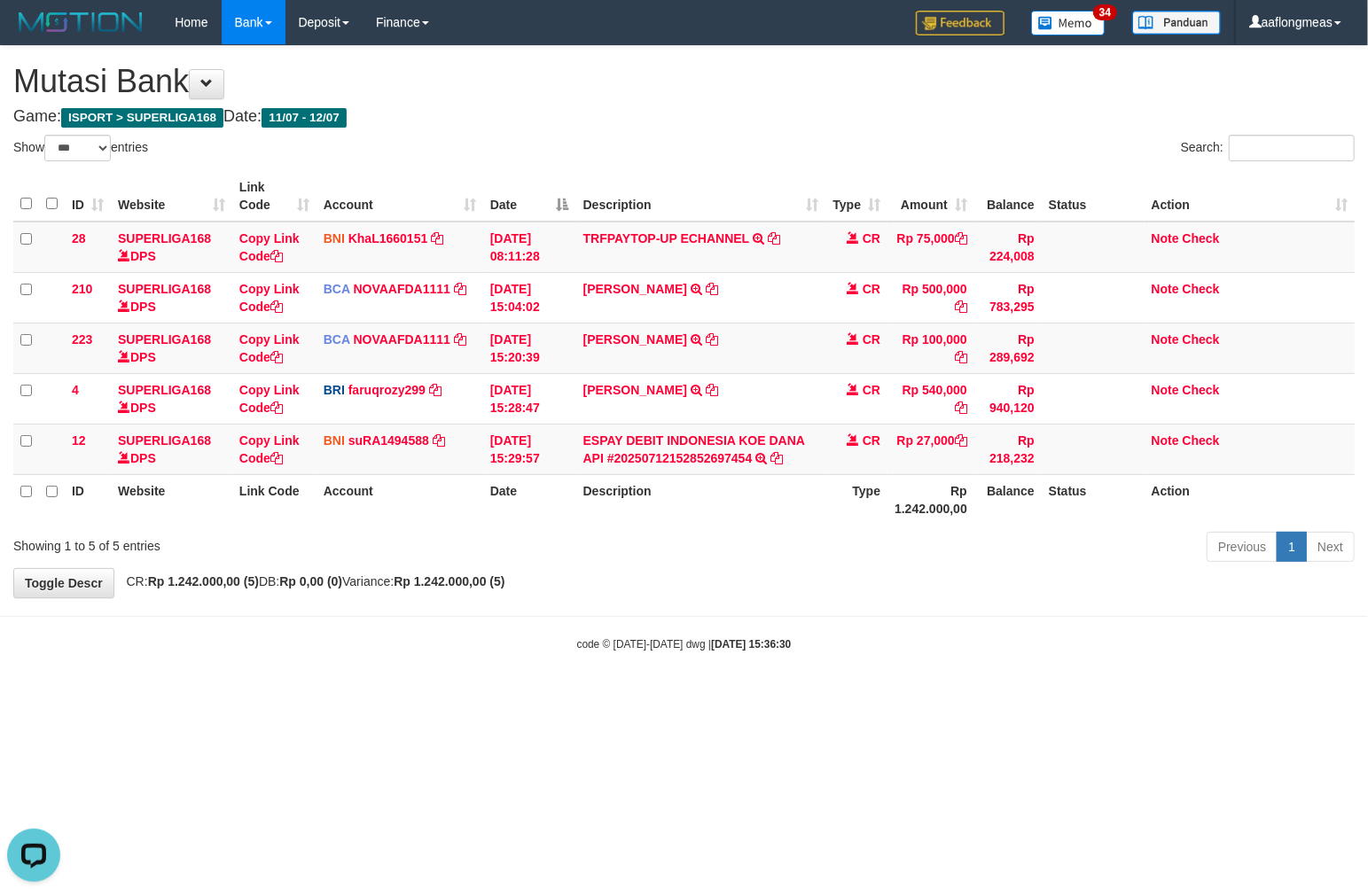 click on "Previous 1 Next" at bounding box center [969, 549] 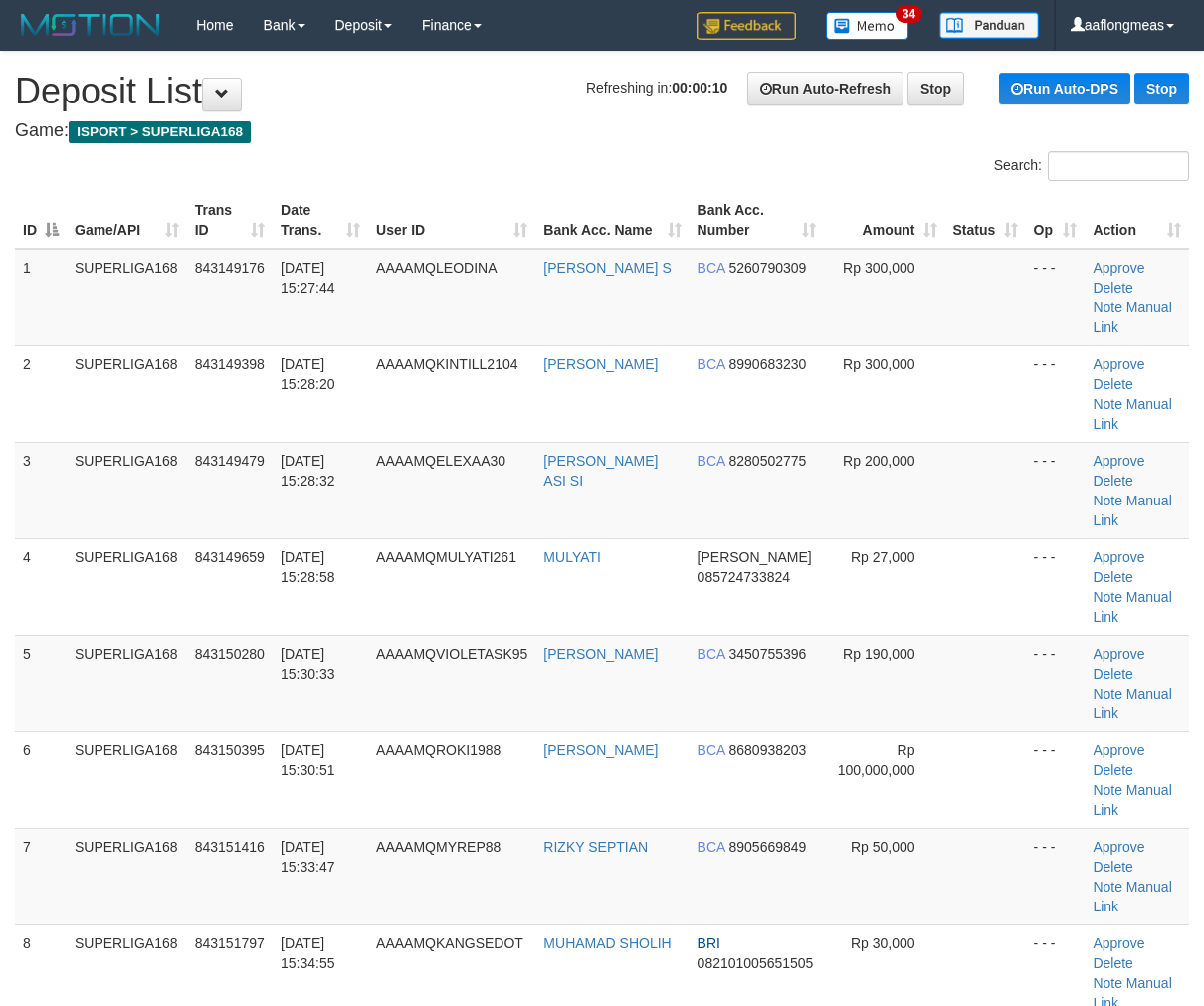 scroll, scrollTop: 0, scrollLeft: 0, axis: both 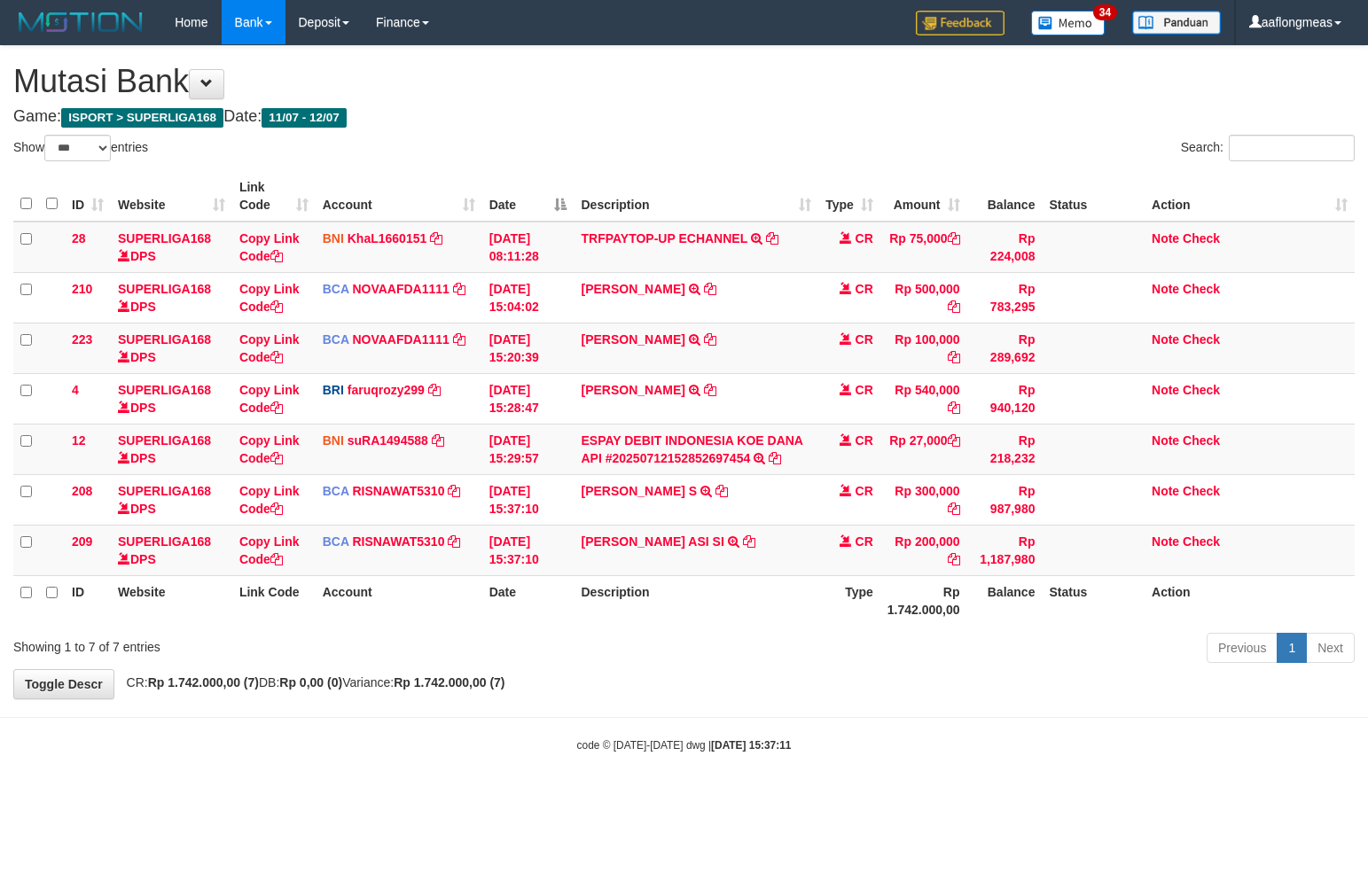select on "***" 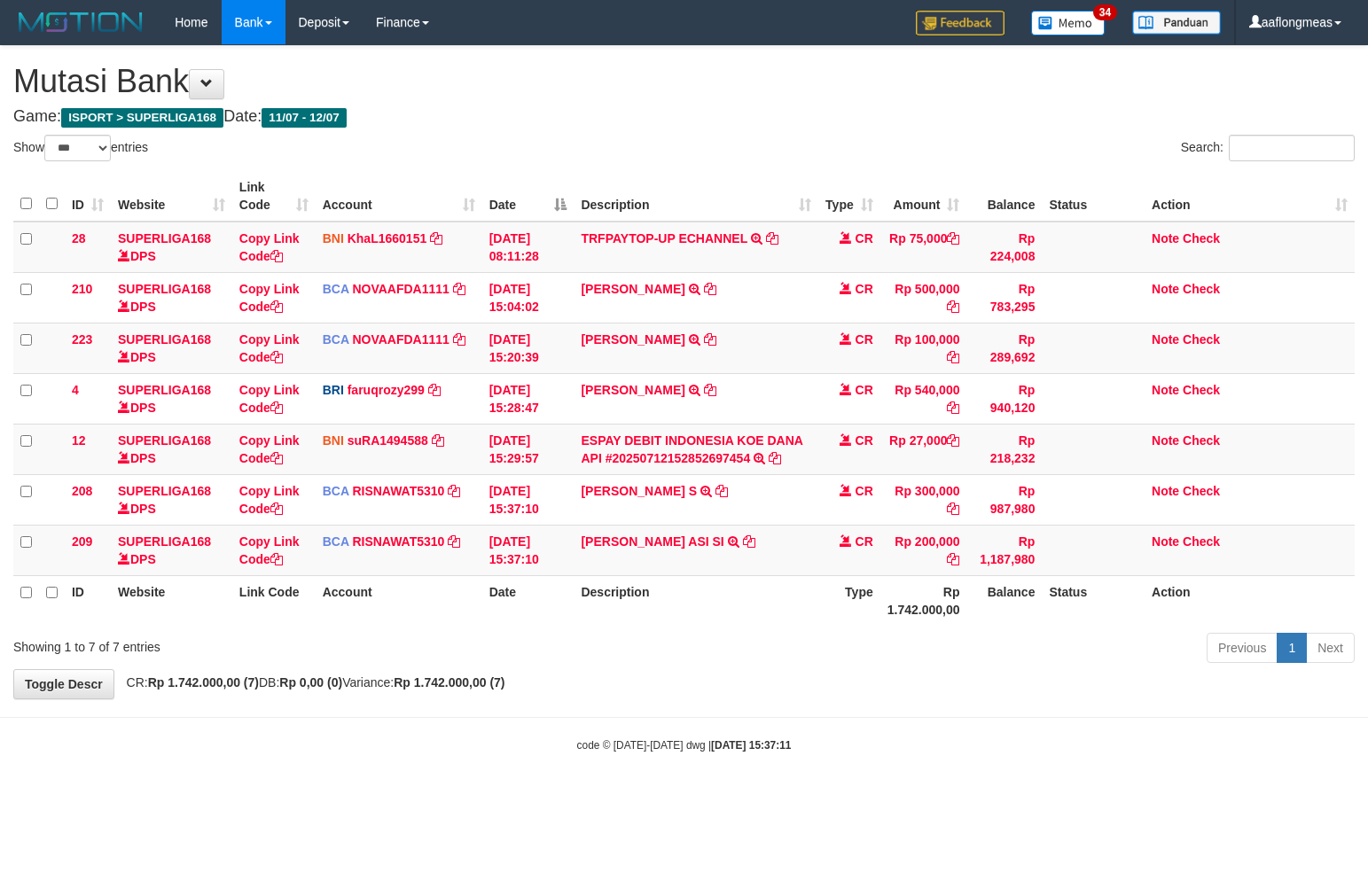 scroll, scrollTop: 0, scrollLeft: 0, axis: both 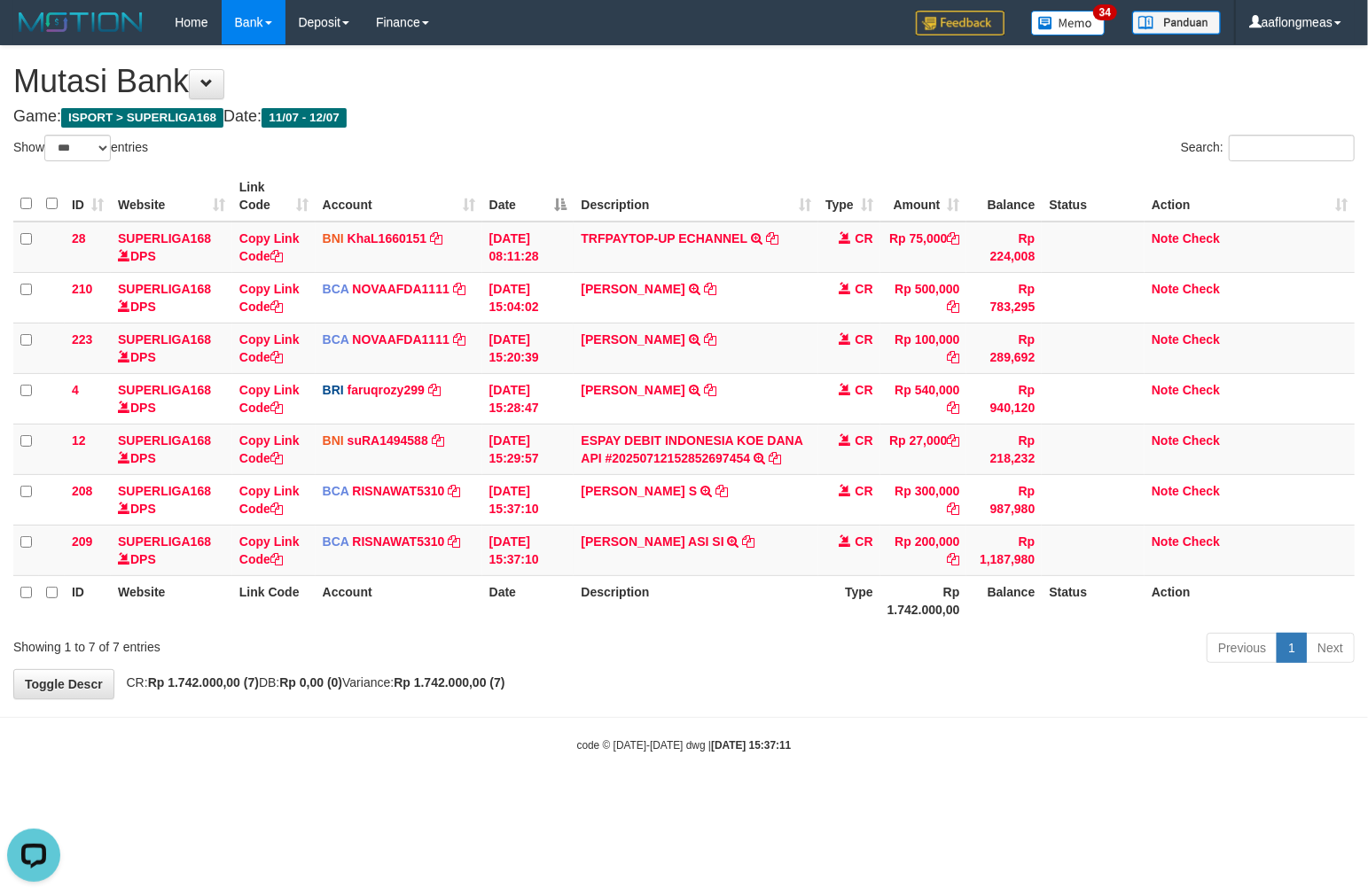 click on "Description" at bounding box center (695, 600) 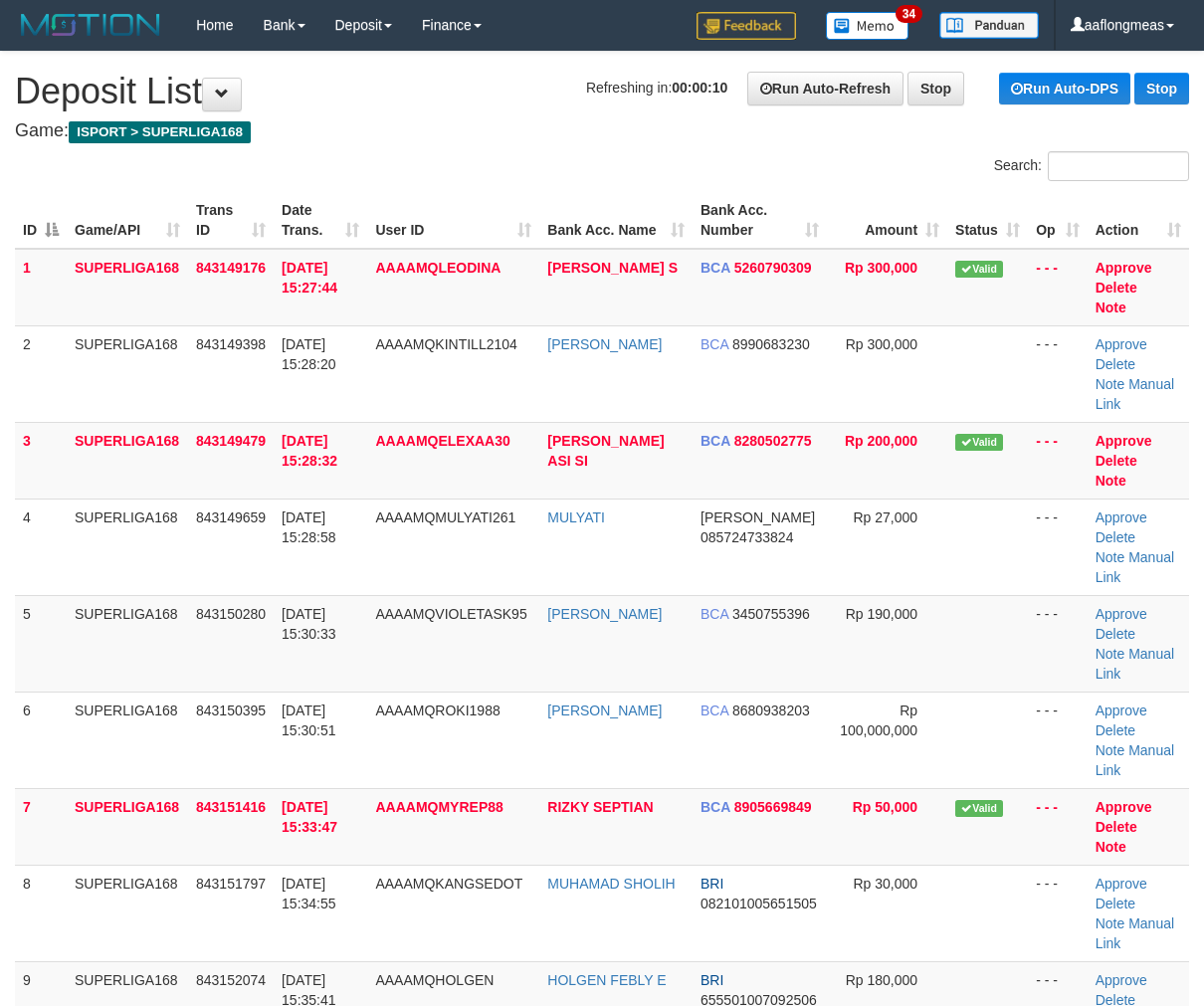 scroll, scrollTop: 0, scrollLeft: 0, axis: both 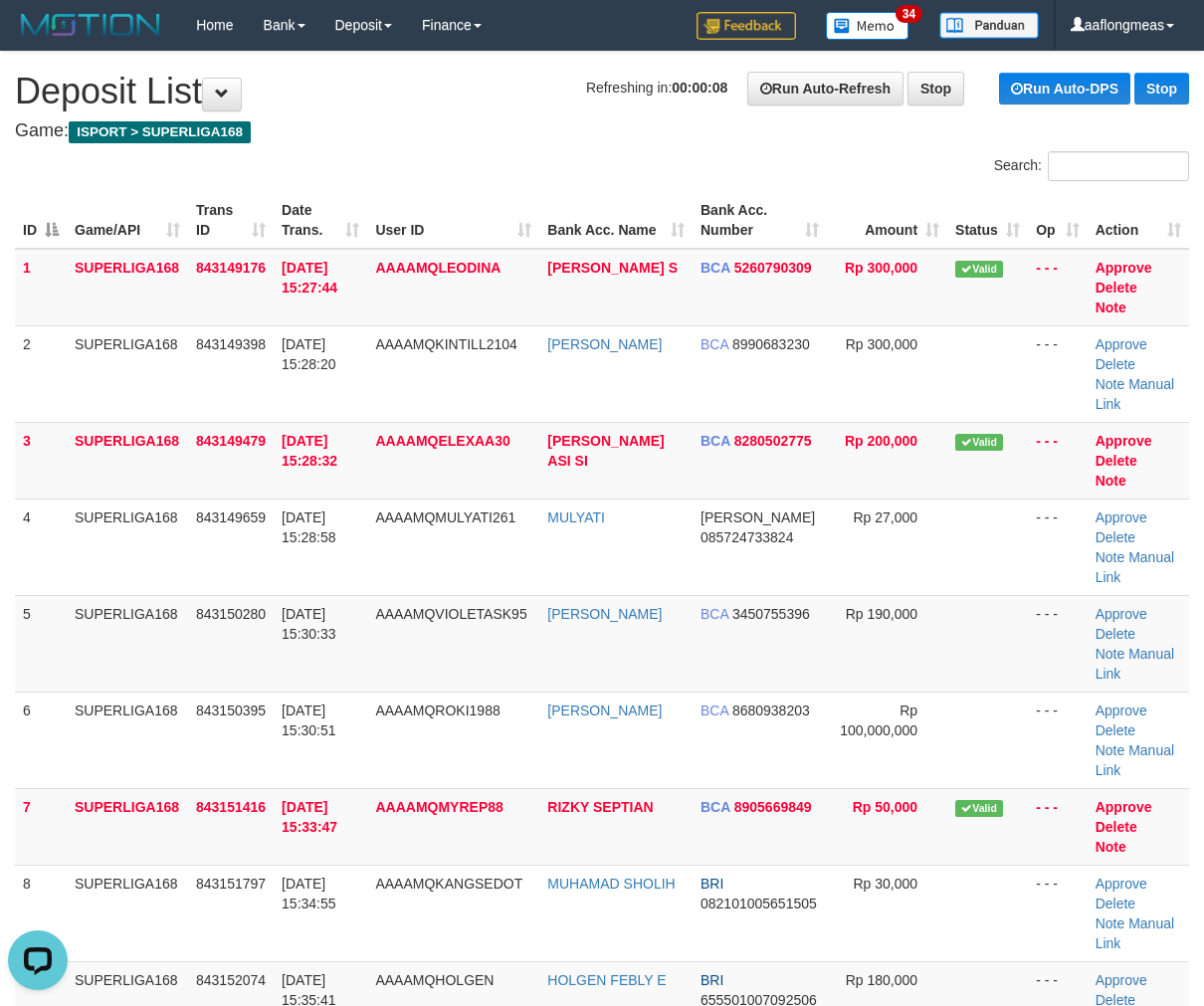 drag, startPoint x: 958, startPoint y: 451, endPoint x: 1218, endPoint y: 540, distance: 274.8108 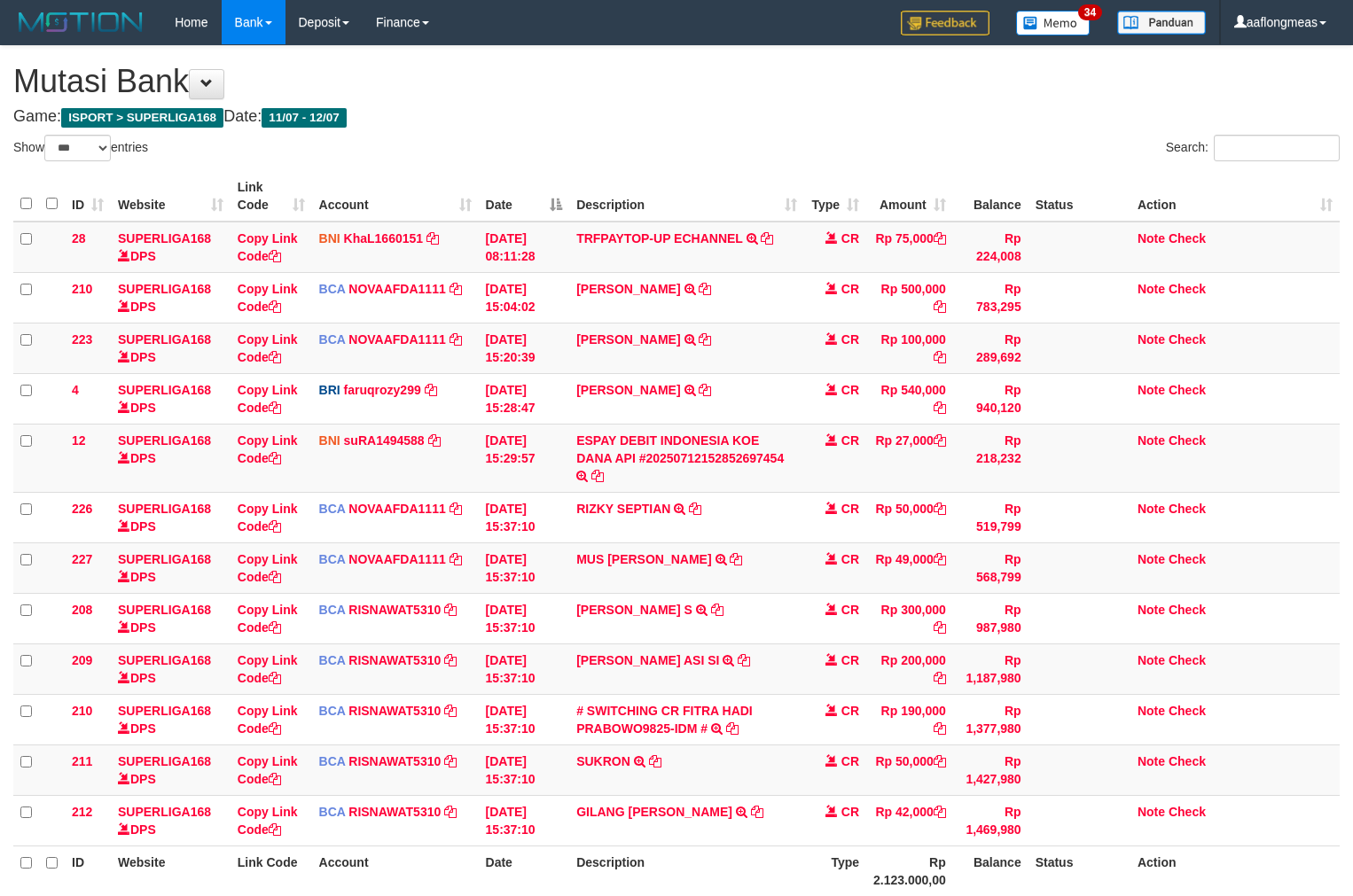 select on "***" 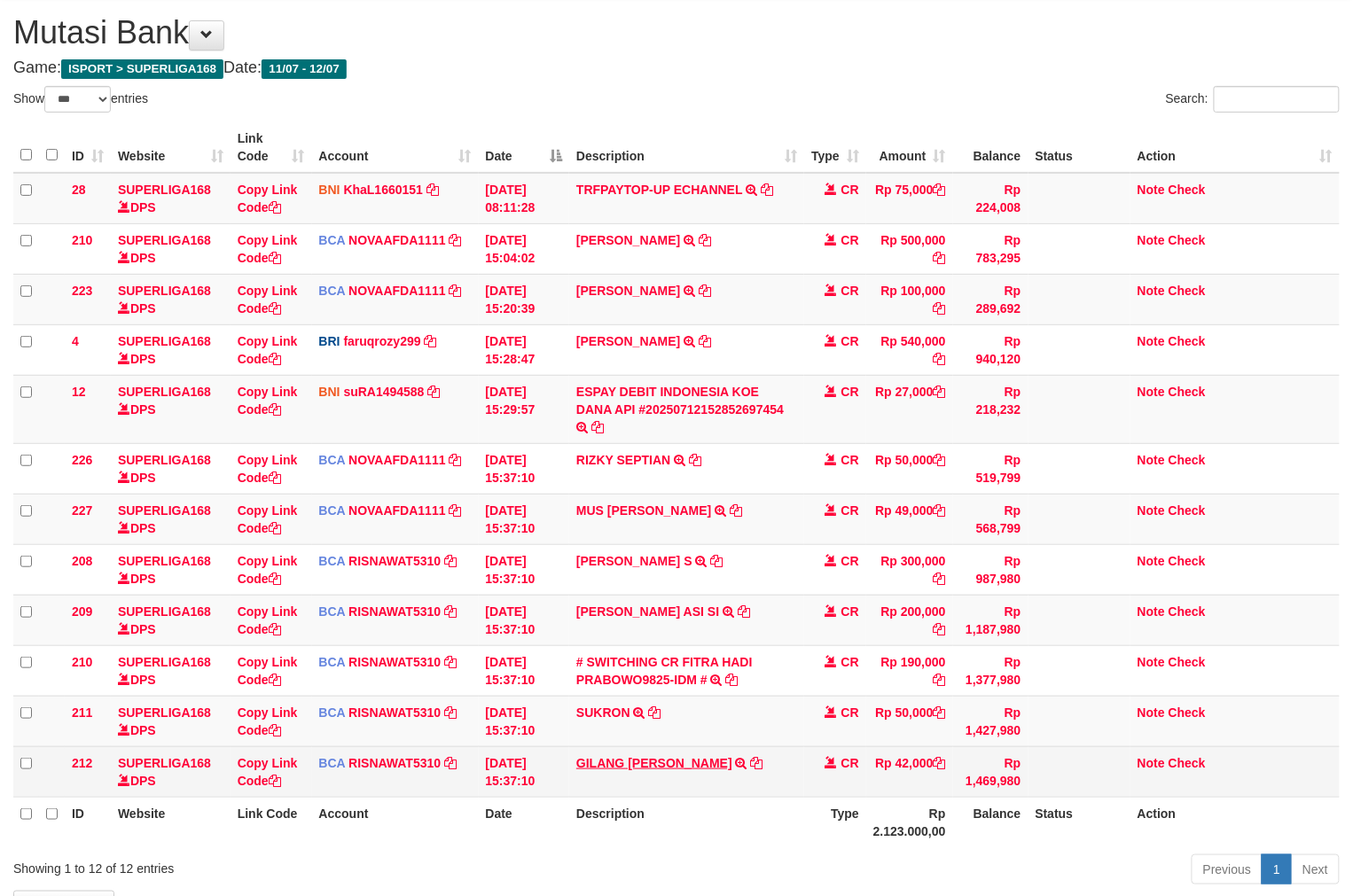 scroll, scrollTop: 173, scrollLeft: 0, axis: vertical 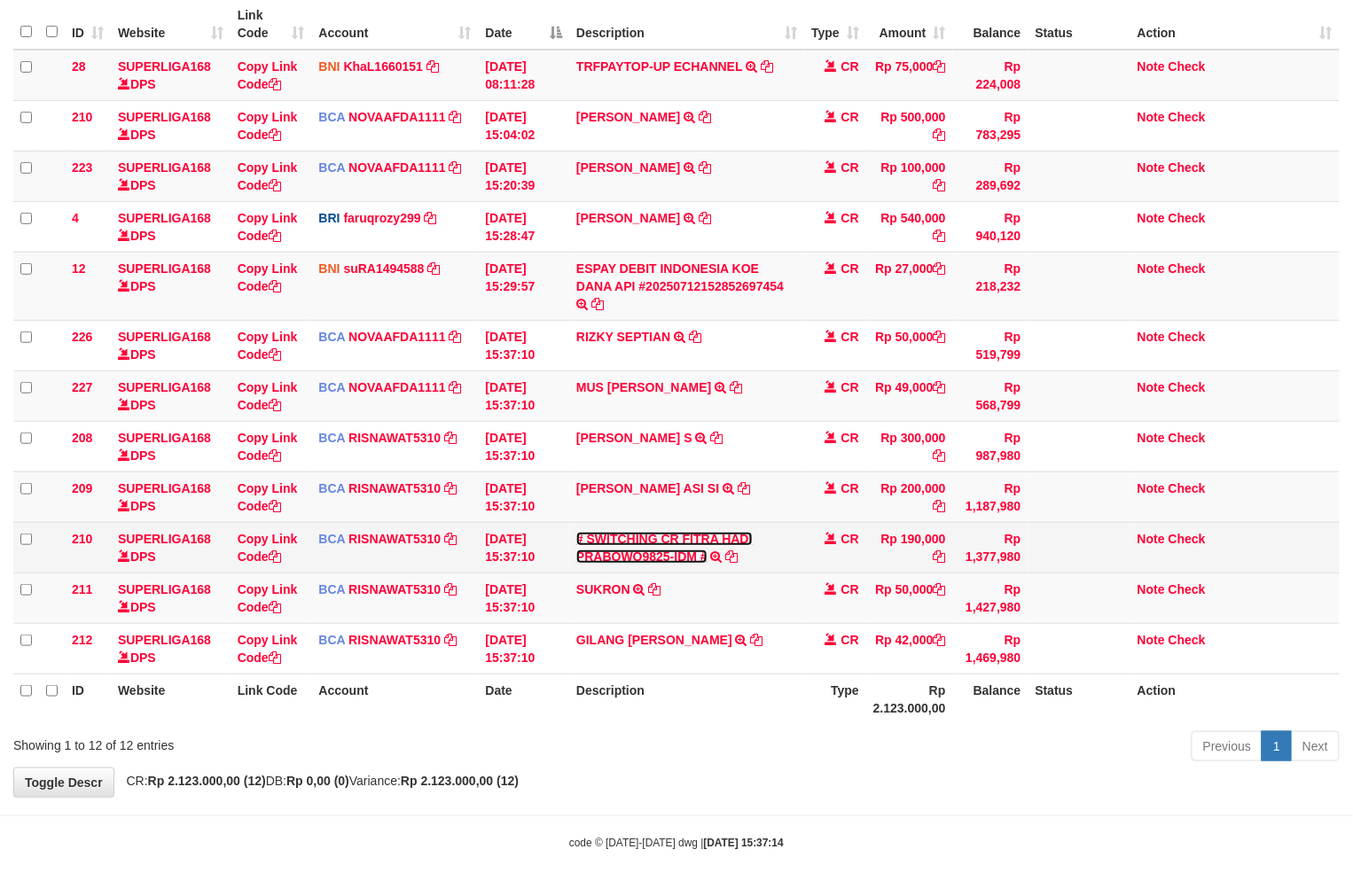 drag, startPoint x: 640, startPoint y: 537, endPoint x: 636, endPoint y: 525, distance: 12.649111 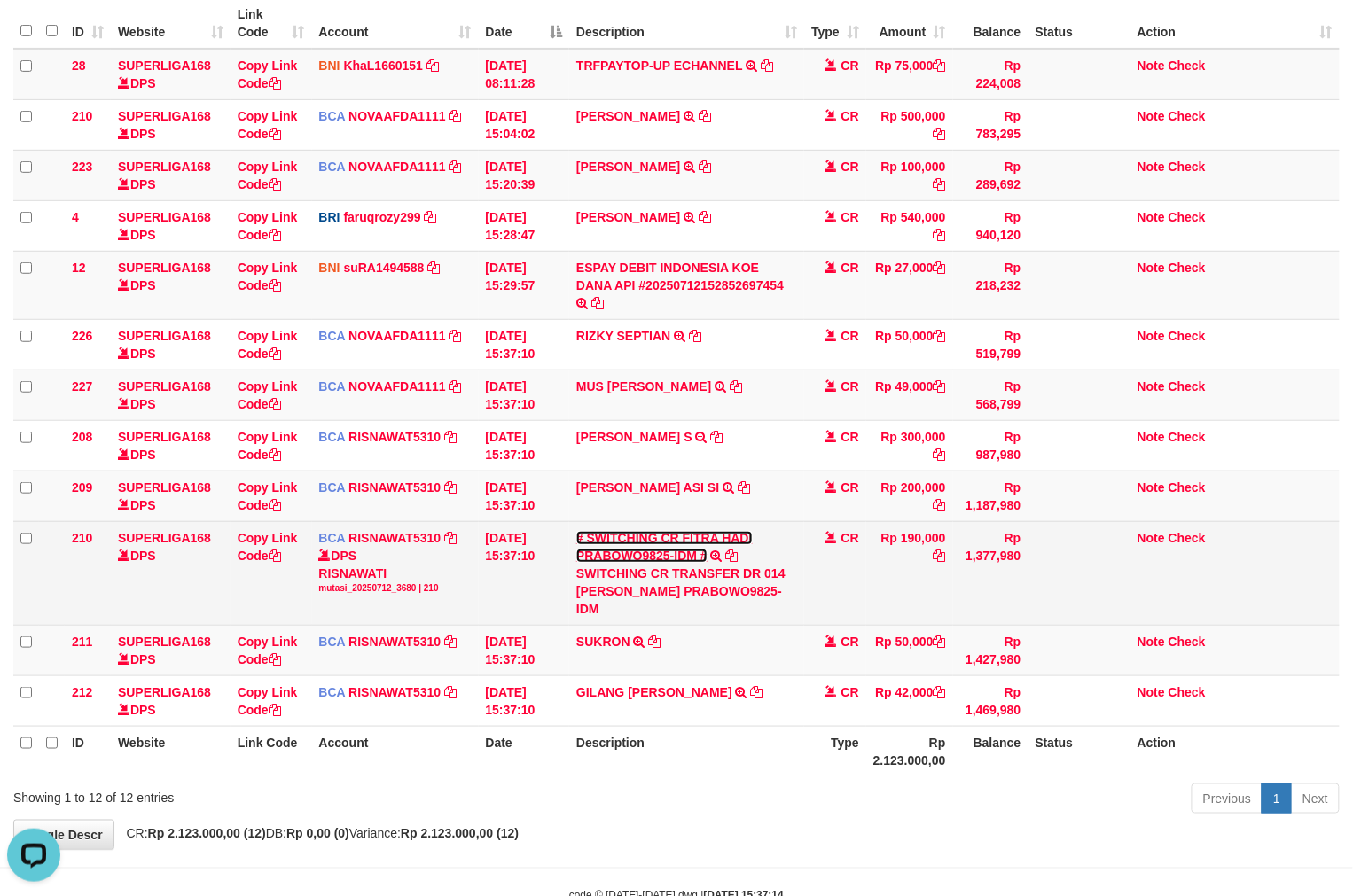 scroll, scrollTop: 0, scrollLeft: 0, axis: both 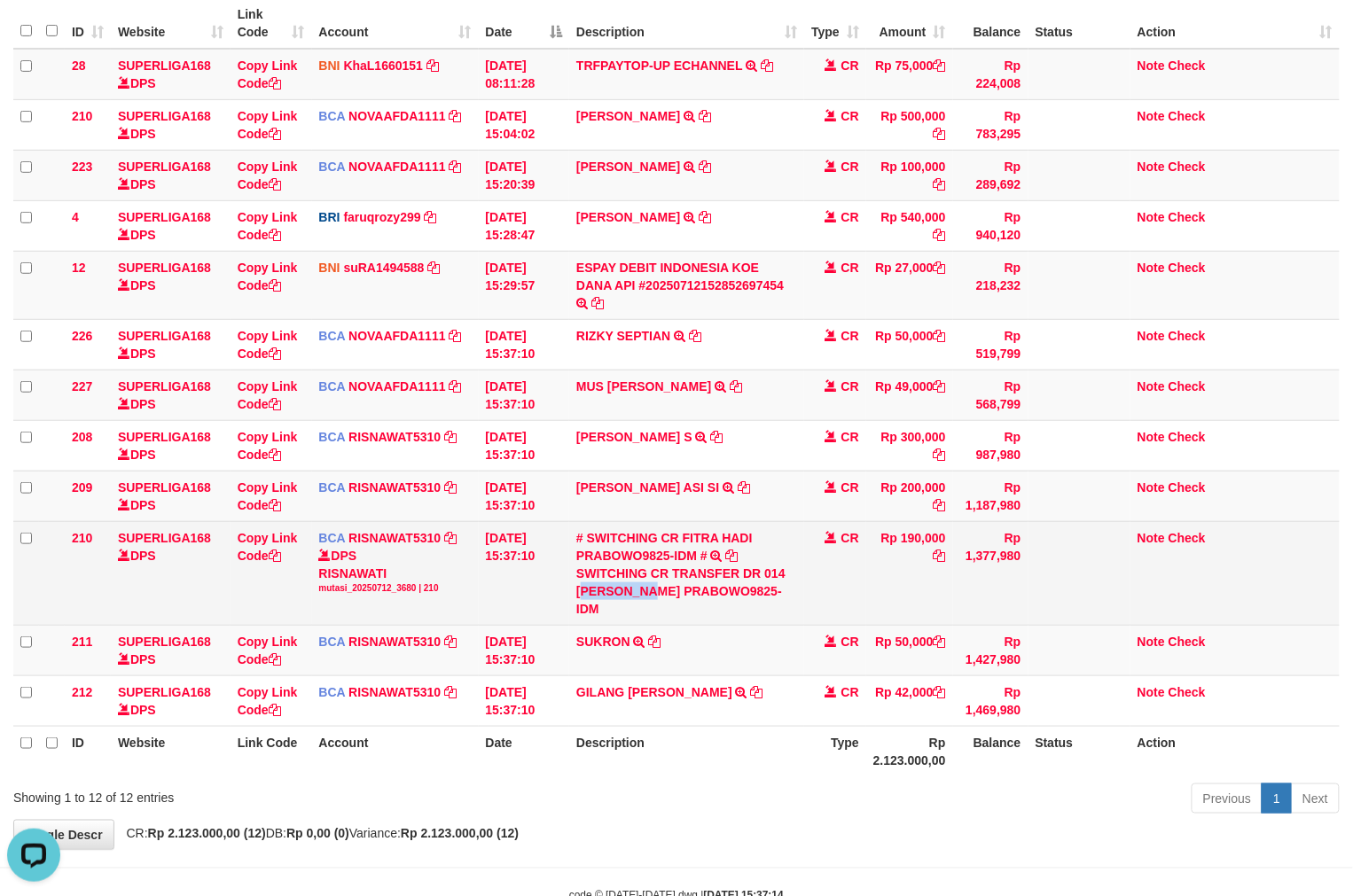 copy on "ITRA HADI" 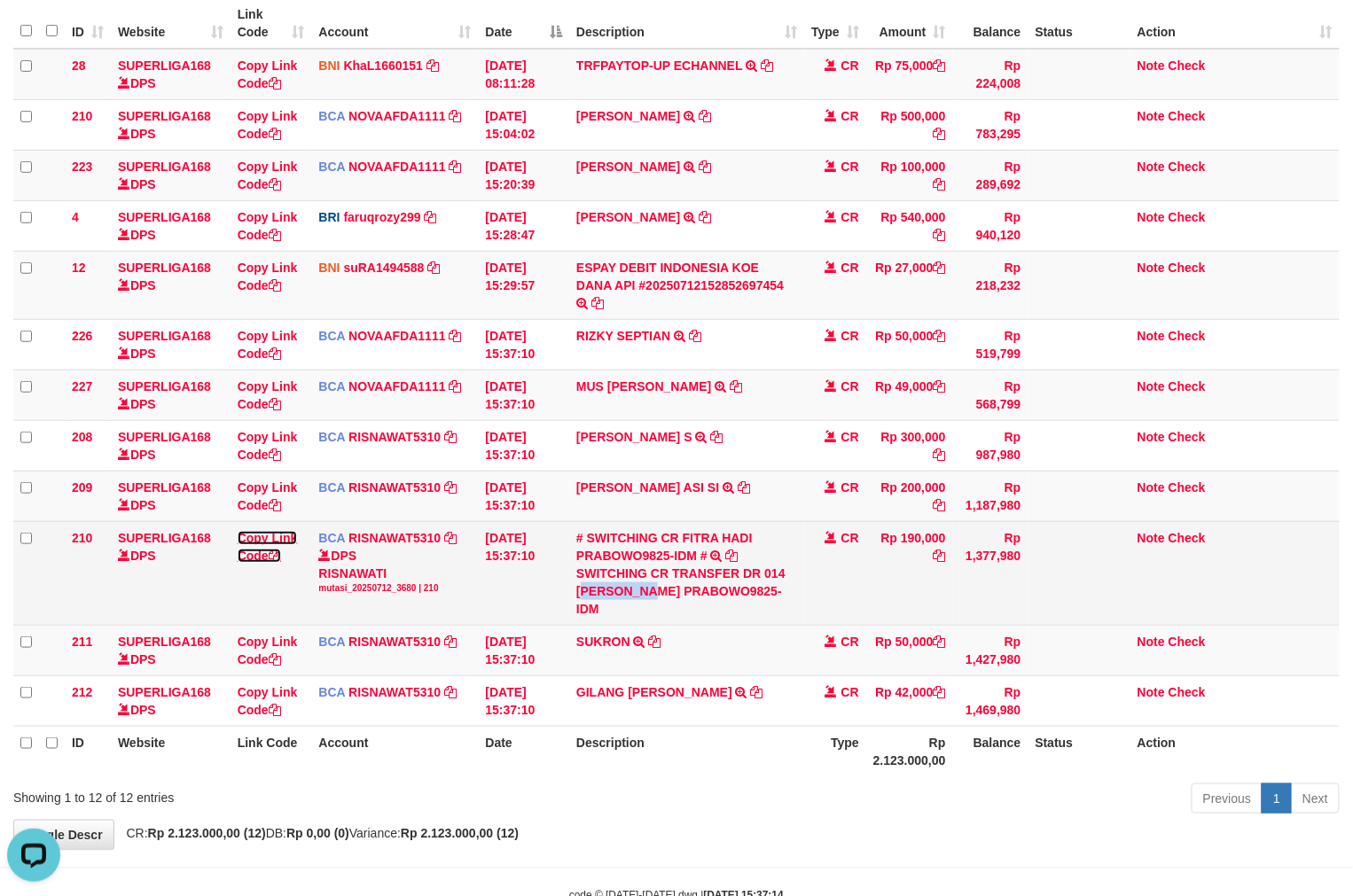 click on "Copy Link Code" at bounding box center [268, 547] 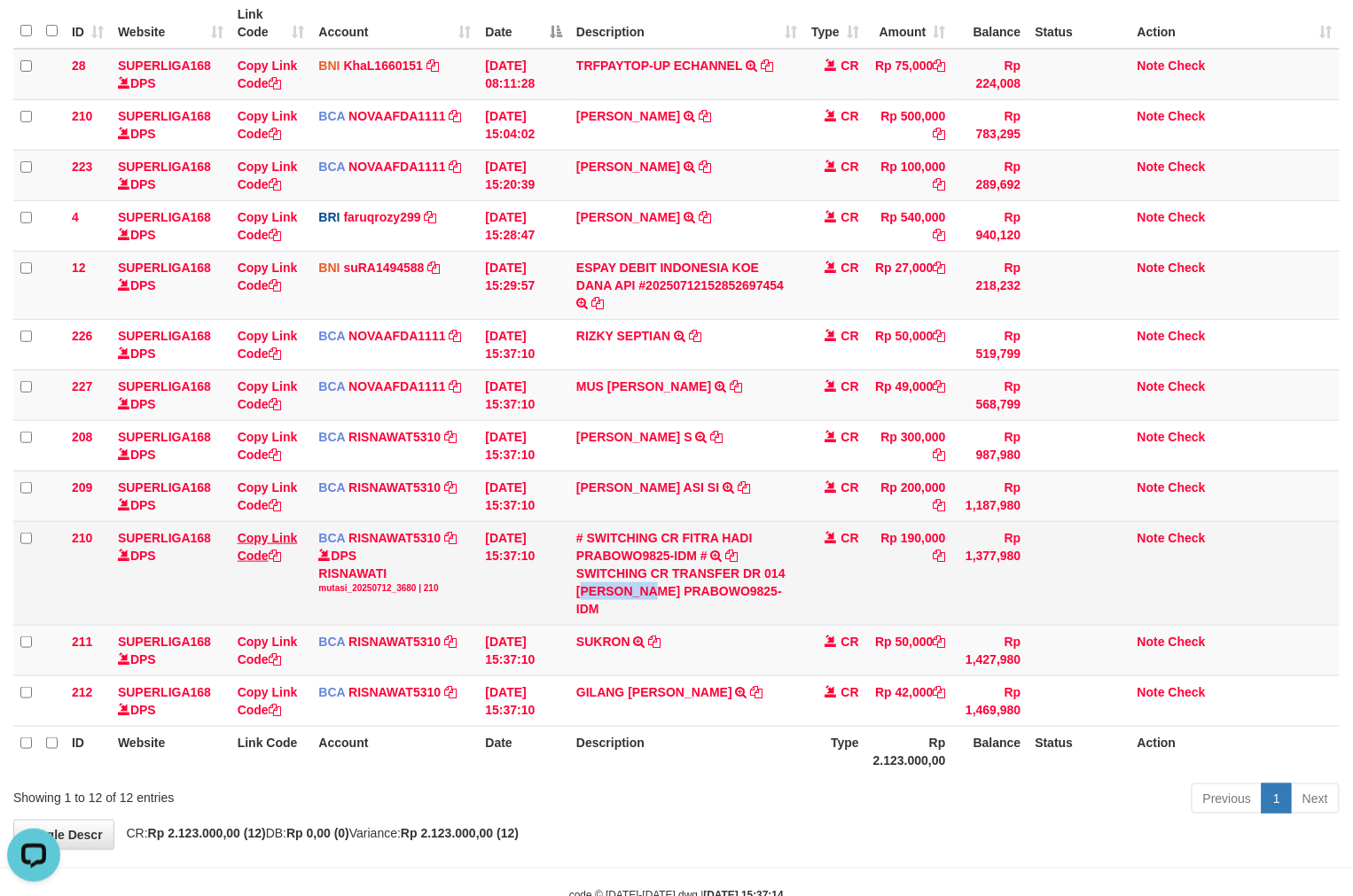 copy on "ITRA HADI" 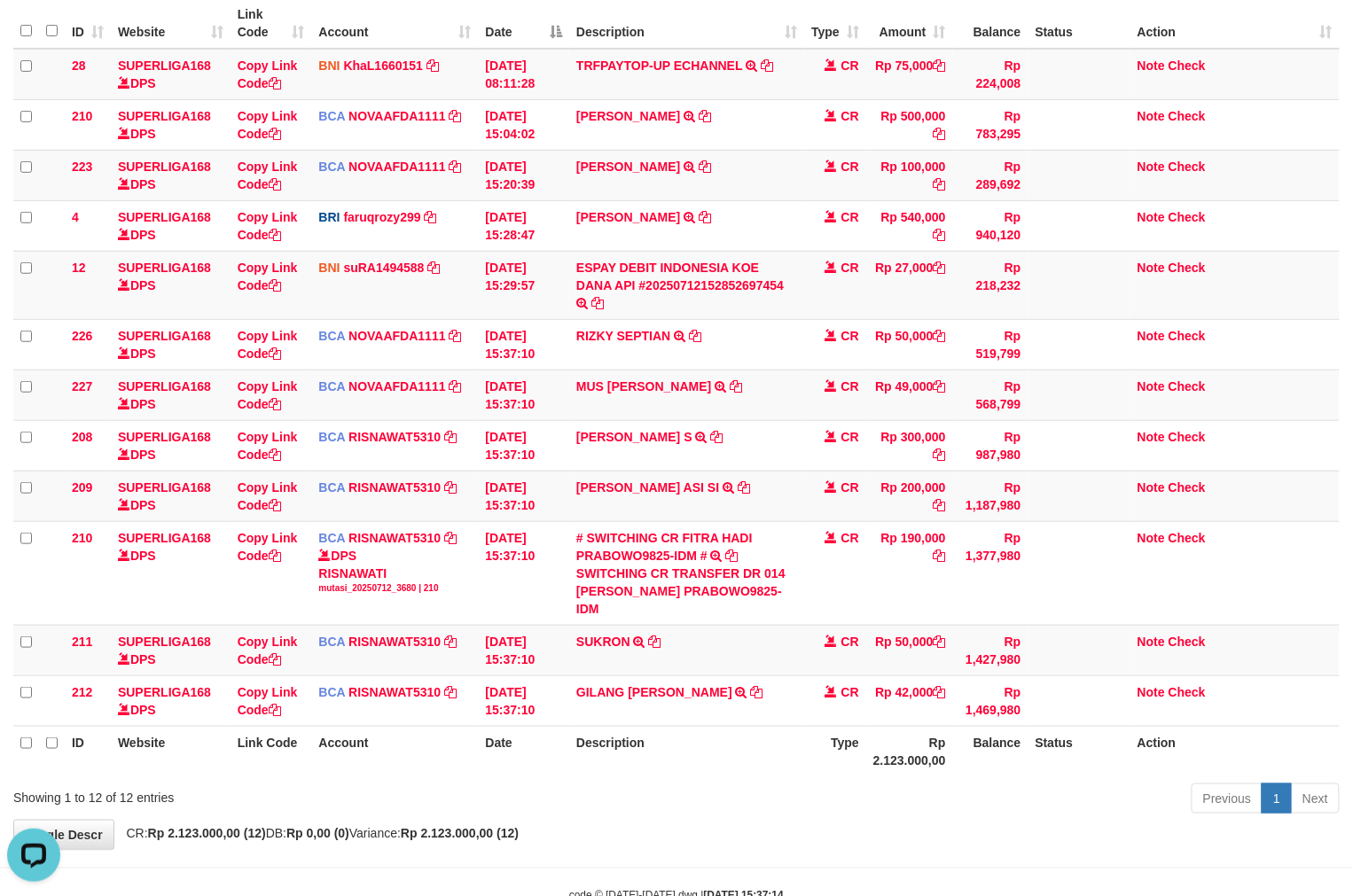 scroll, scrollTop: 284, scrollLeft: 0, axis: vertical 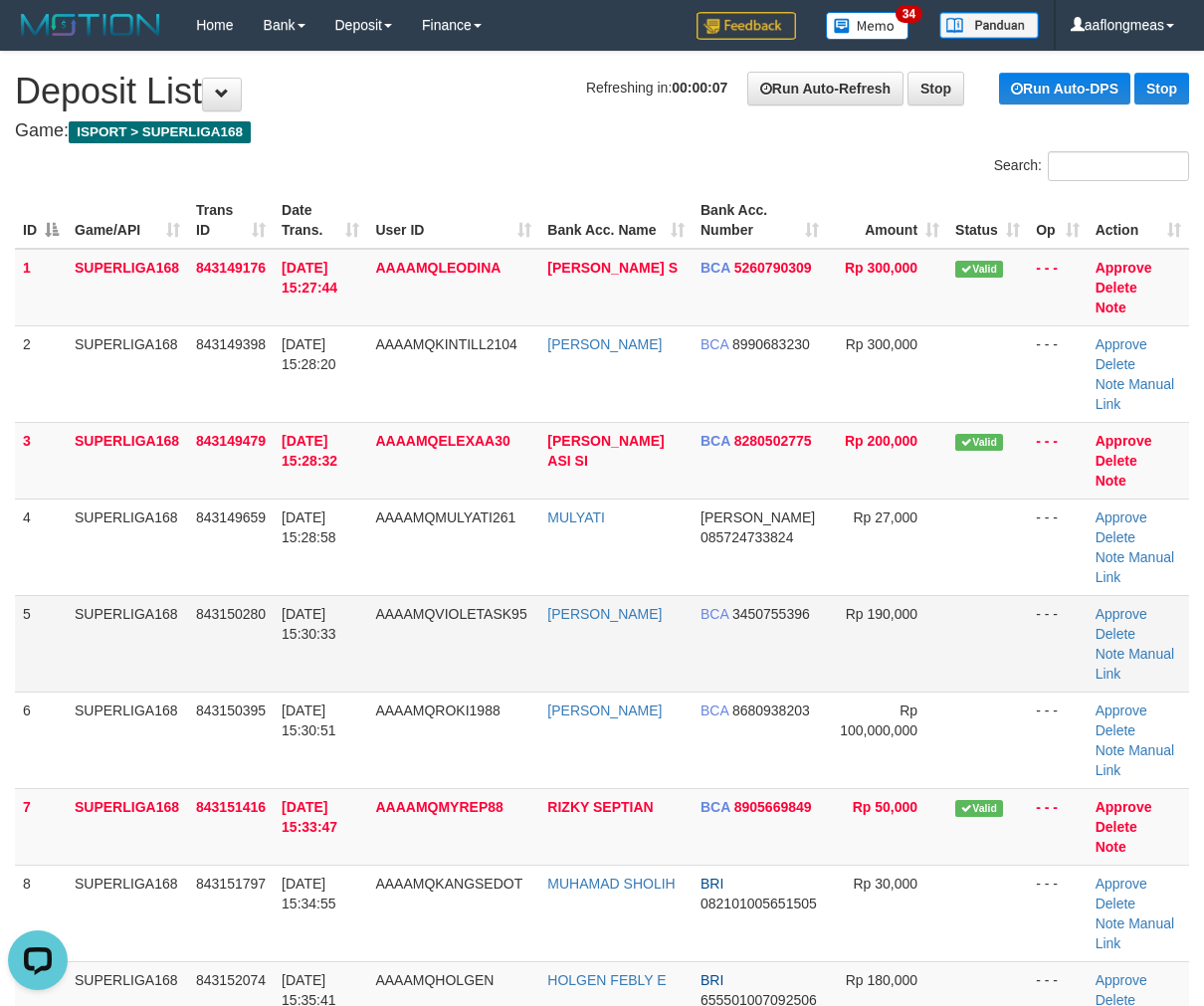 click at bounding box center [987, 643] 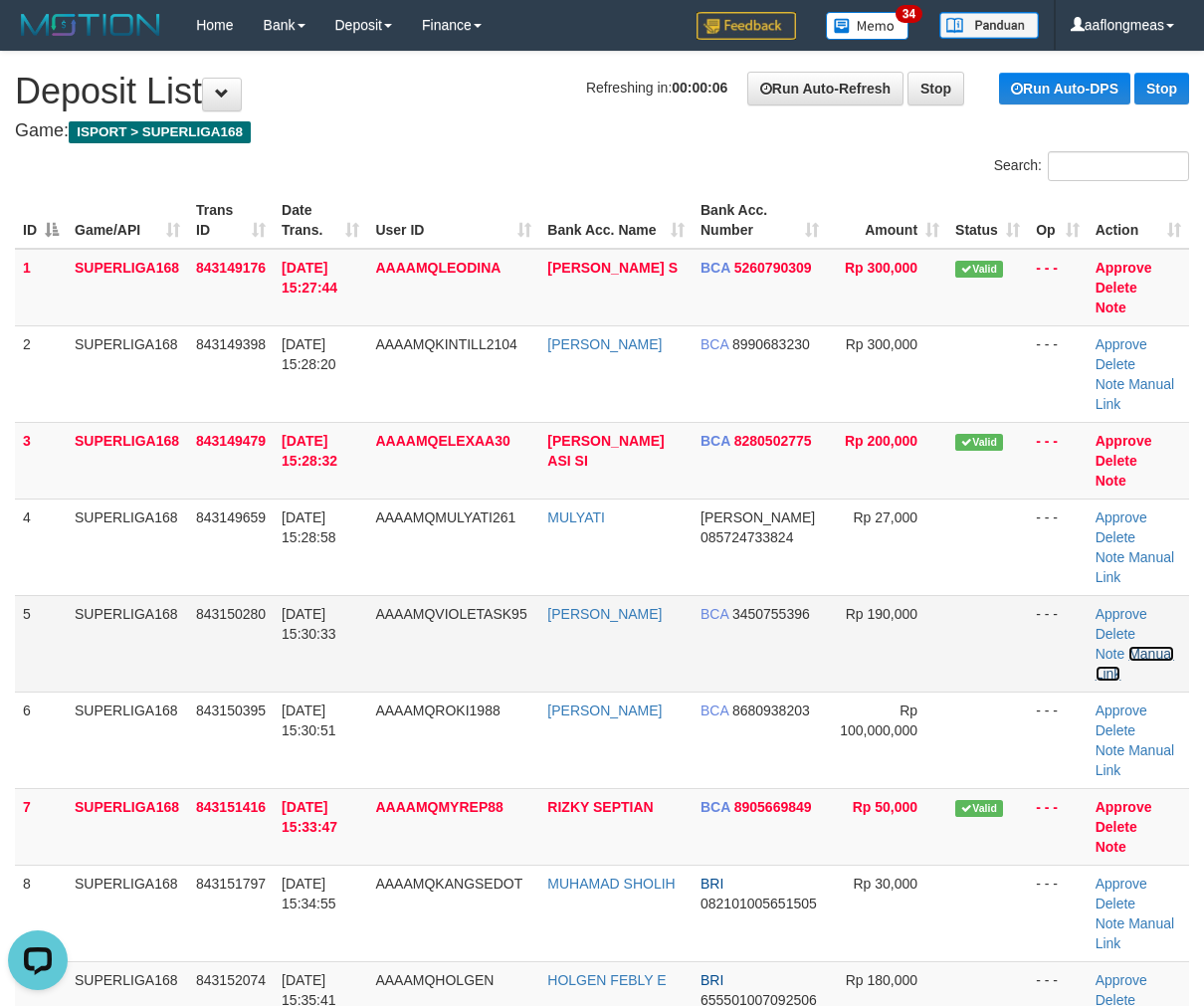 click on "Manual Link" at bounding box center [1134, 664] 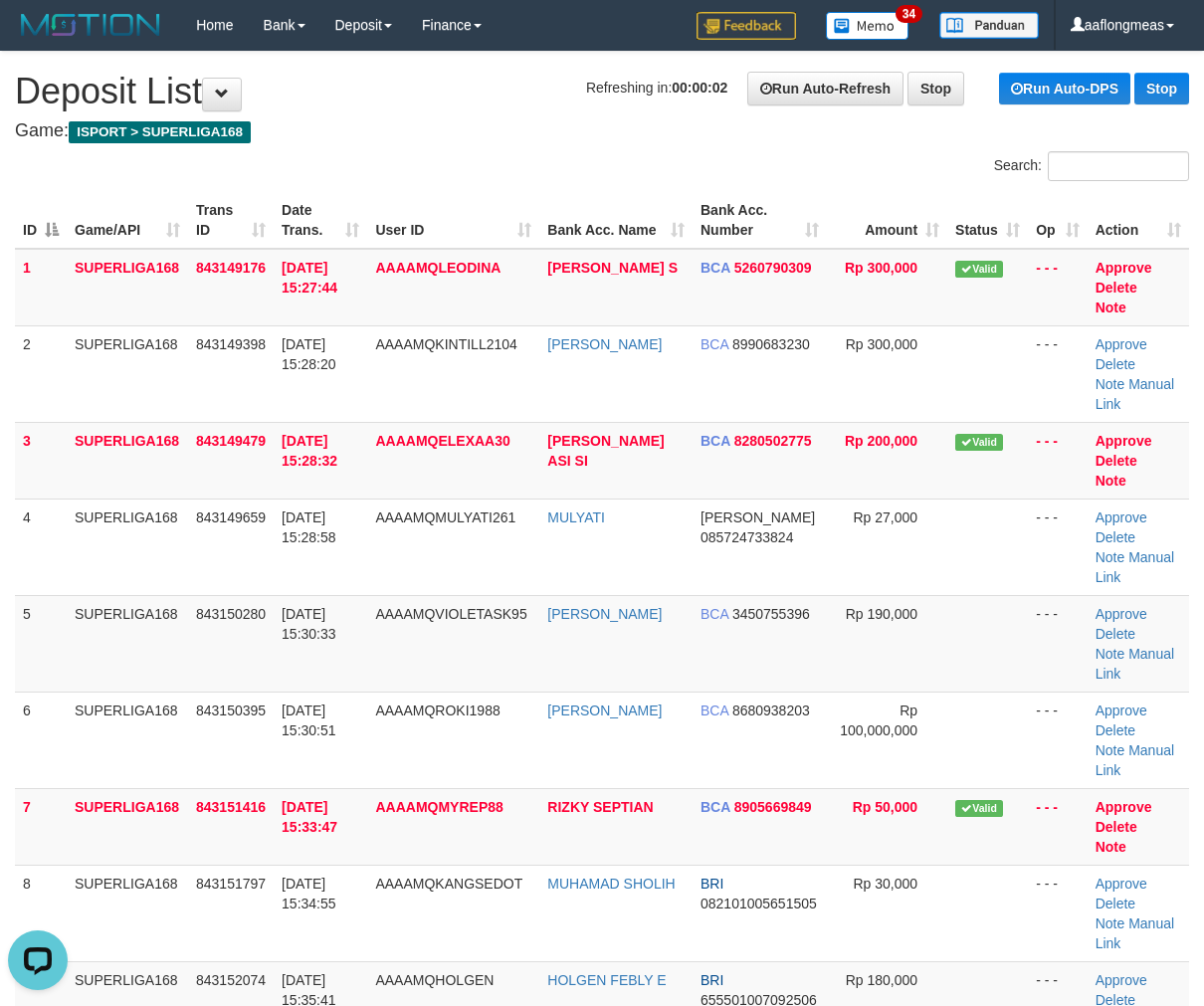 drag, startPoint x: 995, startPoint y: 610, endPoint x: 1215, endPoint y: 688, distance: 233.41808 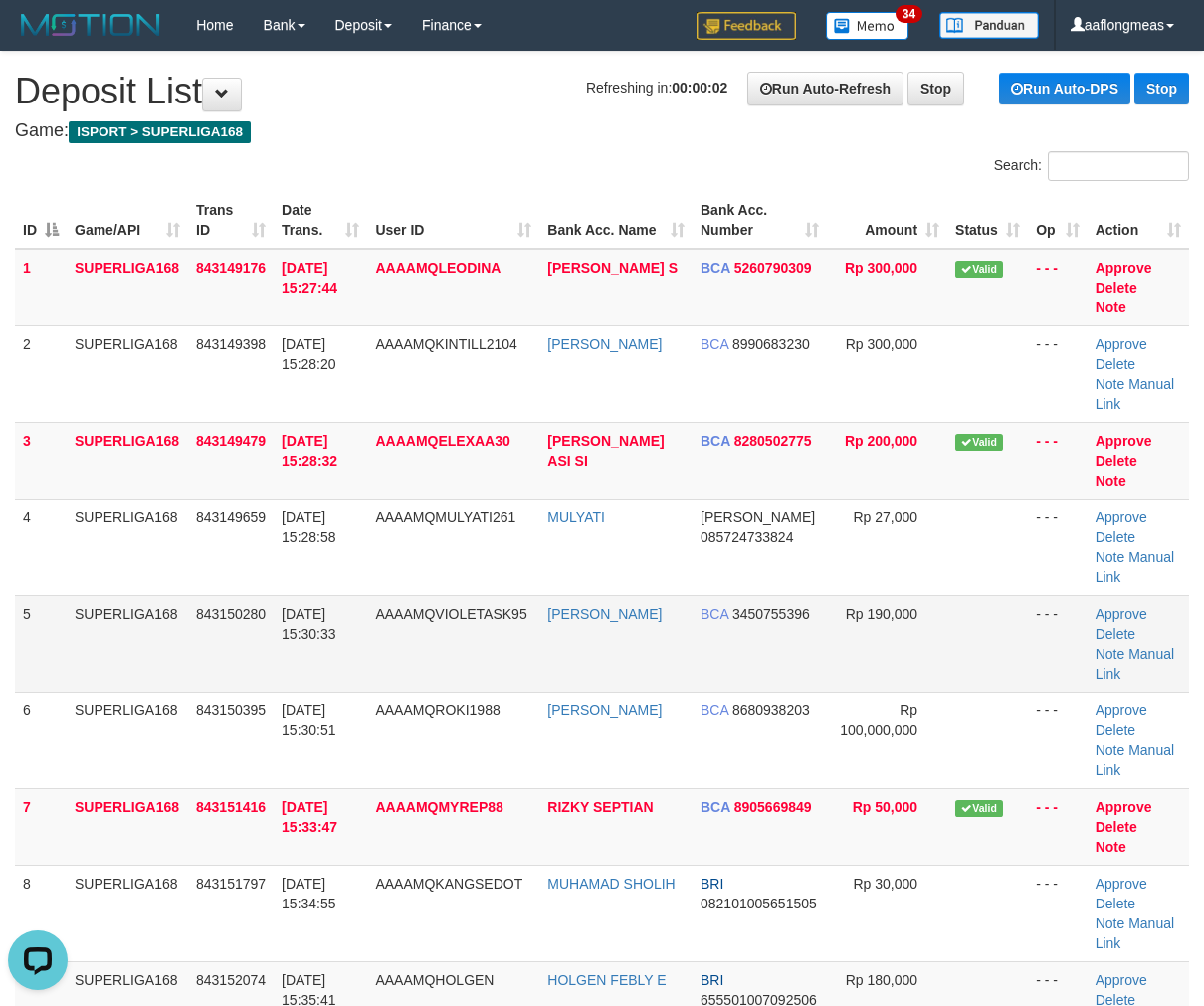 click at bounding box center (987, 643) 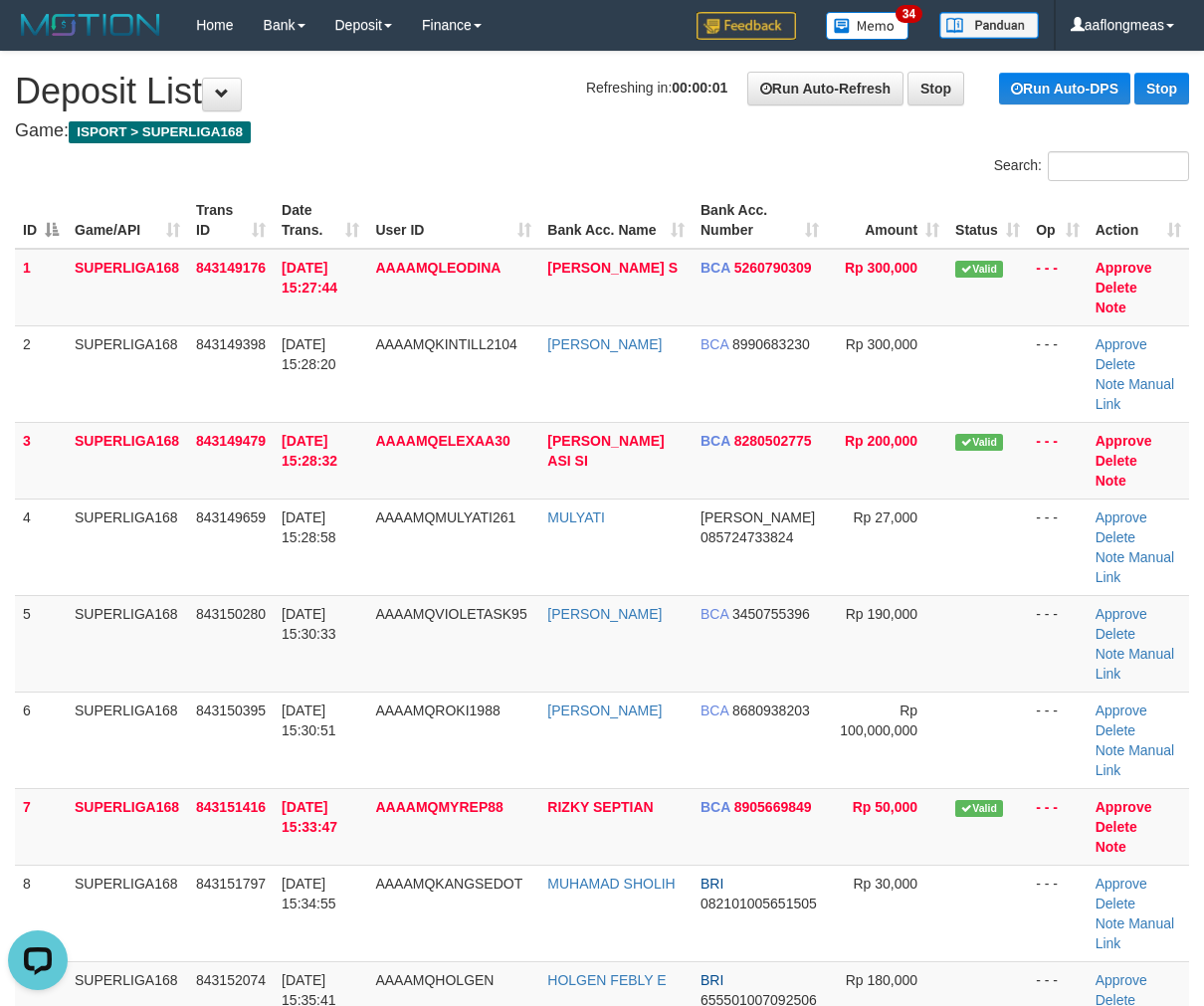 drag, startPoint x: 988, startPoint y: 557, endPoint x: 1214, endPoint y: 622, distance: 235.16165 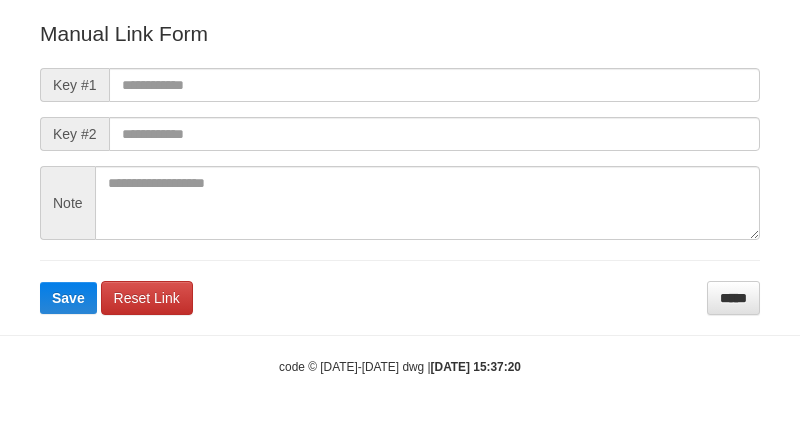 scroll, scrollTop: 242, scrollLeft: 0, axis: vertical 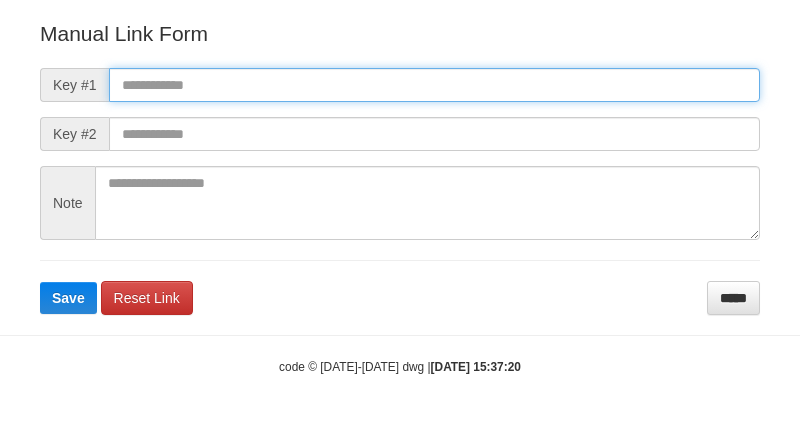 click at bounding box center [434, 85] 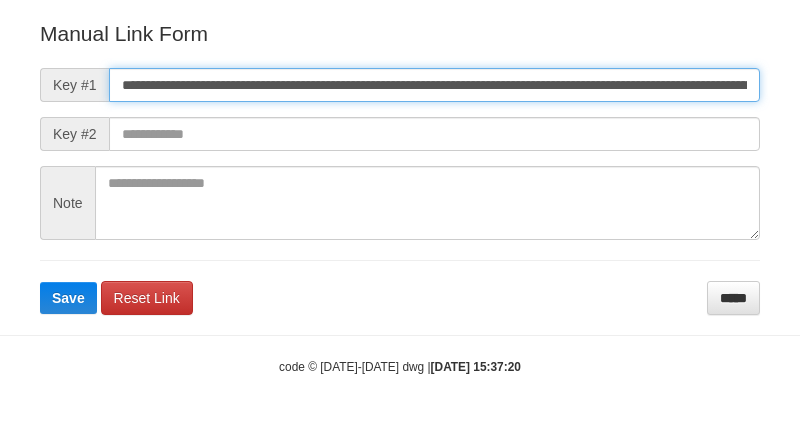 scroll, scrollTop: 0, scrollLeft: 1394, axis: horizontal 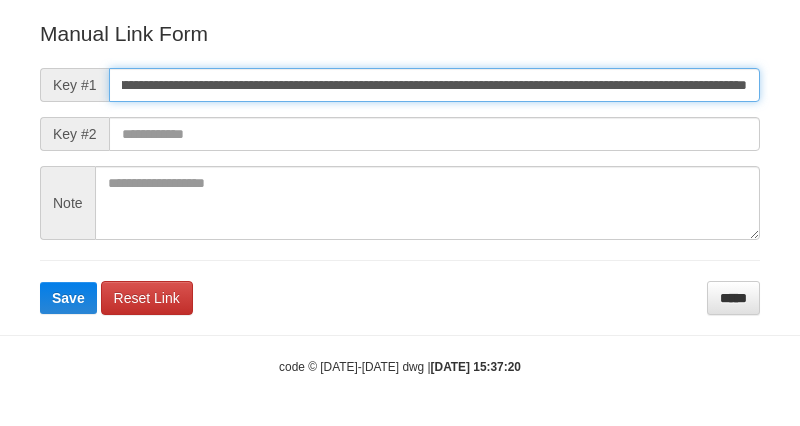 type on "**********" 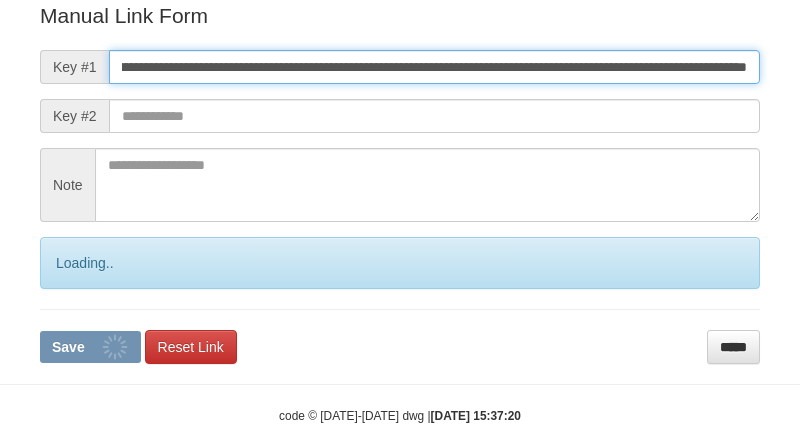 click on "Save" at bounding box center [90, 347] 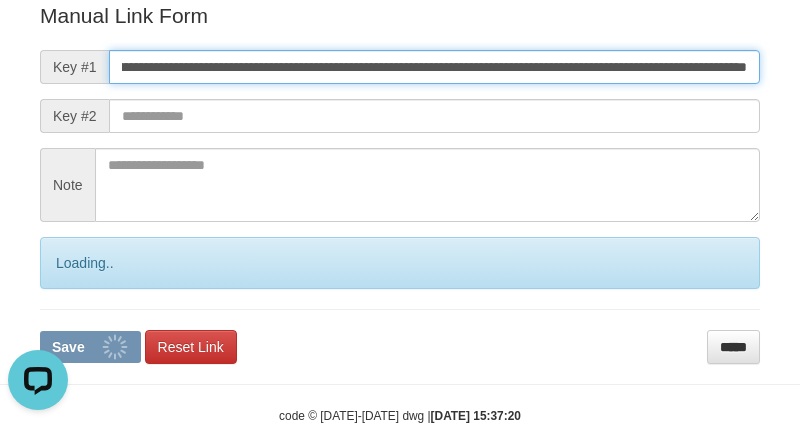 scroll, scrollTop: 0, scrollLeft: 0, axis: both 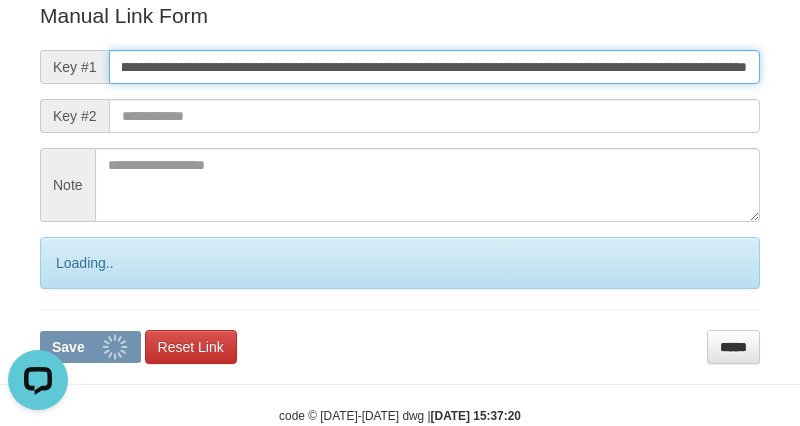 click on "Save" at bounding box center (90, 347) 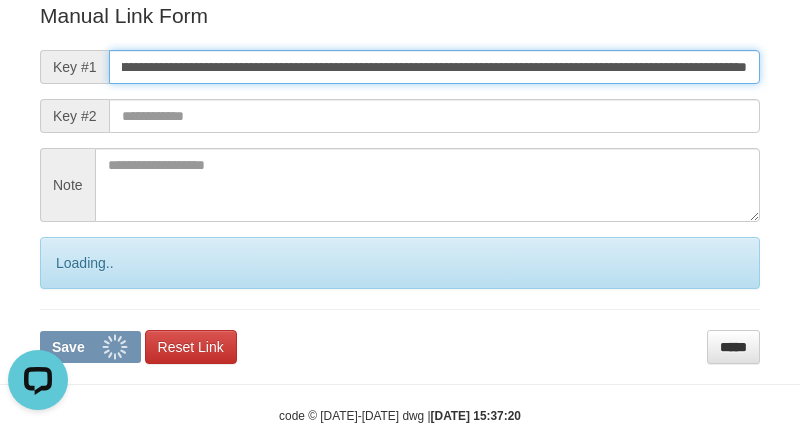click on "Save" at bounding box center (90, 347) 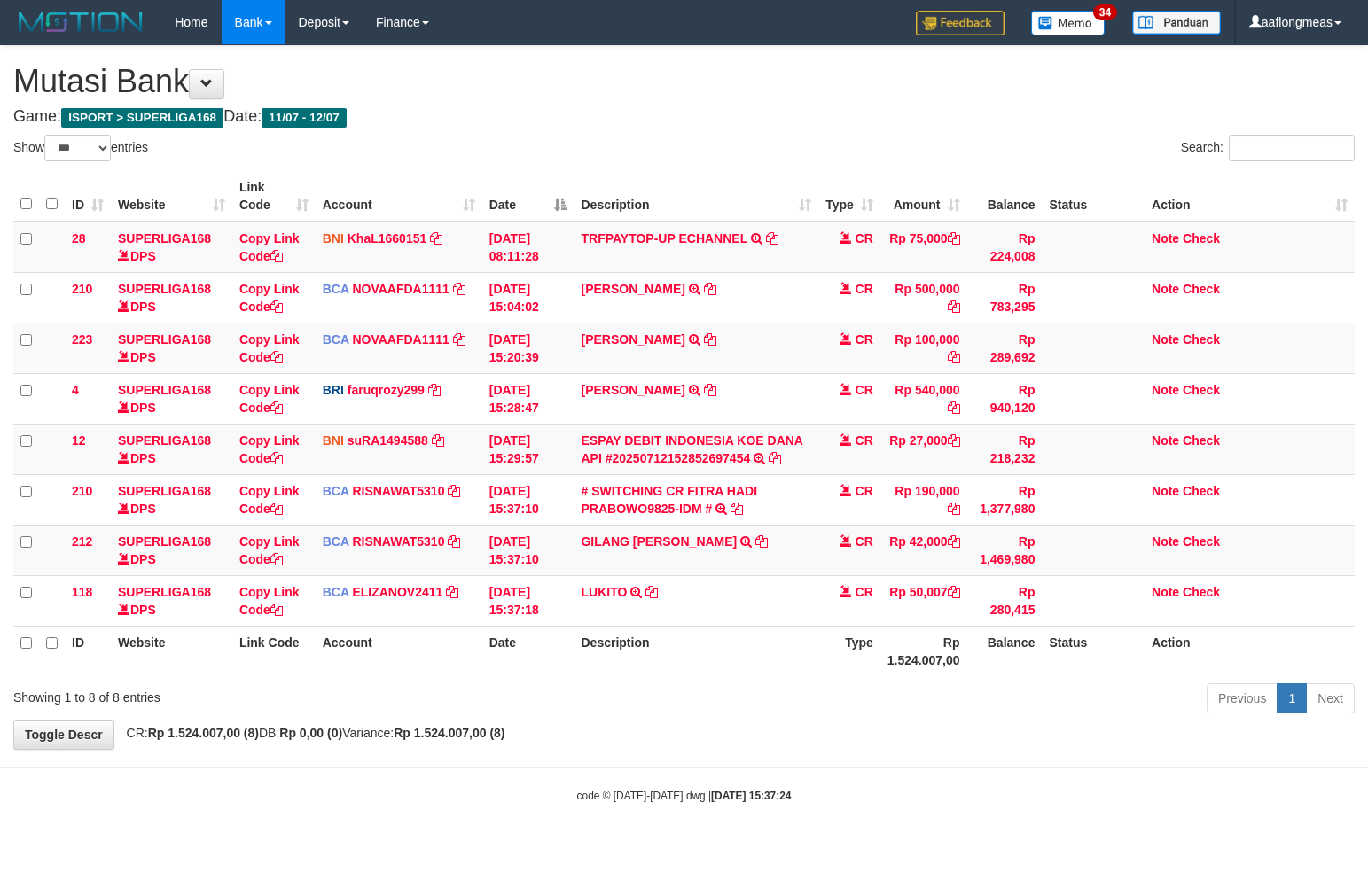 select on "***" 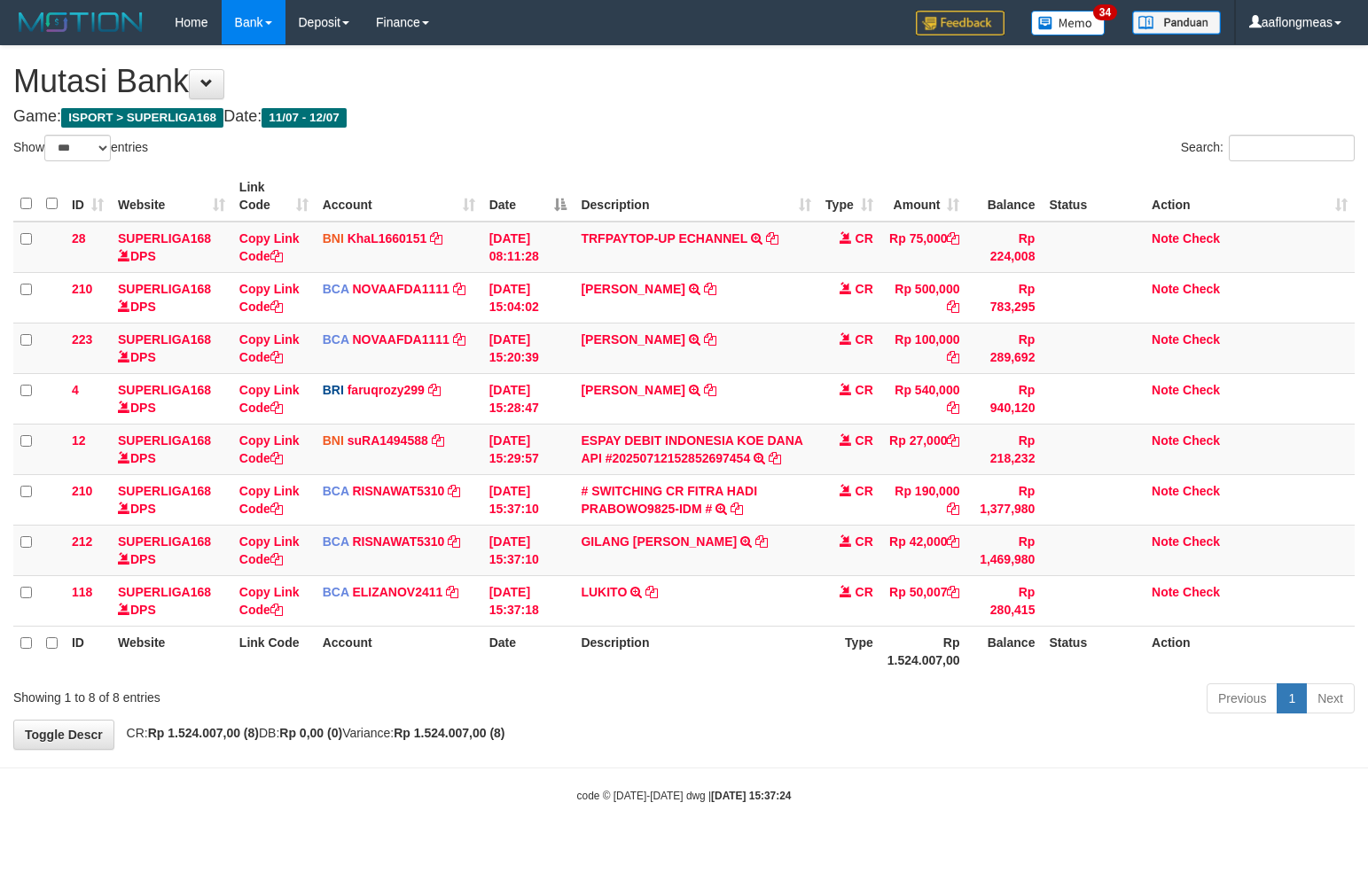 scroll, scrollTop: 0, scrollLeft: 0, axis: both 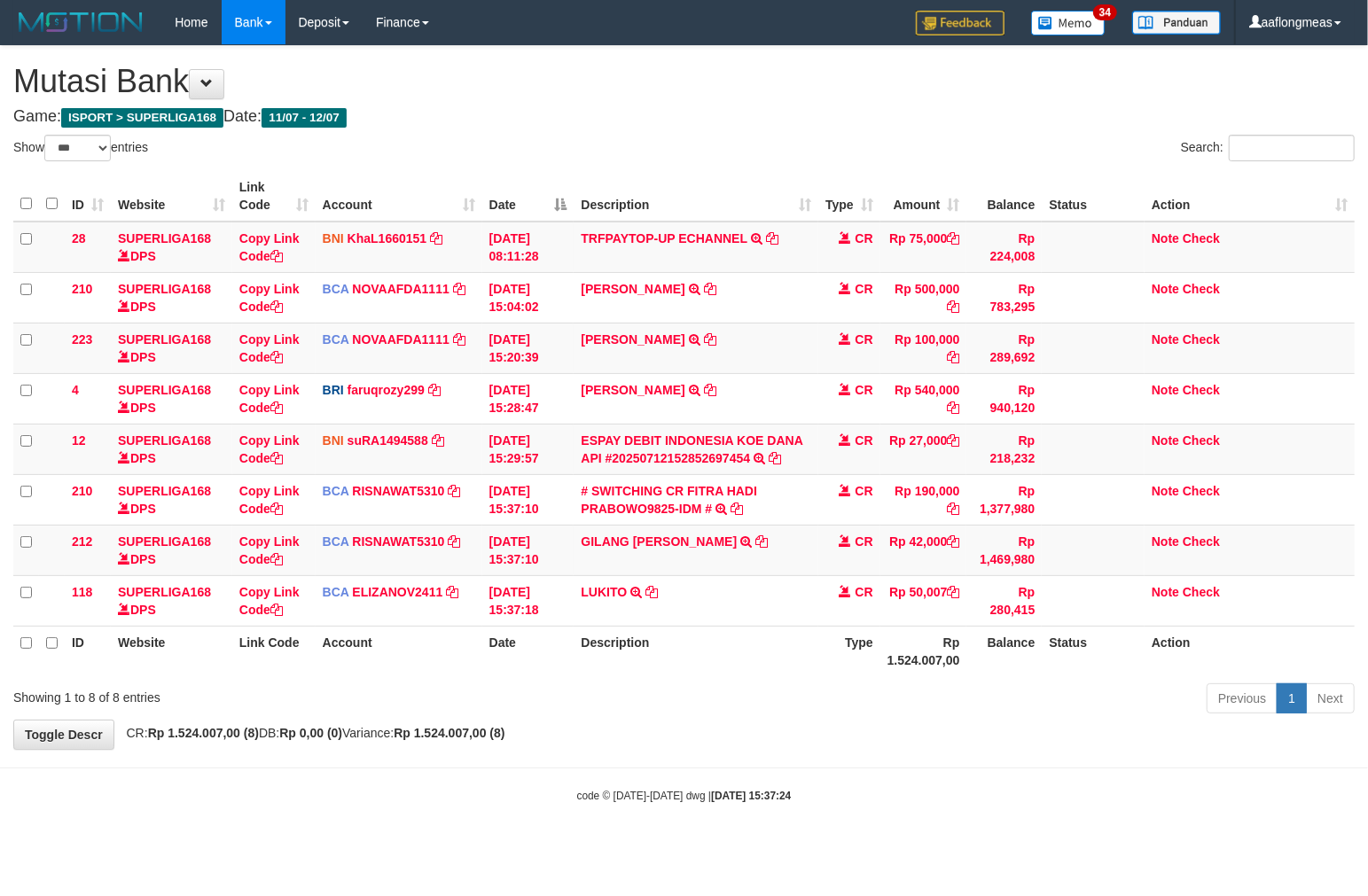 click on "Previous 1 Next" at bounding box center [969, 700] 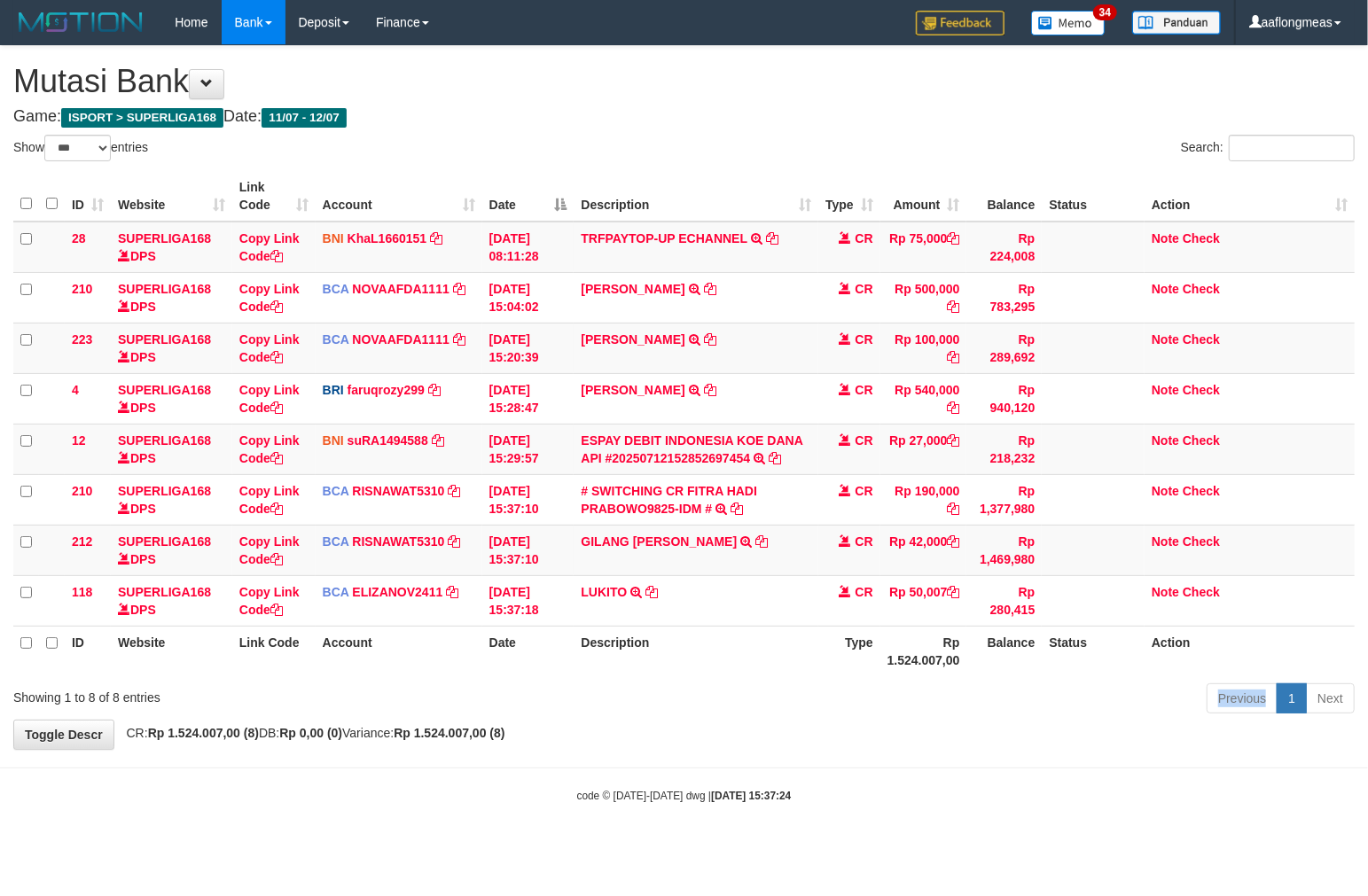 click on "Previous 1 Next" at bounding box center (969, 700) 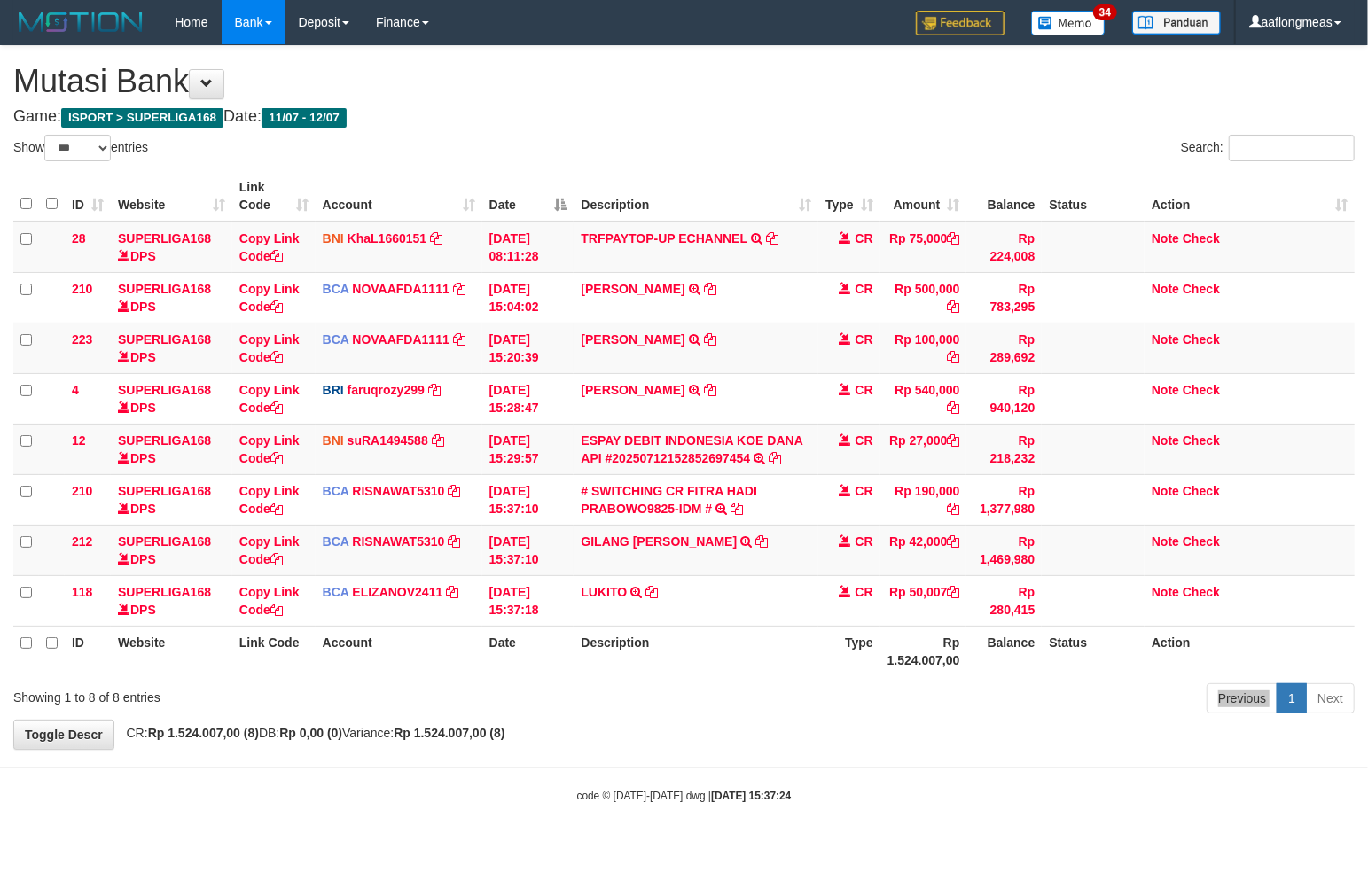 click on "Previous 1 Next" at bounding box center [969, 700] 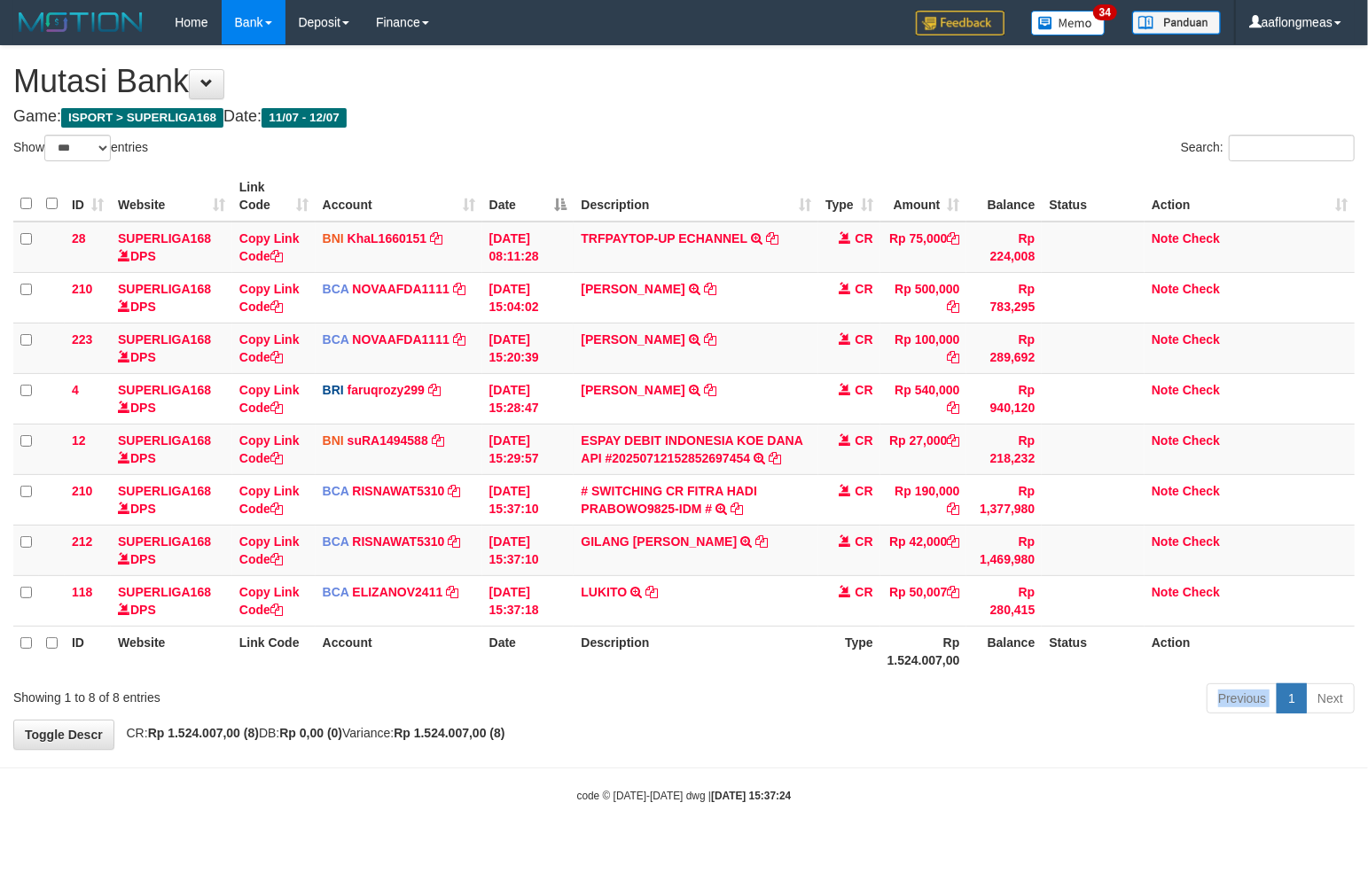 click on "Previous 1 Next" at bounding box center [969, 700] 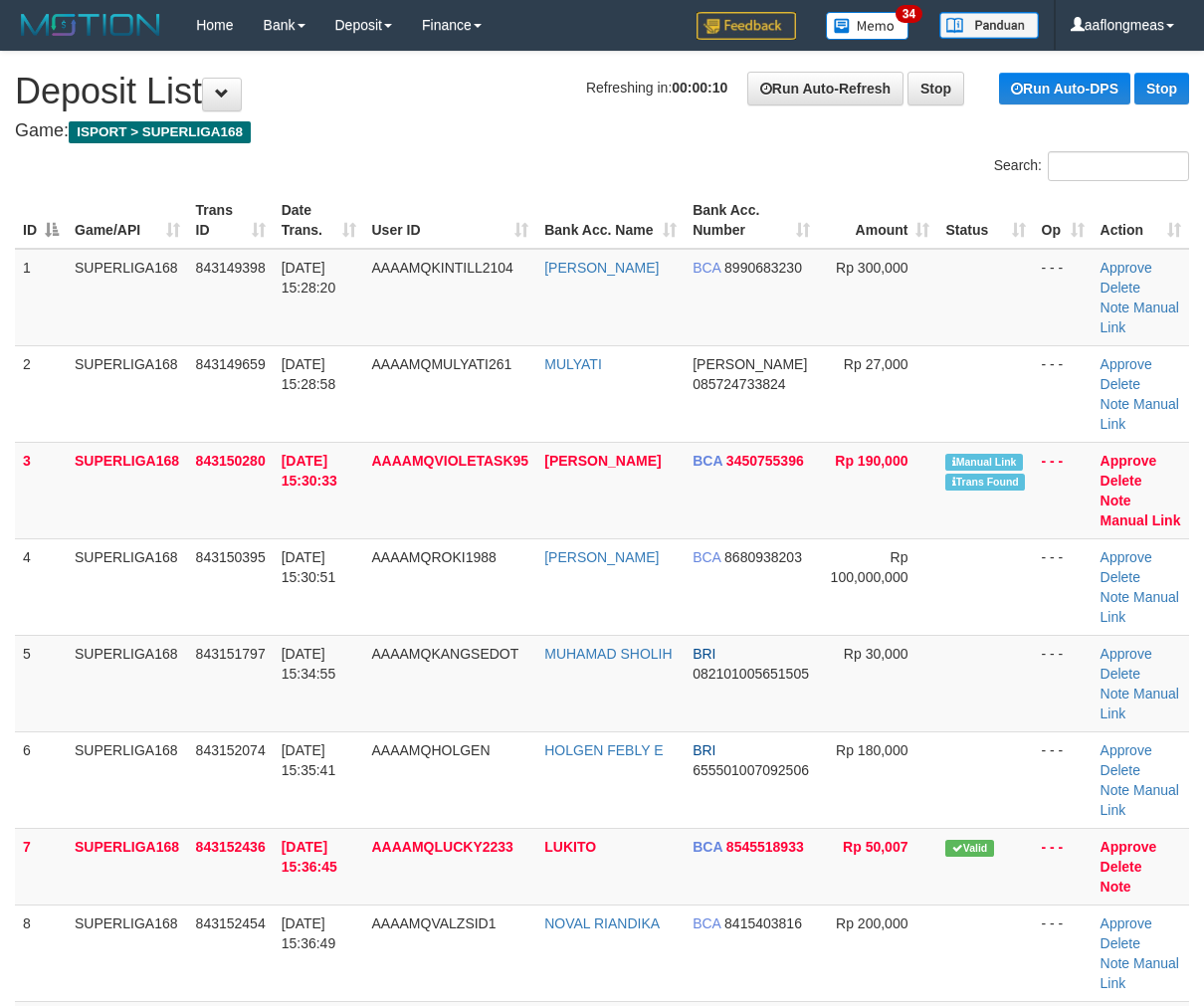 scroll, scrollTop: 0, scrollLeft: 0, axis: both 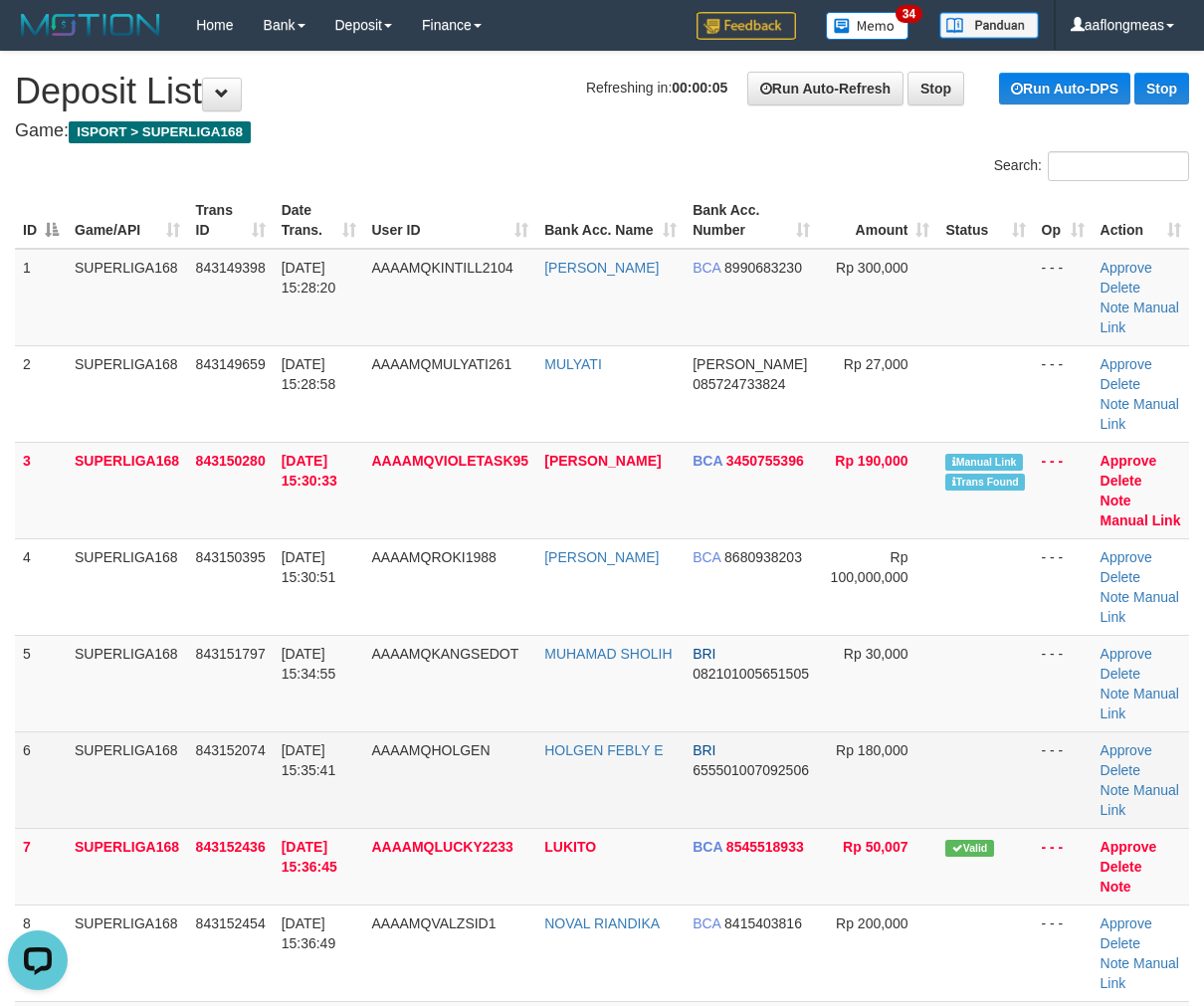 click on "Rp 180,000" at bounding box center (878, 779) 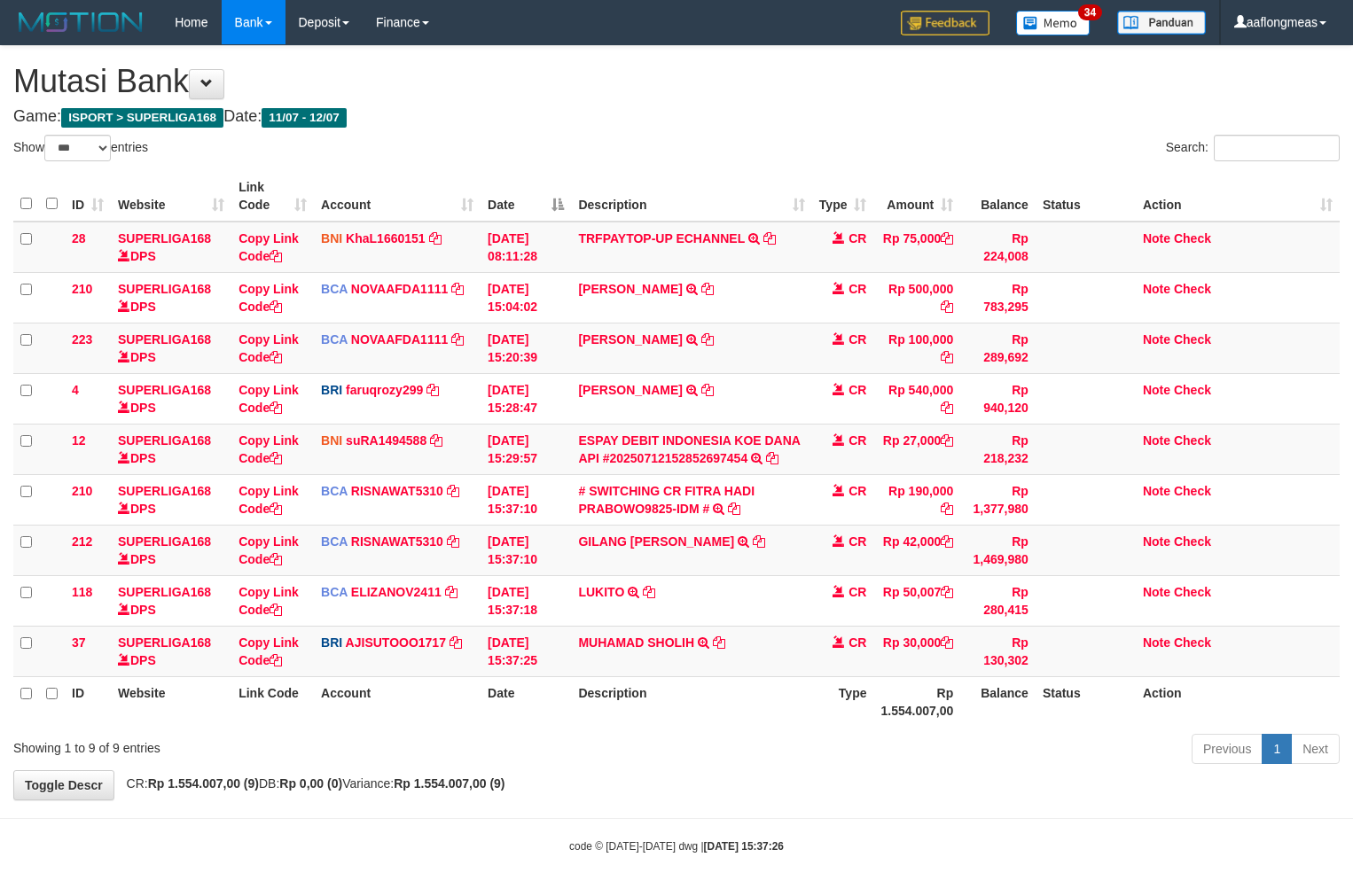select on "***" 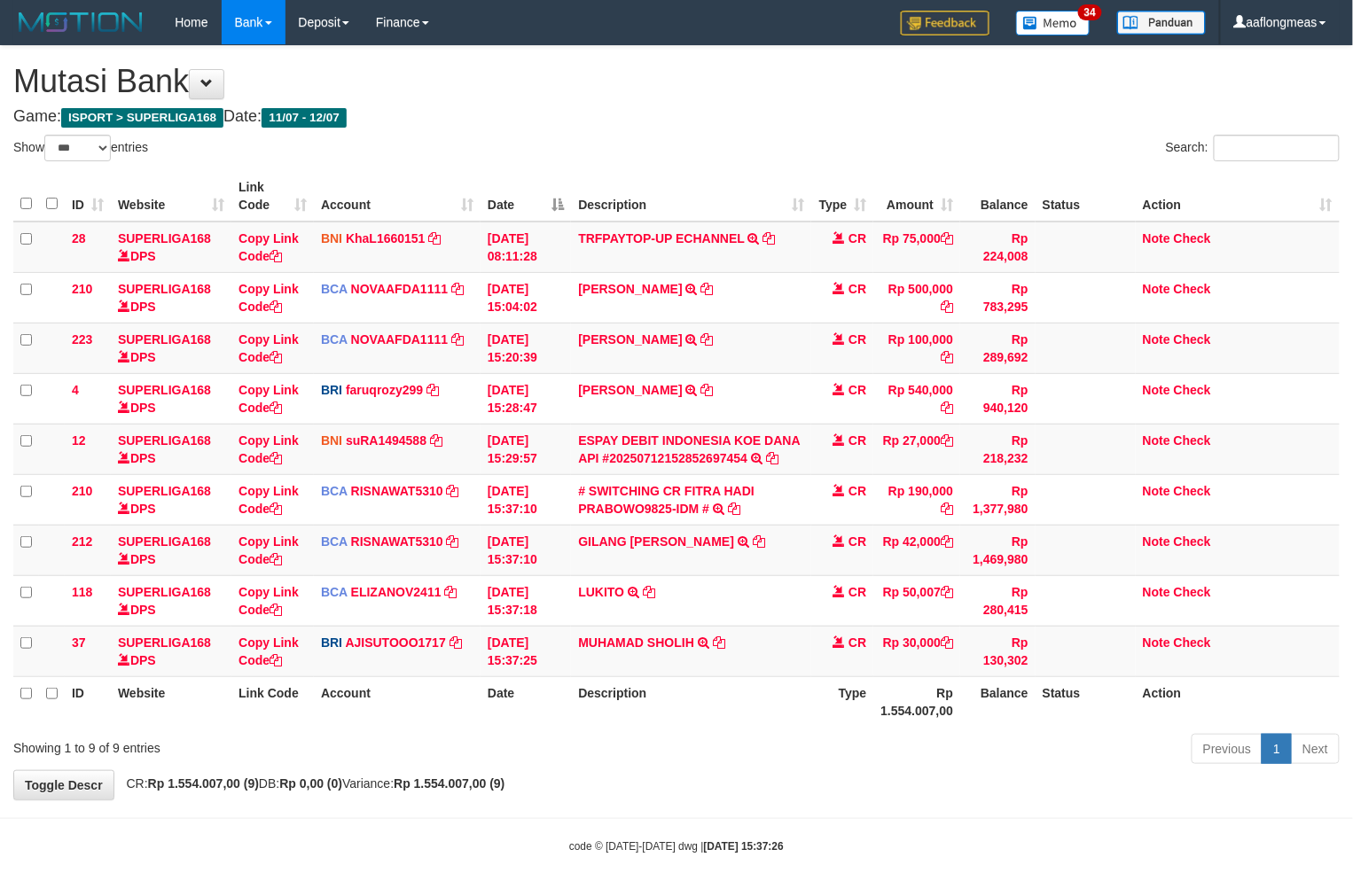 scroll, scrollTop: 4, scrollLeft: 0, axis: vertical 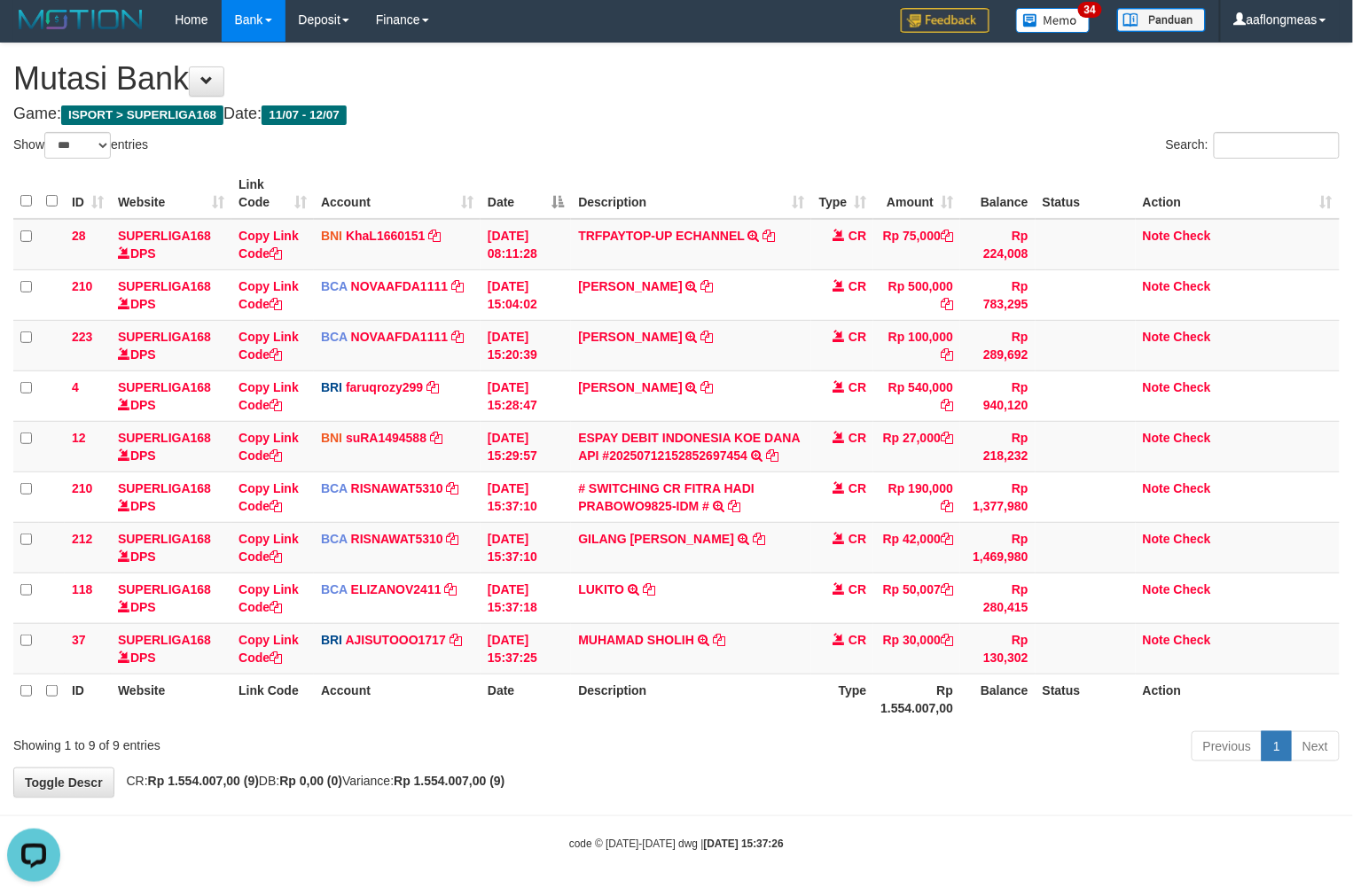click on "Previous 1 Next" at bounding box center (958, 748) 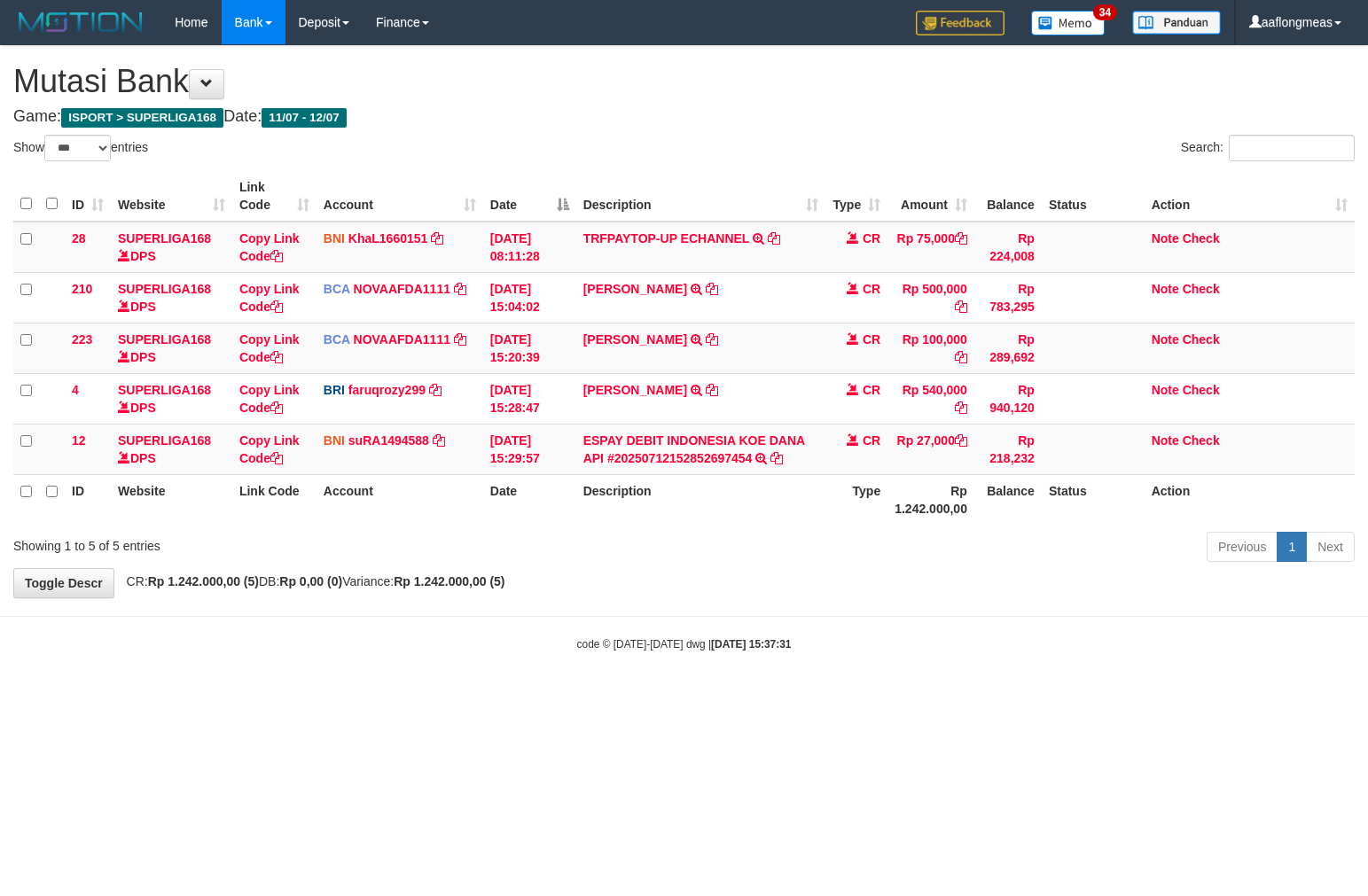 select on "***" 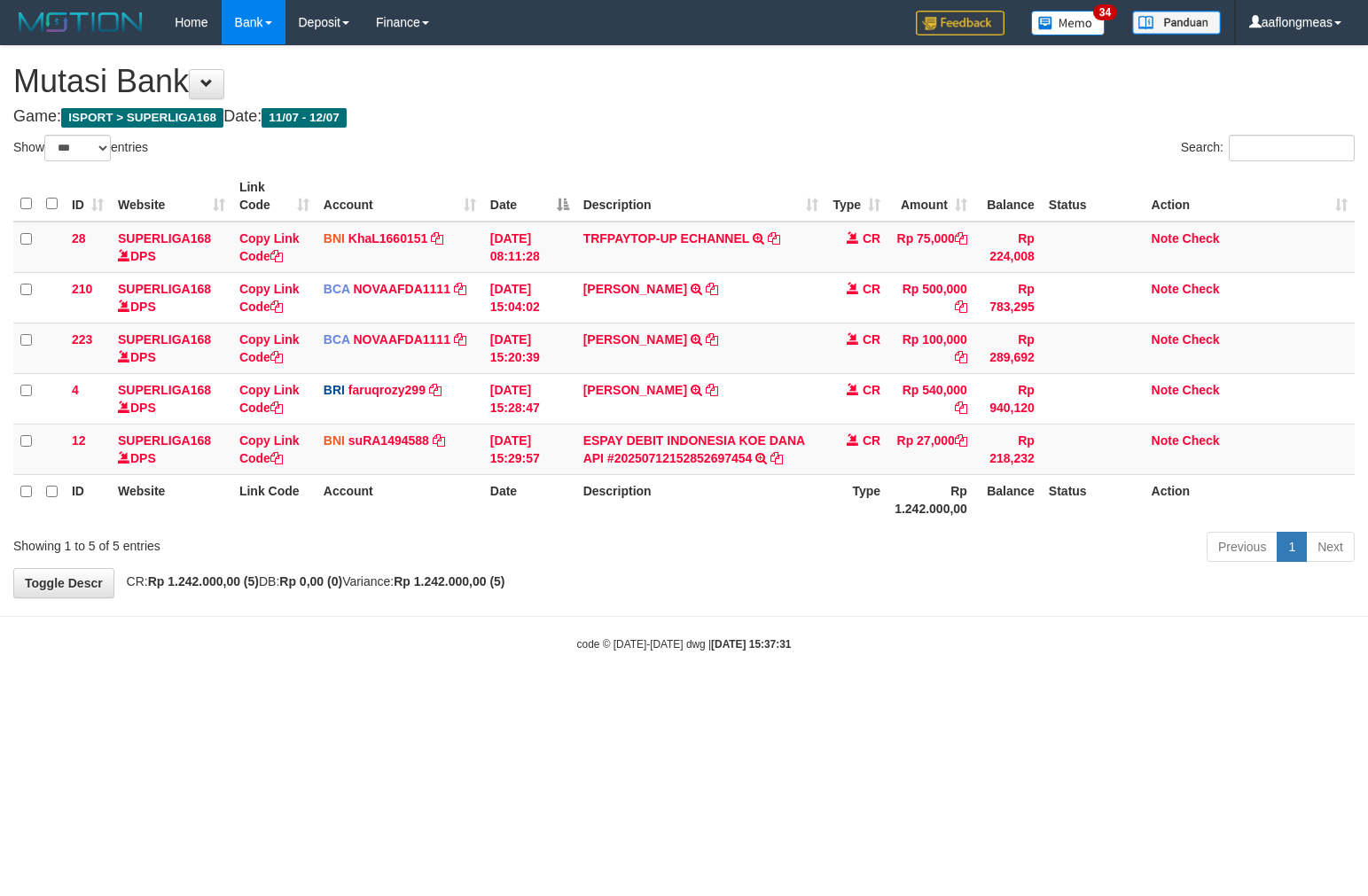 scroll, scrollTop: 0, scrollLeft: 0, axis: both 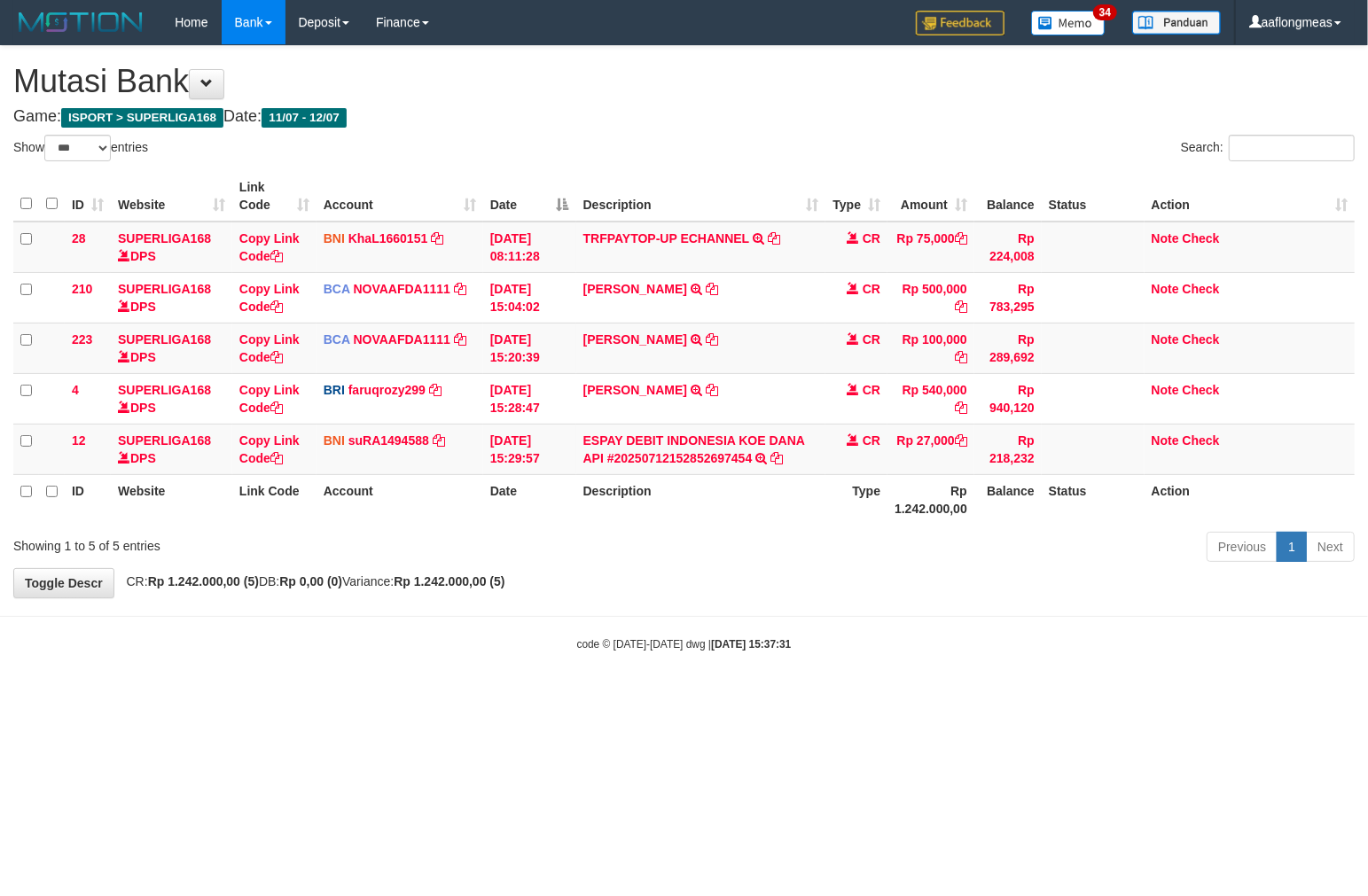 drag, startPoint x: 0, startPoint y: 0, endPoint x: 677, endPoint y: 733, distance: 997.8066 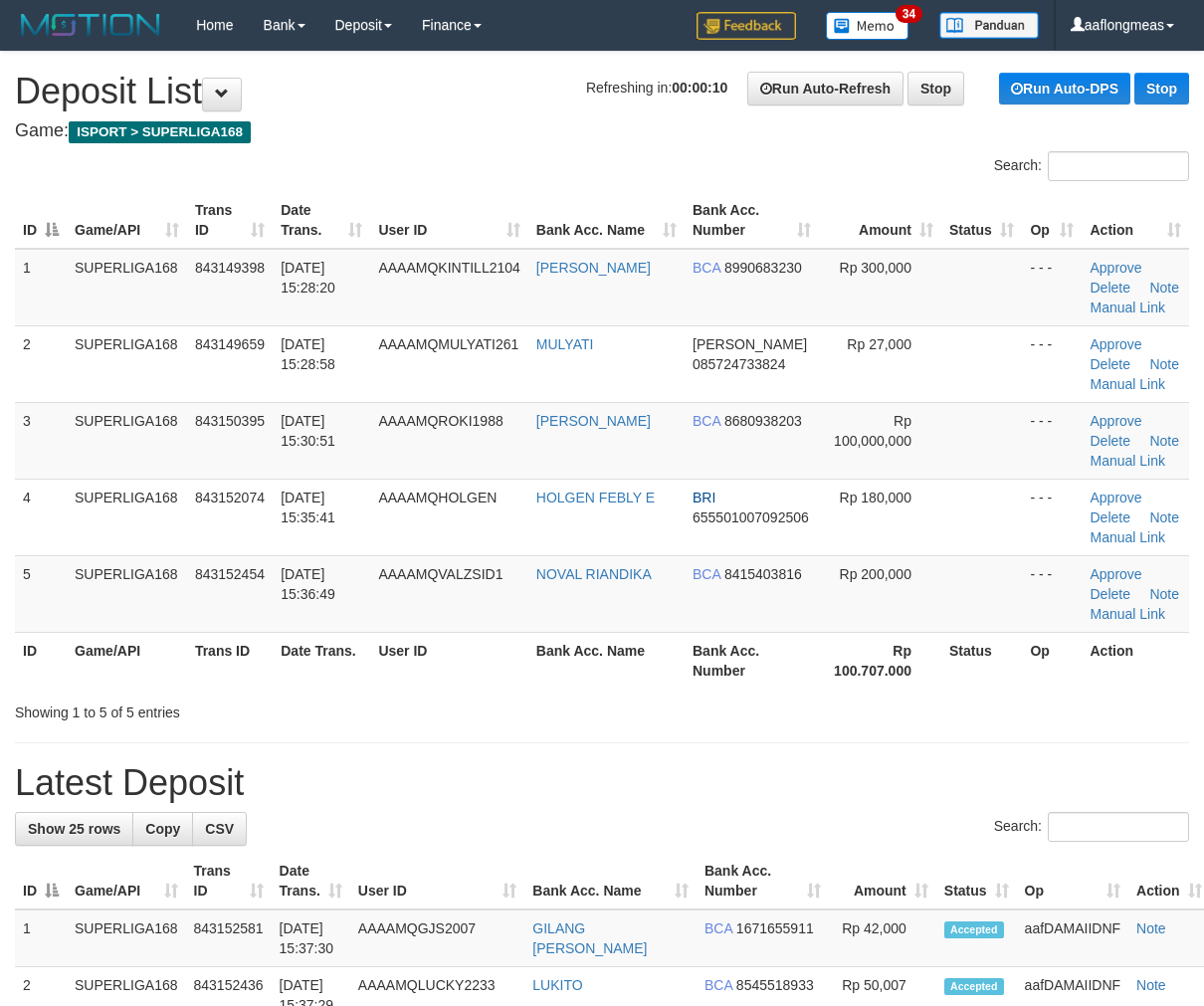 scroll, scrollTop: 0, scrollLeft: 0, axis: both 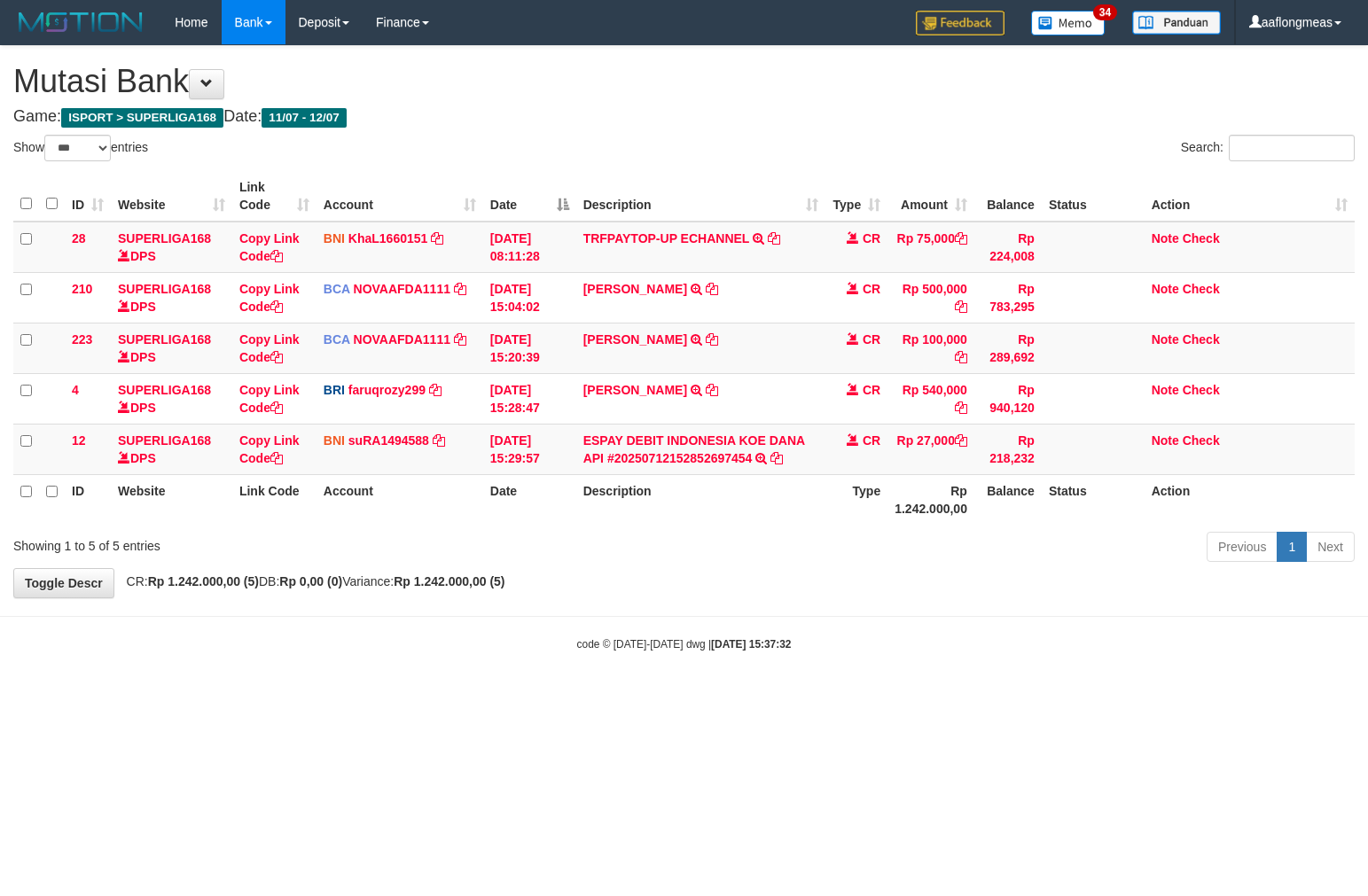 select on "***" 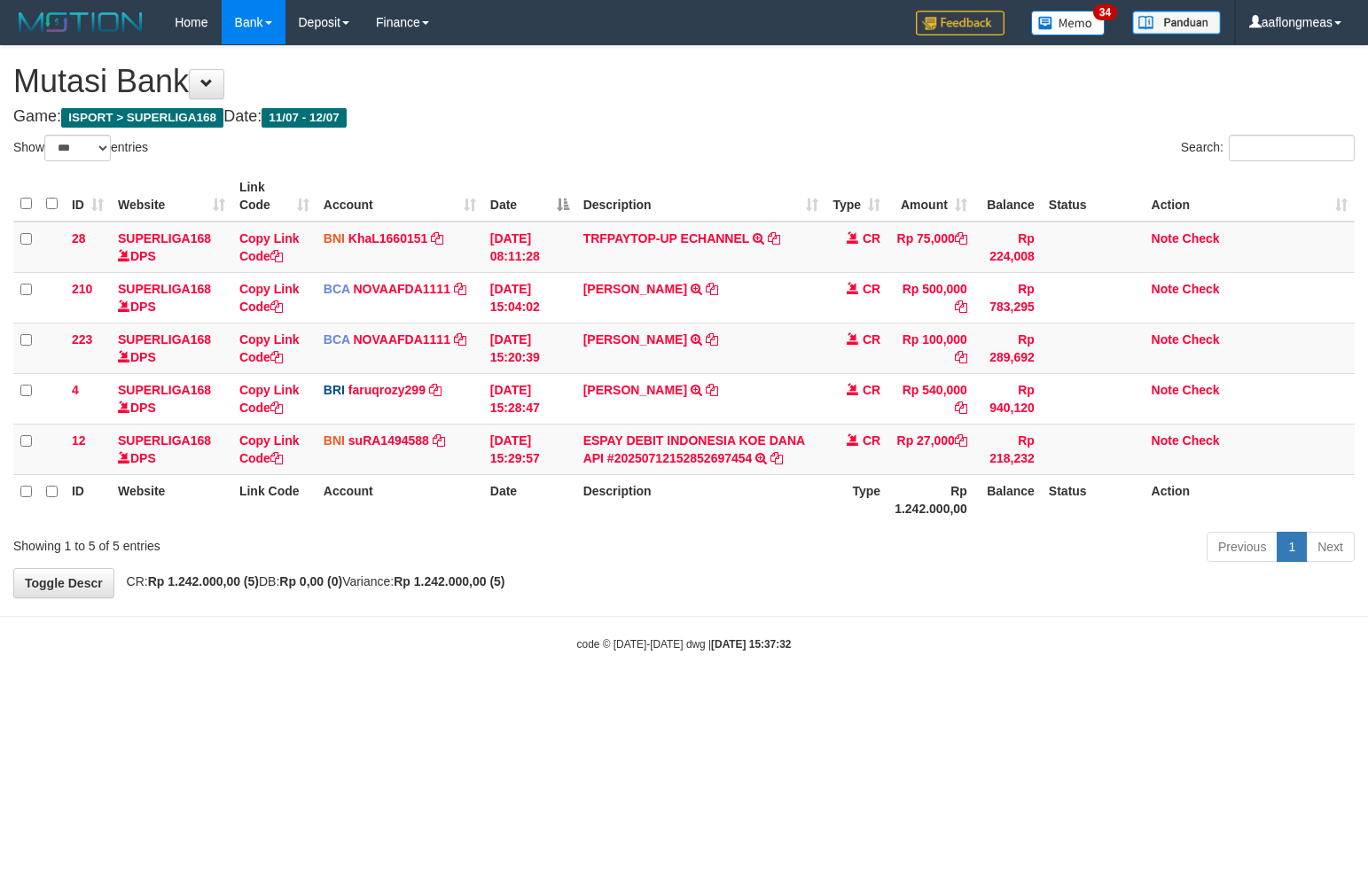 scroll, scrollTop: 0, scrollLeft: 0, axis: both 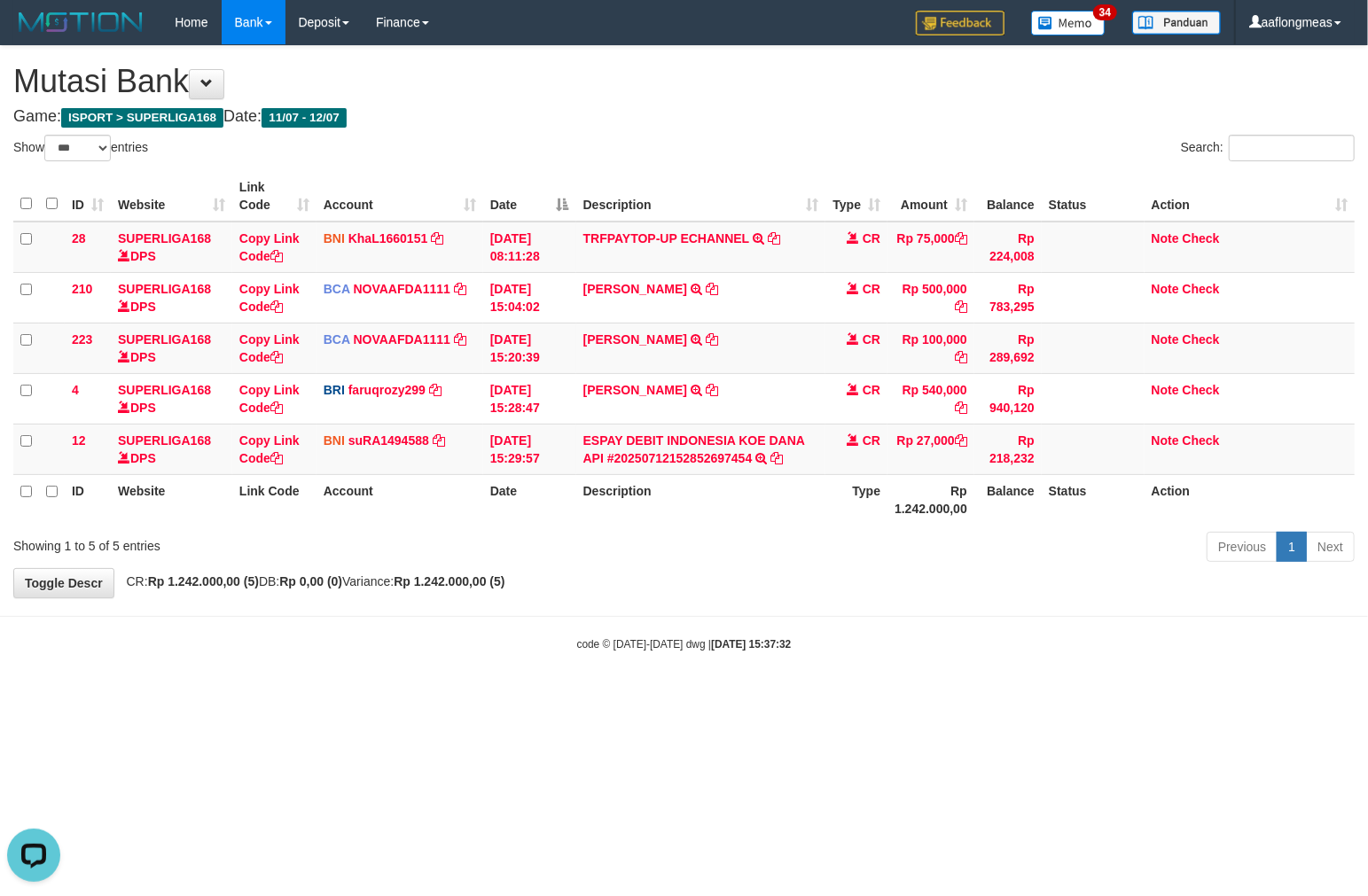 click on "Previous 1 Next" at bounding box center (969, 549) 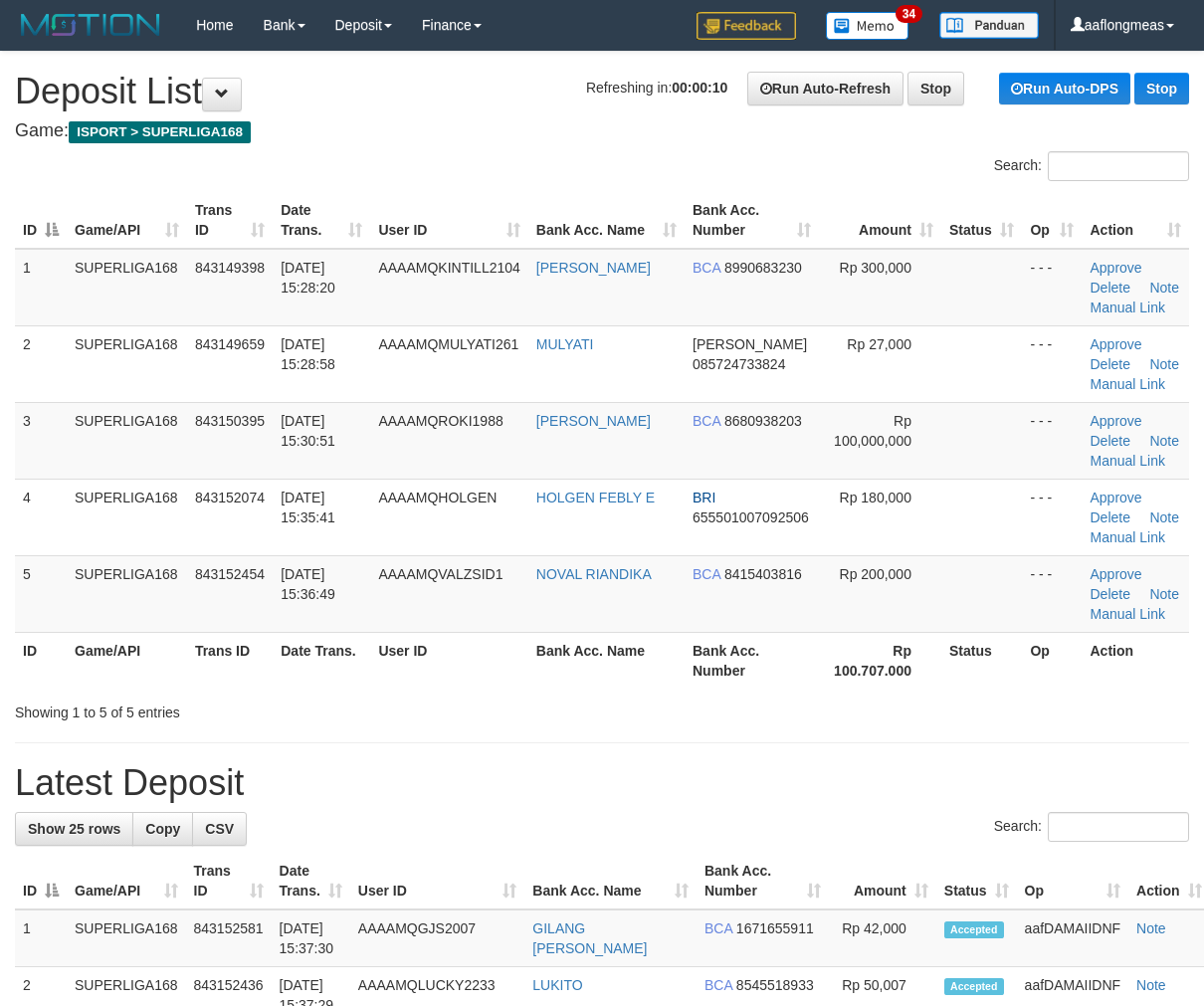 scroll, scrollTop: 0, scrollLeft: 0, axis: both 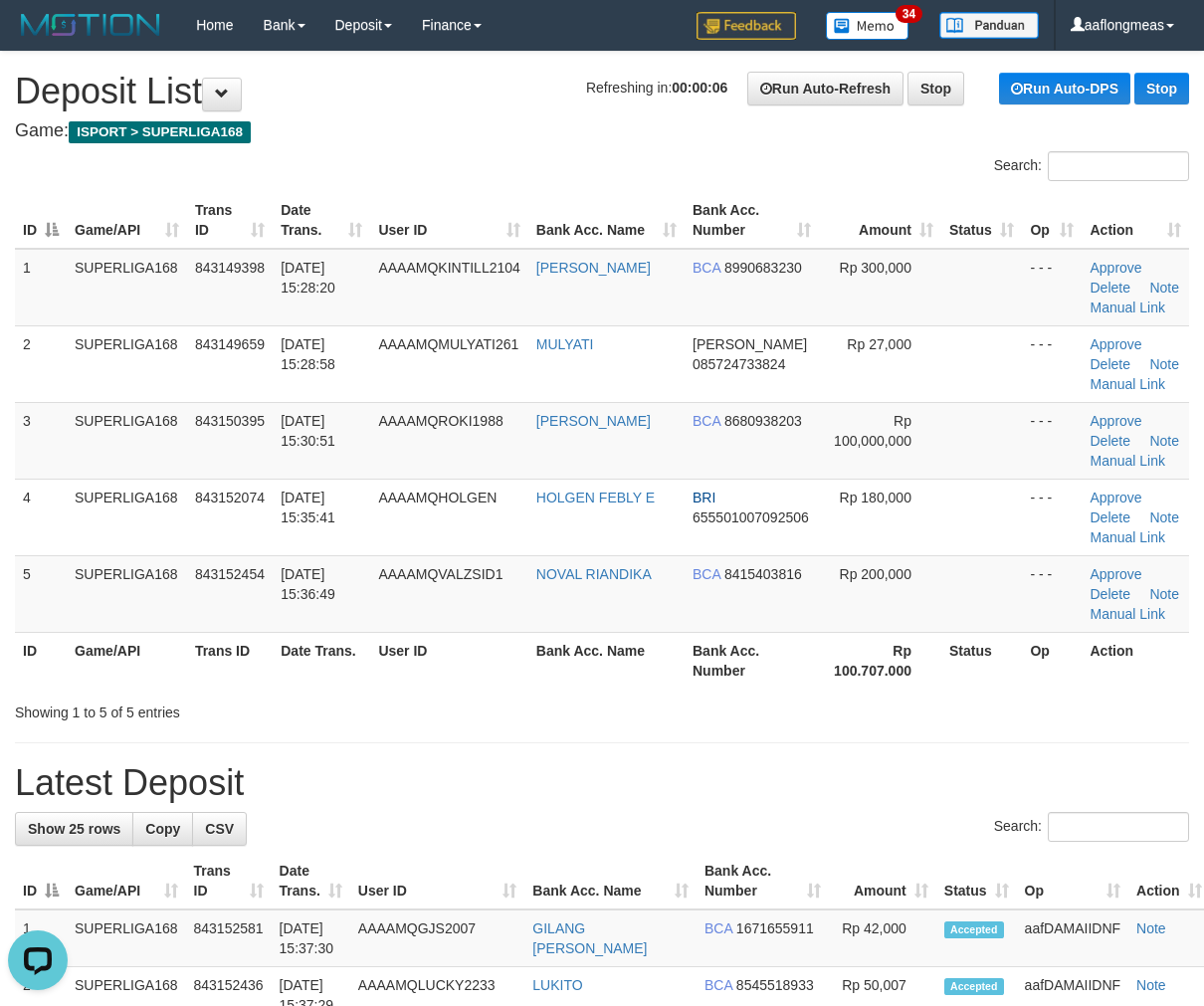drag, startPoint x: 919, startPoint y: 499, endPoint x: 1215, endPoint y: 528, distance: 297.4172 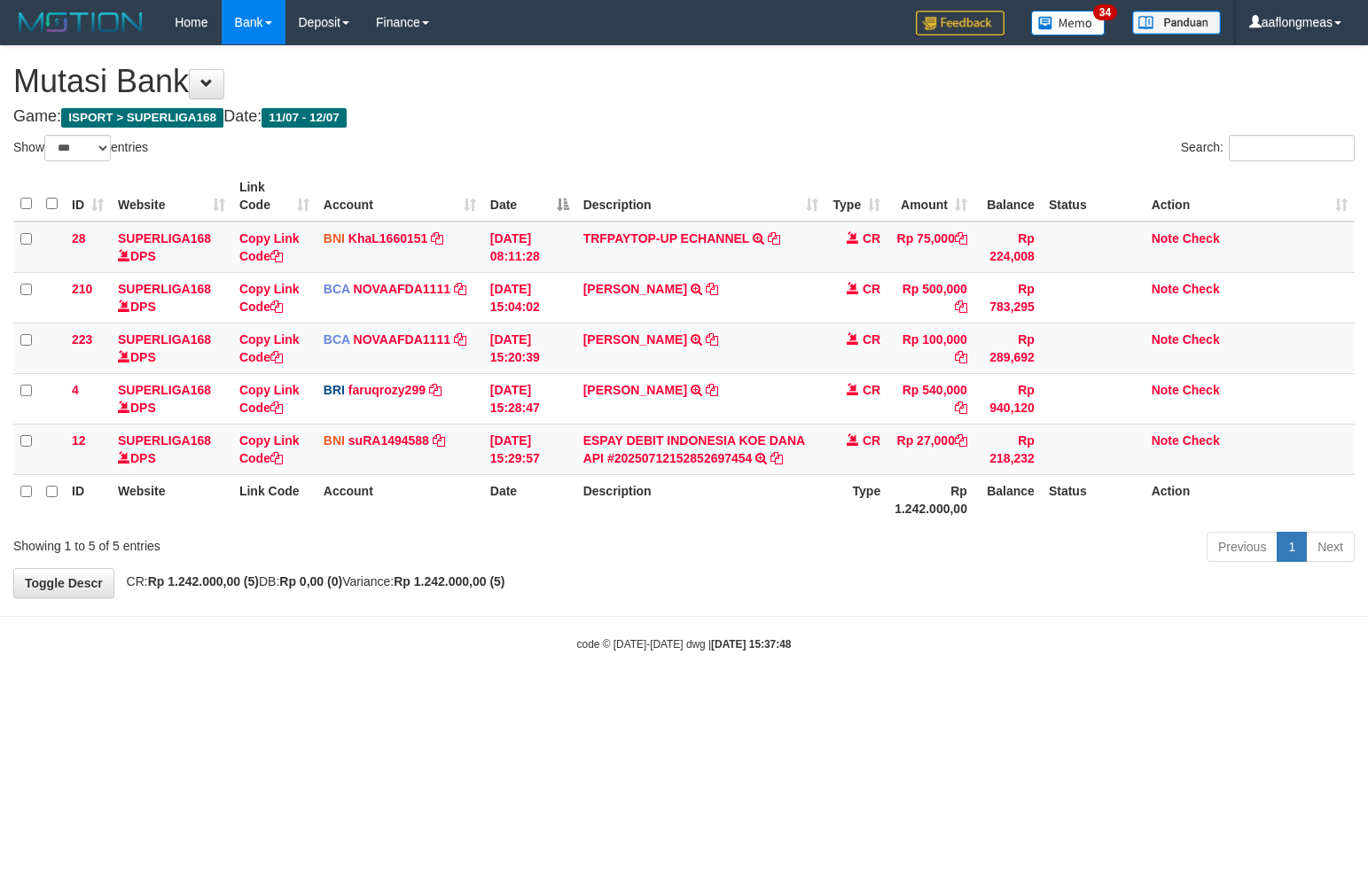select on "***" 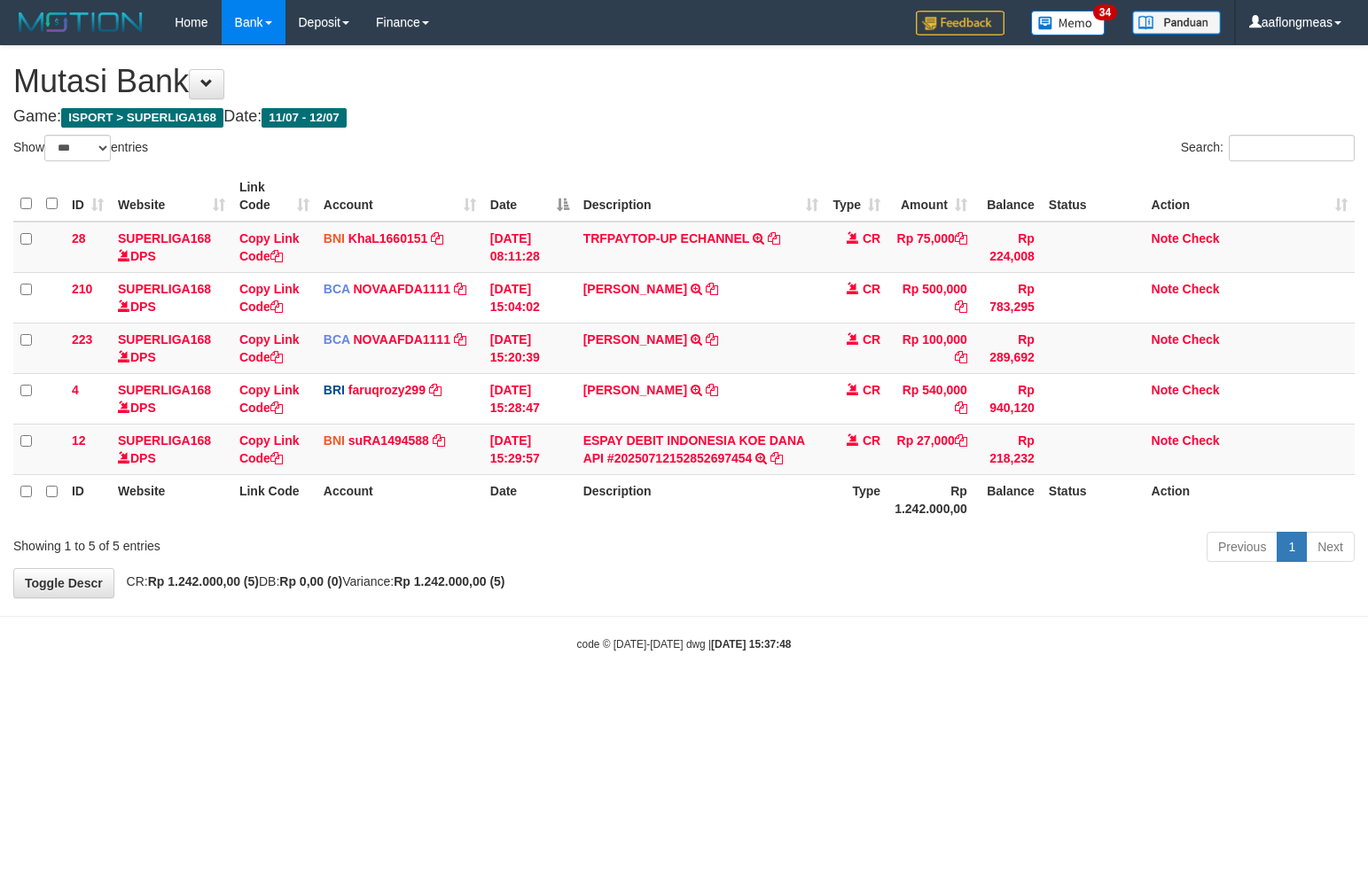 scroll, scrollTop: 0, scrollLeft: 0, axis: both 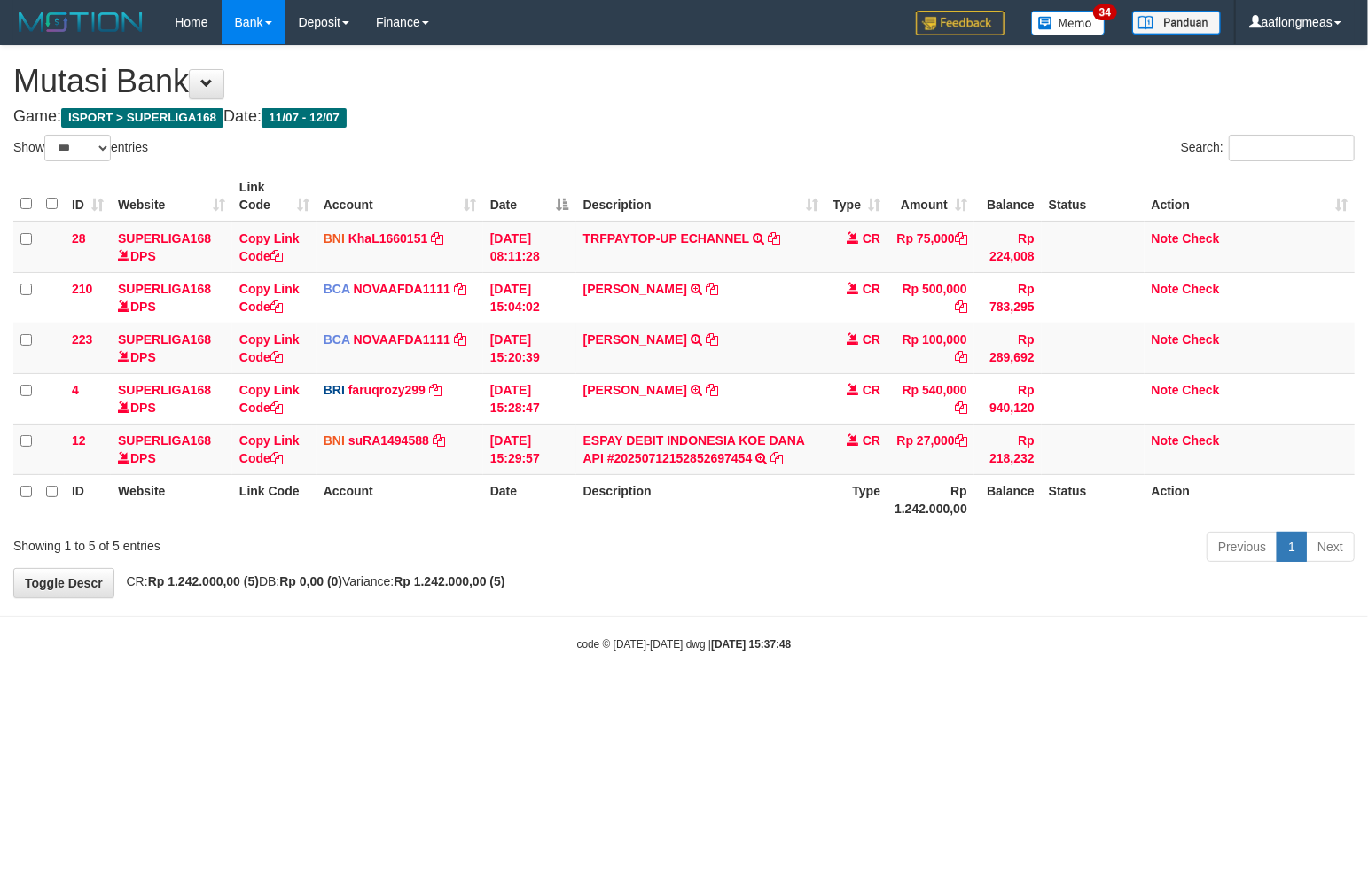 click on "**********" at bounding box center (684, 322) 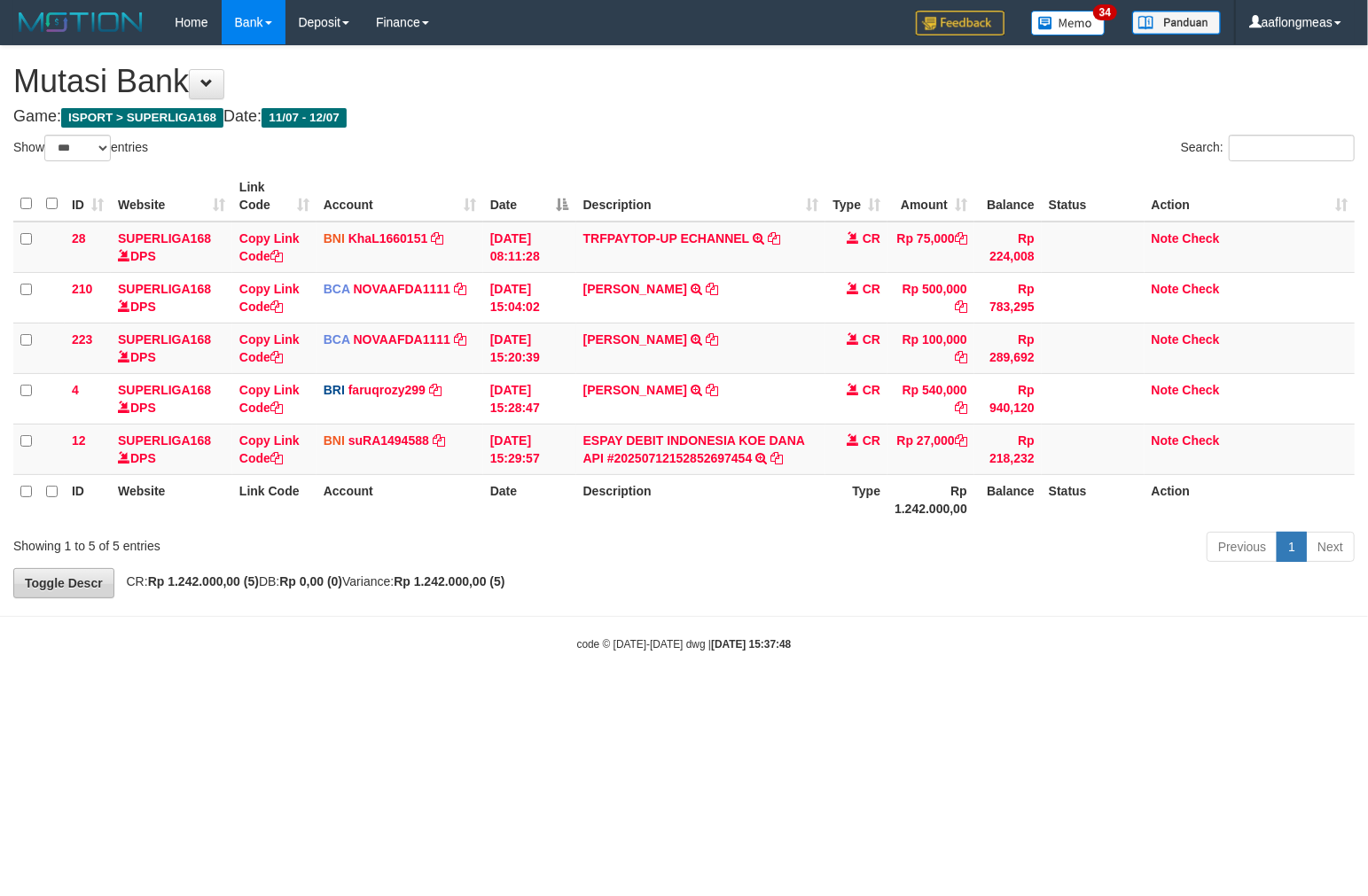drag, startPoint x: 727, startPoint y: 581, endPoint x: 45, endPoint y: 590, distance: 682.059 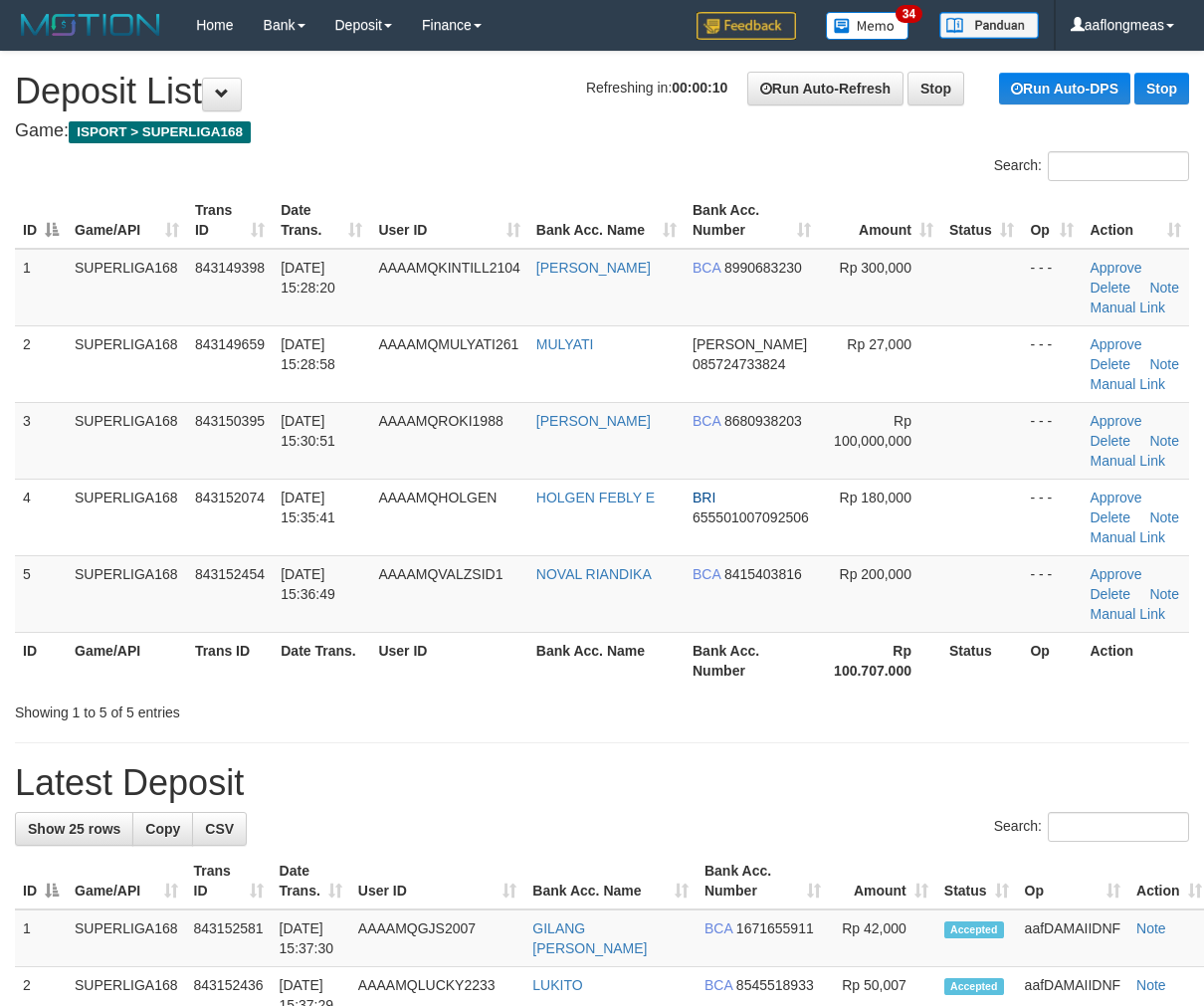 scroll, scrollTop: 0, scrollLeft: 0, axis: both 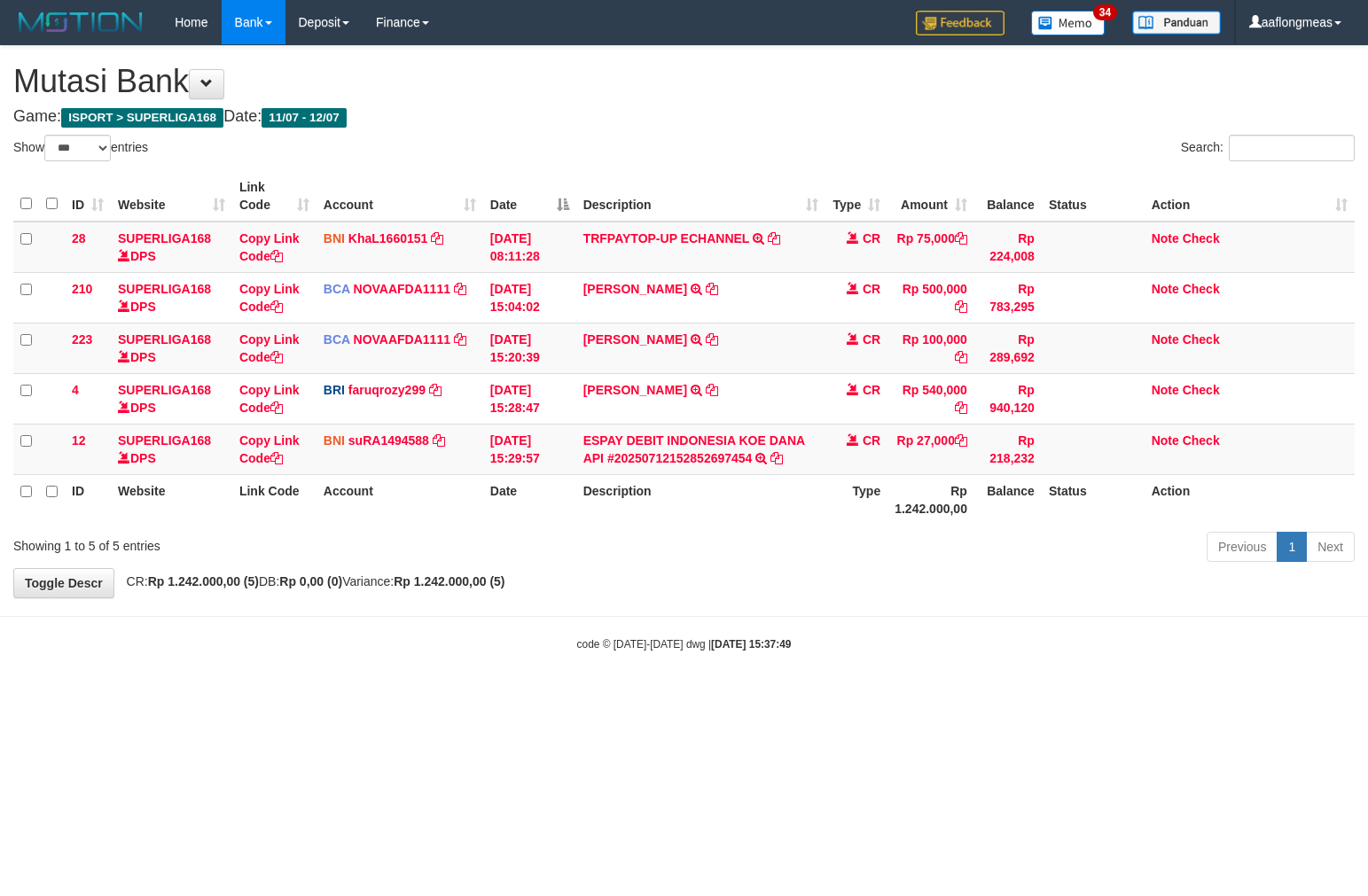 select on "***" 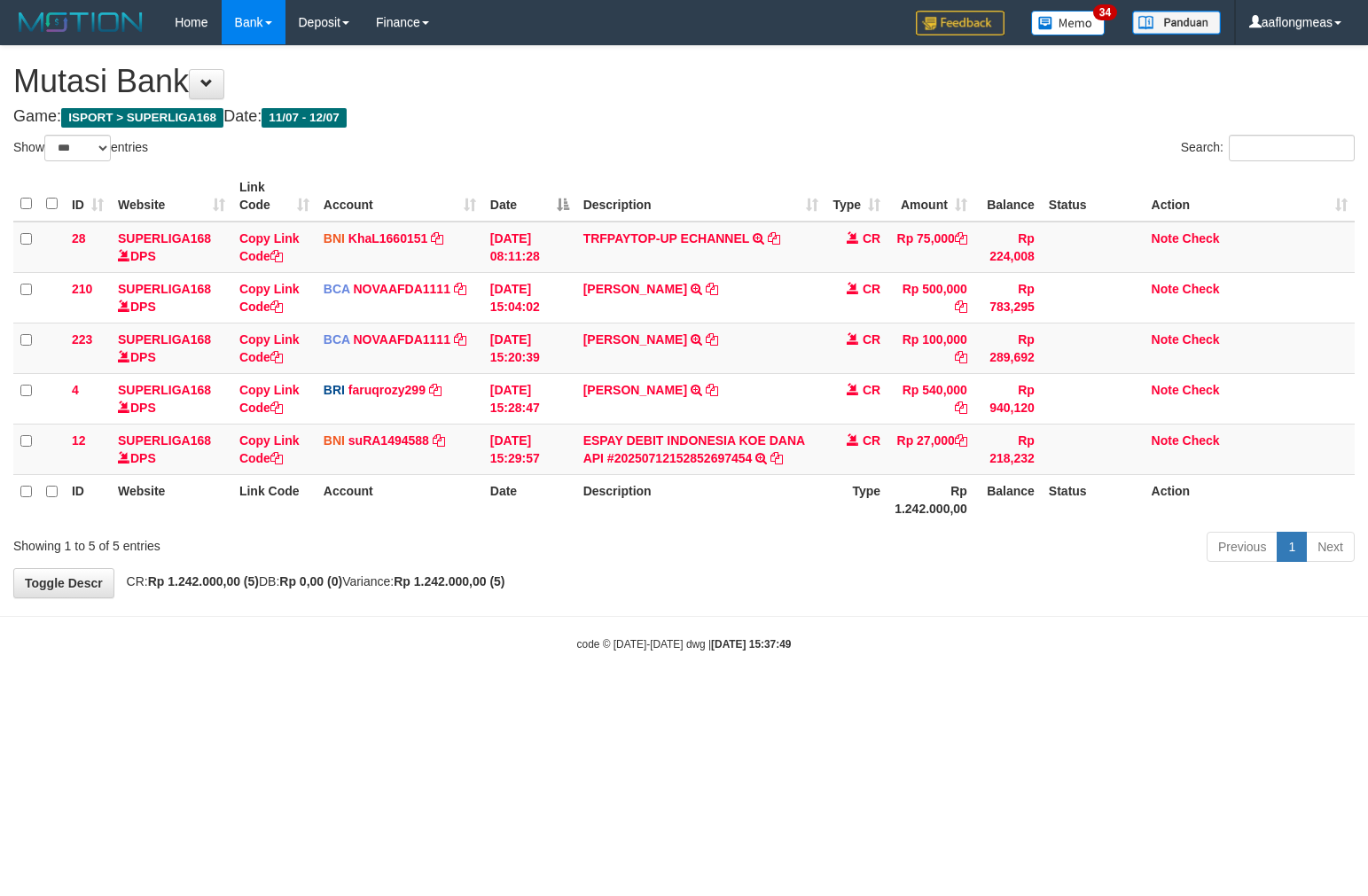 scroll, scrollTop: 0, scrollLeft: 0, axis: both 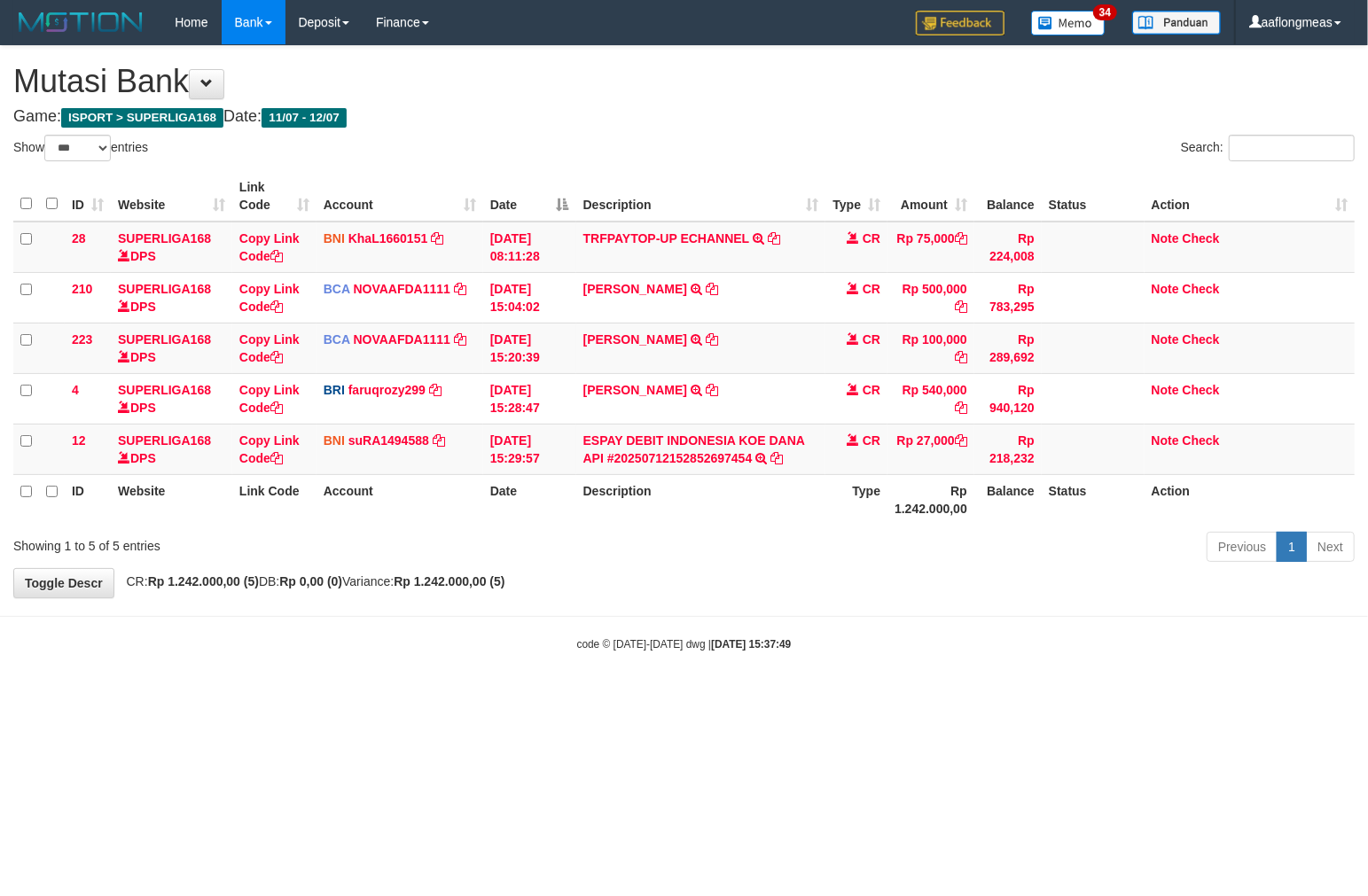 click on "Toggle navigation
Home
Bank
Account List
Load
By Website
Group
[ISPORT]													SUPERLIGA168
By Load Group (DPS)
34" at bounding box center (684, 348) 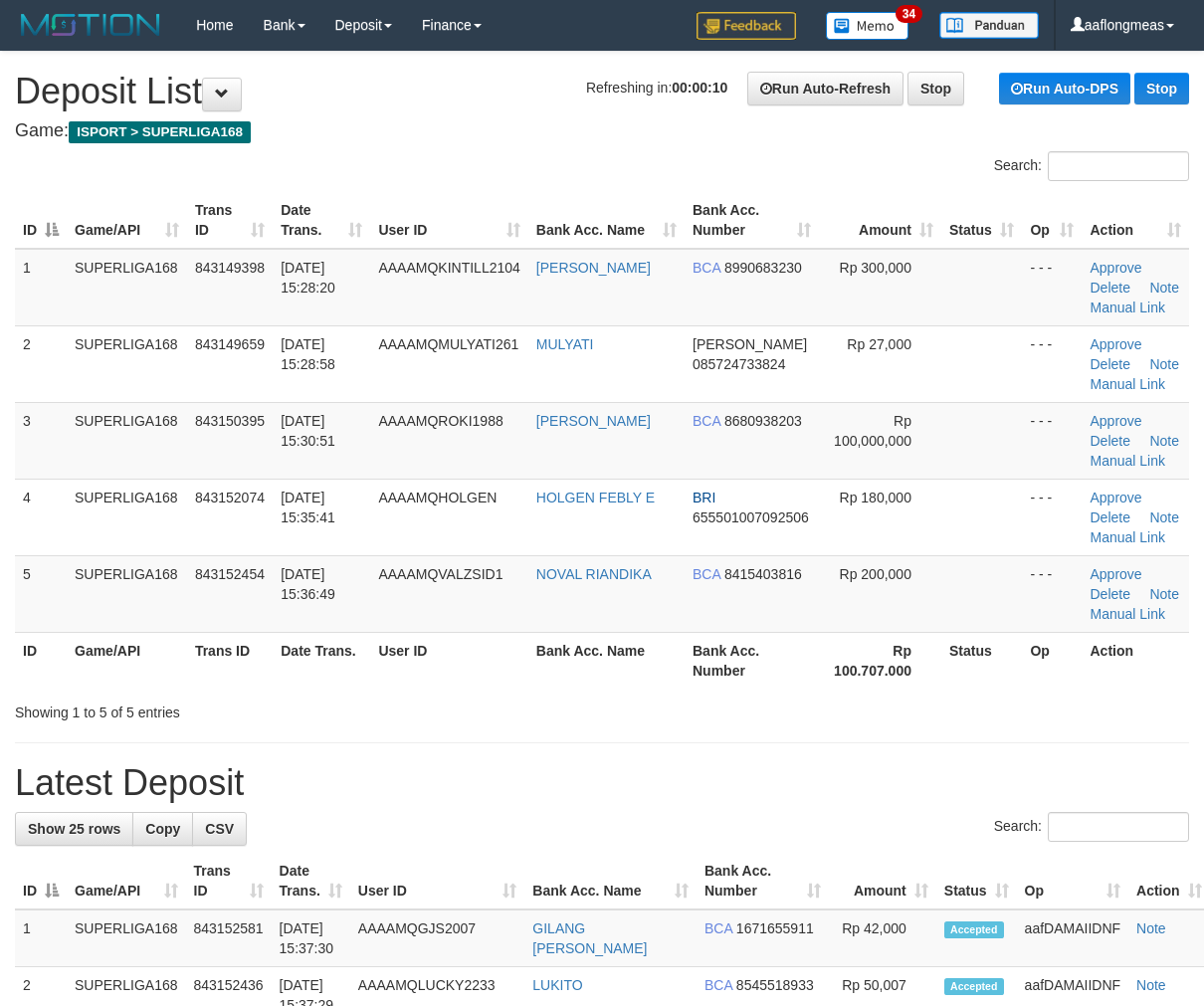 scroll, scrollTop: 0, scrollLeft: 0, axis: both 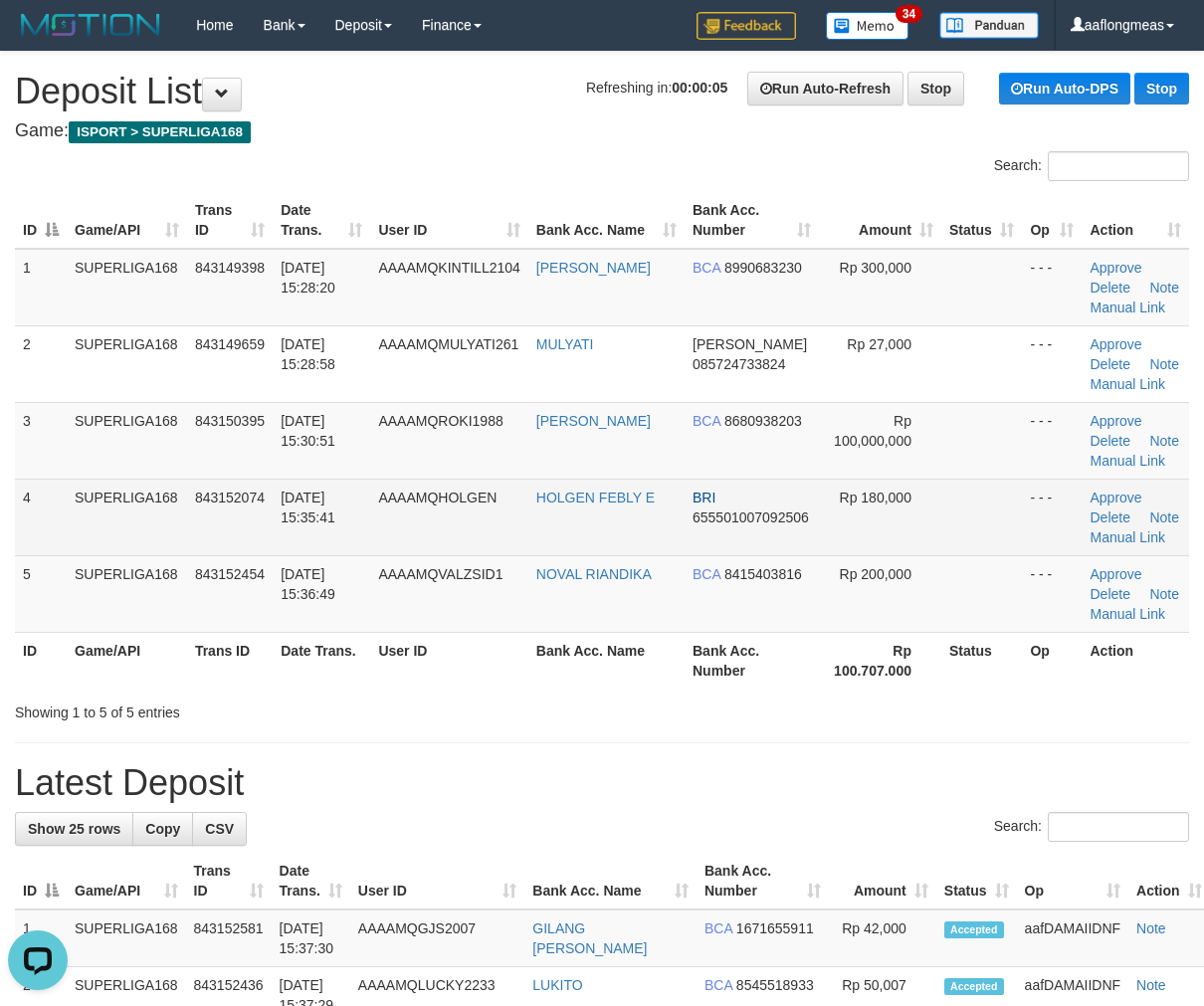 click on "Rp 180,000" at bounding box center (880, 516) 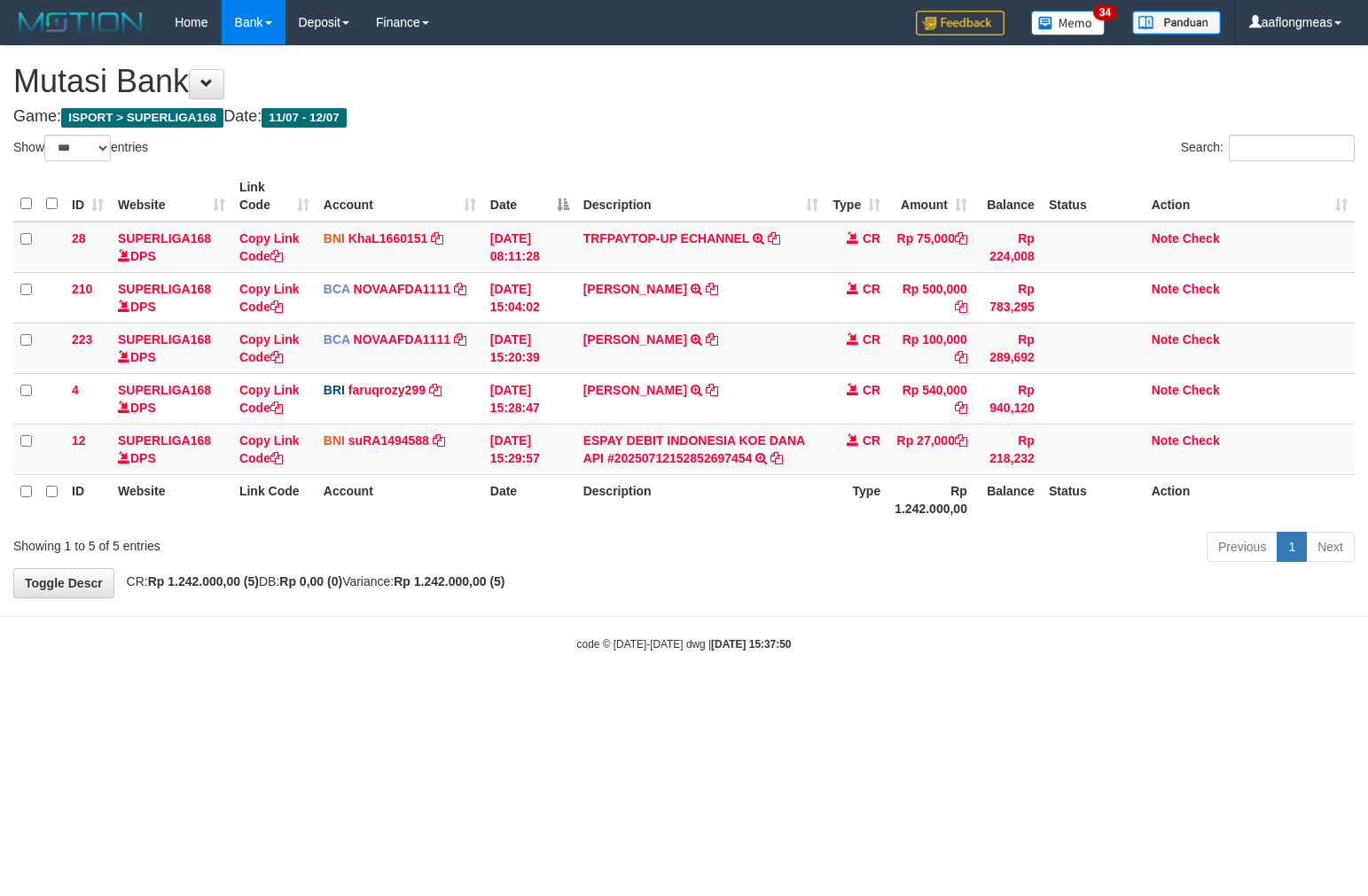 select on "***" 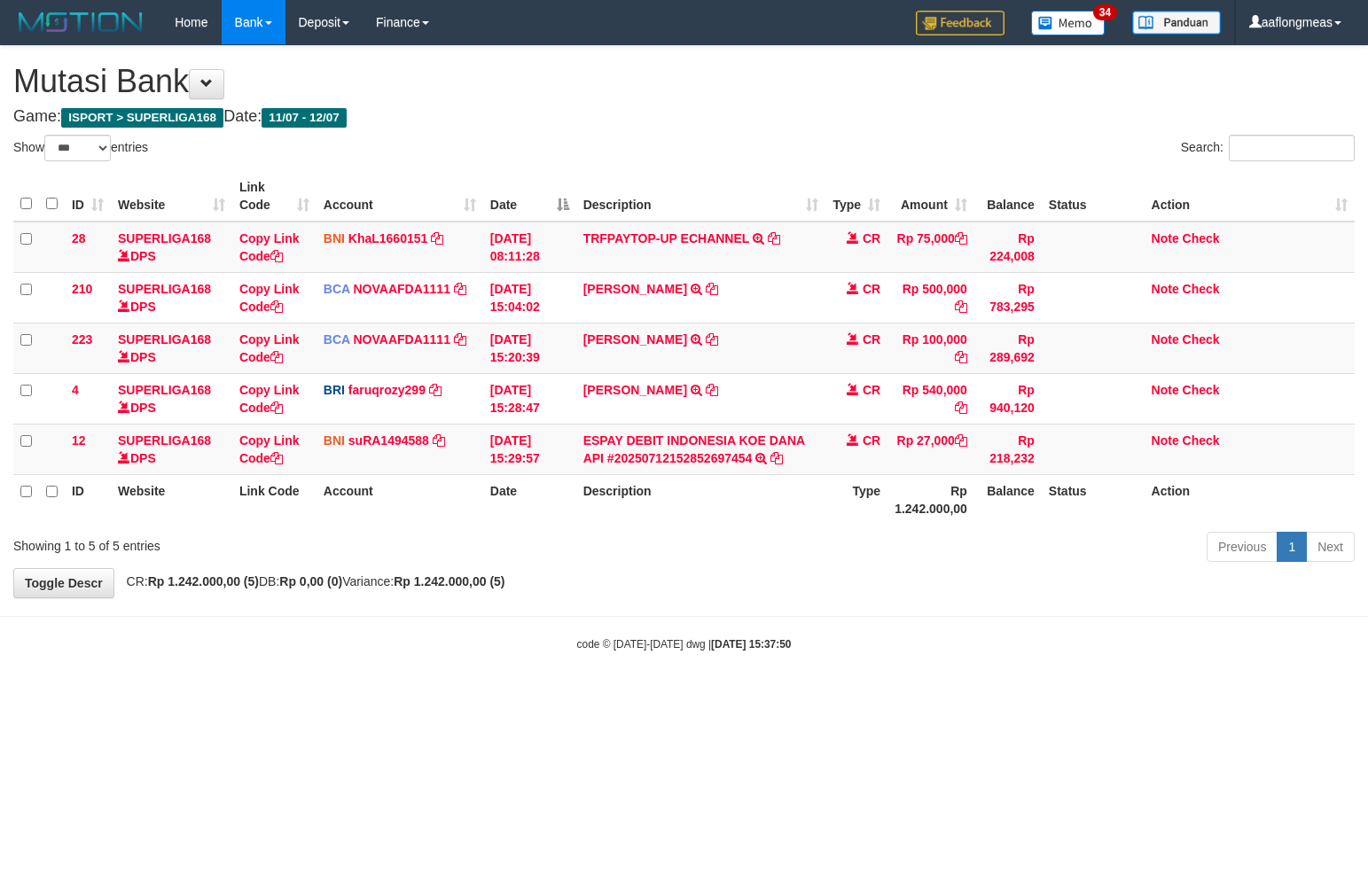 scroll, scrollTop: 0, scrollLeft: 0, axis: both 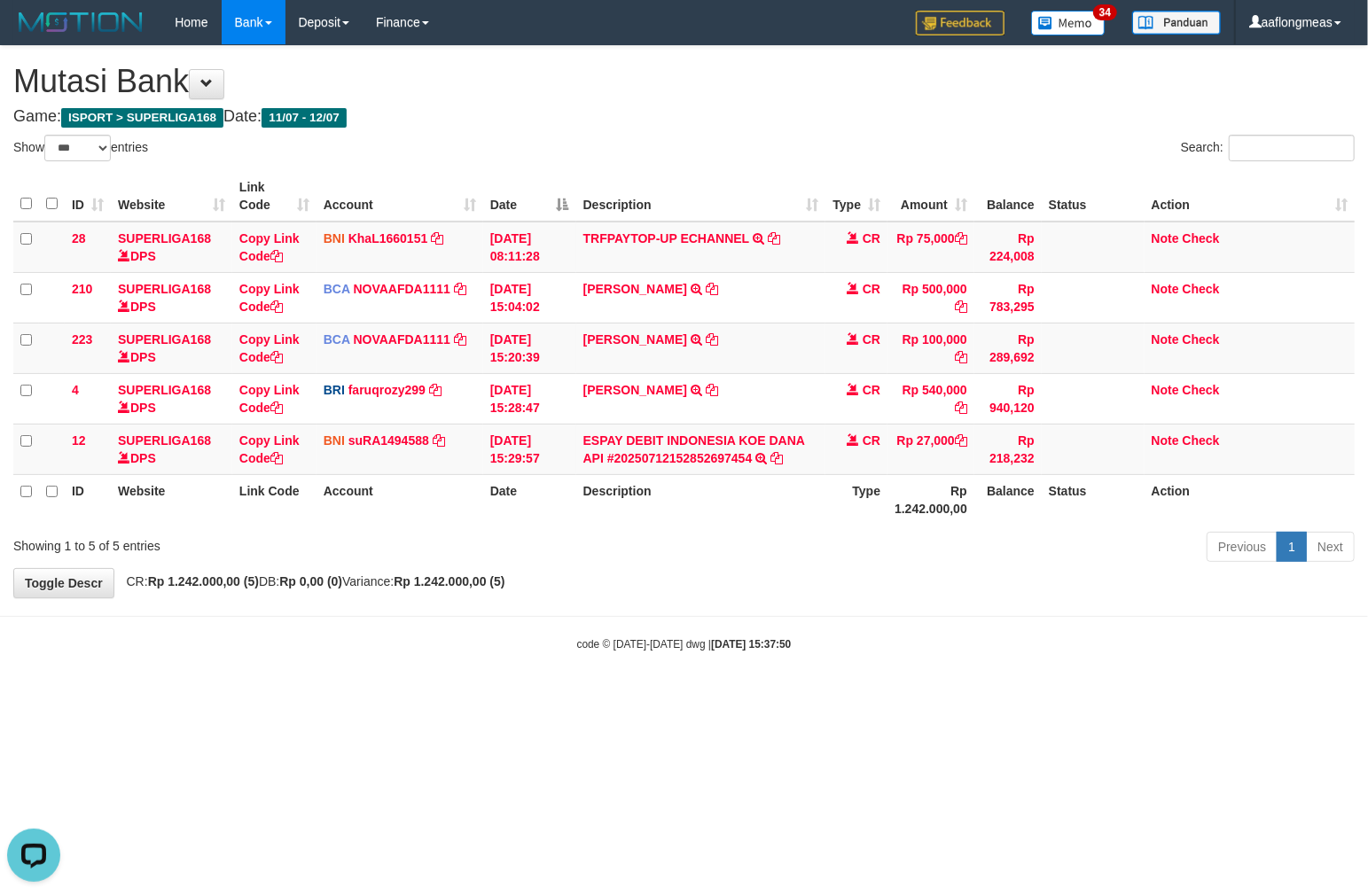 click on "Toggle navigation
Home
Bank
Account List
Load
By Website
Group
[ISPORT]													SUPERLIGA168
By Load Group (DPS)
34" at bounding box center [684, 348] 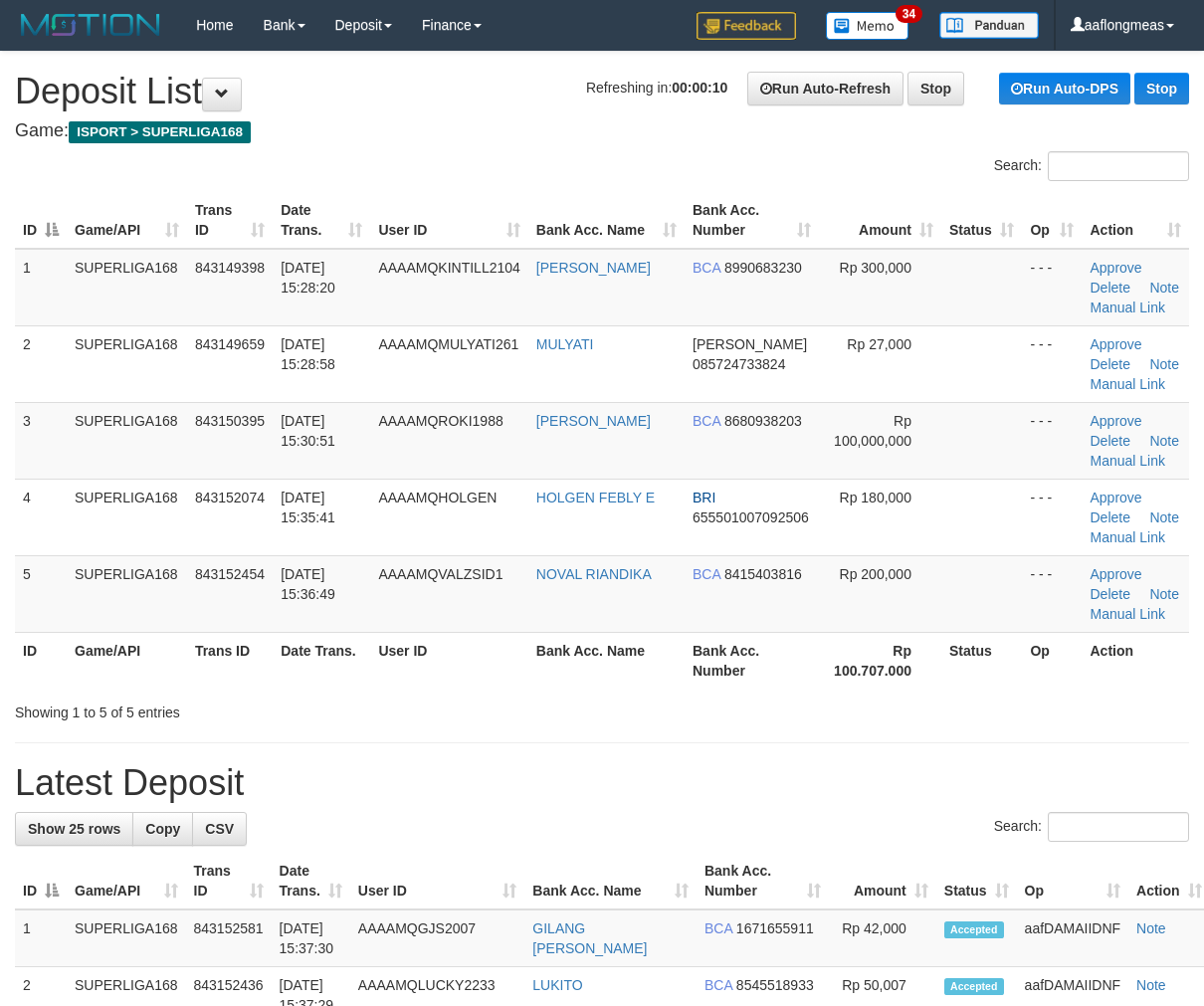 scroll, scrollTop: 0, scrollLeft: 0, axis: both 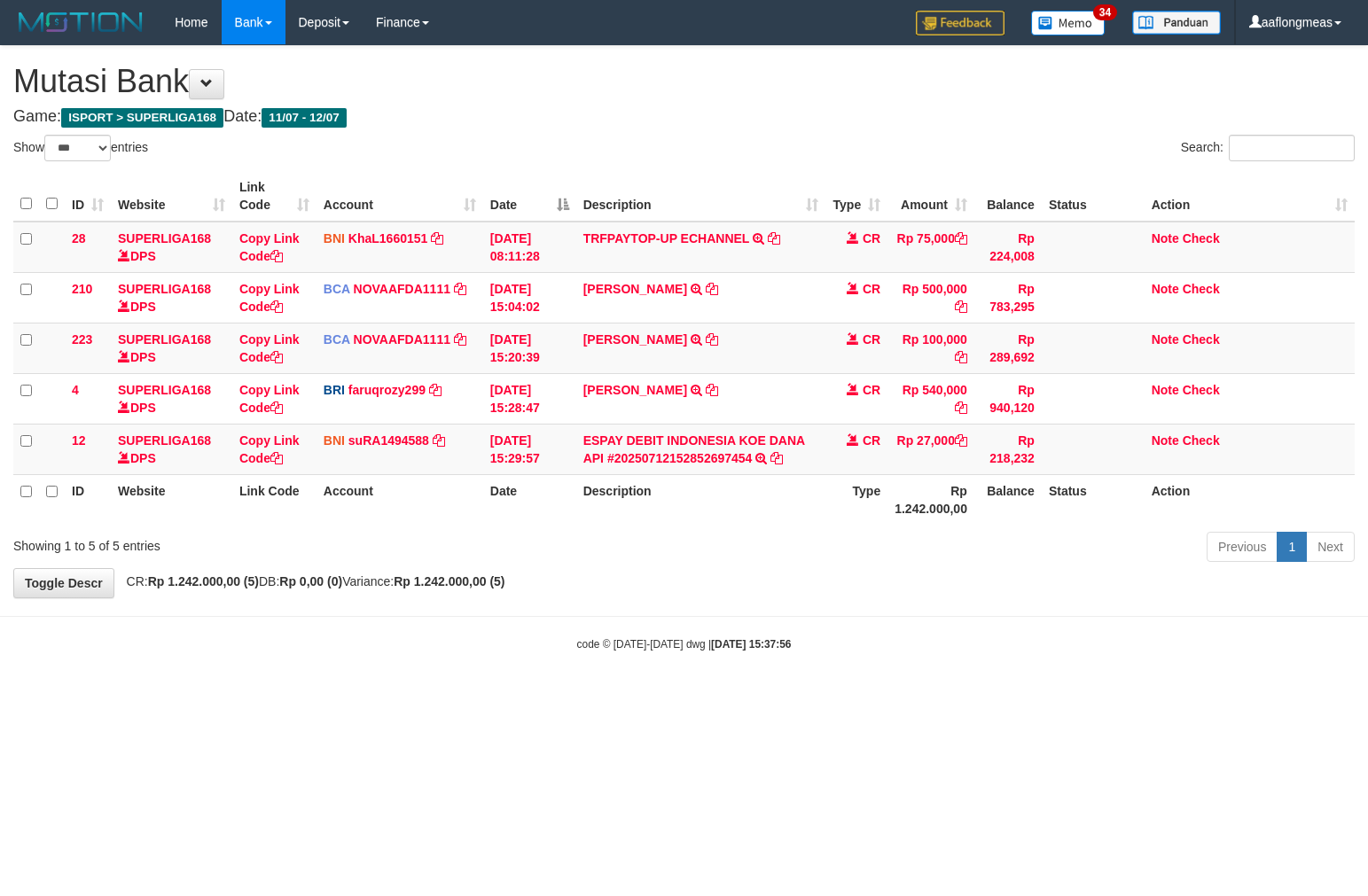select on "***" 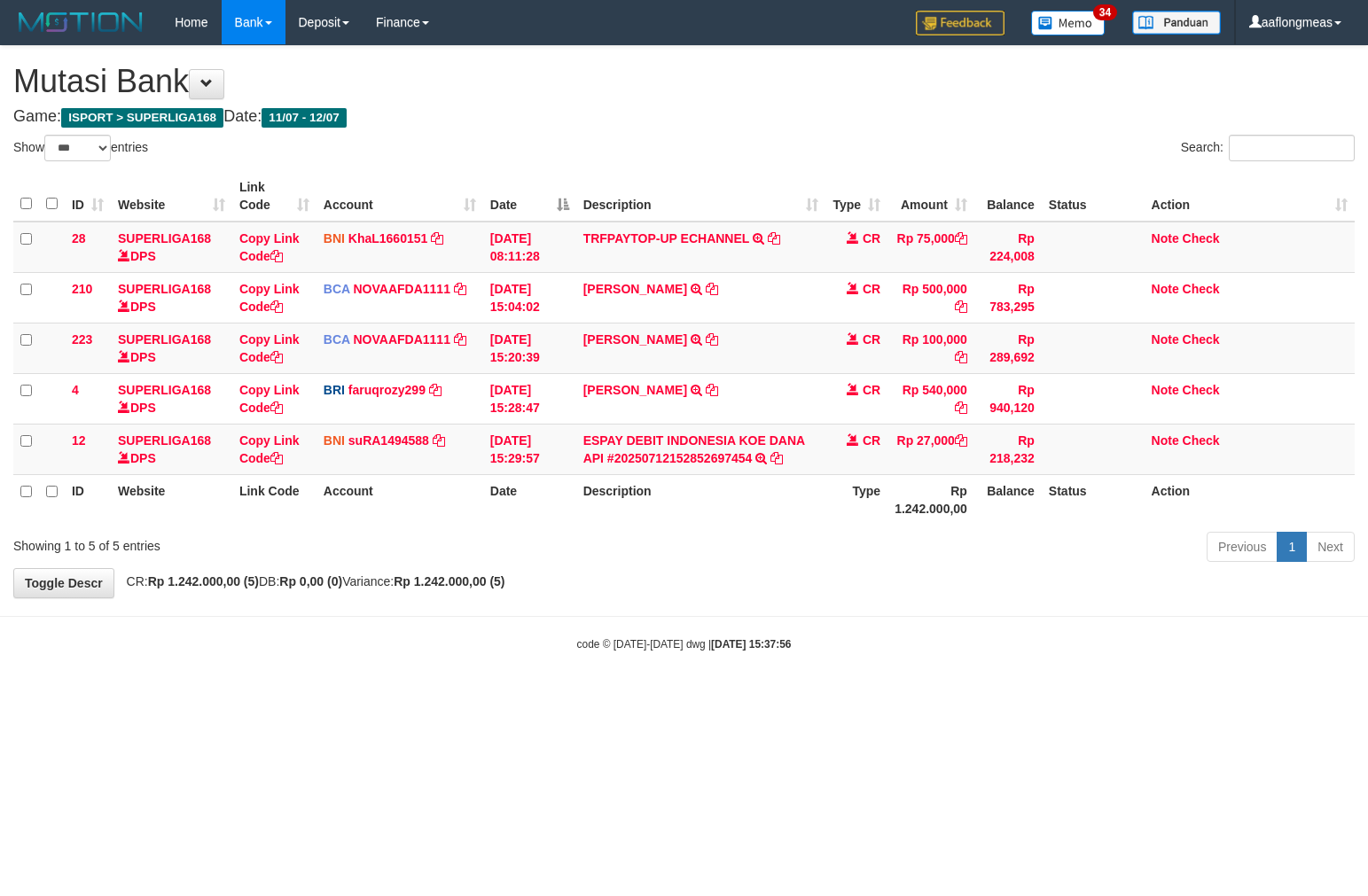 scroll, scrollTop: 0, scrollLeft: 0, axis: both 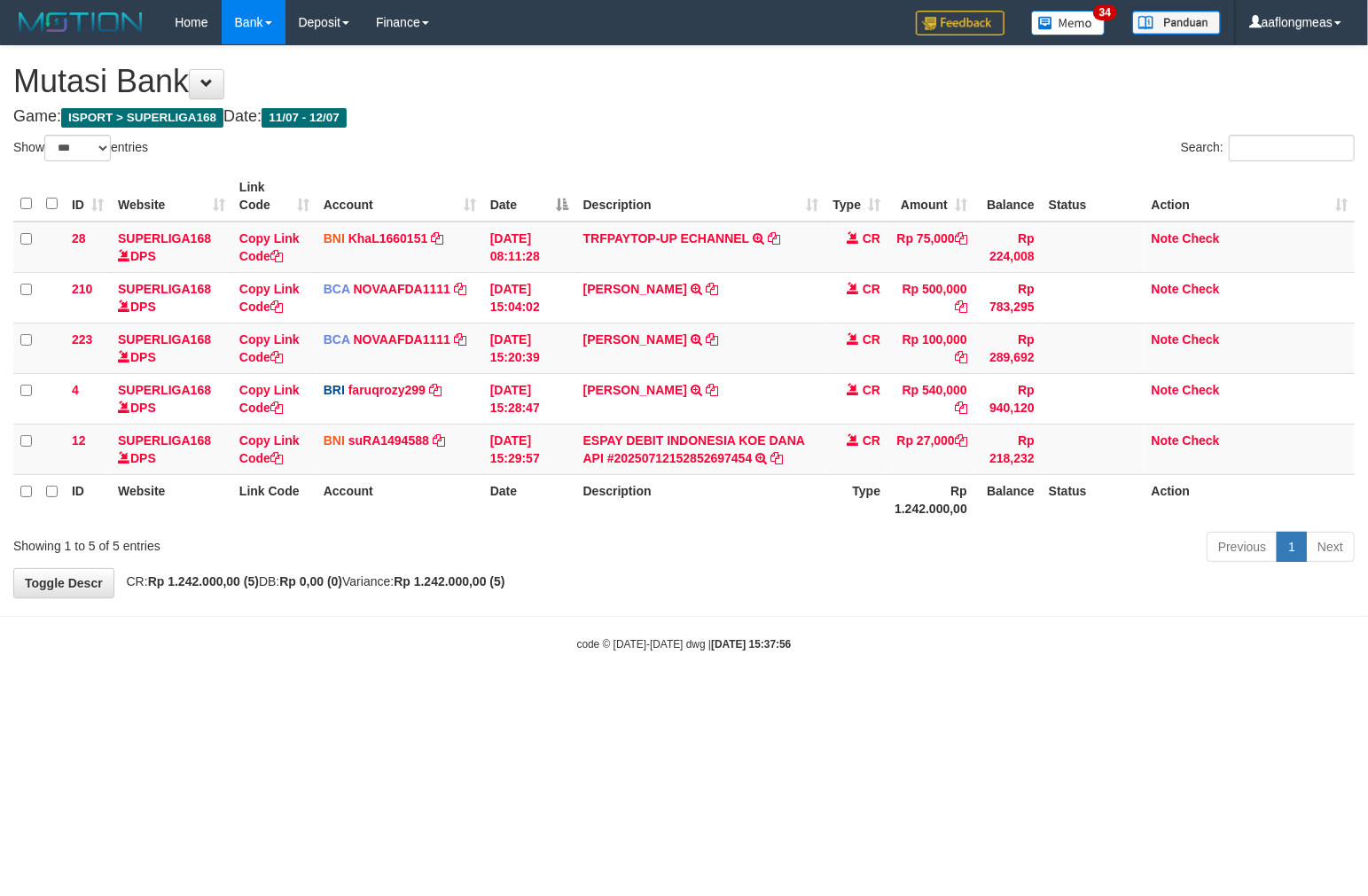 click on "Toggle navigation
Home
Bank
Account List
Load
By Website
Group
[ISPORT]													SUPERLIGA168
By Load Group (DPS)
34" at bounding box center [684, 348] 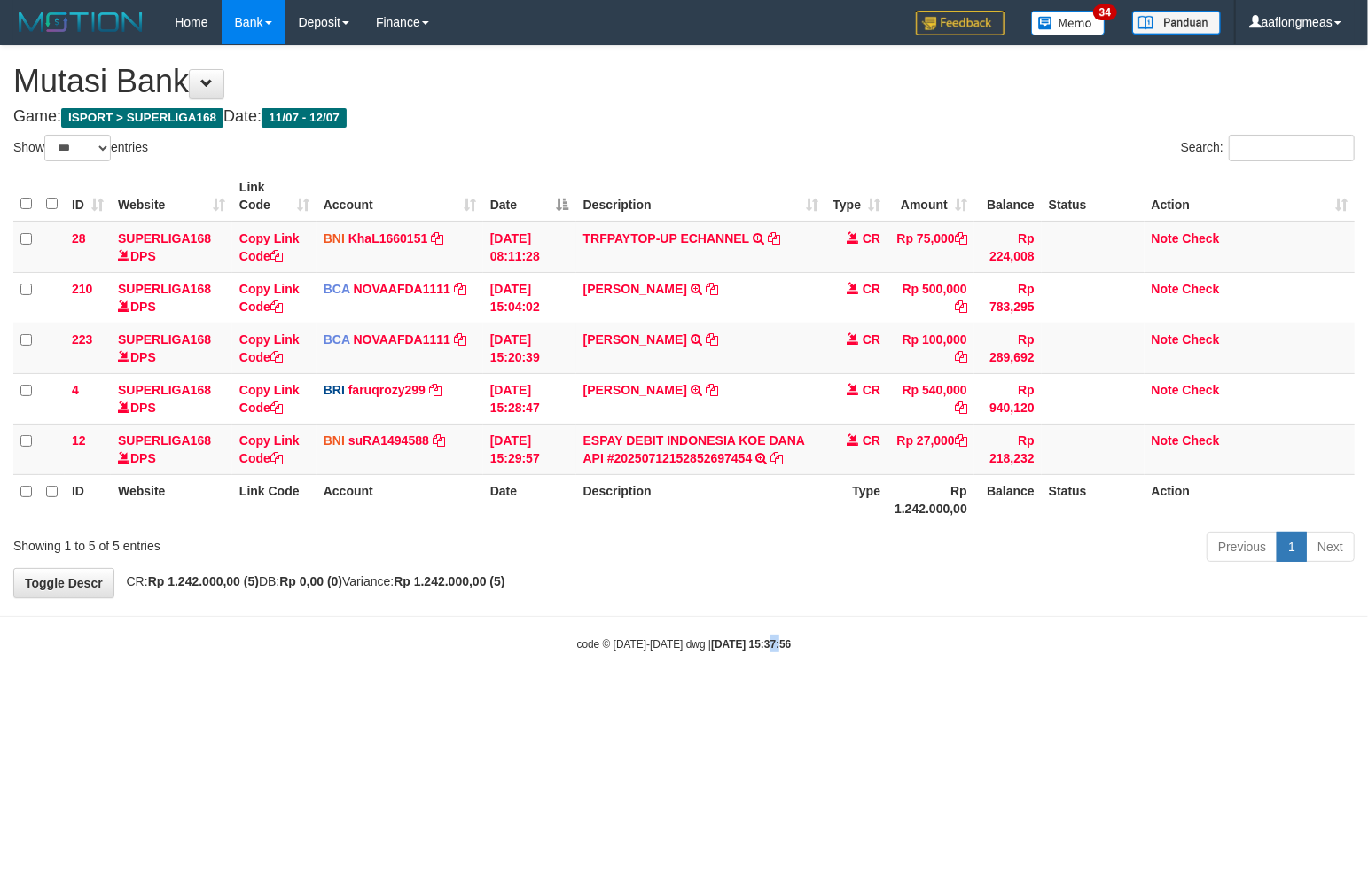 click on "Toggle navigation
Home
Bank
Account List
Load
By Website
Group
[ISPORT]													SUPERLIGA168
By Load Group (DPS)
34" at bounding box center [684, 348] 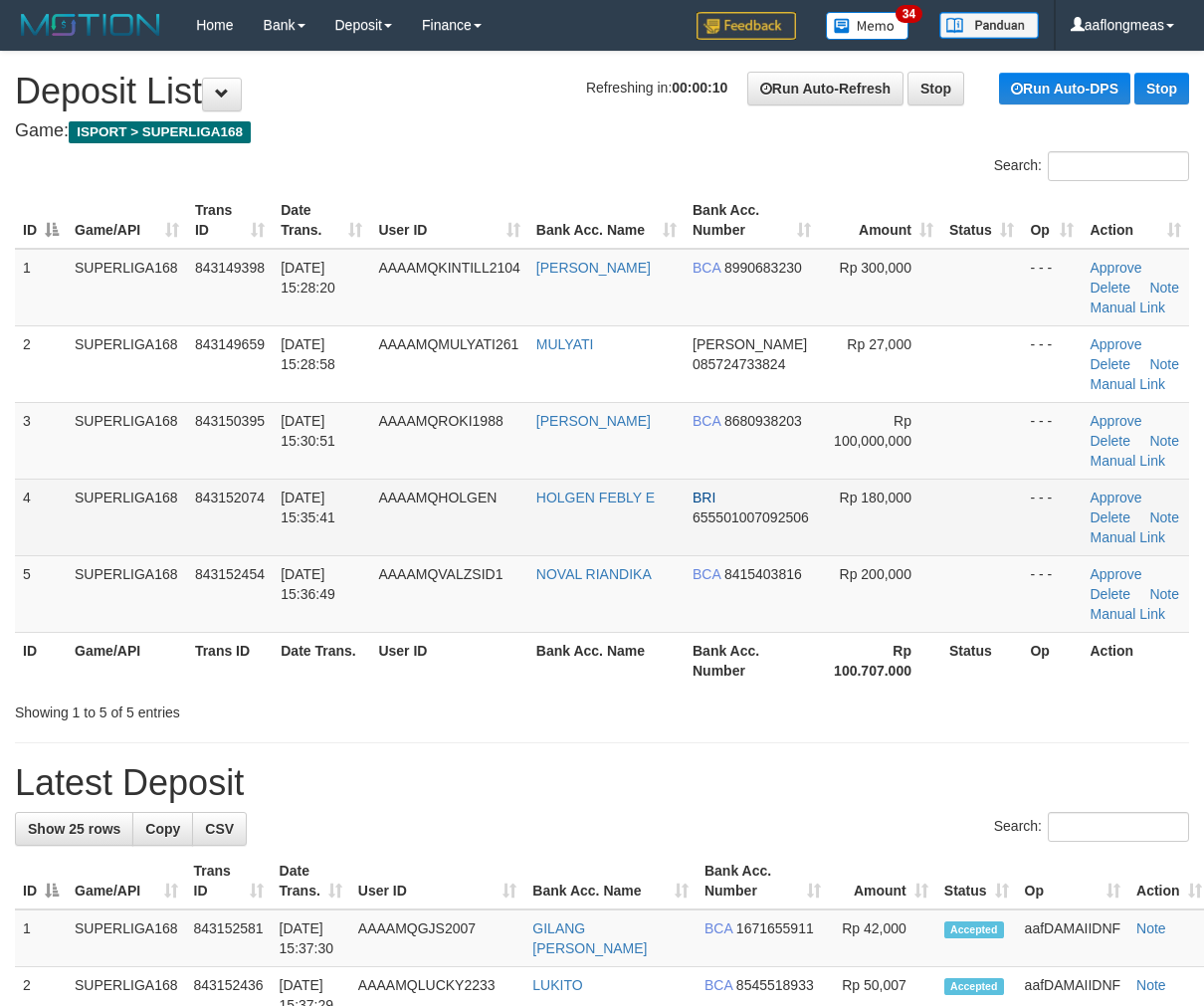 scroll, scrollTop: 0, scrollLeft: 0, axis: both 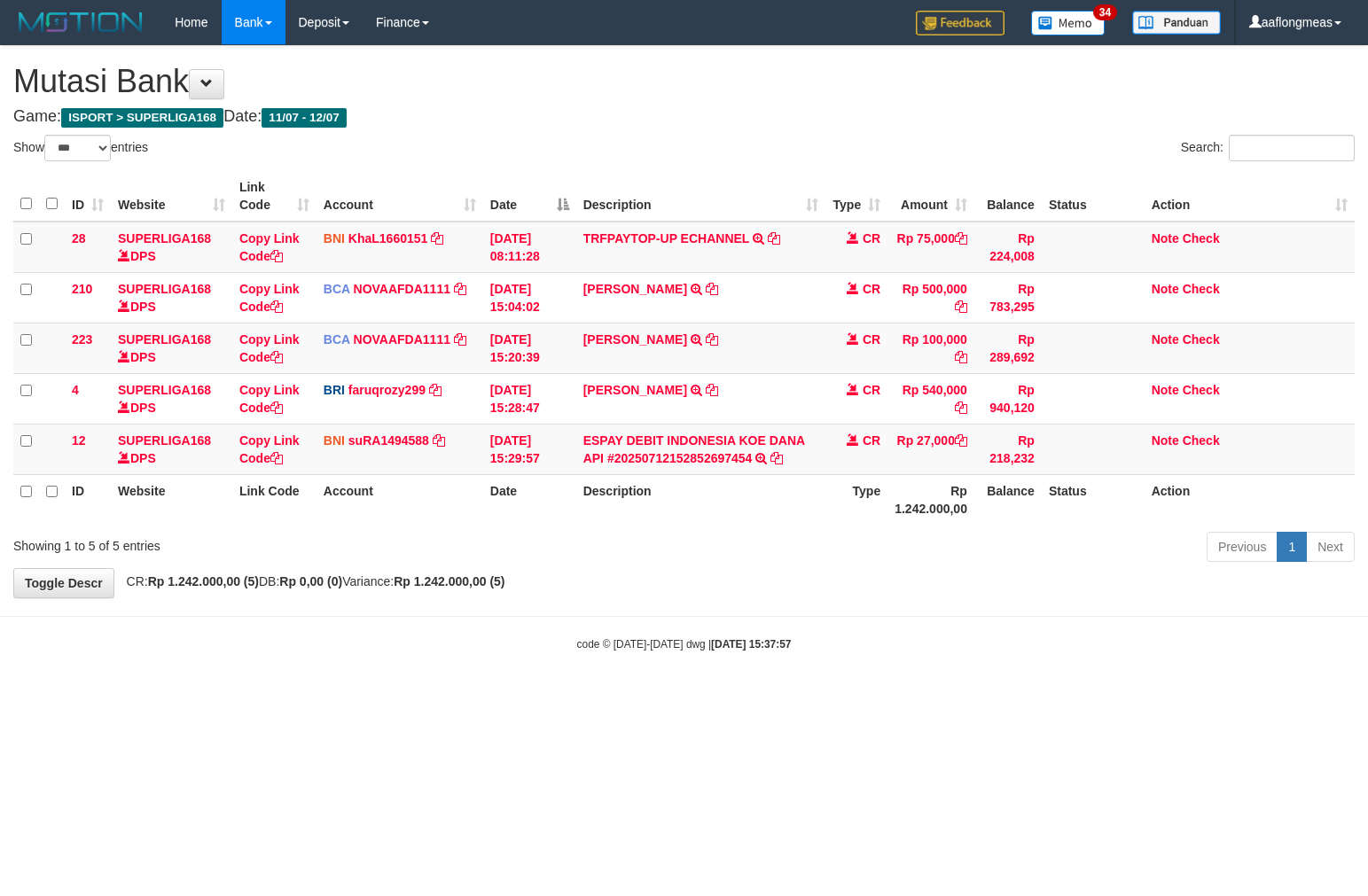select on "***" 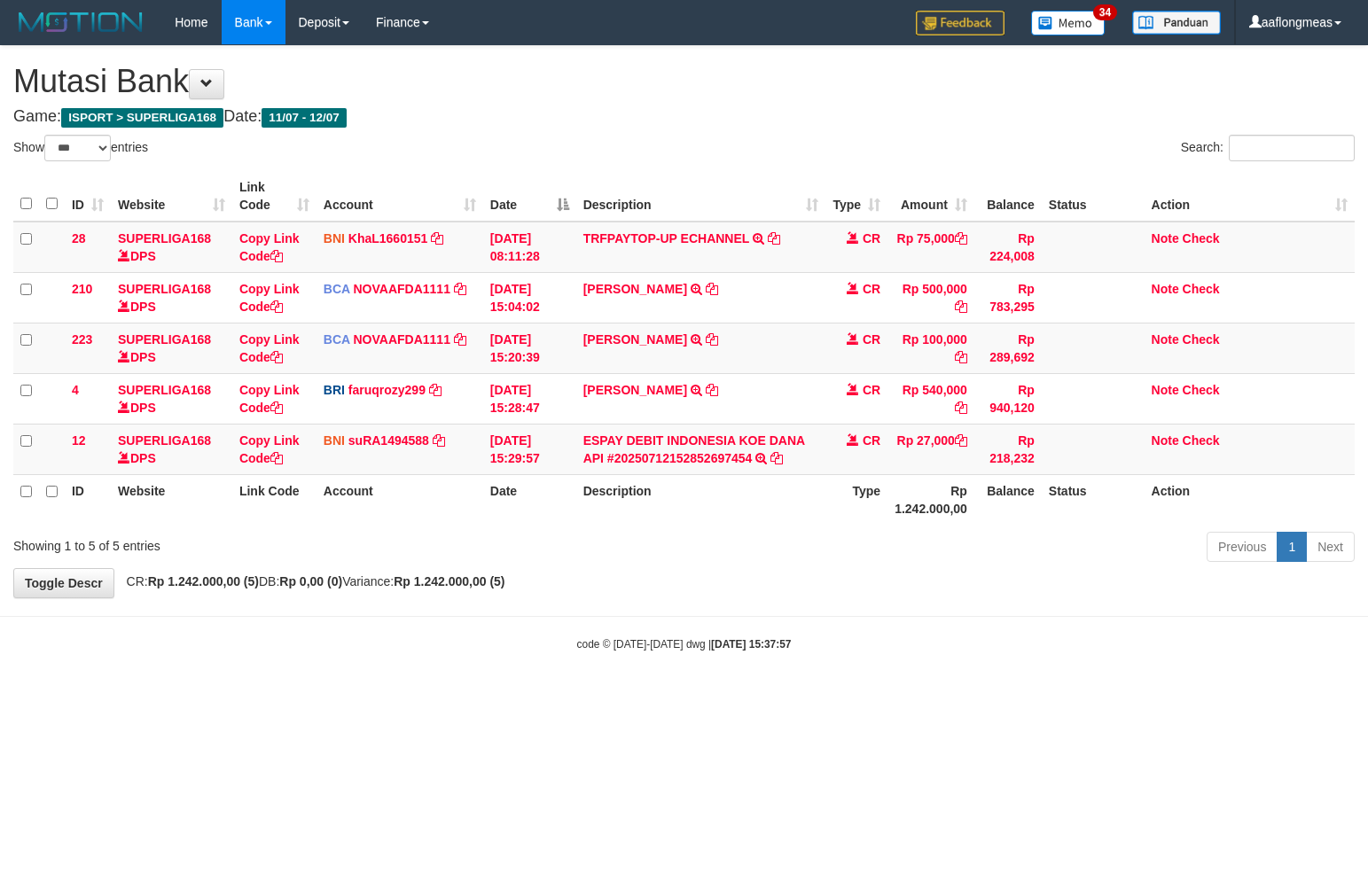 scroll, scrollTop: 0, scrollLeft: 0, axis: both 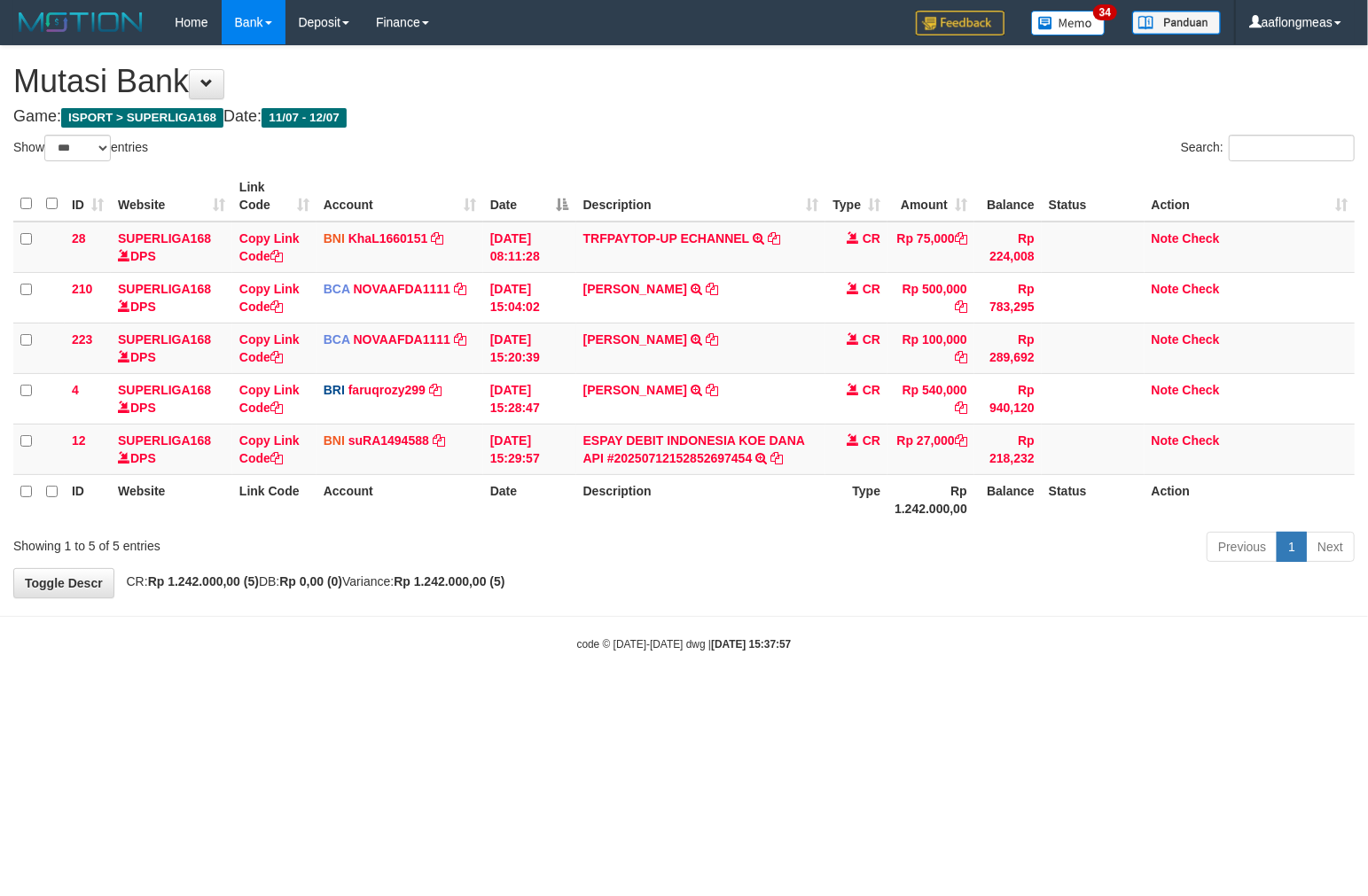 click on "Toggle navigation
Home
Bank
Account List
Load
By Website
Group
[ISPORT]													SUPERLIGA168
By Load Group (DPS)
34" at bounding box center [684, 348] 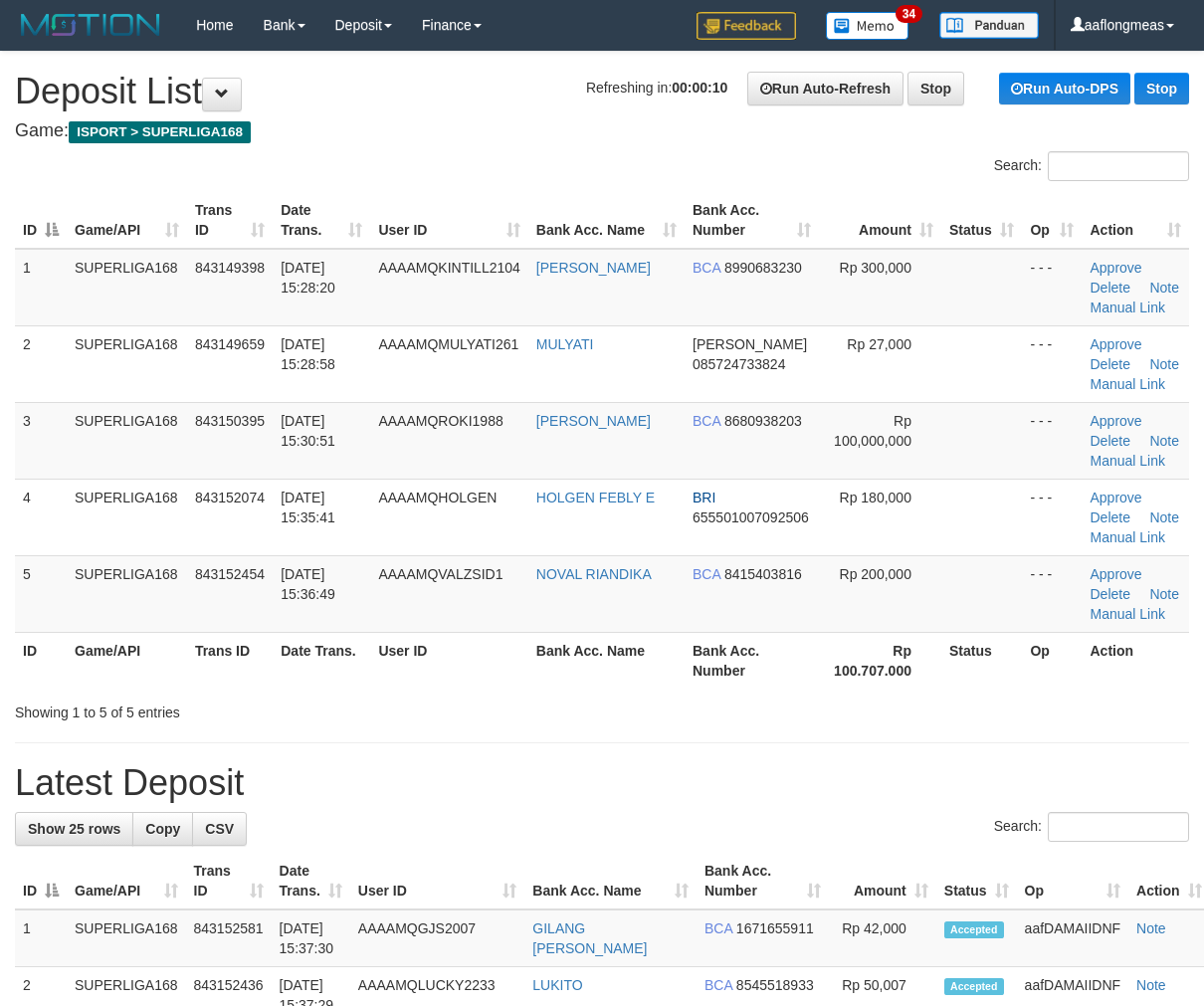 scroll, scrollTop: 0, scrollLeft: 0, axis: both 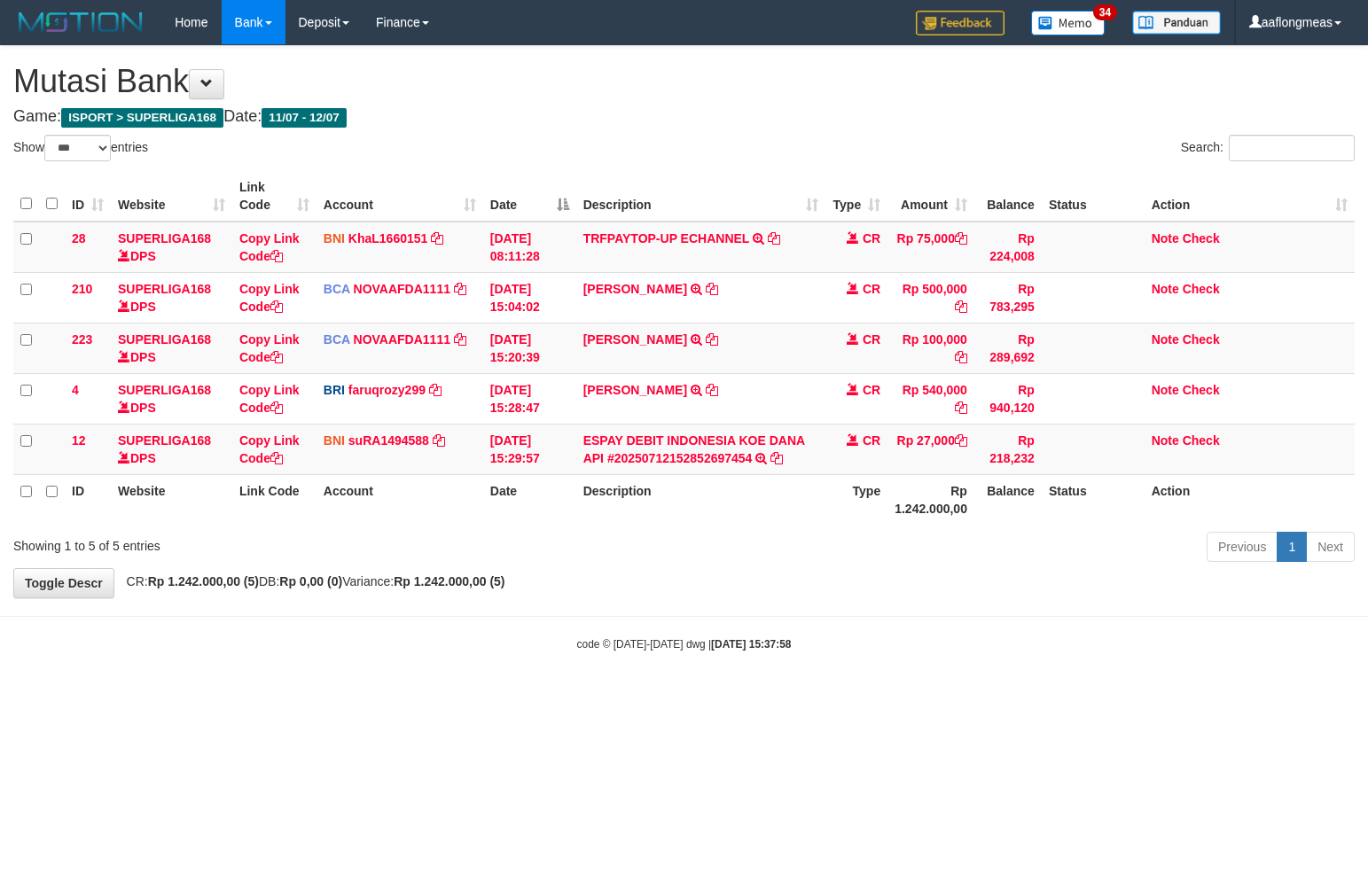 select on "***" 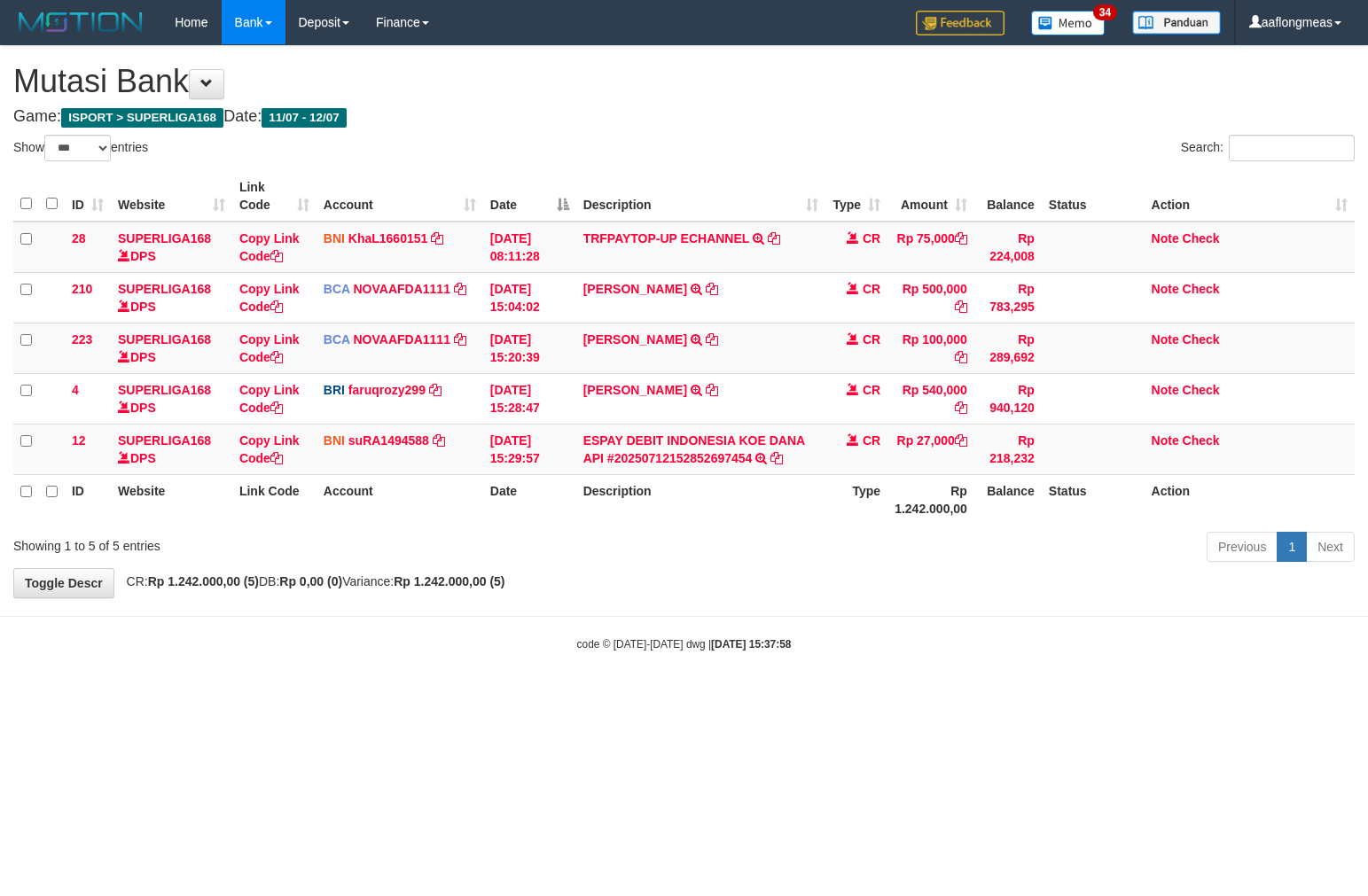 scroll, scrollTop: 0, scrollLeft: 0, axis: both 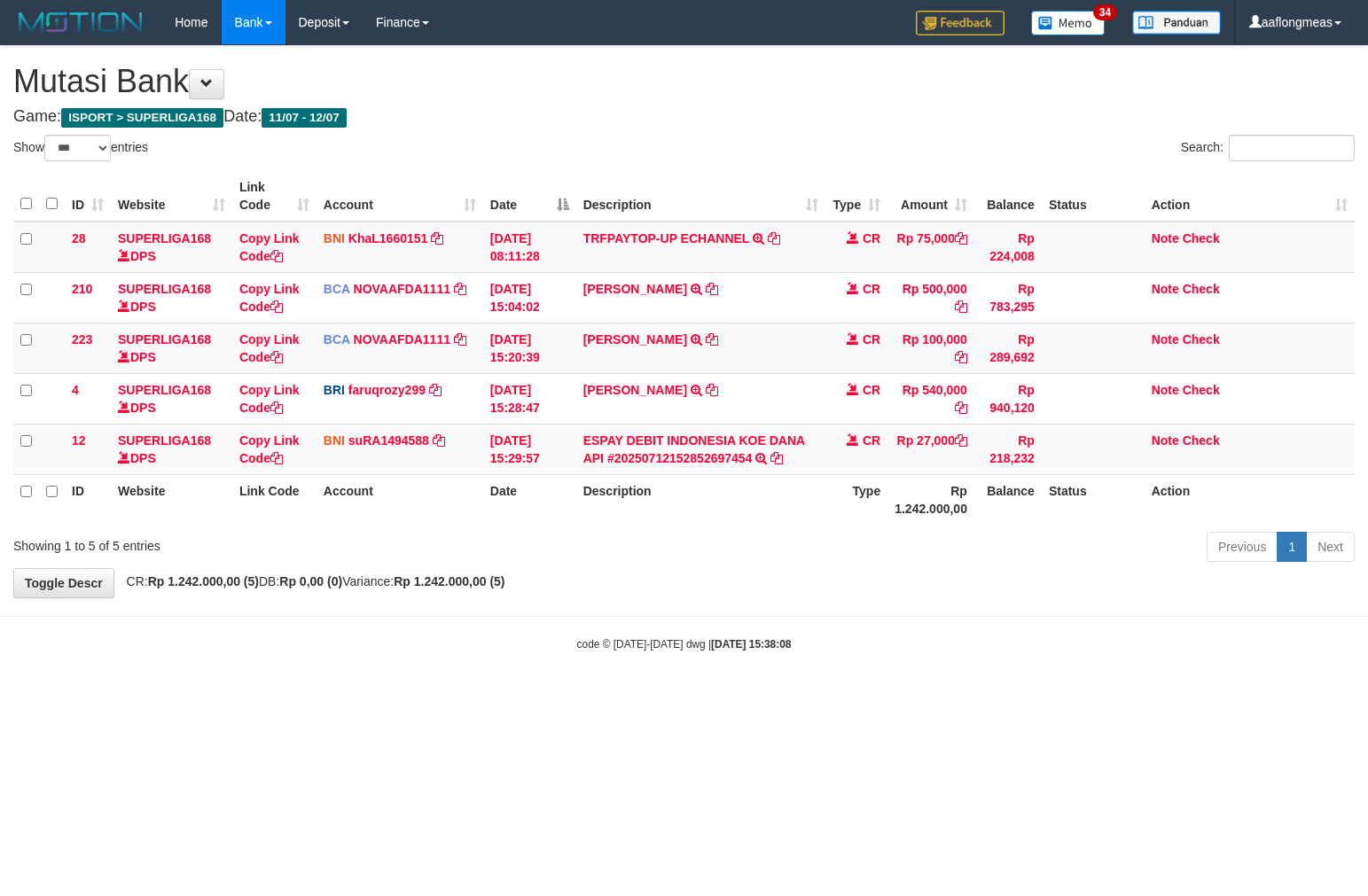 select on "***" 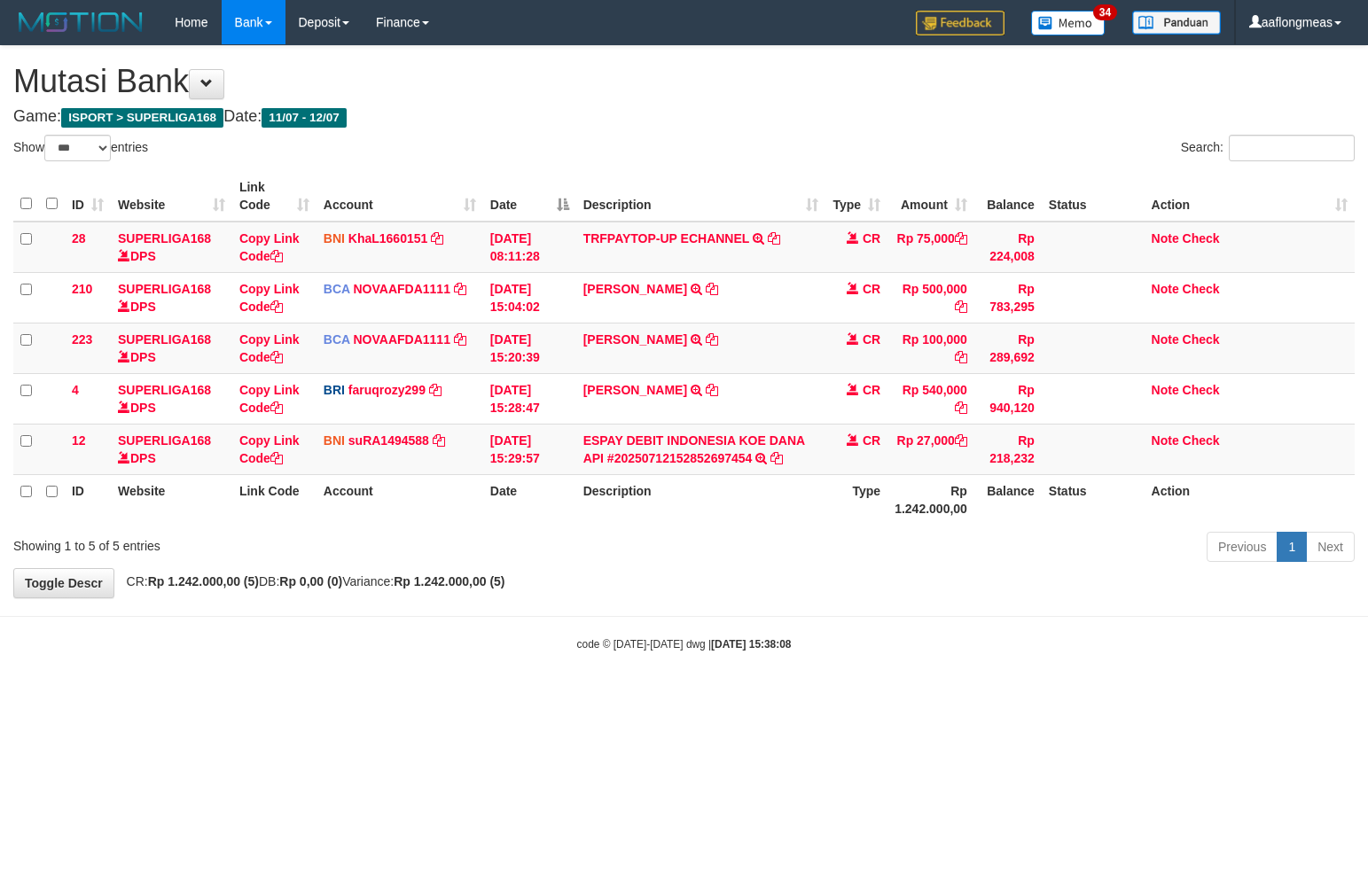 scroll, scrollTop: 0, scrollLeft: 0, axis: both 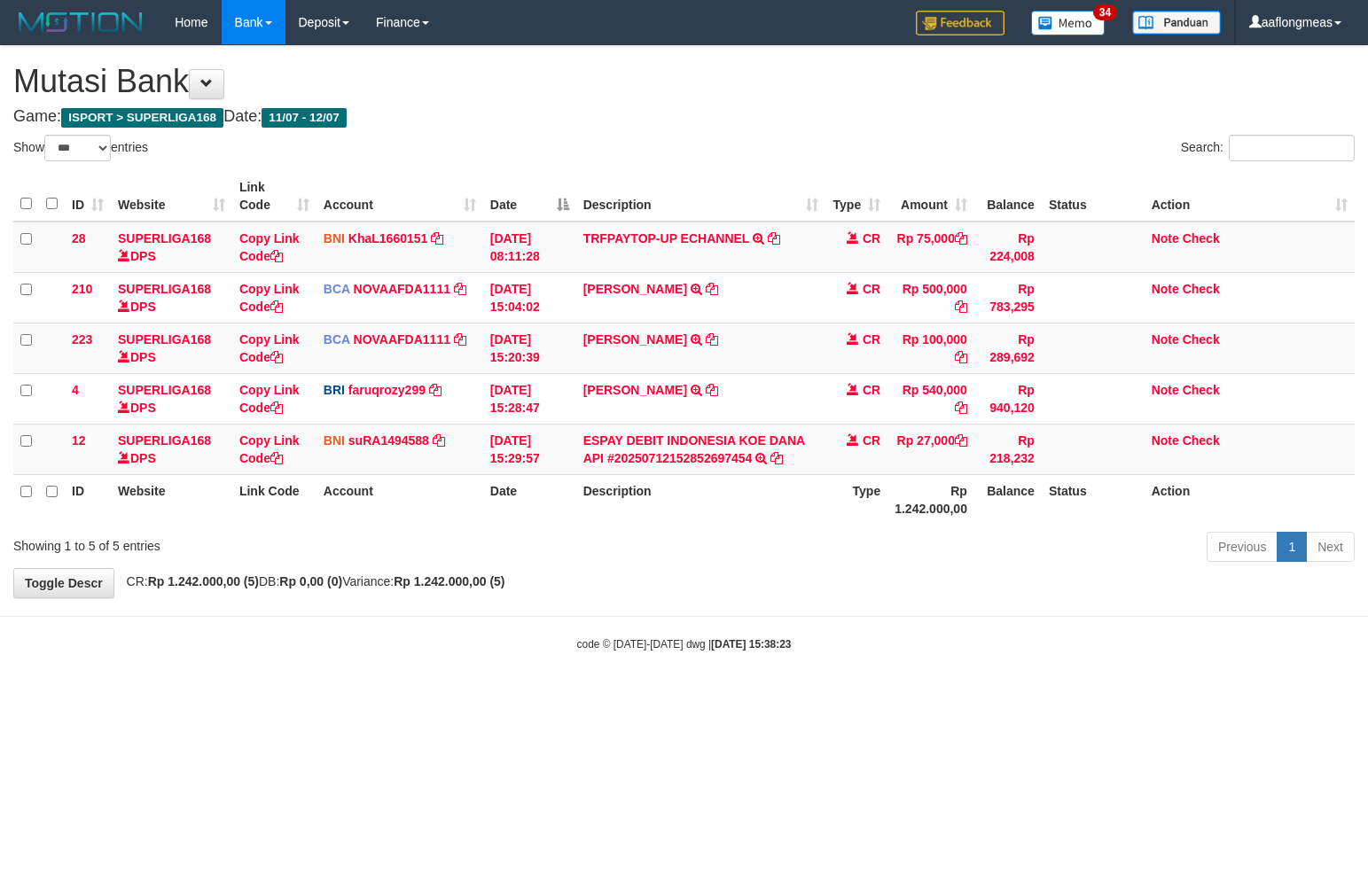 select on "***" 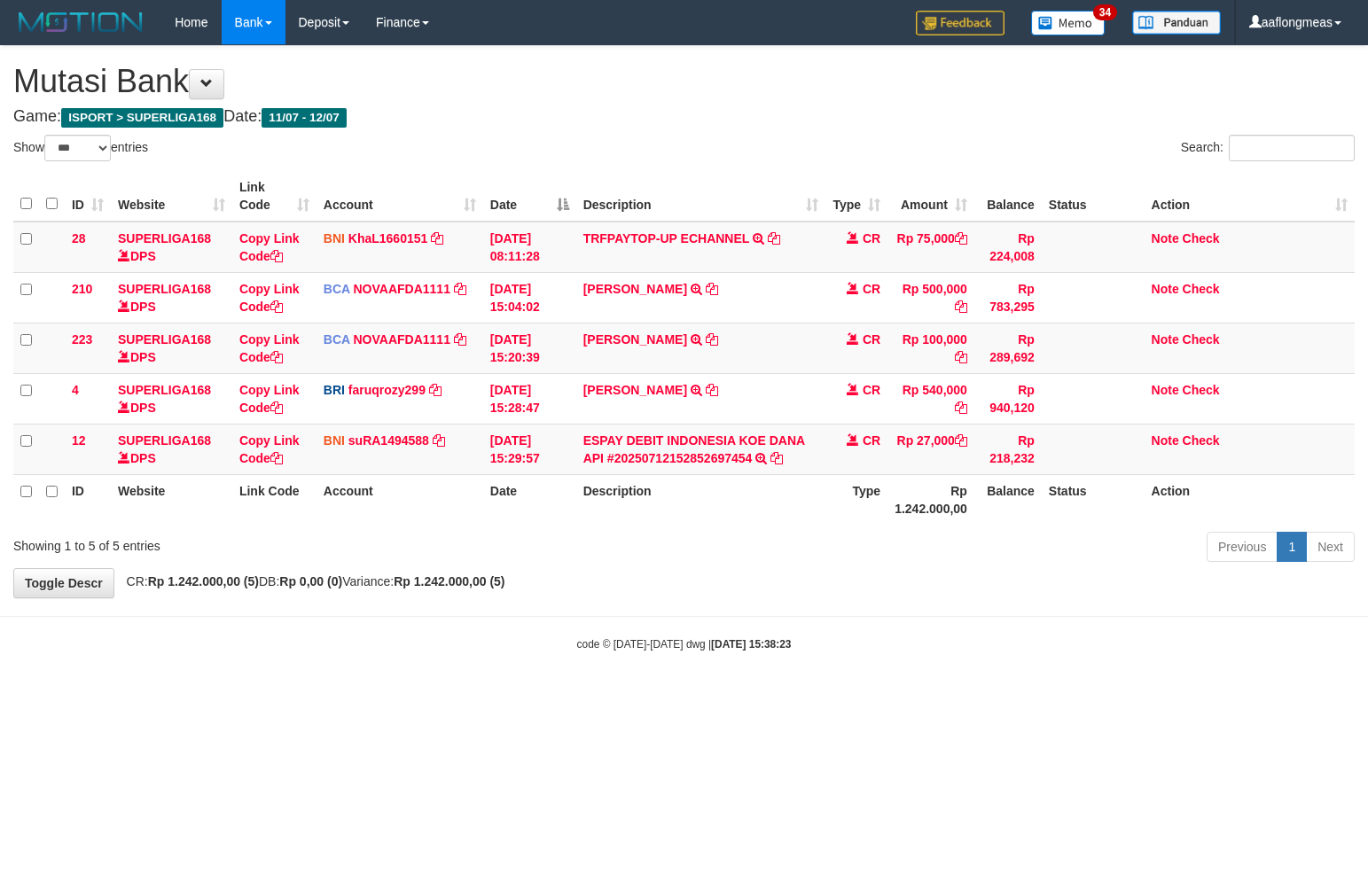 scroll, scrollTop: 0, scrollLeft: 0, axis: both 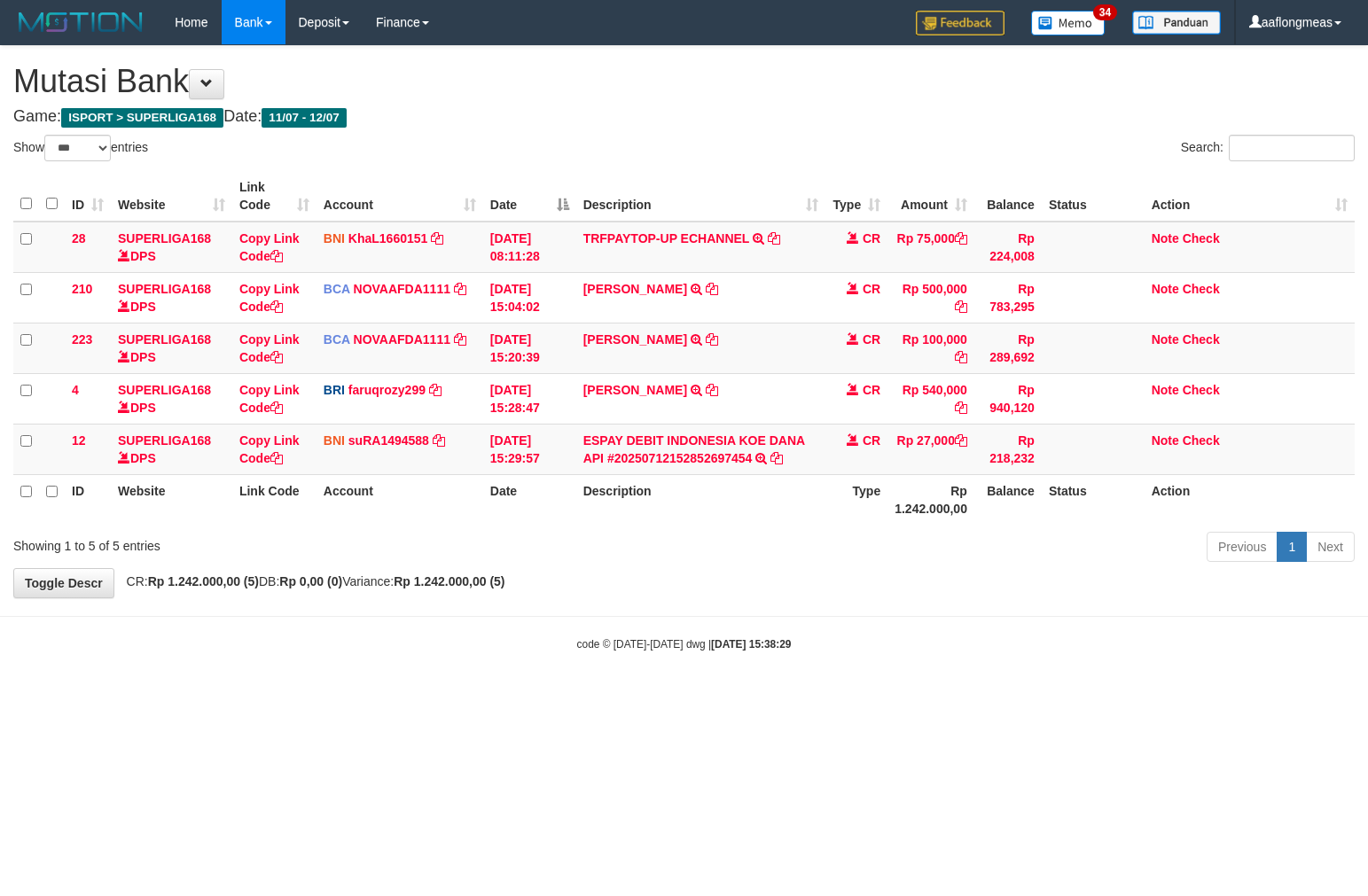 select on "***" 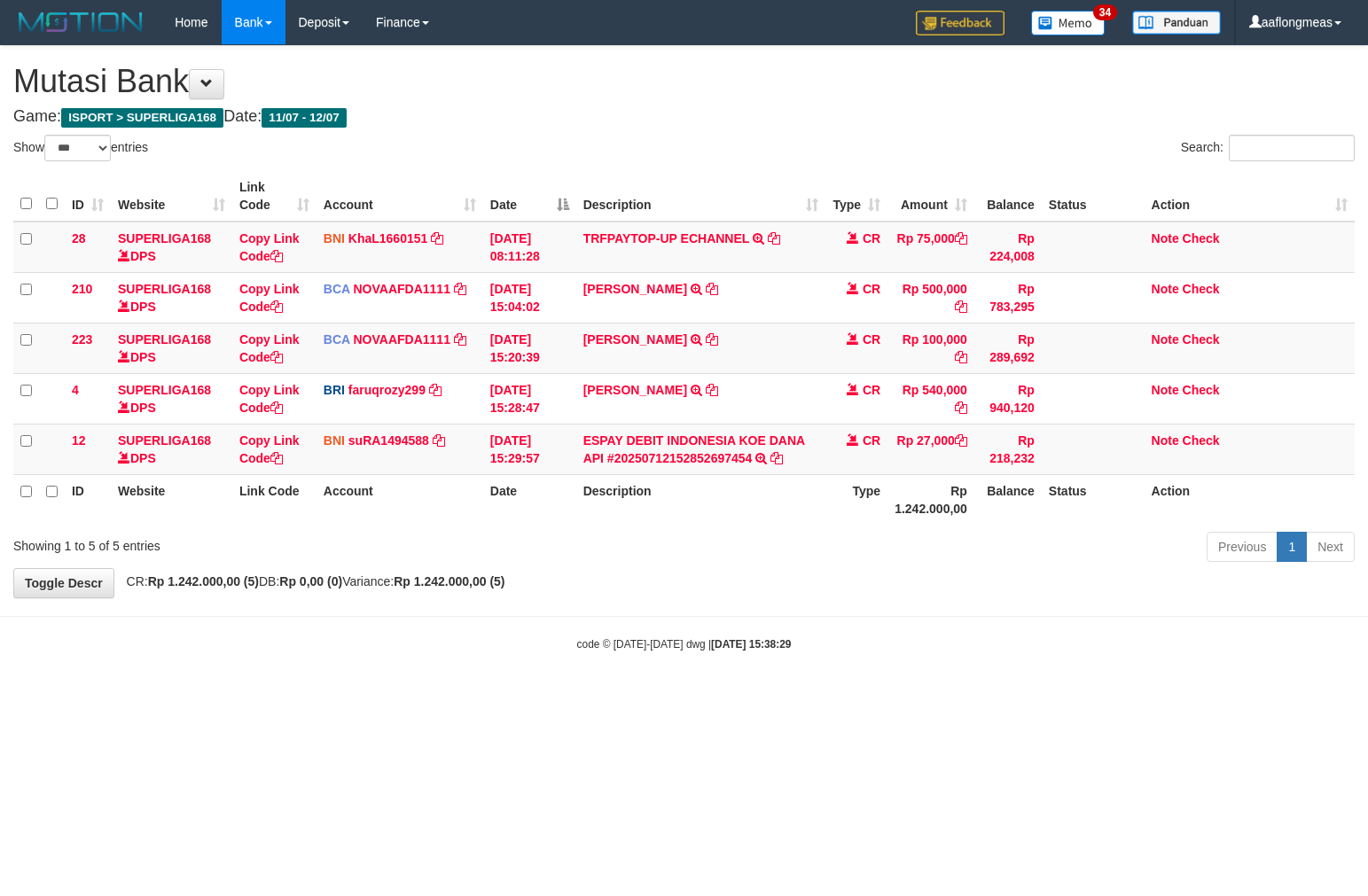 scroll, scrollTop: 0, scrollLeft: 0, axis: both 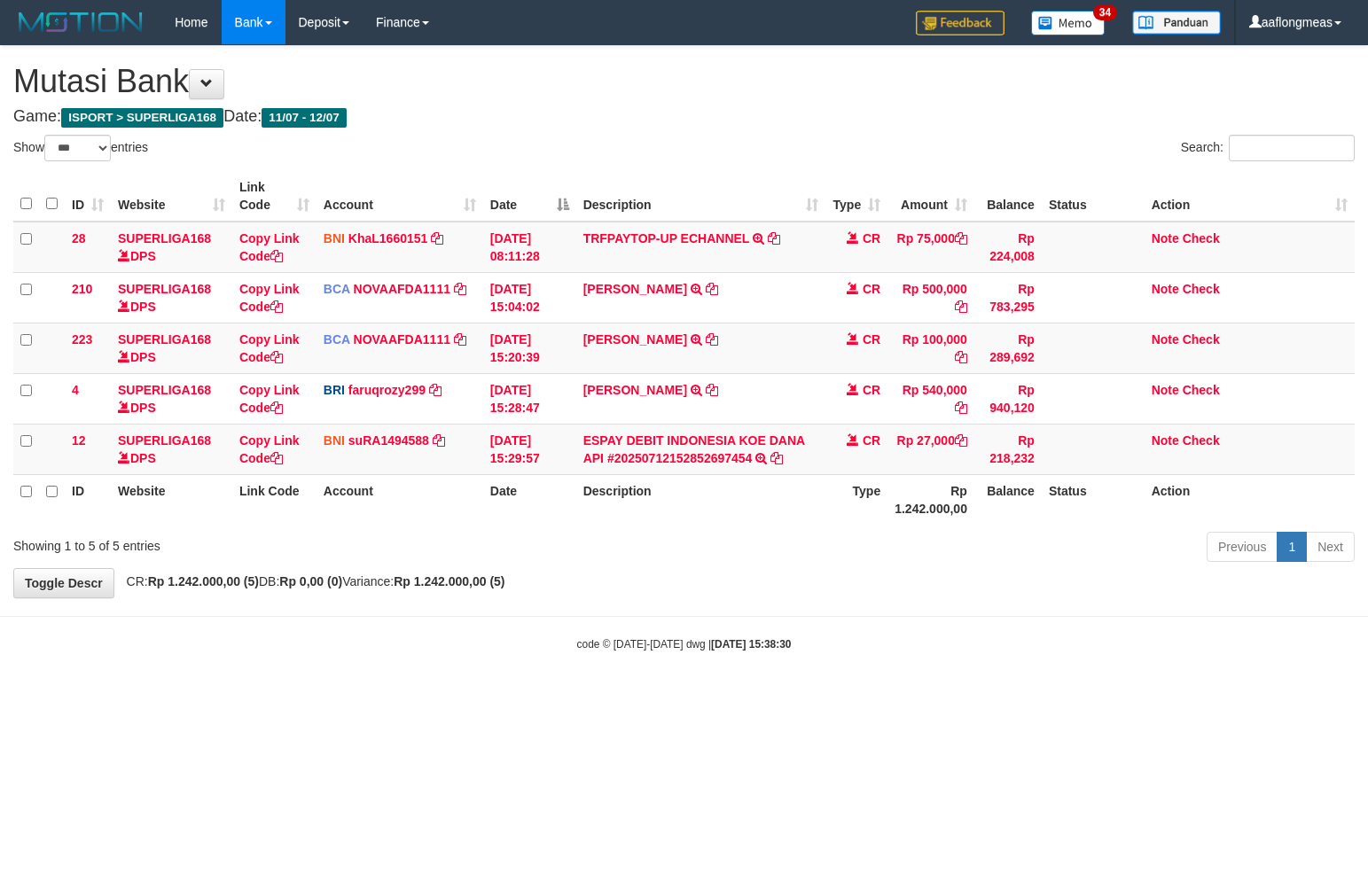 select on "***" 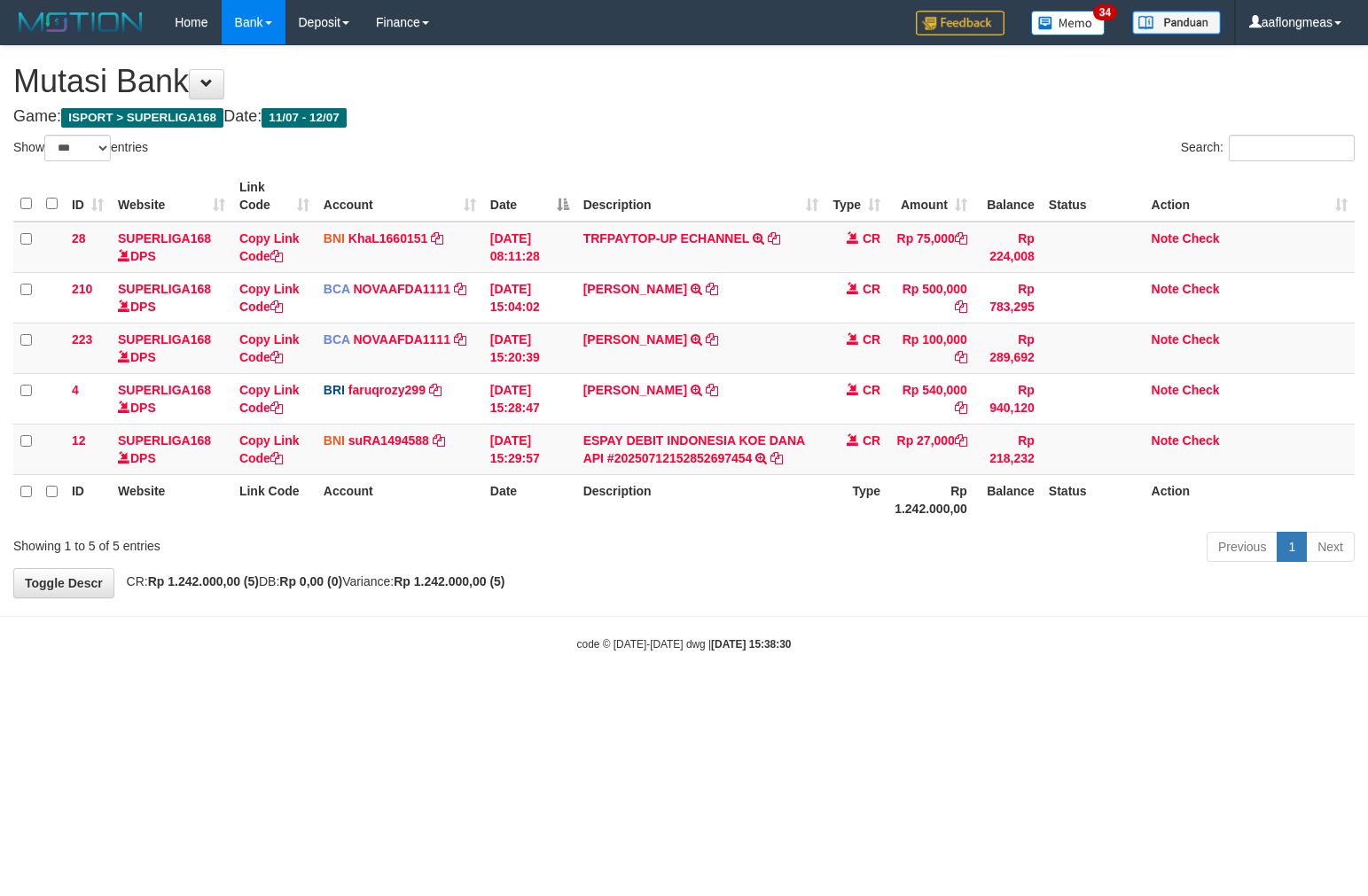 scroll, scrollTop: 0, scrollLeft: 0, axis: both 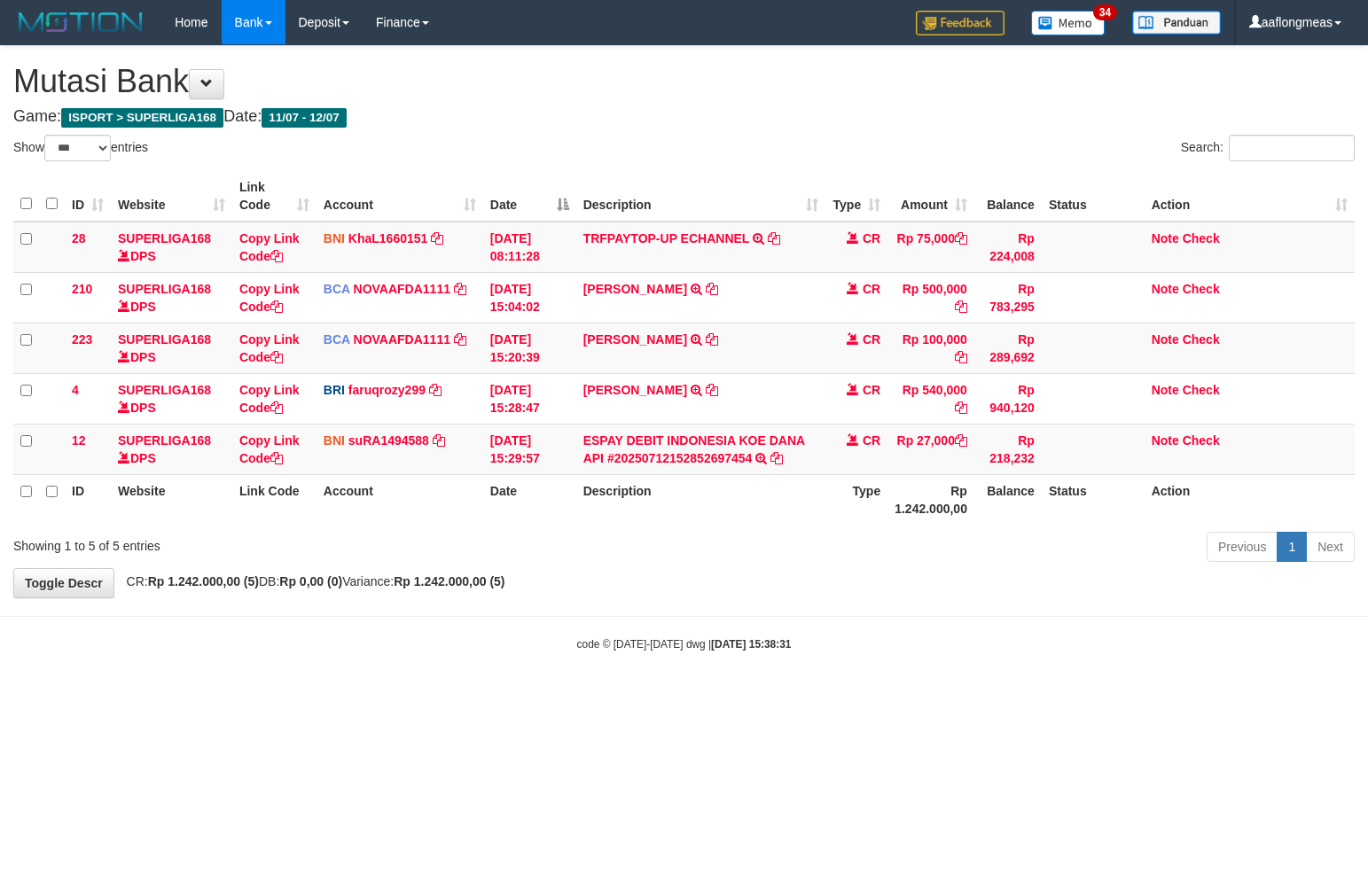 select on "***" 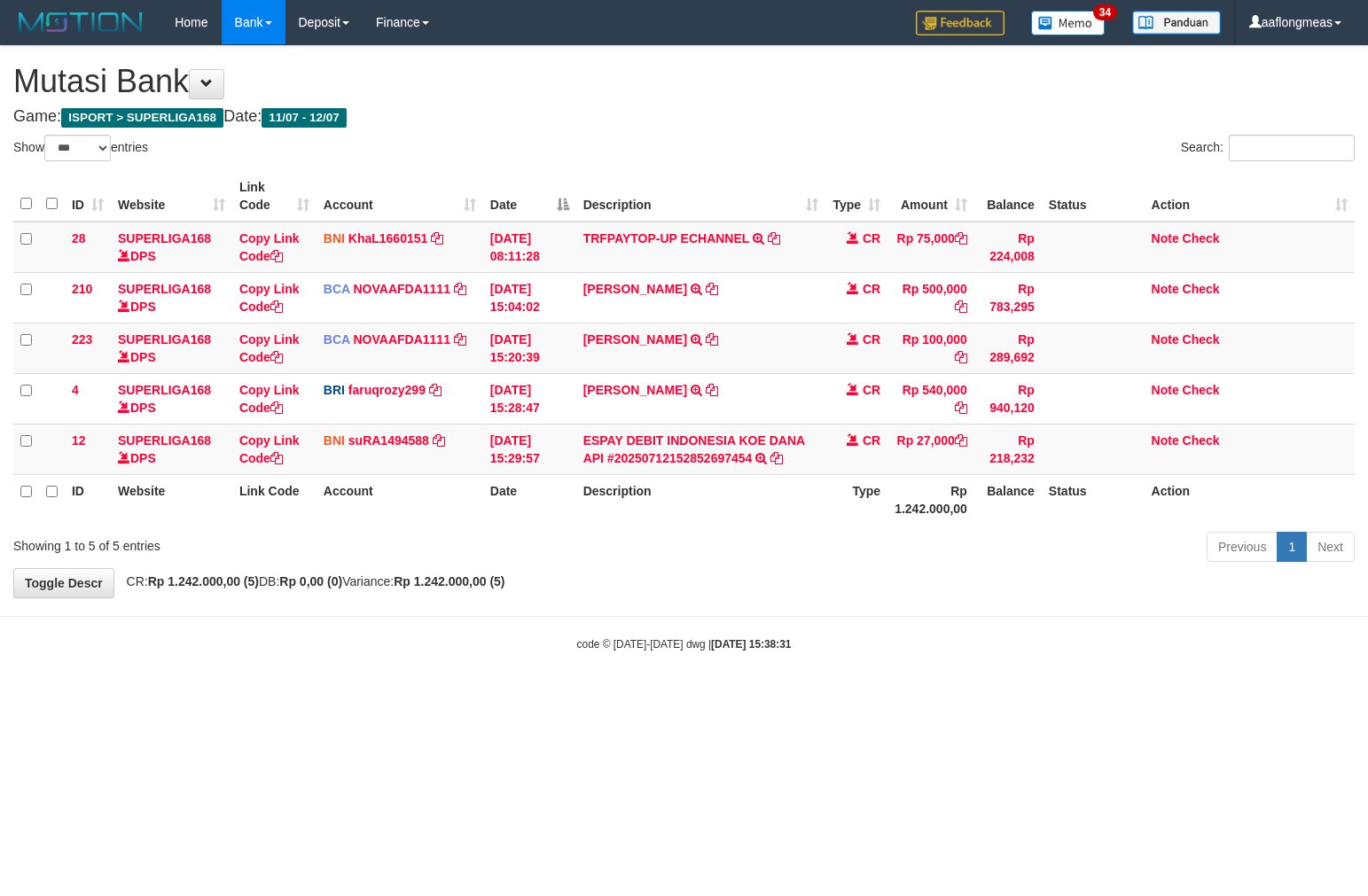scroll, scrollTop: 0, scrollLeft: 0, axis: both 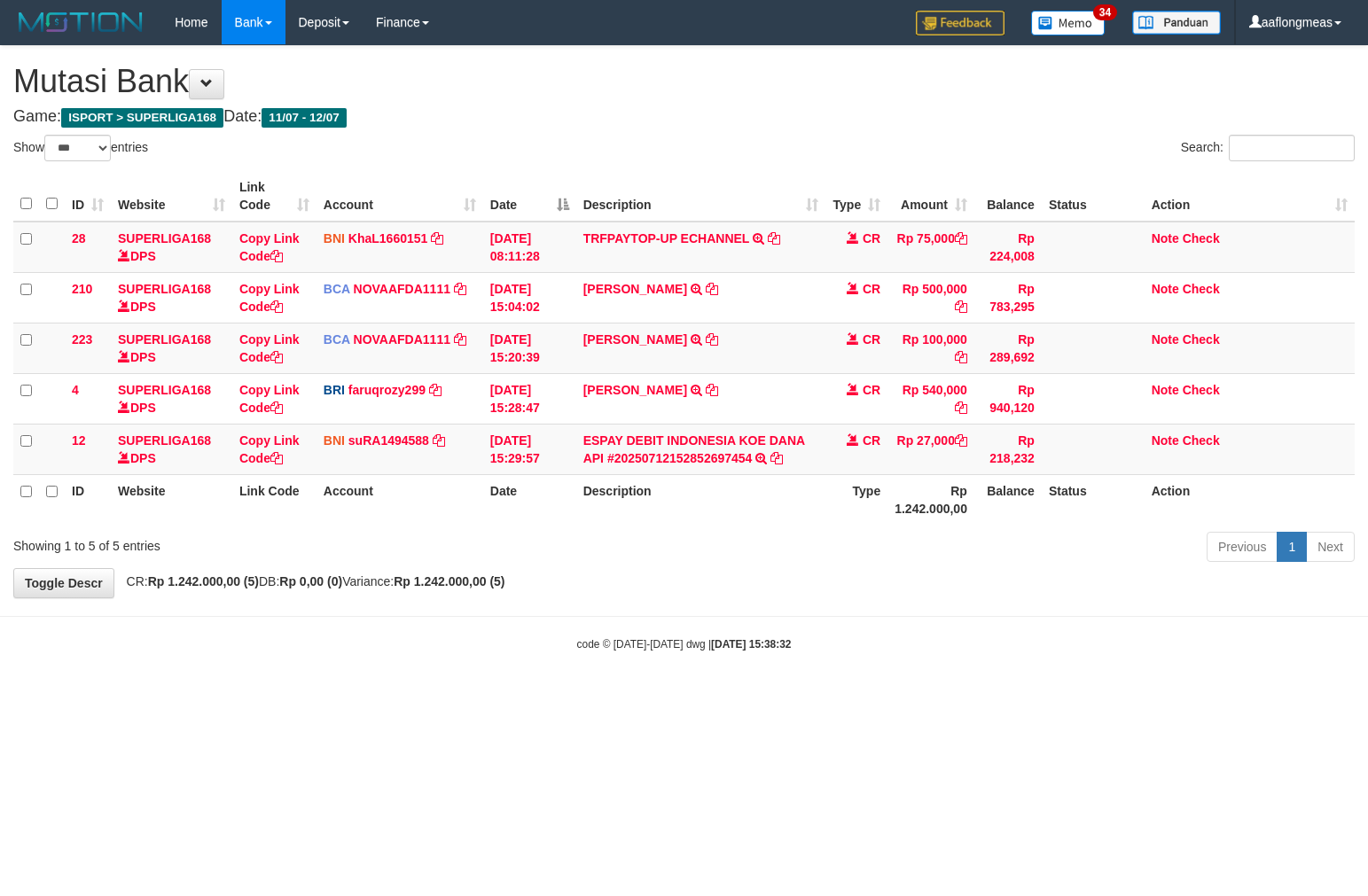 select on "***" 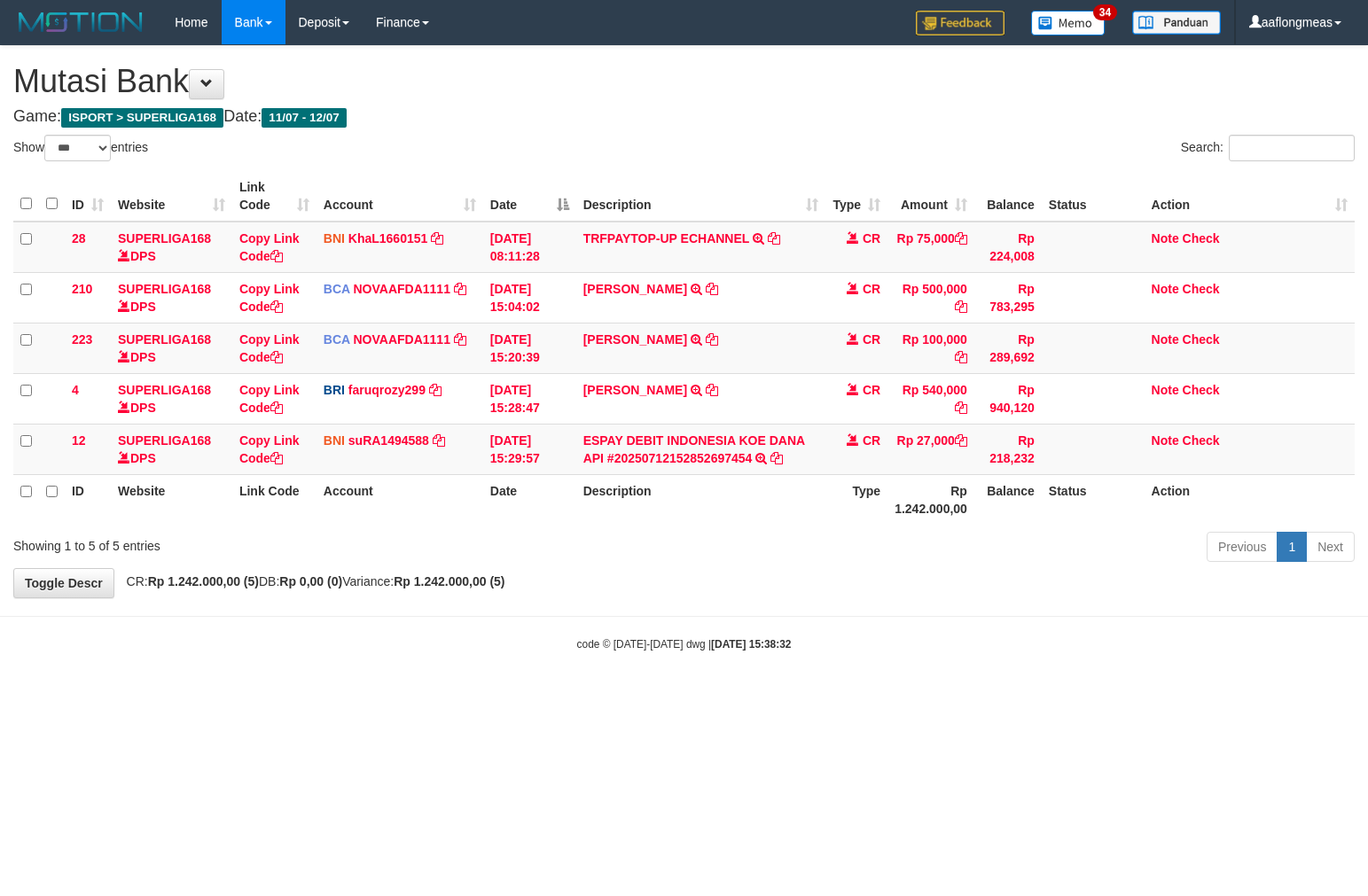 scroll, scrollTop: 0, scrollLeft: 0, axis: both 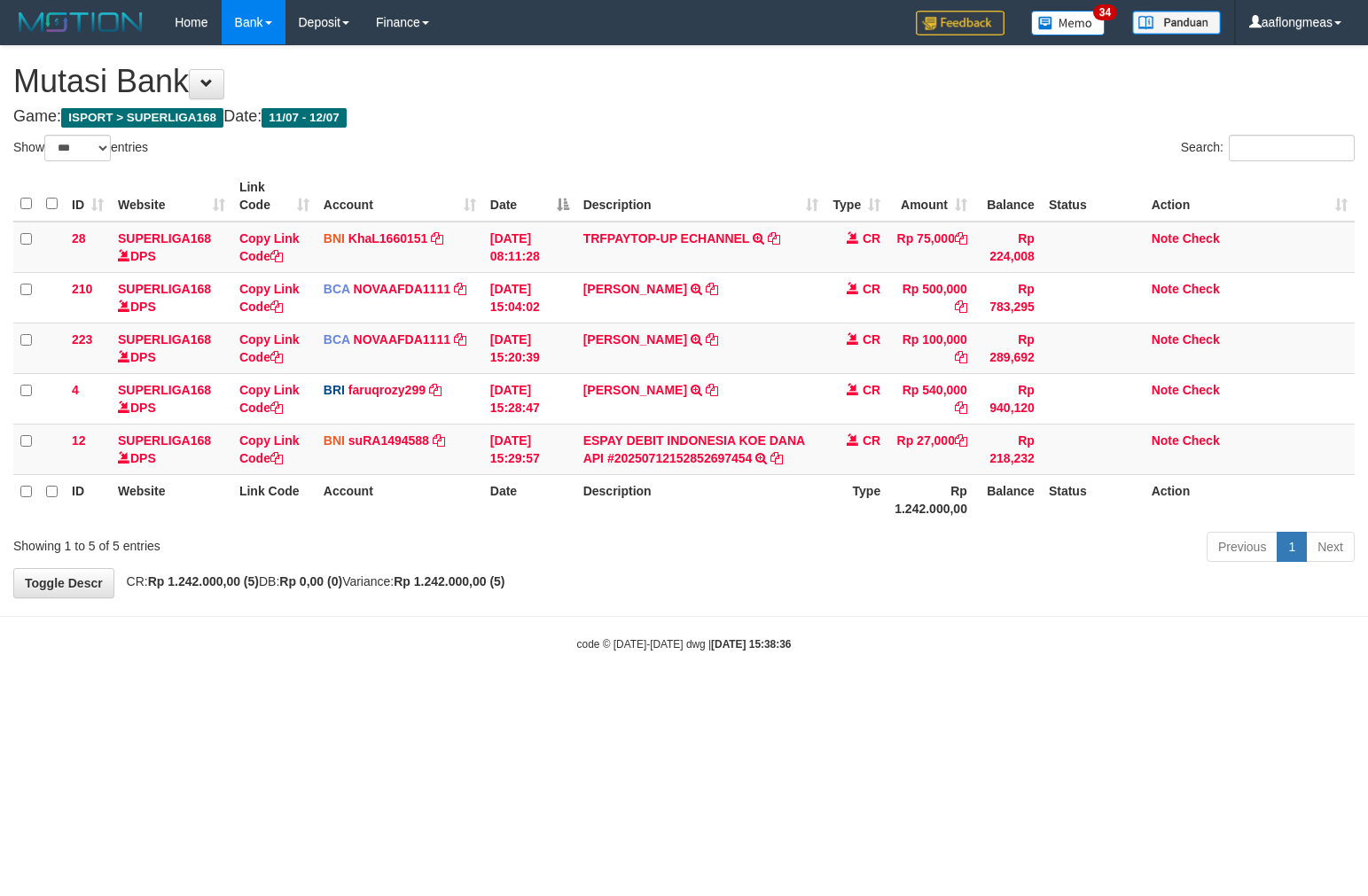 select on "***" 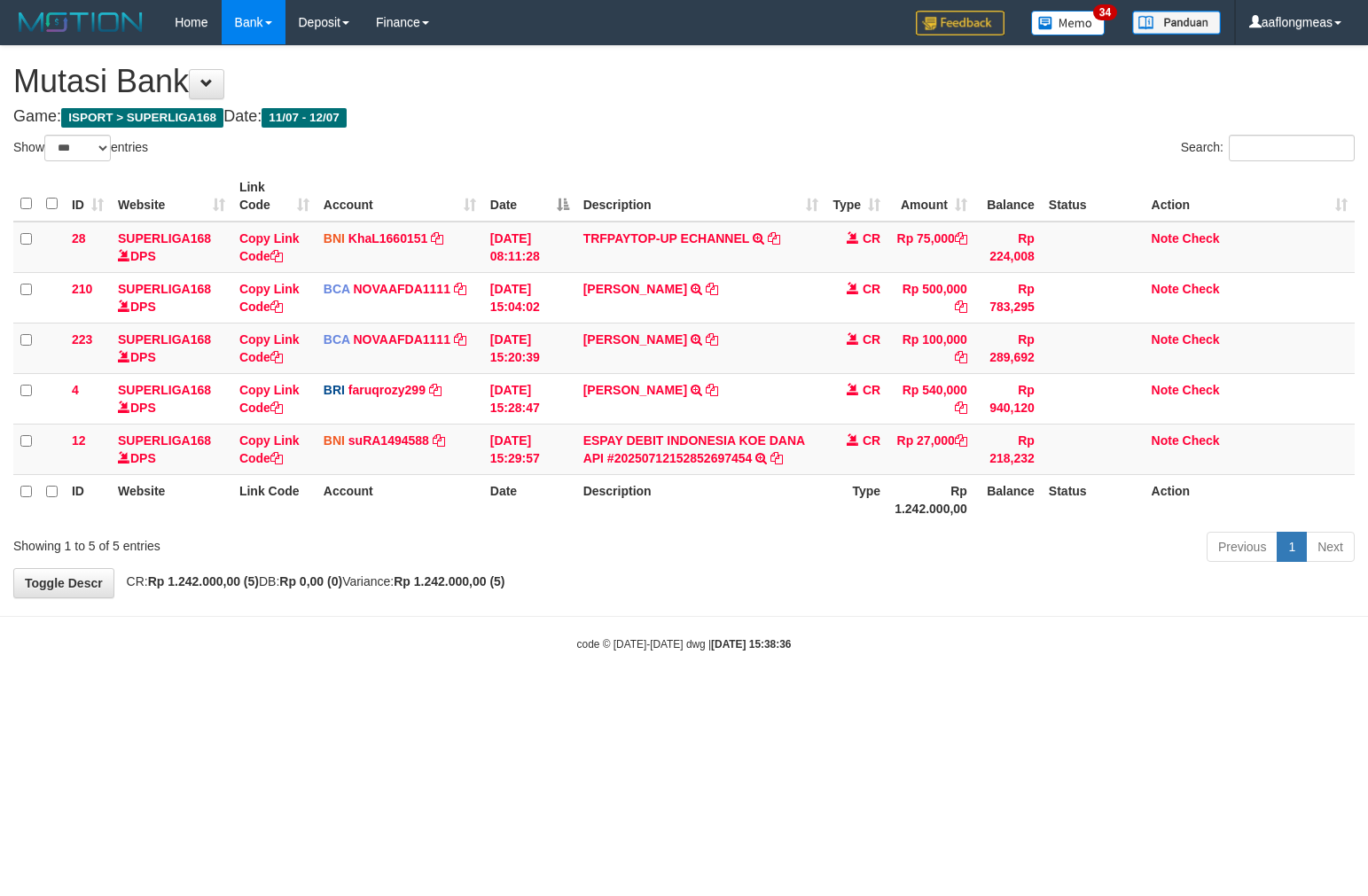 scroll, scrollTop: 0, scrollLeft: 0, axis: both 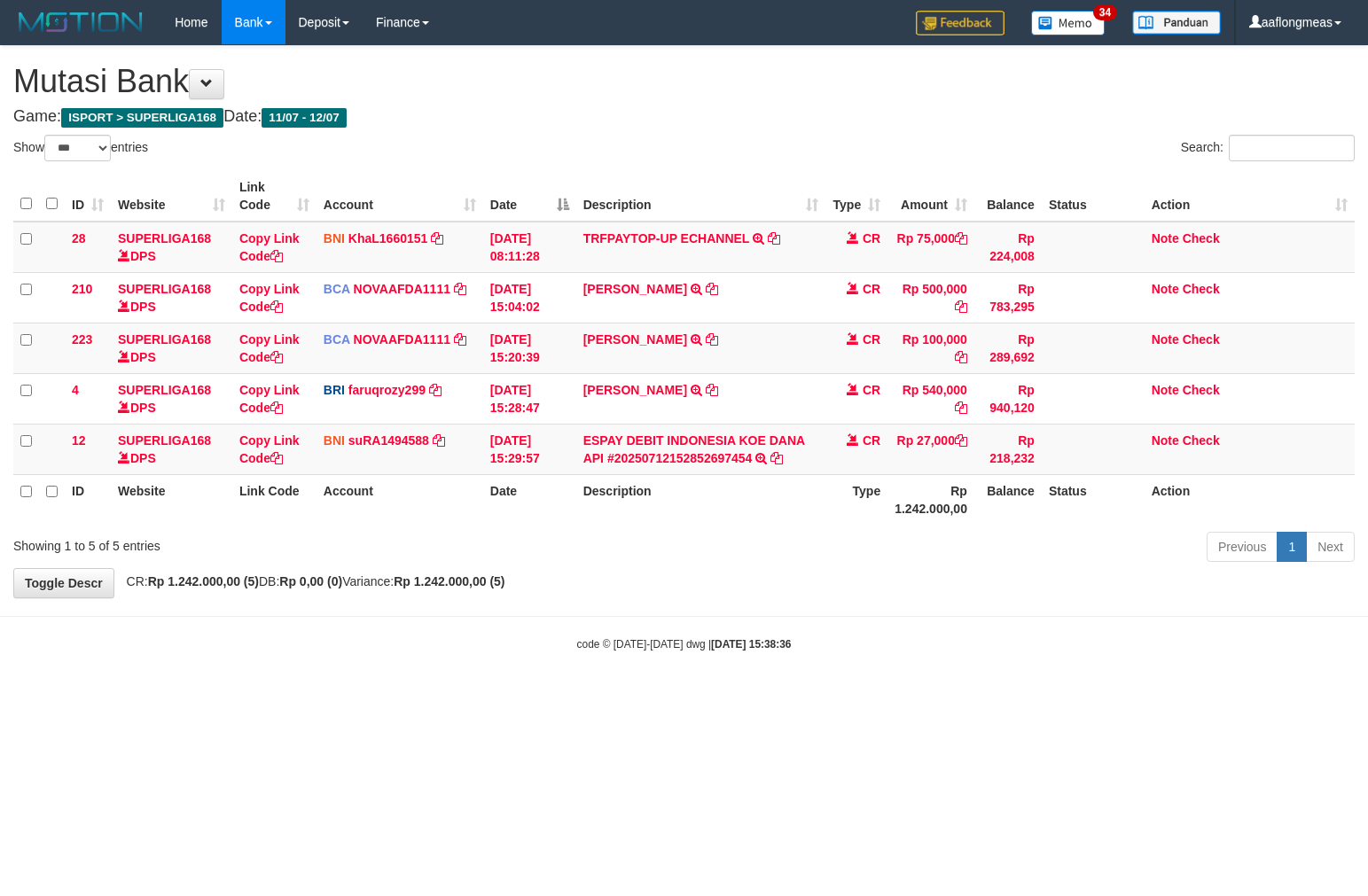 select on "***" 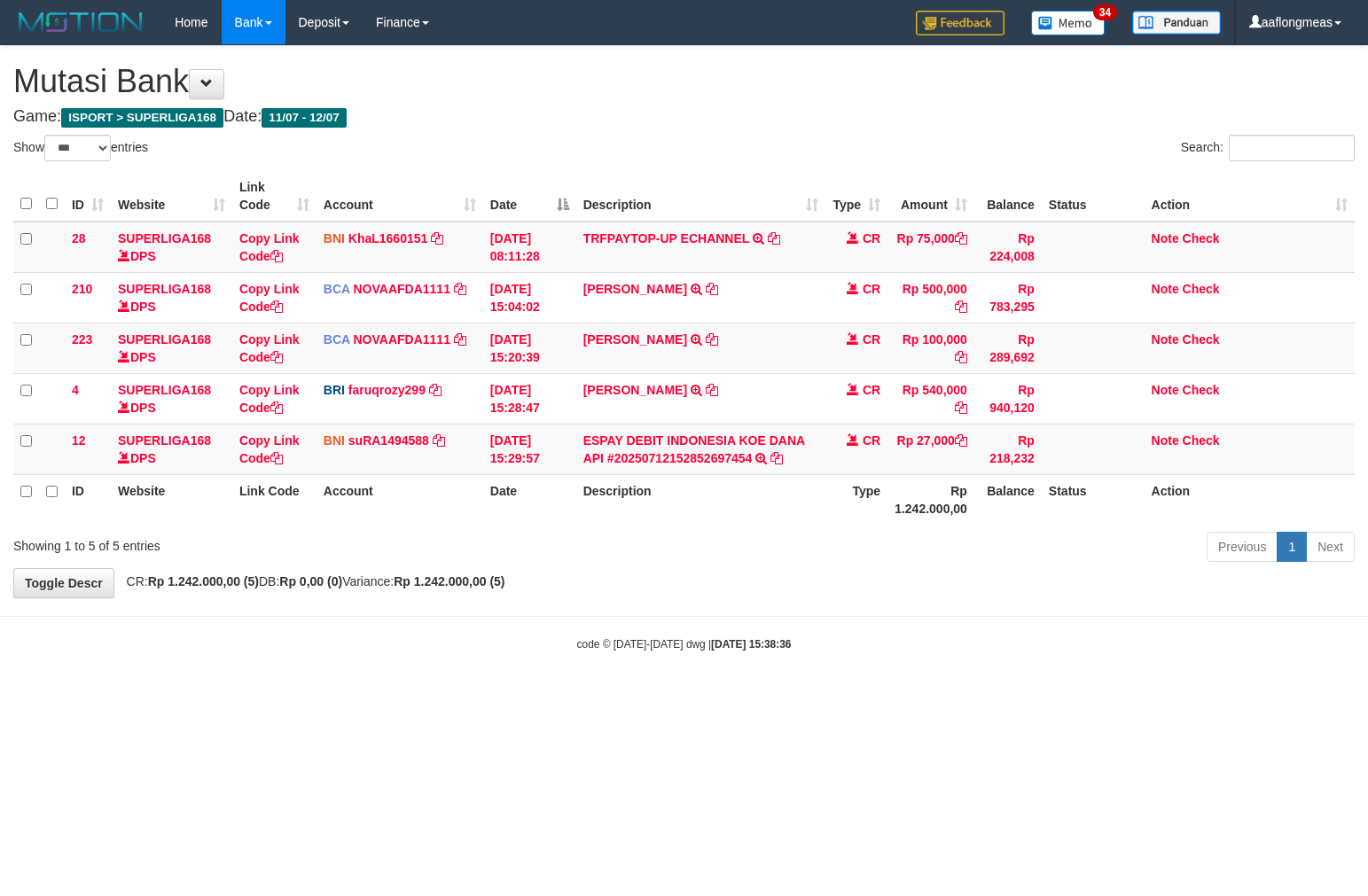 scroll, scrollTop: 0, scrollLeft: 0, axis: both 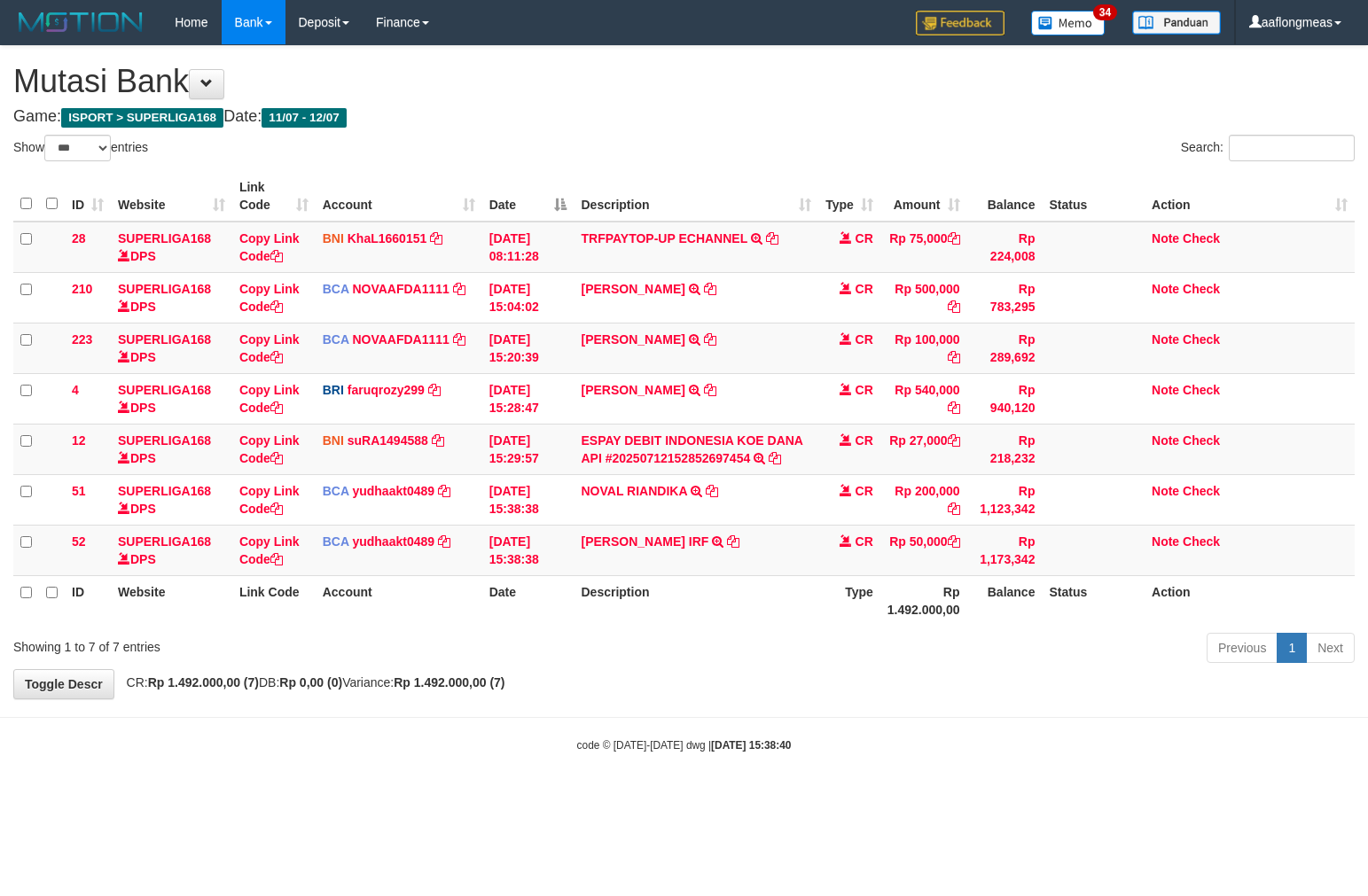 select on "***" 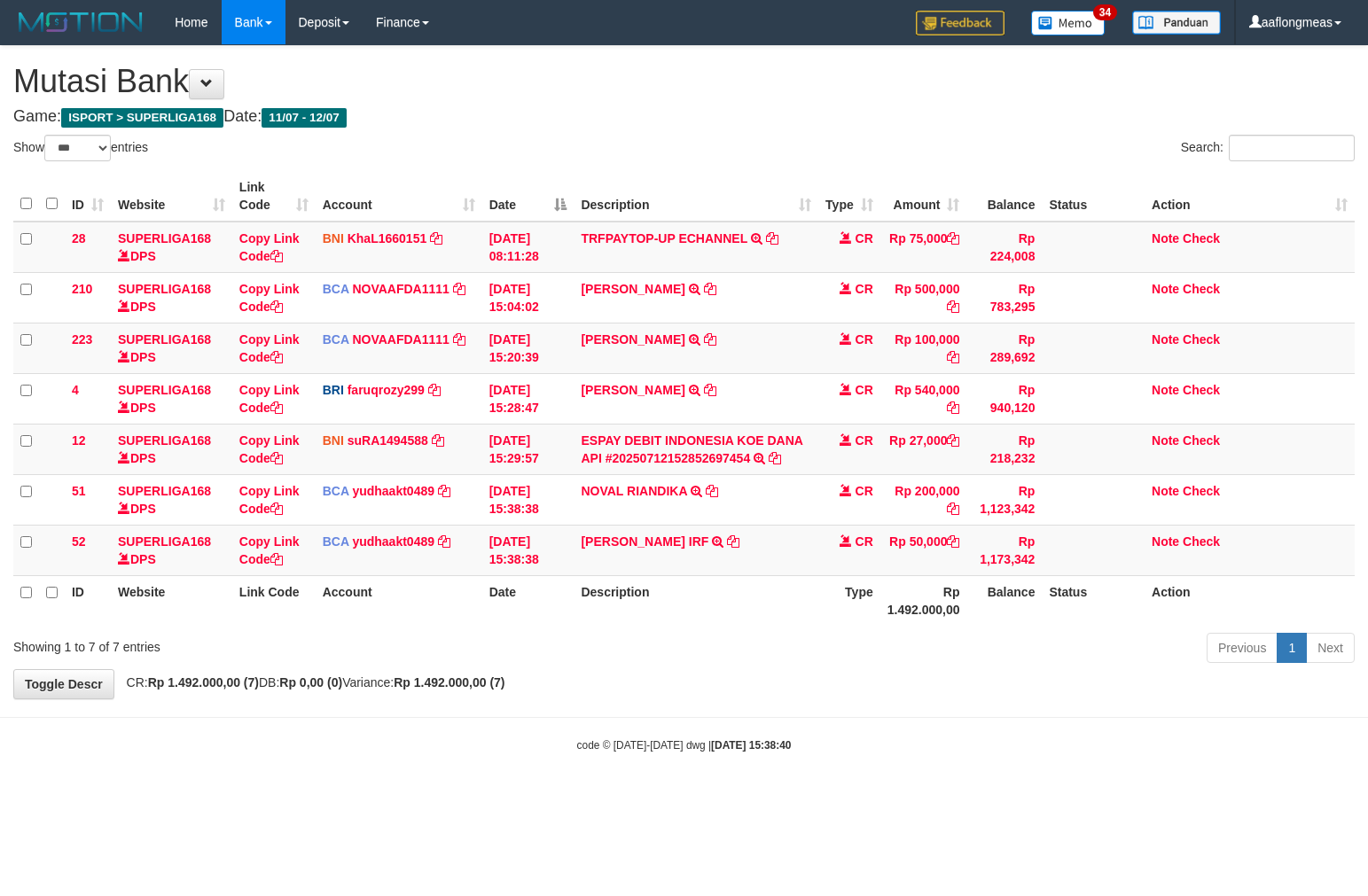 scroll, scrollTop: 0, scrollLeft: 0, axis: both 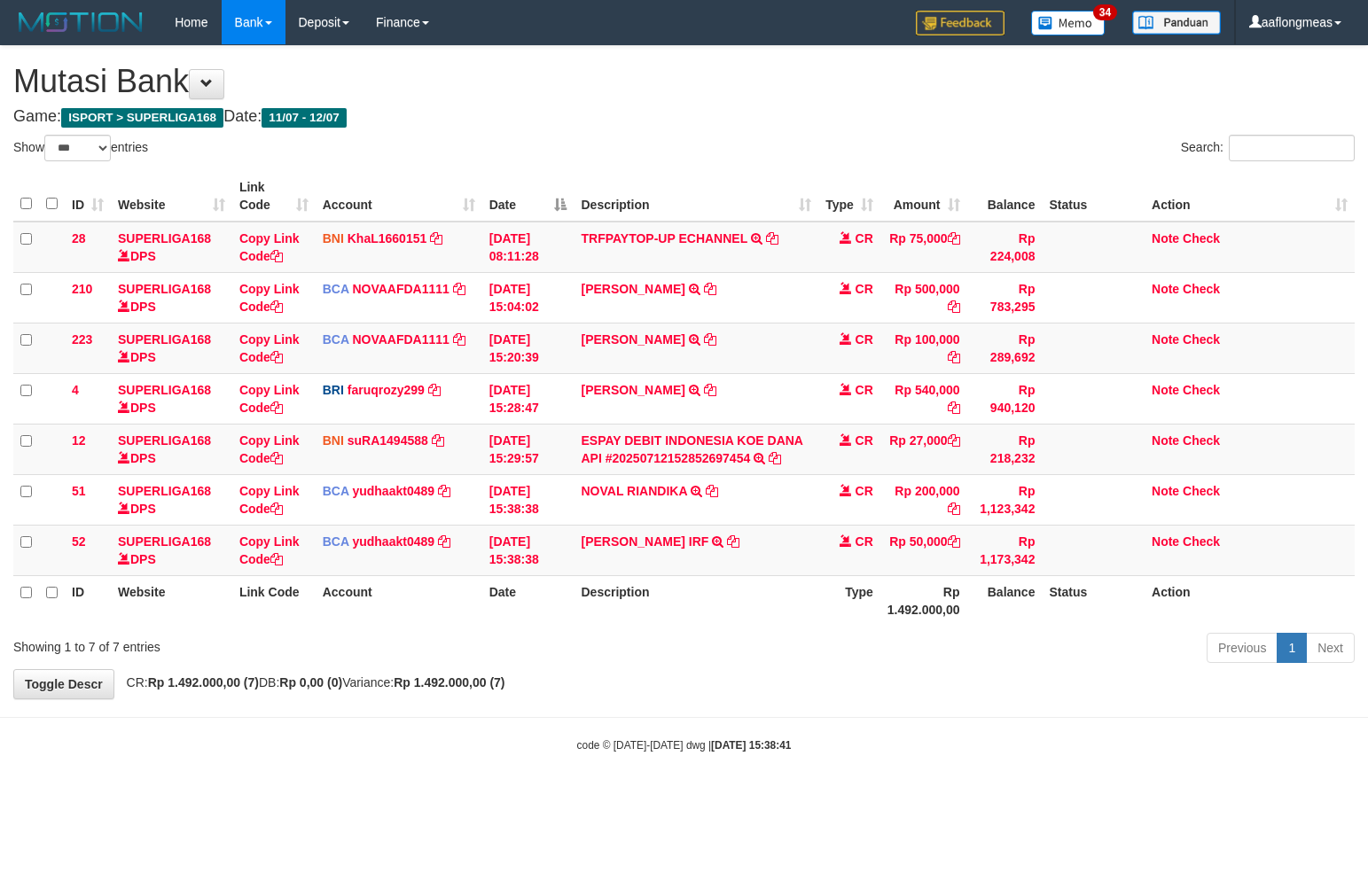 select on "***" 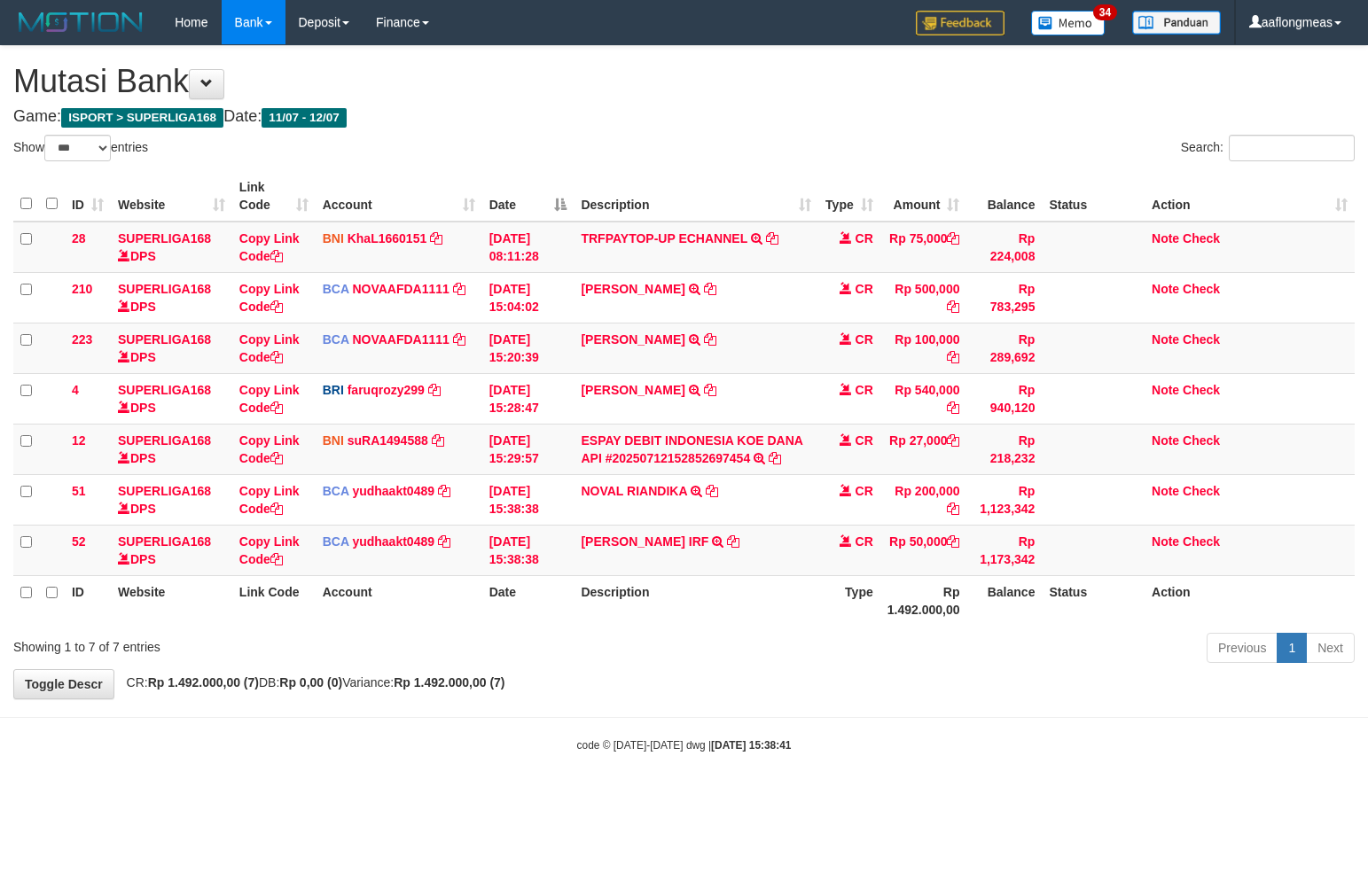scroll, scrollTop: 0, scrollLeft: 0, axis: both 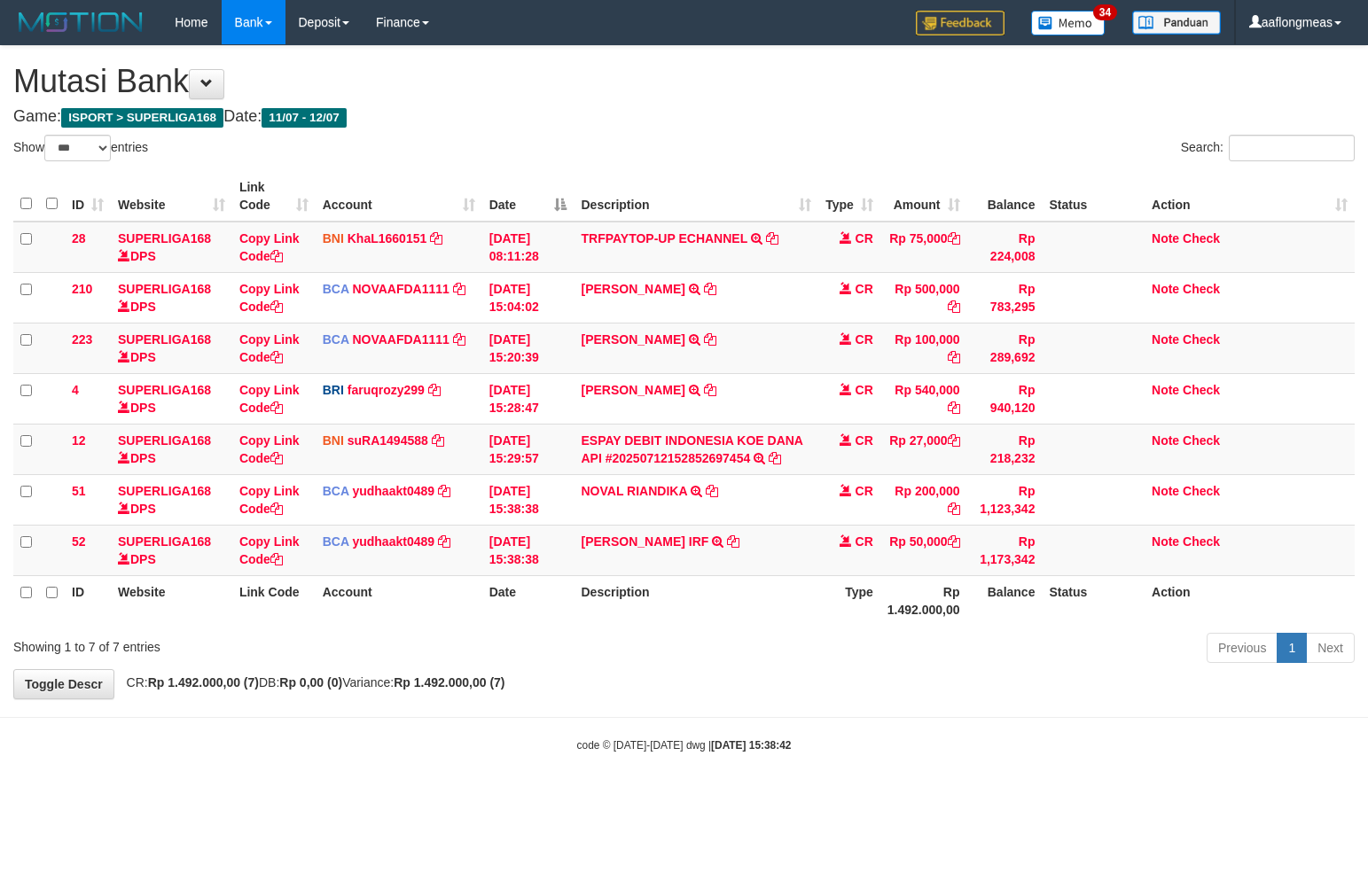 select on "***" 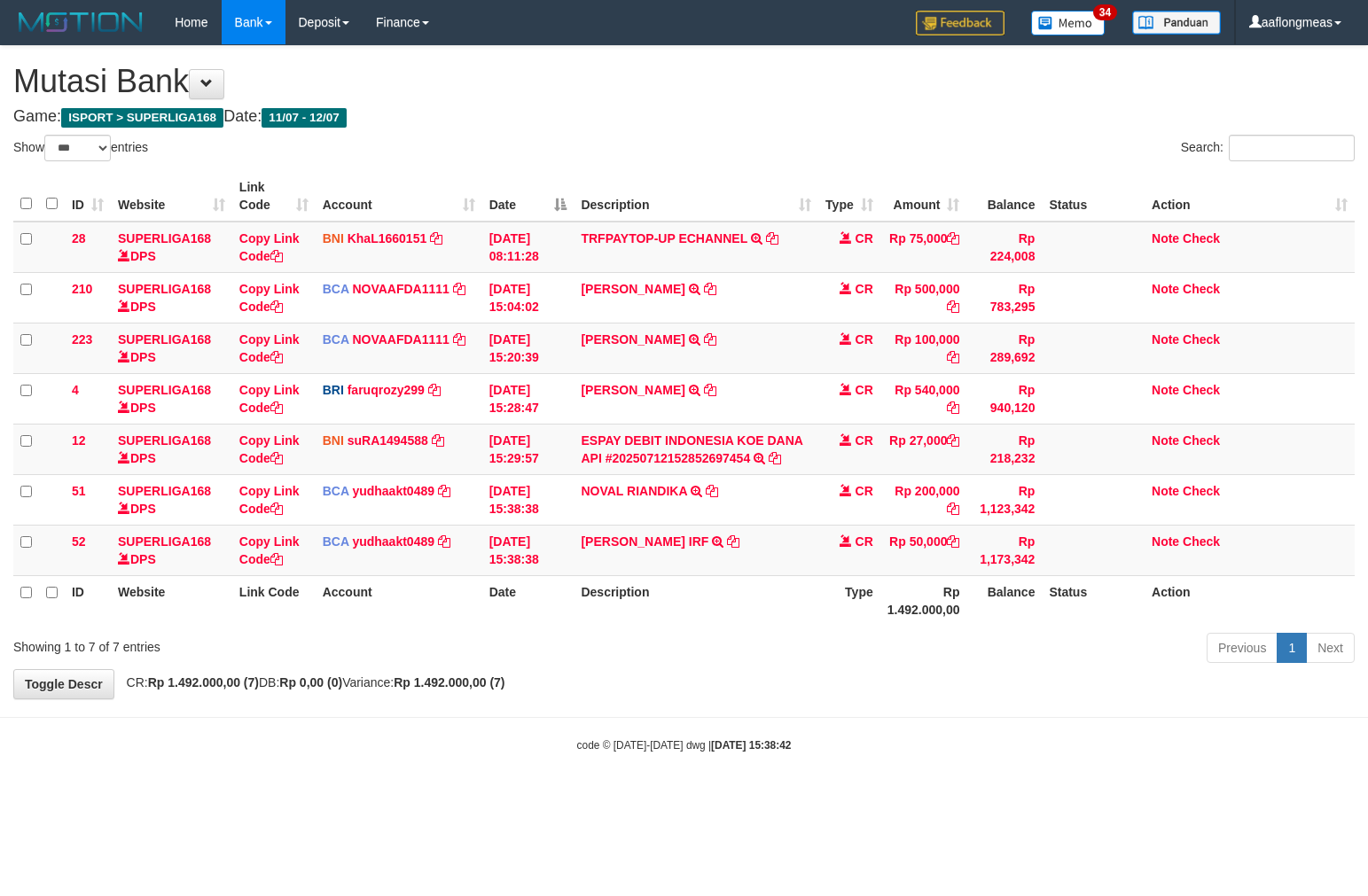 scroll, scrollTop: 0, scrollLeft: 0, axis: both 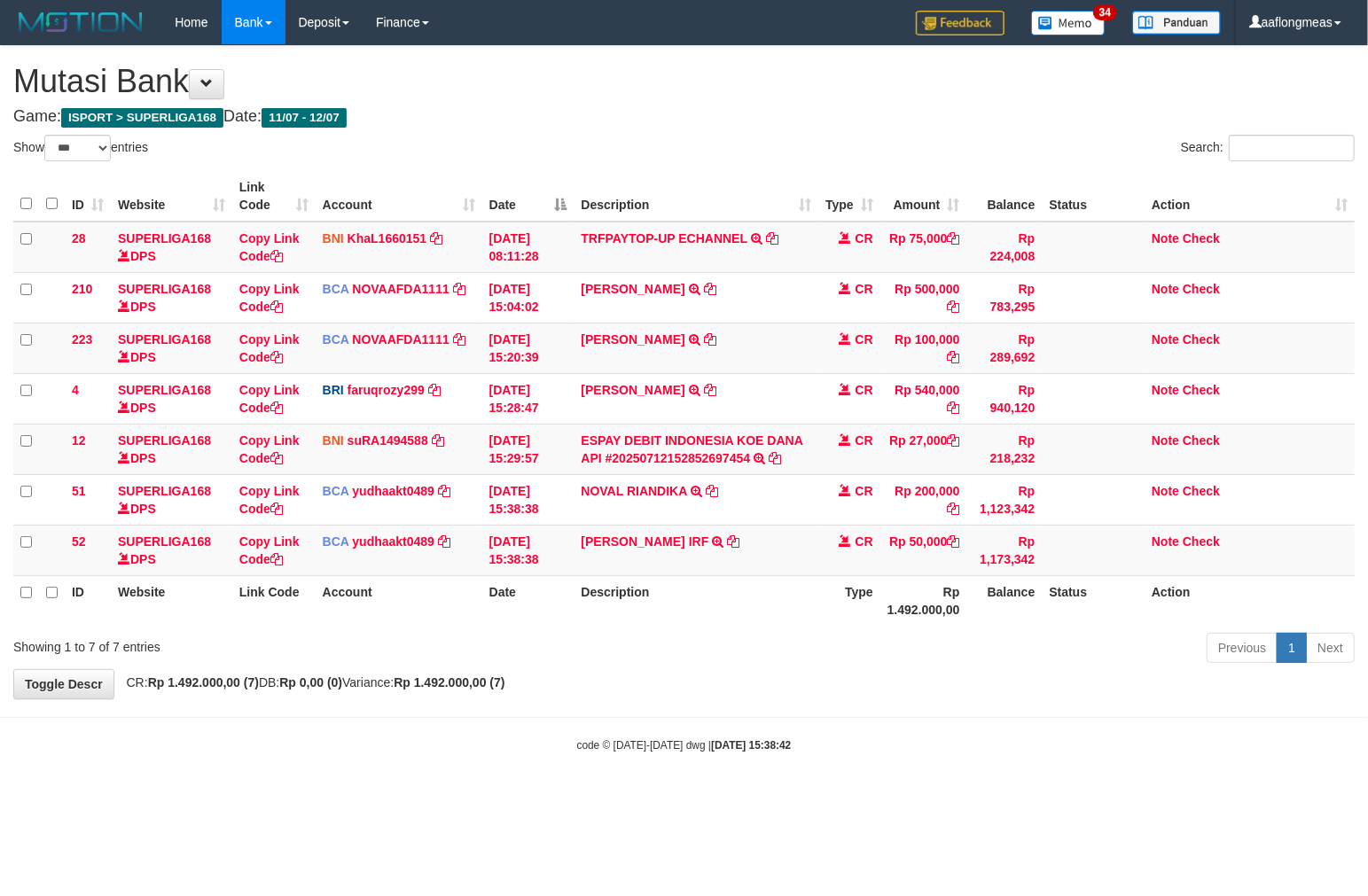 click on "Description" at bounding box center [695, 600] 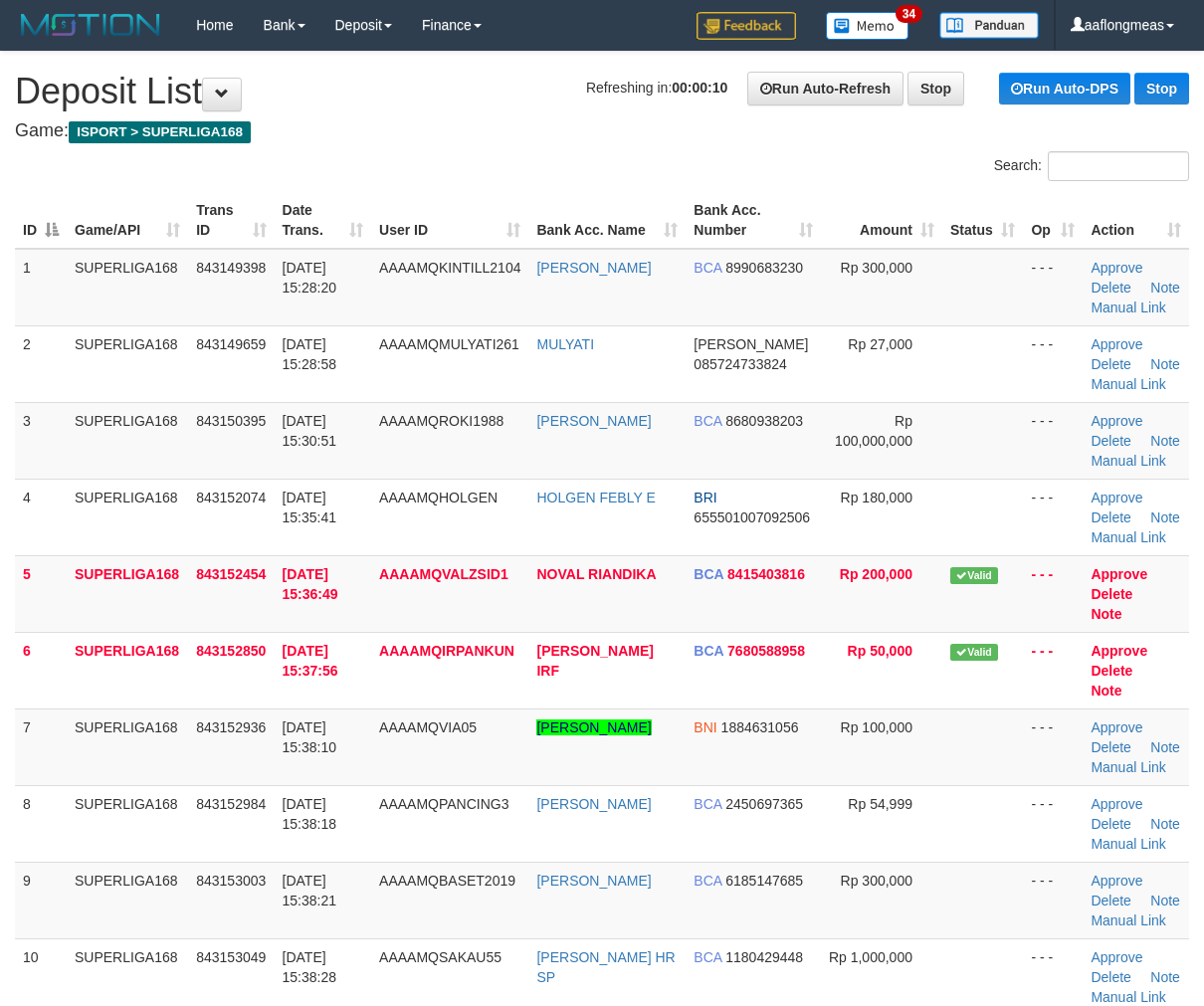 scroll, scrollTop: 0, scrollLeft: 0, axis: both 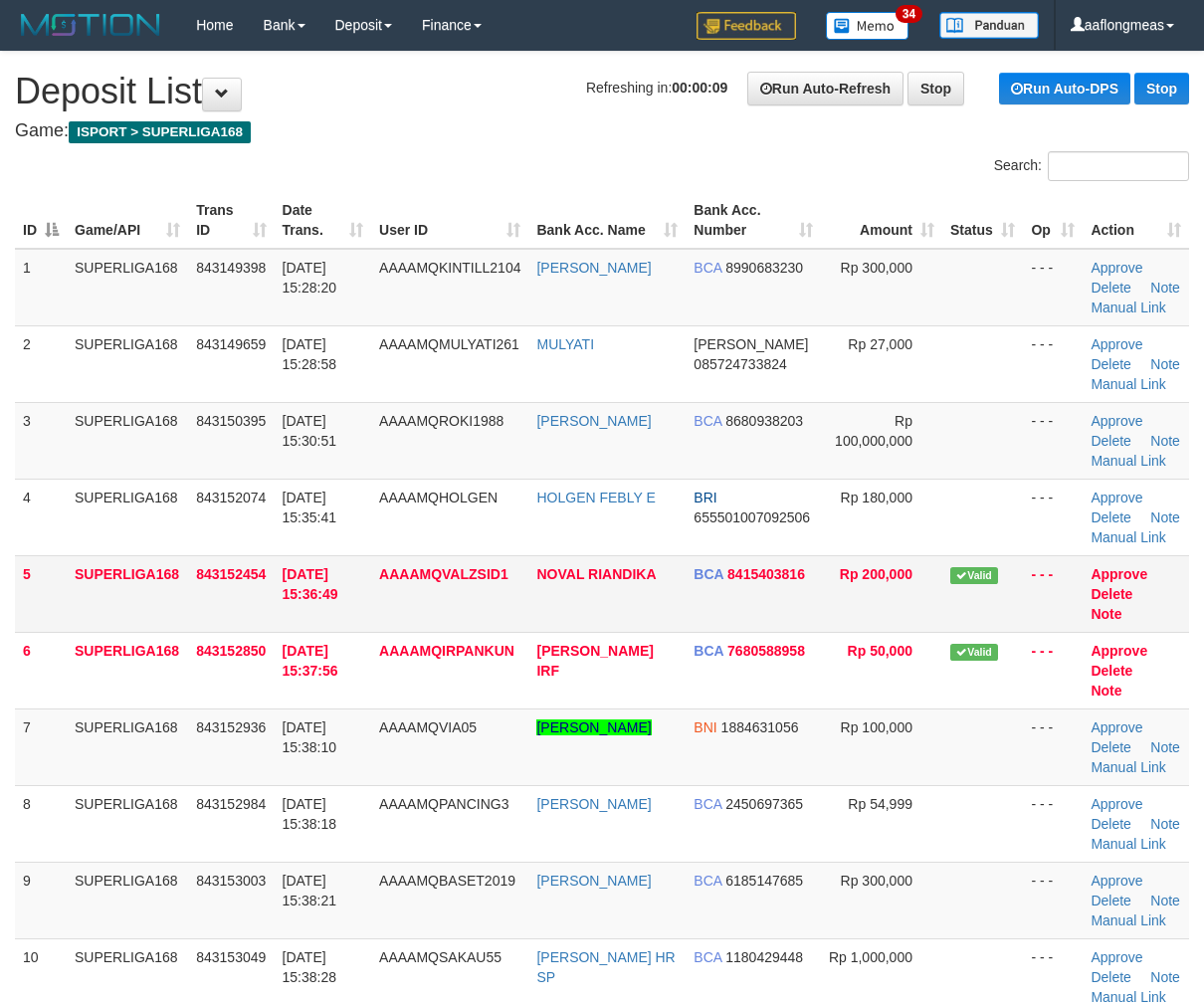 click on "Valid" at bounding box center (982, 593) 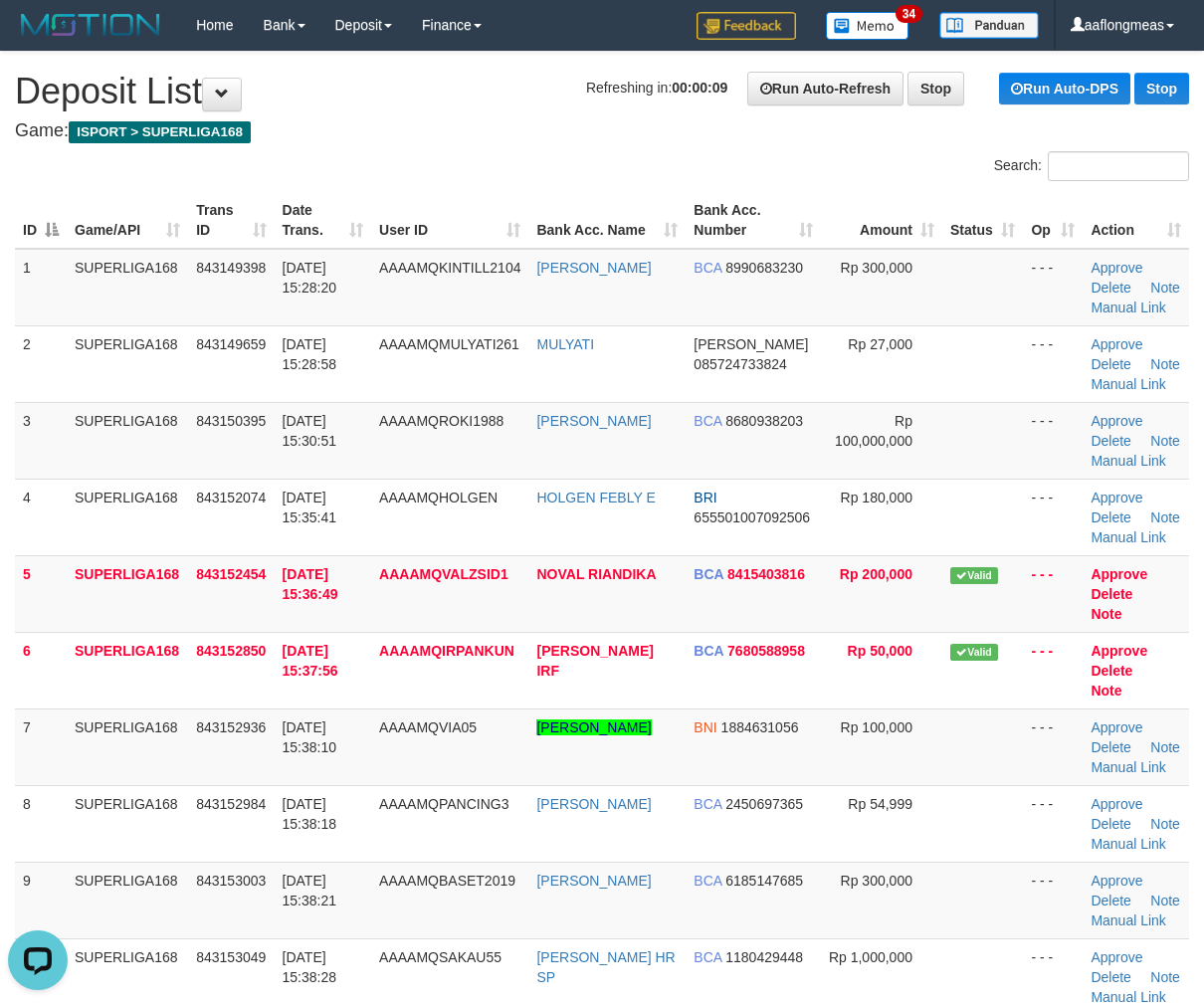 scroll, scrollTop: 0, scrollLeft: 0, axis: both 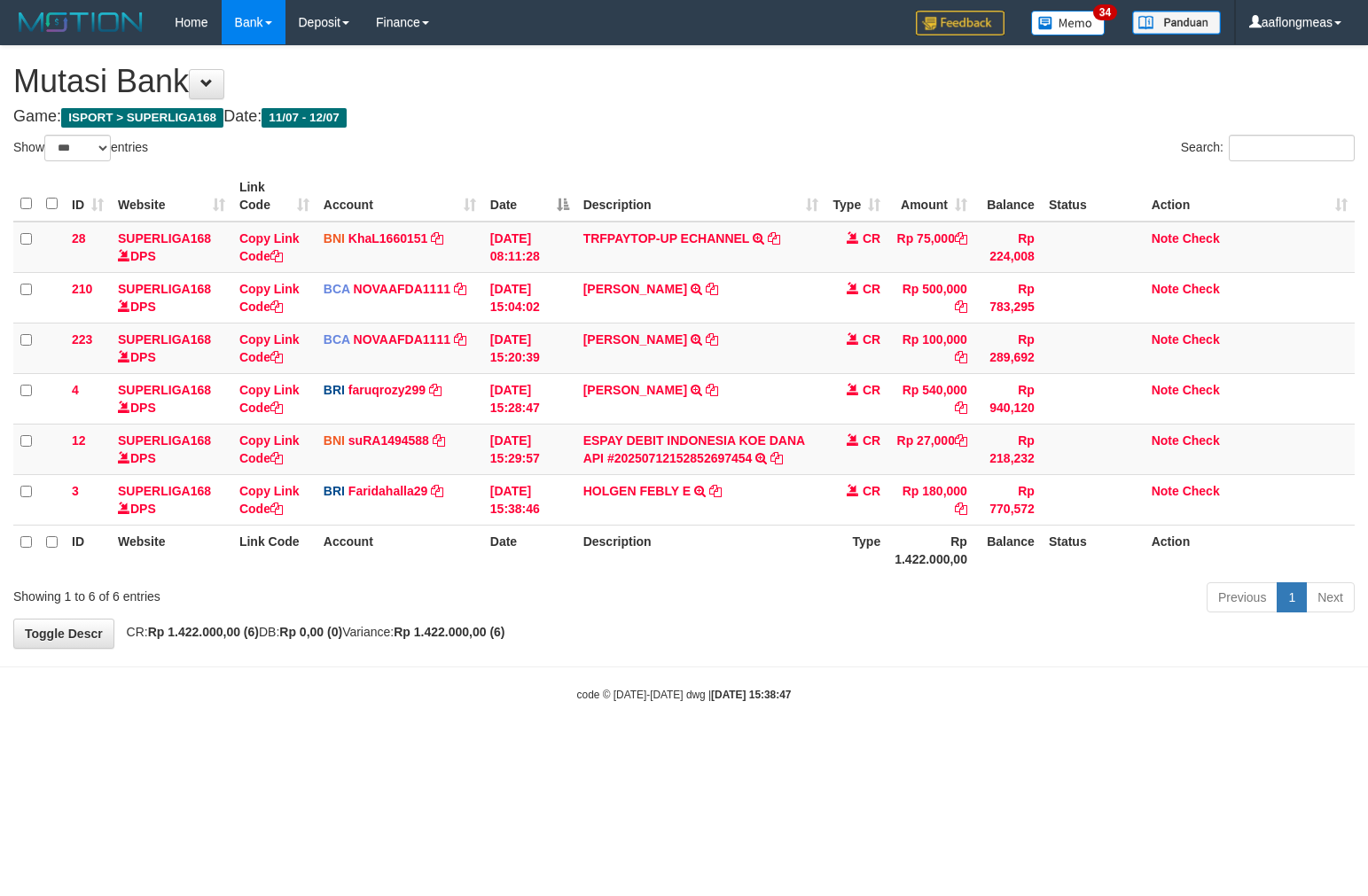 select on "***" 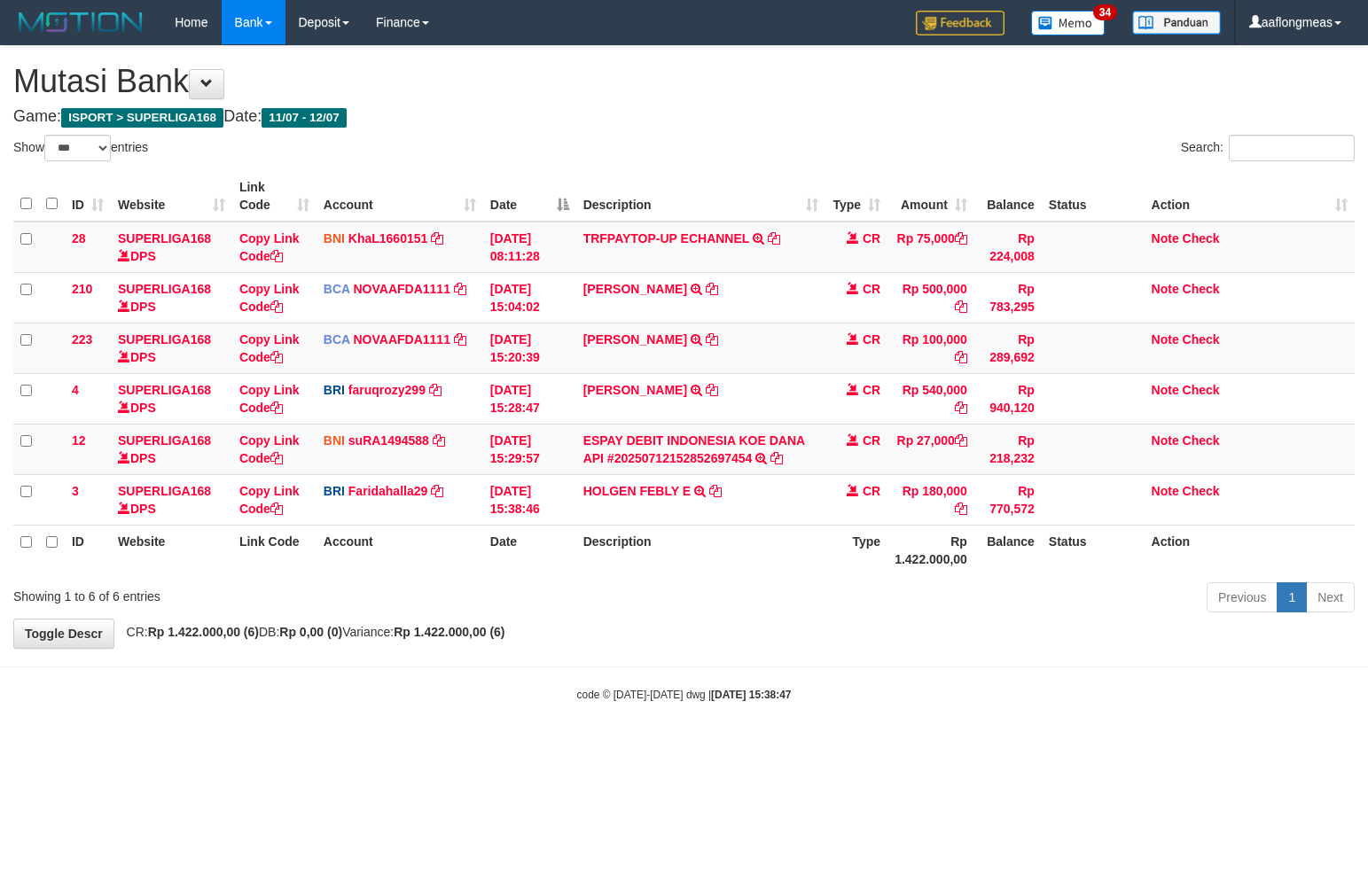 scroll, scrollTop: 0, scrollLeft: 0, axis: both 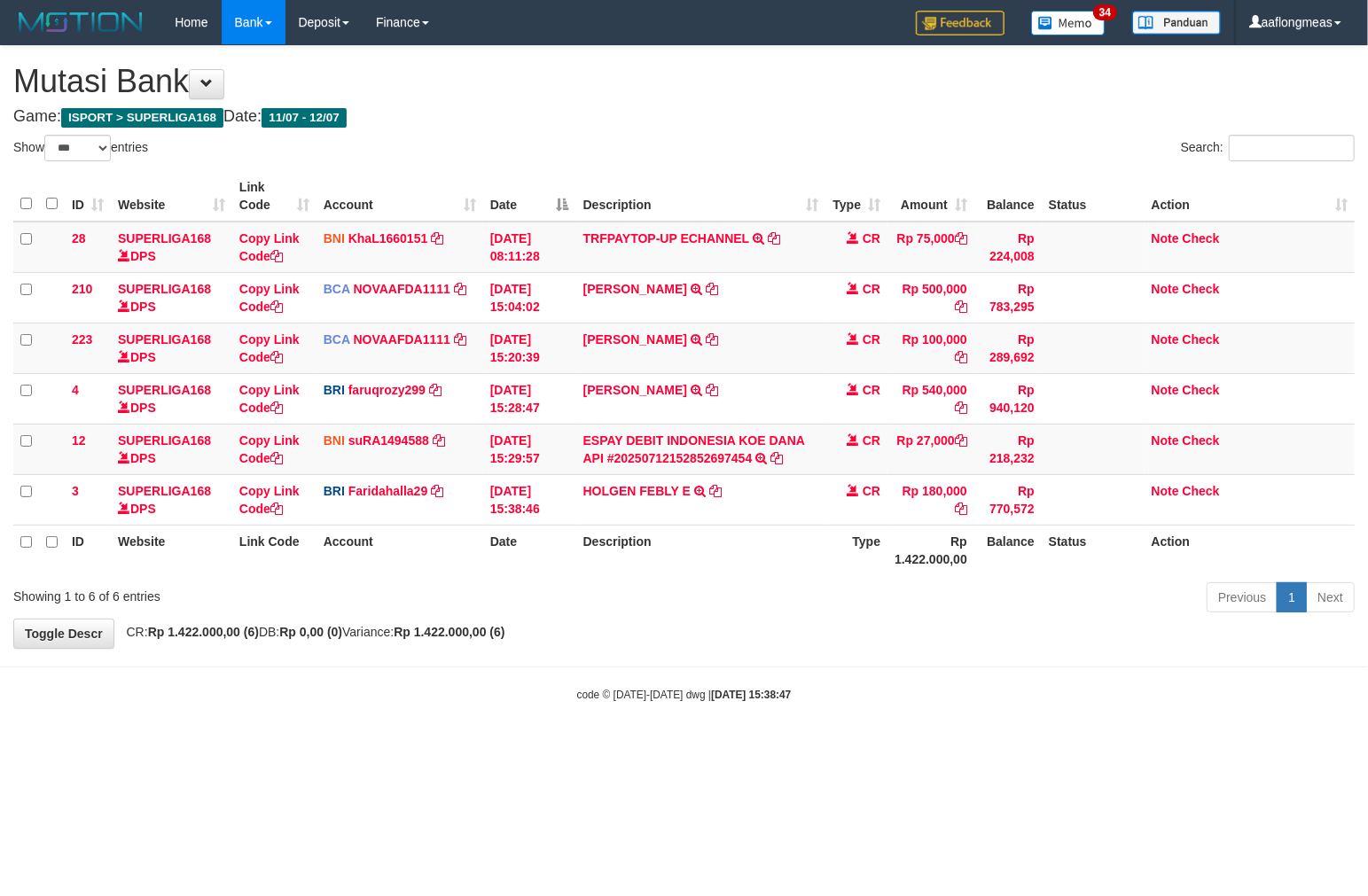 drag, startPoint x: 0, startPoint y: 0, endPoint x: 695, endPoint y: 669, distance: 964.6689 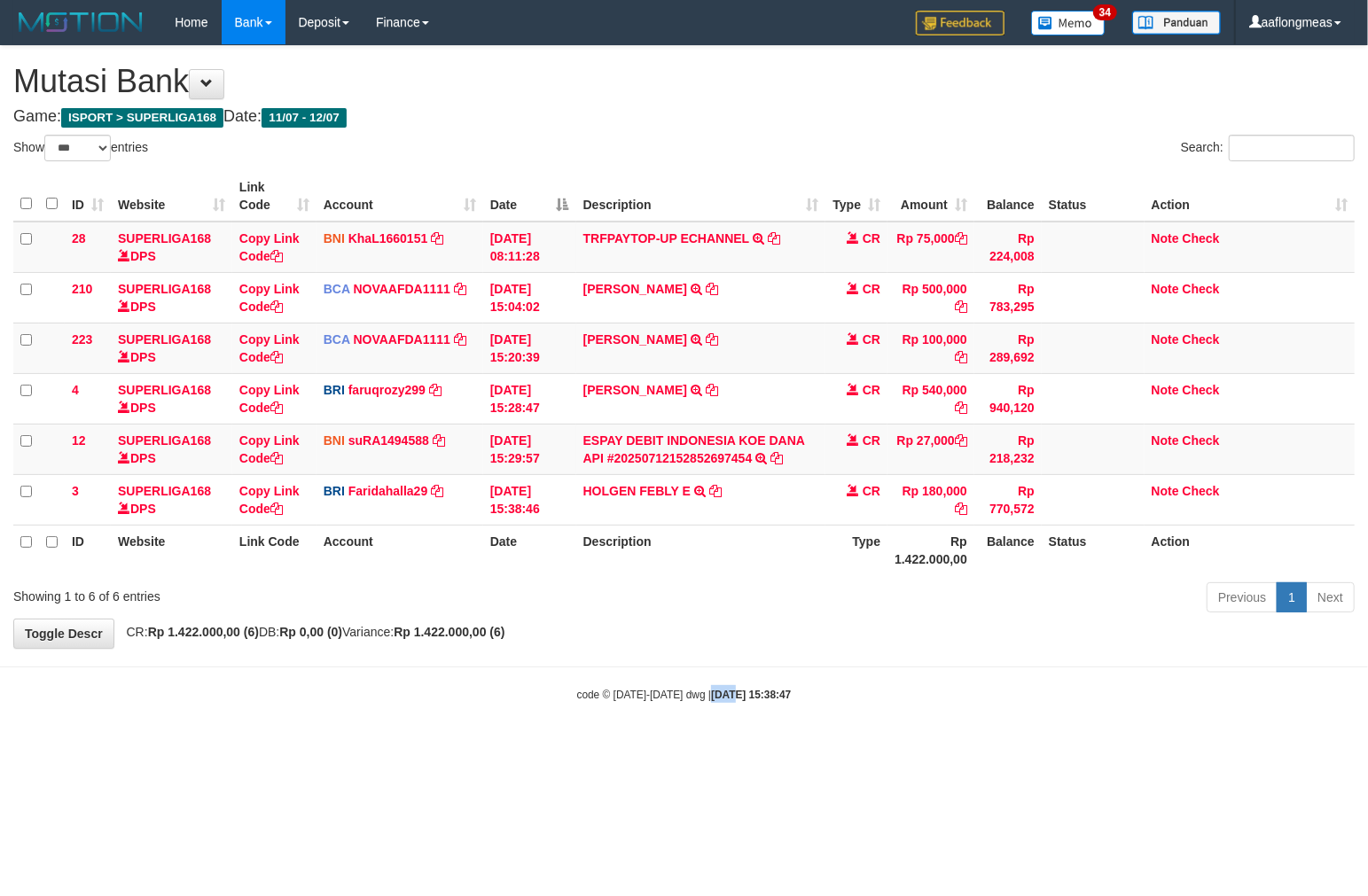 click on "Toggle navigation
Home
Bank
Account List
Load
By Website
Group
[ISPORT]													SUPERLIGA168
By Load Group (DPS)
34" at bounding box center [684, 373] 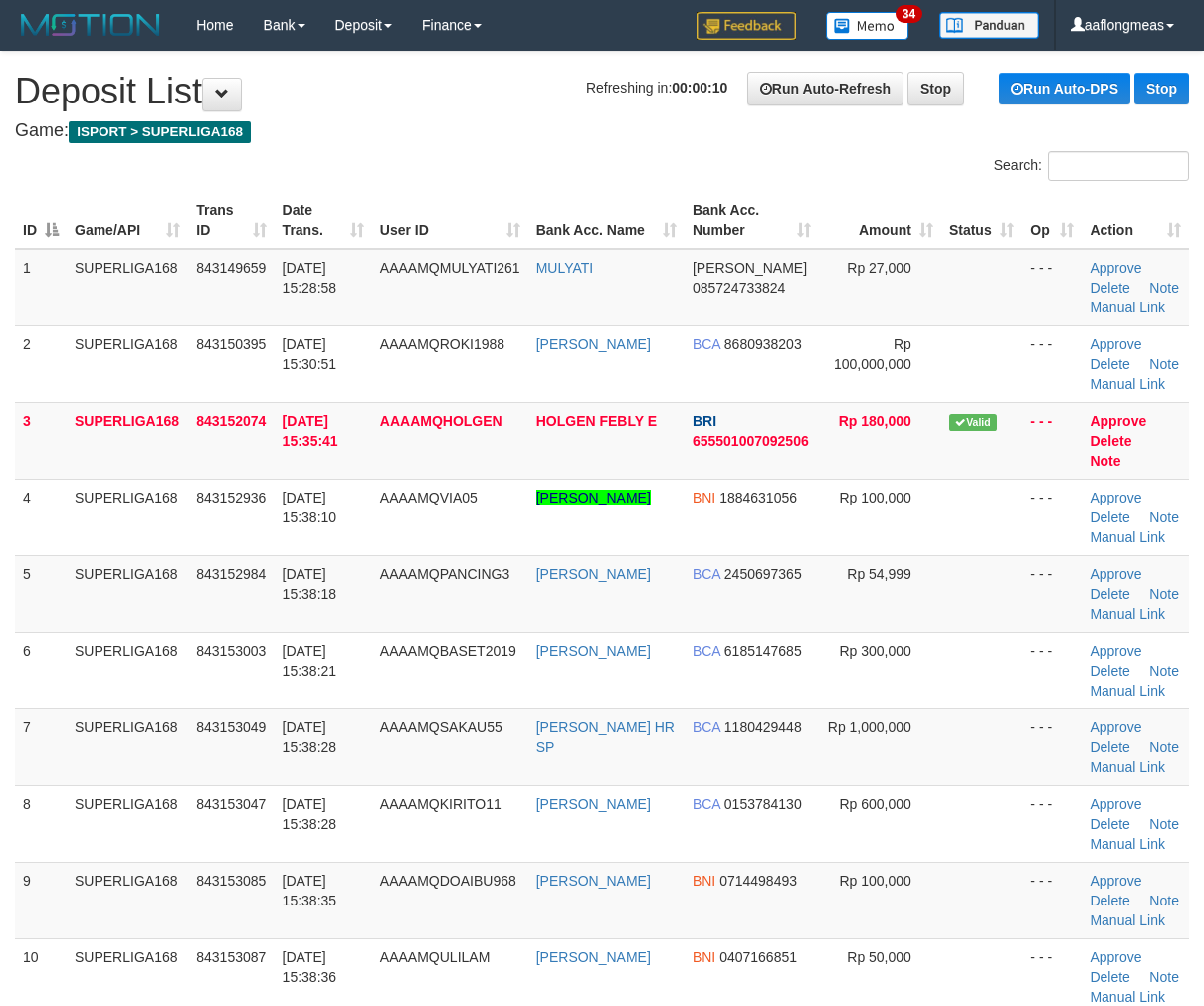 scroll, scrollTop: 0, scrollLeft: 0, axis: both 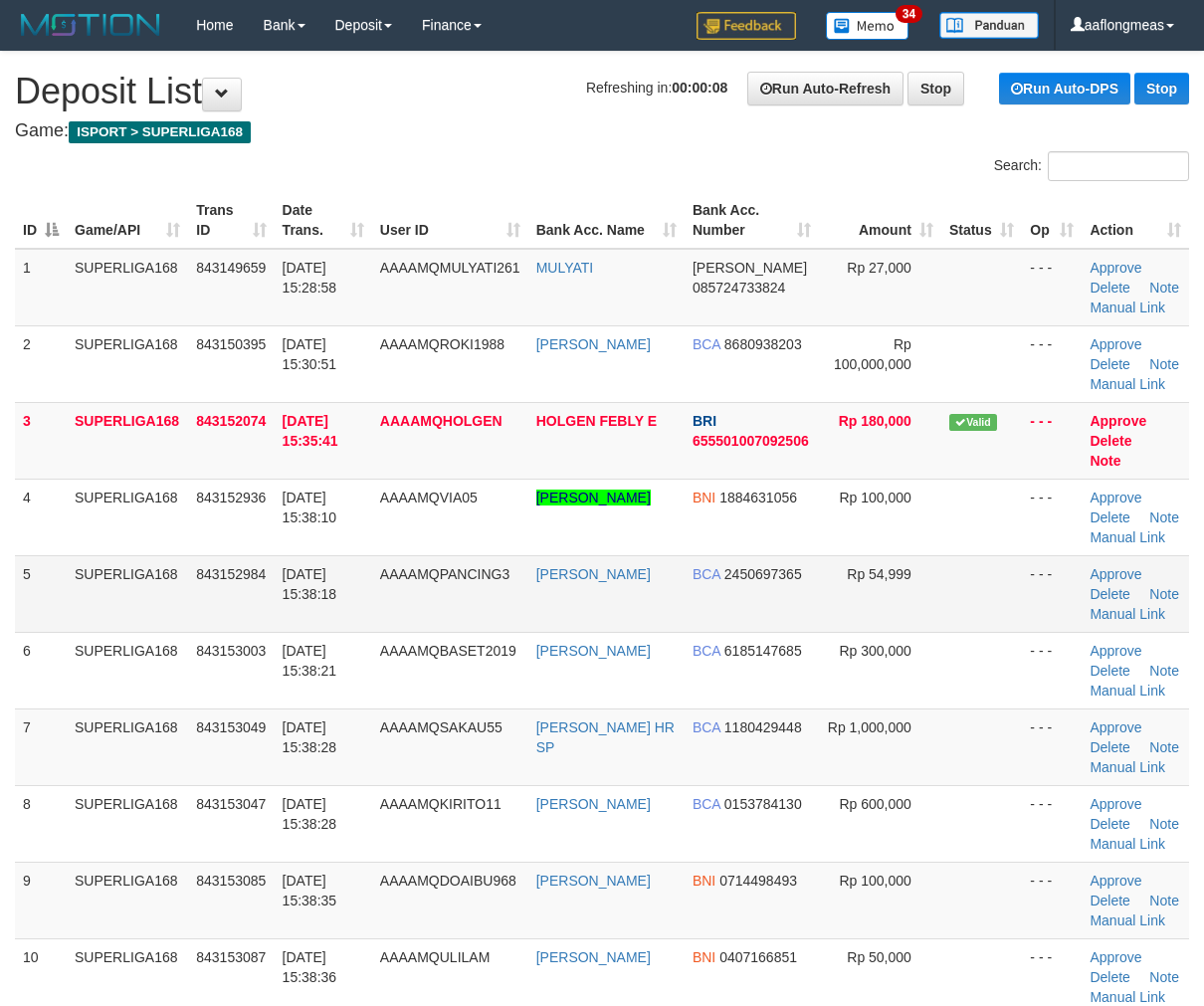 click at bounding box center (981, 593) 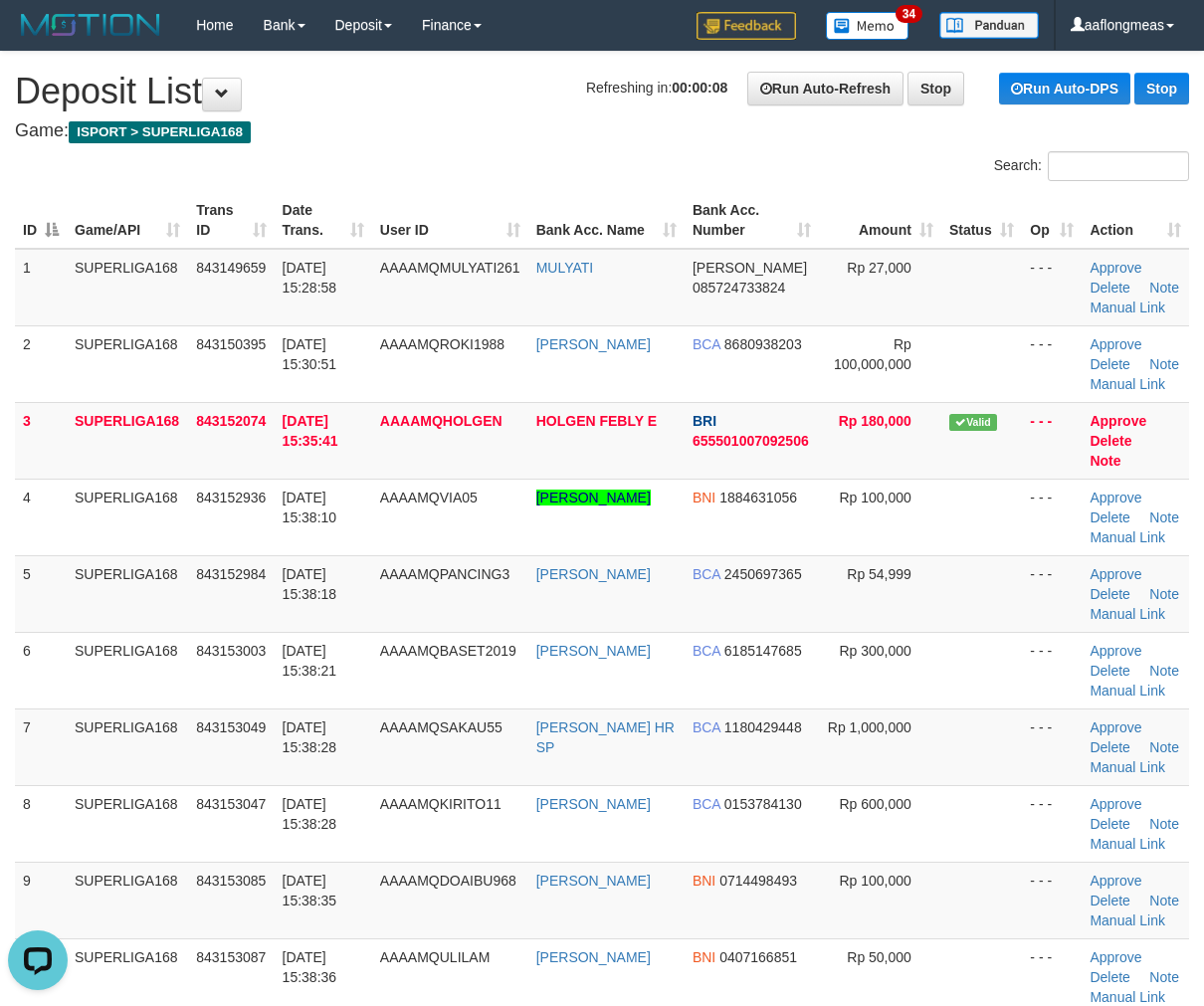 scroll, scrollTop: 0, scrollLeft: 0, axis: both 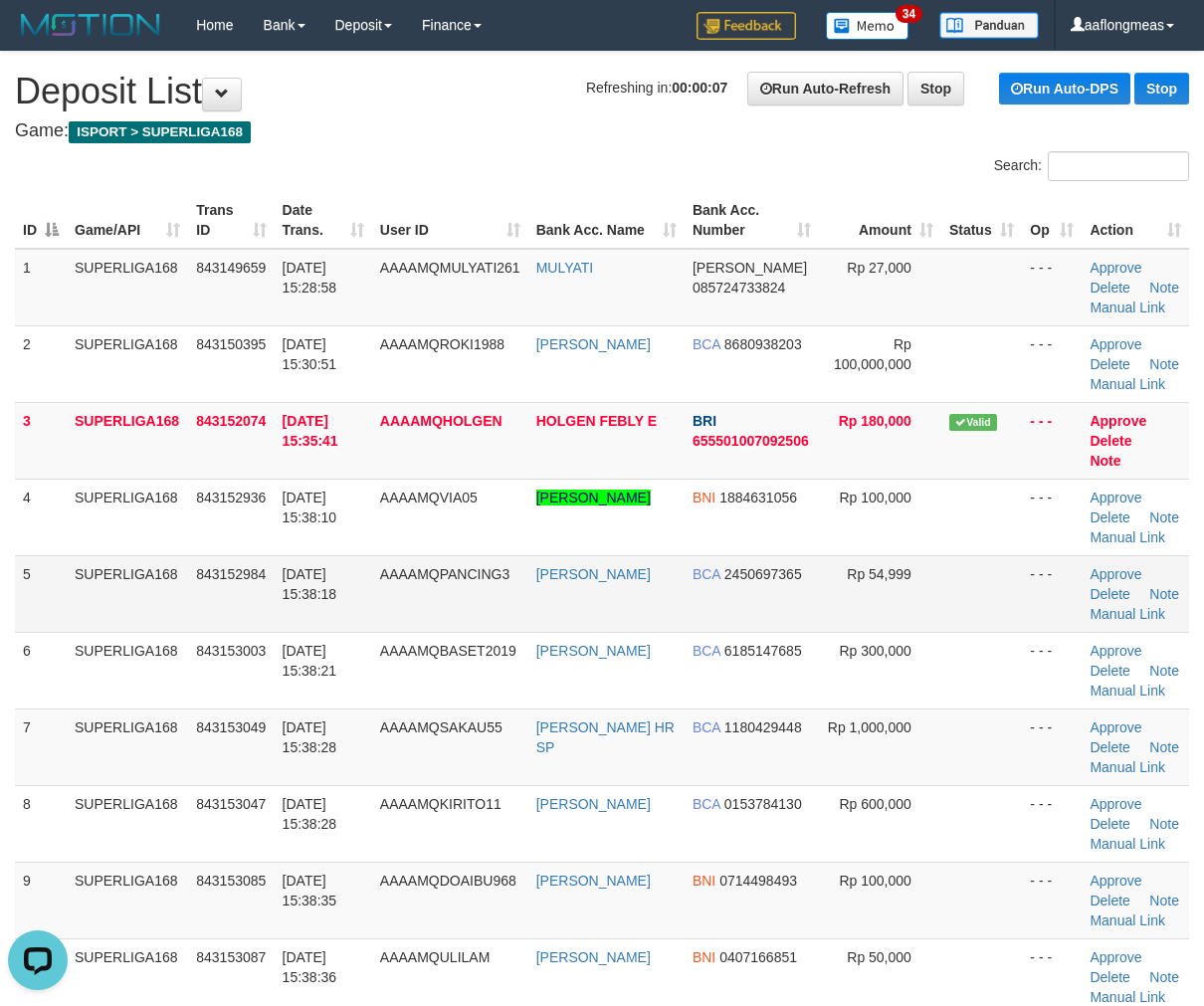 click at bounding box center [981, 593] 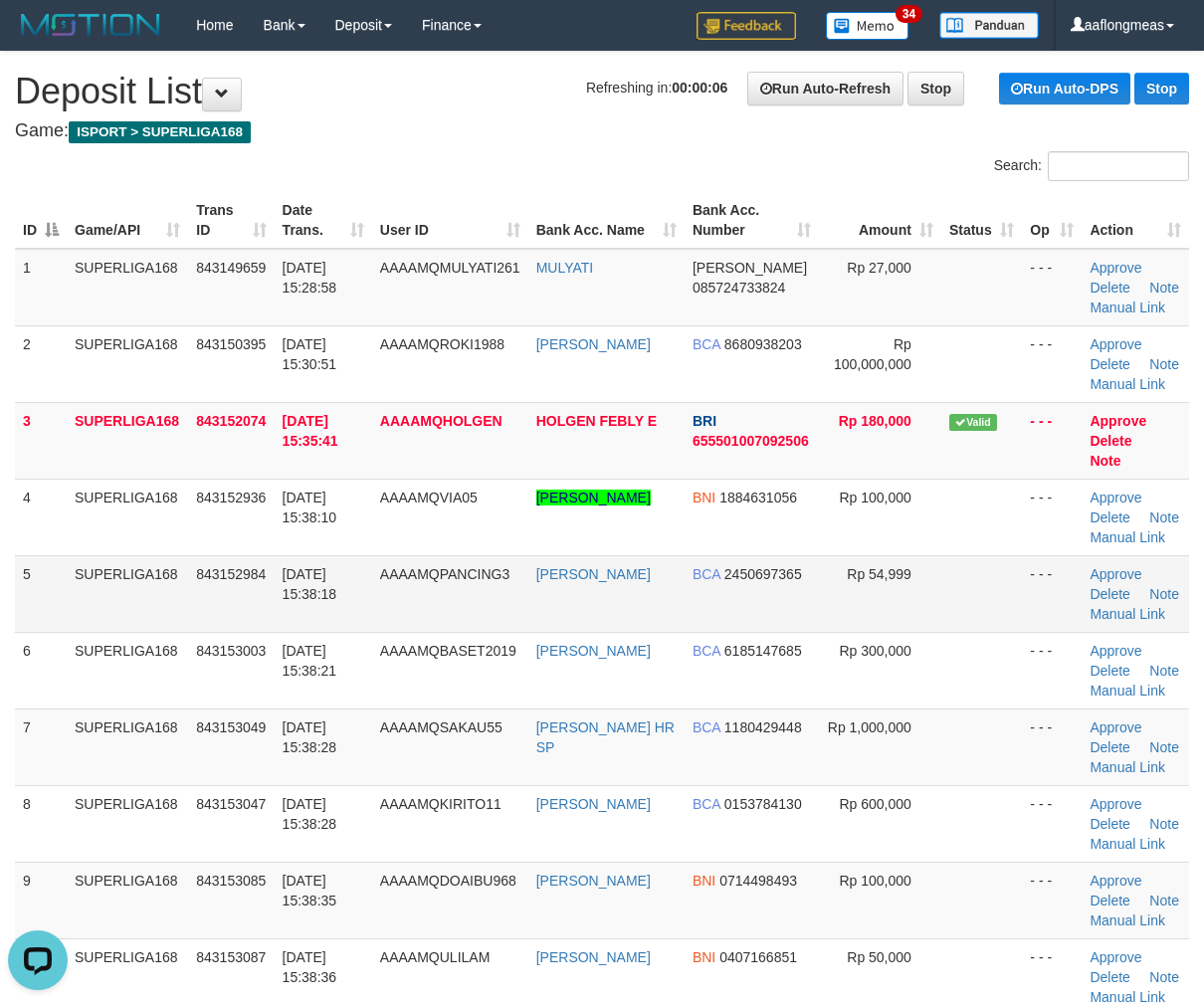 click at bounding box center [981, 593] 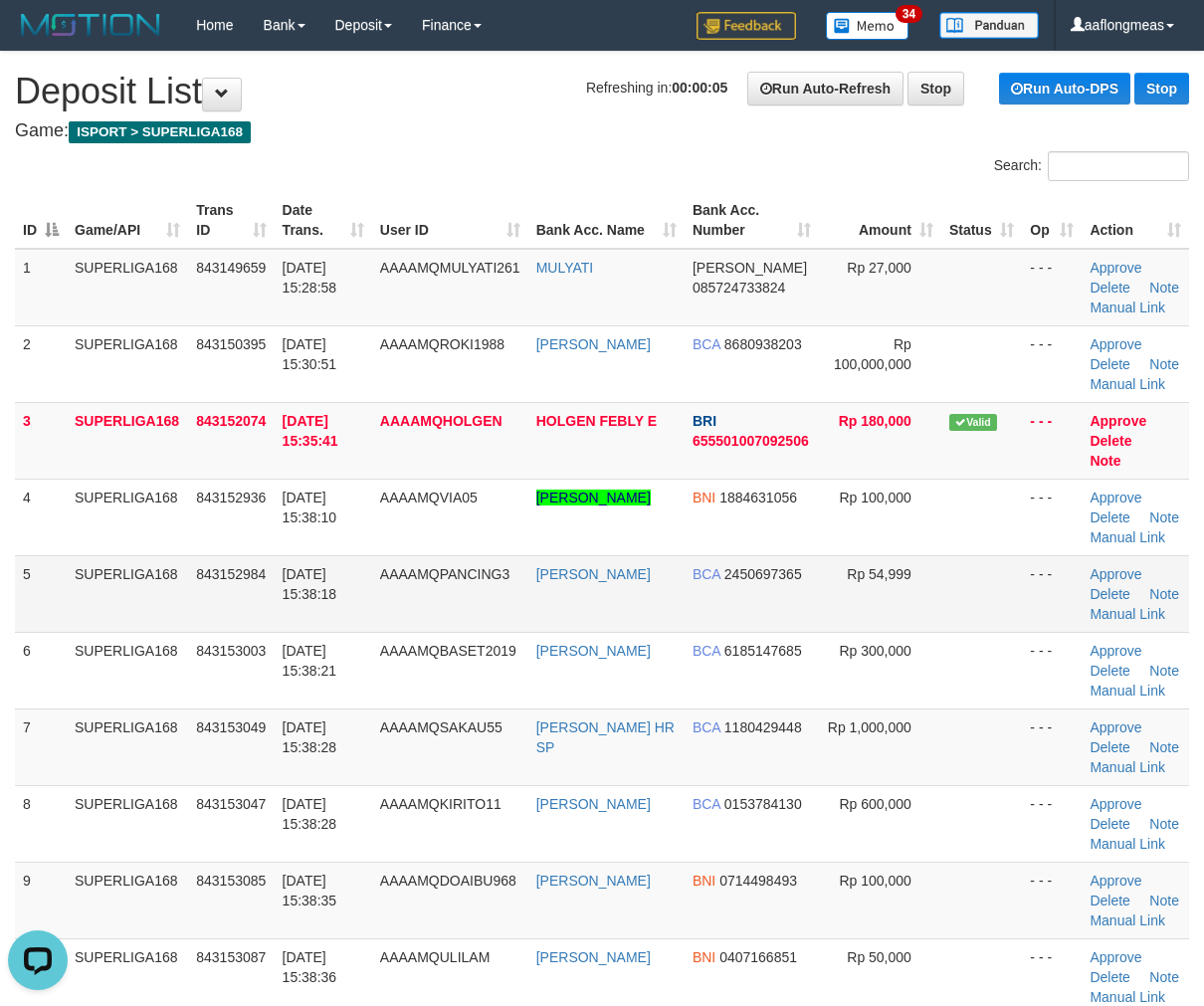 click at bounding box center (981, 593) 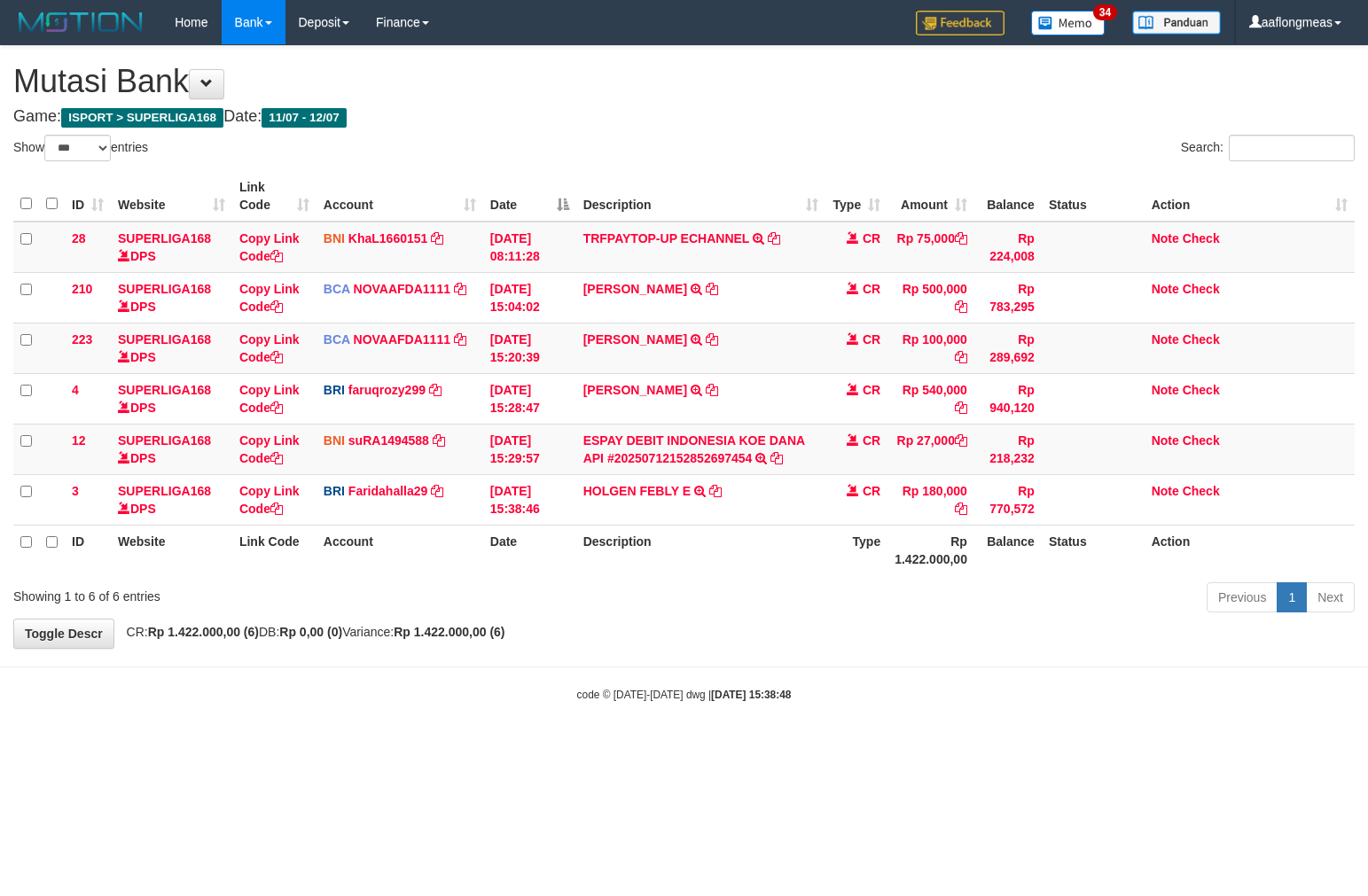 select on "***" 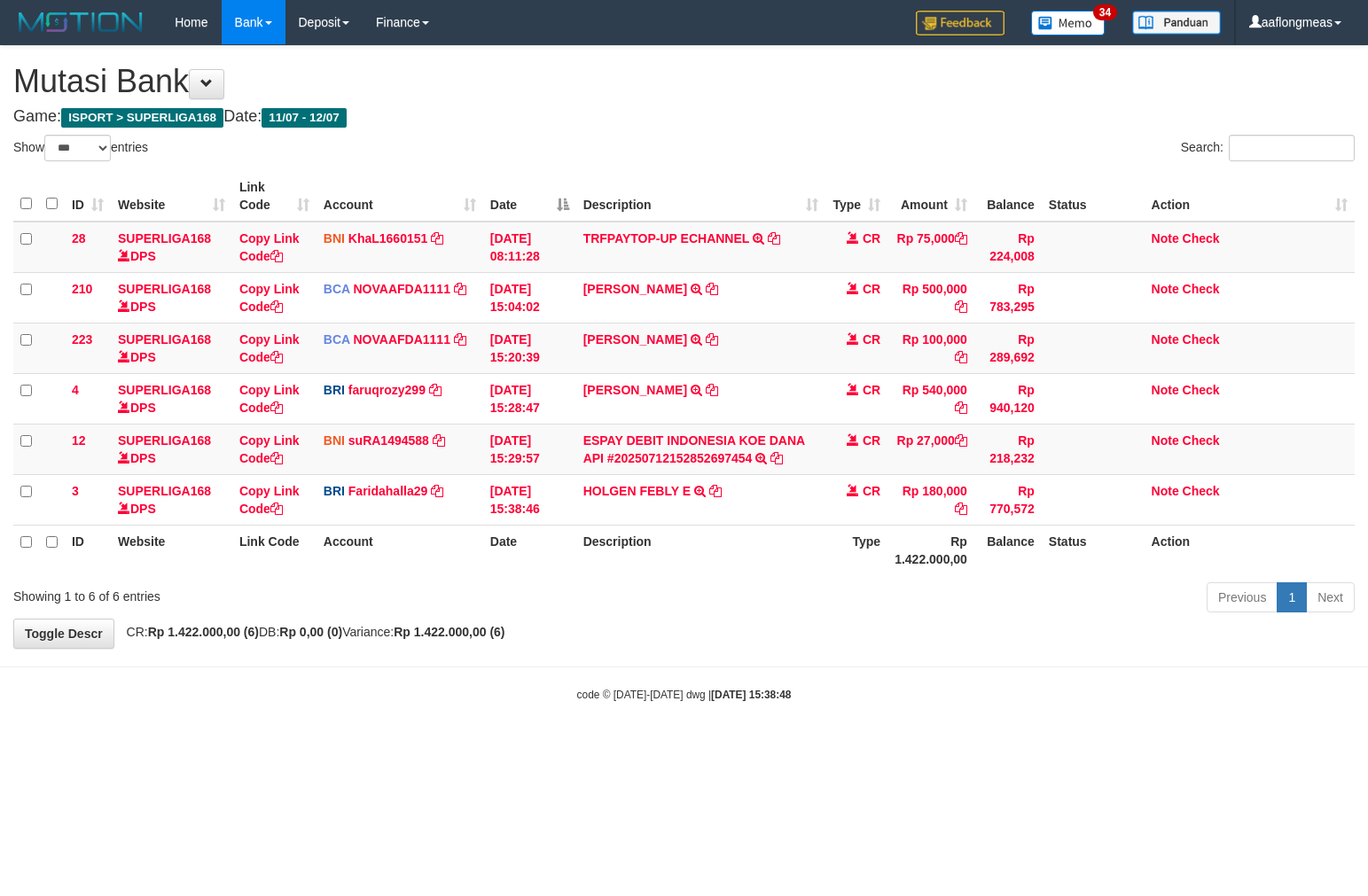 scroll, scrollTop: 0, scrollLeft: 0, axis: both 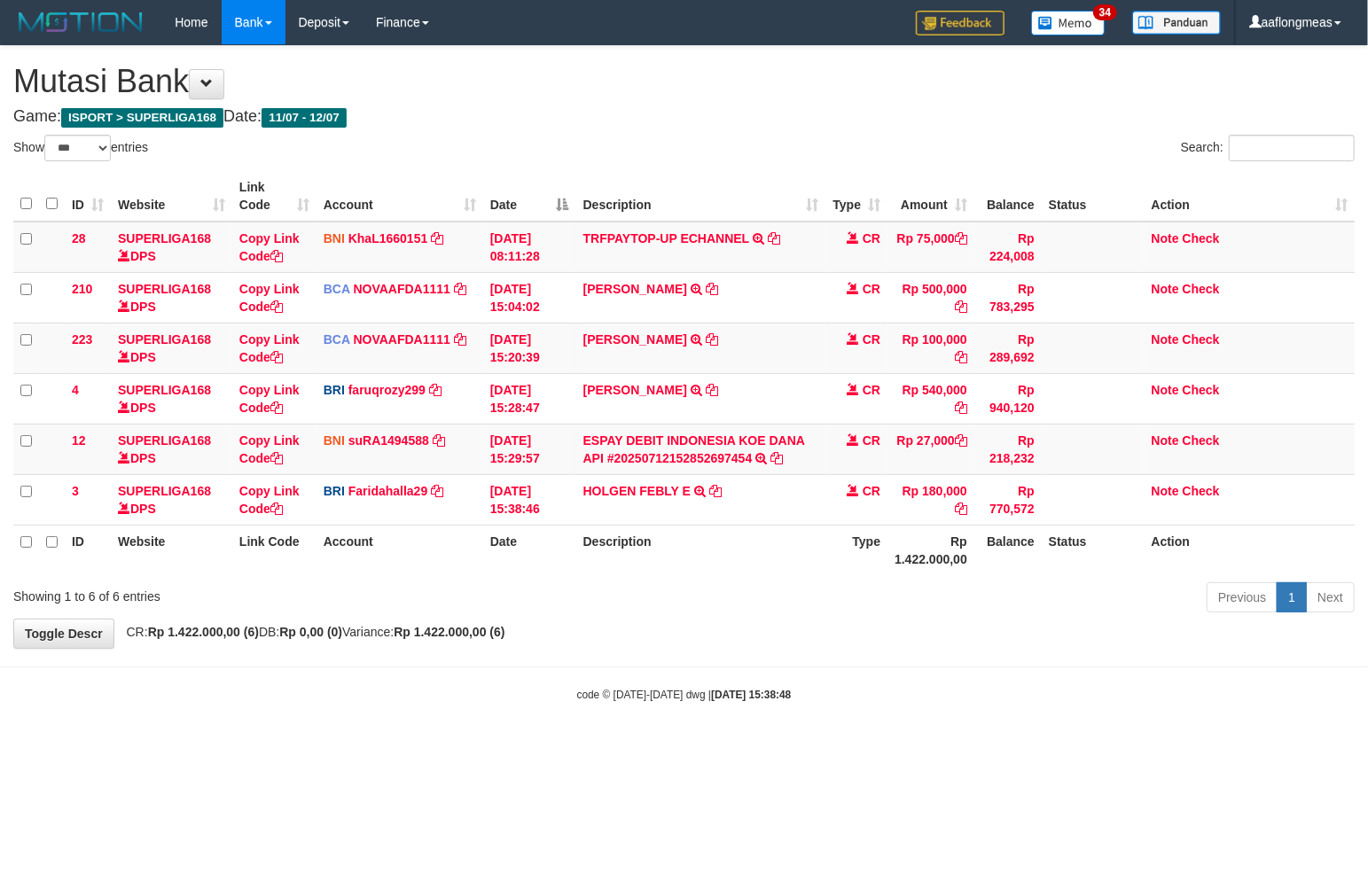 click on "Toggle navigation
Home
Bank
Account List
Load
By Website
Group
[ISPORT]													SUPERLIGA168
By Load Group (DPS)
34" at bounding box center (684, 373) 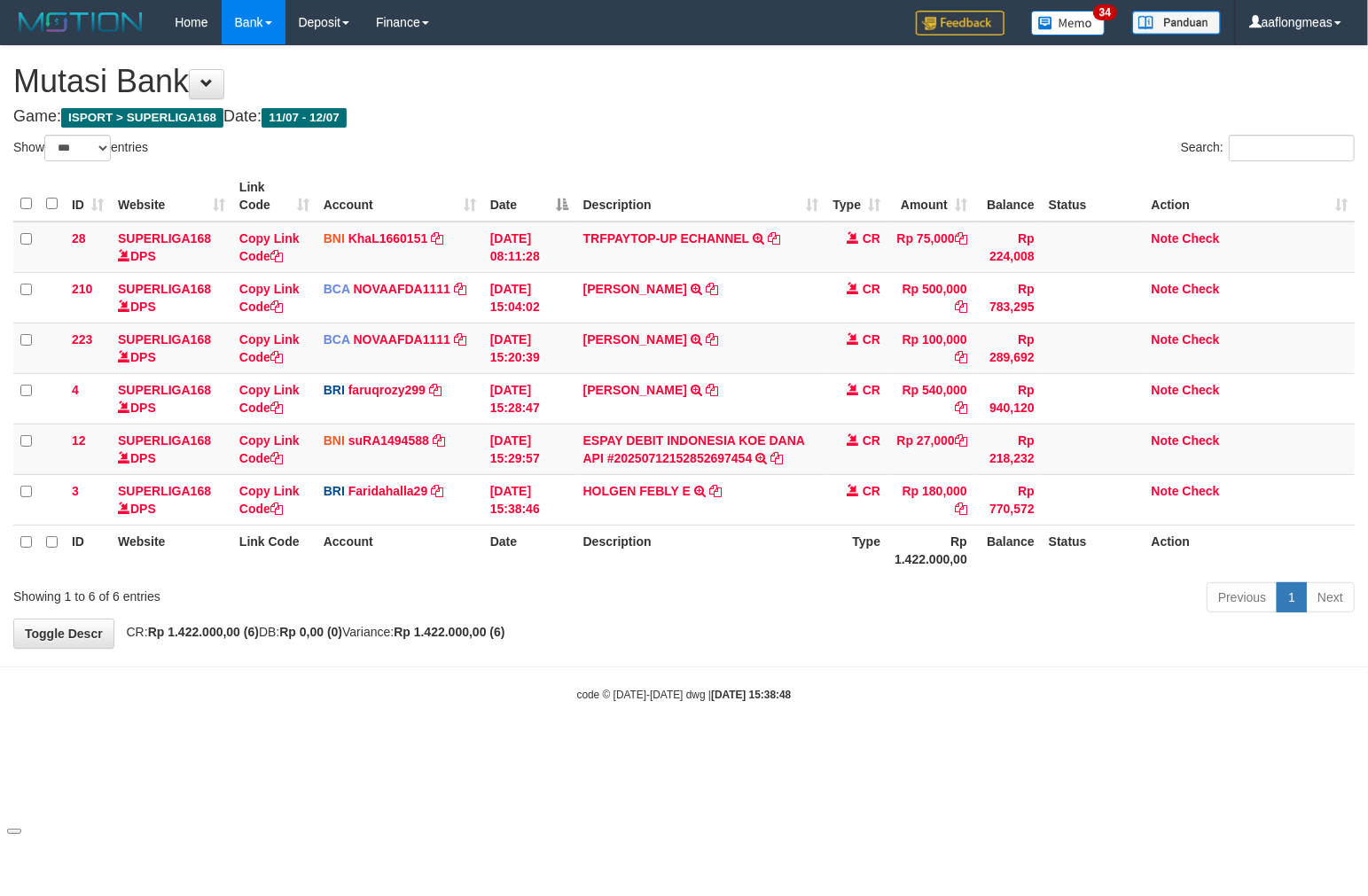 click on "Toggle navigation
Home
Bank
Account List
Load
By Website
Group
[ISPORT]													SUPERLIGA168
By Load Group (DPS)
34" at bounding box center [684, 373] 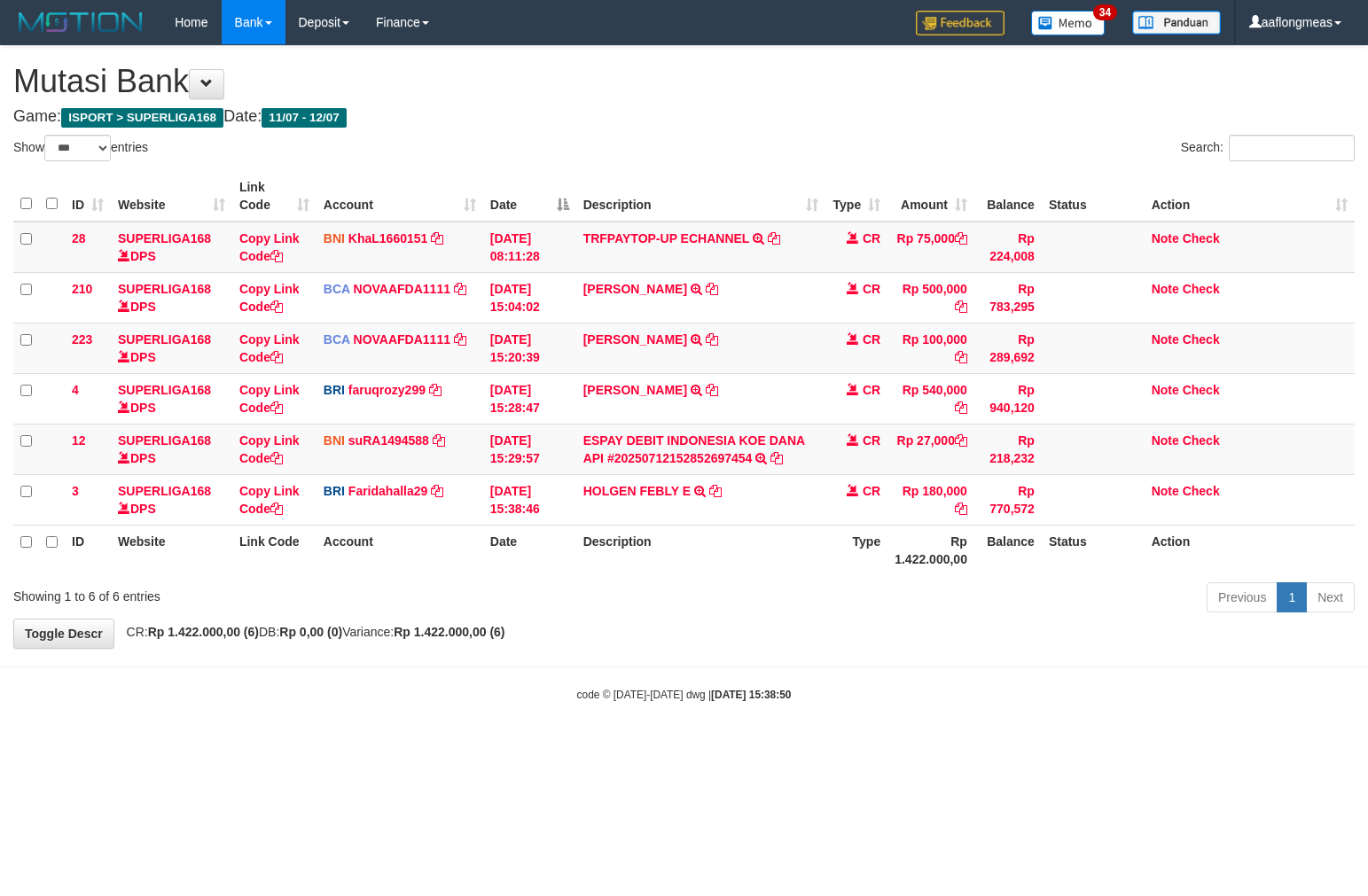 select on "***" 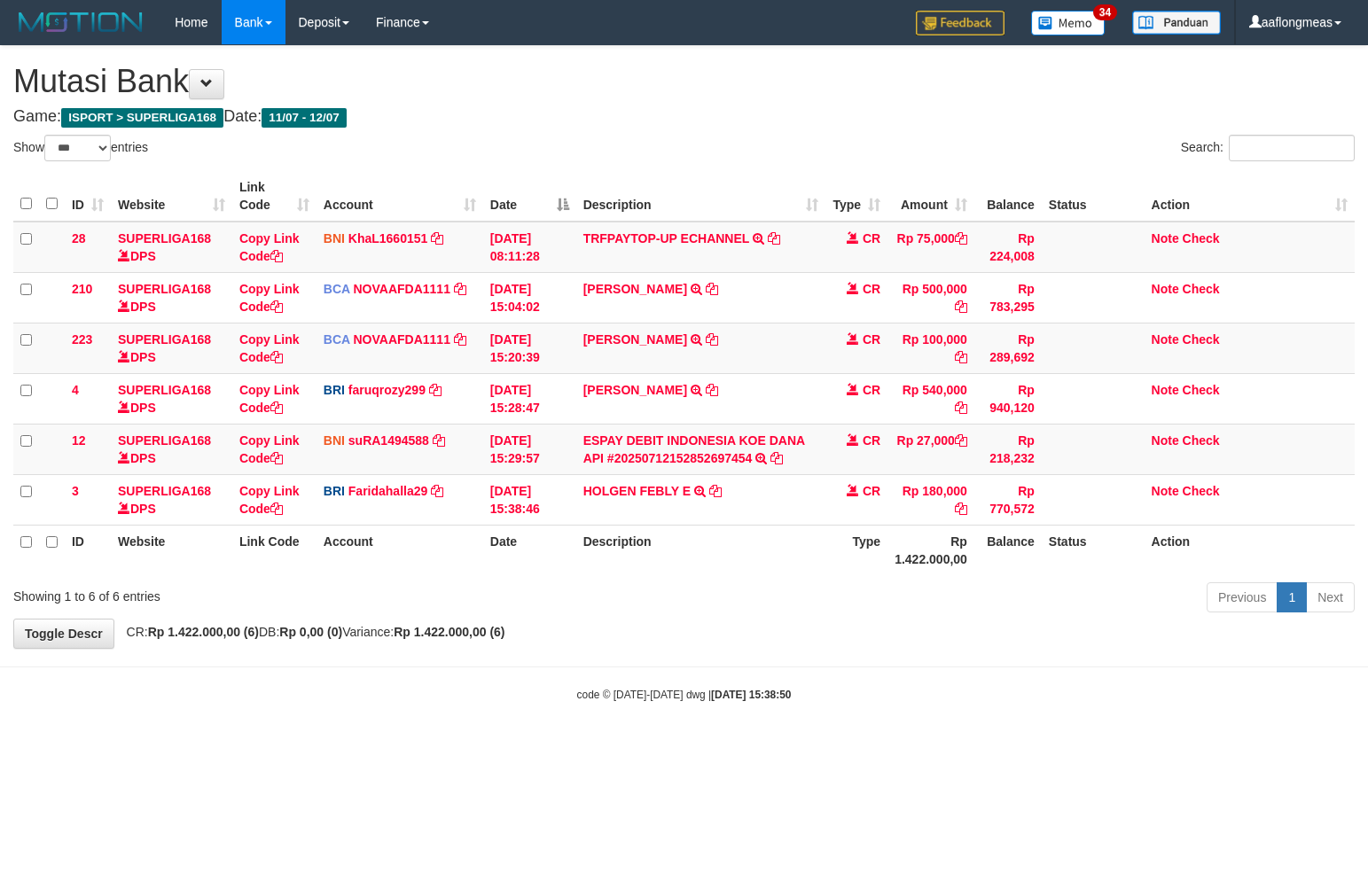 scroll, scrollTop: 0, scrollLeft: 0, axis: both 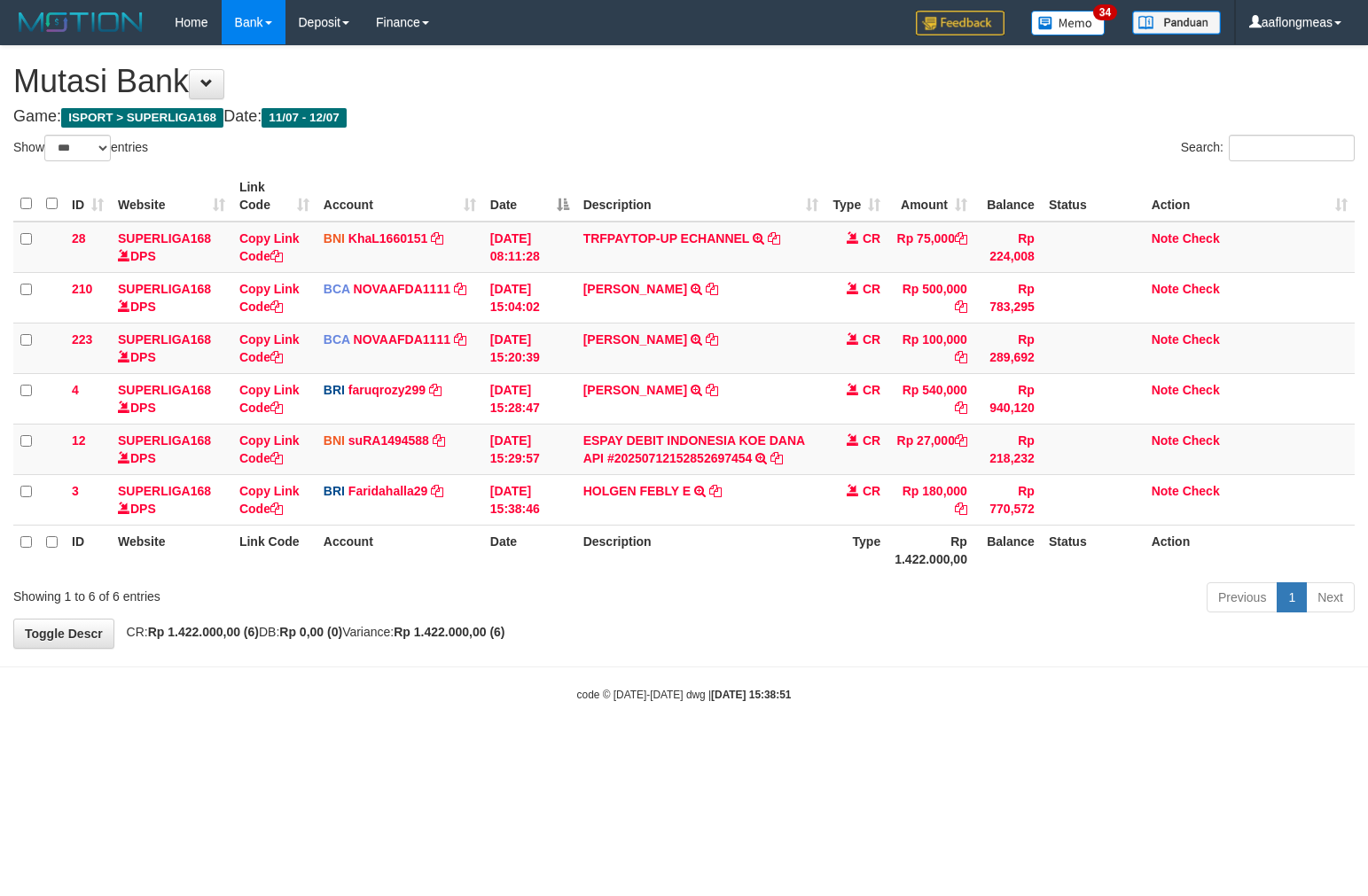 select on "***" 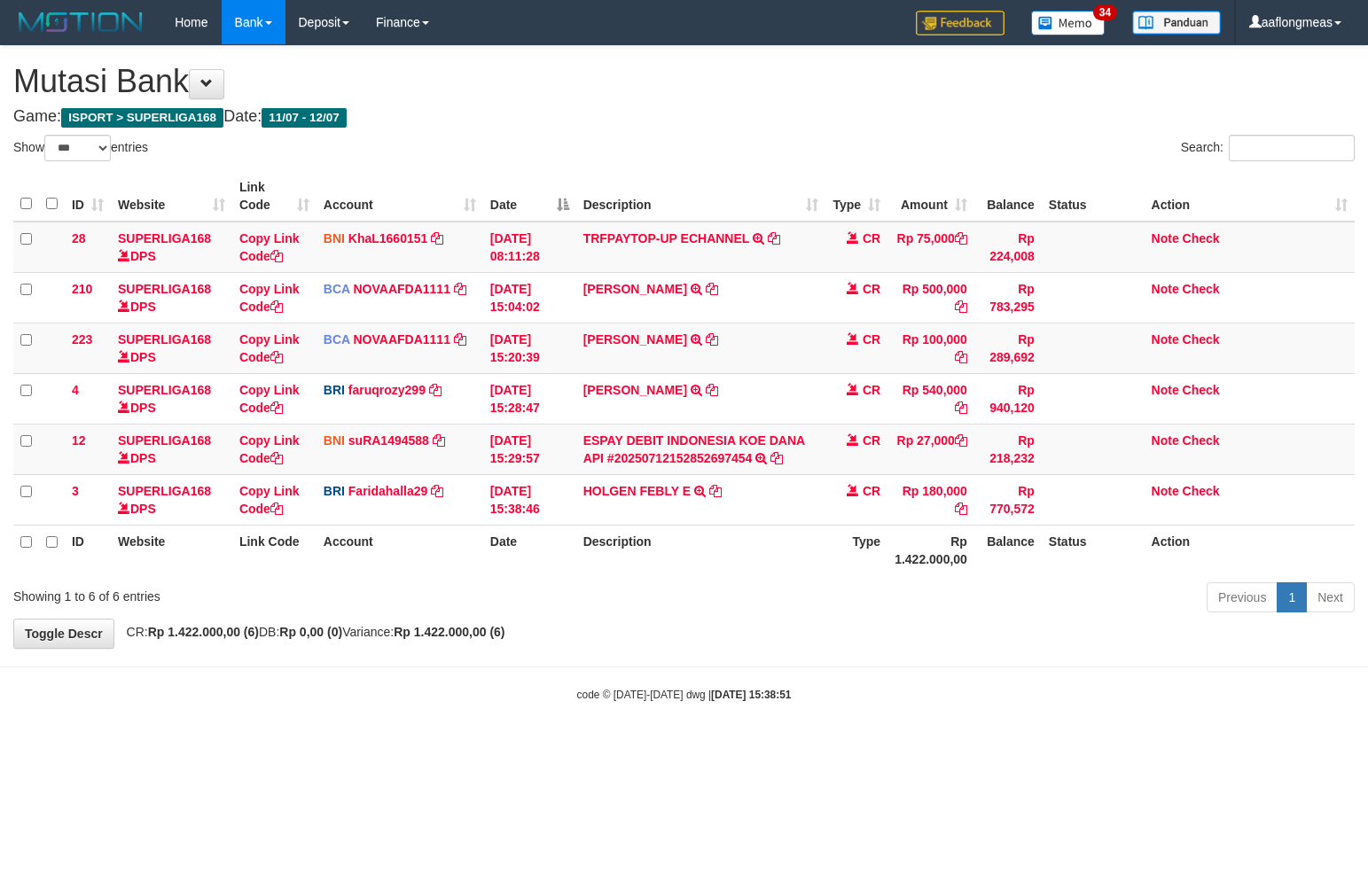 scroll, scrollTop: 0, scrollLeft: 0, axis: both 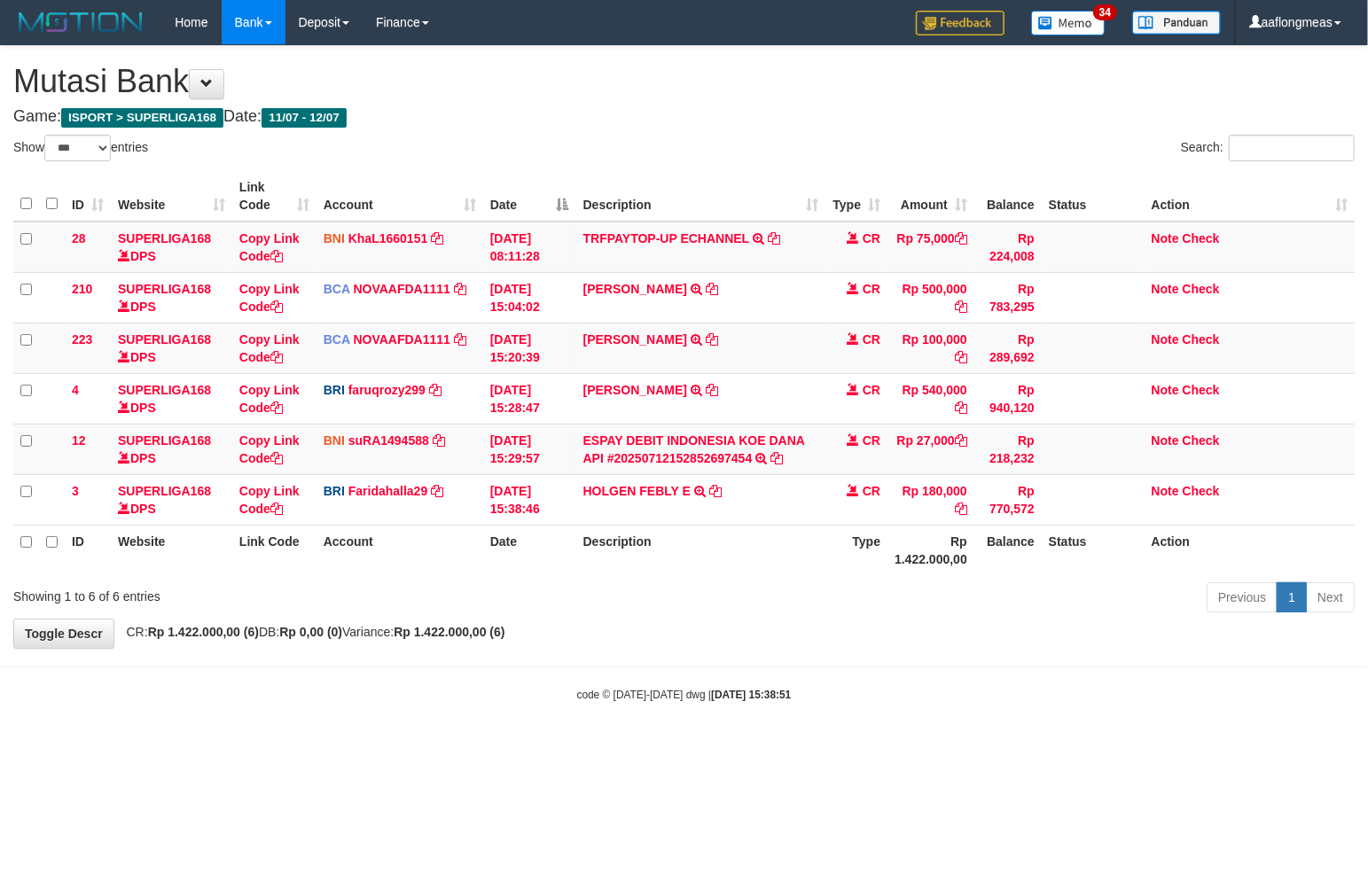 click on "**********" at bounding box center [684, 347] 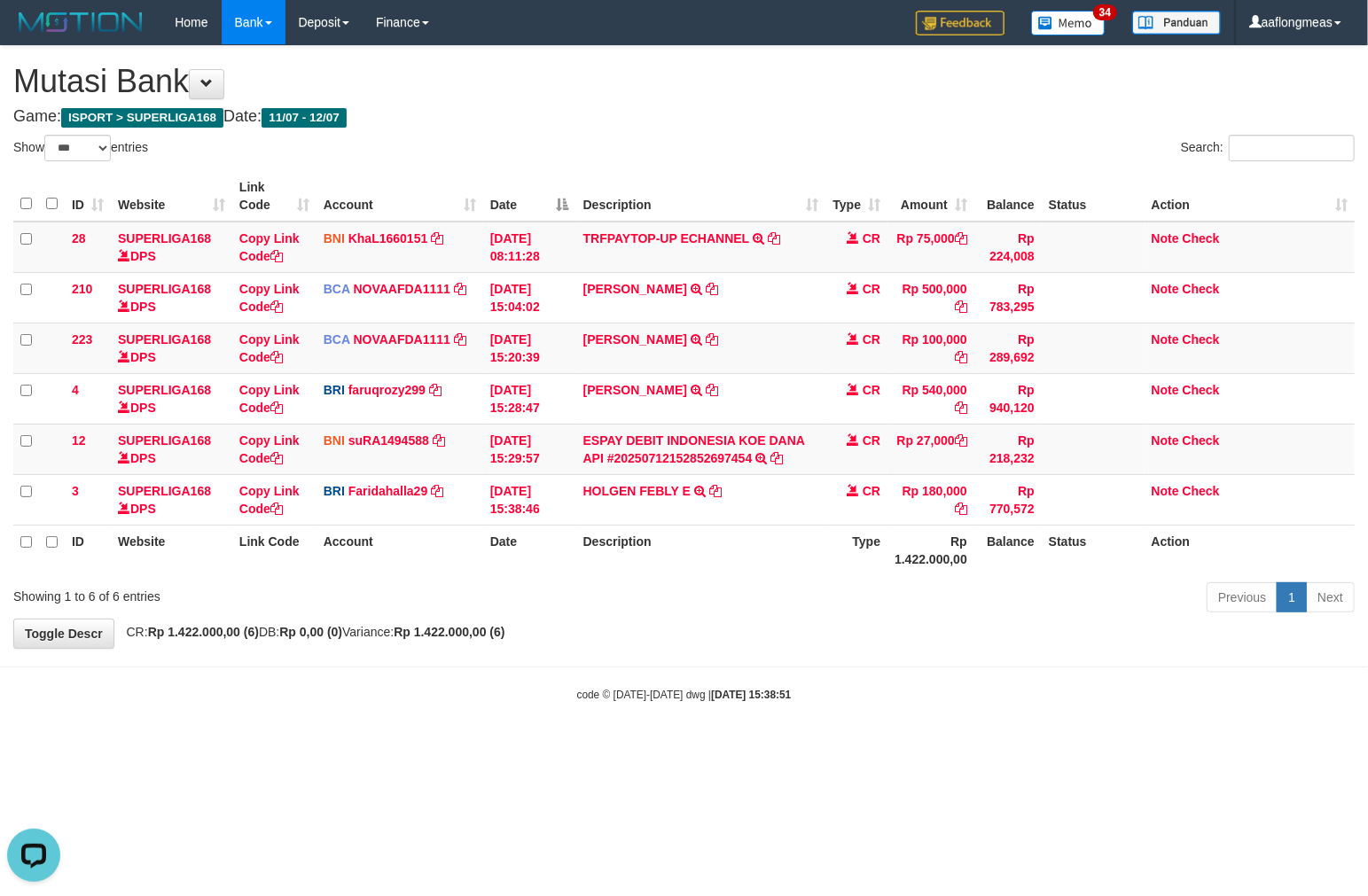 scroll, scrollTop: 0, scrollLeft: 0, axis: both 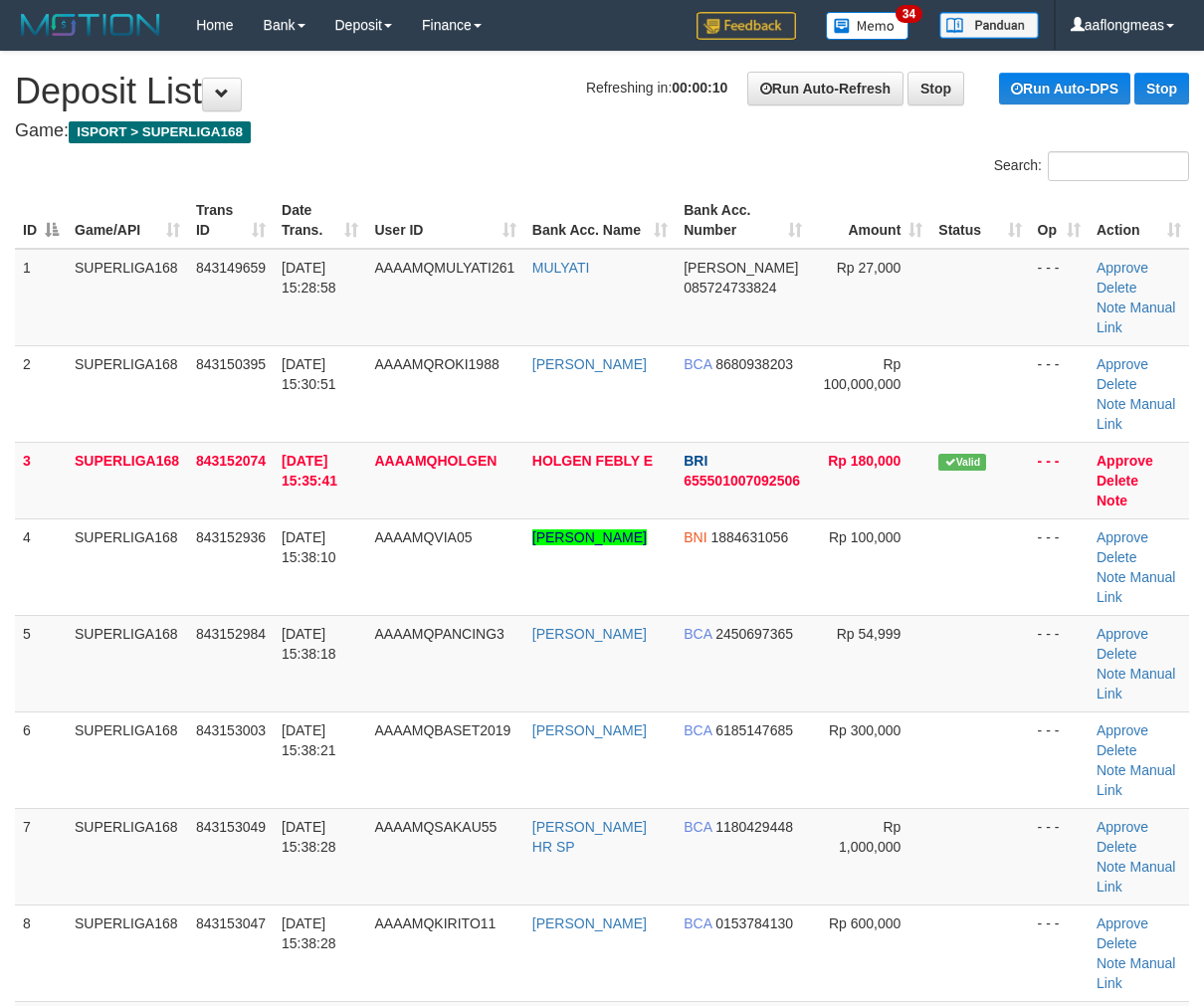 click at bounding box center [979, 663] 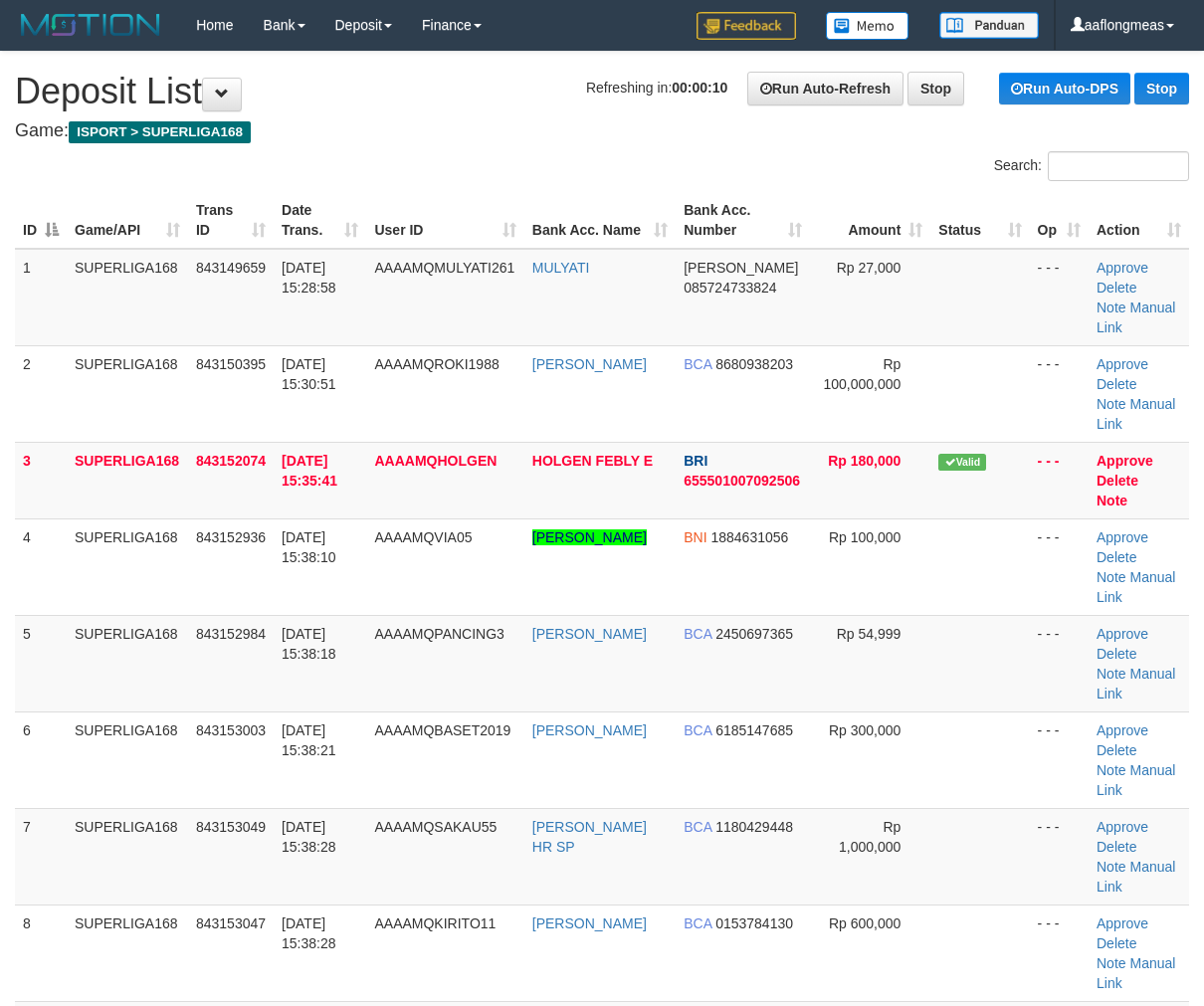 scroll, scrollTop: 0, scrollLeft: 0, axis: both 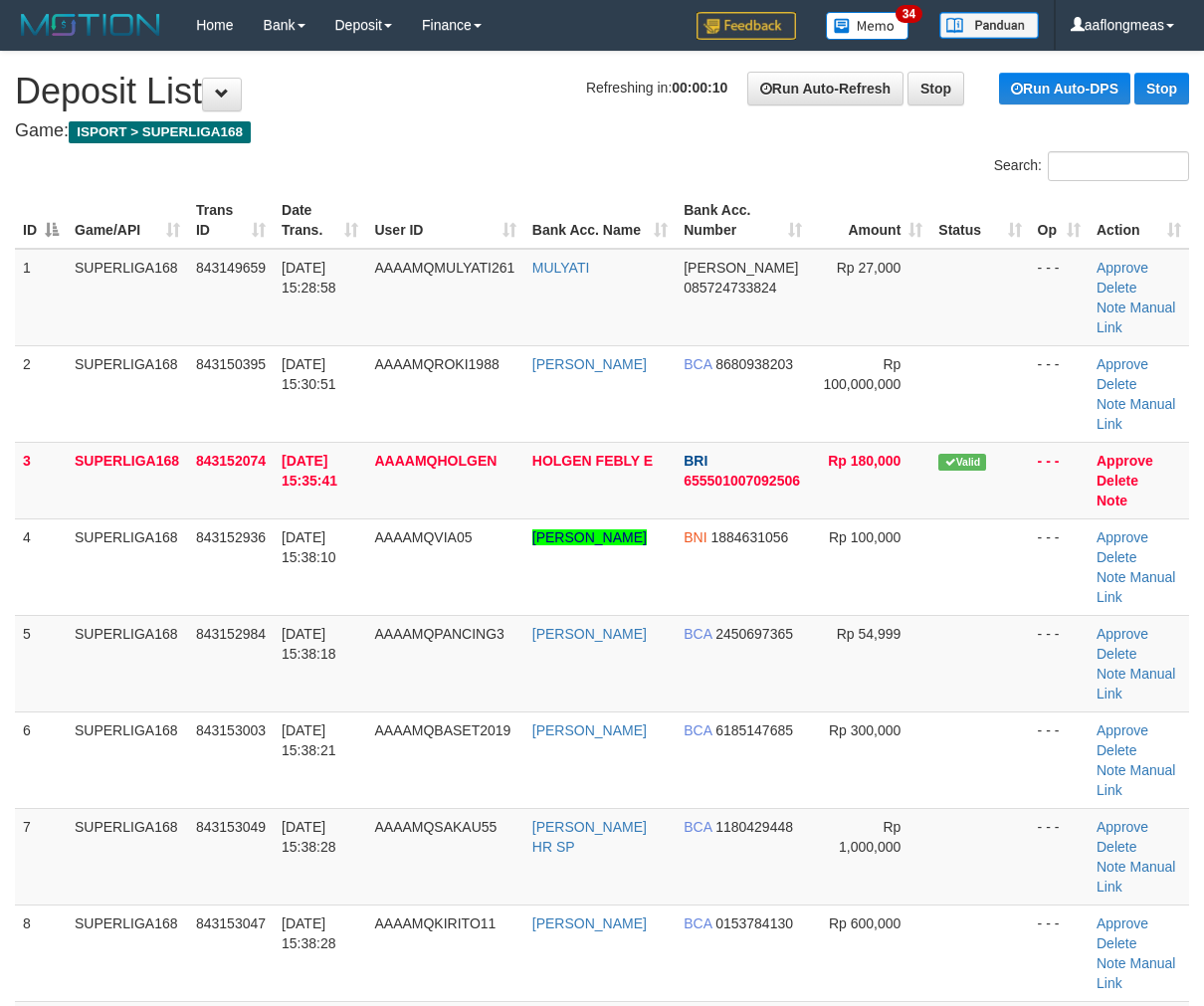 click at bounding box center [979, 663] 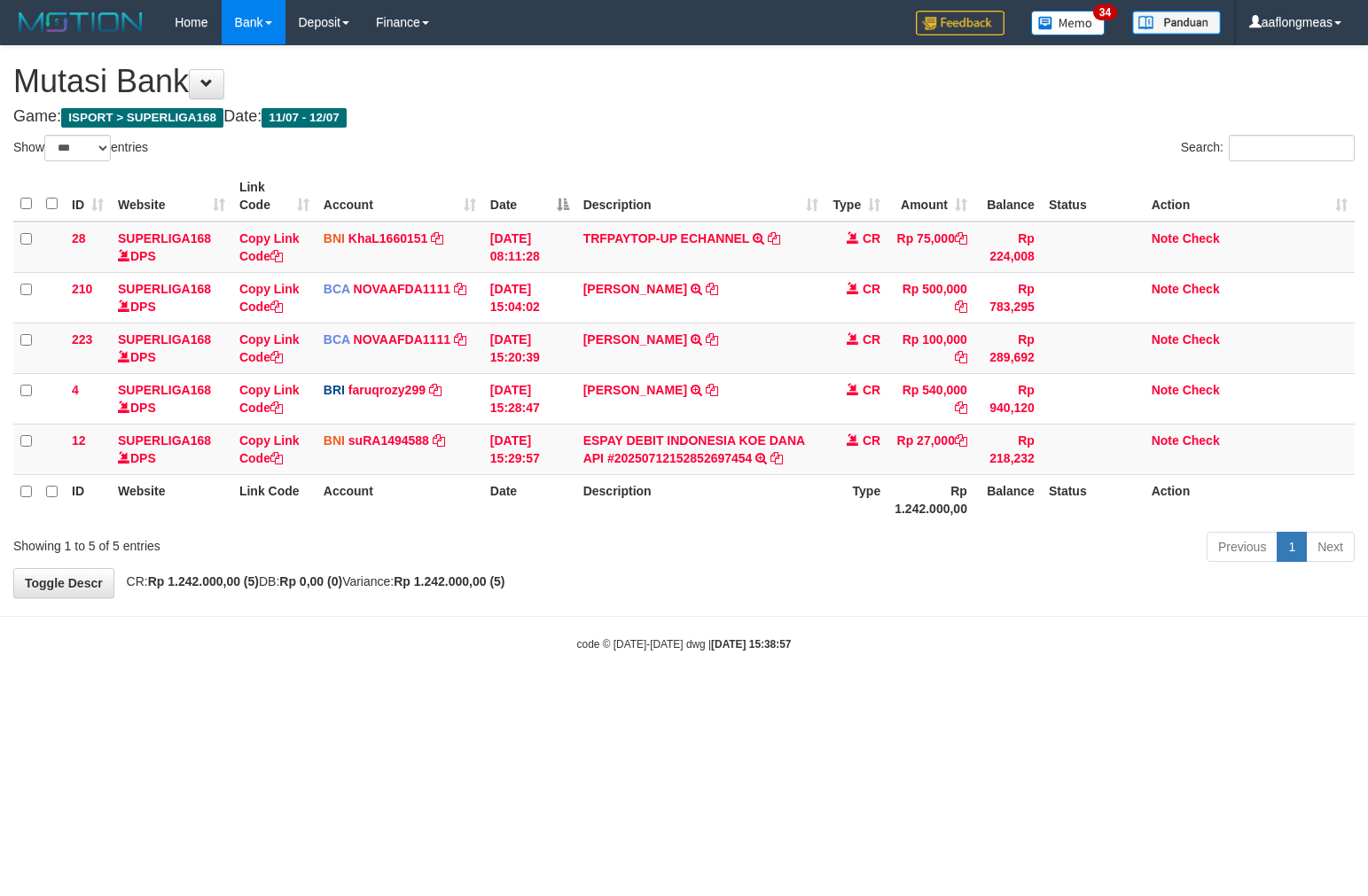 select on "***" 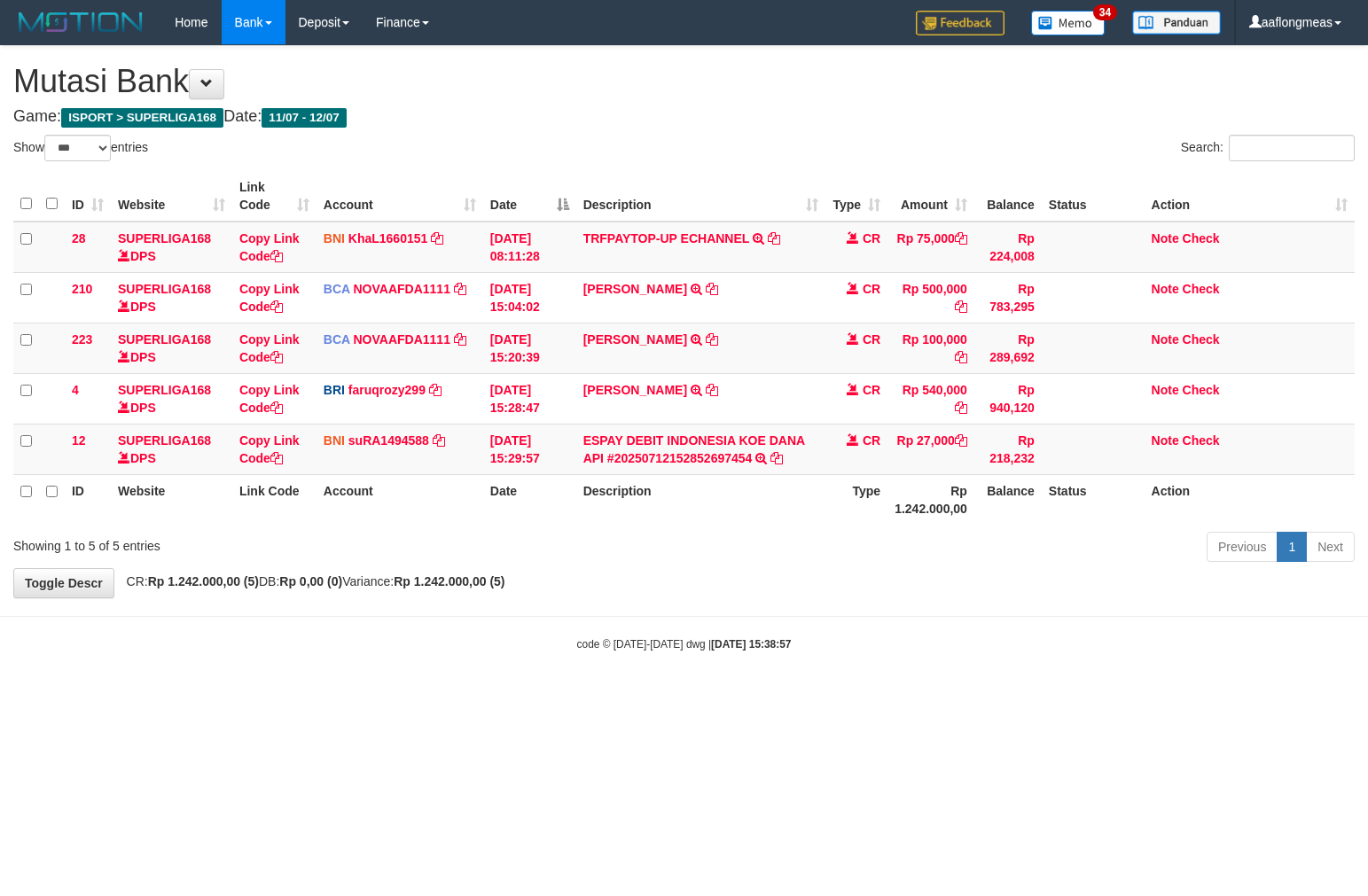 scroll, scrollTop: 0, scrollLeft: 0, axis: both 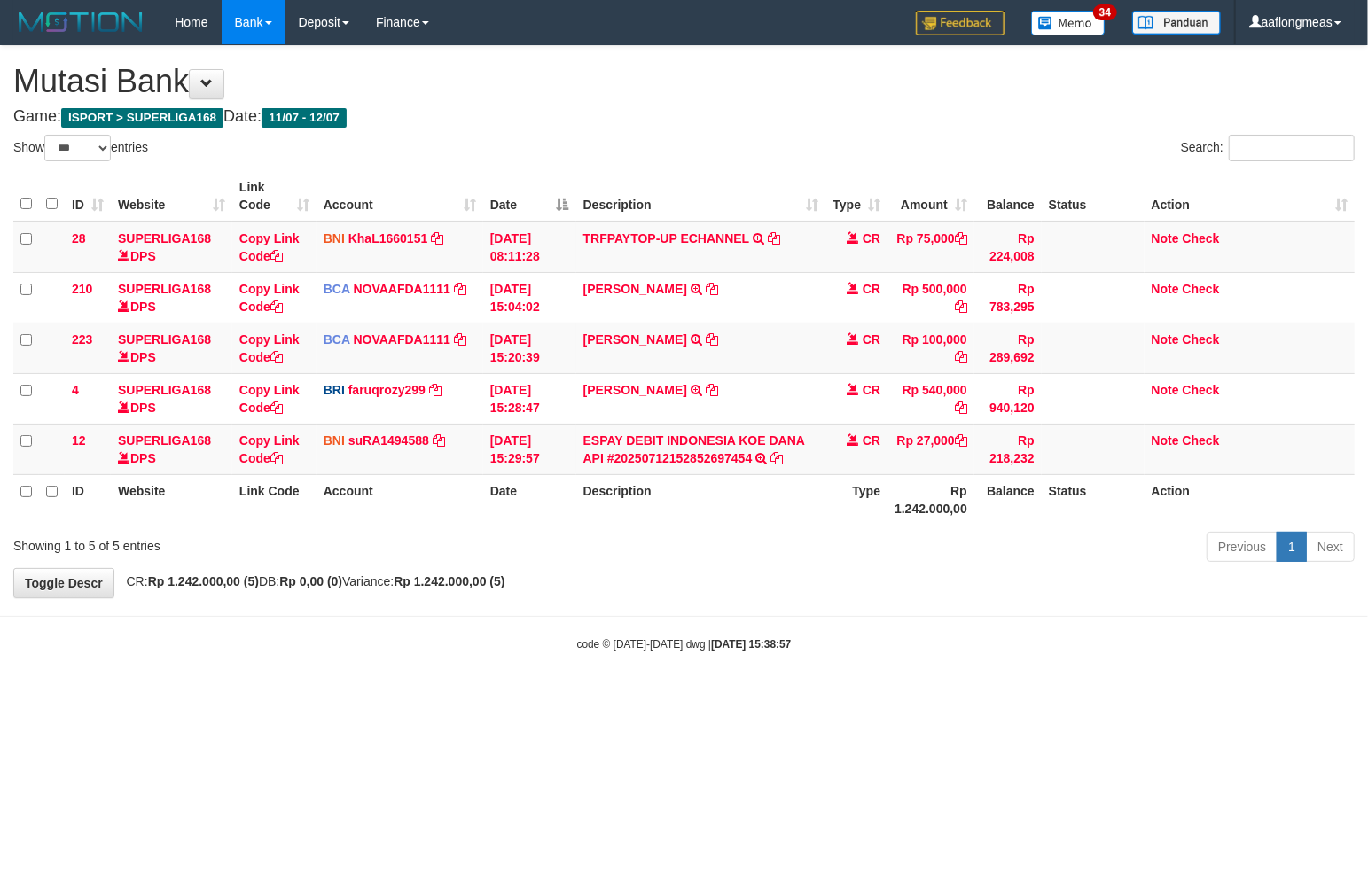 click on "Toggle navigation
Home
Bank
Account List
Load
By Website
Group
[ISPORT]													SUPERLIGA168
By Load Group (DPS)
34" at bounding box center [684, 348] 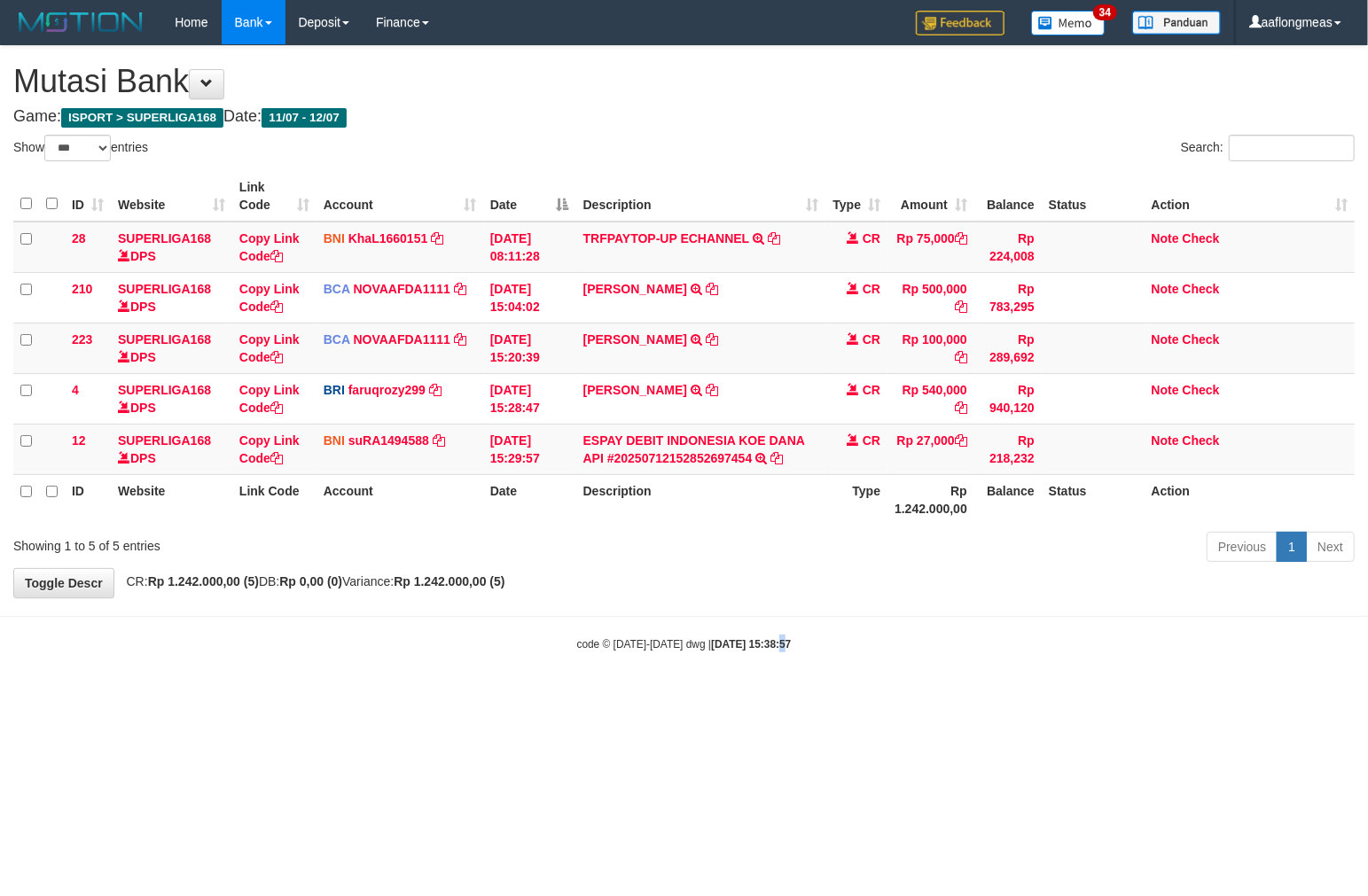 click on "Toggle navigation
Home
Bank
Account List
Load
By Website
Group
[ISPORT]													SUPERLIGA168
By Load Group (DPS)
34" at bounding box center [684, 348] 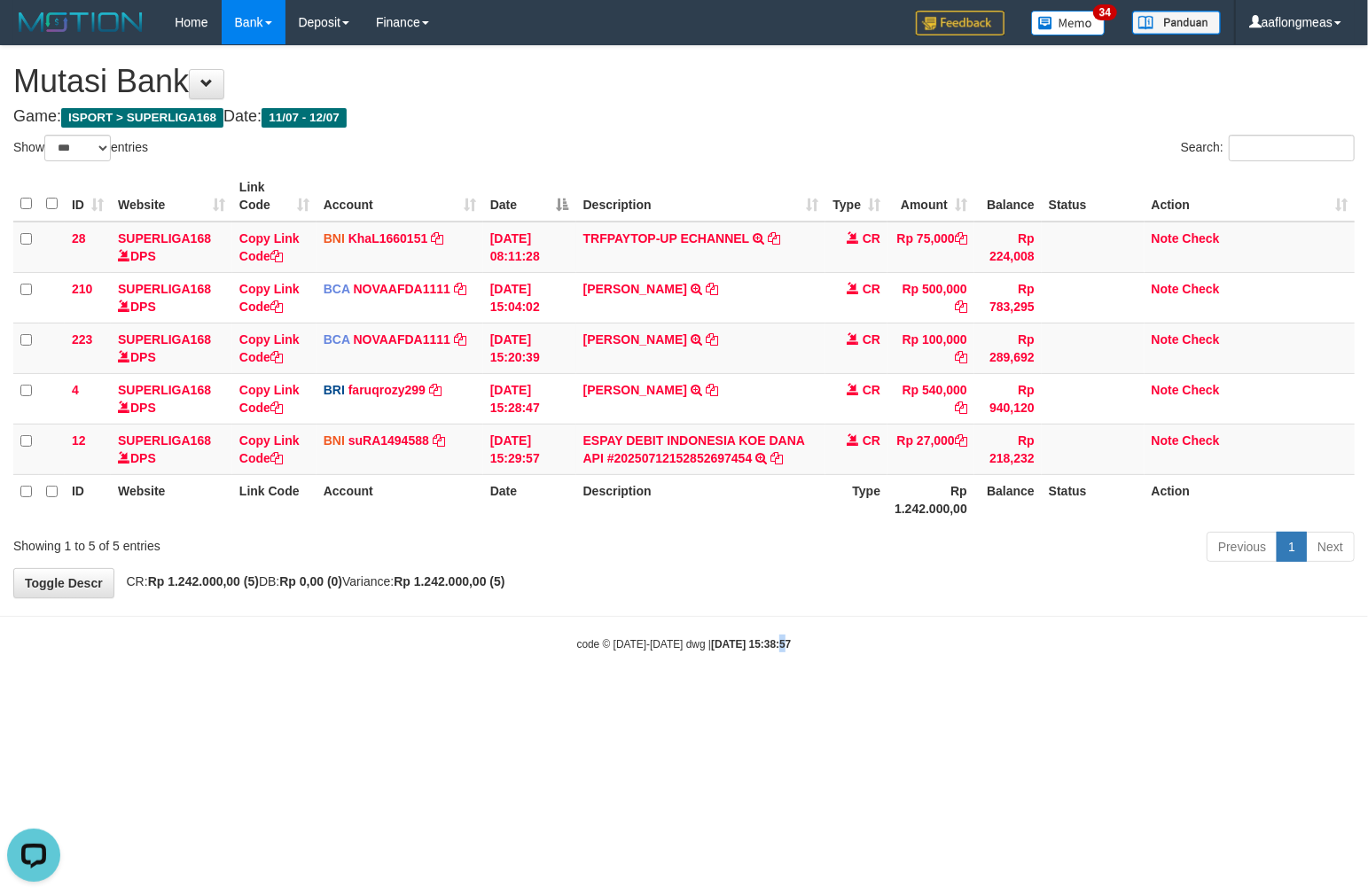 scroll, scrollTop: 0, scrollLeft: 0, axis: both 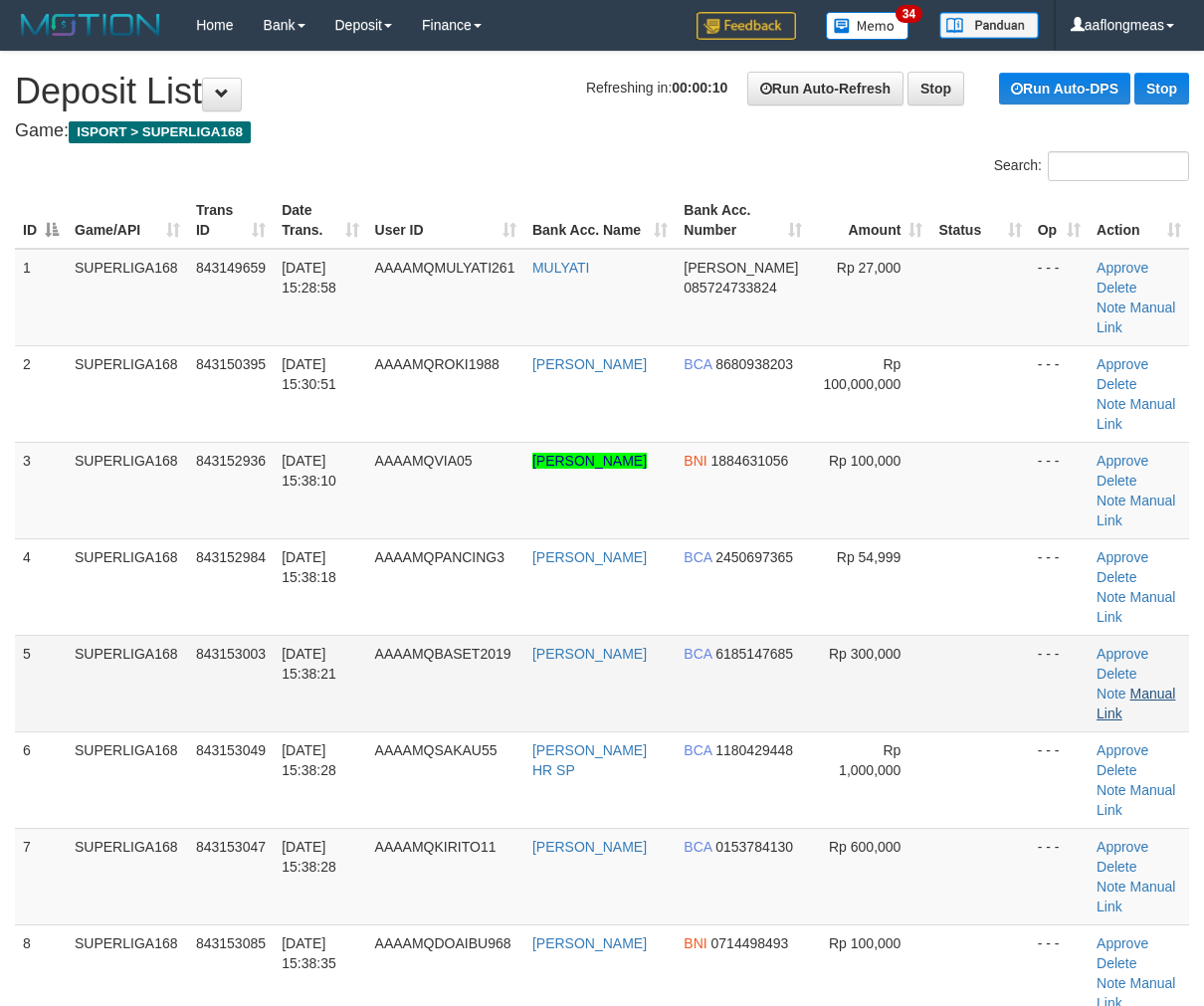 drag, startPoint x: 864, startPoint y: 614, endPoint x: 1138, endPoint y: 619, distance: 274.0456 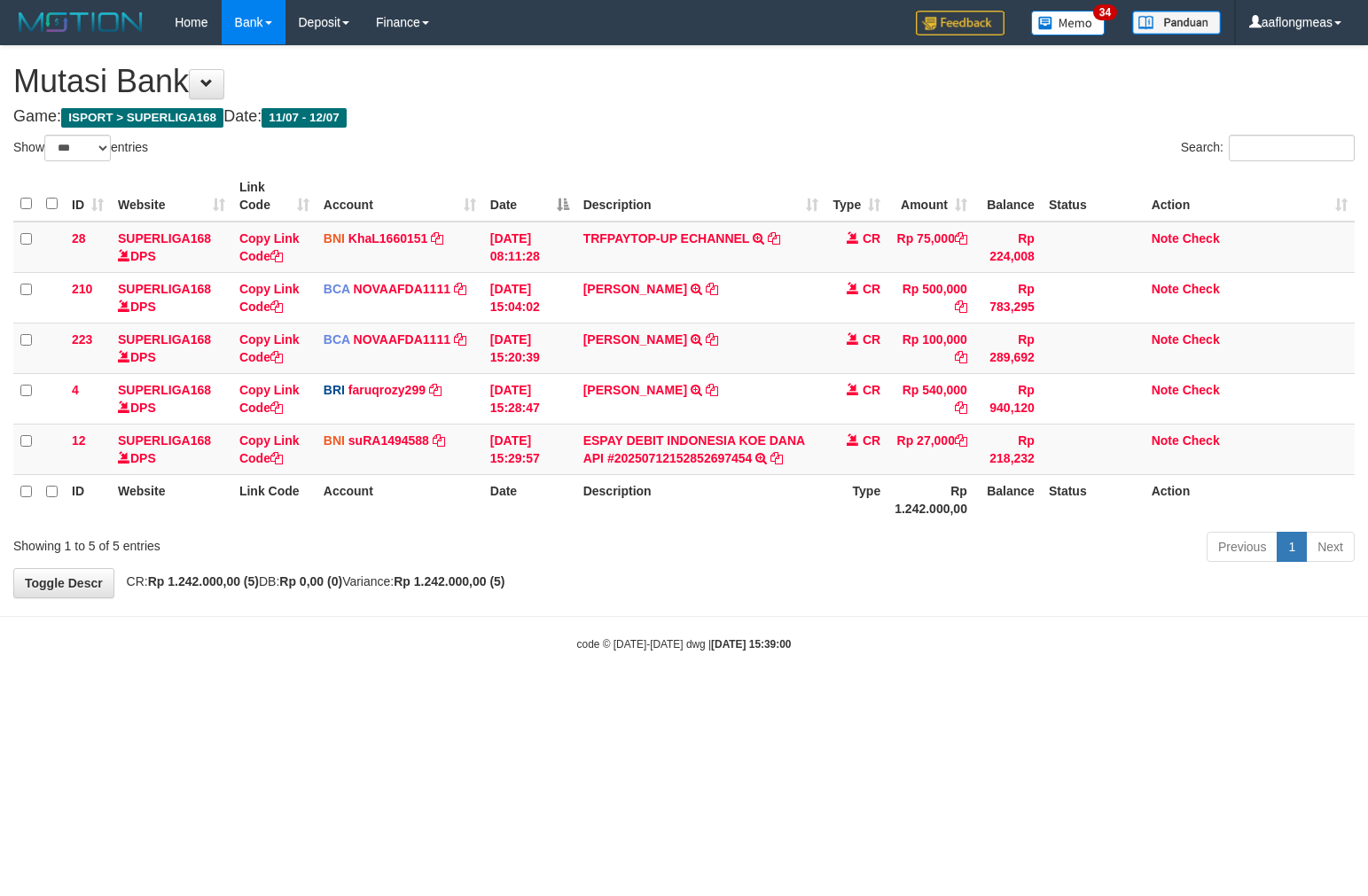 select on "***" 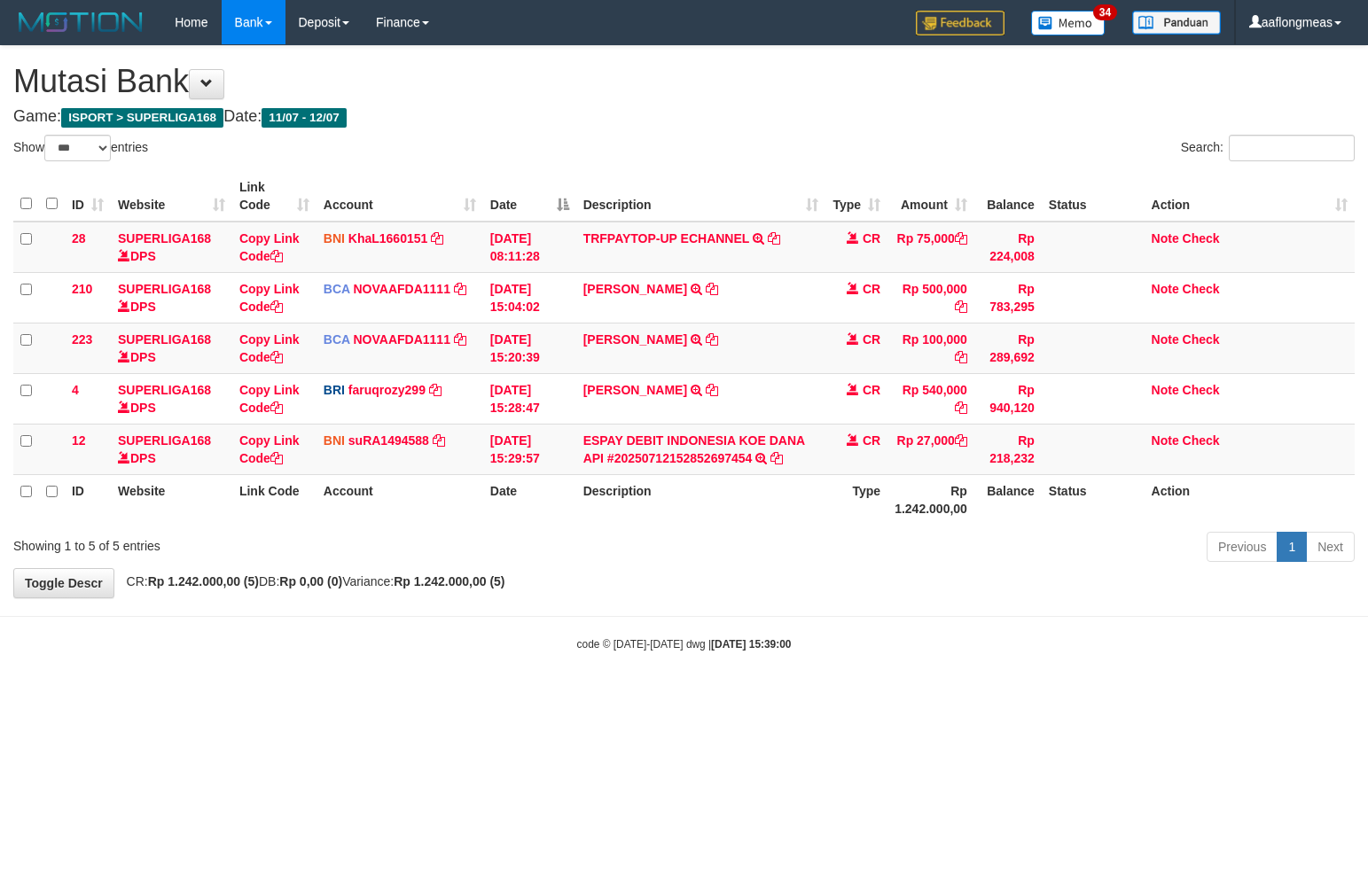scroll, scrollTop: 0, scrollLeft: 0, axis: both 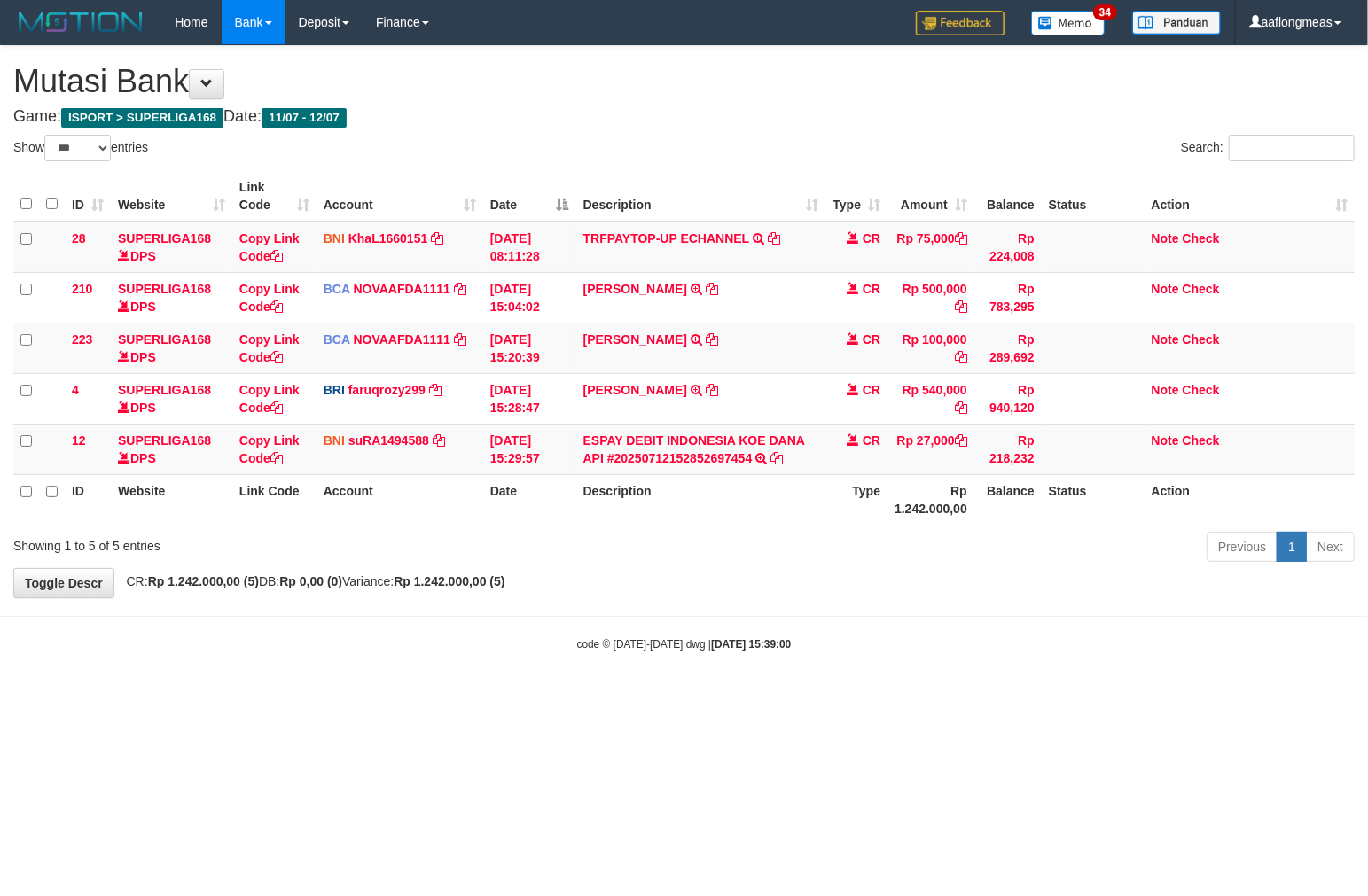 click on "**********" at bounding box center [684, 322] 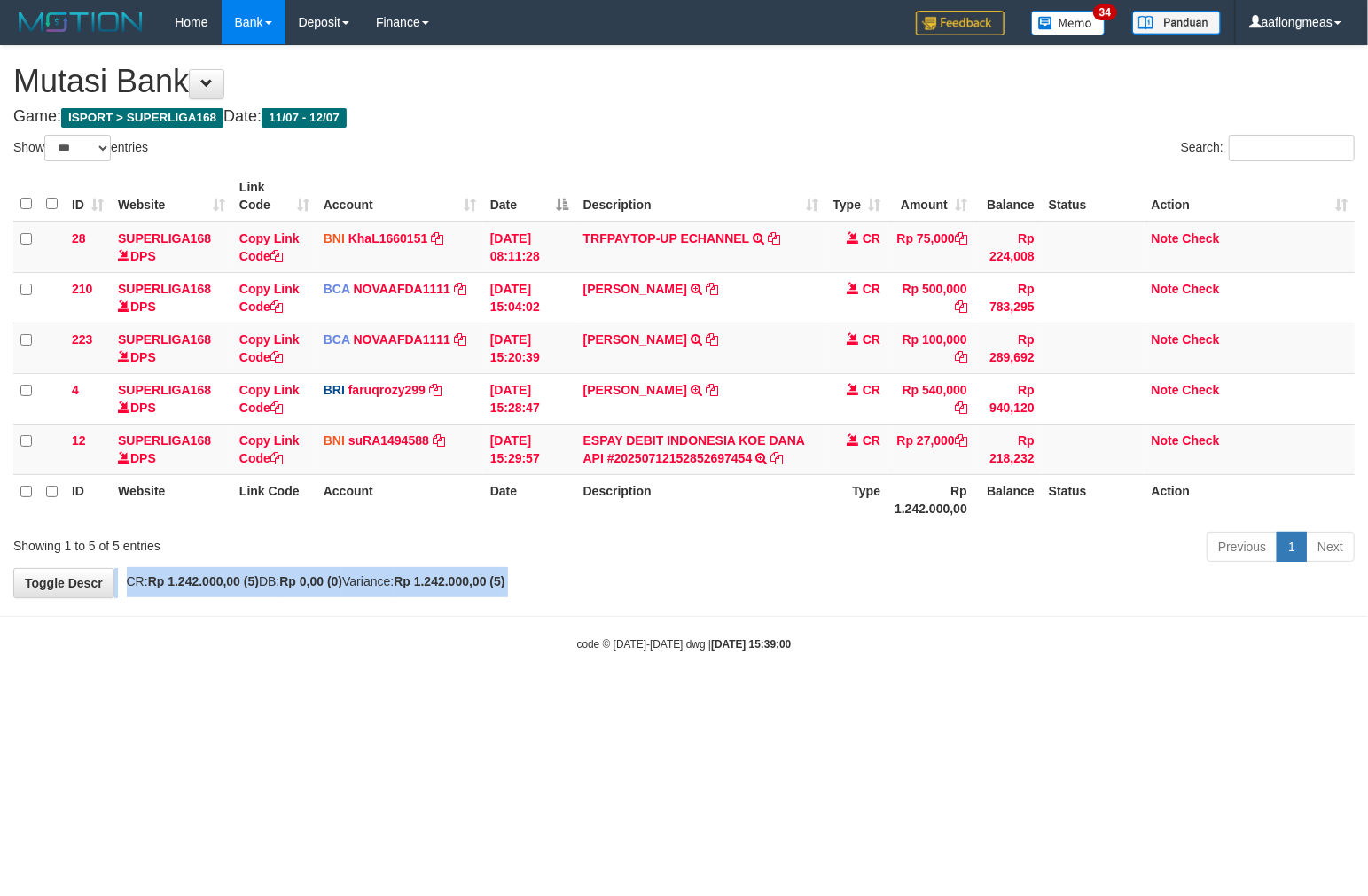 click on "**********" at bounding box center [684, 322] 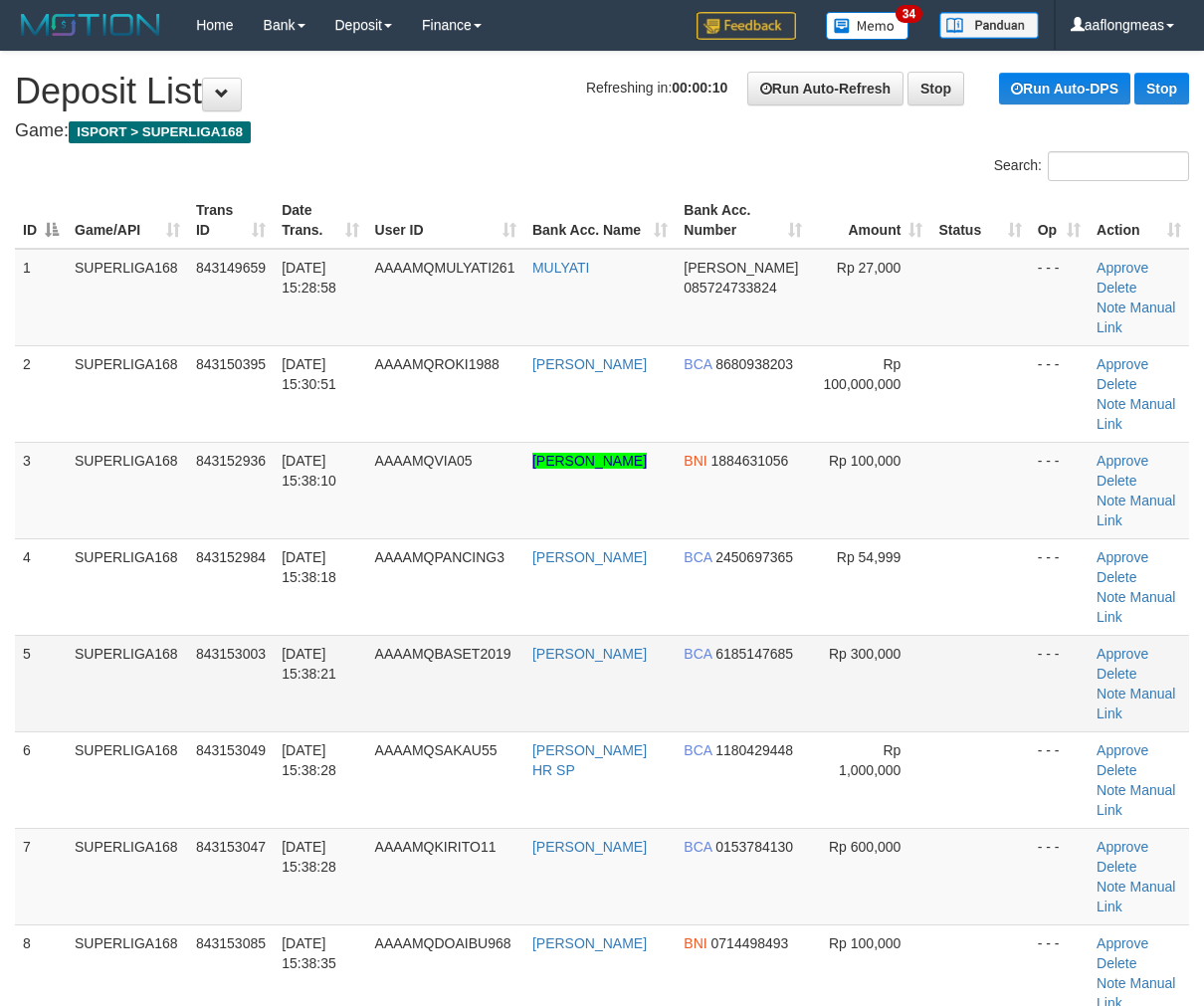 scroll, scrollTop: 0, scrollLeft: 0, axis: both 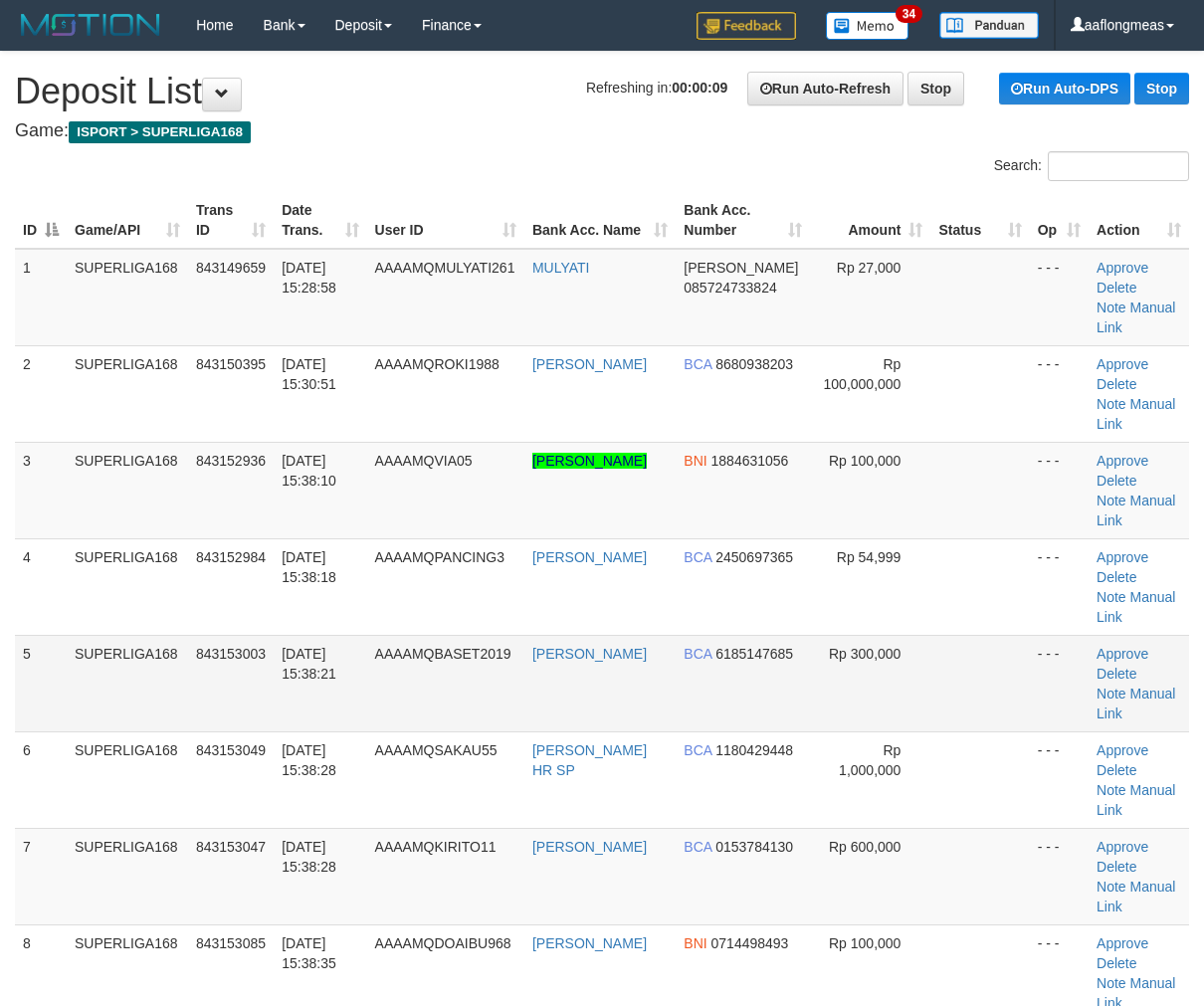 click at bounding box center (979, 683) 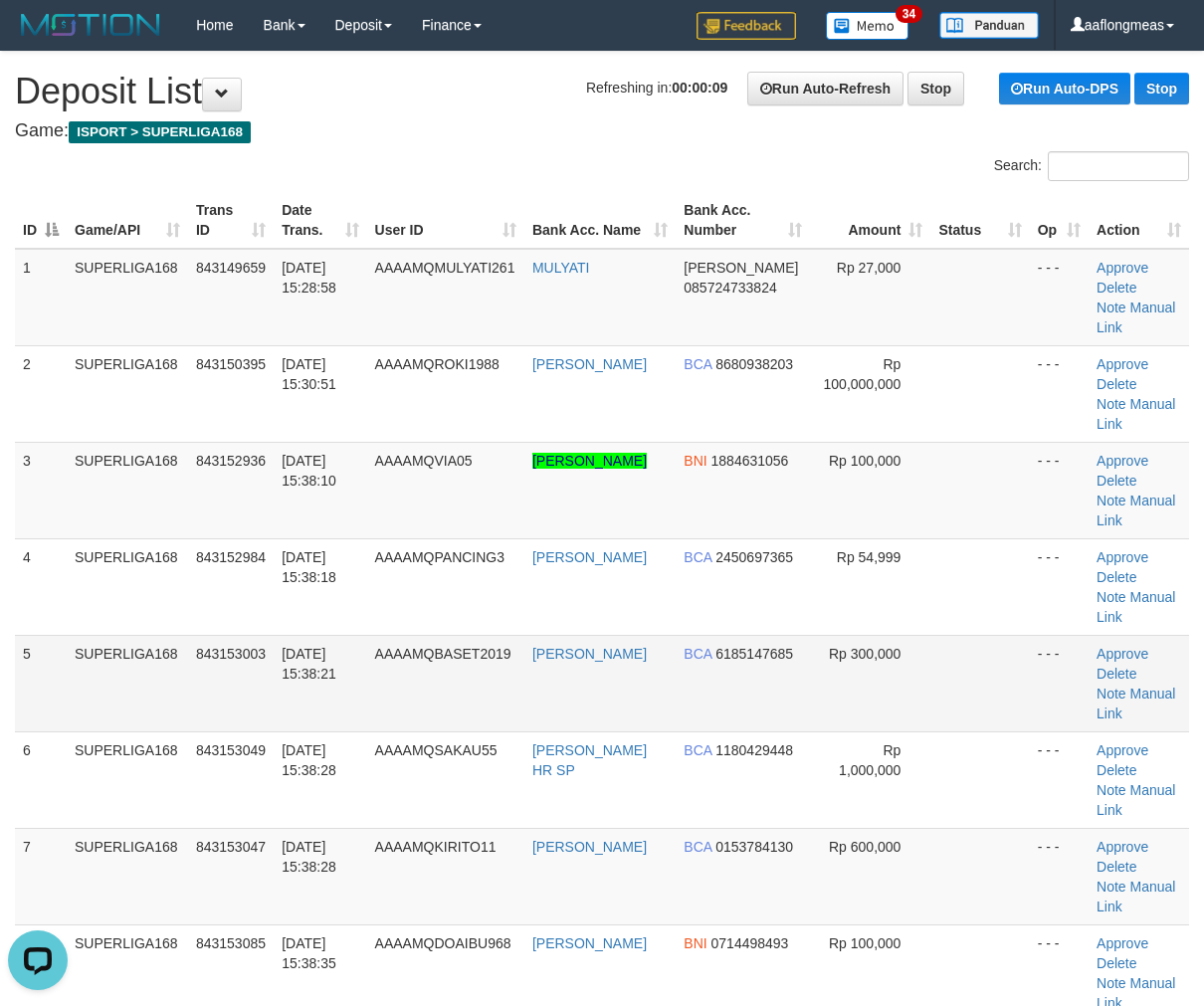 scroll, scrollTop: 0, scrollLeft: 0, axis: both 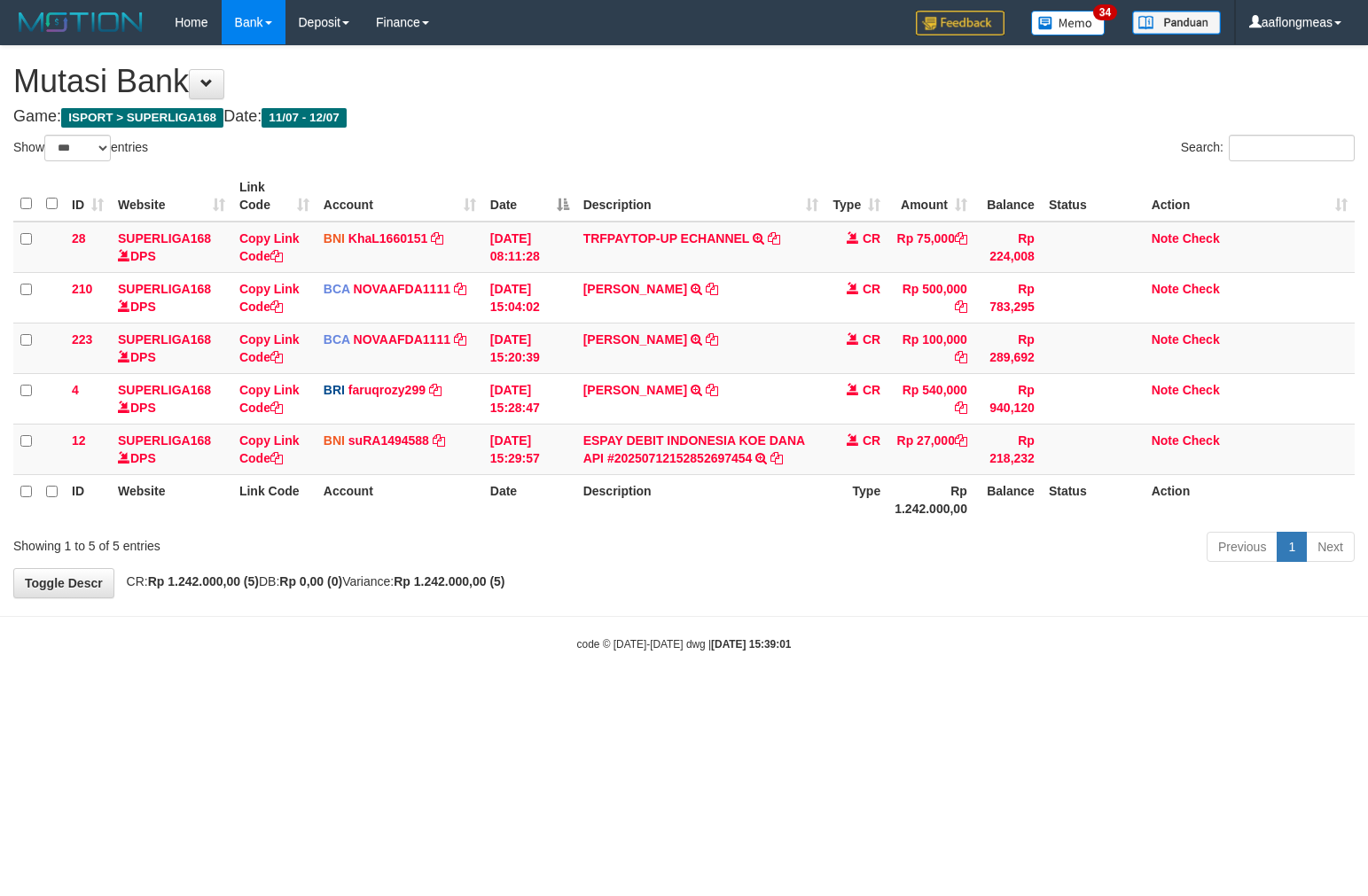 select on "***" 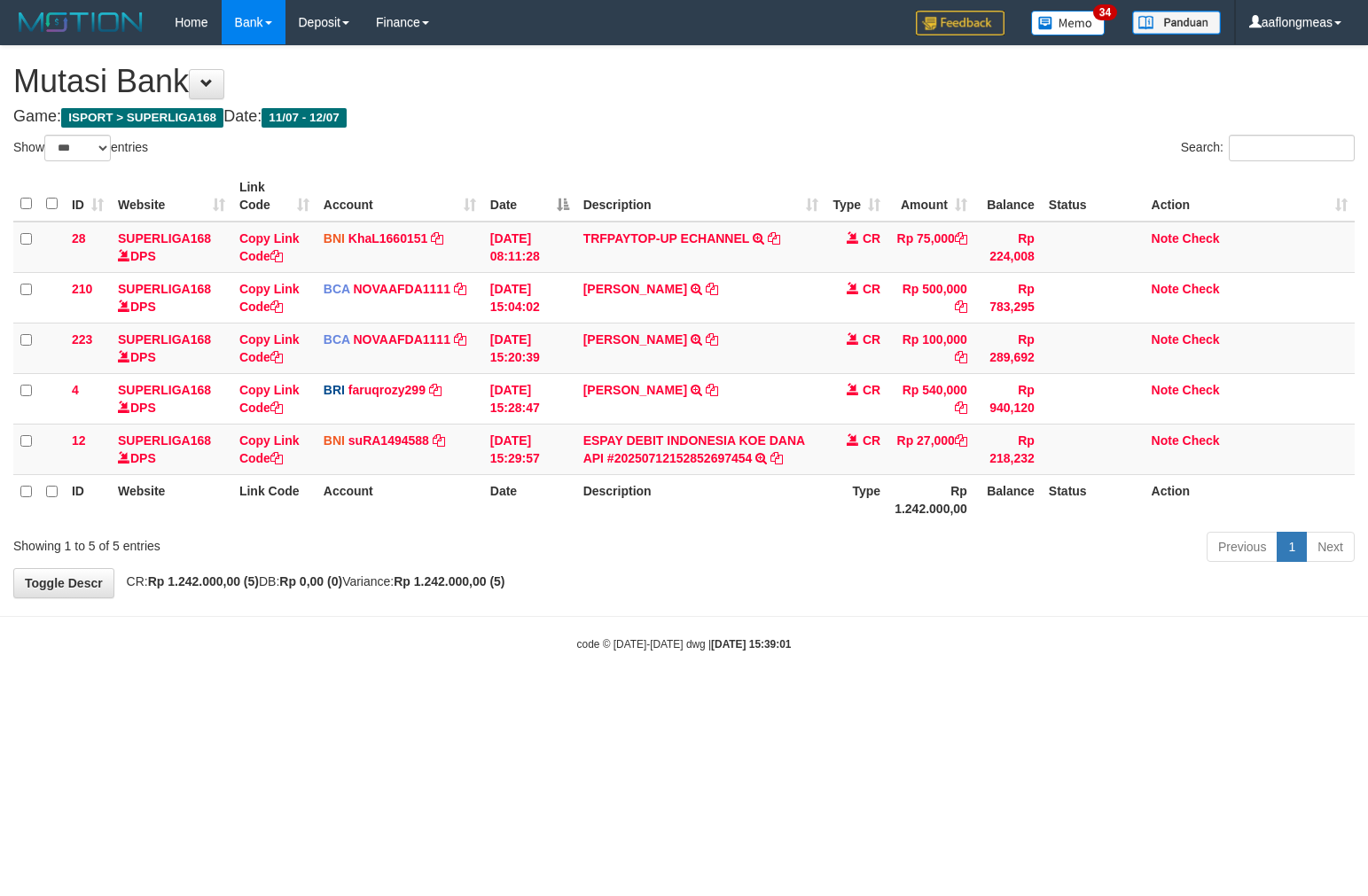 scroll, scrollTop: 0, scrollLeft: 0, axis: both 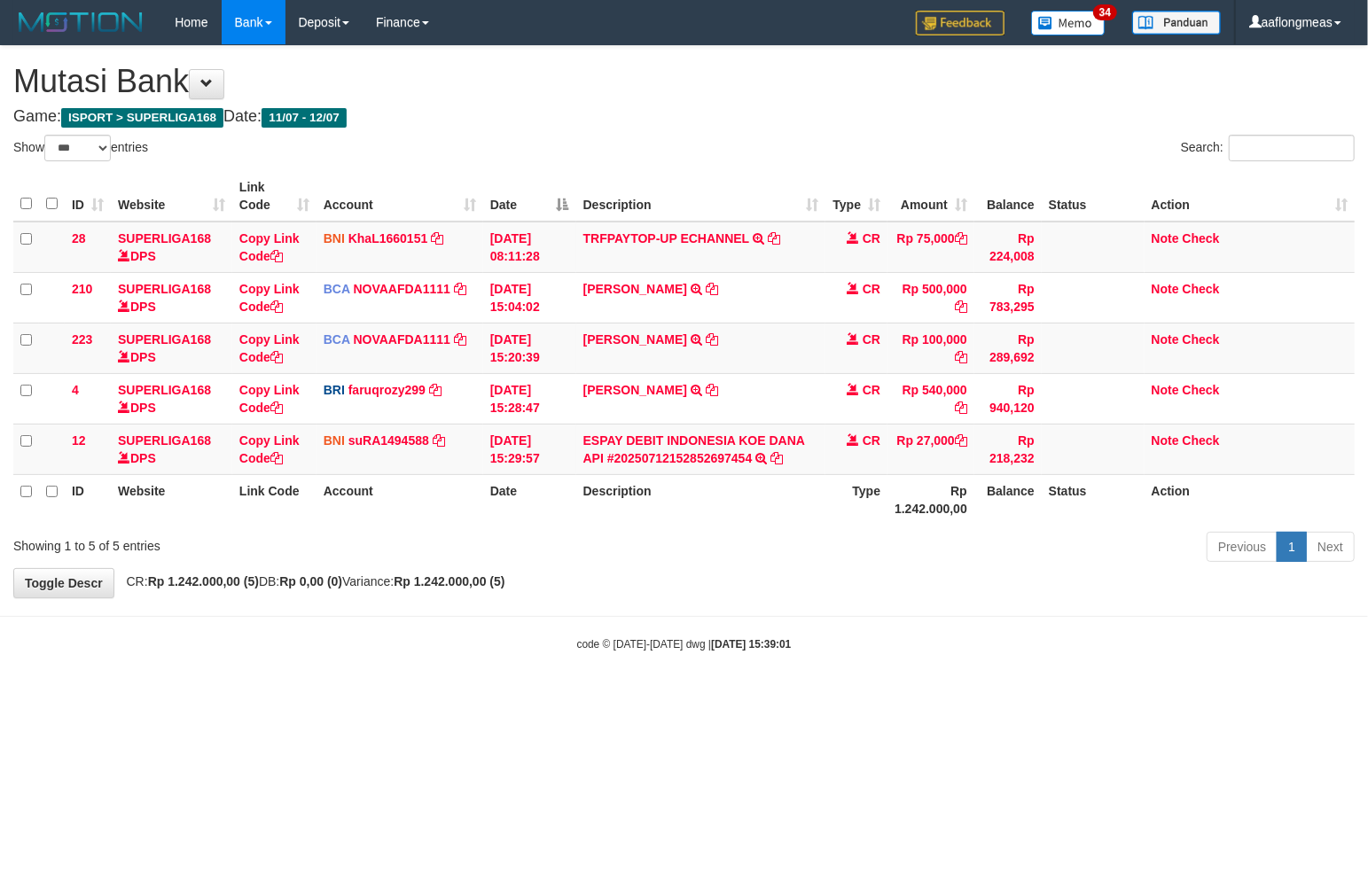click on "[DATE] 15:39:01" at bounding box center (751, 644) 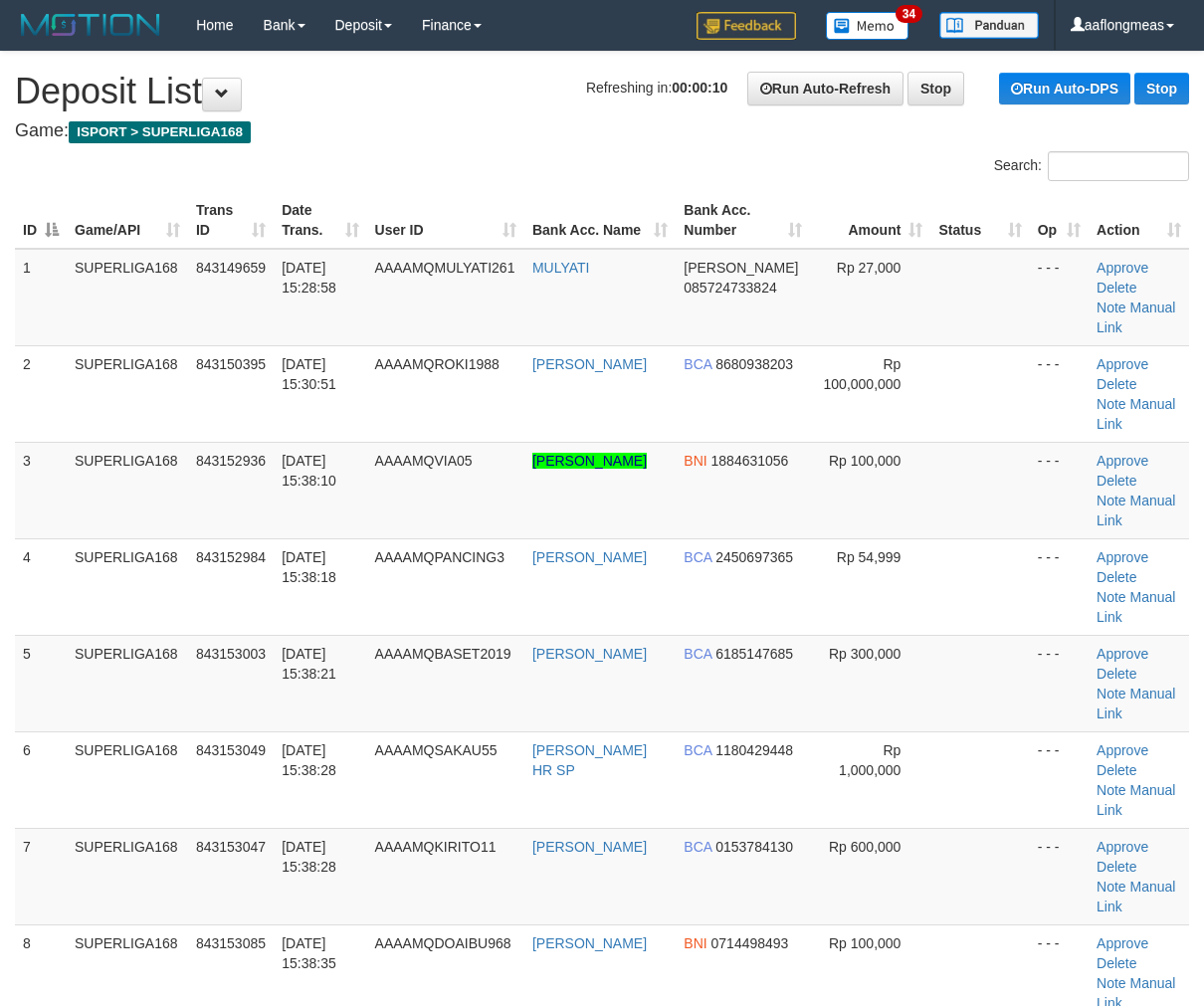 scroll, scrollTop: 0, scrollLeft: 0, axis: both 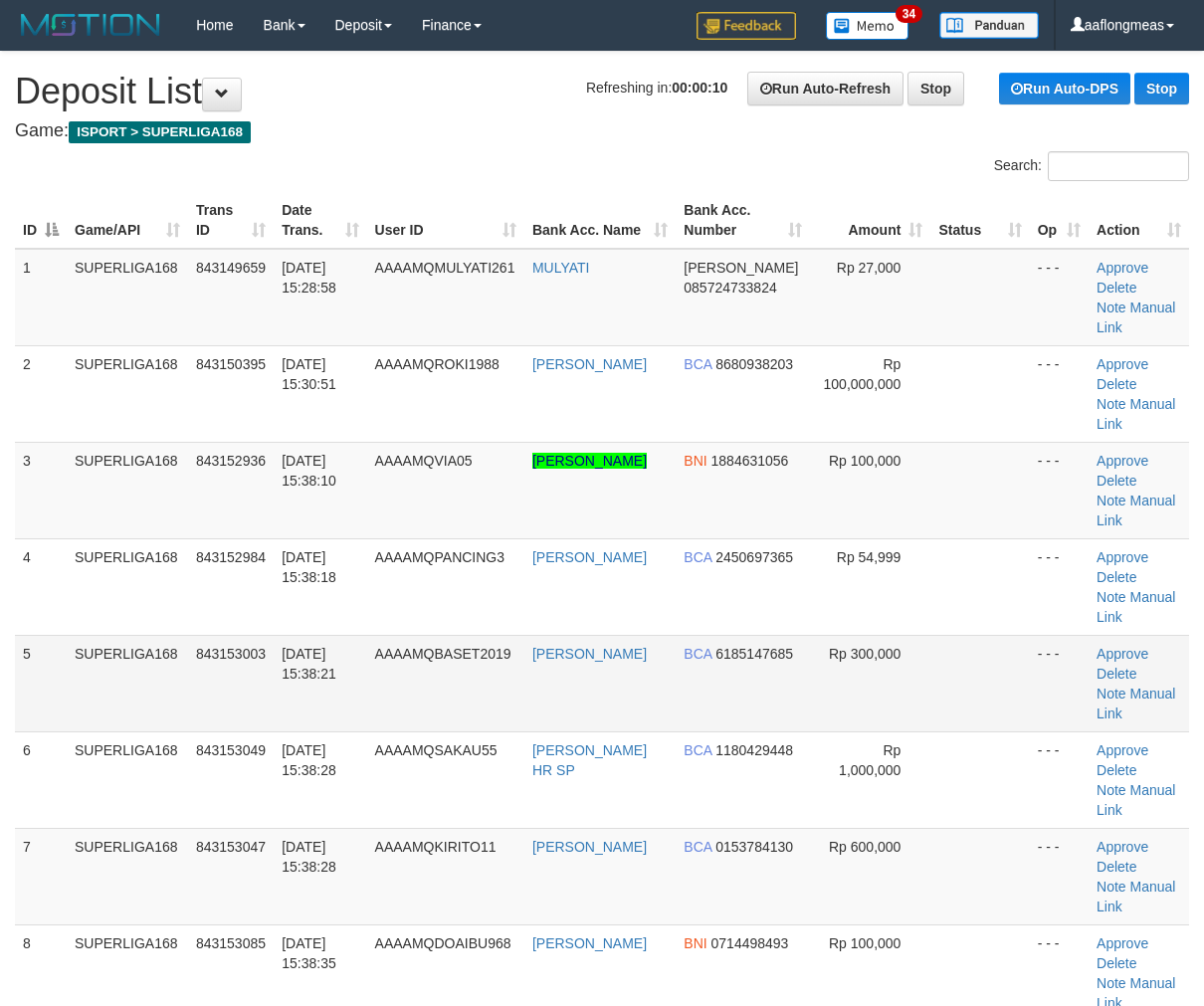 click at bounding box center (979, 683) 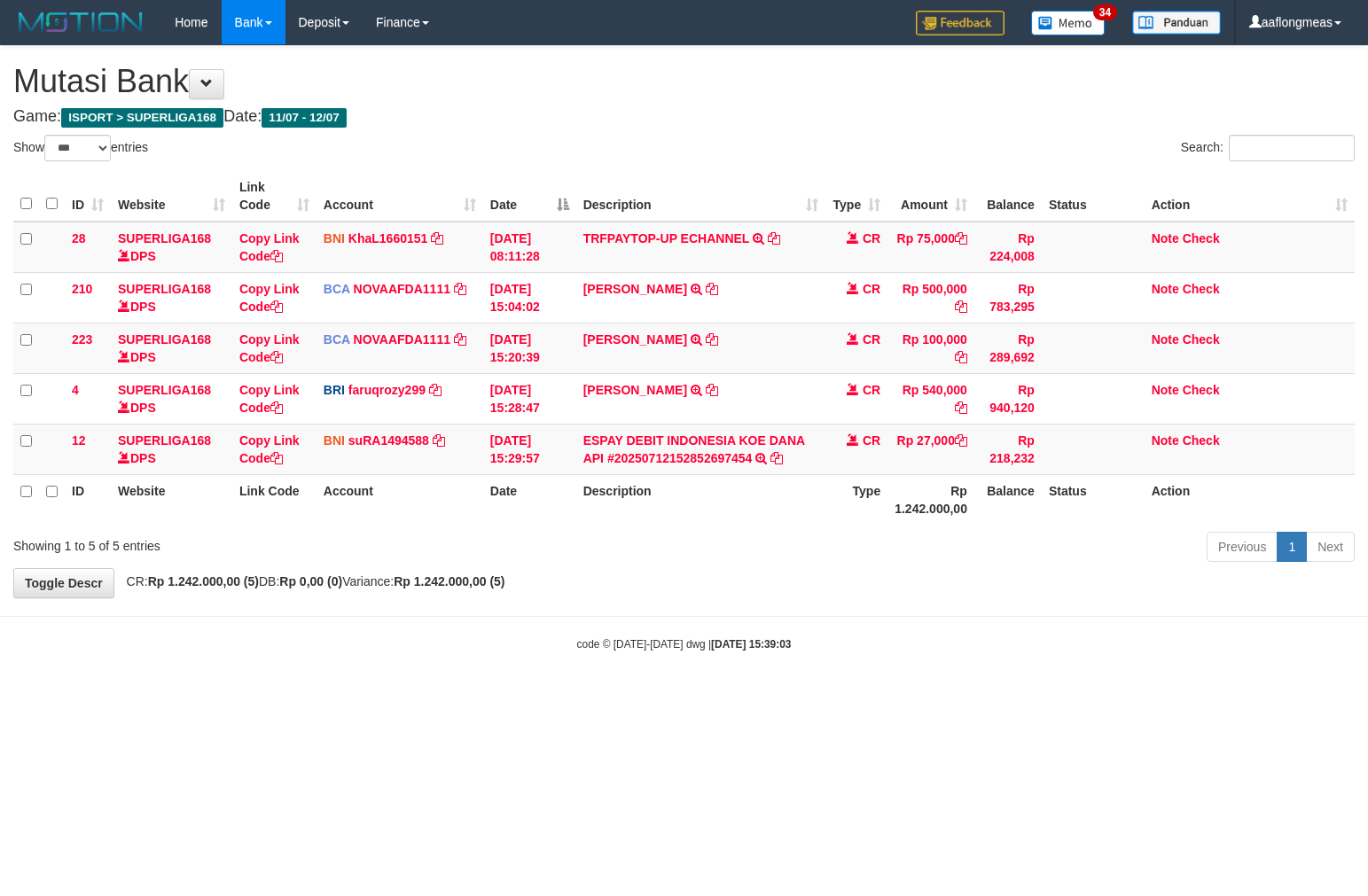 select on "***" 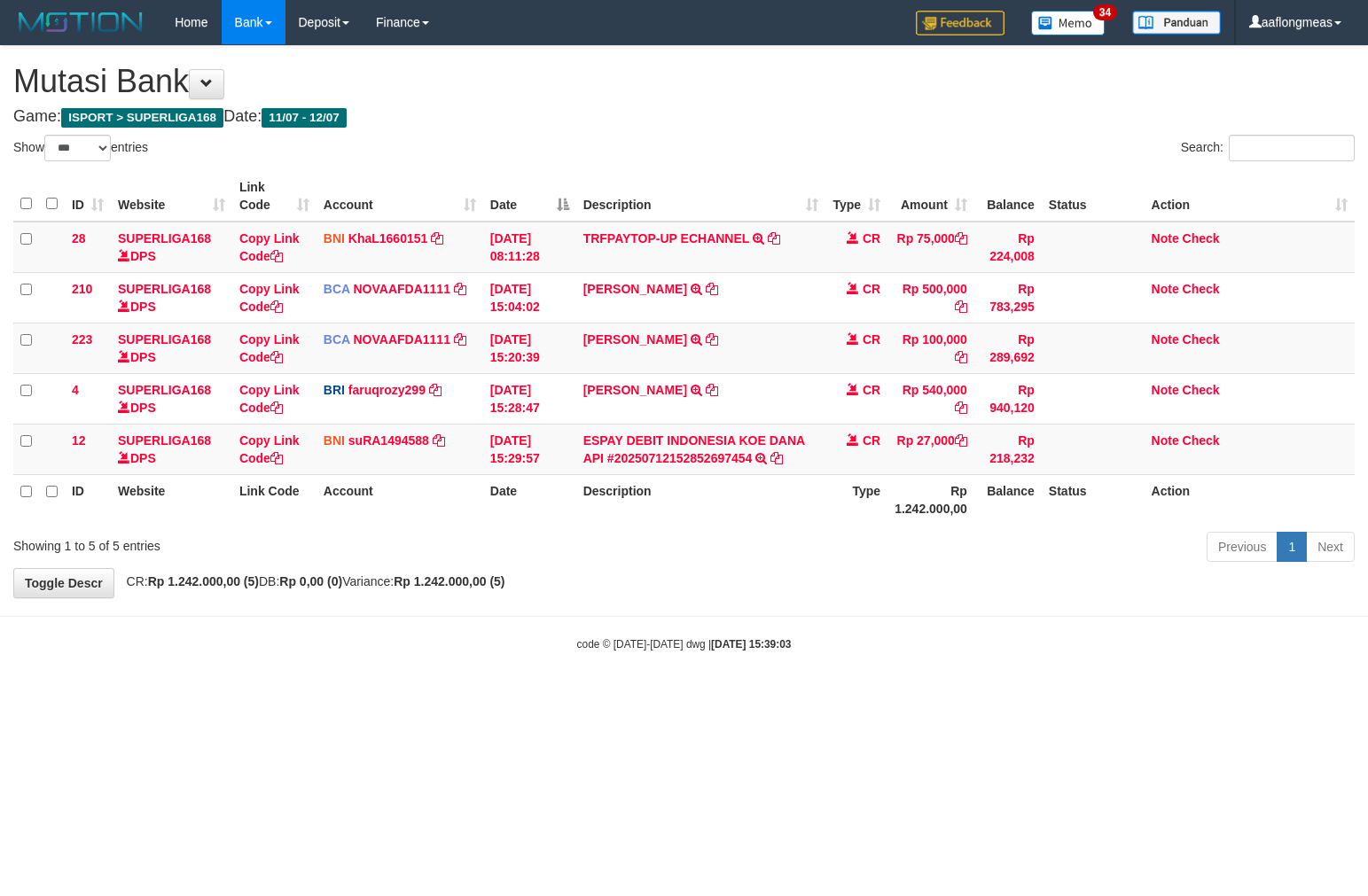scroll, scrollTop: 0, scrollLeft: 0, axis: both 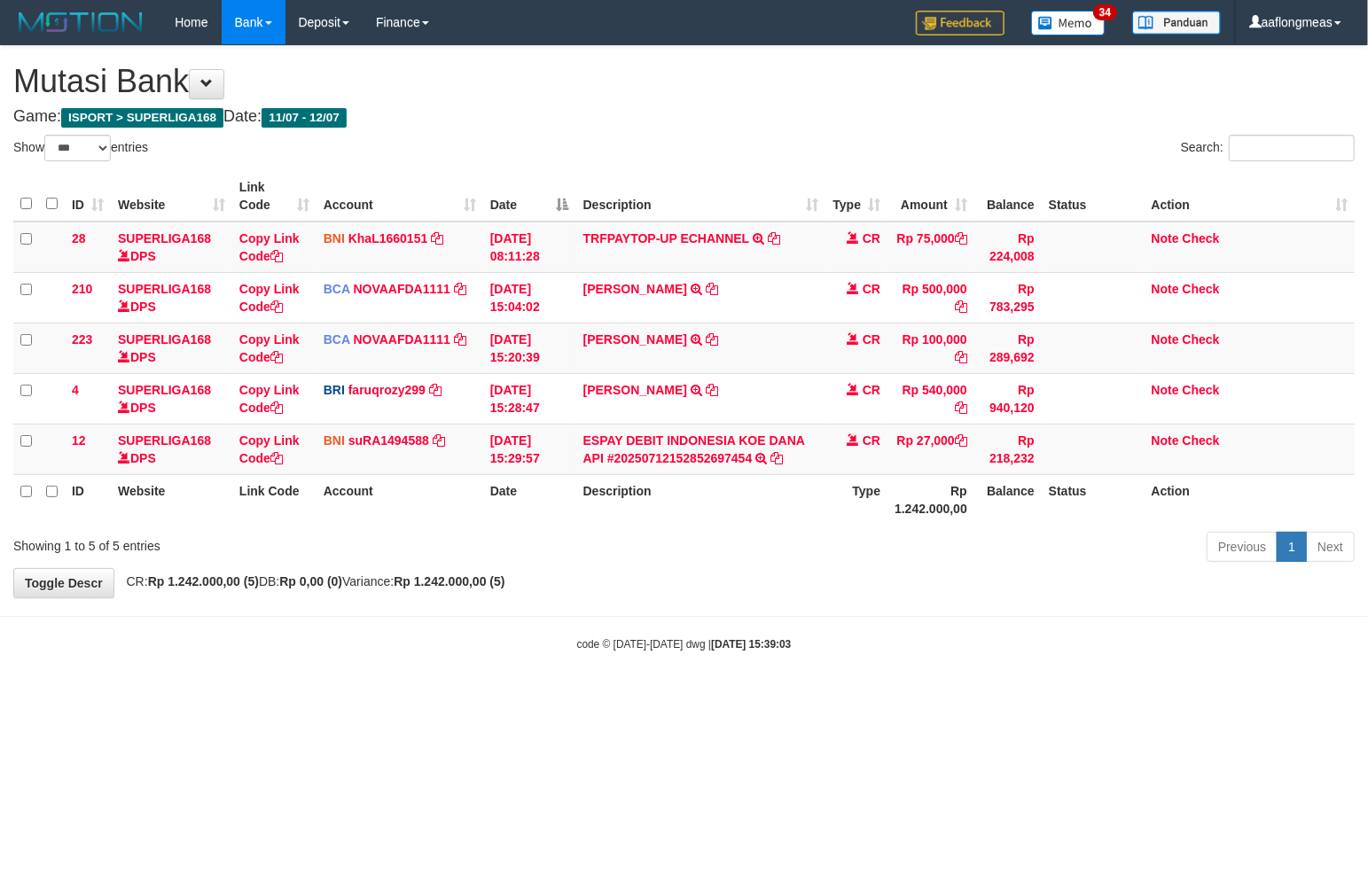 click on "Toggle navigation
Home
Bank
Account List
Load
By Website
Group
[ISPORT]													SUPERLIGA168
By Load Group (DPS)
34" at bounding box center (684, 348) 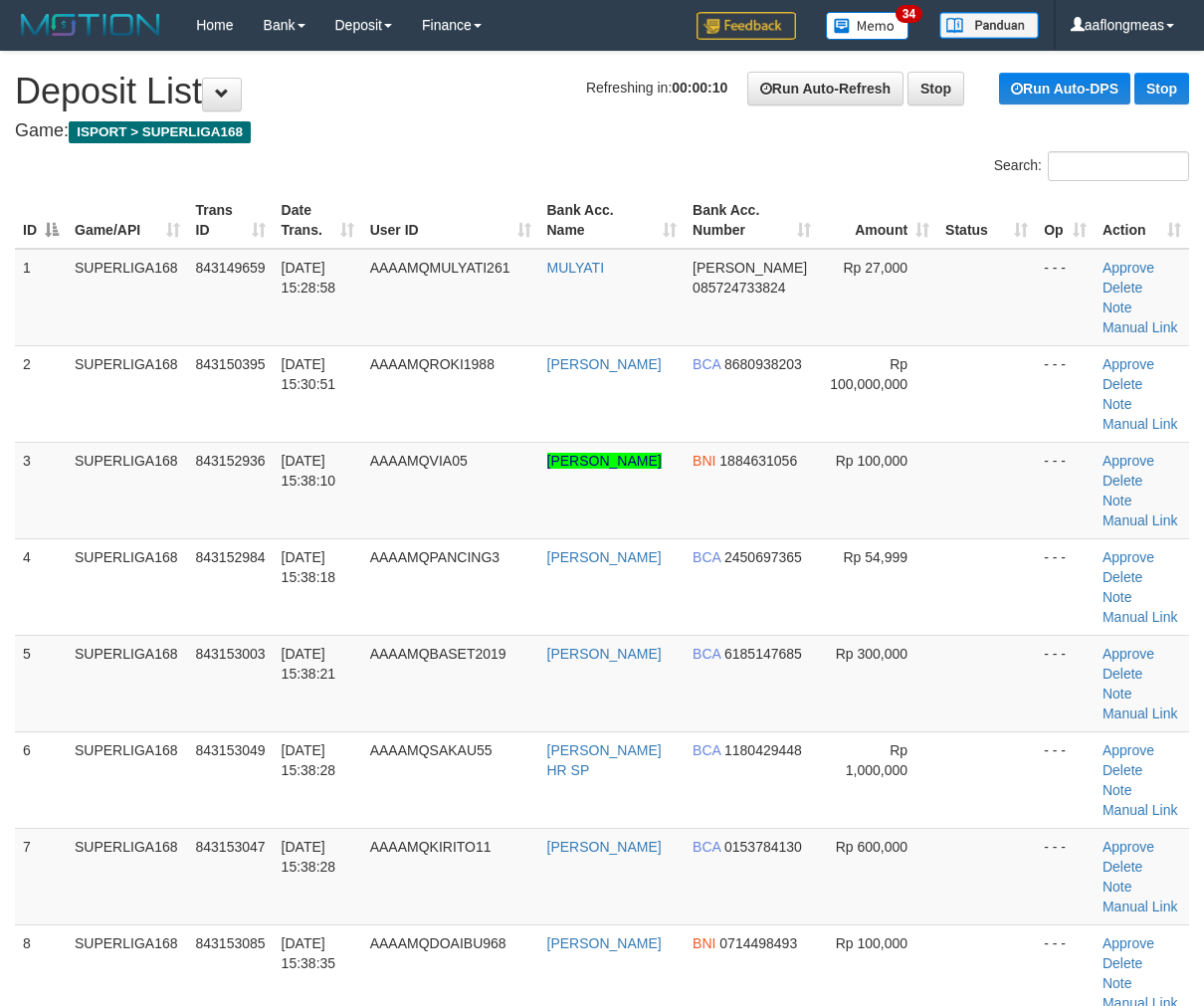 scroll, scrollTop: 0, scrollLeft: 0, axis: both 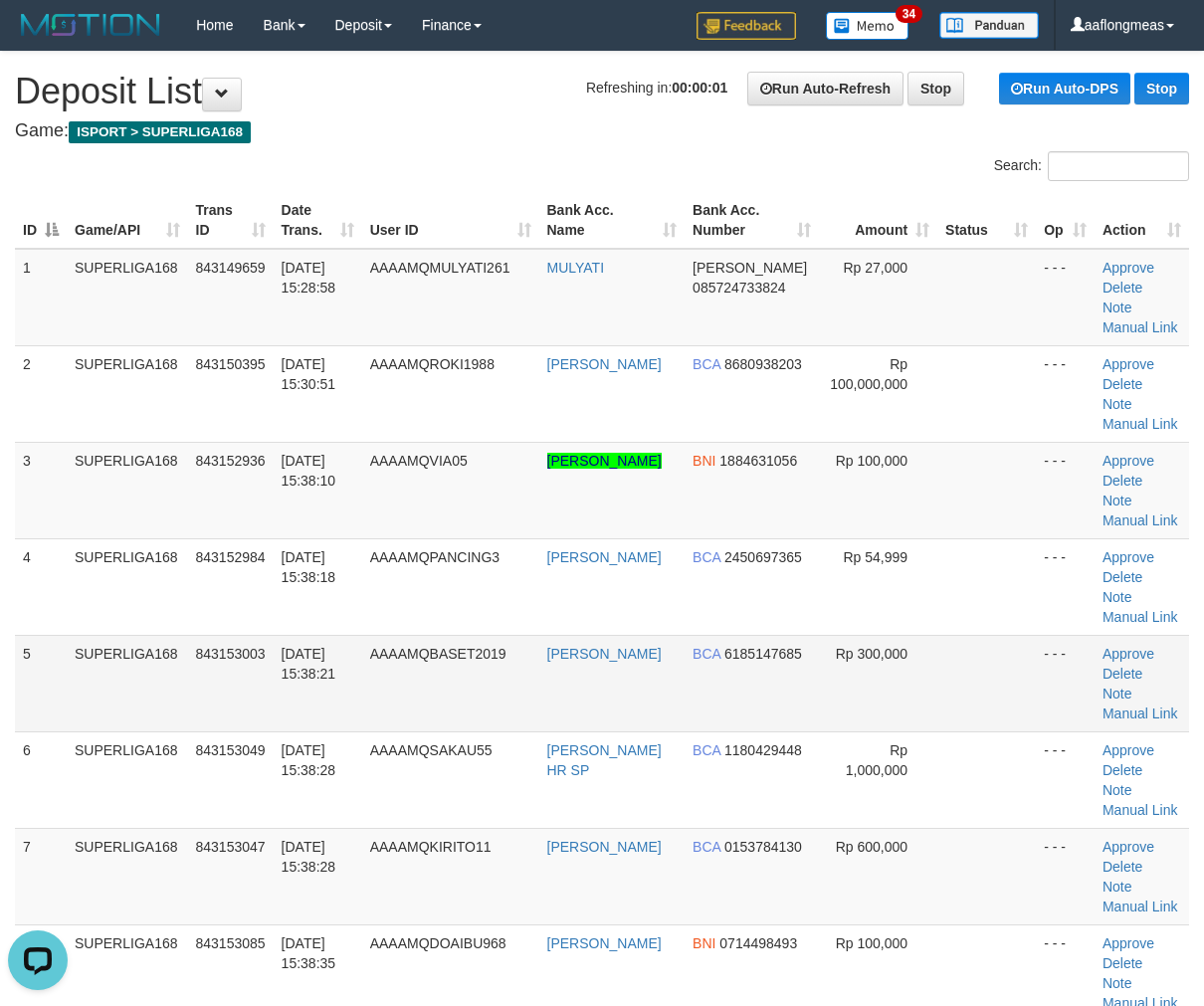 click at bounding box center (986, 683) 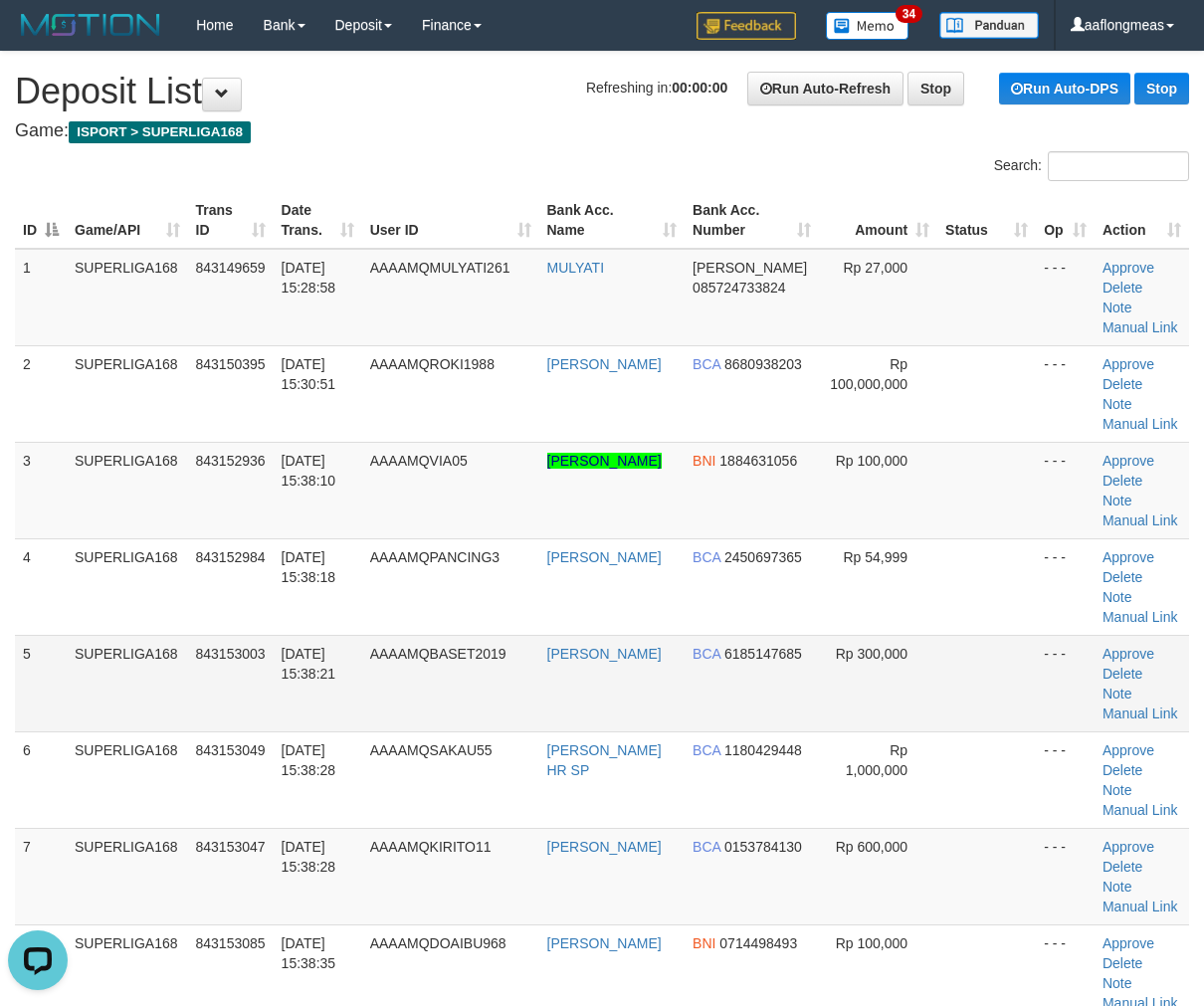 click at bounding box center [986, 683] 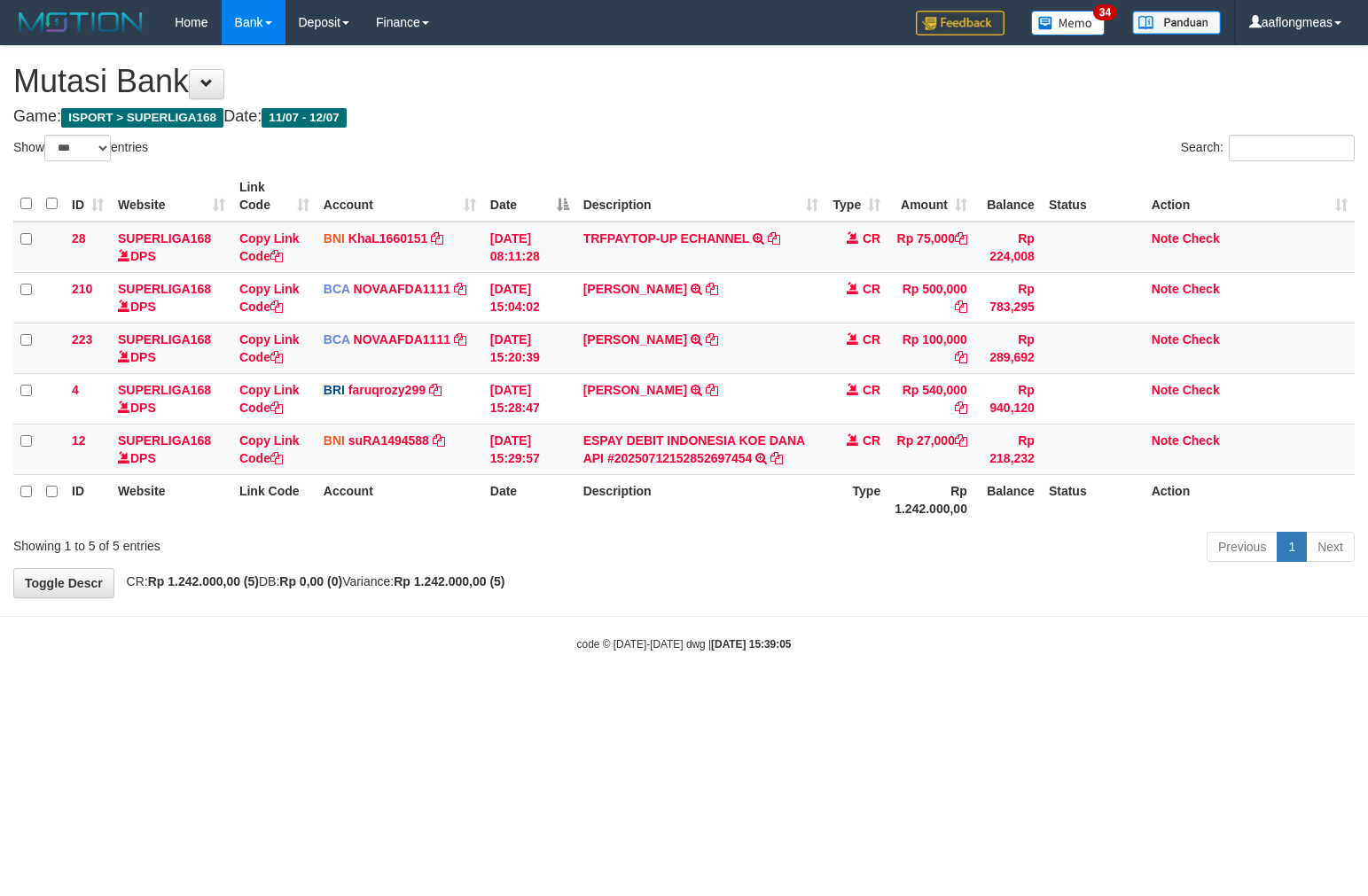 select on "***" 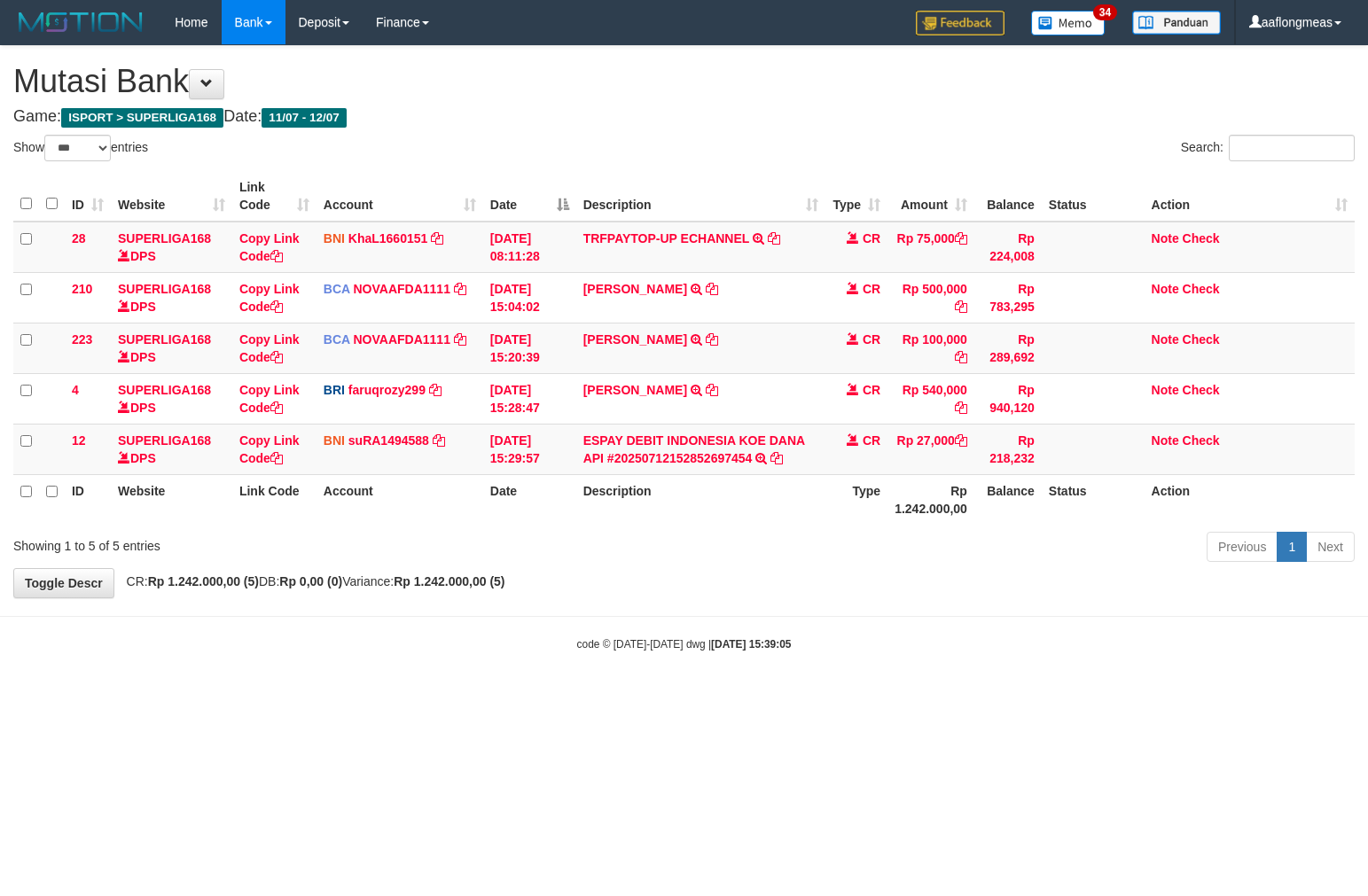 scroll, scrollTop: 0, scrollLeft: 0, axis: both 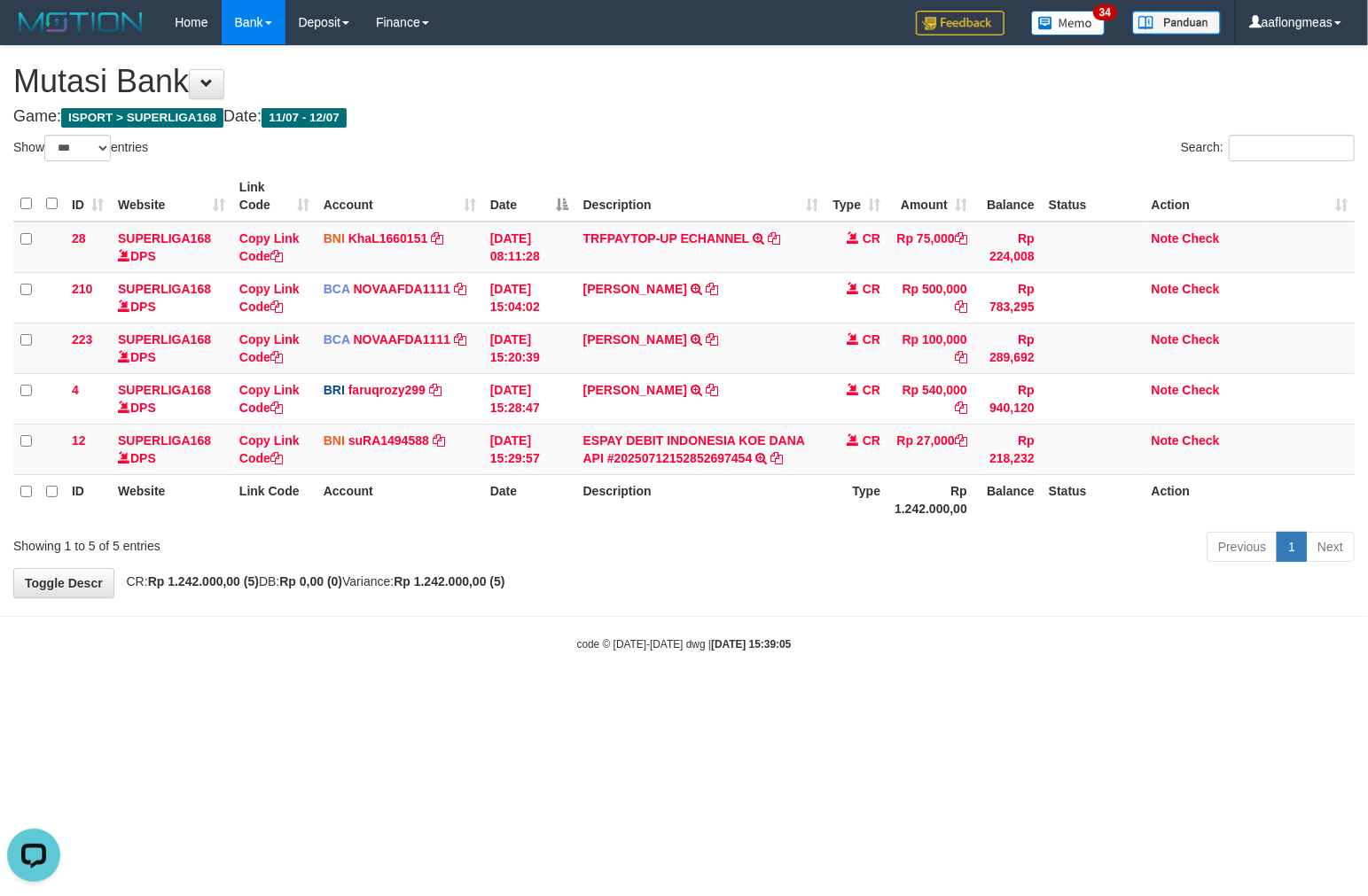 click on "Toggle navigation
Home
Bank
Account List
Load
By Website
Group
[ISPORT]													SUPERLIGA168
By Load Group (DPS)
34" at bounding box center (684, 348) 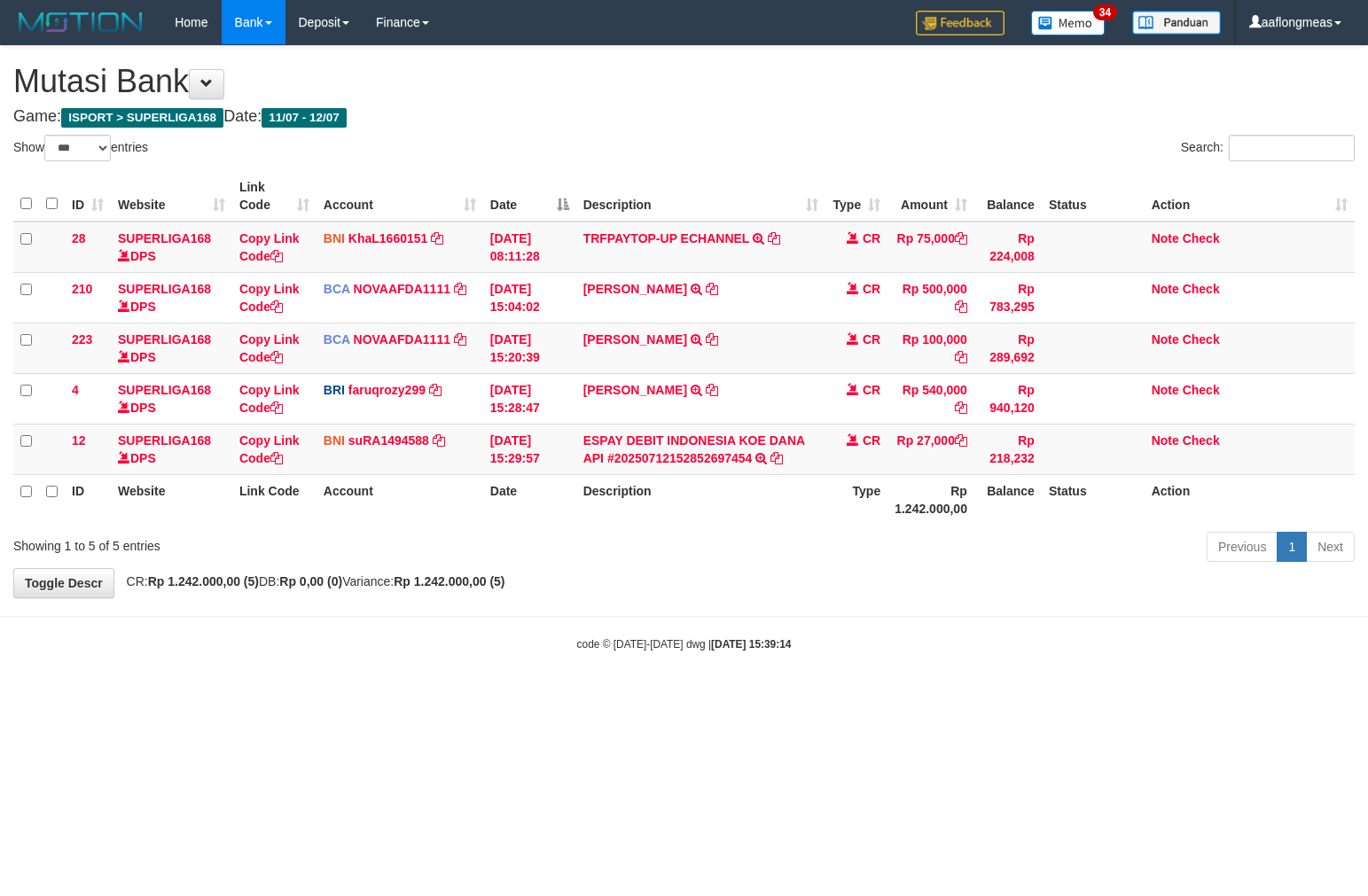 select on "***" 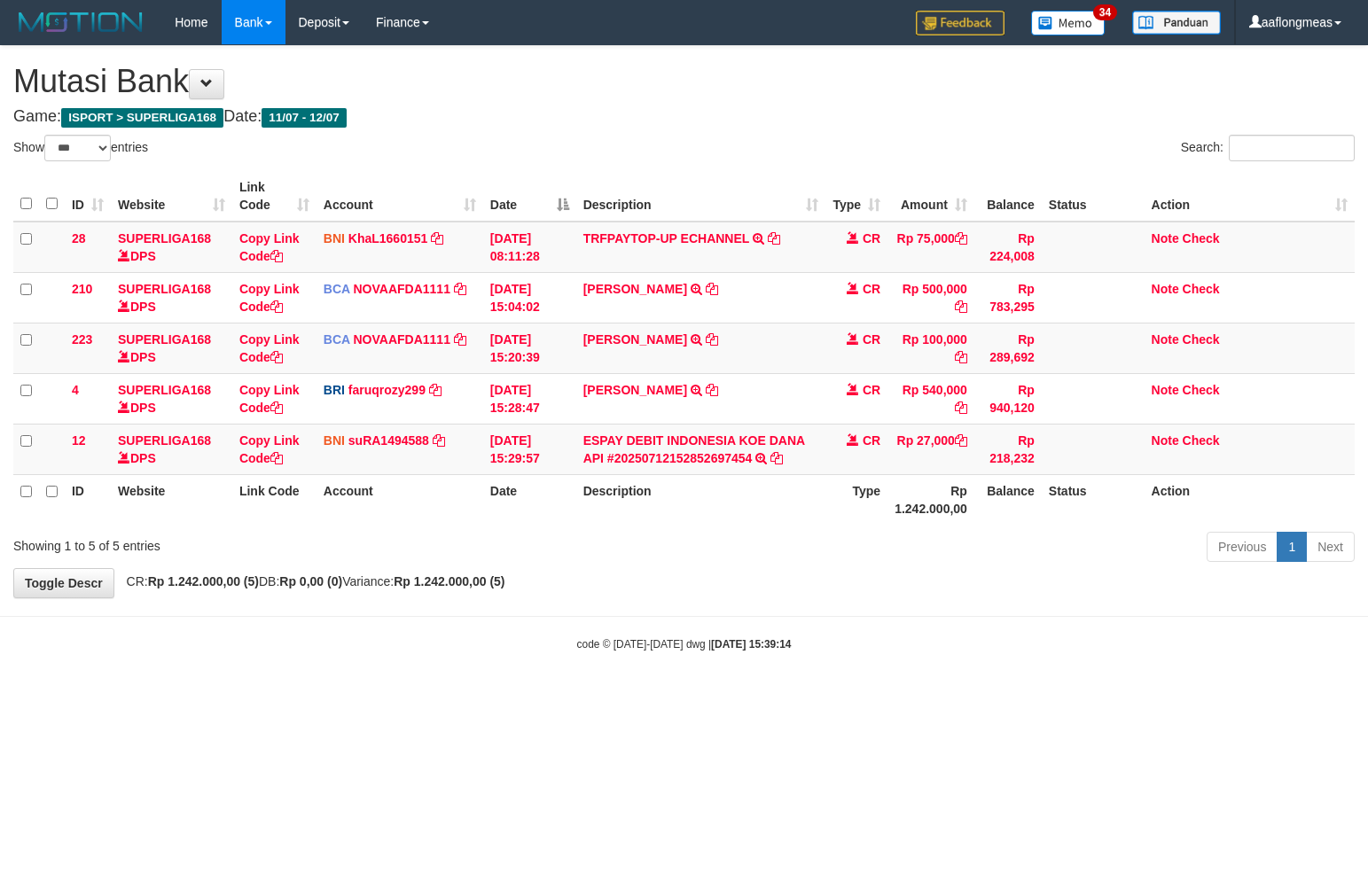 scroll, scrollTop: 0, scrollLeft: 0, axis: both 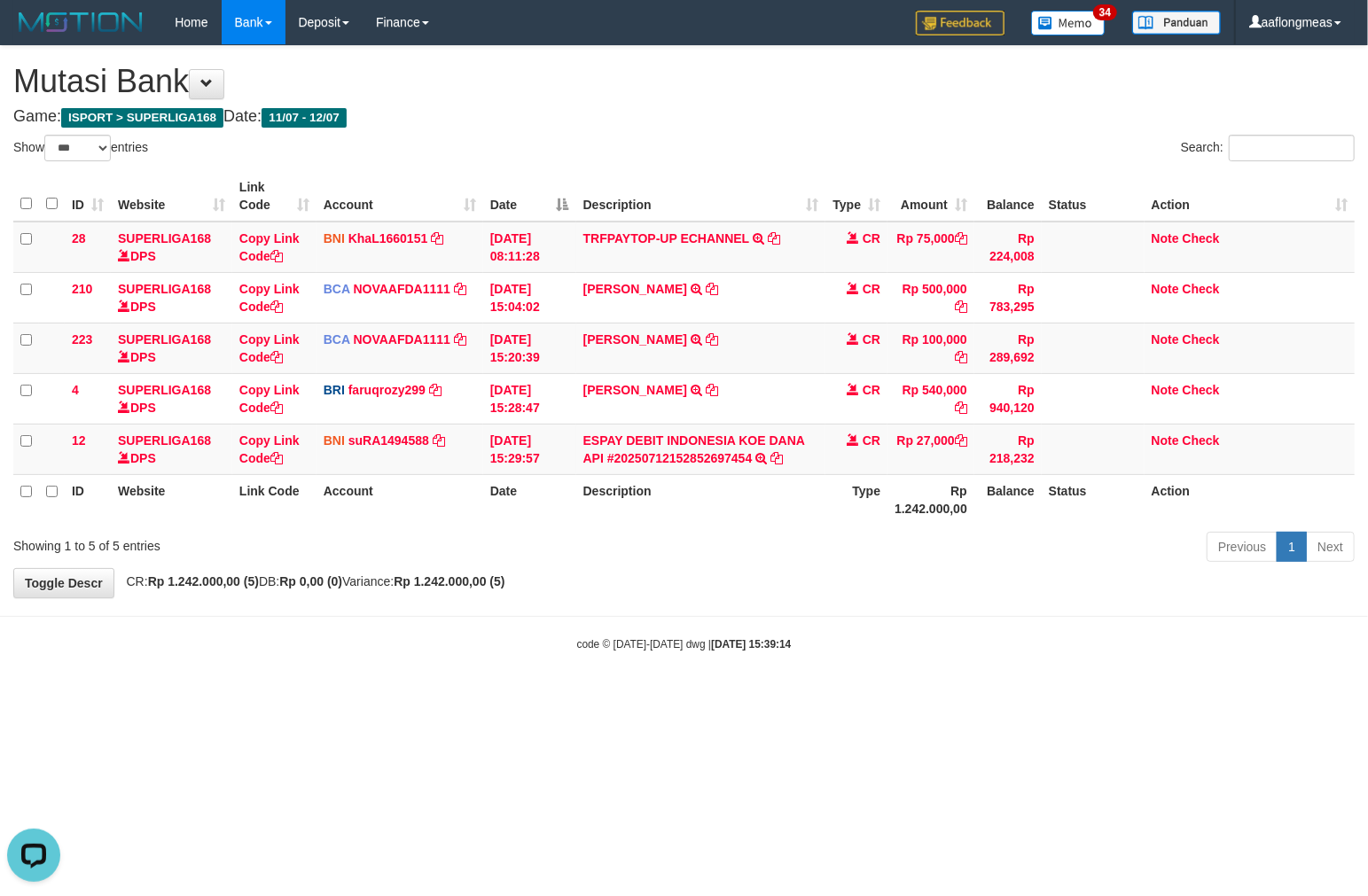 drag, startPoint x: 938, startPoint y: 638, endPoint x: 27, endPoint y: 564, distance: 914.0005 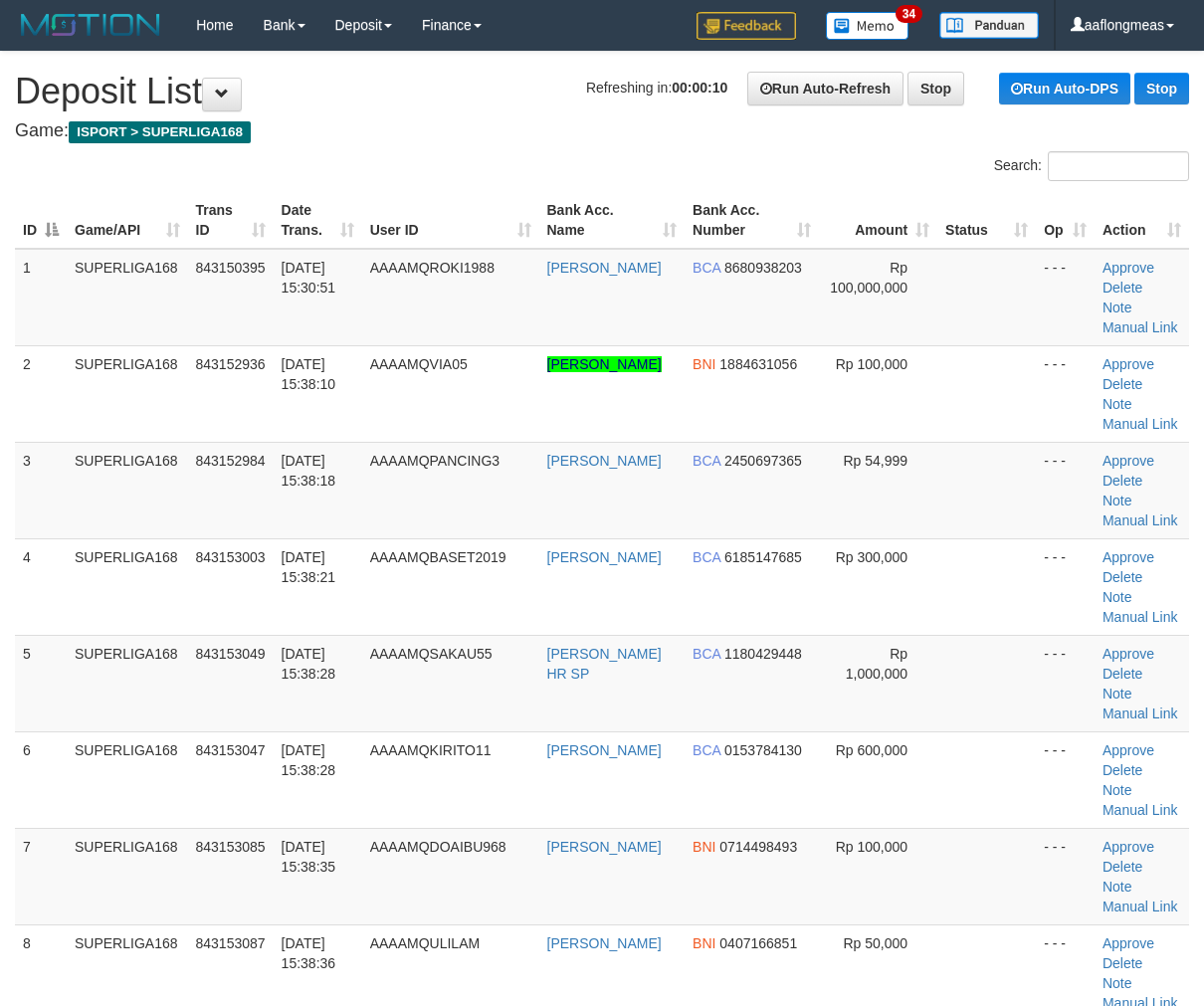 scroll, scrollTop: 0, scrollLeft: 0, axis: both 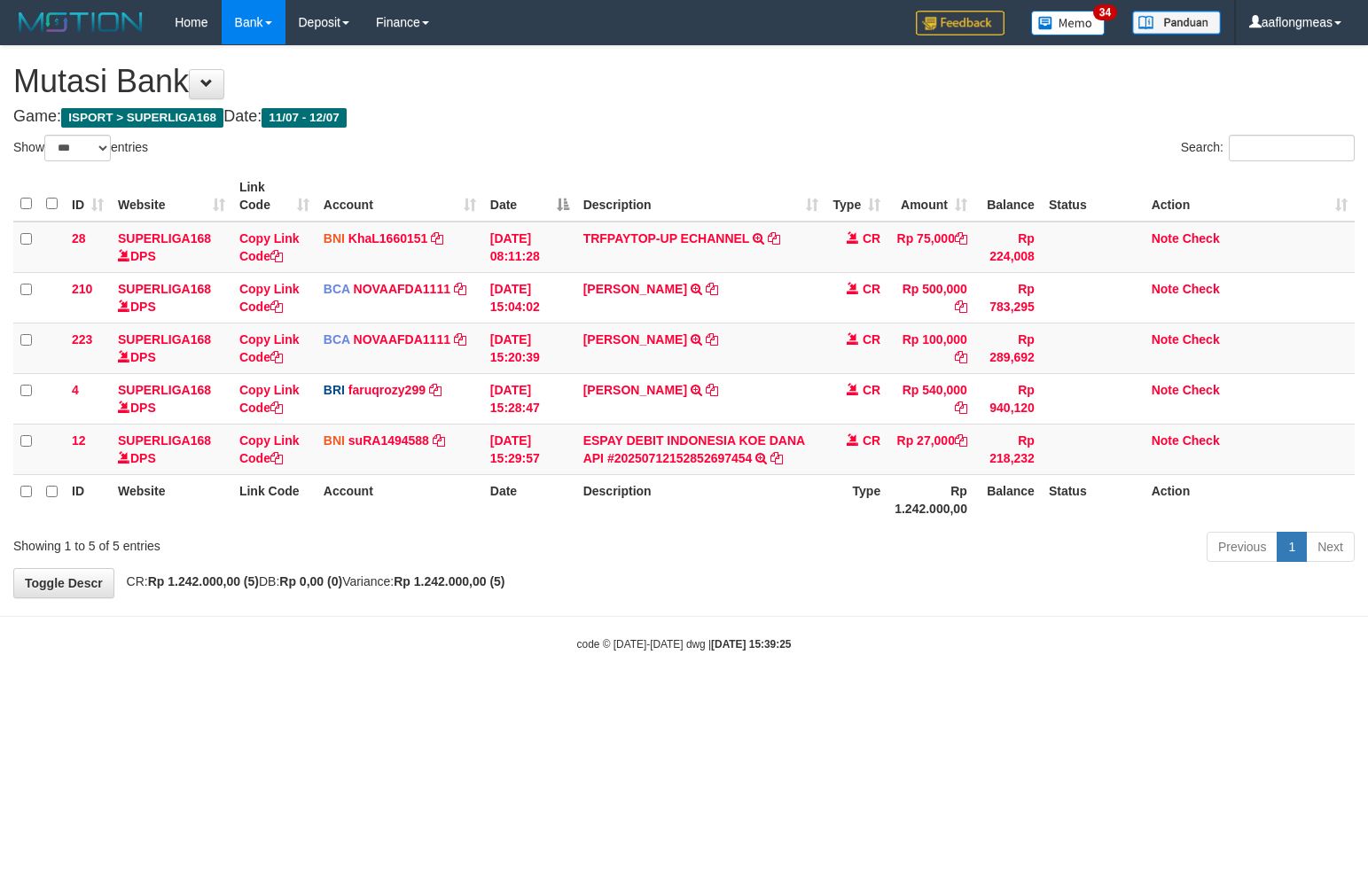 select on "***" 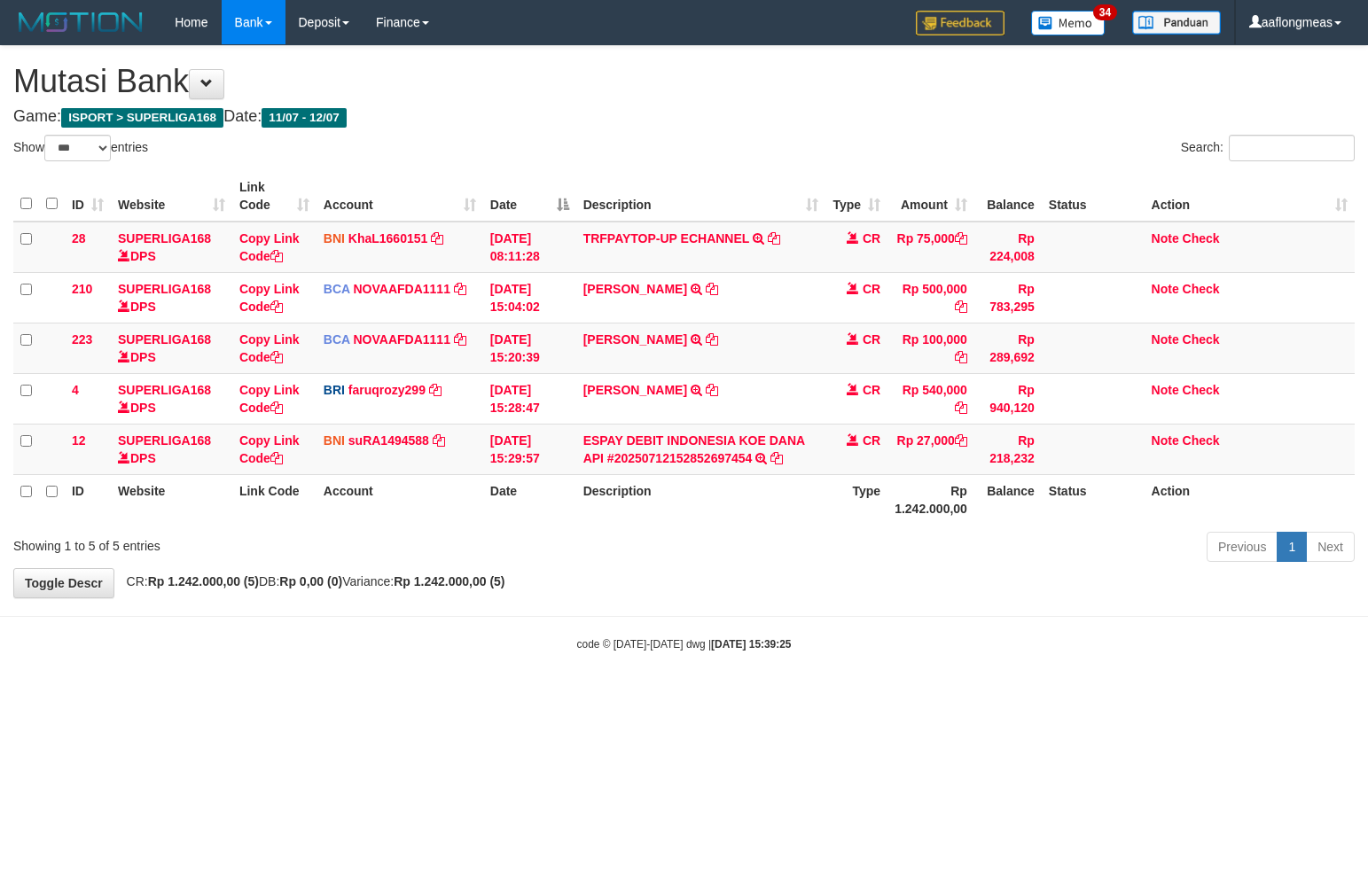 scroll, scrollTop: 0, scrollLeft: 0, axis: both 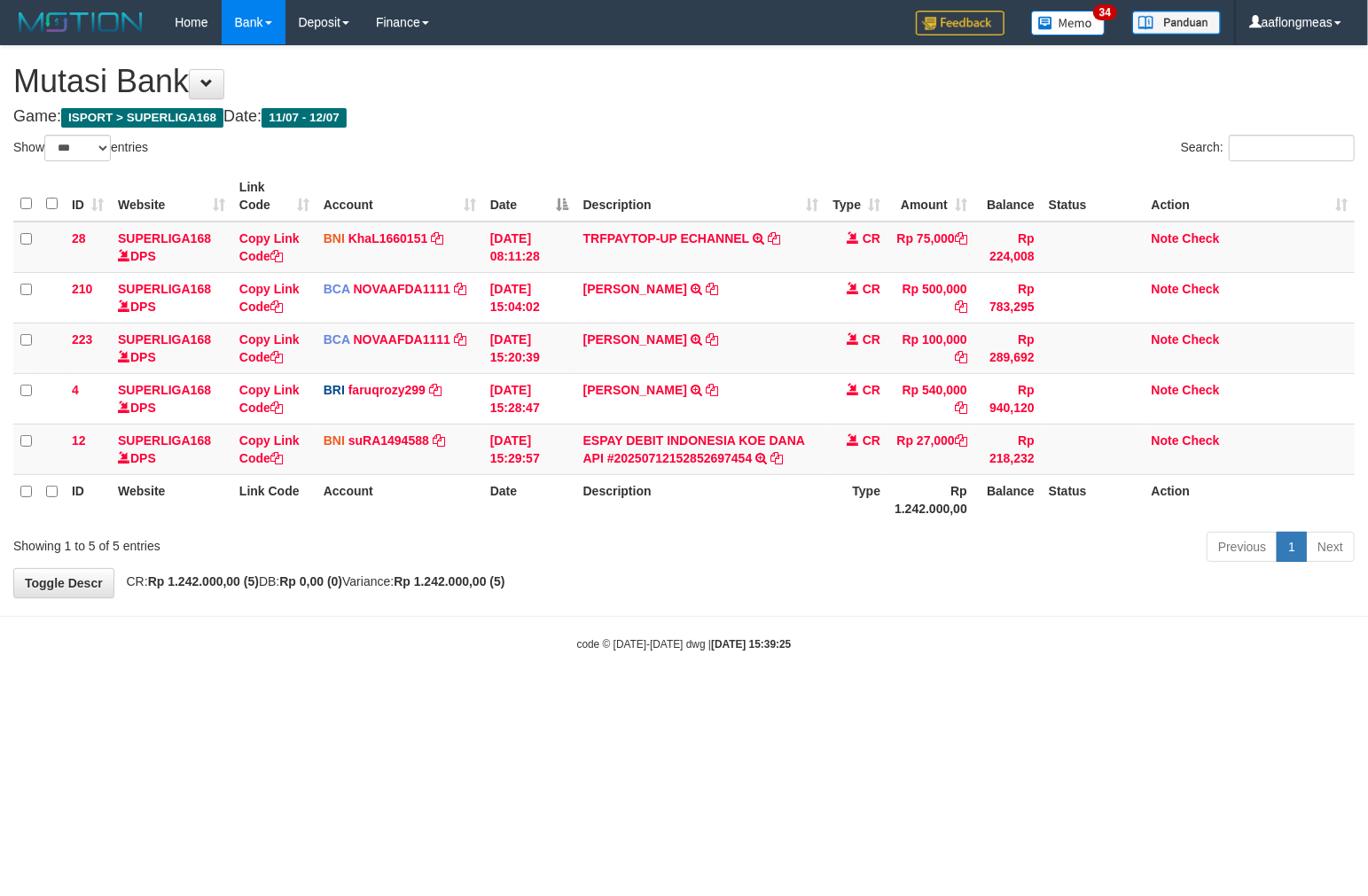 drag, startPoint x: 763, startPoint y: 596, endPoint x: 23, endPoint y: 572, distance: 740.3891 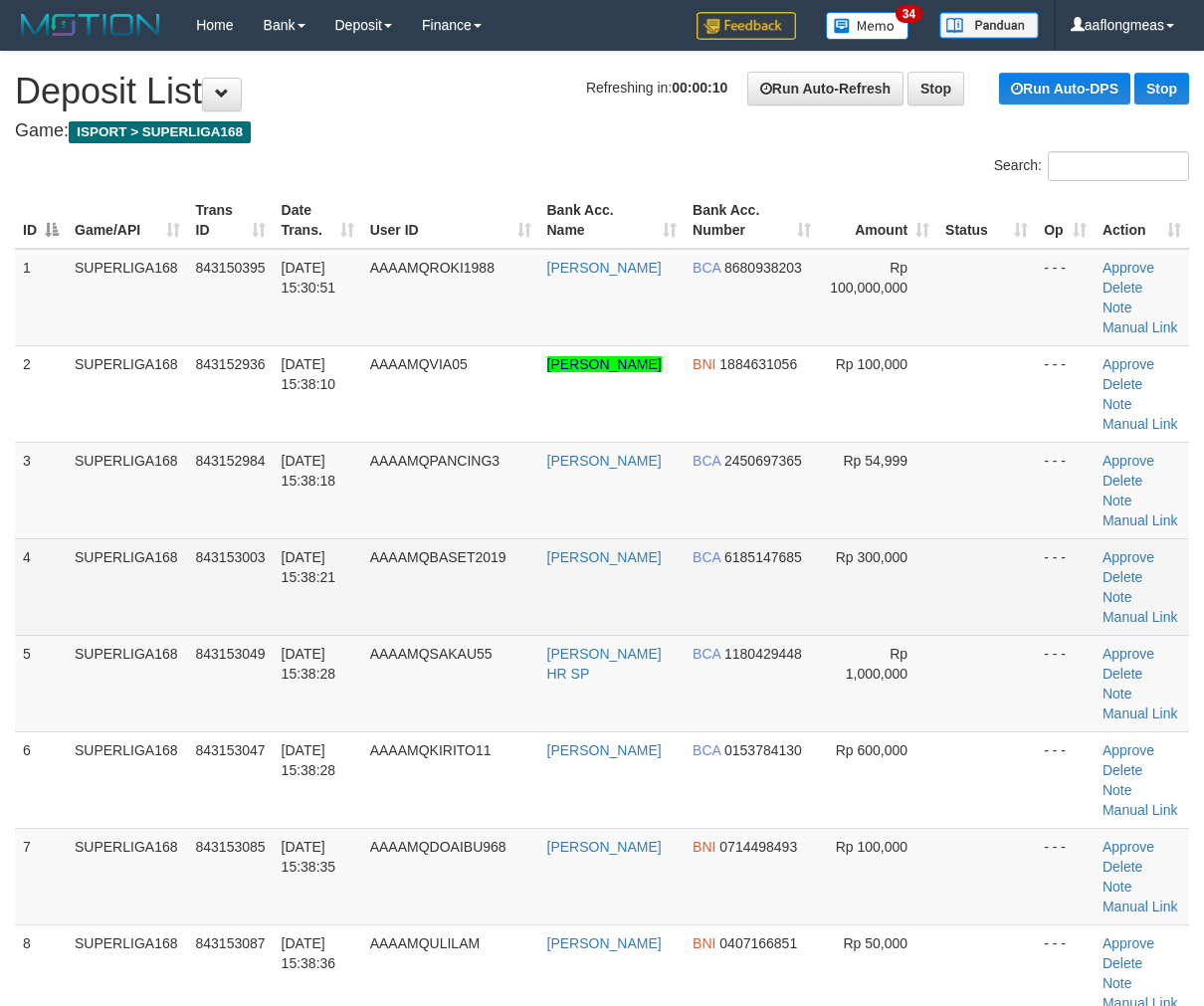 scroll, scrollTop: 0, scrollLeft: 0, axis: both 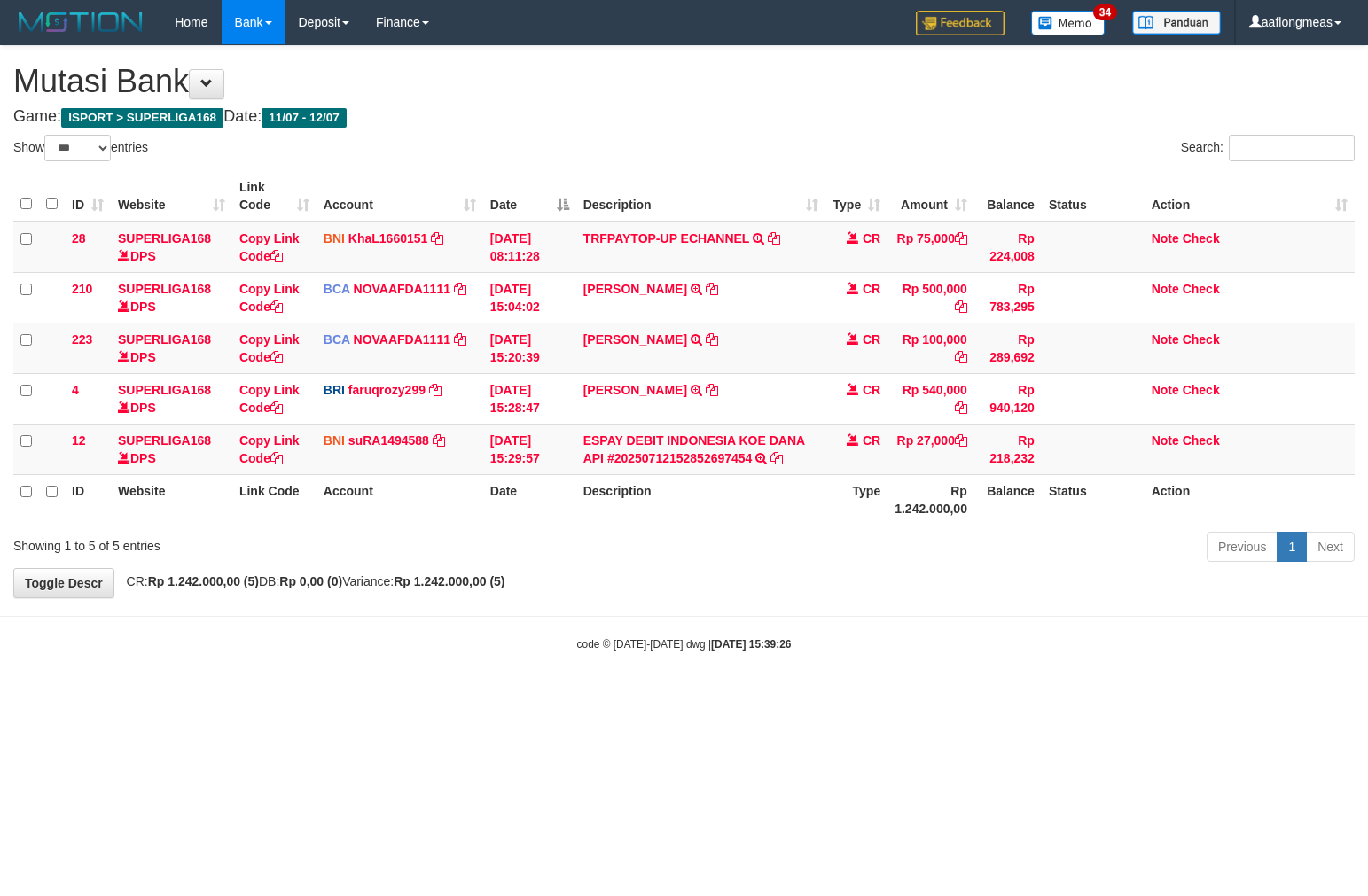 select on "***" 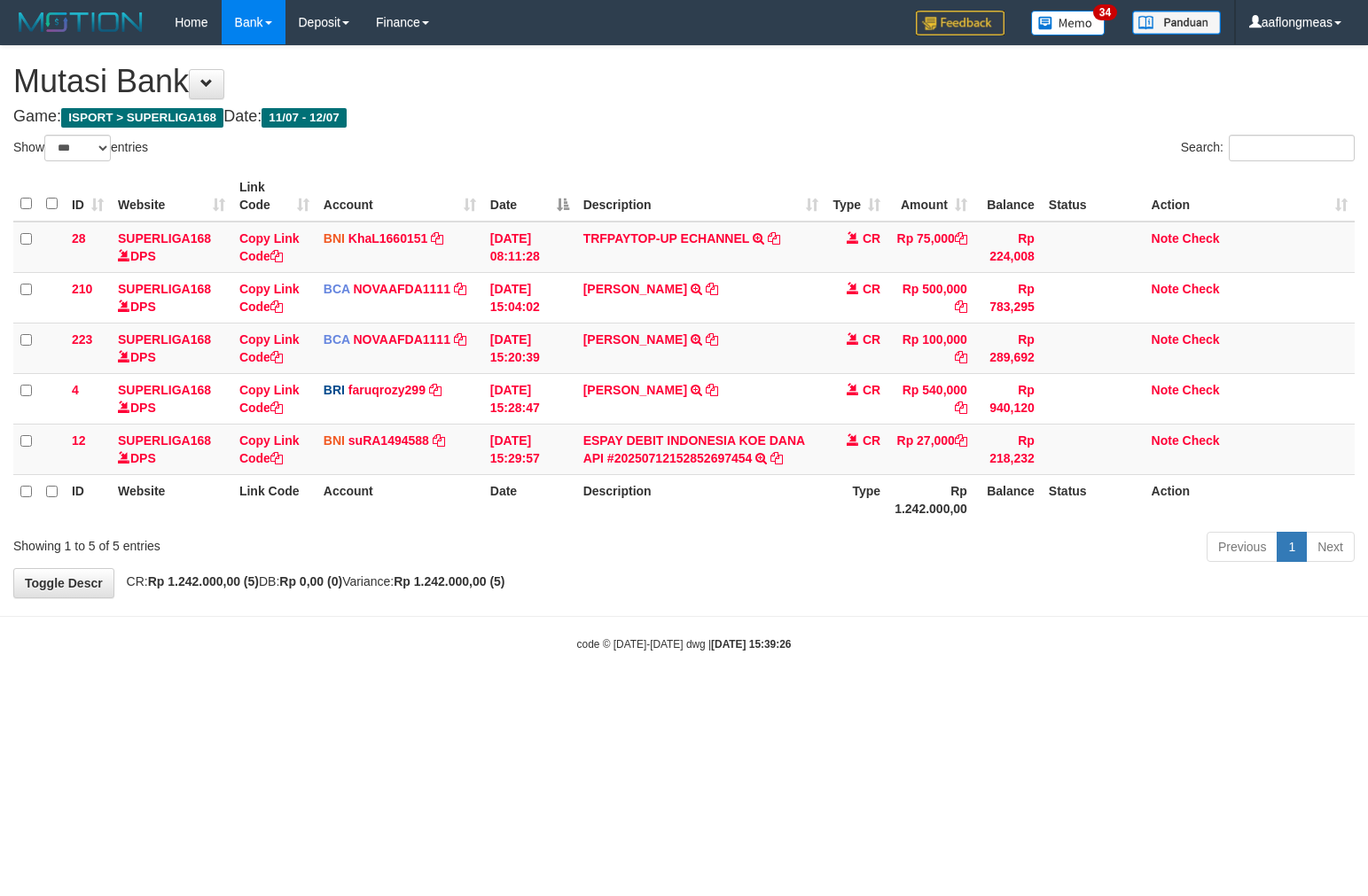 scroll, scrollTop: 0, scrollLeft: 0, axis: both 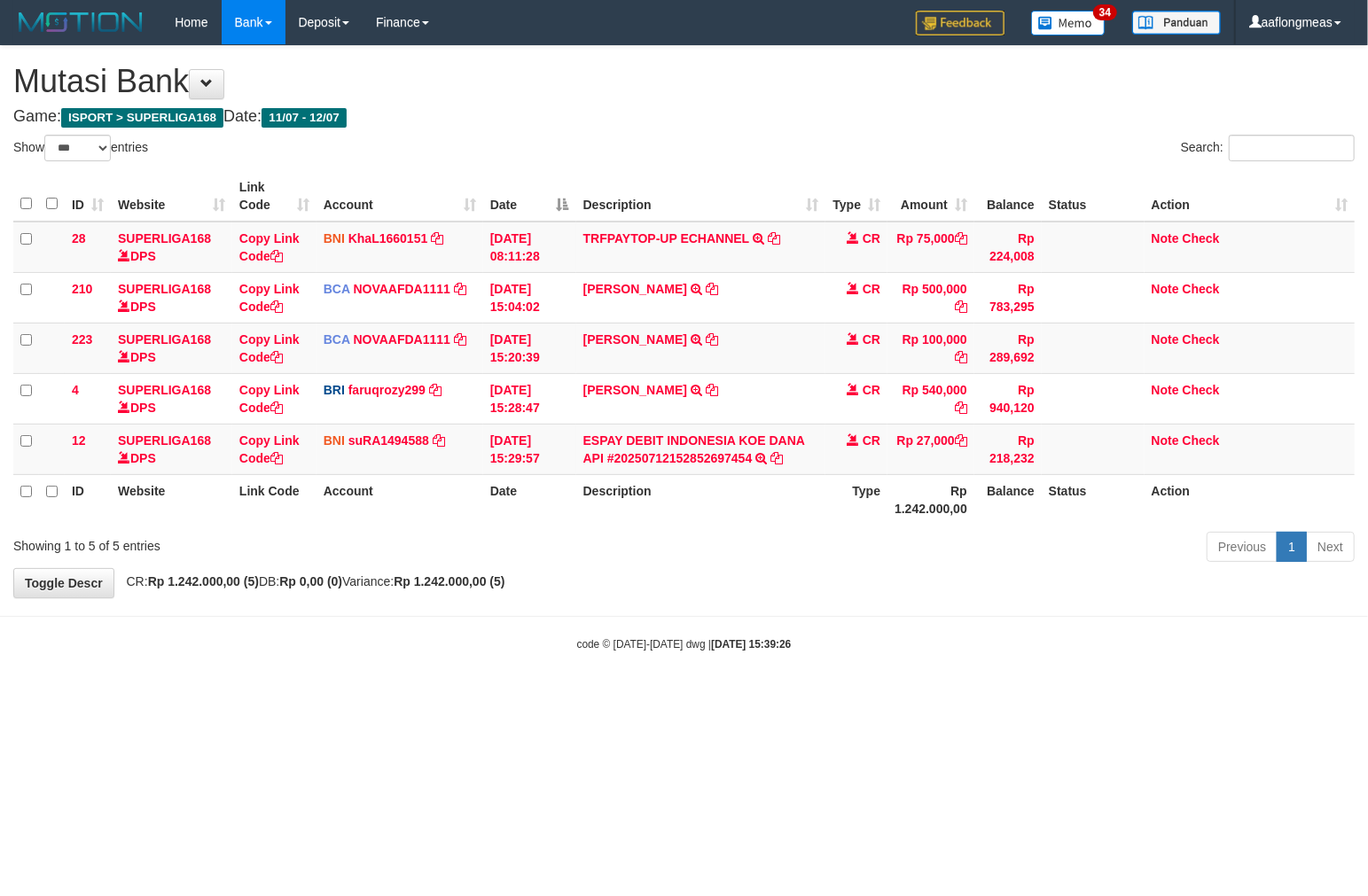 click on "Toggle navigation
Home
Bank
Account List
Load
By Website
Group
[ISPORT]													SUPERLIGA168
By Load Group (DPS)
34" at bounding box center [684, 348] 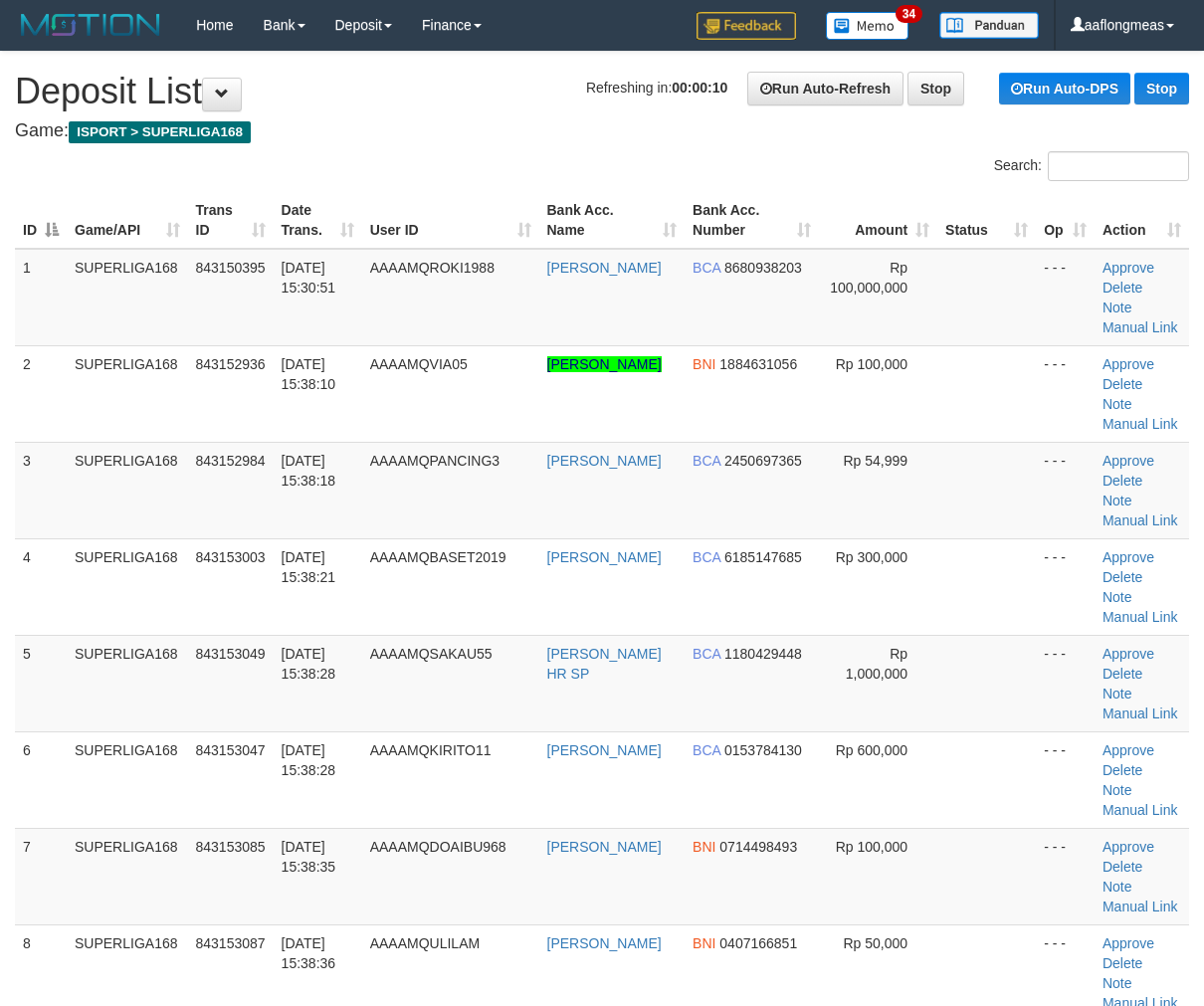 scroll, scrollTop: 0, scrollLeft: 0, axis: both 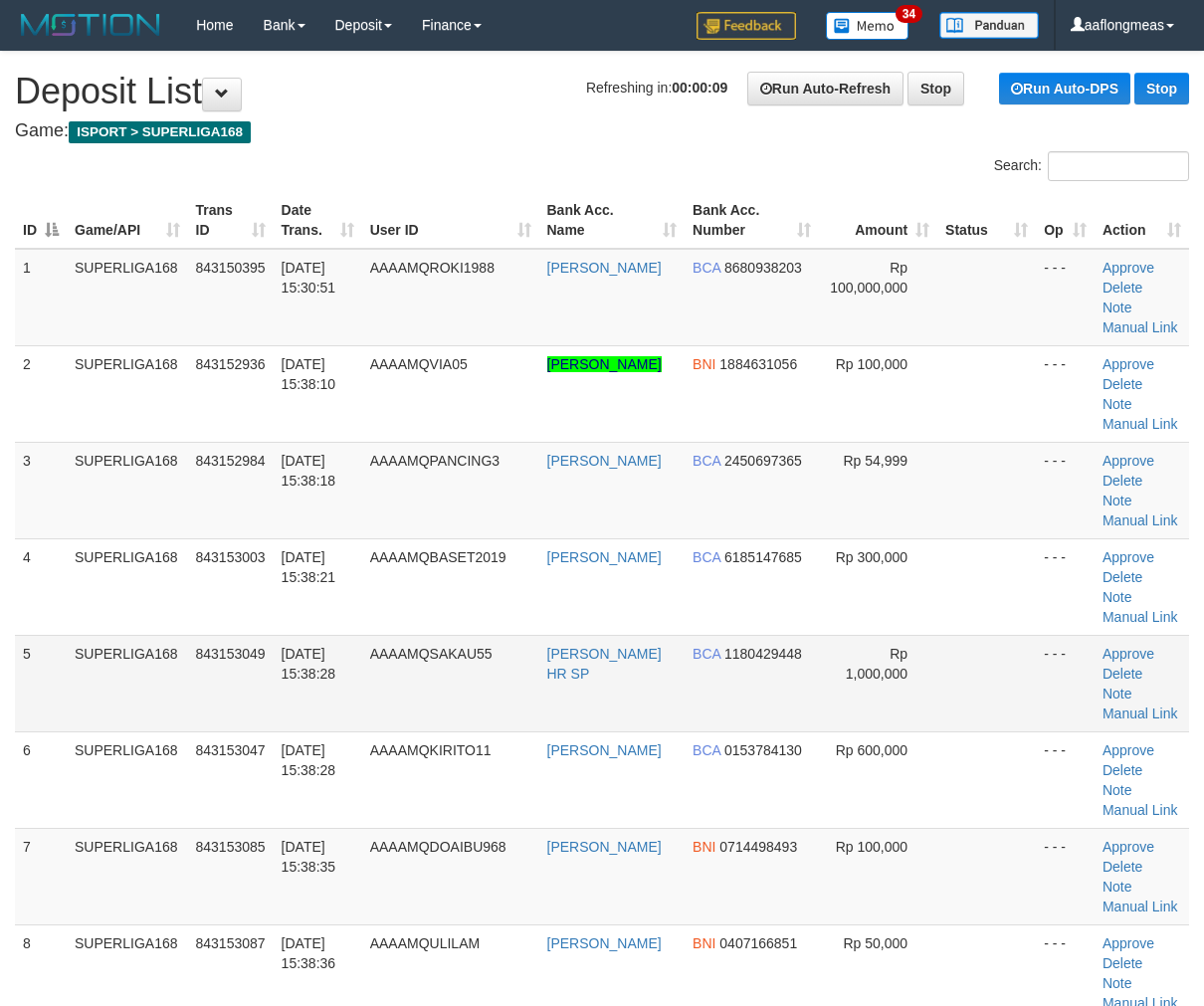 click at bounding box center (986, 683) 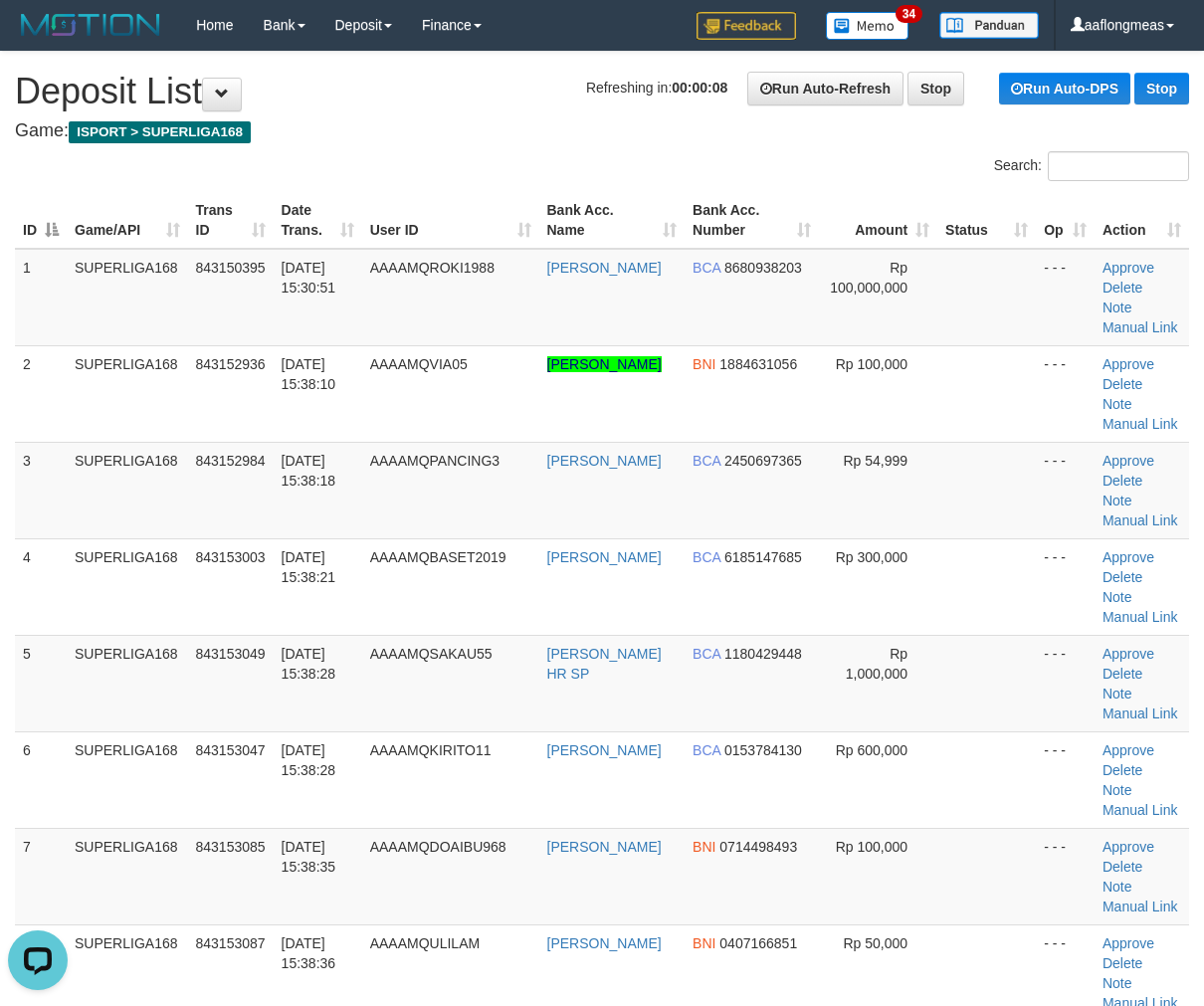 scroll, scrollTop: 0, scrollLeft: 0, axis: both 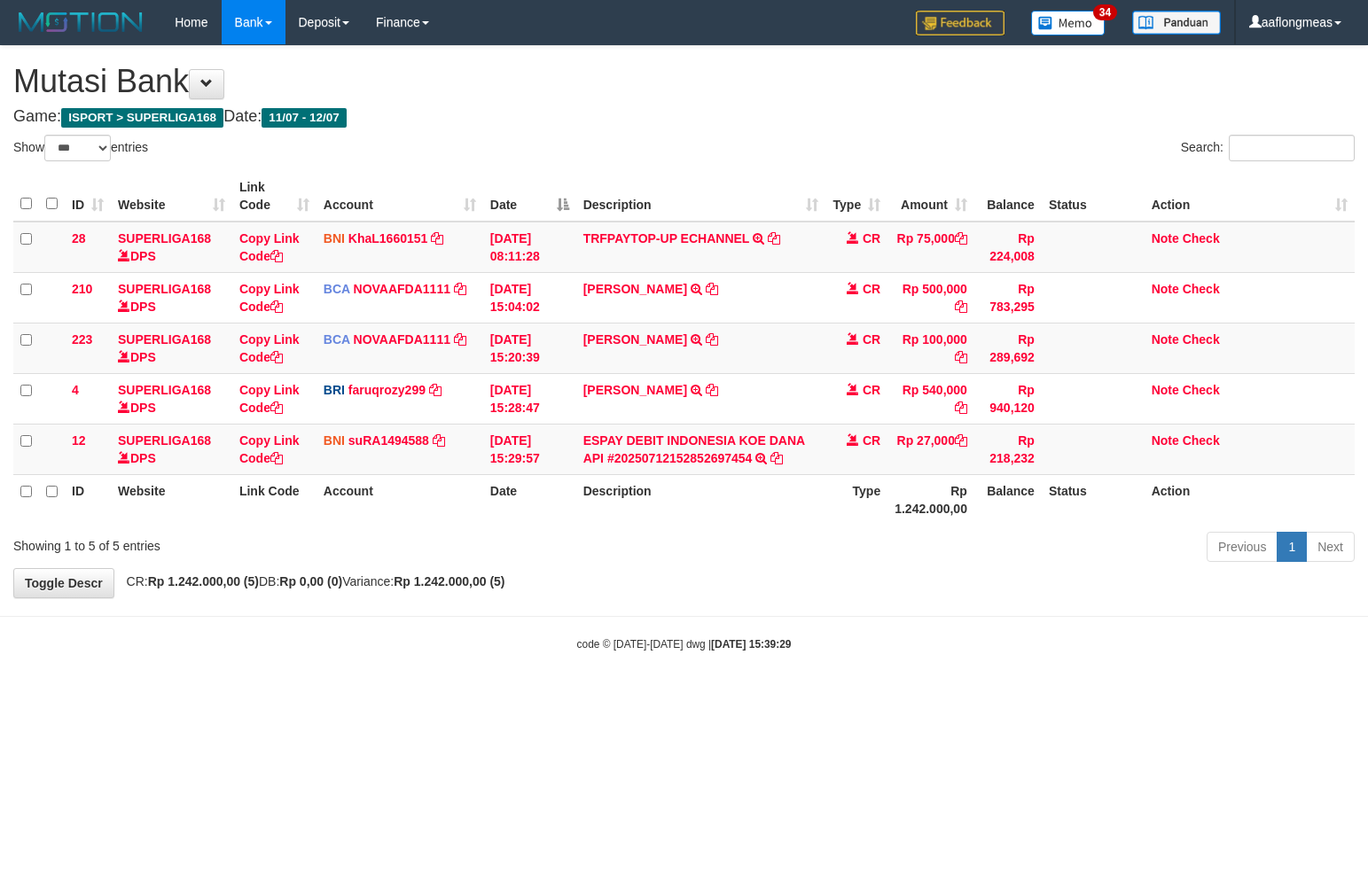 select on "***" 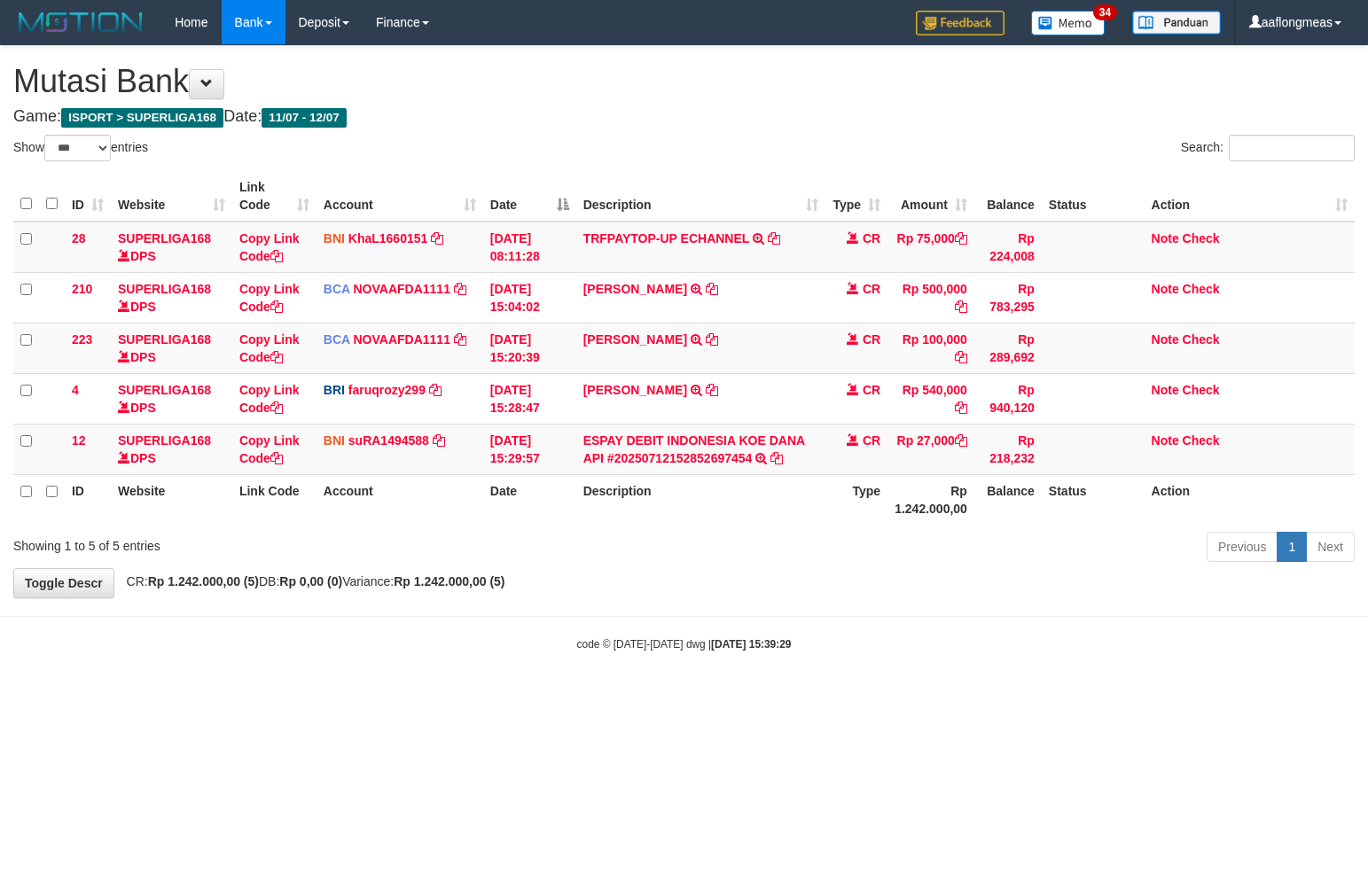 scroll, scrollTop: 0, scrollLeft: 0, axis: both 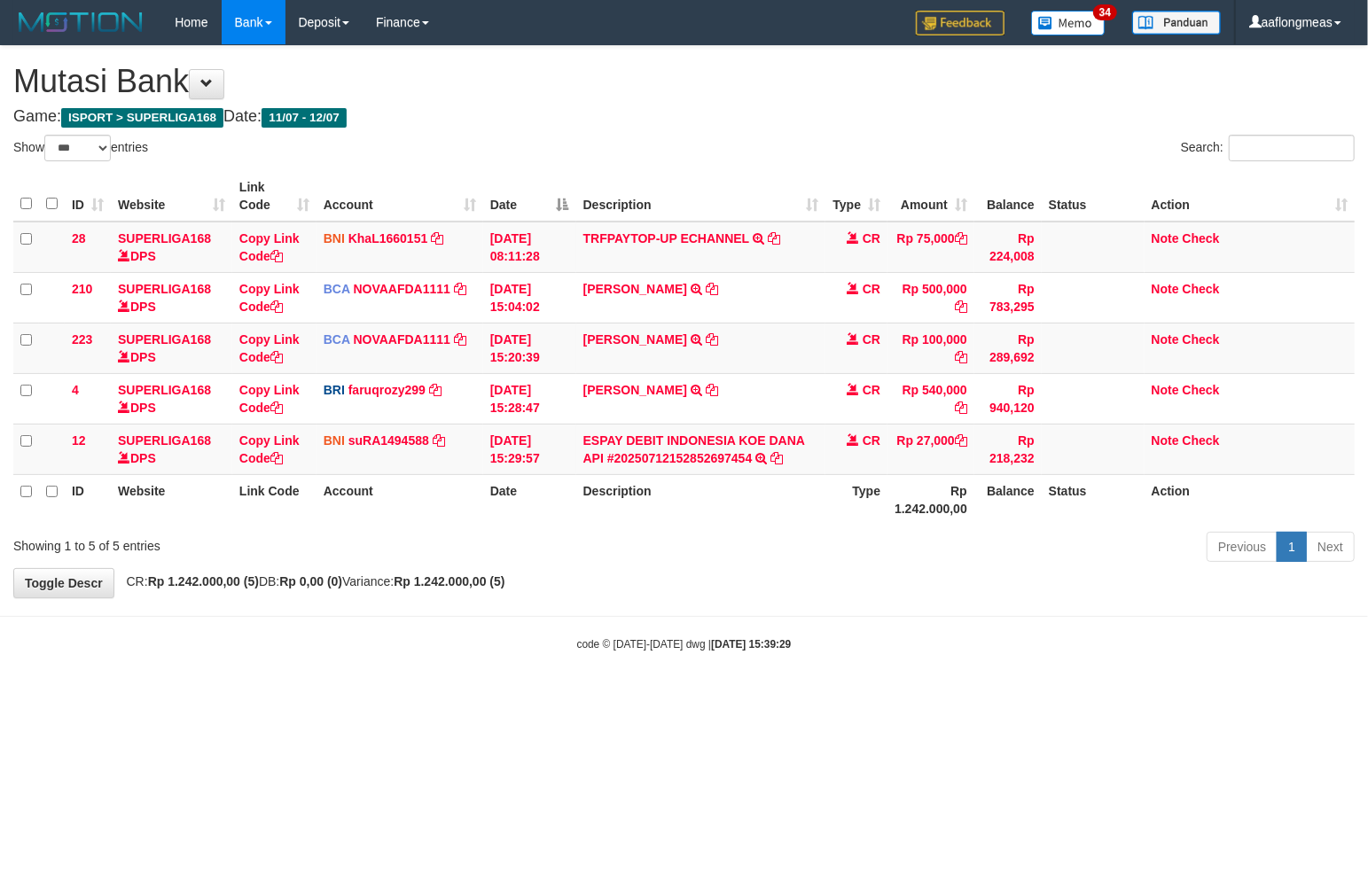 click on "Toggle navigation
Home
Bank
Account List
Load
By Website
Group
[ISPORT]													SUPERLIGA168
By Load Group (DPS)
34" at bounding box center (684, 348) 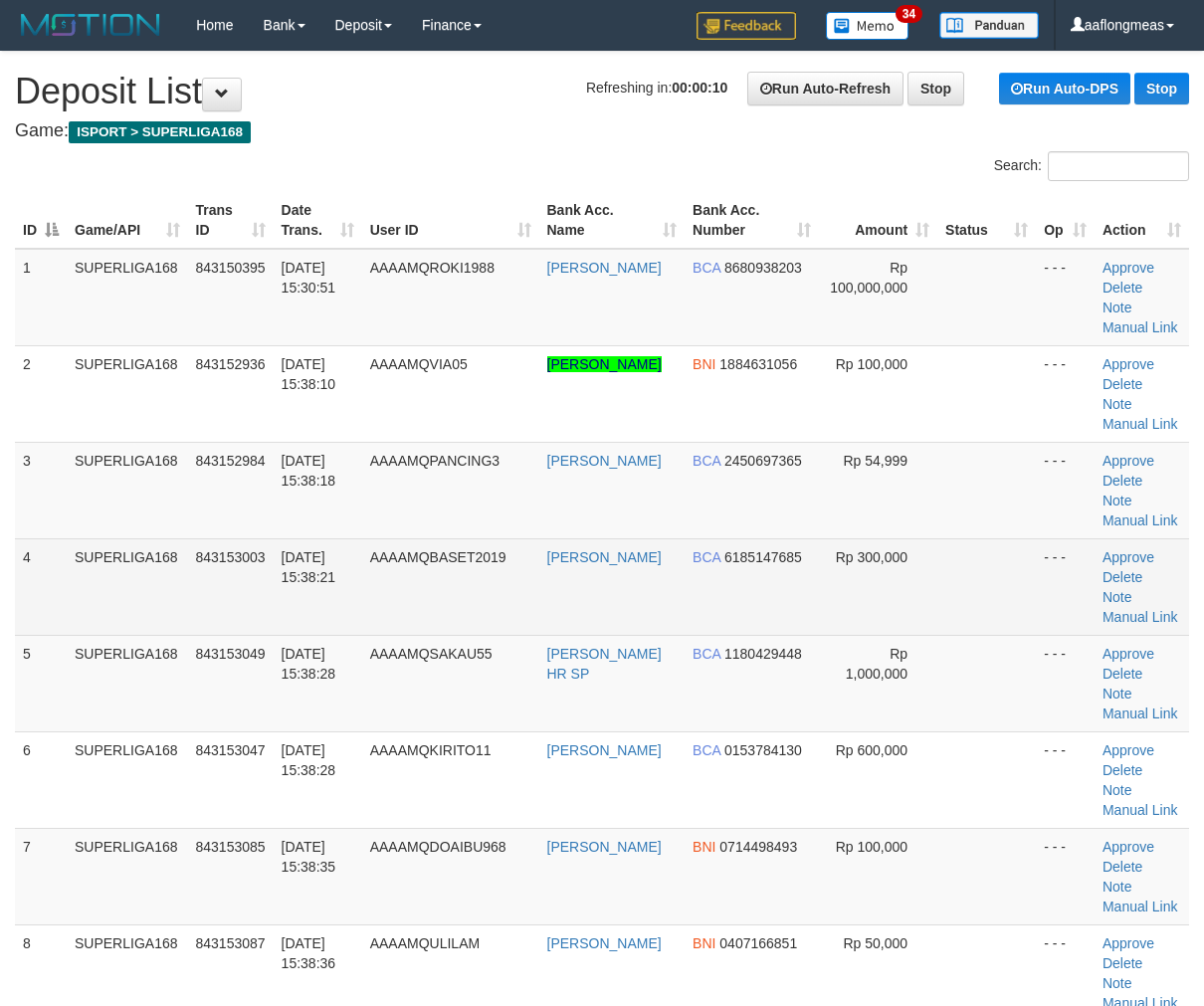 scroll, scrollTop: 0, scrollLeft: 0, axis: both 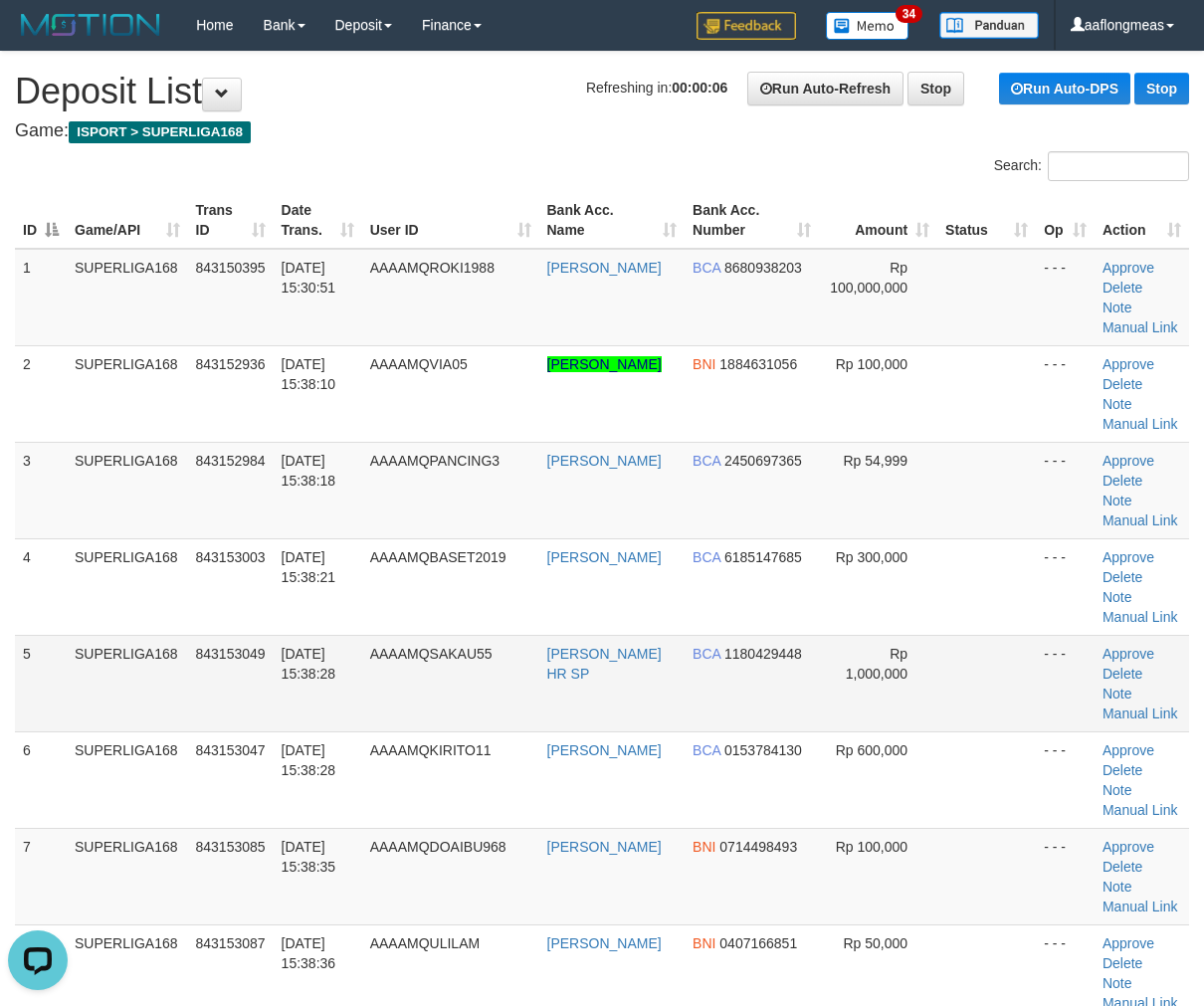 click at bounding box center [986, 683] 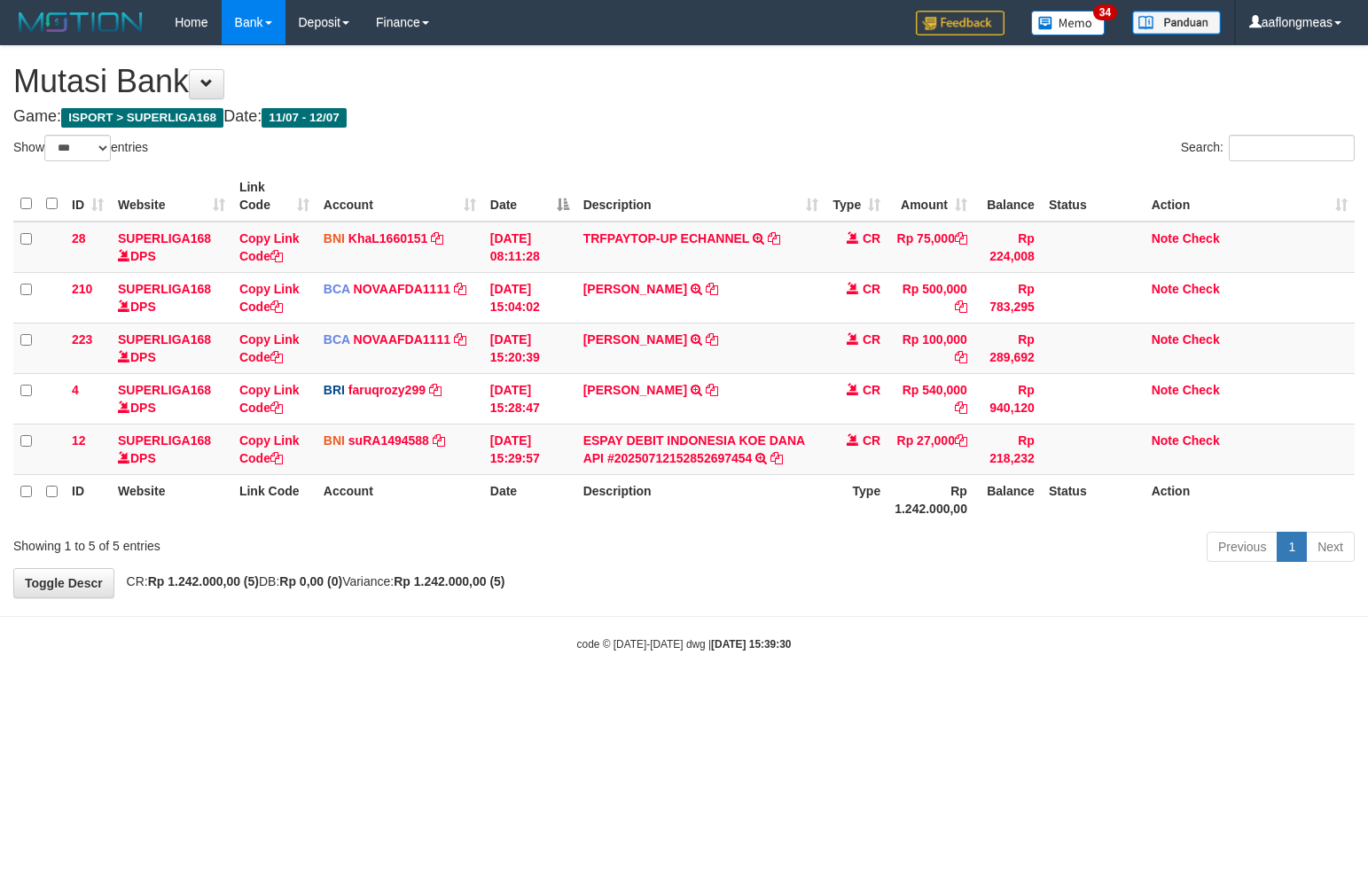 select on "***" 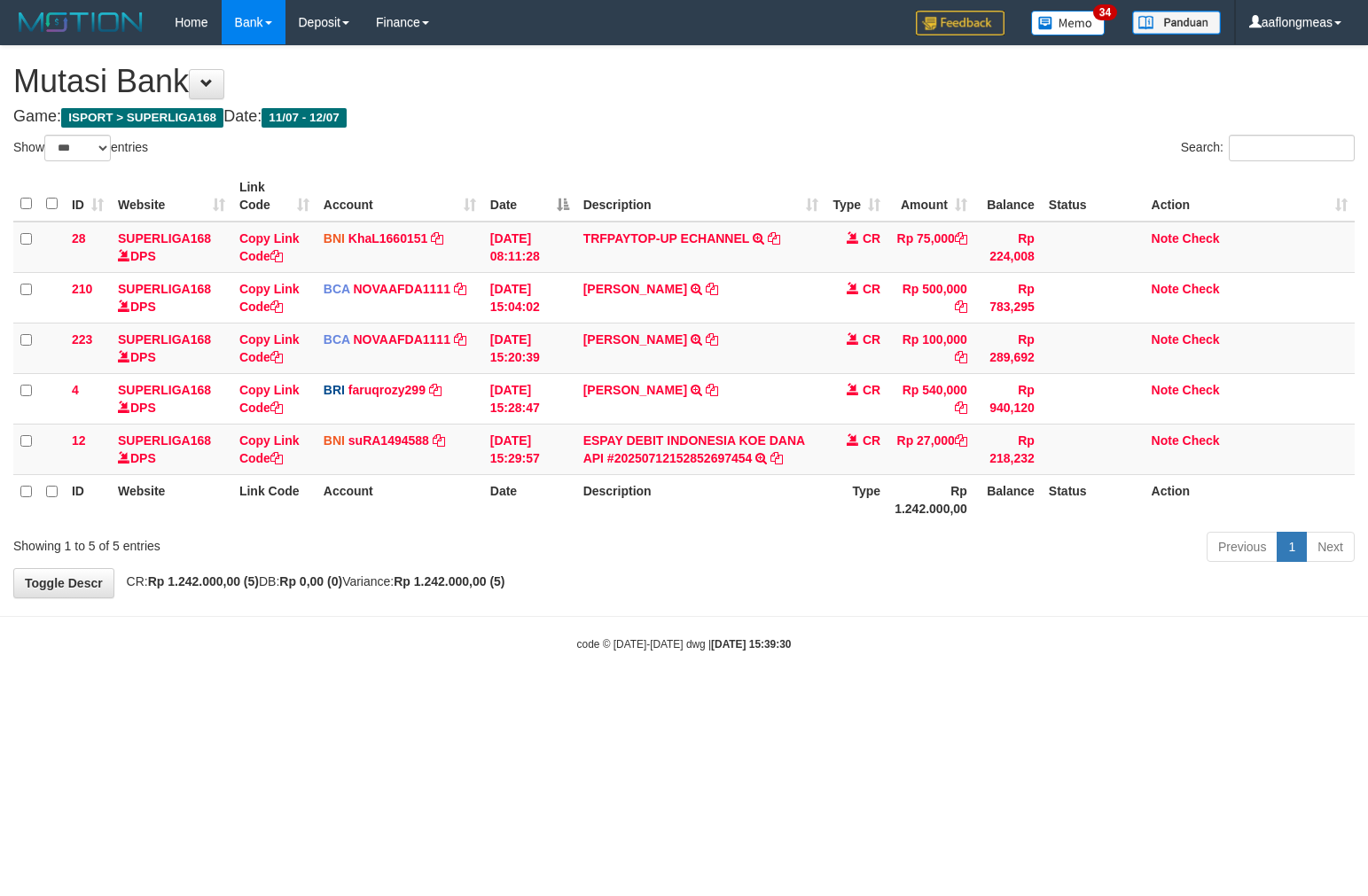 scroll, scrollTop: 0, scrollLeft: 0, axis: both 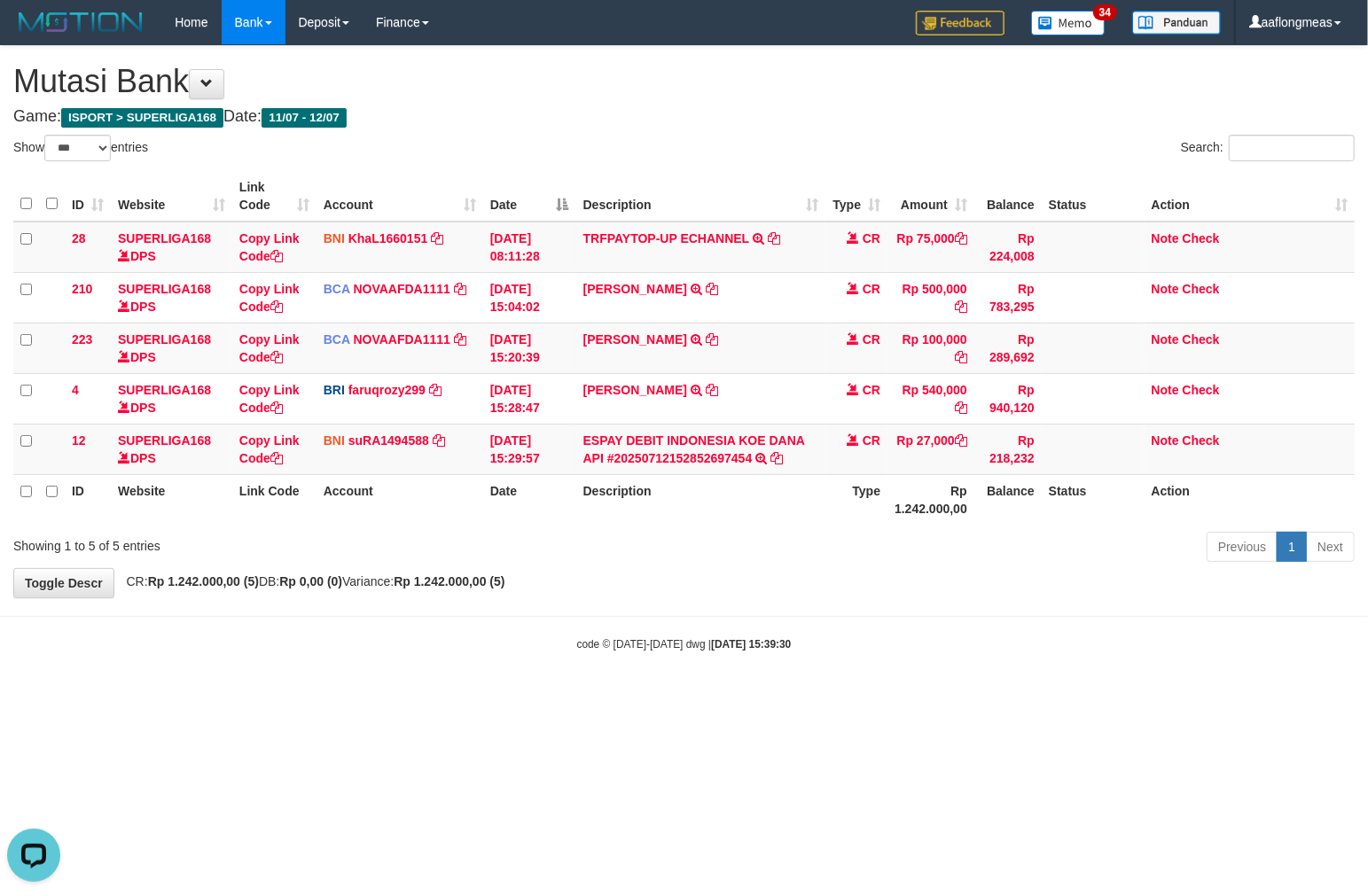 drag, startPoint x: 770, startPoint y: 642, endPoint x: 660, endPoint y: 651, distance: 110.367568 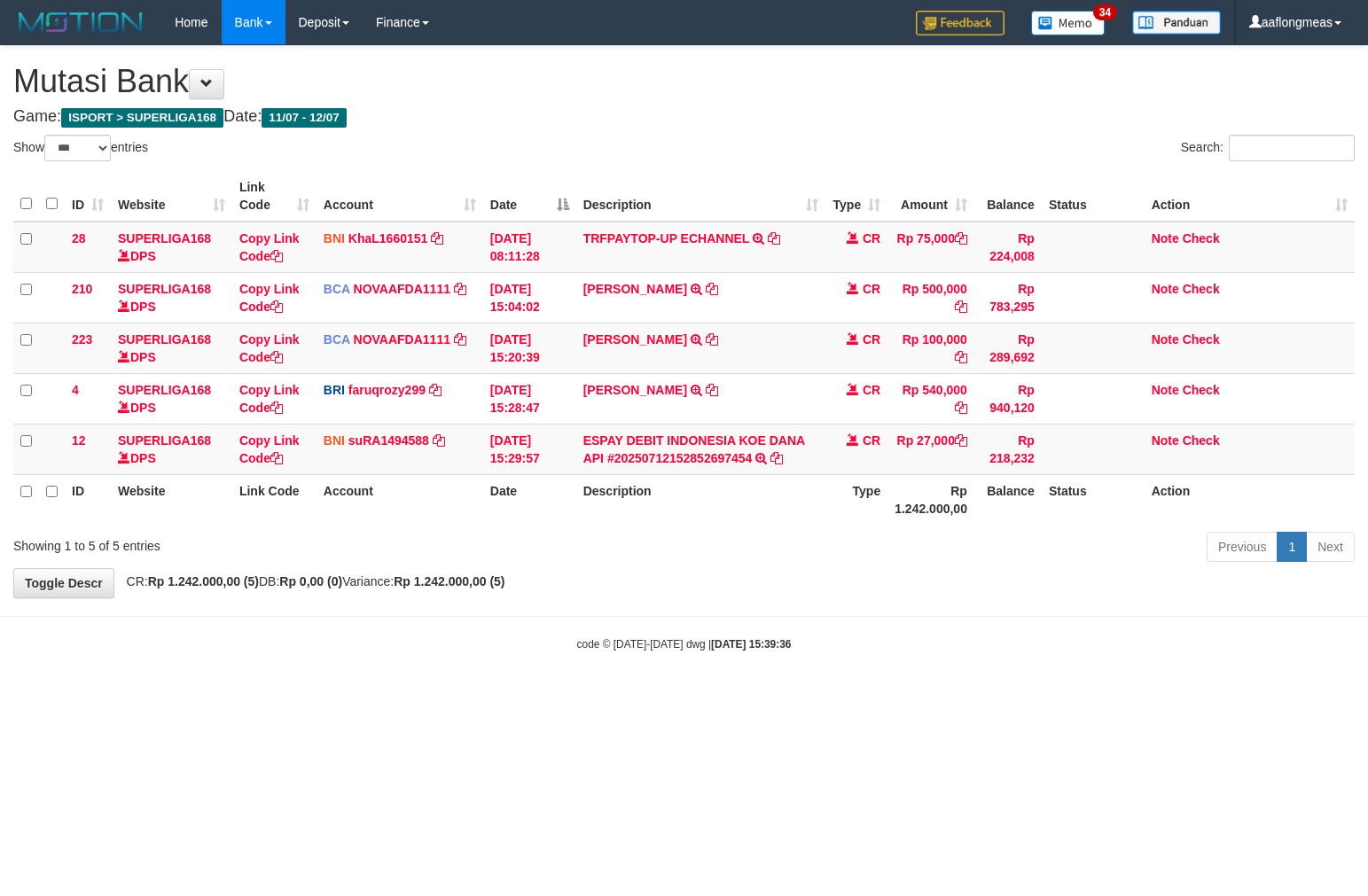 select on "***" 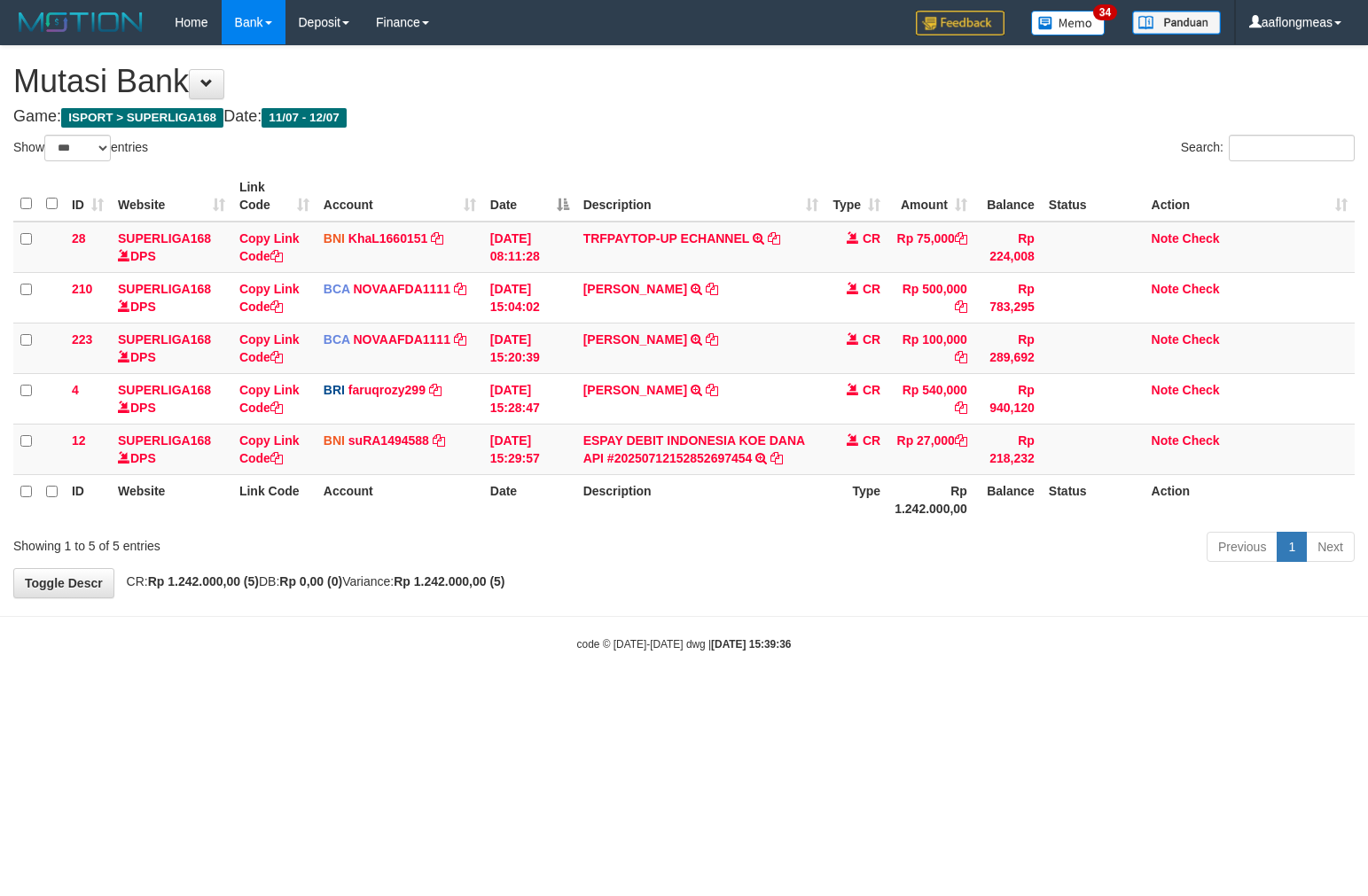 scroll, scrollTop: 0, scrollLeft: 0, axis: both 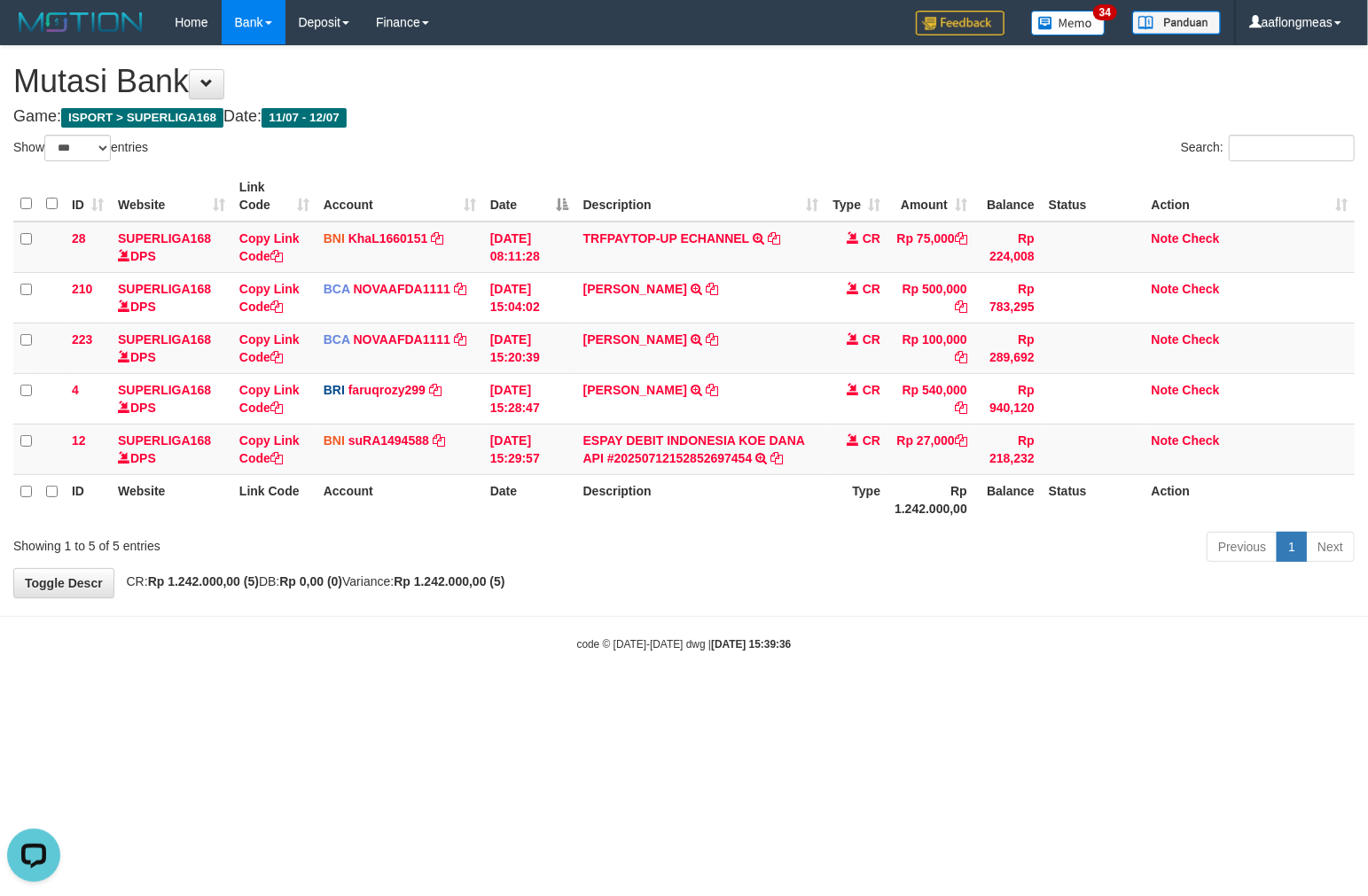 click on "Toggle navigation
Home
Bank
Account List
Load
By Website
Group
[ISPORT]													SUPERLIGA168
By Load Group (DPS)
34" at bounding box center [684, 348] 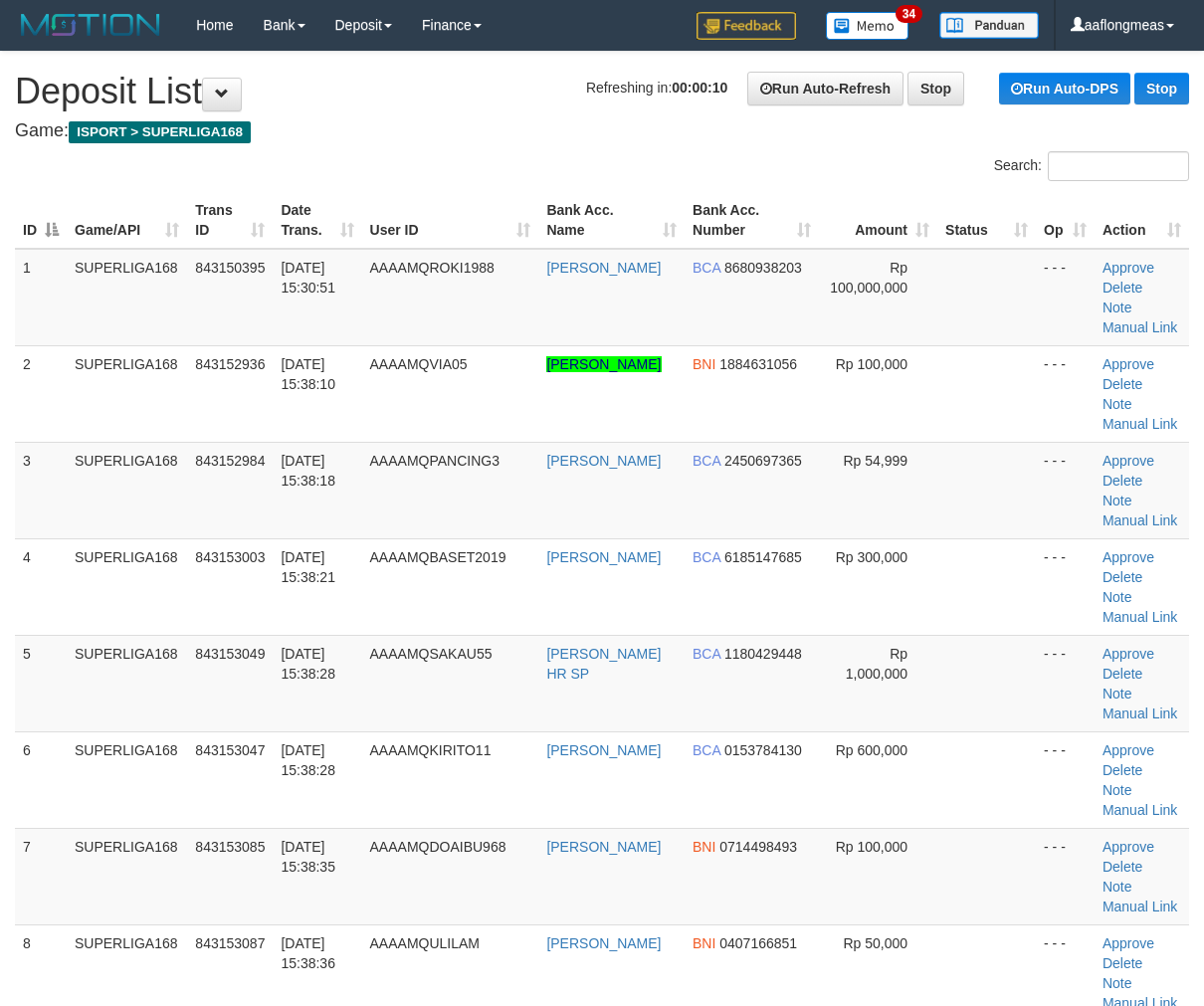 scroll, scrollTop: 0, scrollLeft: 0, axis: both 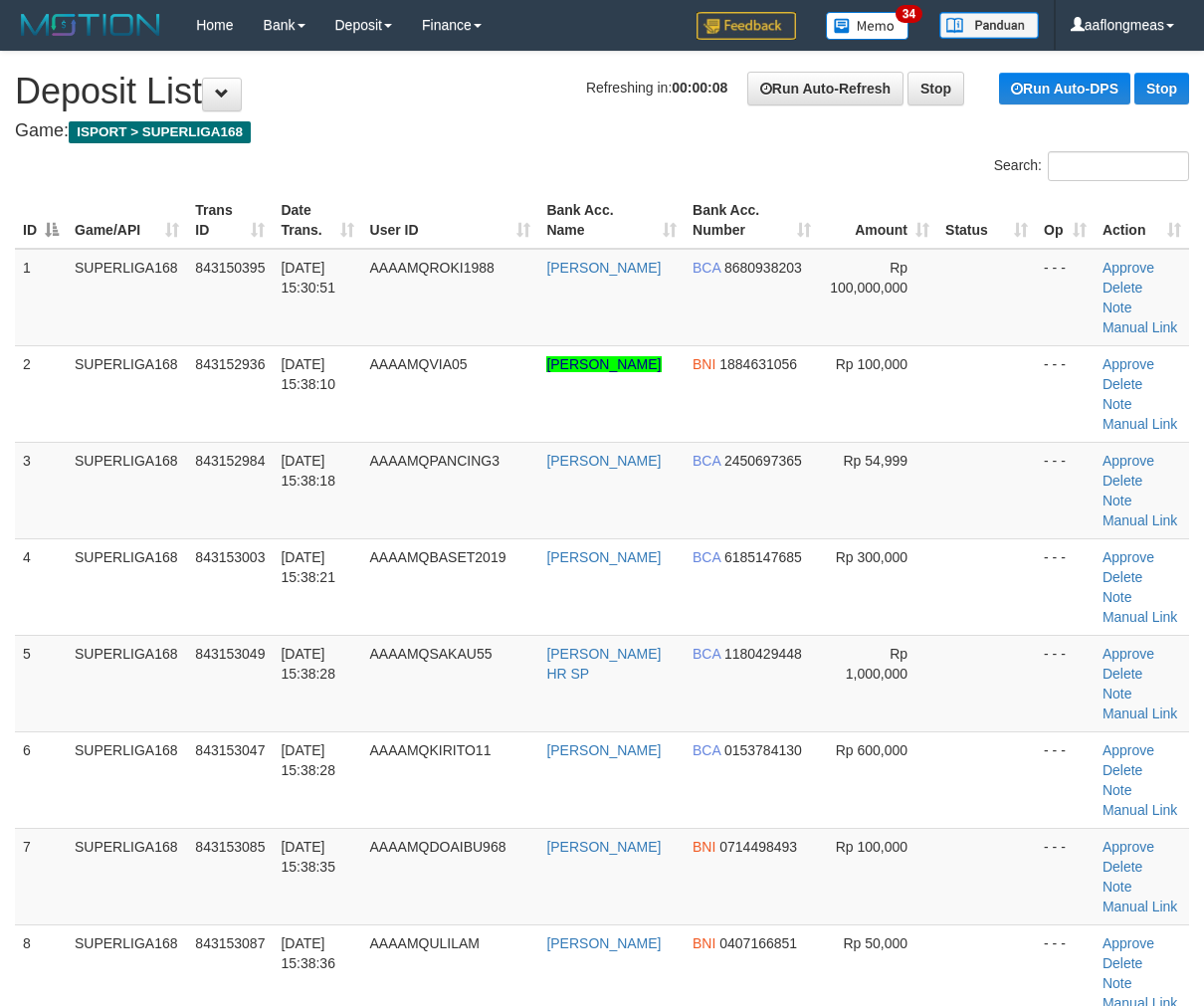 drag, startPoint x: 935, startPoint y: 563, endPoint x: 1217, endPoint y: 583, distance: 282.70833 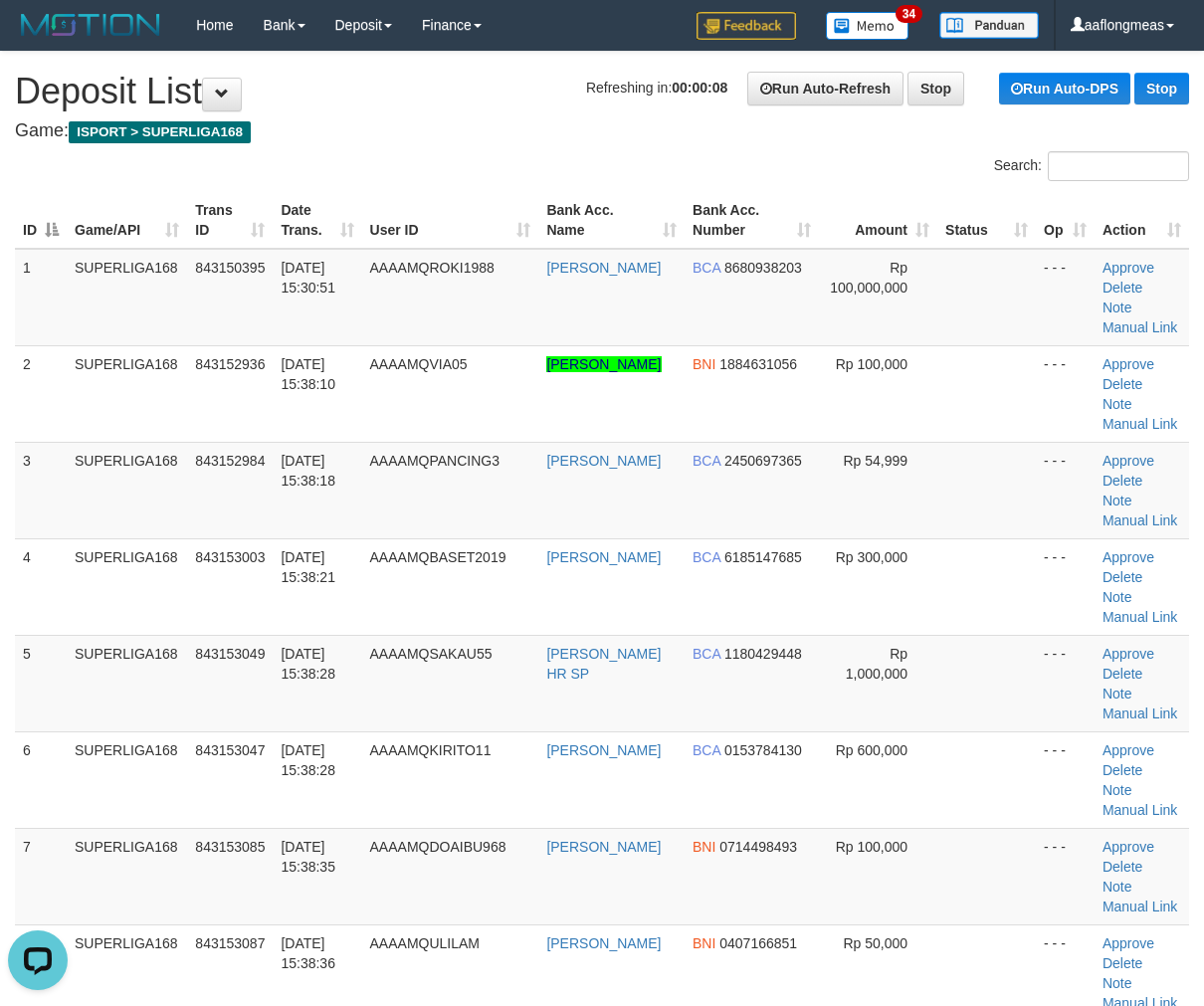 scroll, scrollTop: 0, scrollLeft: 0, axis: both 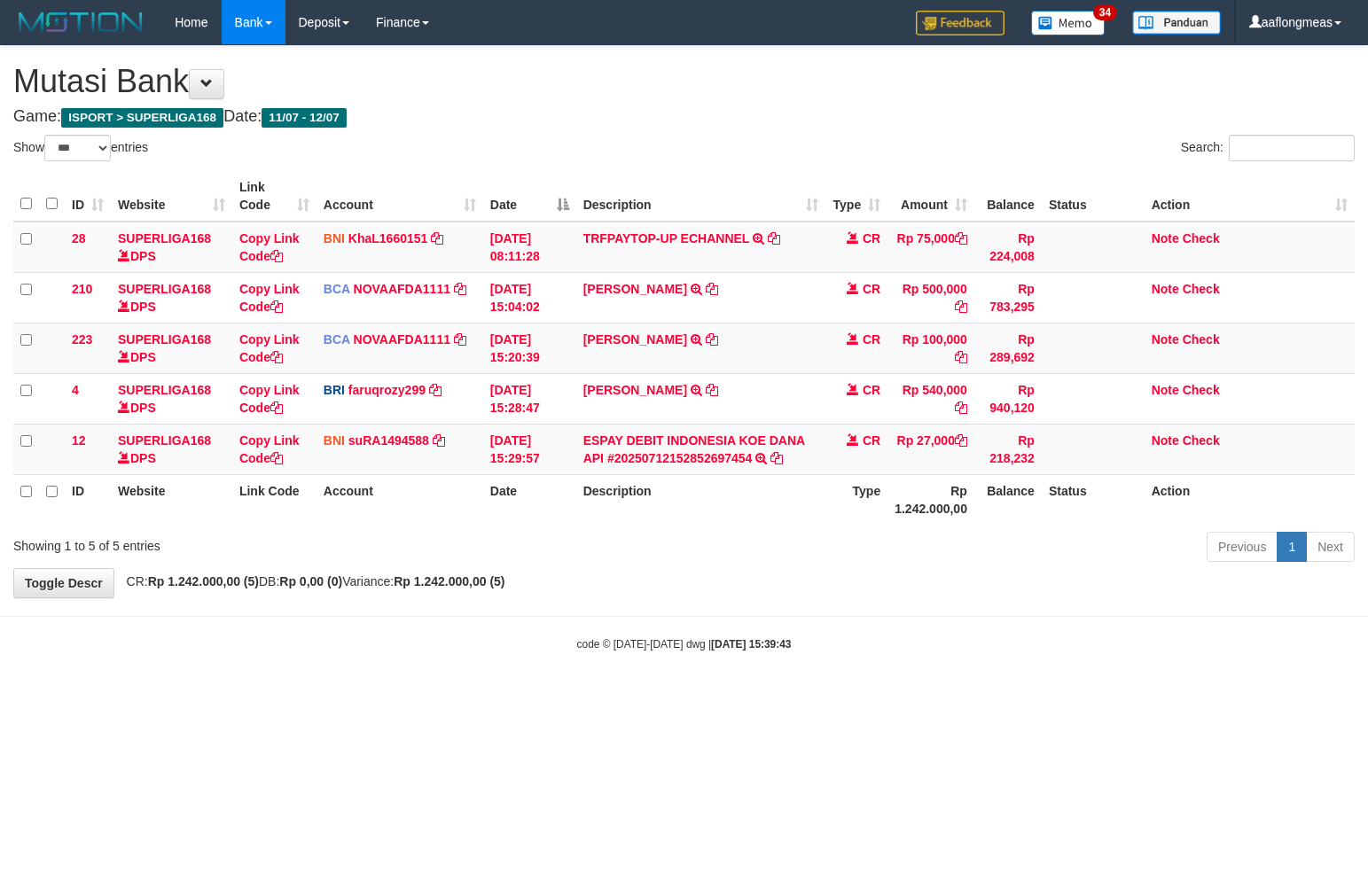 select on "***" 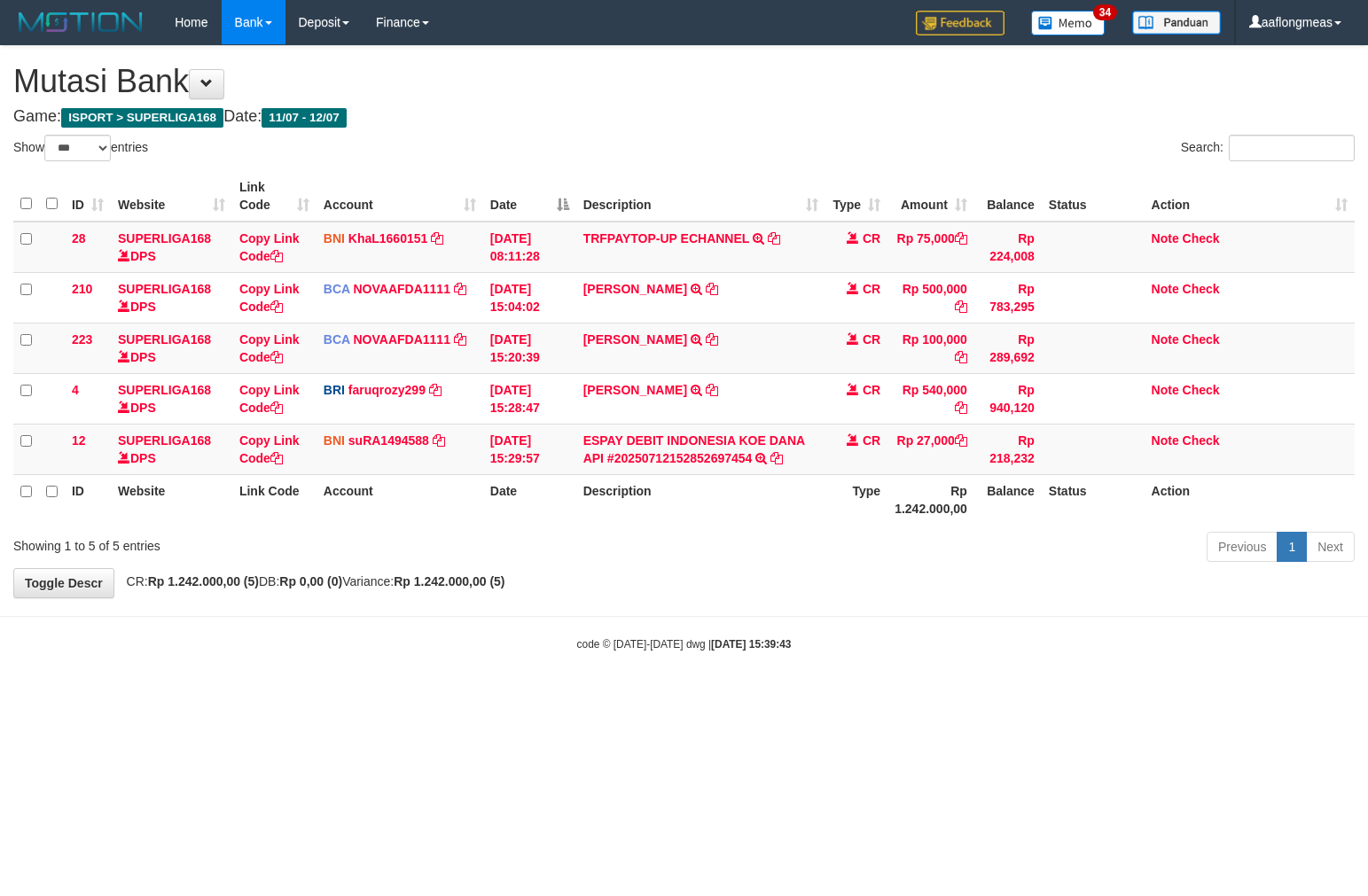 scroll, scrollTop: 0, scrollLeft: 0, axis: both 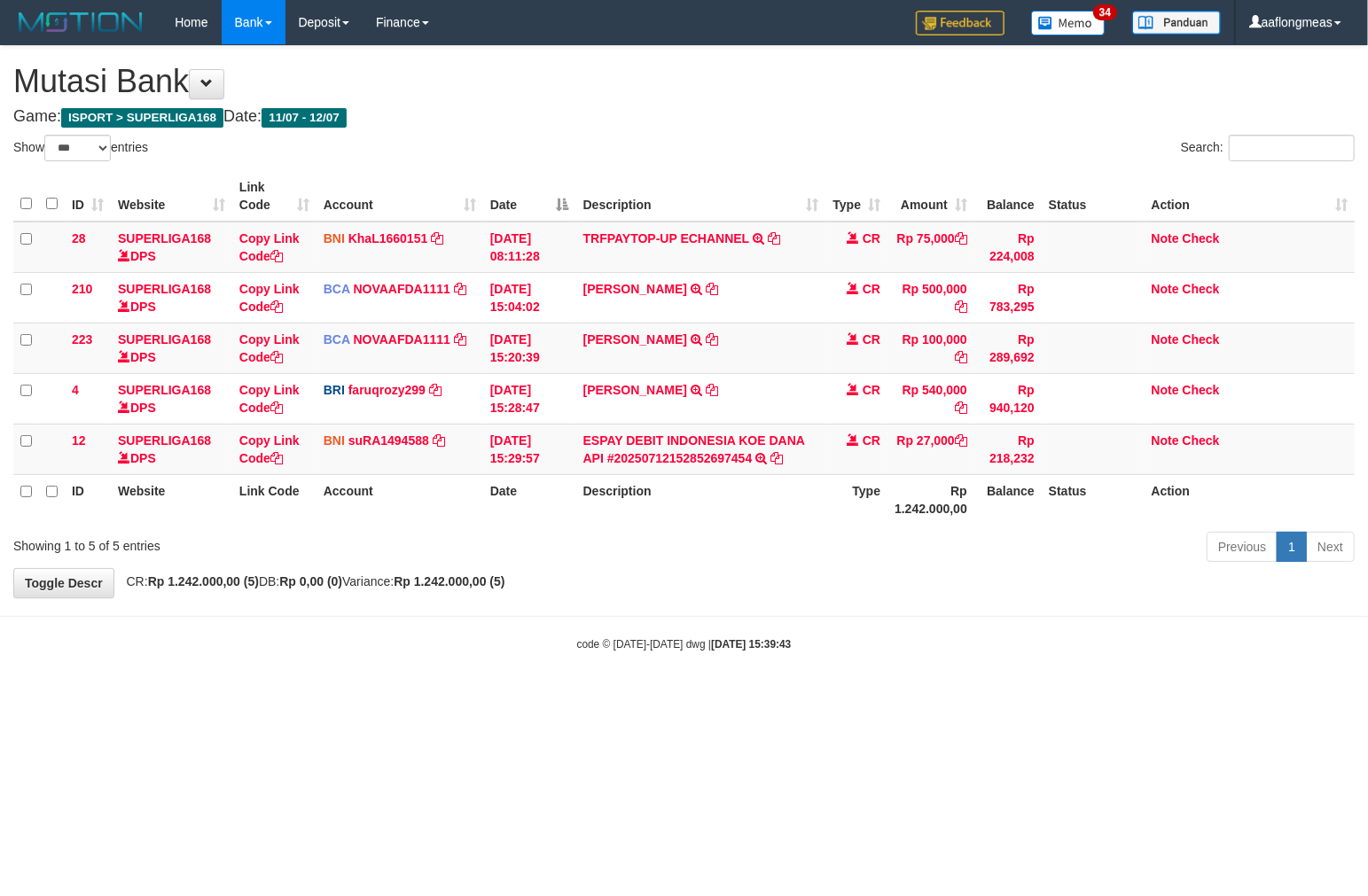 drag, startPoint x: 728, startPoint y: 631, endPoint x: 721, endPoint y: 638, distance: 9.899495 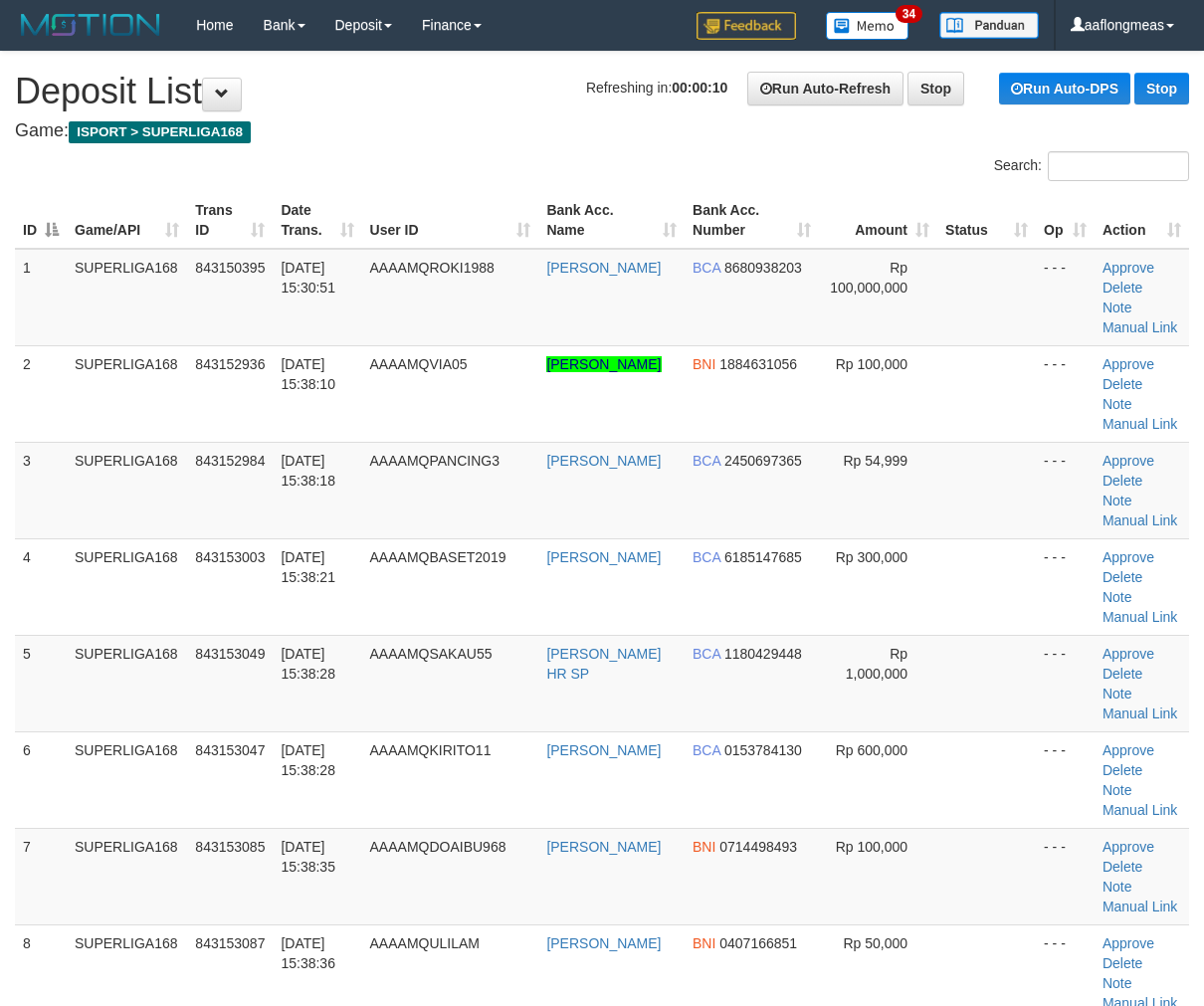 scroll, scrollTop: 0, scrollLeft: 0, axis: both 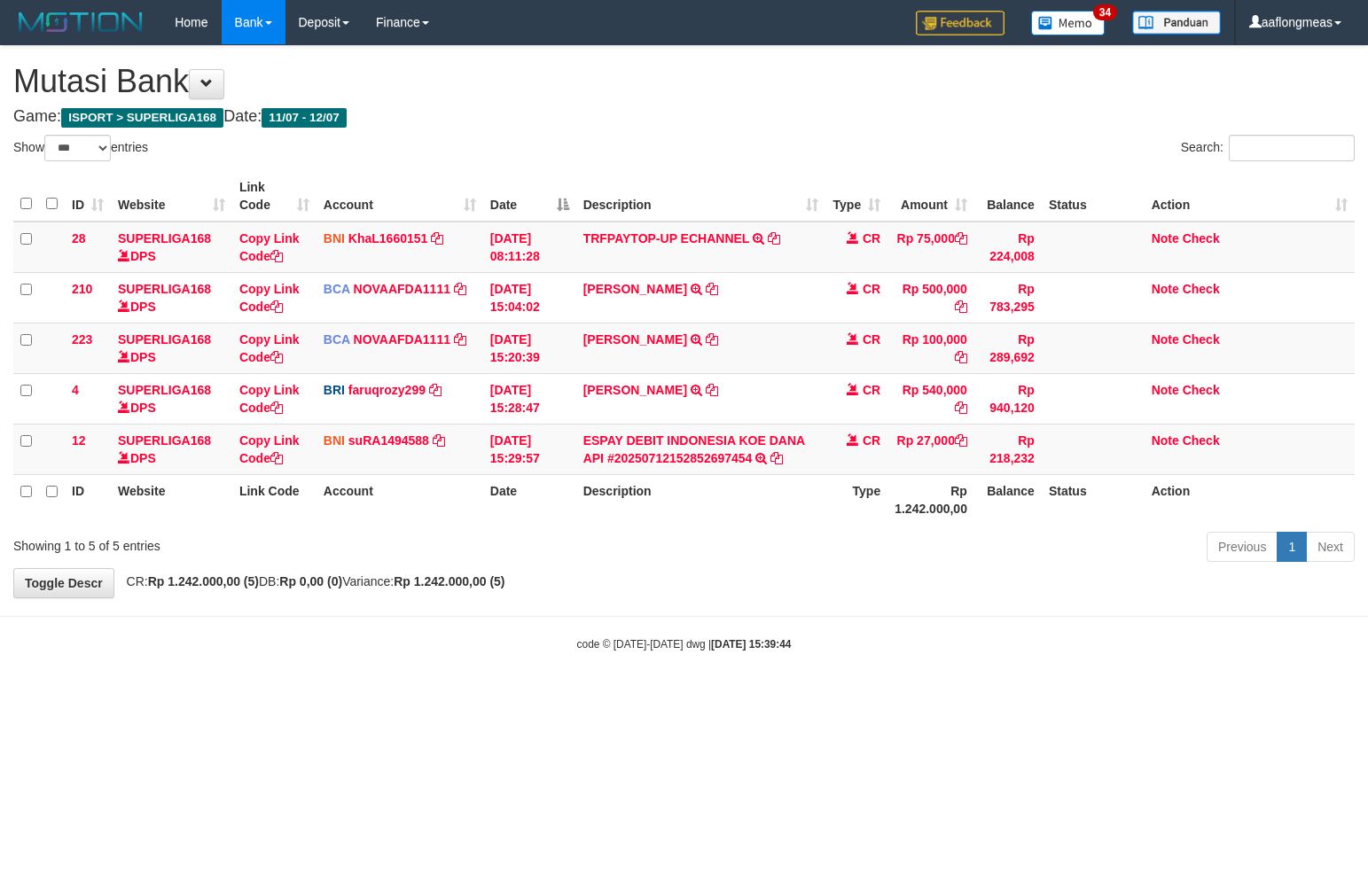 select on "***" 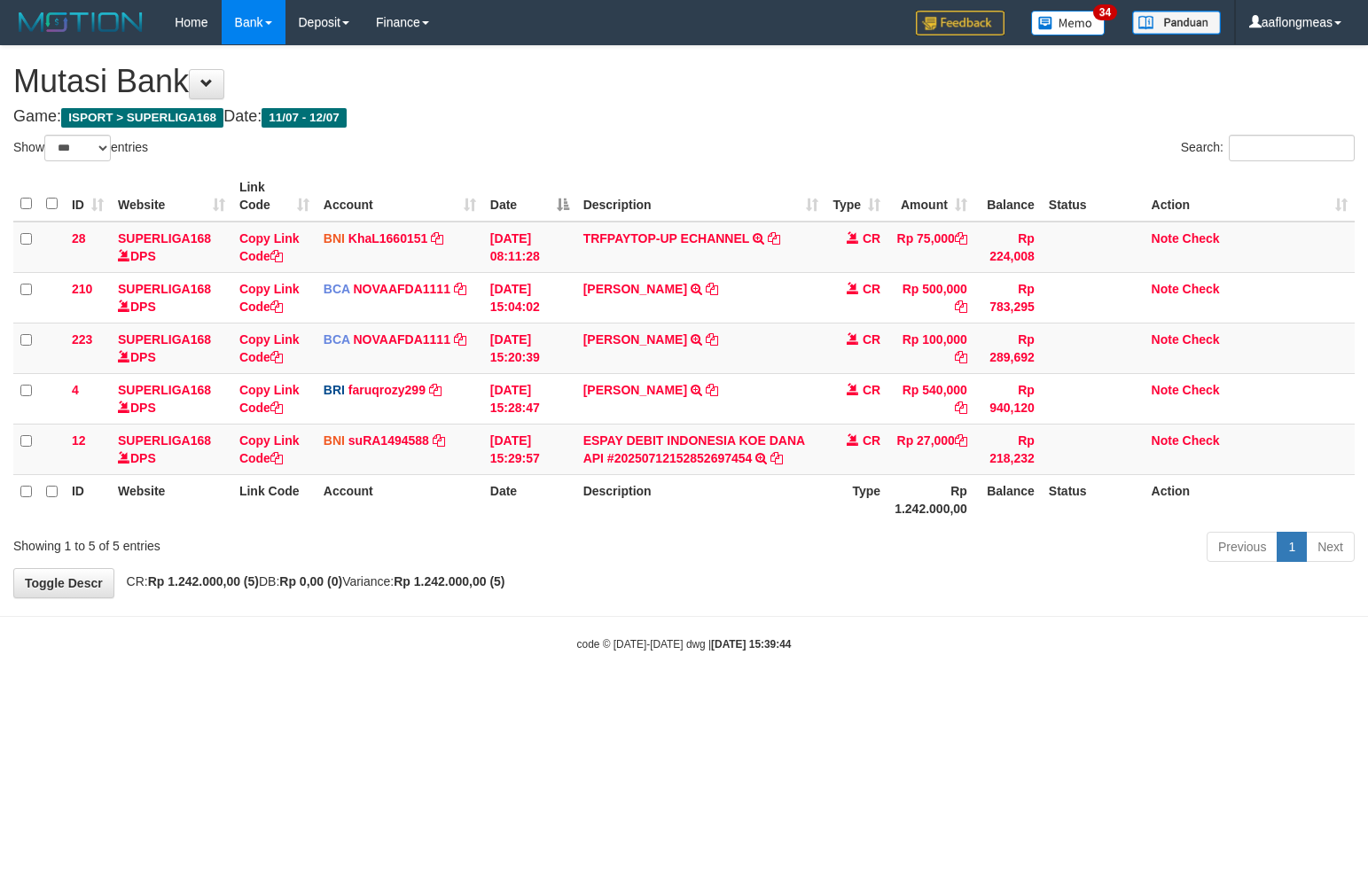 scroll, scrollTop: 0, scrollLeft: 0, axis: both 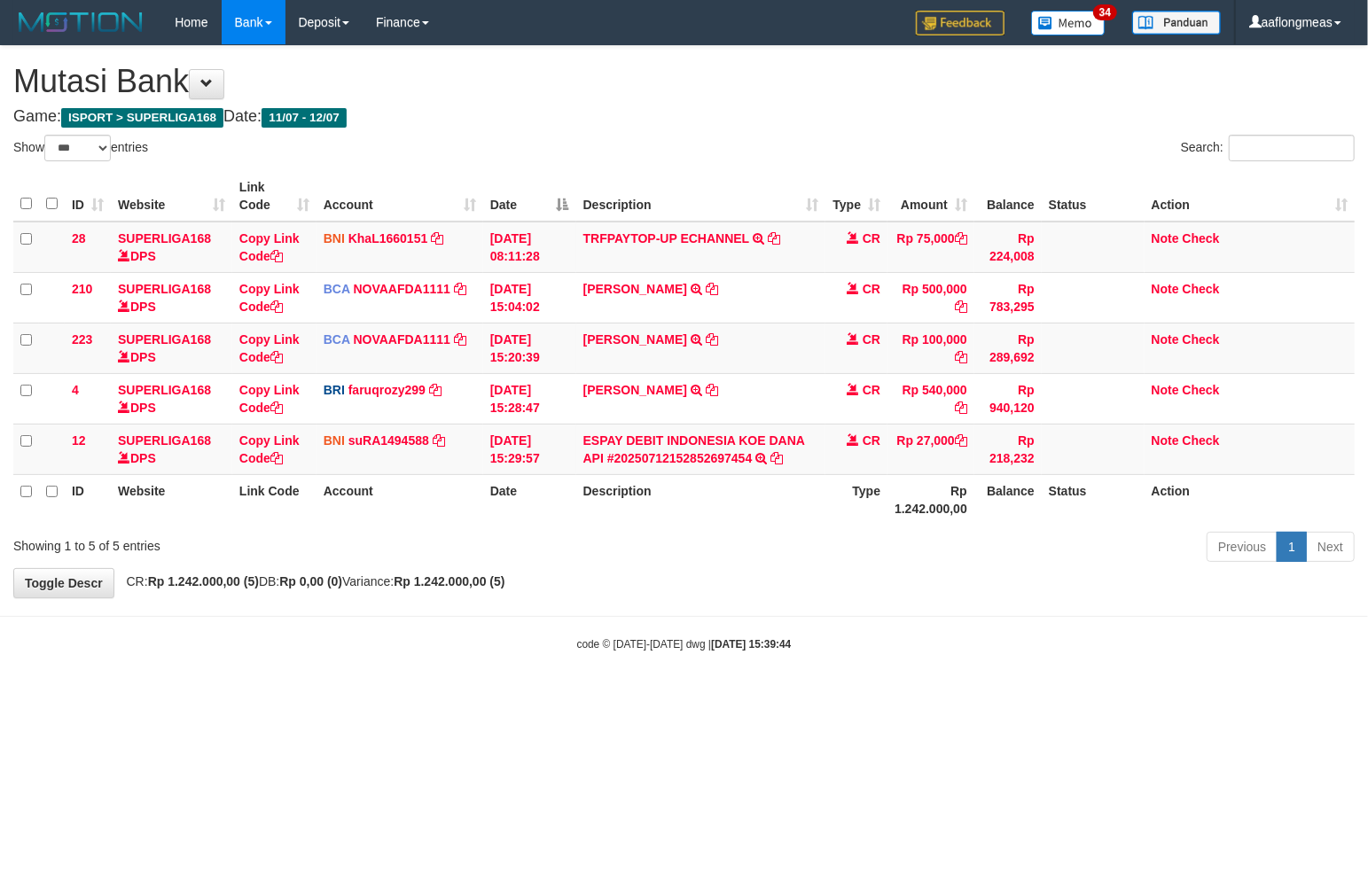 drag, startPoint x: 739, startPoint y: 625, endPoint x: 138, endPoint y: 642, distance: 601.2404 